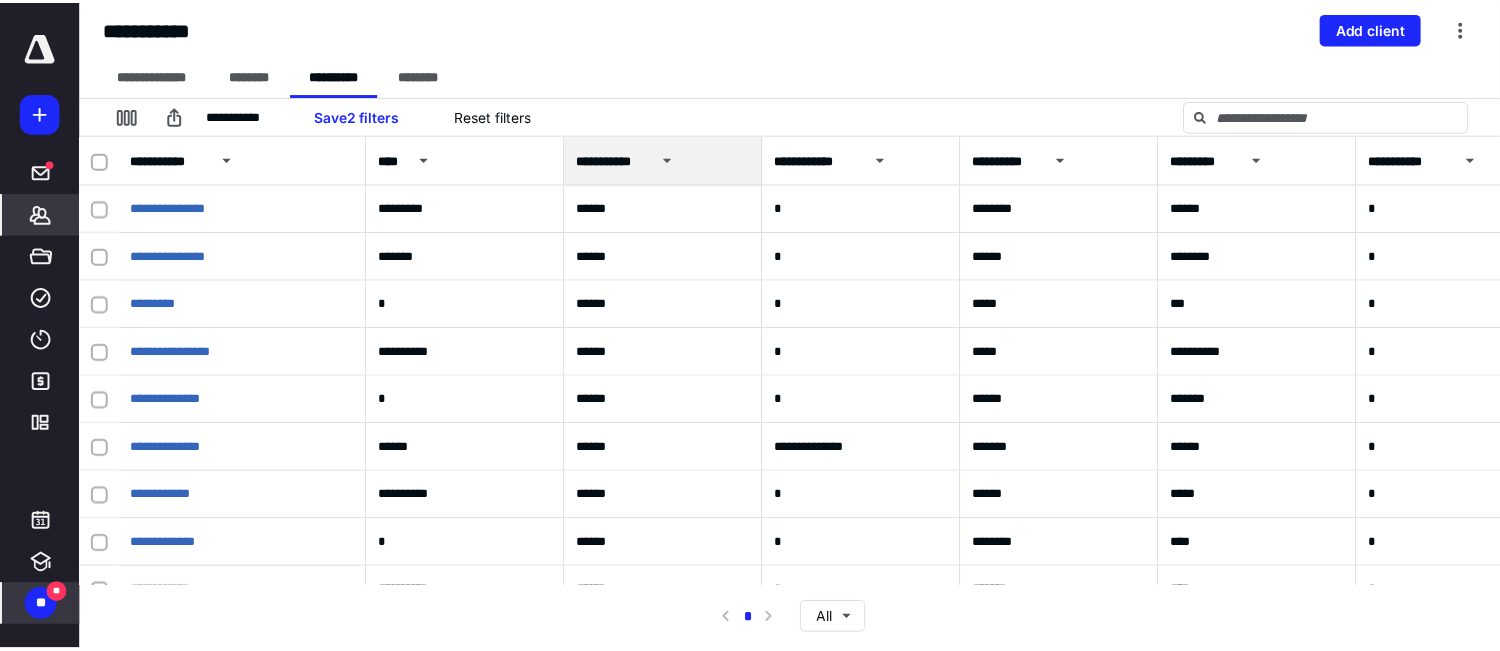 scroll, scrollTop: 0, scrollLeft: 0, axis: both 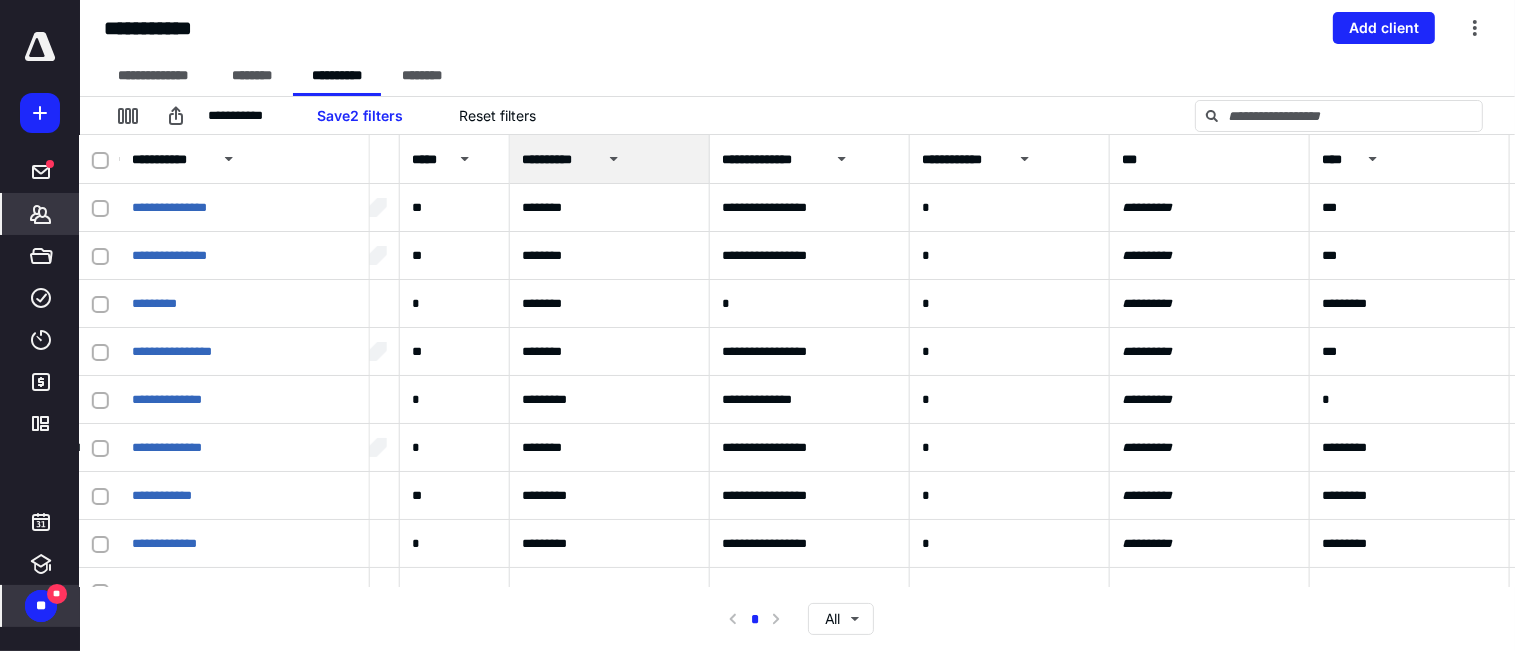 click on "**" at bounding box center [41, 606] 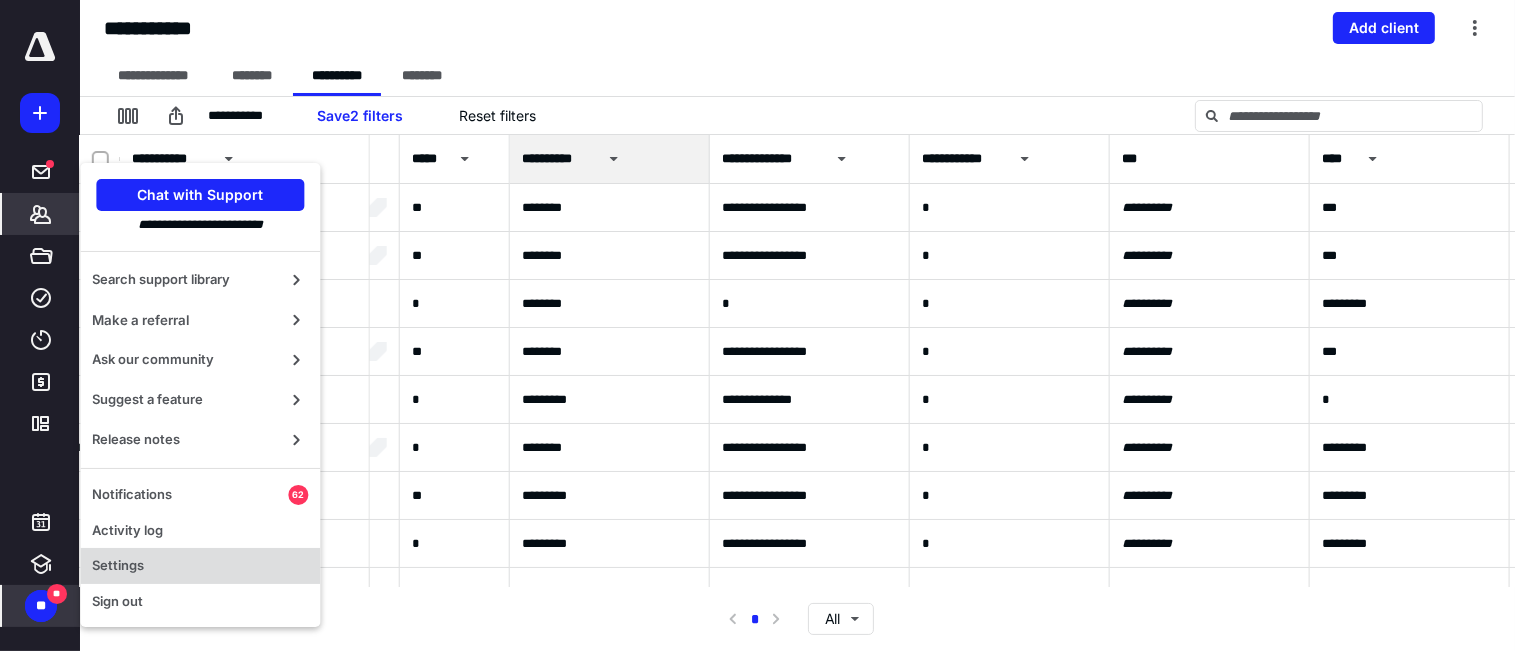 click on "Settings" at bounding box center [200, 566] 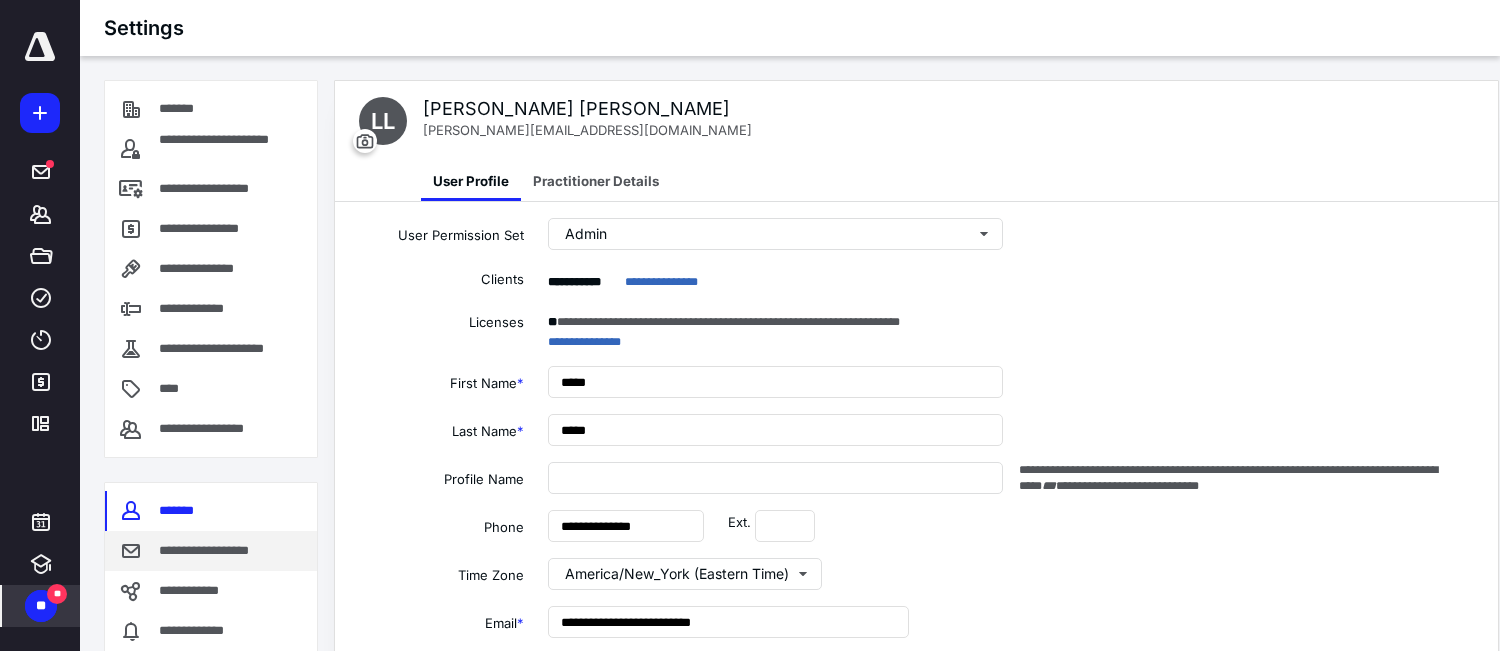 type on "**********" 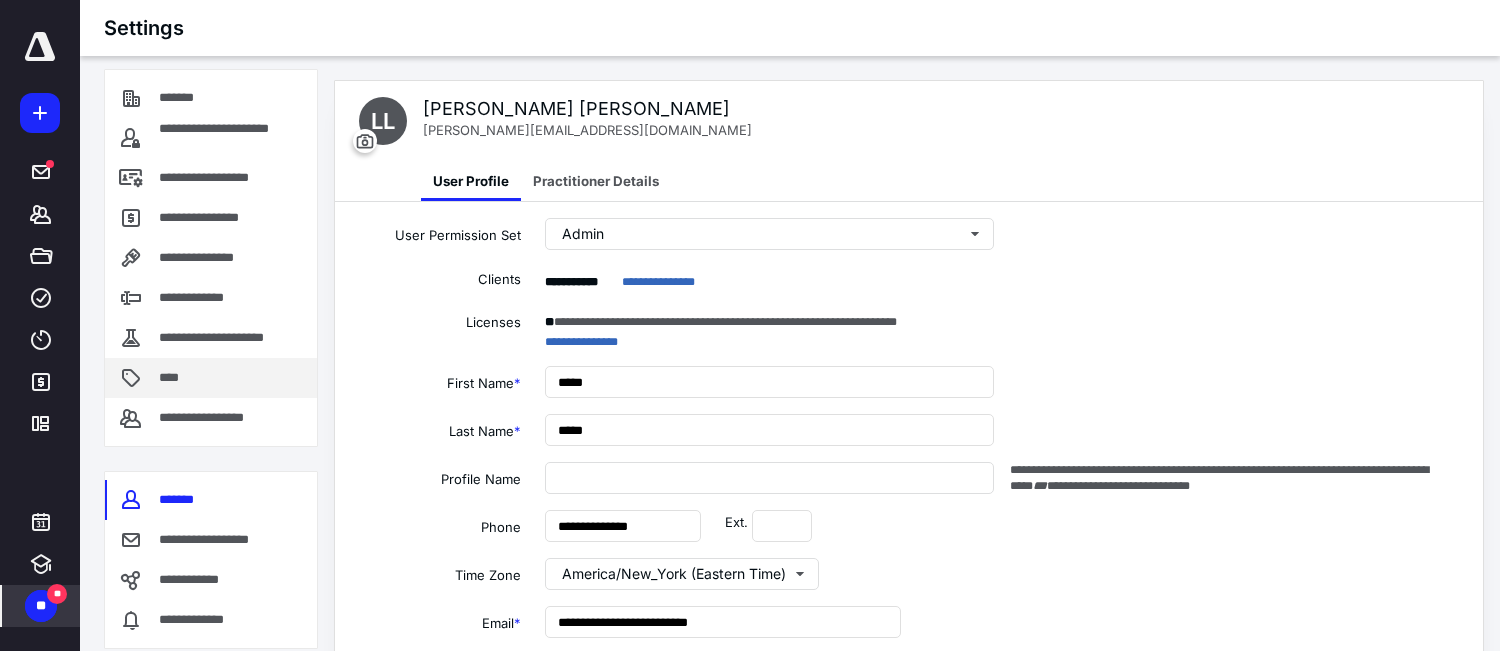 scroll, scrollTop: 0, scrollLeft: 0, axis: both 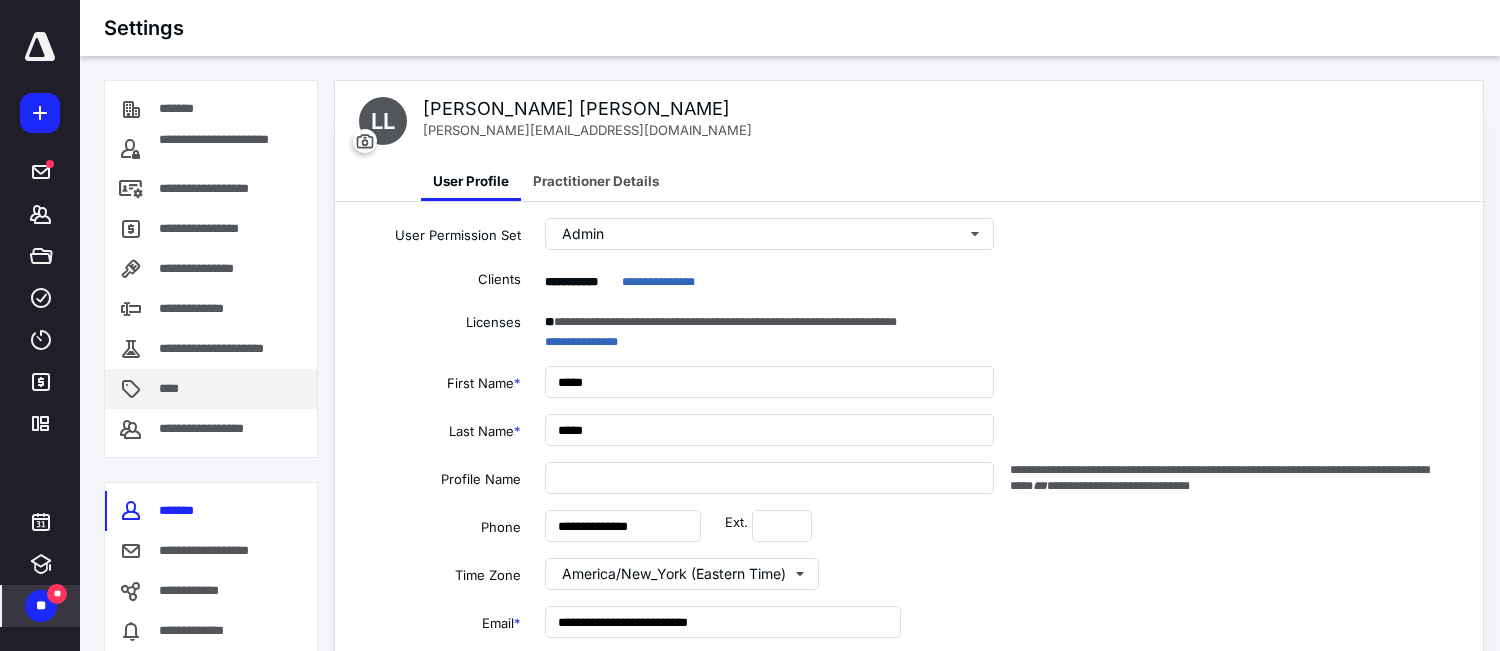 click on "****" at bounding box center (174, 389) 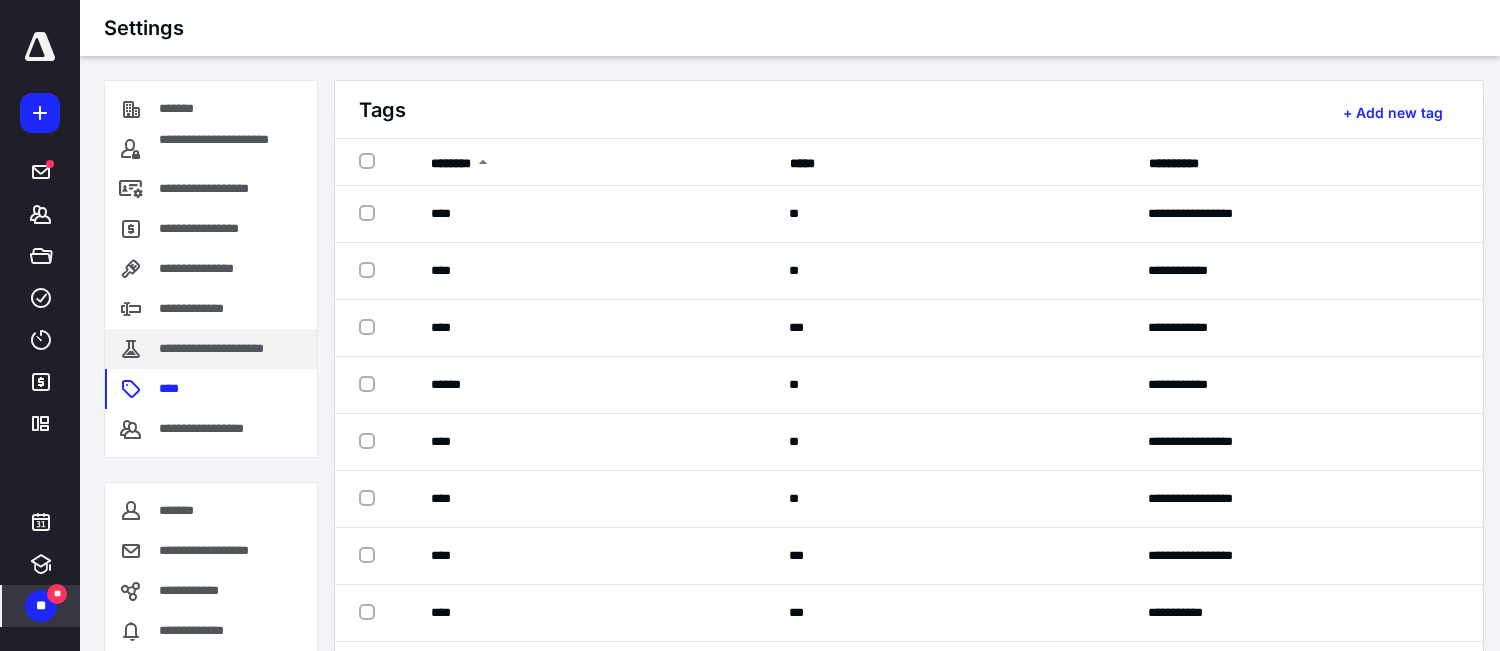 click on "**********" at bounding box center [227, 349] 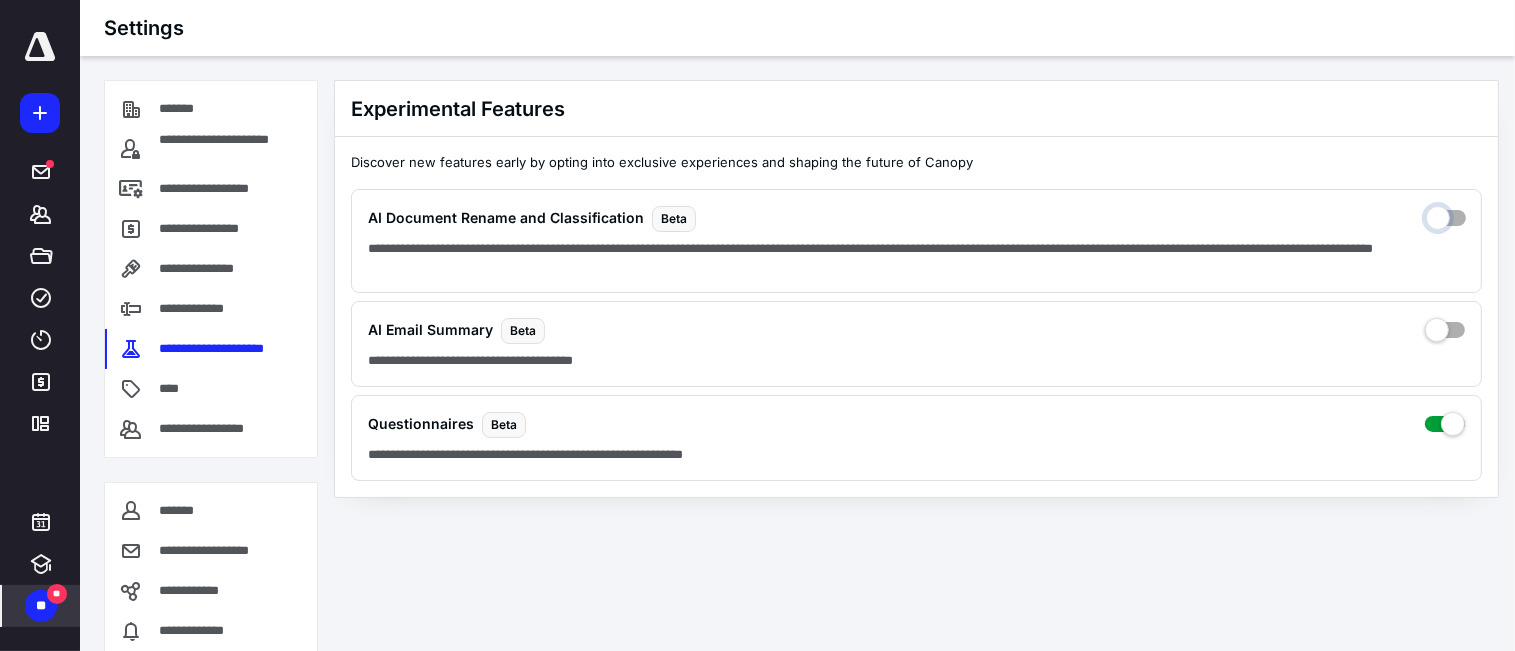 click at bounding box center (1446, 232) 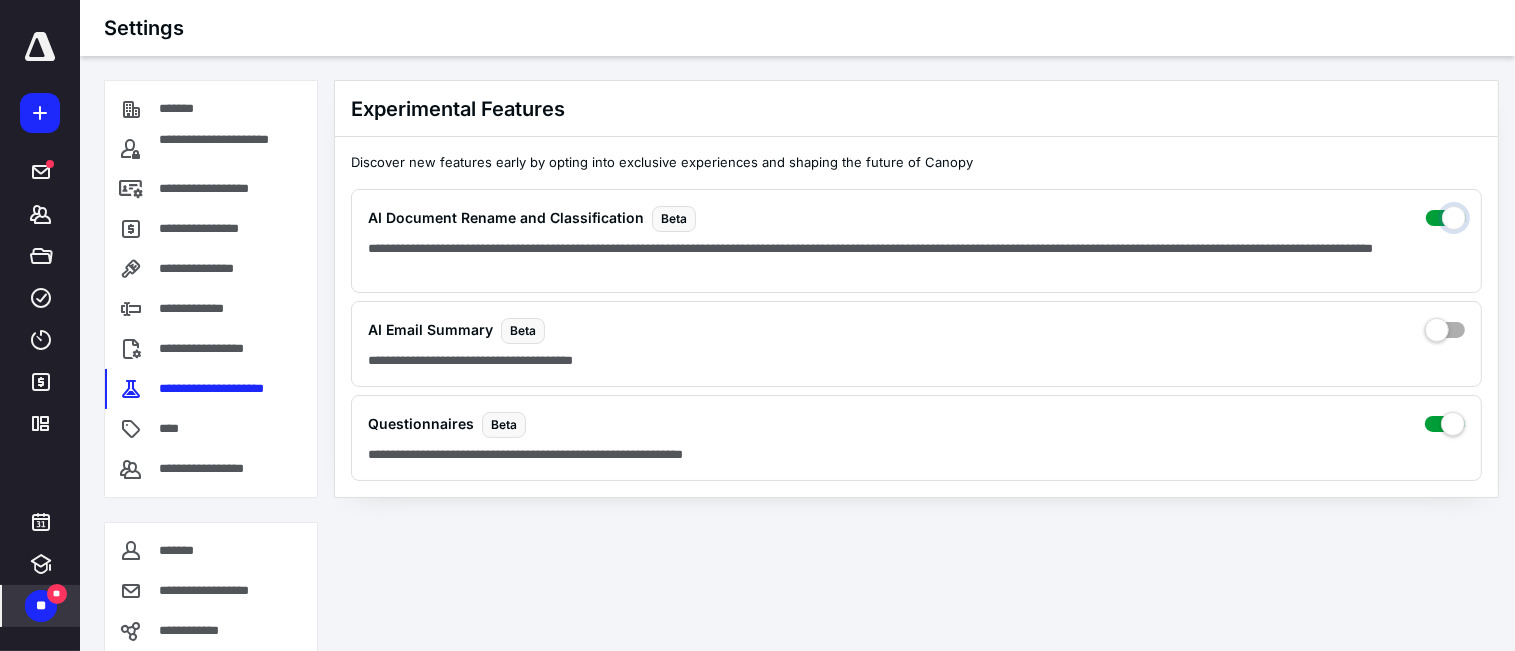 click at bounding box center (1446, 232) 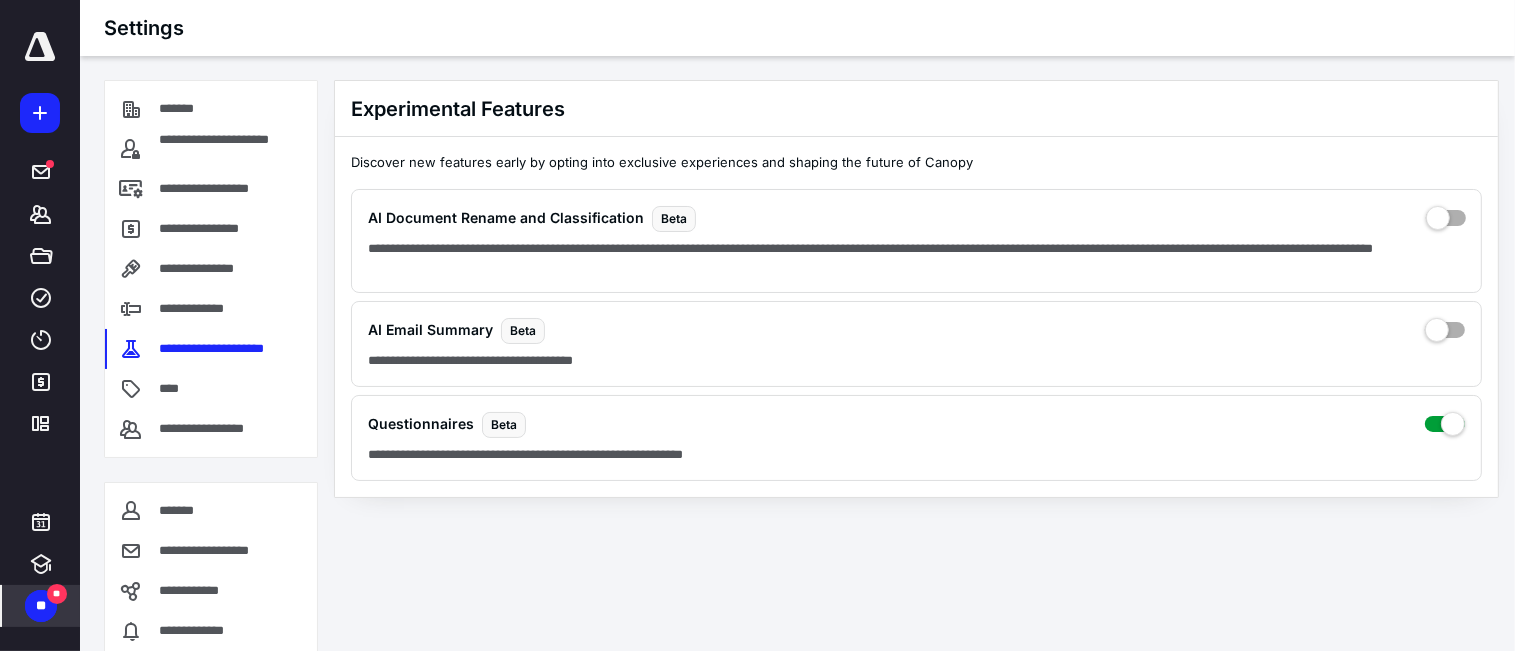 click at bounding box center [40, 47] 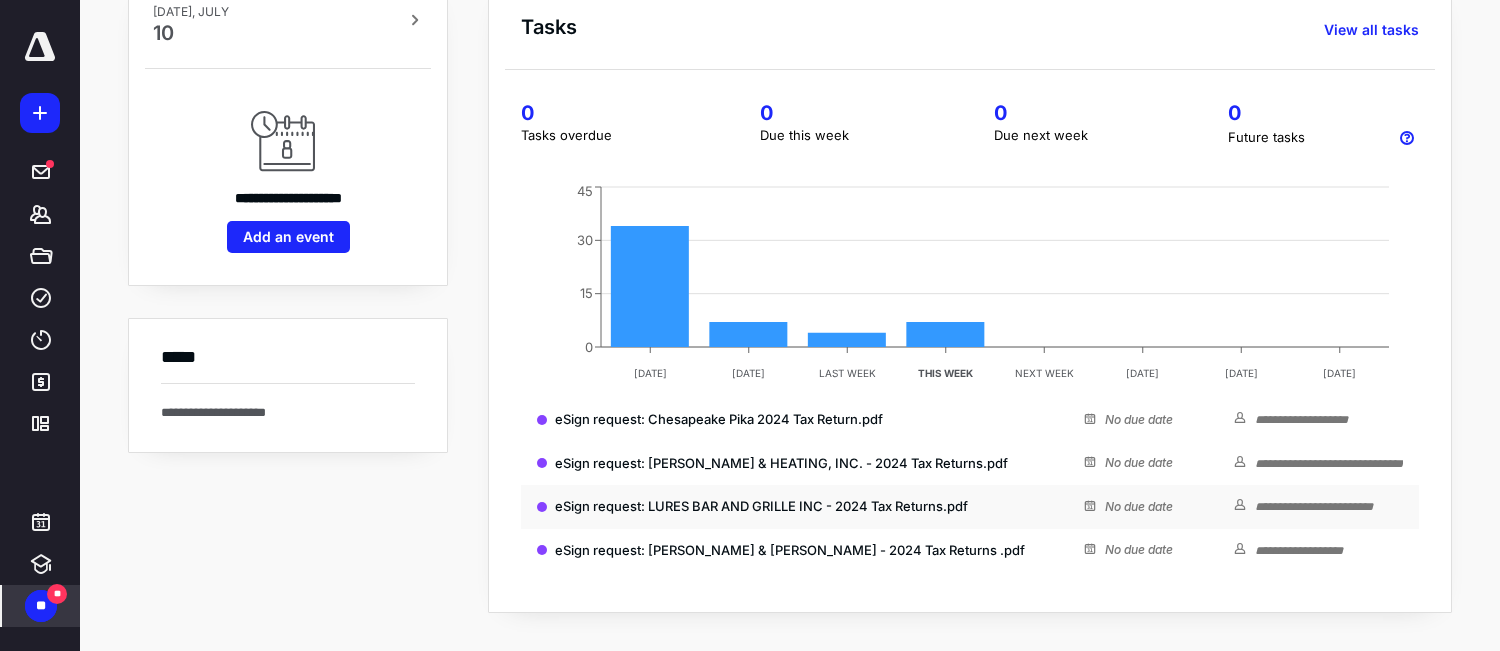 scroll, scrollTop: 155, scrollLeft: 0, axis: vertical 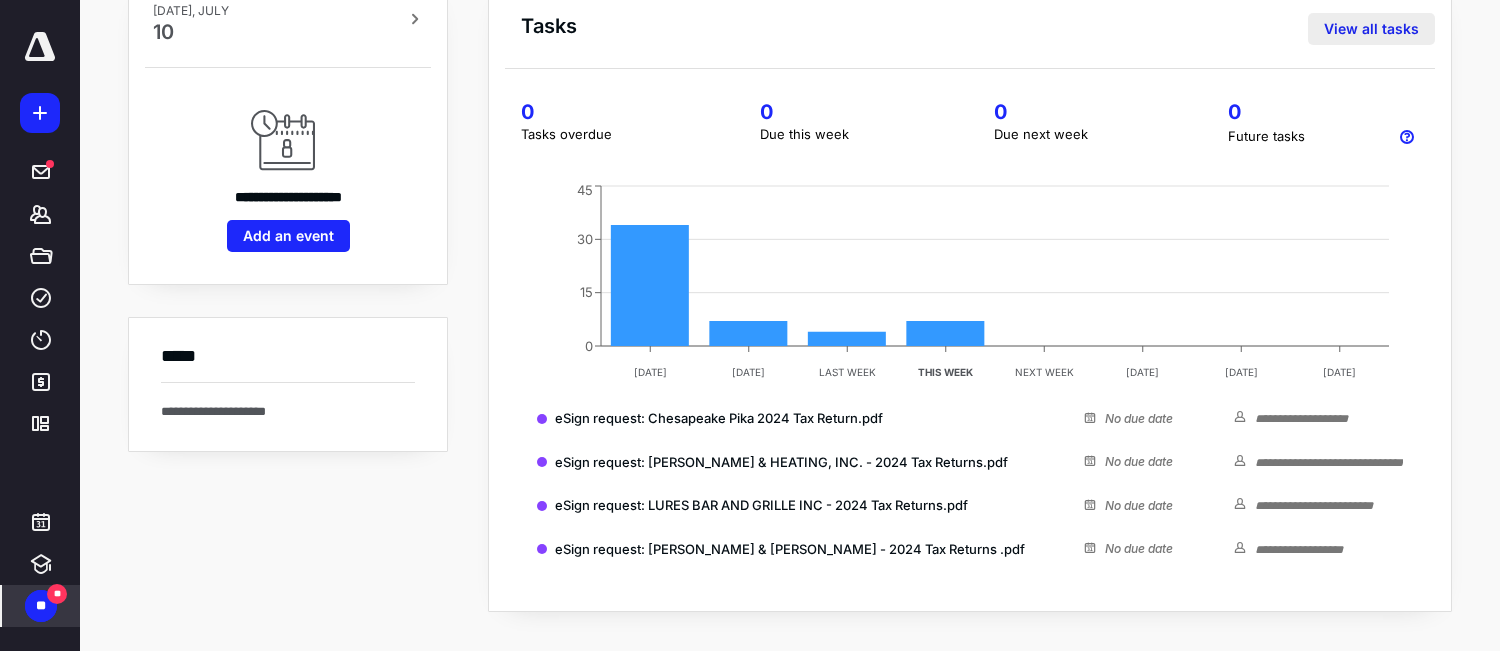 click on "View all tasks" at bounding box center [1371, 29] 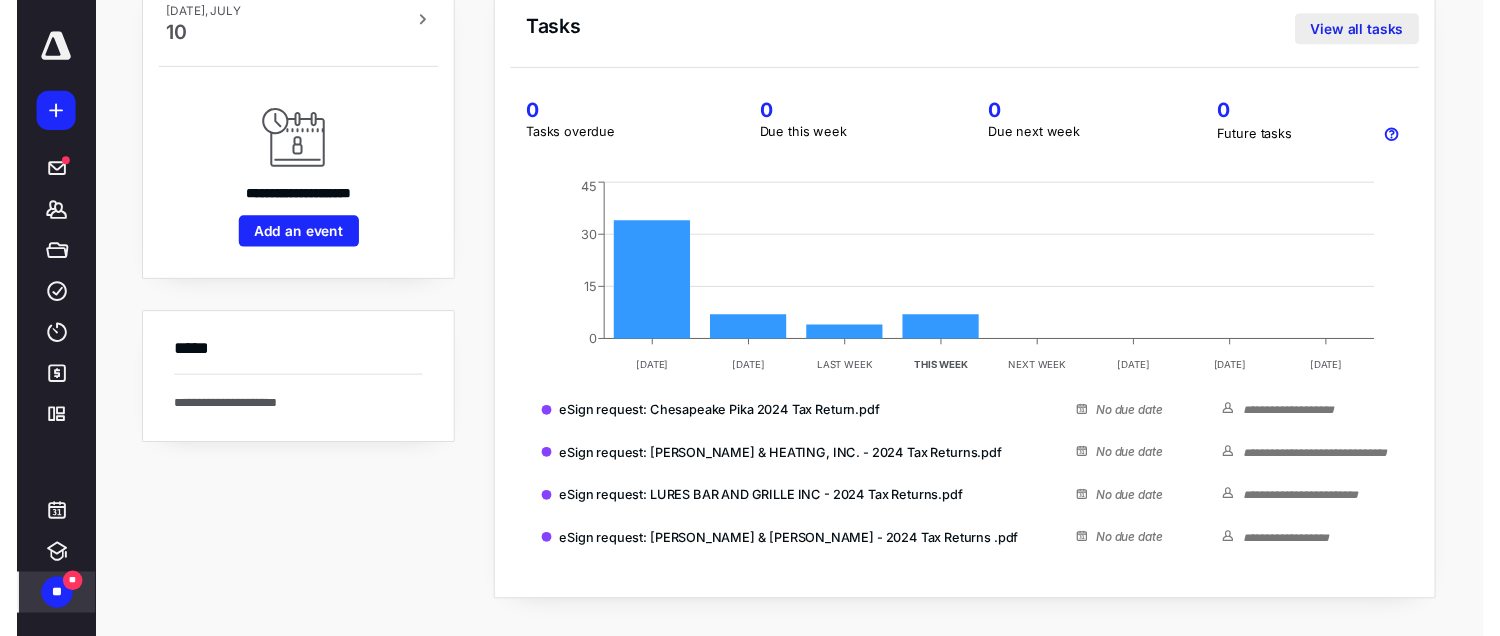 scroll, scrollTop: 0, scrollLeft: 0, axis: both 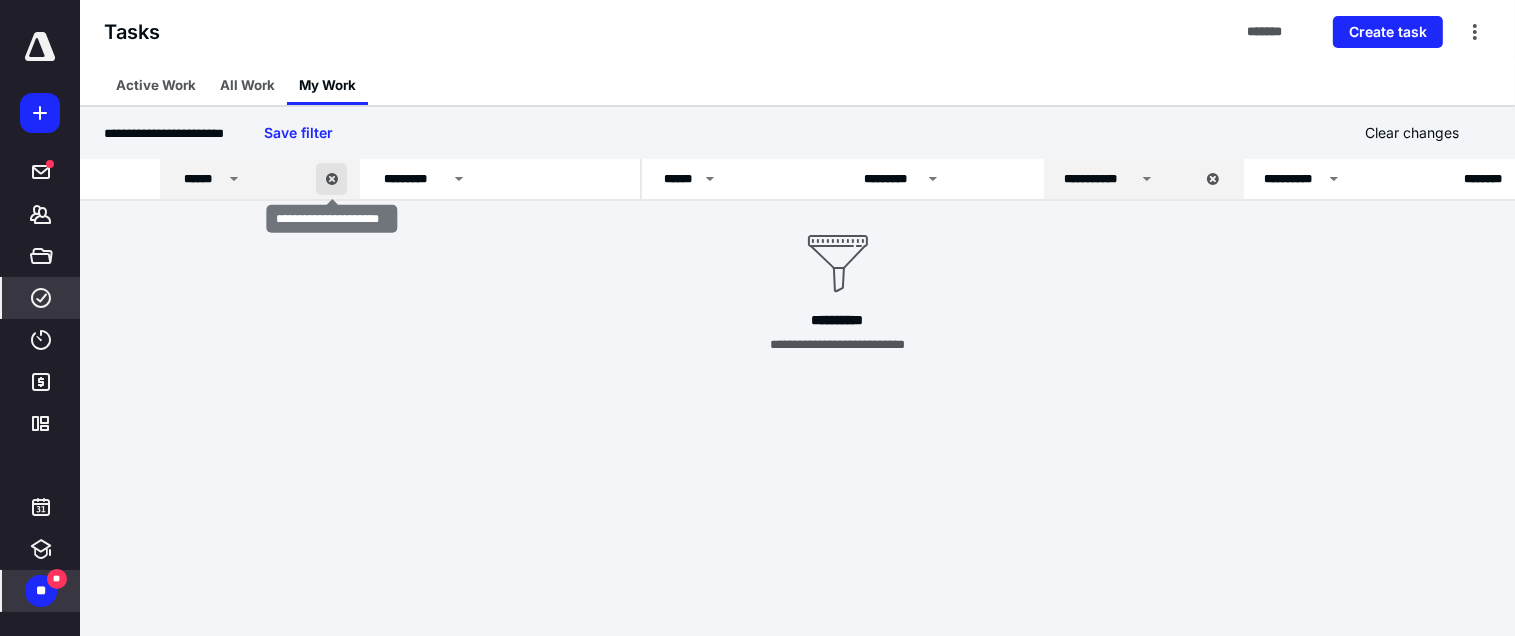 click at bounding box center [331, 179] 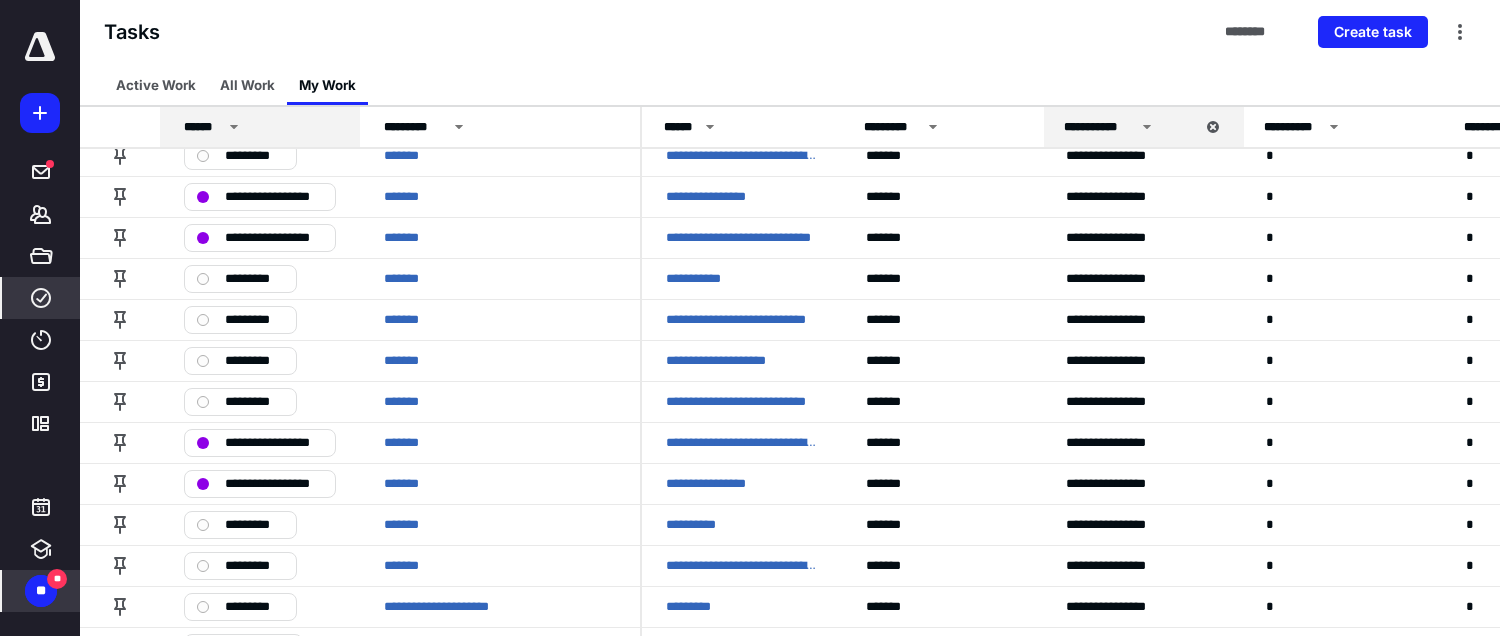scroll, scrollTop: 475, scrollLeft: 0, axis: vertical 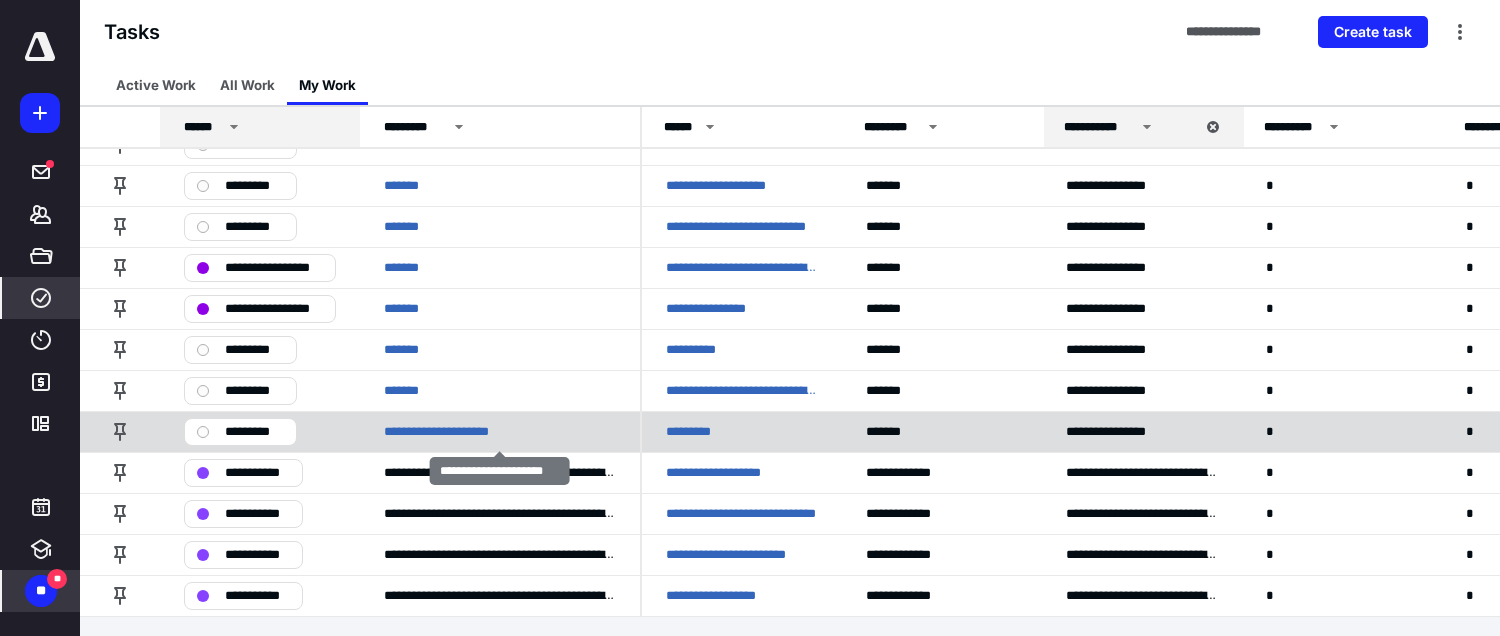 click on "**********" at bounding box center [500, 431] 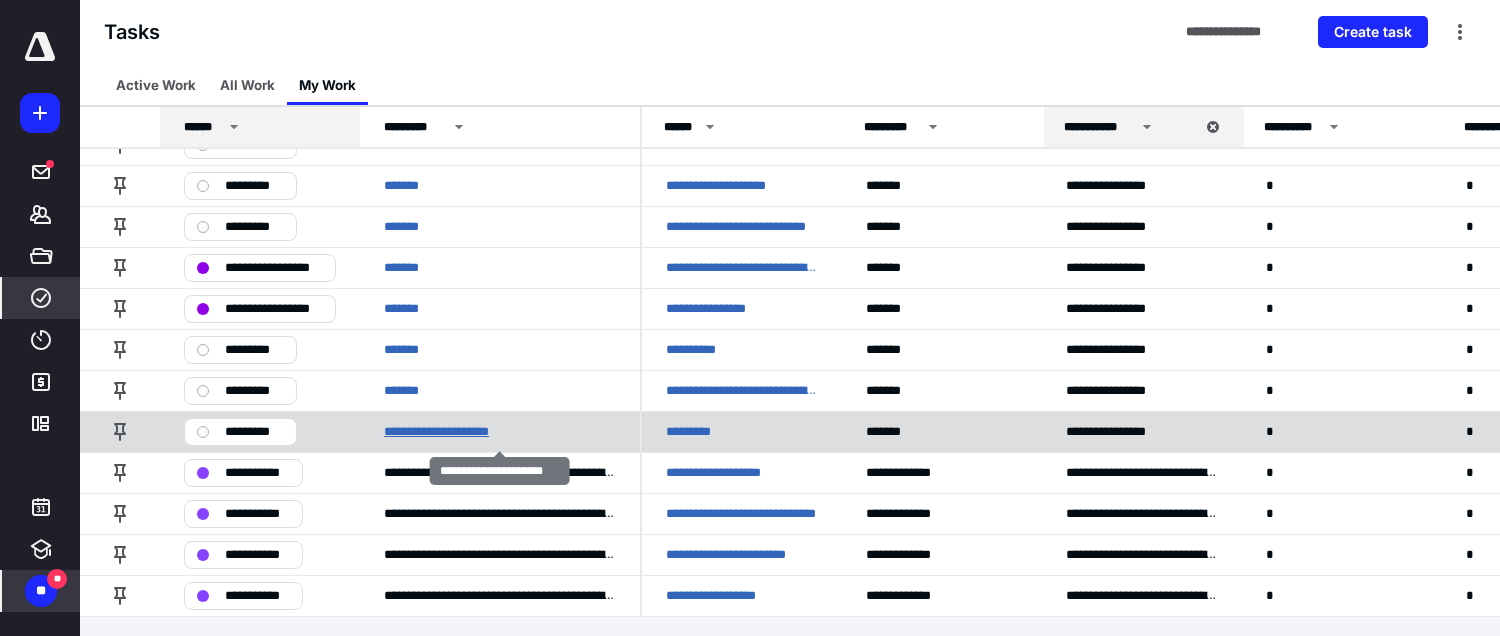 click on "**********" at bounding box center (448, 432) 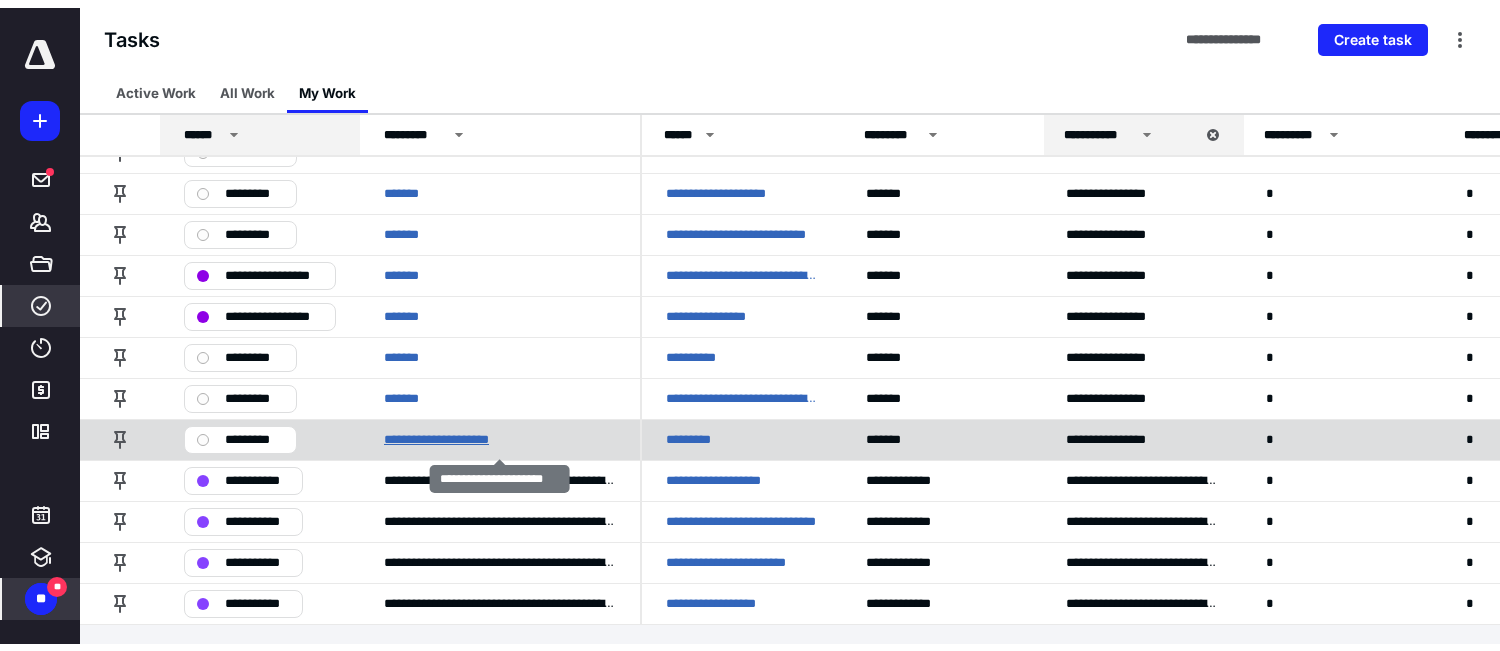 scroll, scrollTop: 0, scrollLeft: 0, axis: both 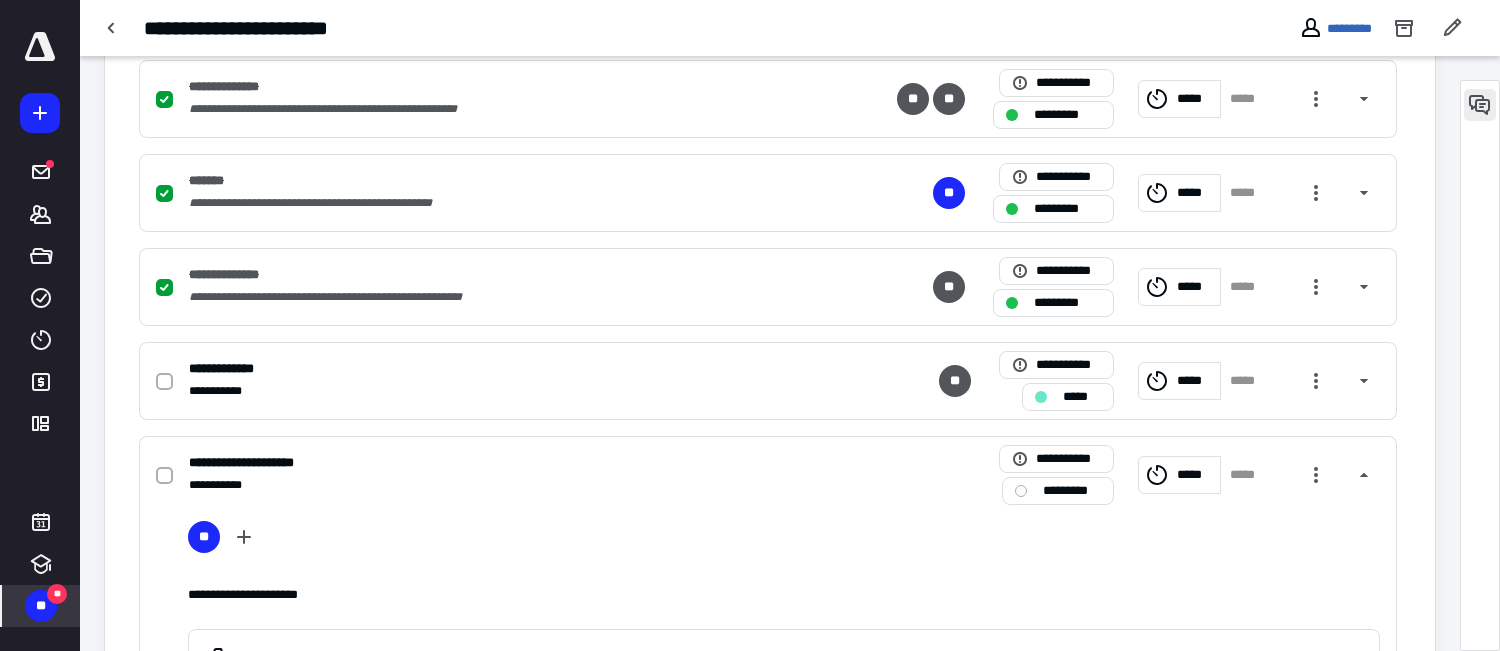 click at bounding box center [1480, 105] 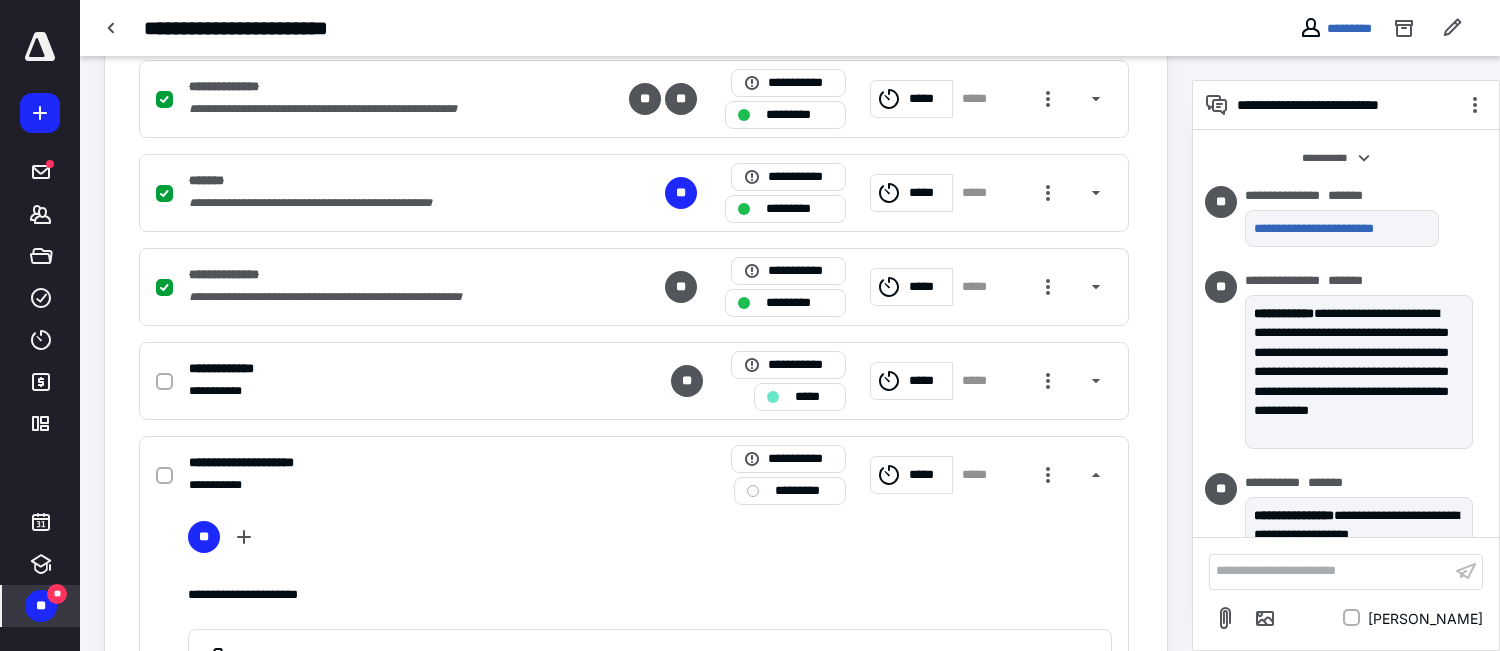 scroll, scrollTop: 341, scrollLeft: 0, axis: vertical 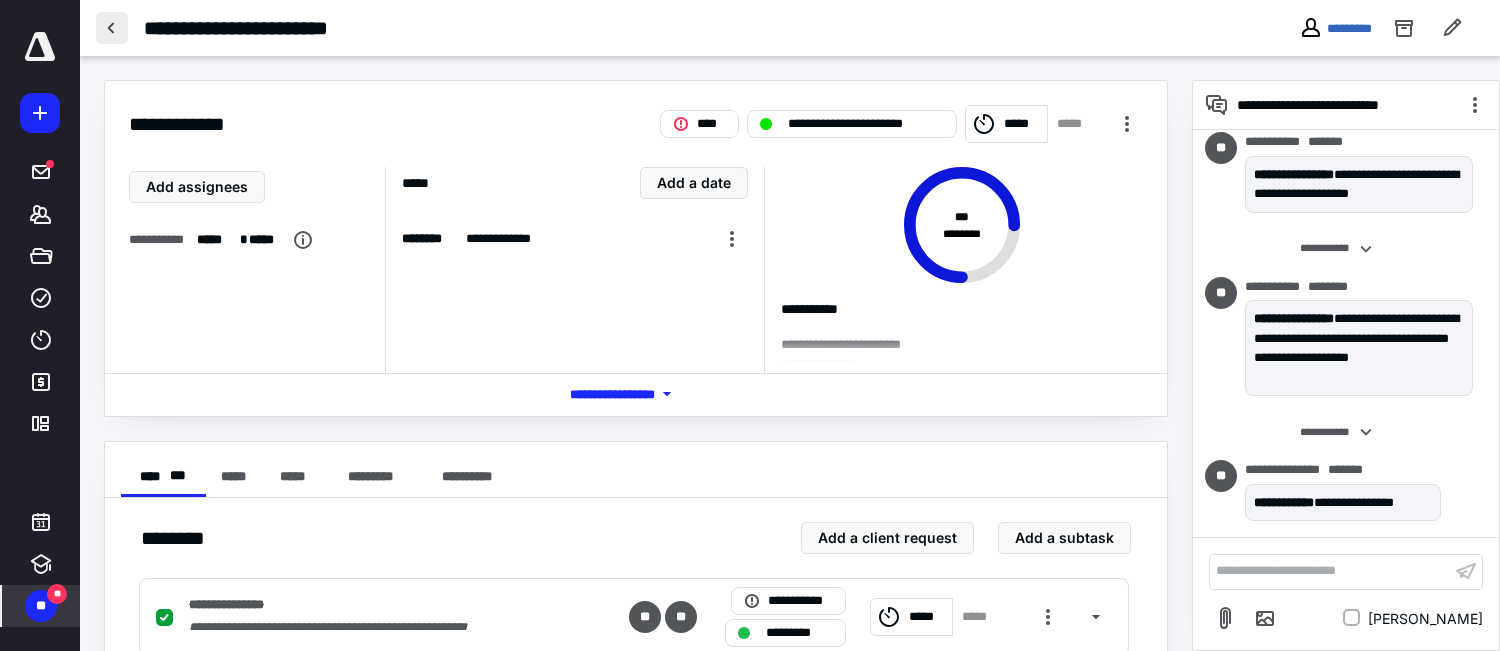 click at bounding box center [112, 28] 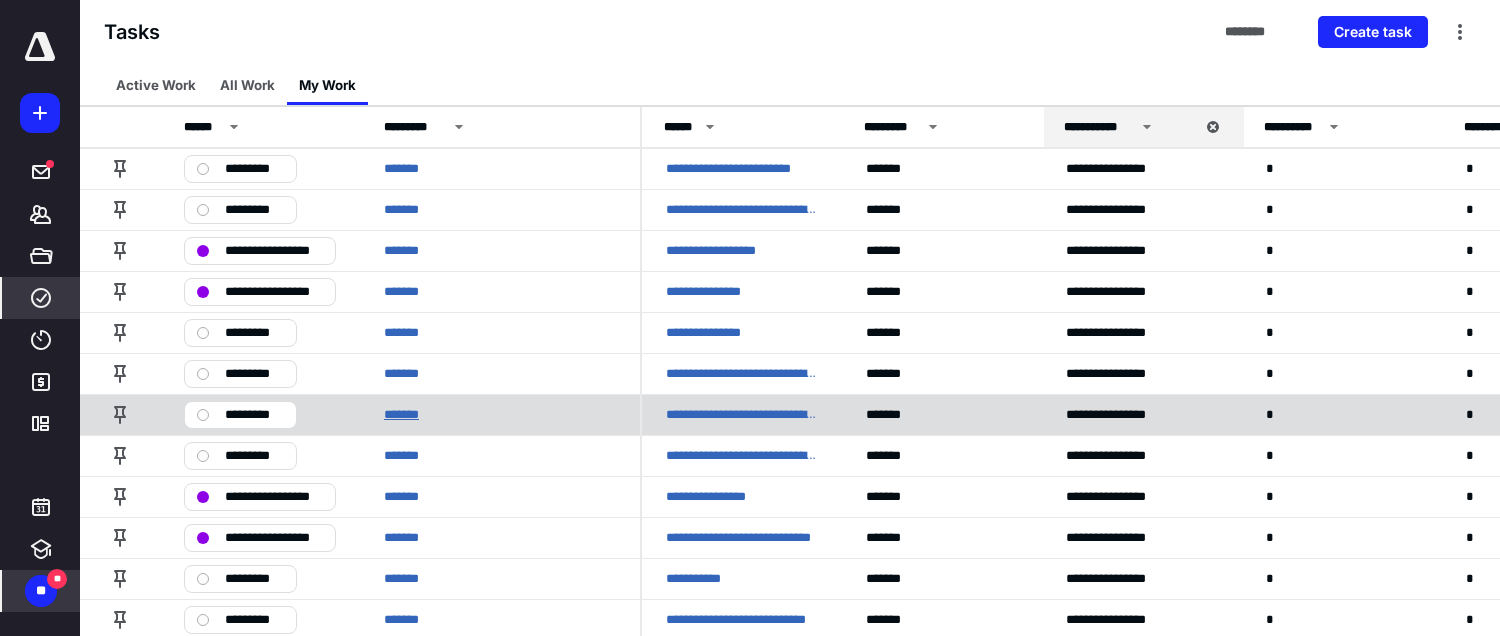 click on "*******" at bounding box center (402, 415) 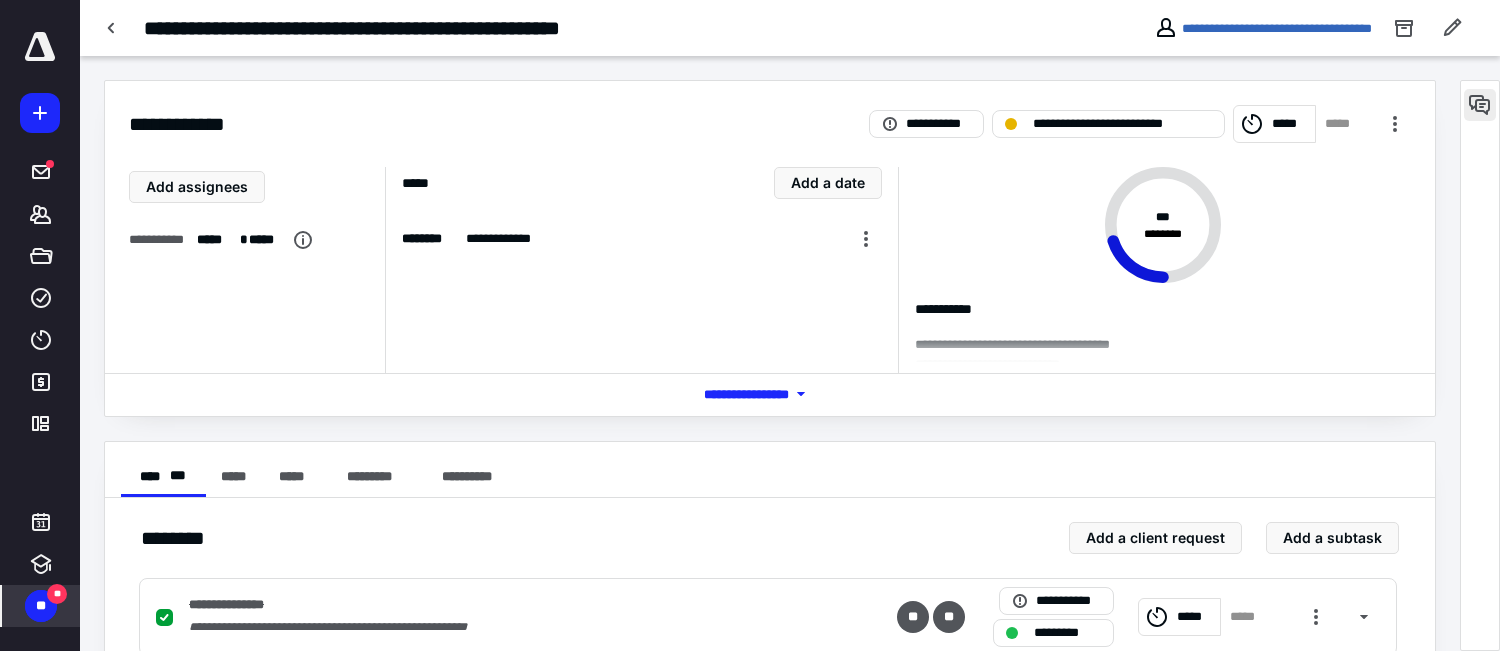 click at bounding box center [1480, 105] 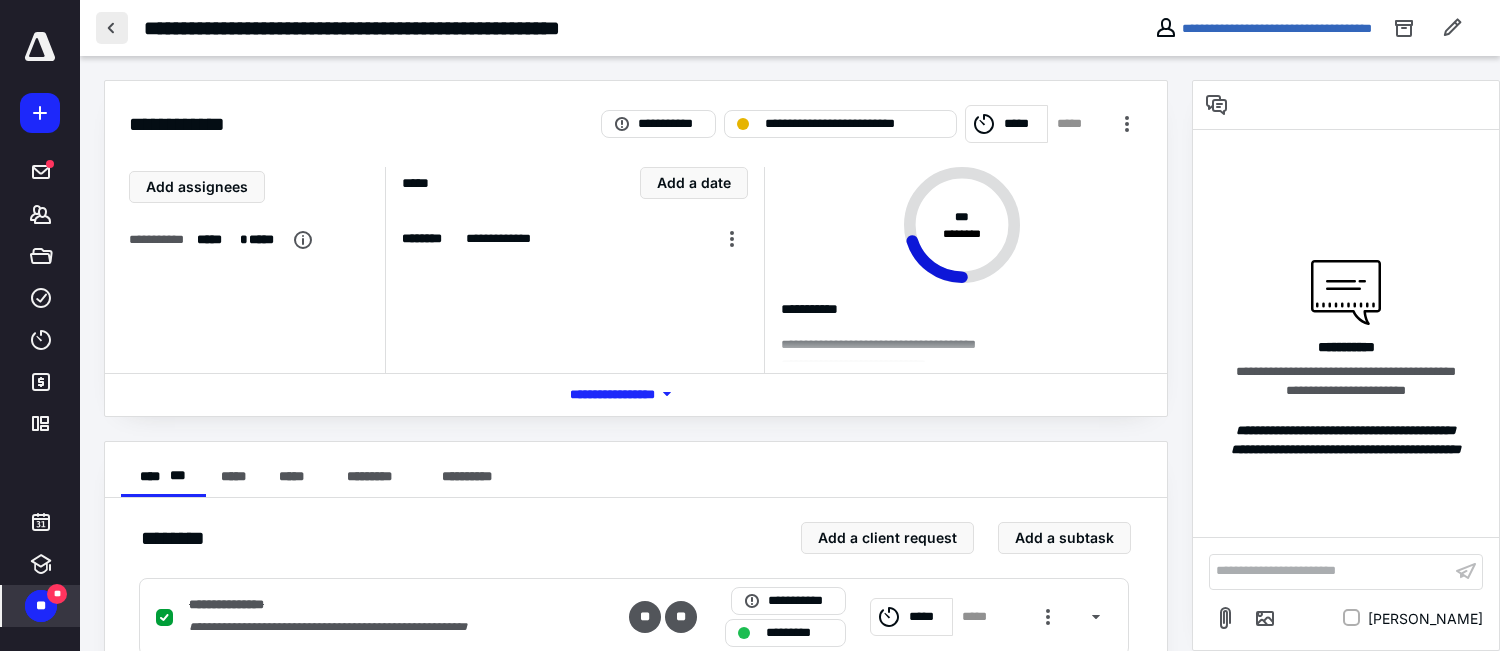 click at bounding box center (112, 28) 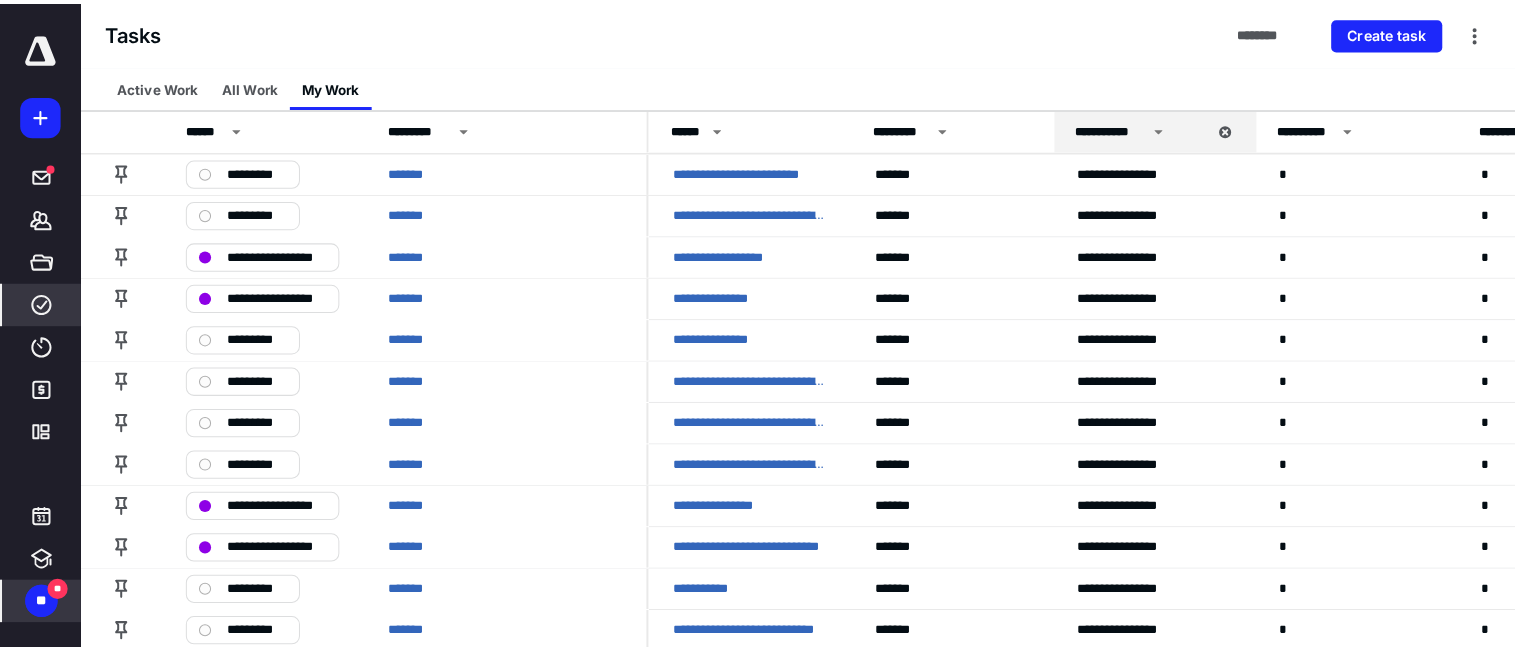 scroll, scrollTop: 0, scrollLeft: 0, axis: both 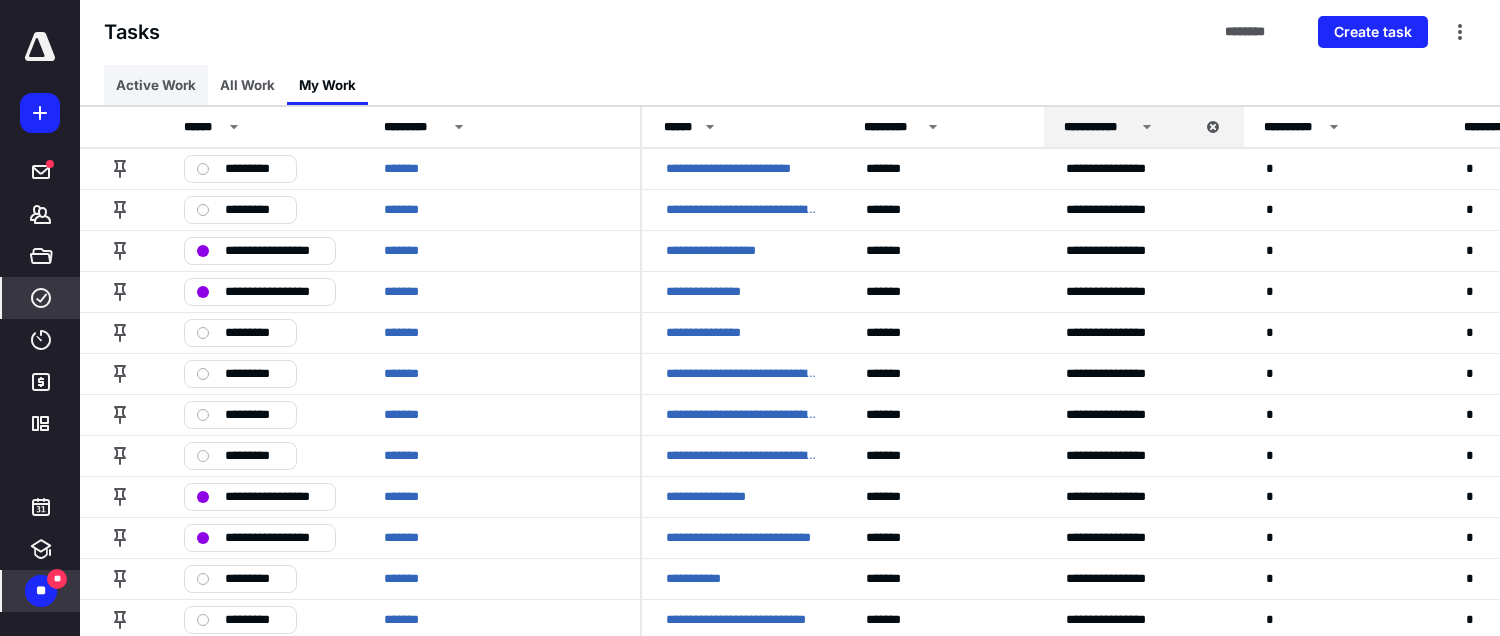 click on "Active Work" at bounding box center (156, 85) 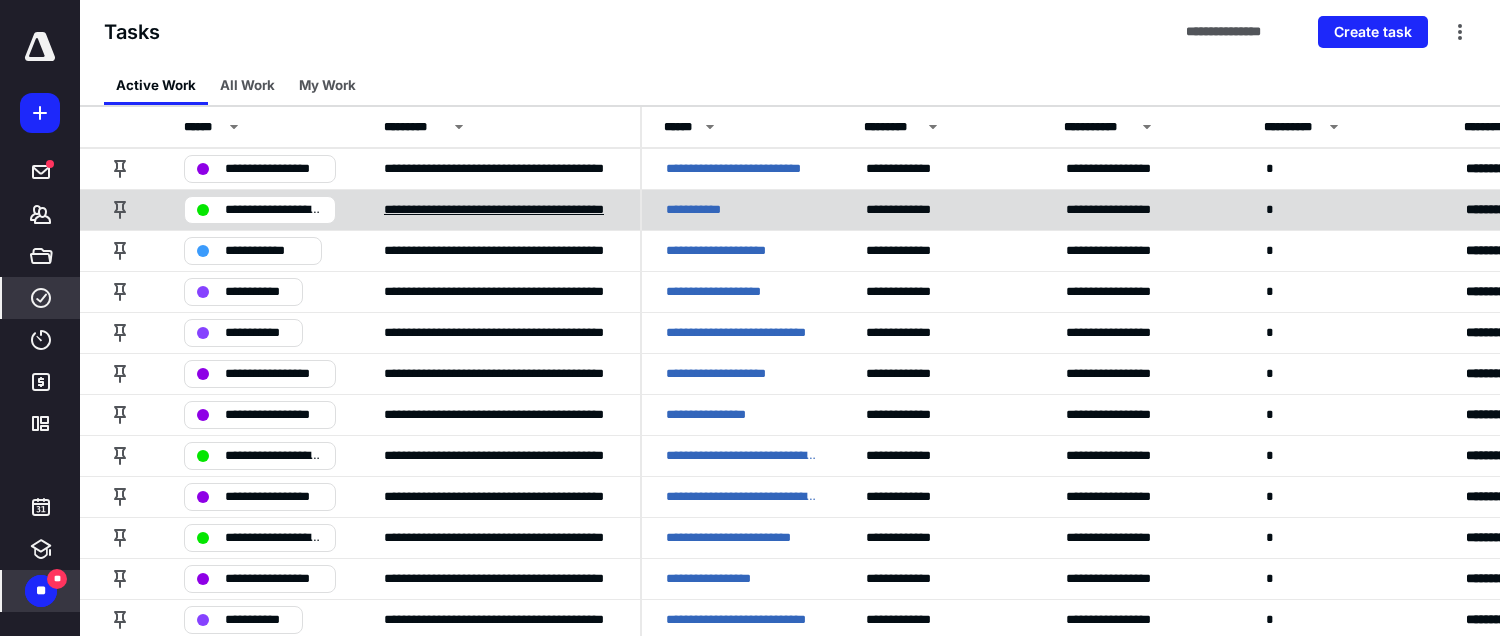 click on "**********" at bounding box center (500, 210) 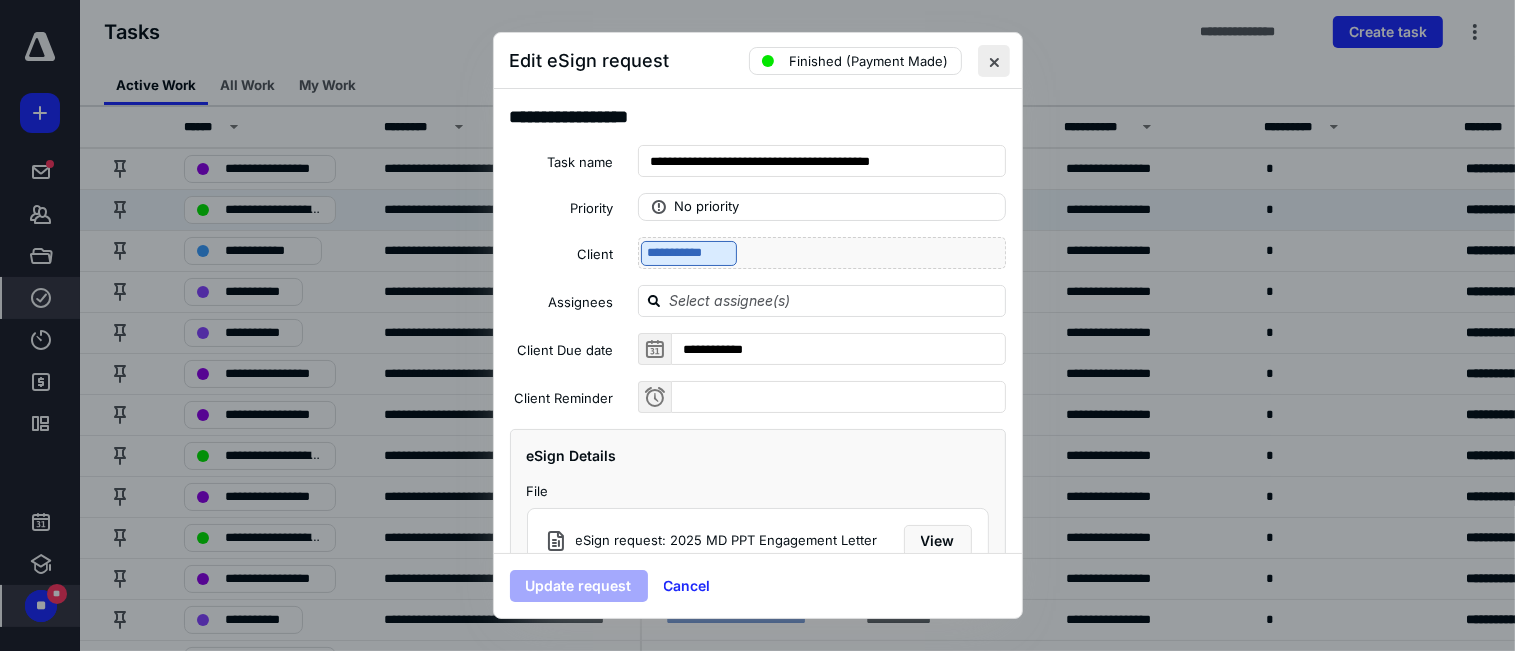 click at bounding box center (994, 61) 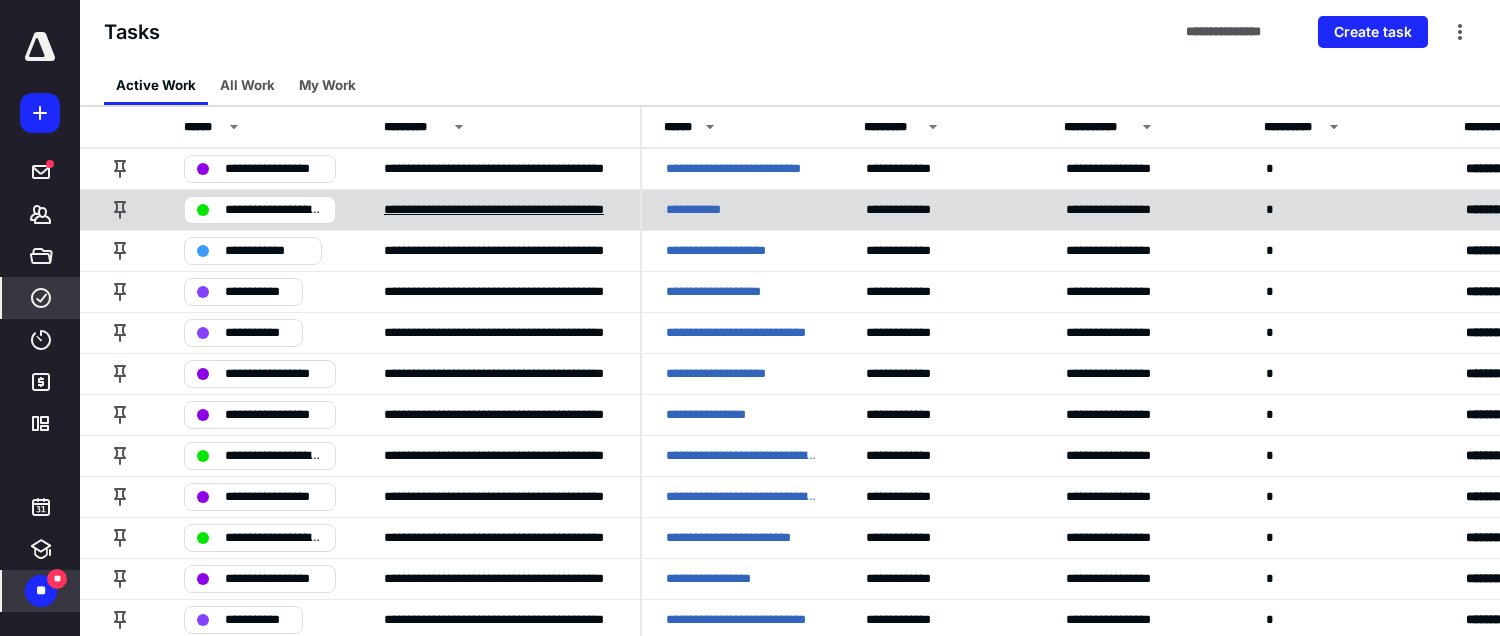 click on "**********" at bounding box center (500, 210) 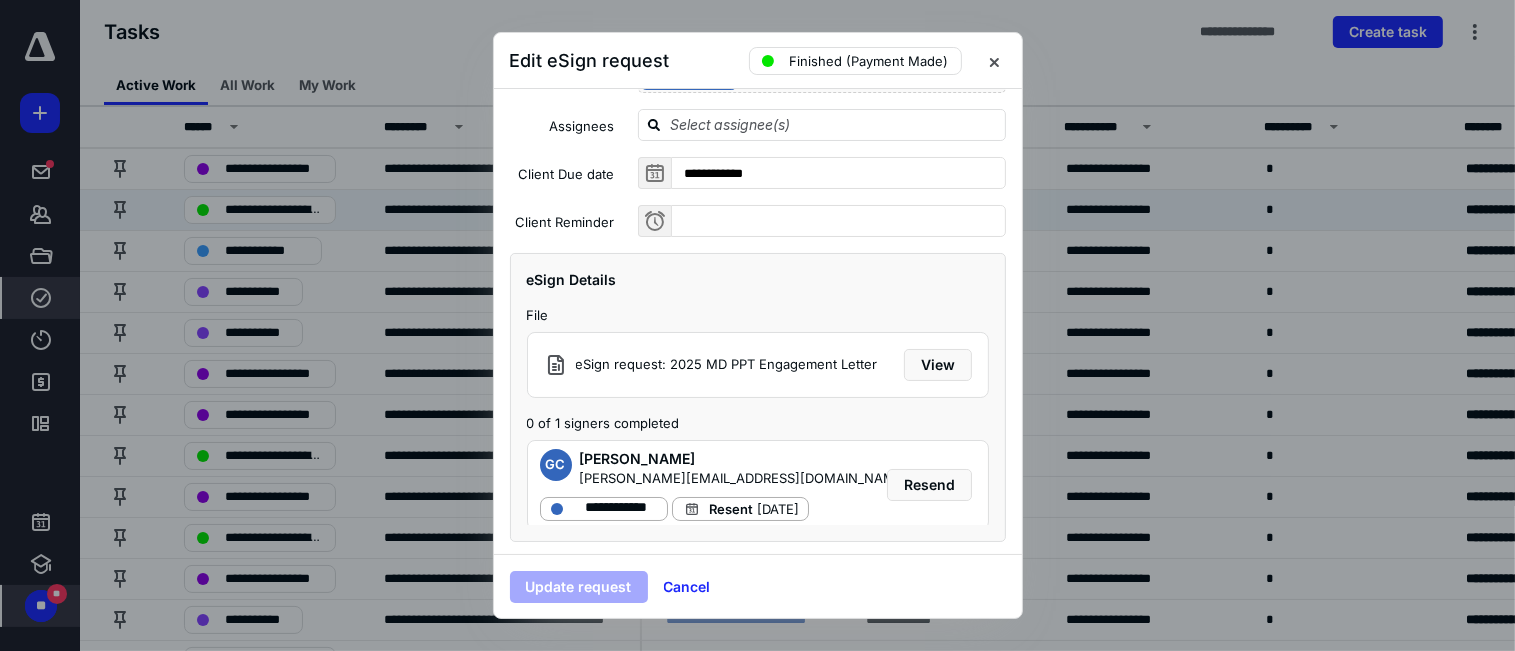 scroll, scrollTop: 180, scrollLeft: 0, axis: vertical 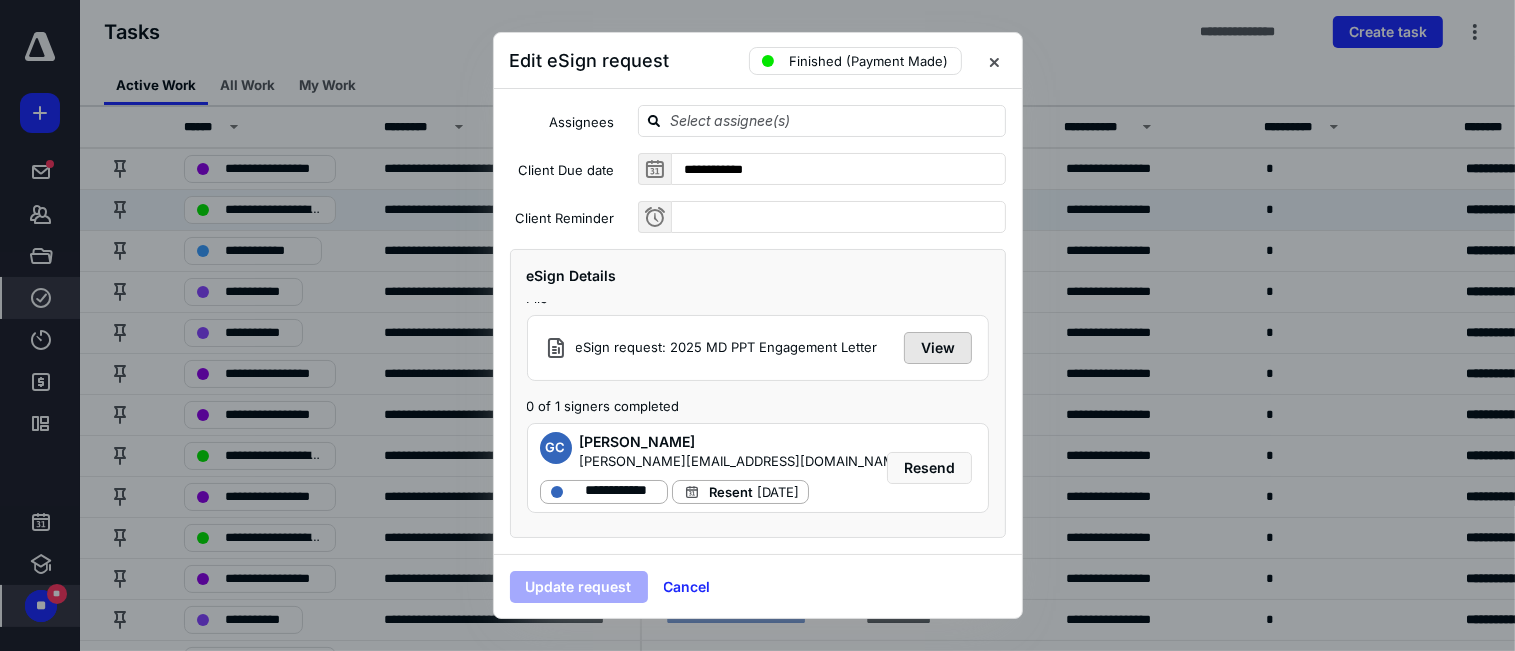 click on "View" at bounding box center (938, 348) 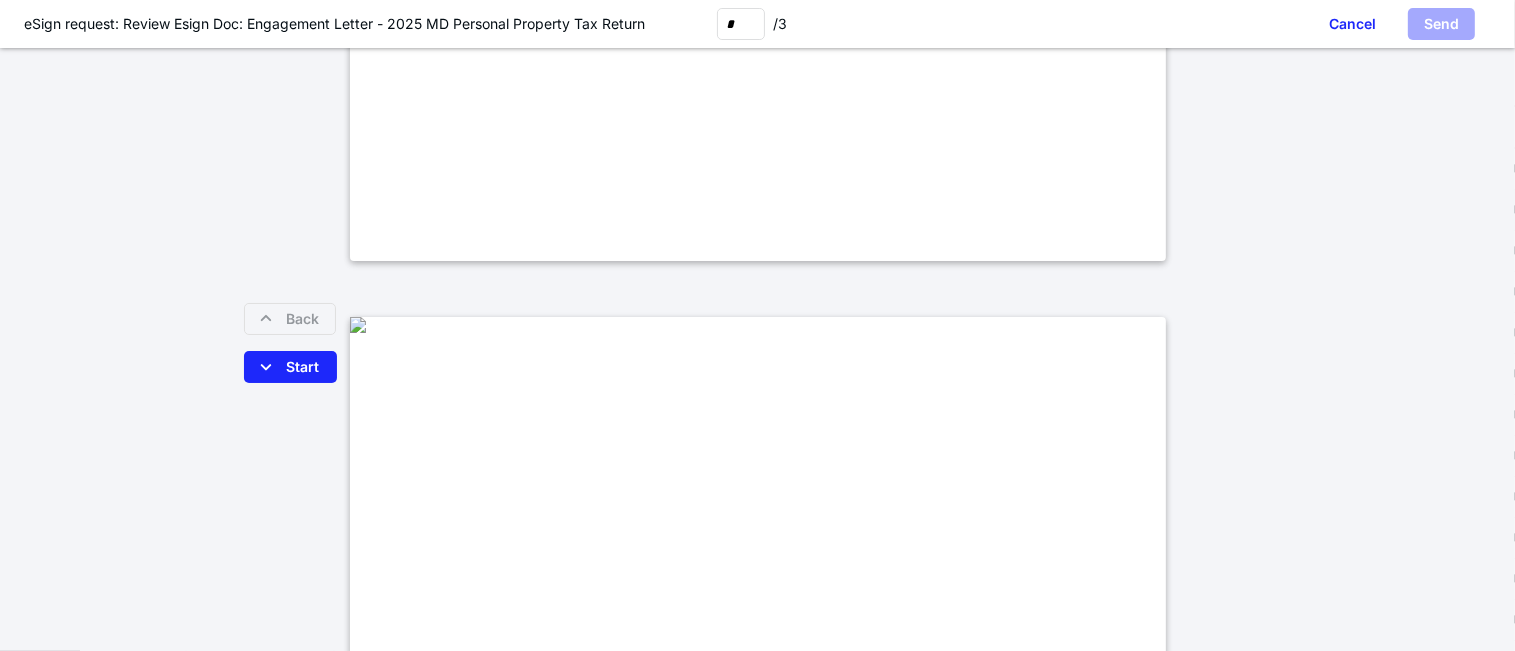 type on "*" 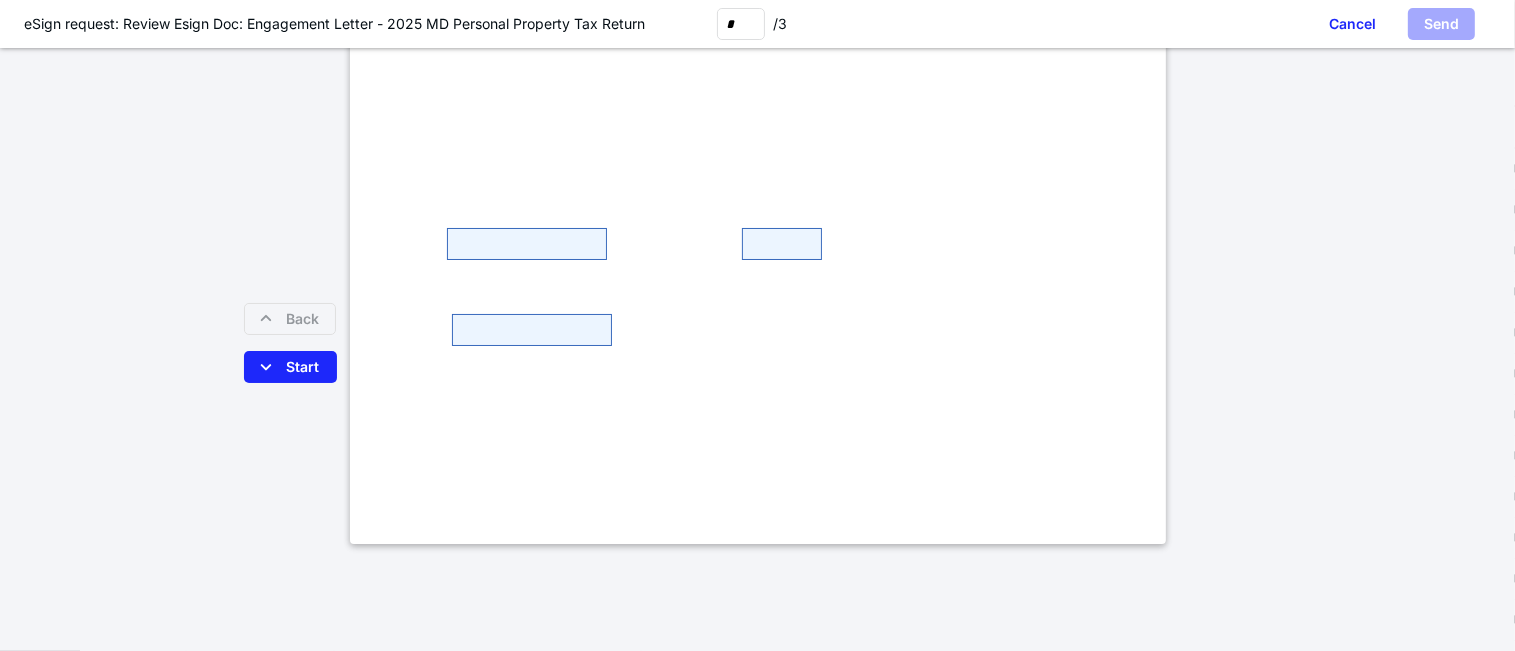 scroll, scrollTop: 2988, scrollLeft: 0, axis: vertical 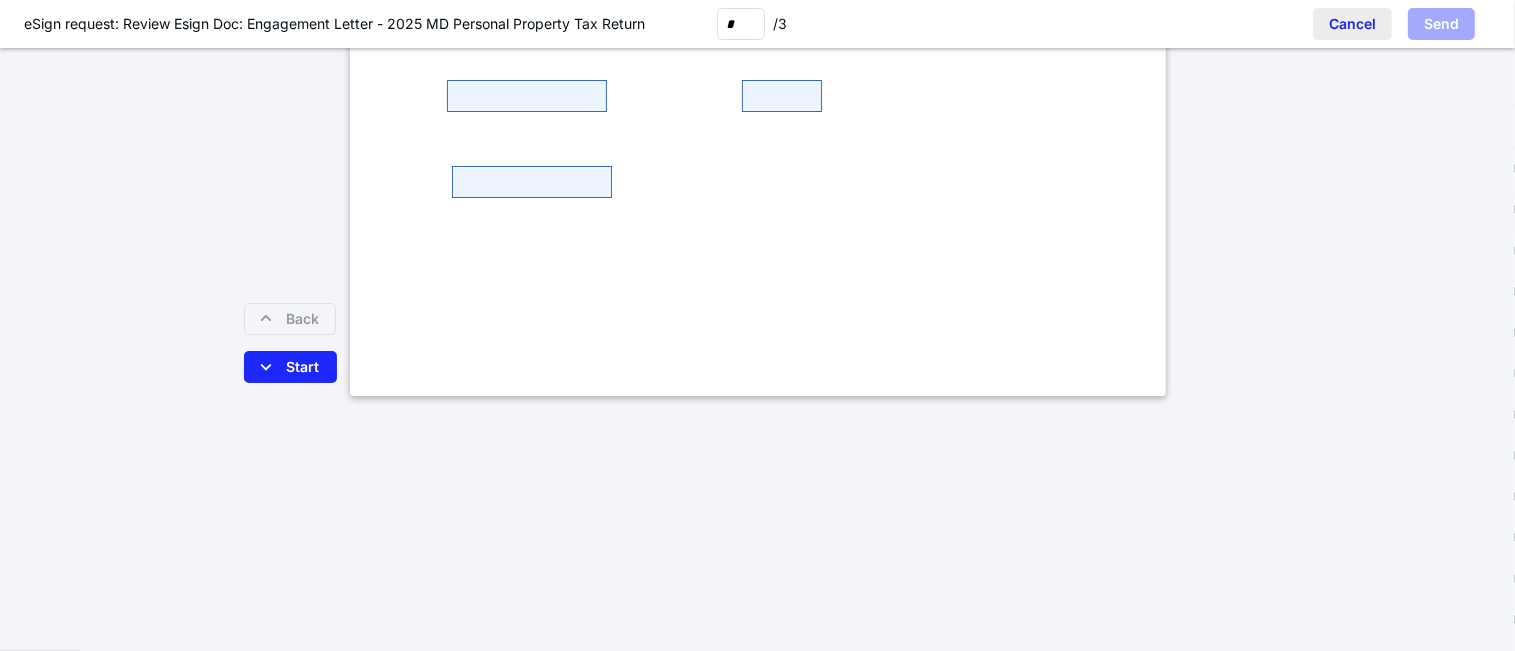 click on "Cancel" at bounding box center [1352, 24] 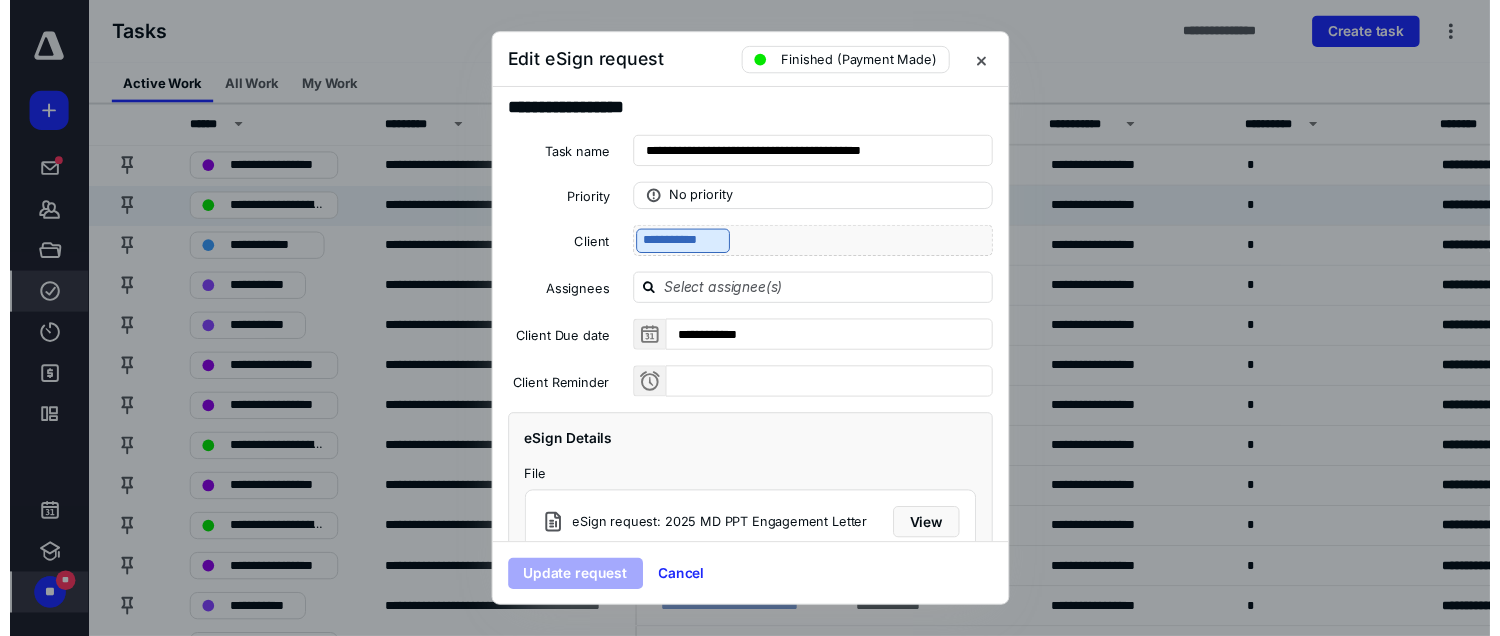 scroll, scrollTop: 0, scrollLeft: 0, axis: both 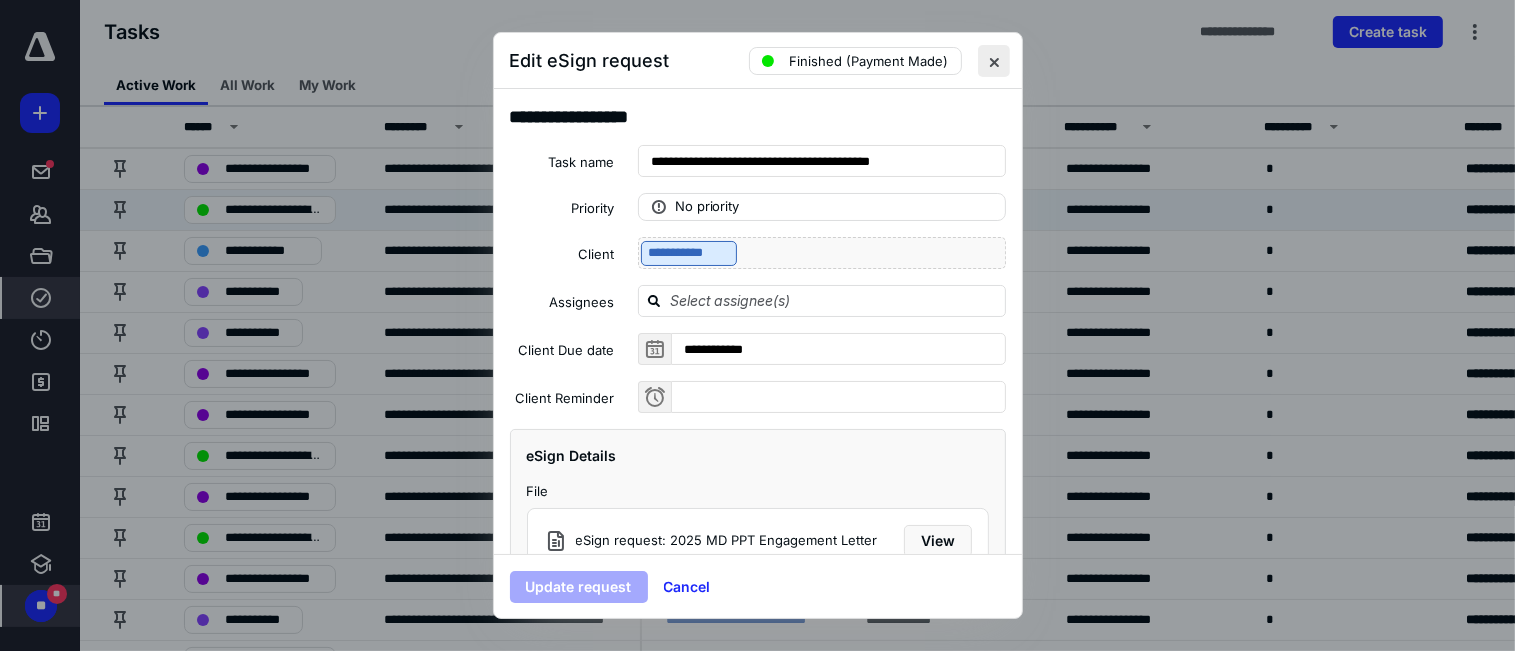 click at bounding box center (994, 61) 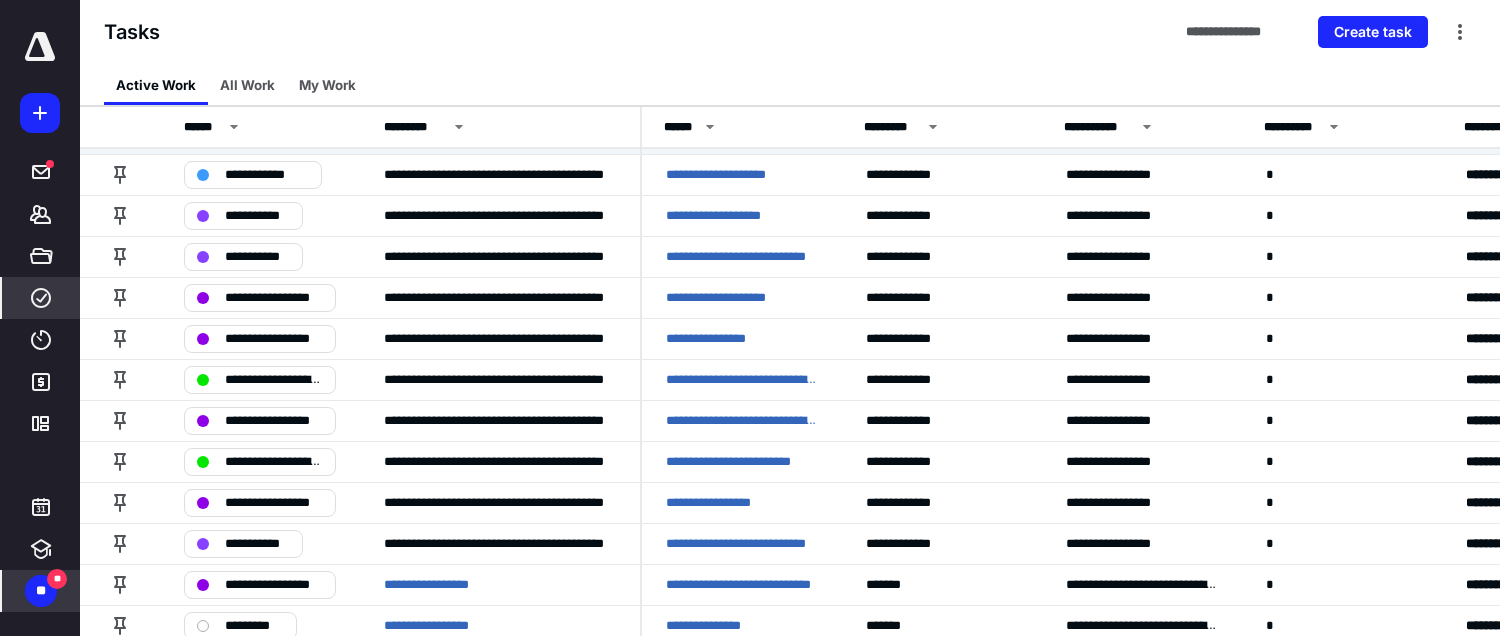scroll, scrollTop: 0, scrollLeft: 0, axis: both 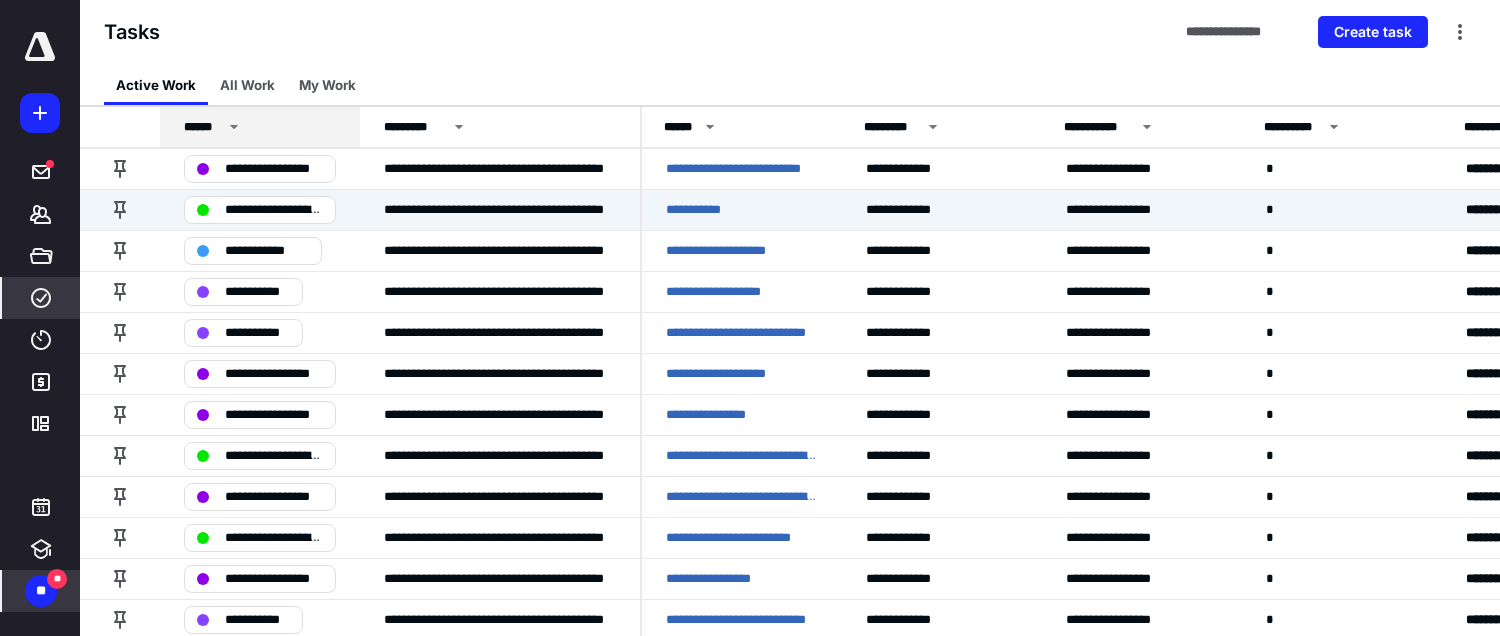 click 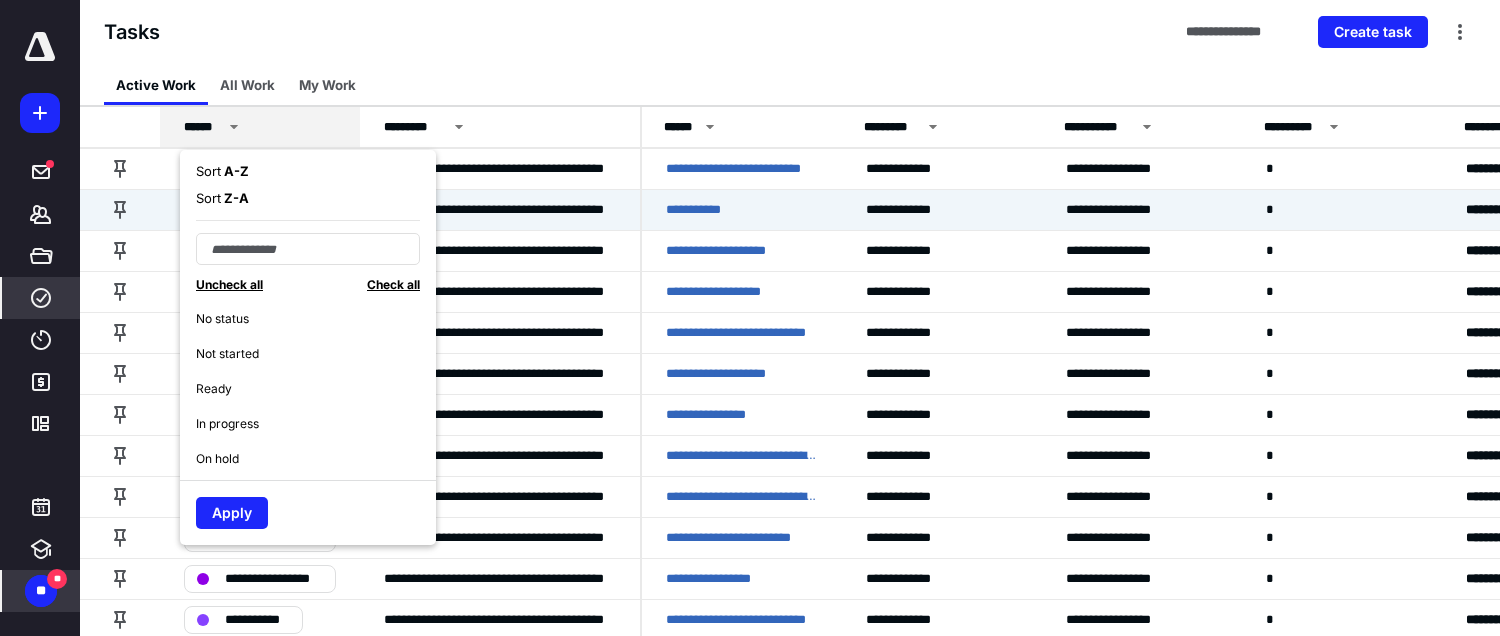 click on "Sort   A  -  Z" at bounding box center (222, 172) 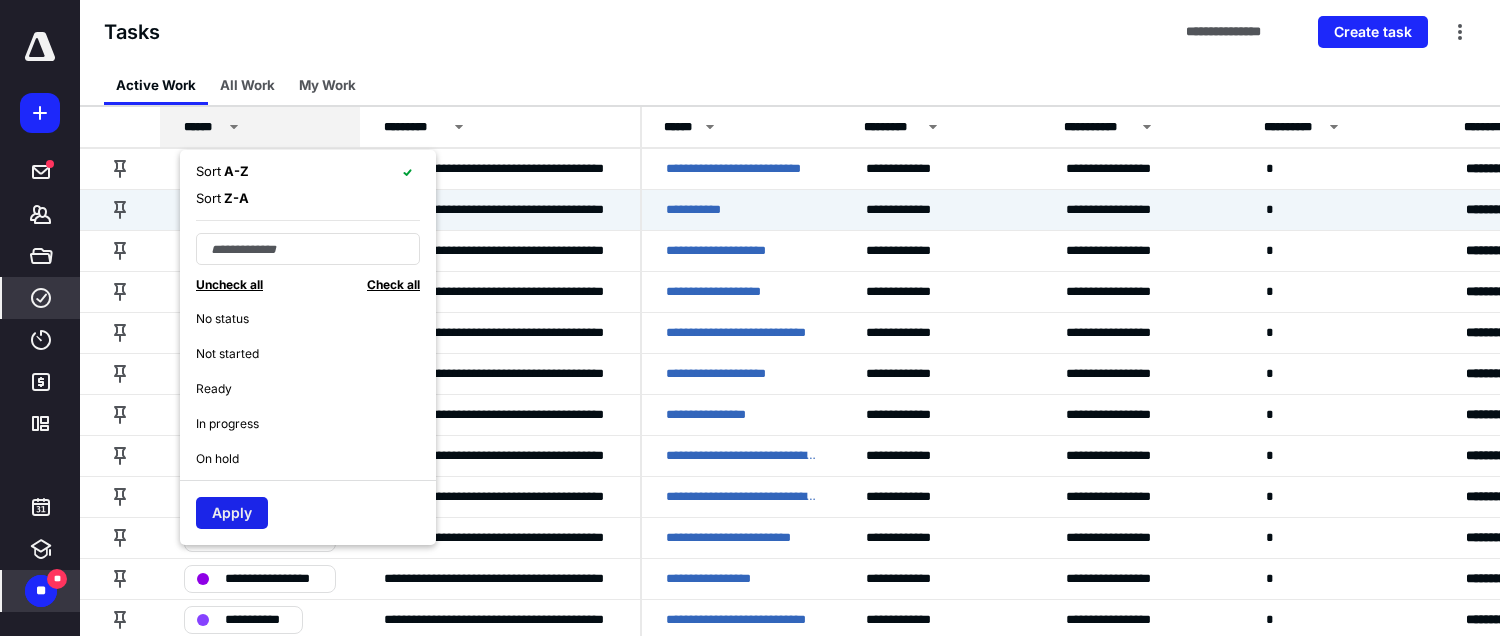 click on "Apply" at bounding box center [232, 513] 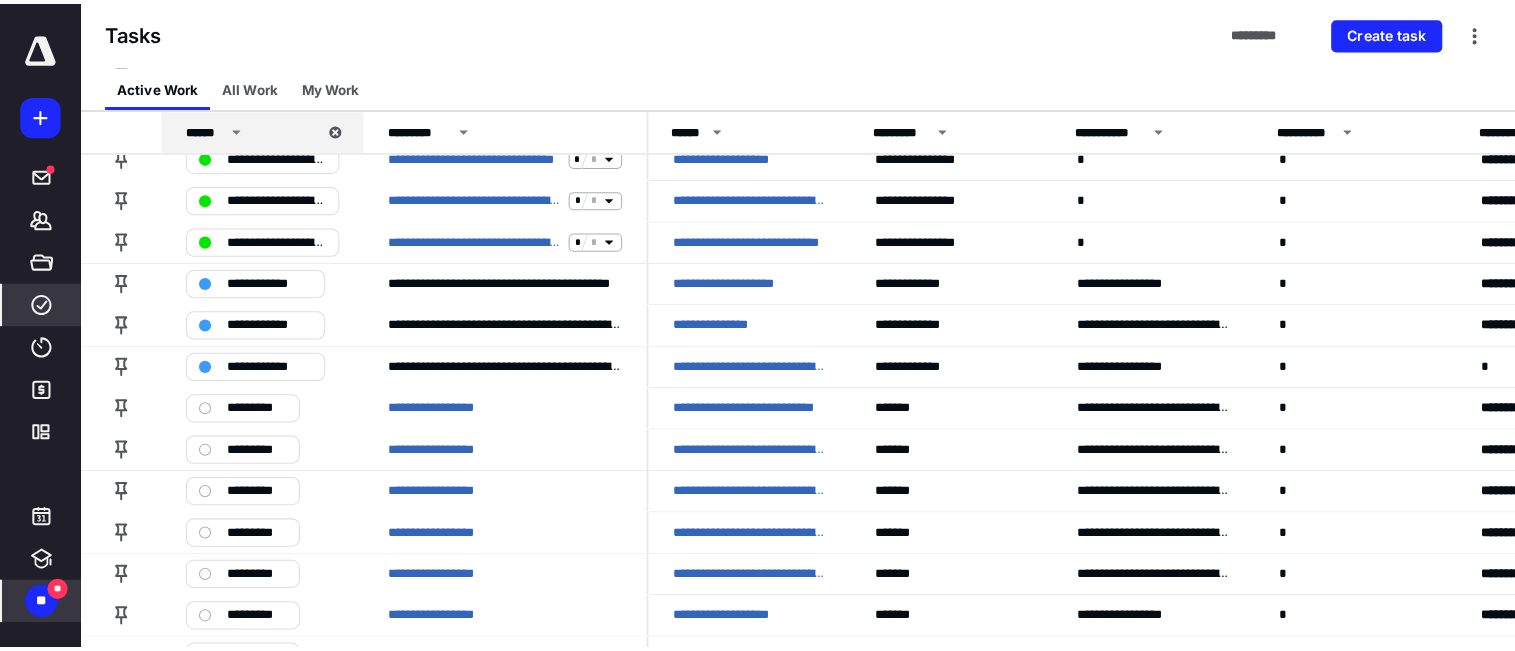 scroll, scrollTop: 900, scrollLeft: 0, axis: vertical 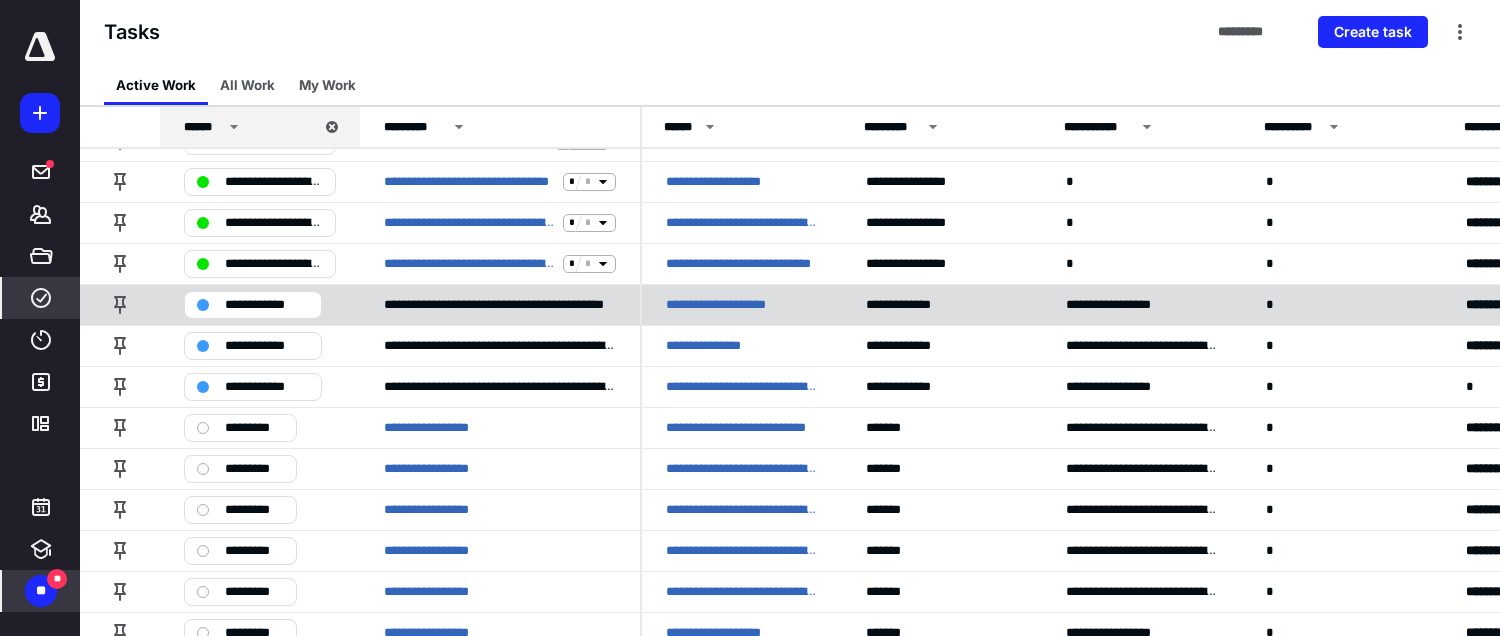 click on "**********" at bounding box center [500, 304] 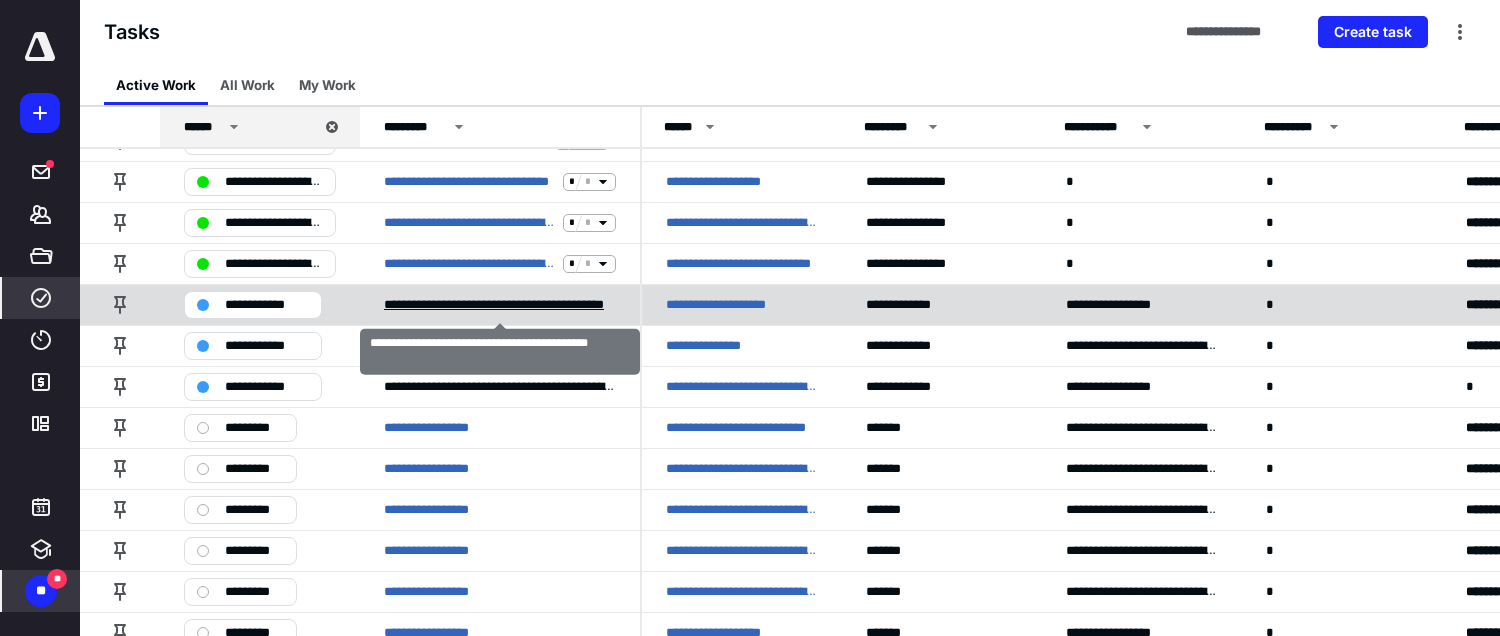 click on "**********" at bounding box center [500, 305] 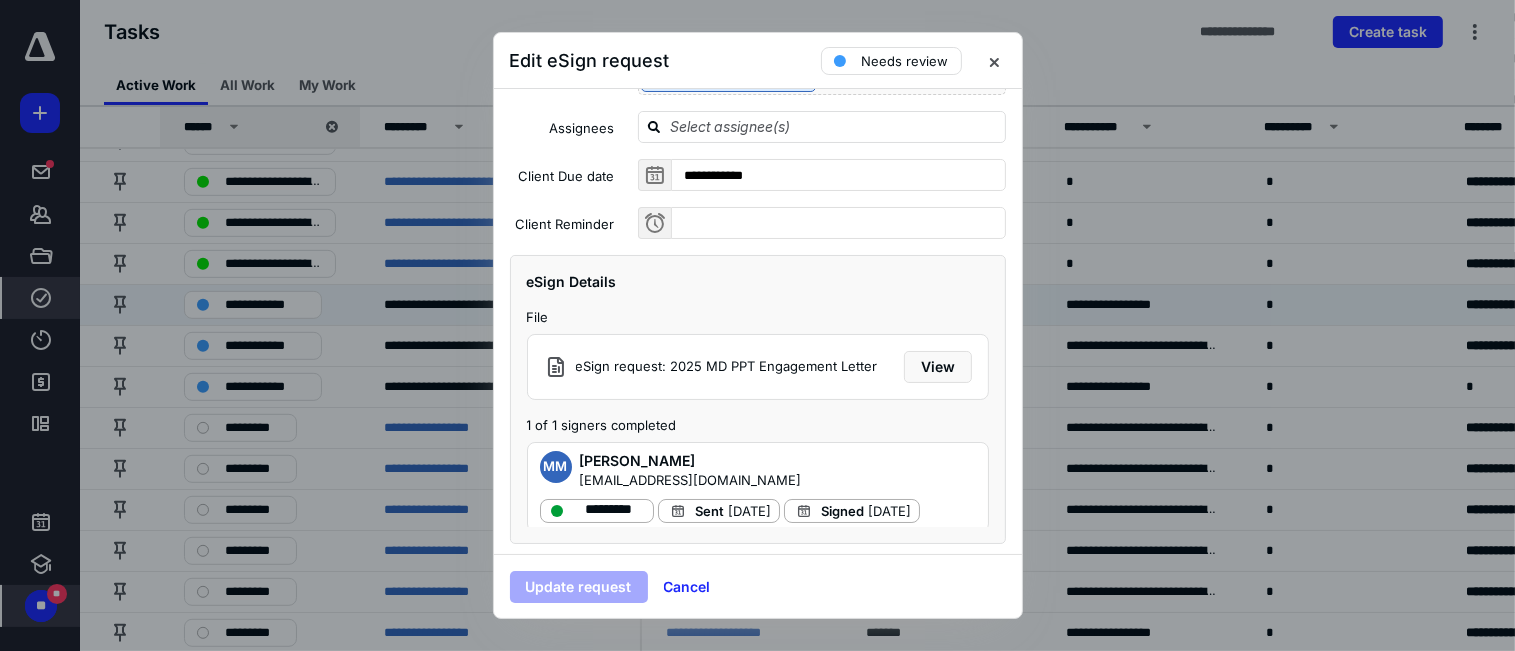 scroll, scrollTop: 180, scrollLeft: 0, axis: vertical 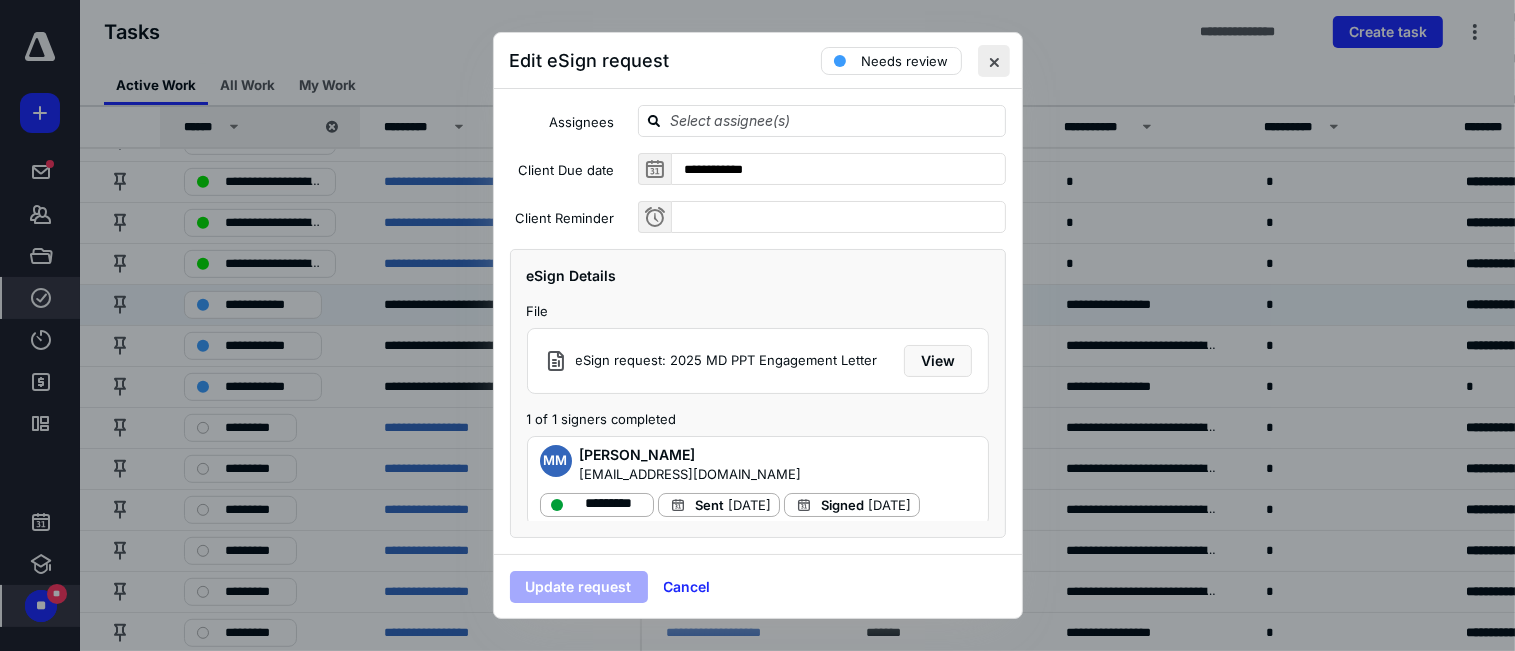 click at bounding box center (994, 61) 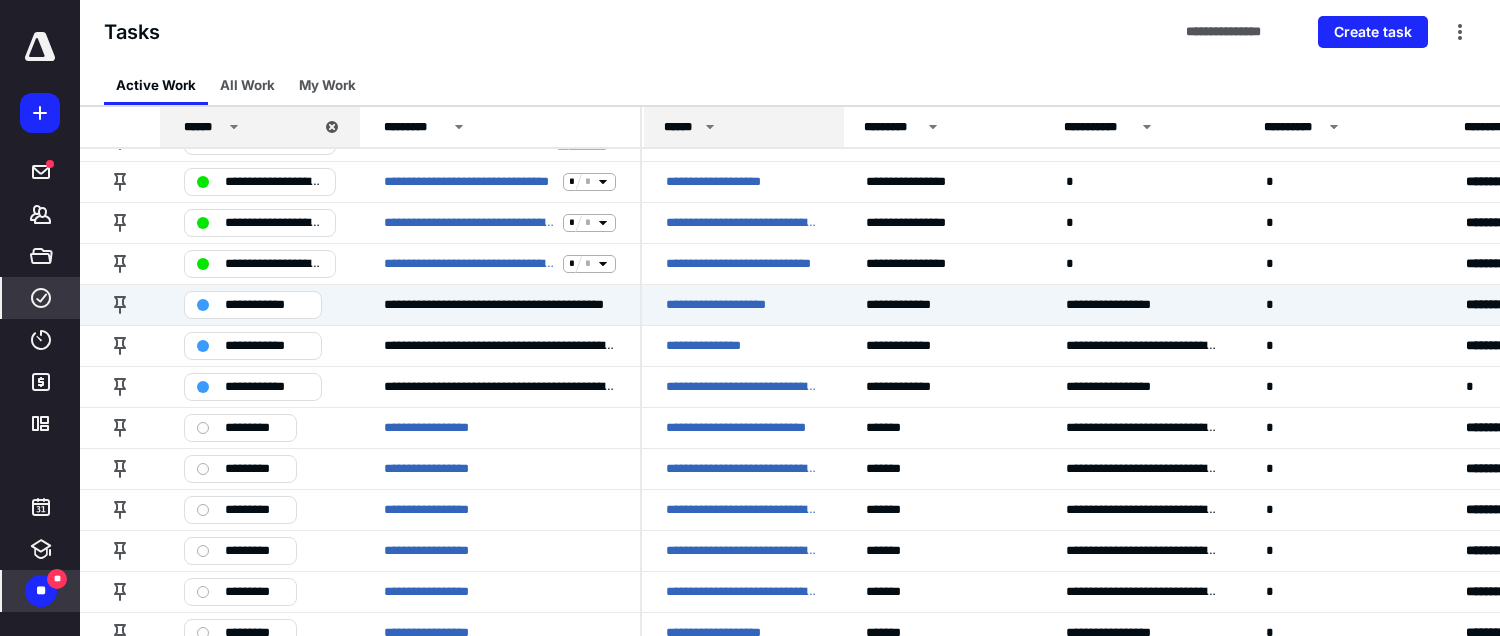 click on "******" at bounding box center [681, 127] 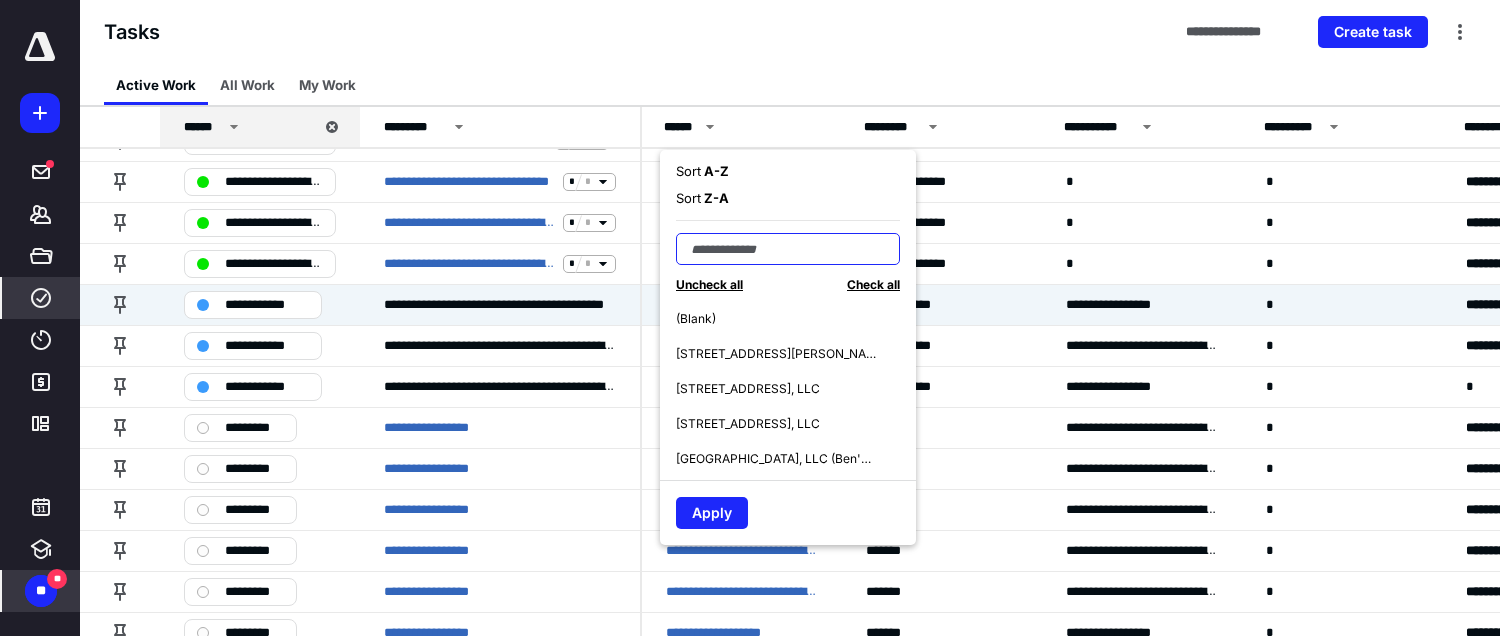 click at bounding box center (788, 249) 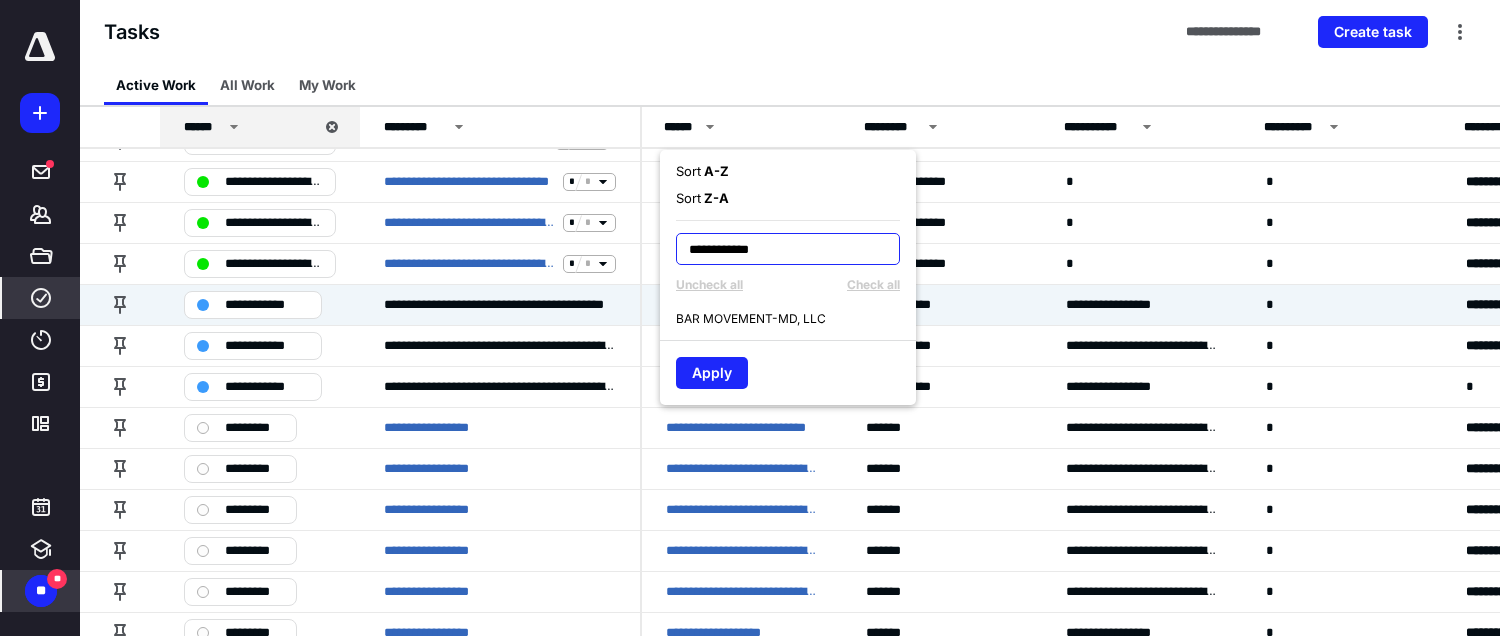 type on "**********" 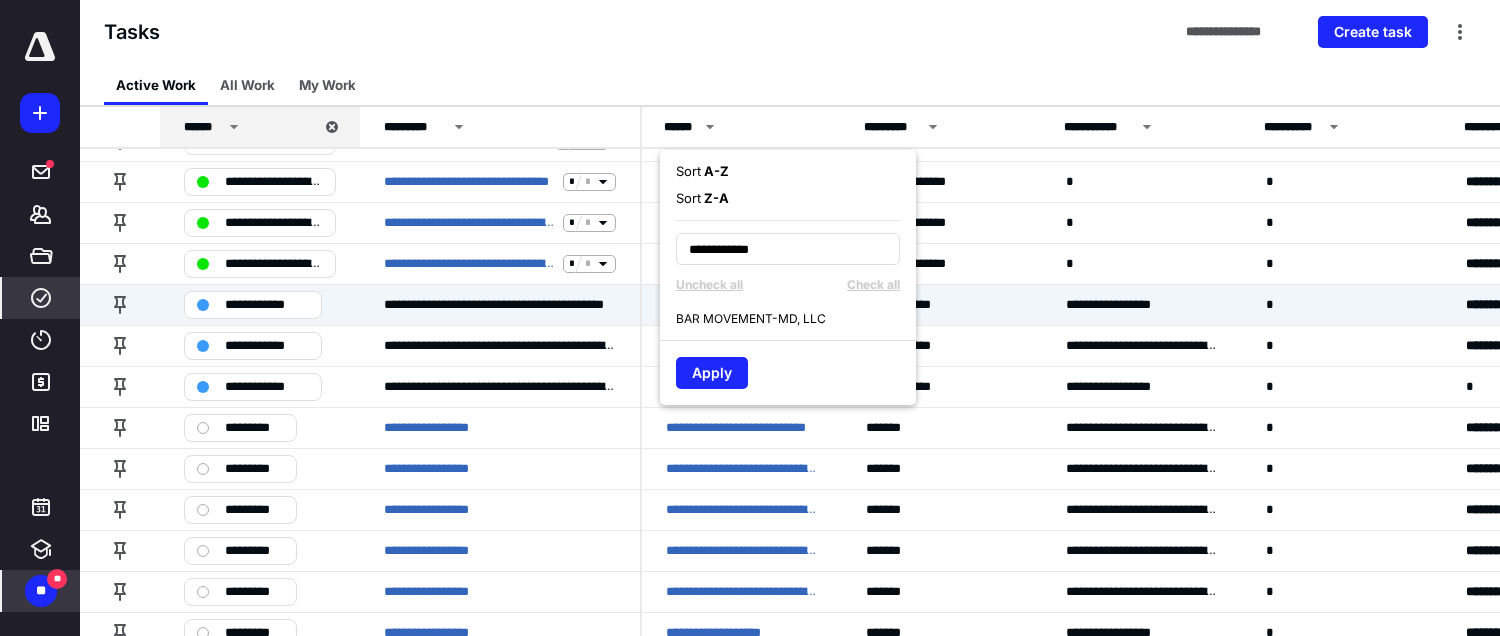 click on "BAR MOVEMENT-MD, LLC" at bounding box center [751, 319] 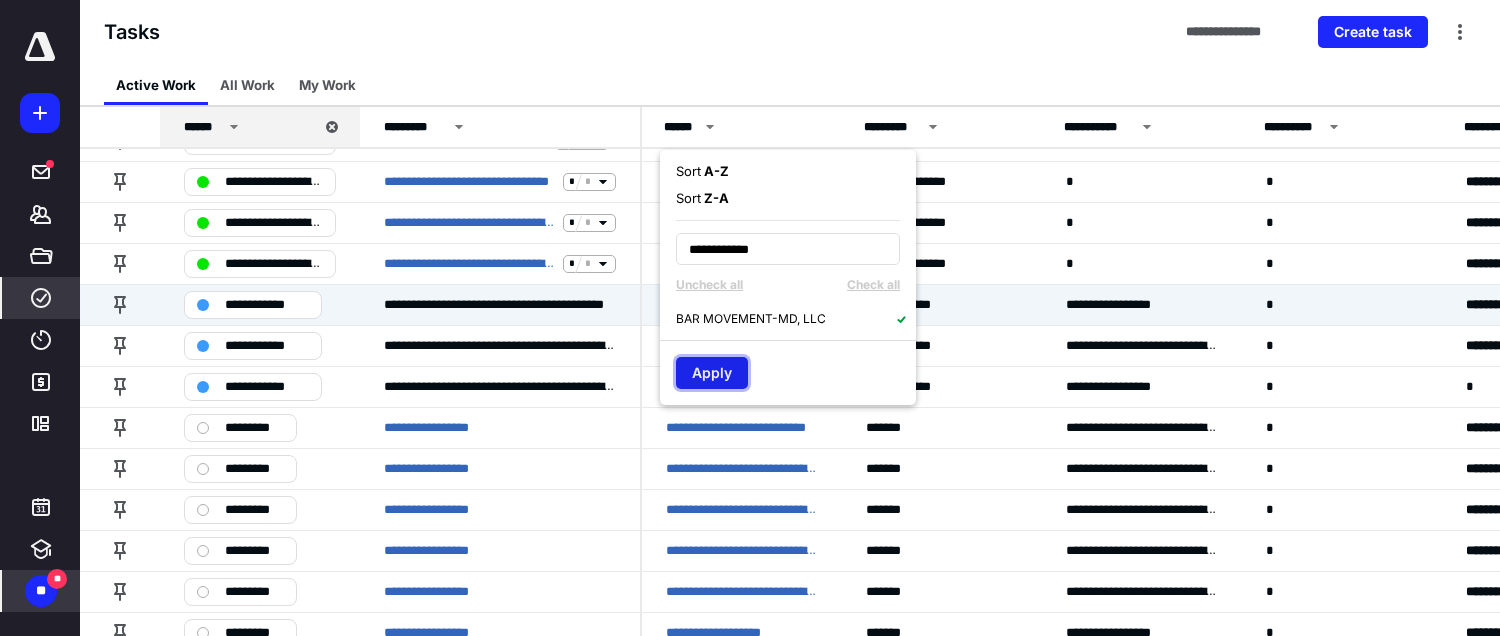 click on "Apply" at bounding box center [712, 373] 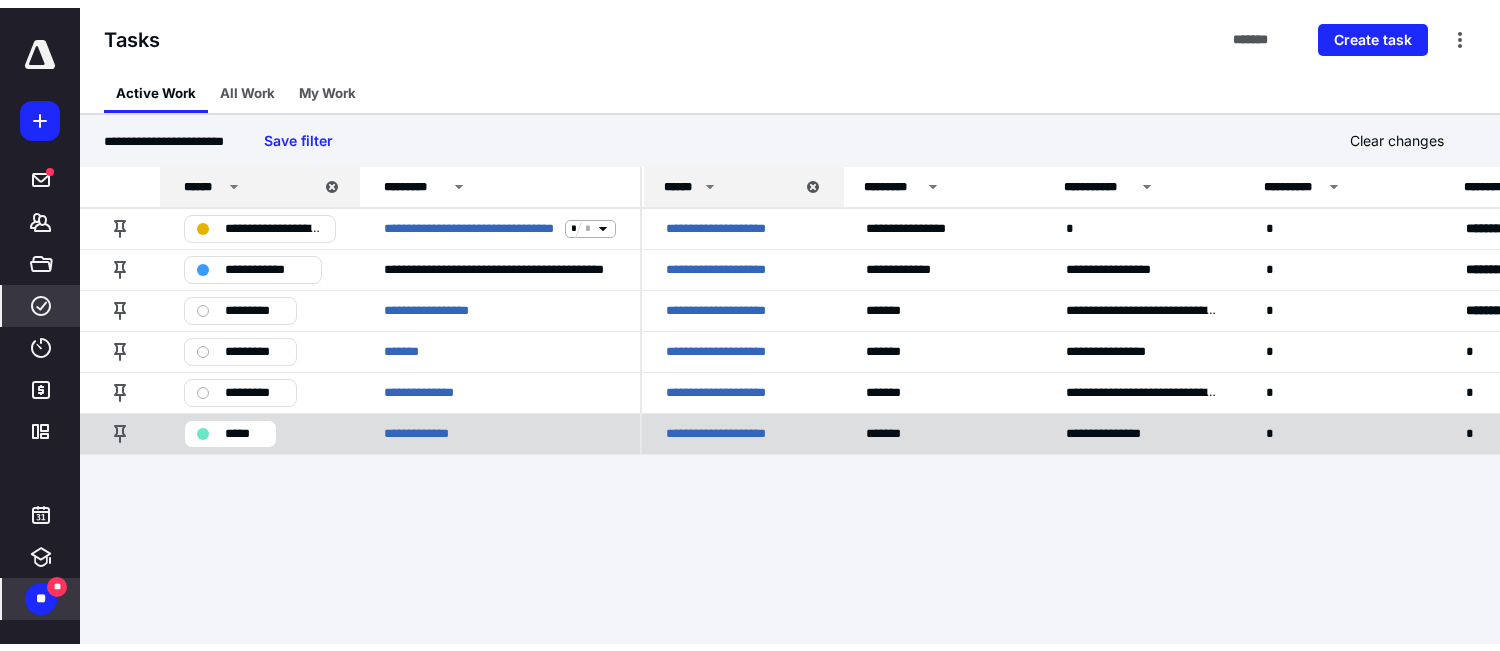scroll, scrollTop: 0, scrollLeft: 0, axis: both 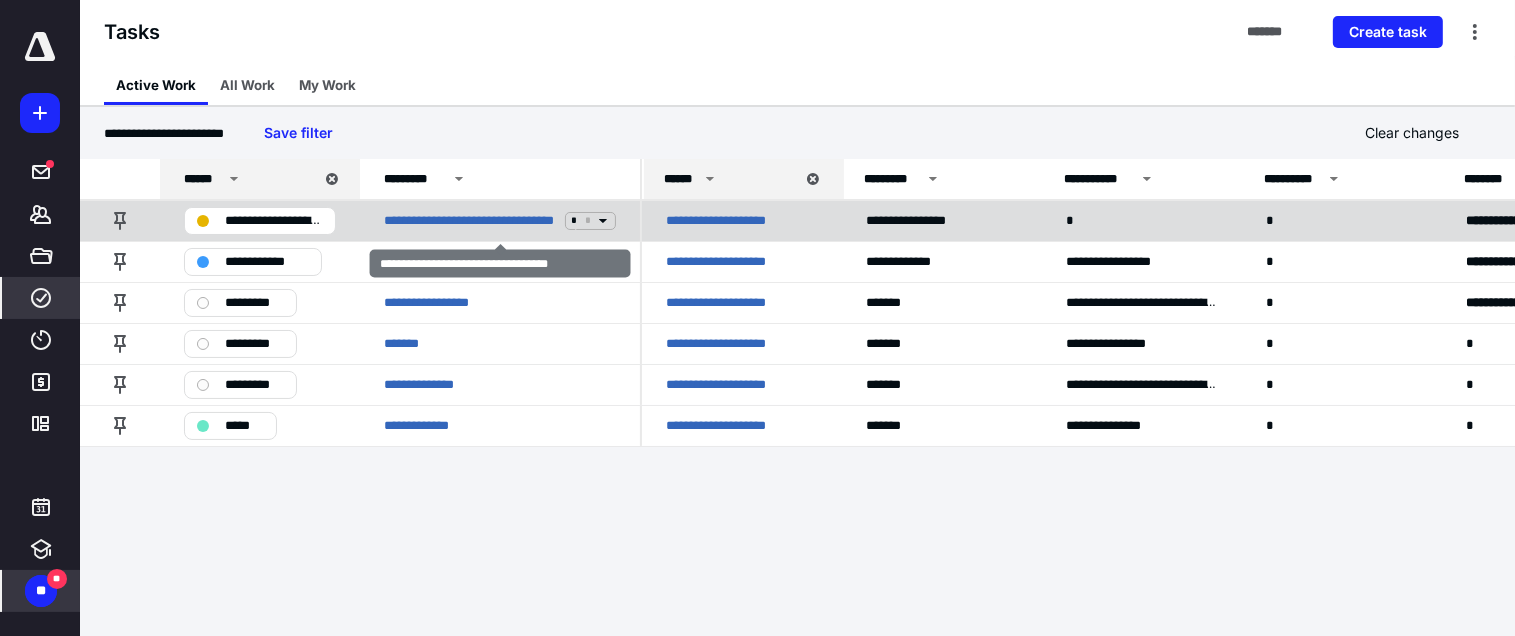 click on "**********" at bounding box center (500, 220) 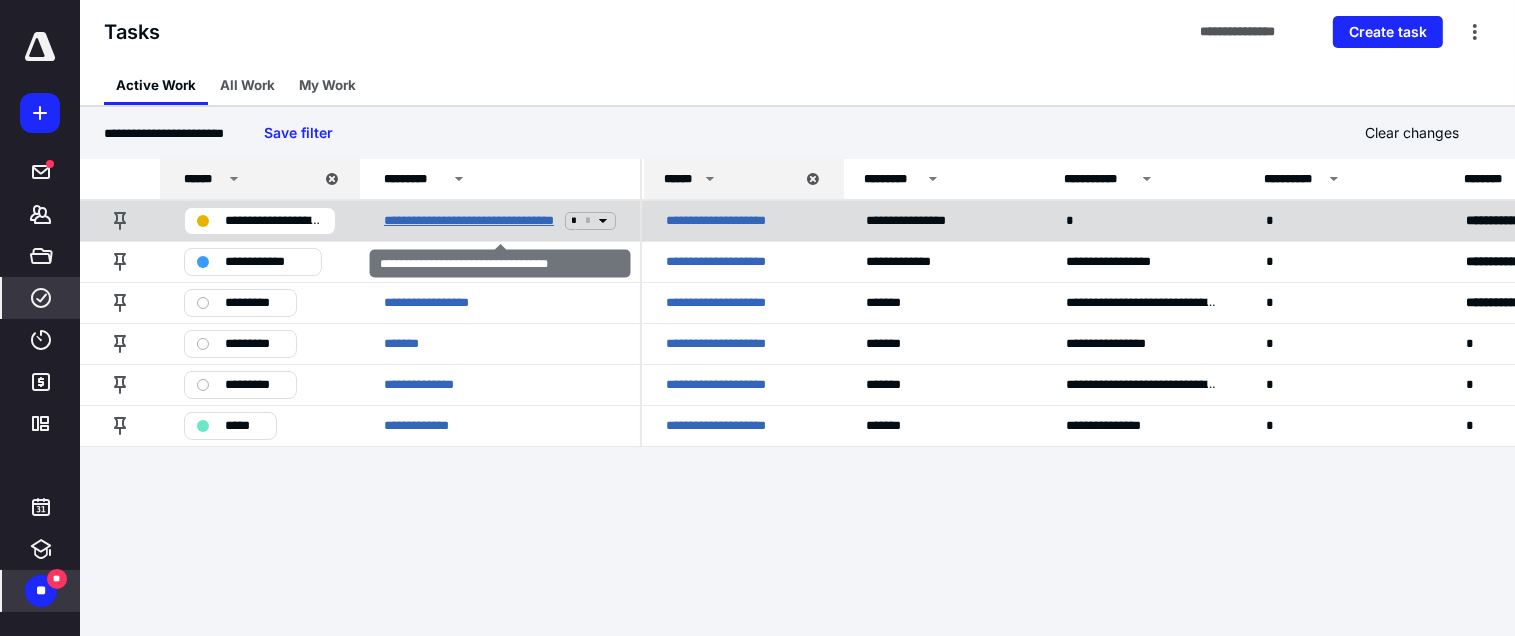 click on "**********" at bounding box center (470, 221) 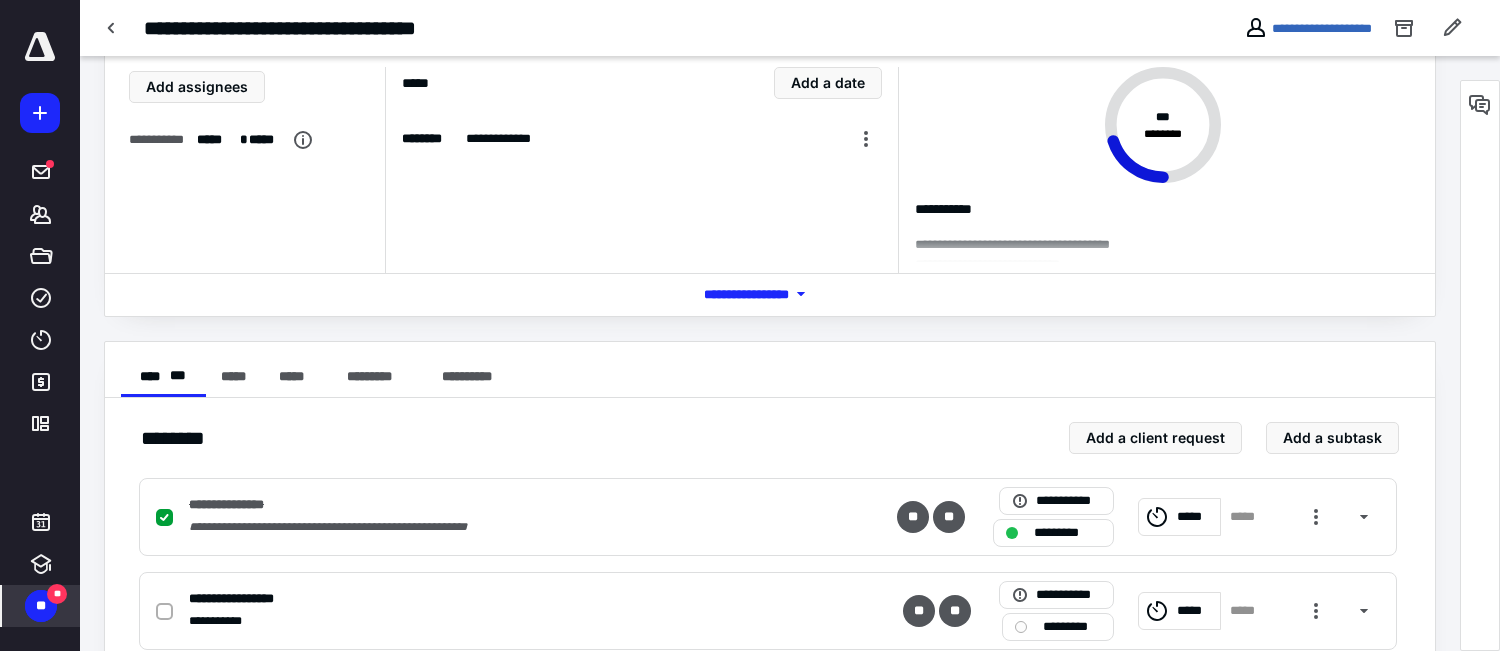 scroll, scrollTop: 0, scrollLeft: 0, axis: both 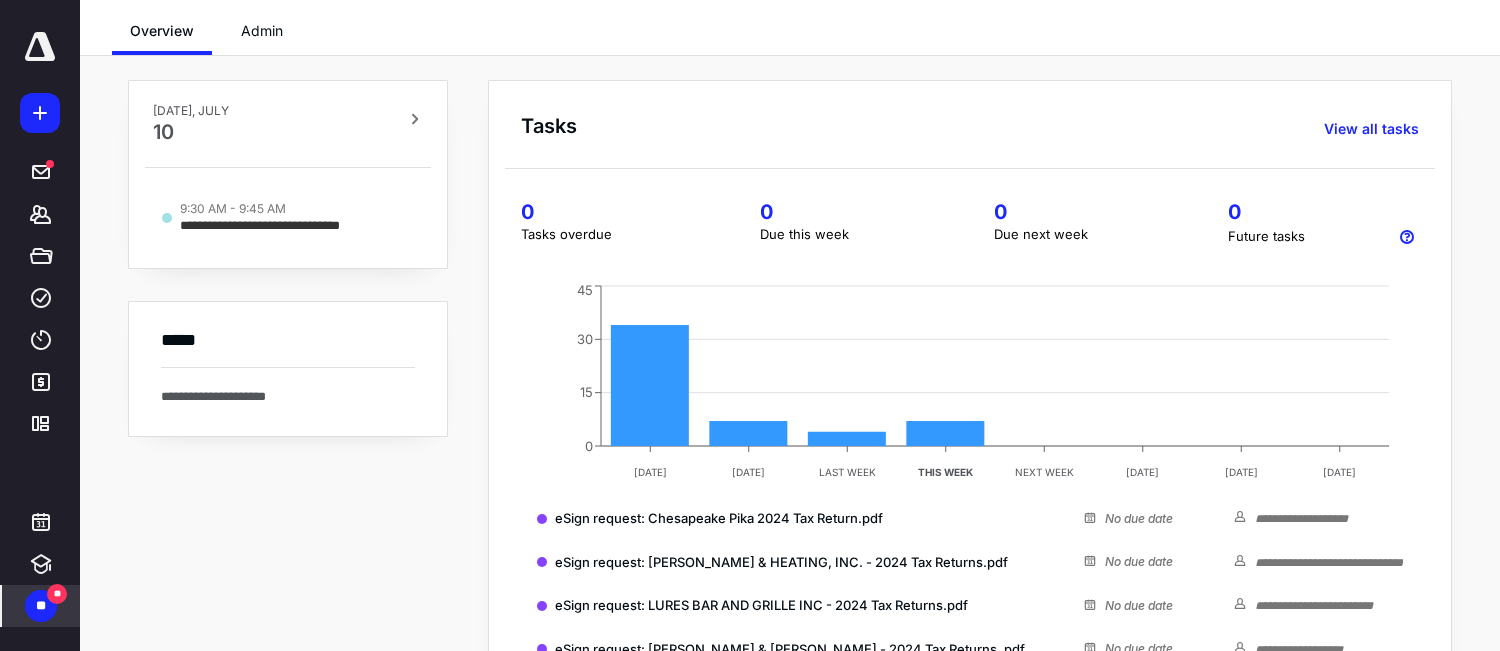 click on "**" at bounding box center (57, 594) 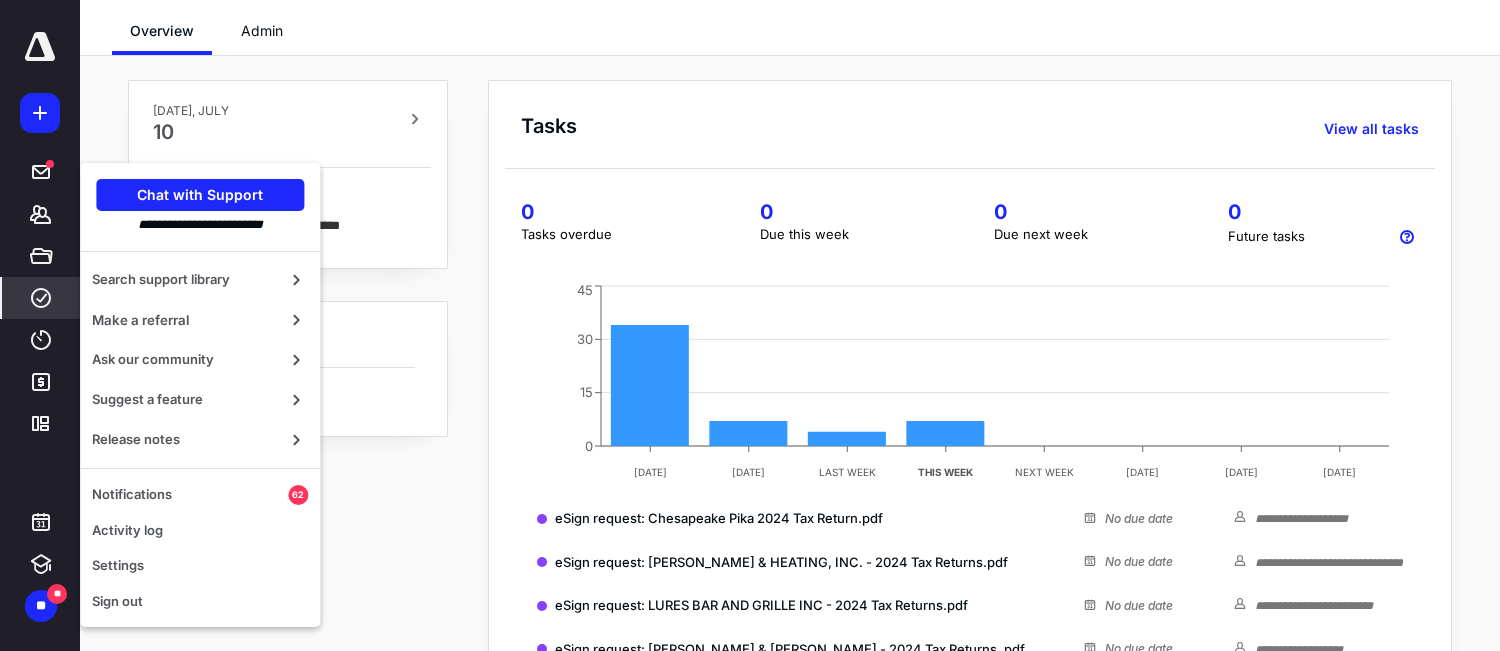 click 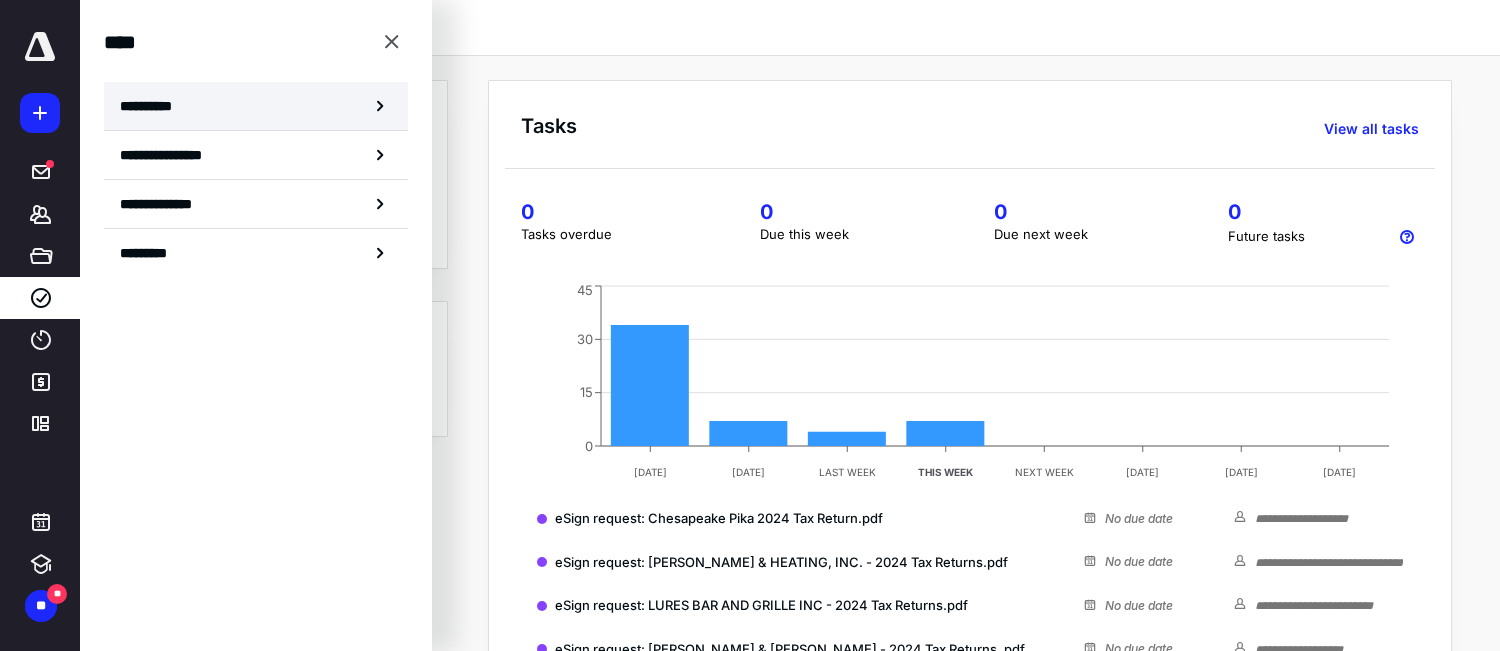 click on "**********" at bounding box center (153, 106) 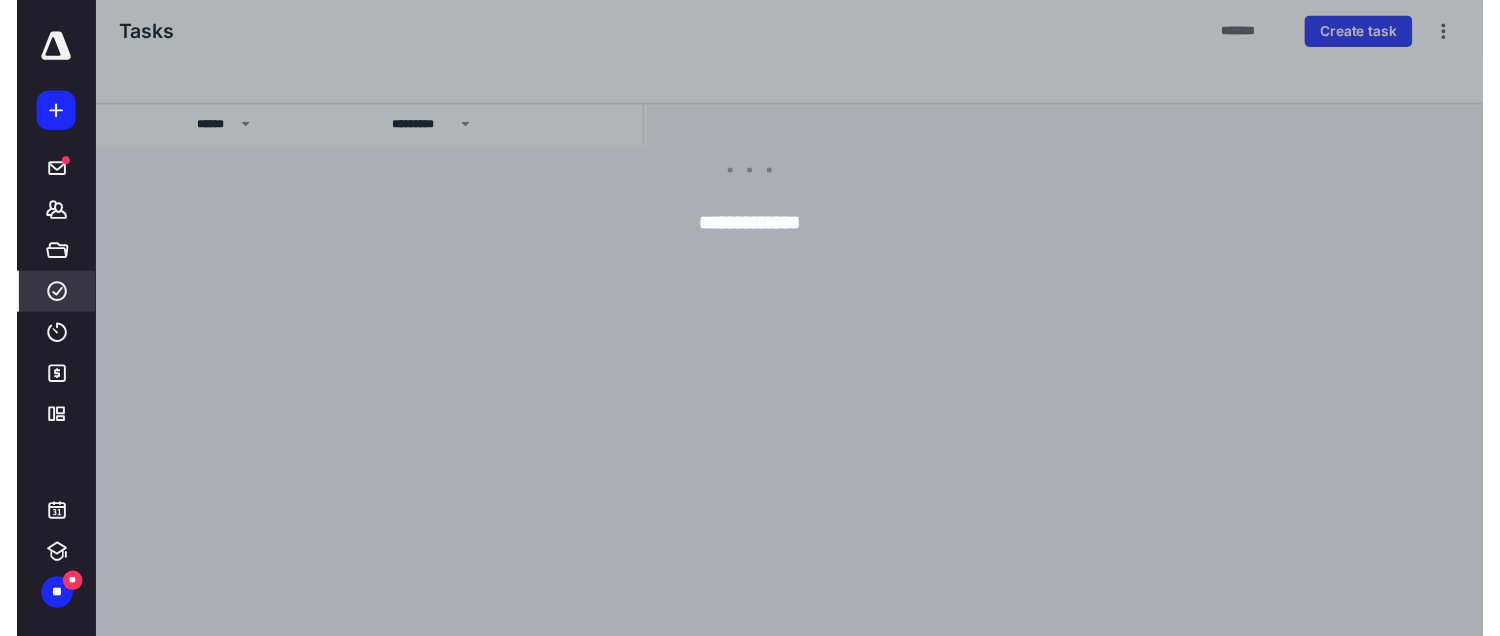 scroll, scrollTop: 0, scrollLeft: 0, axis: both 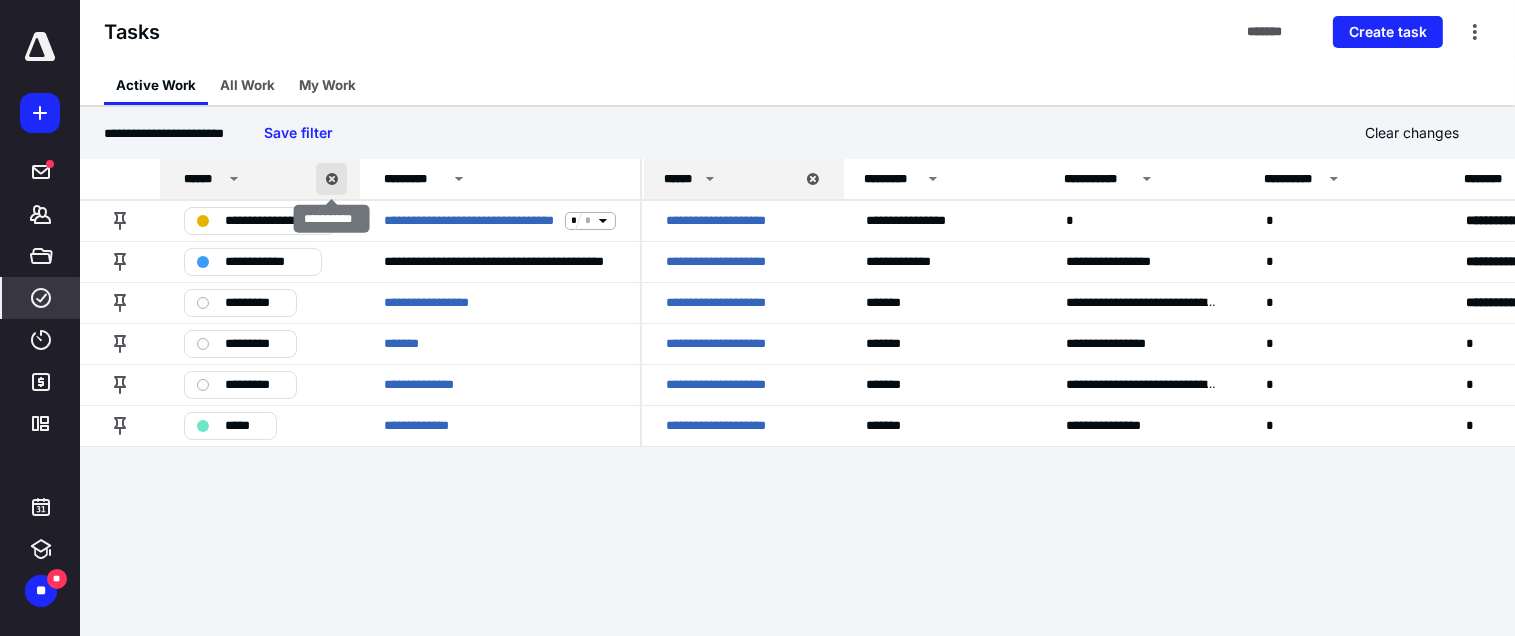 click at bounding box center (331, 179) 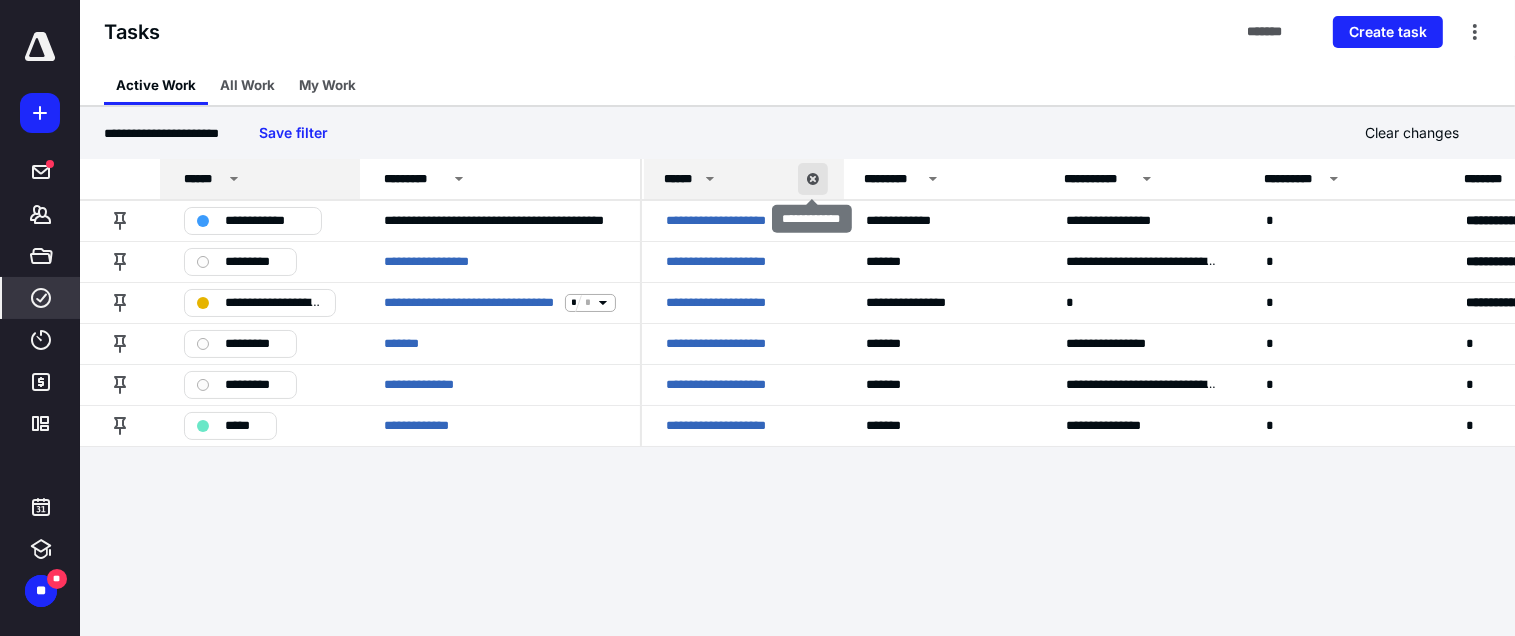 click at bounding box center (813, 179) 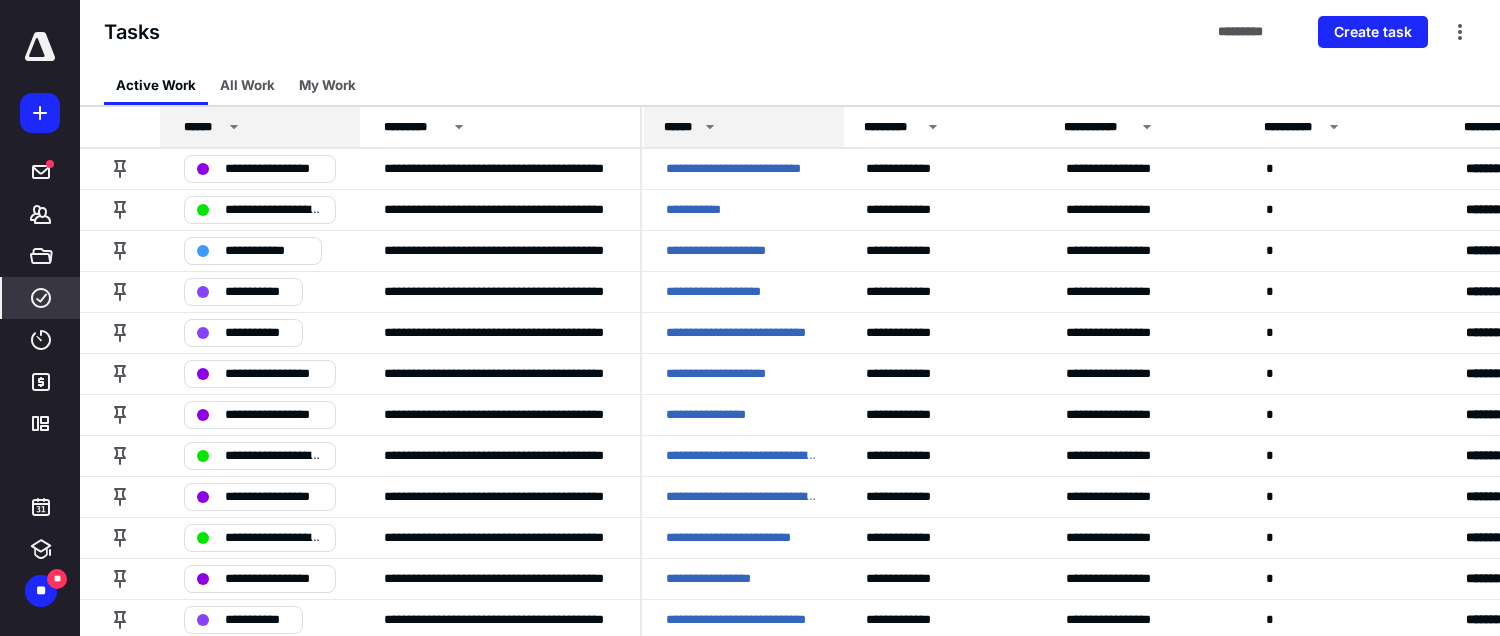 click on "******" at bounding box center [203, 127] 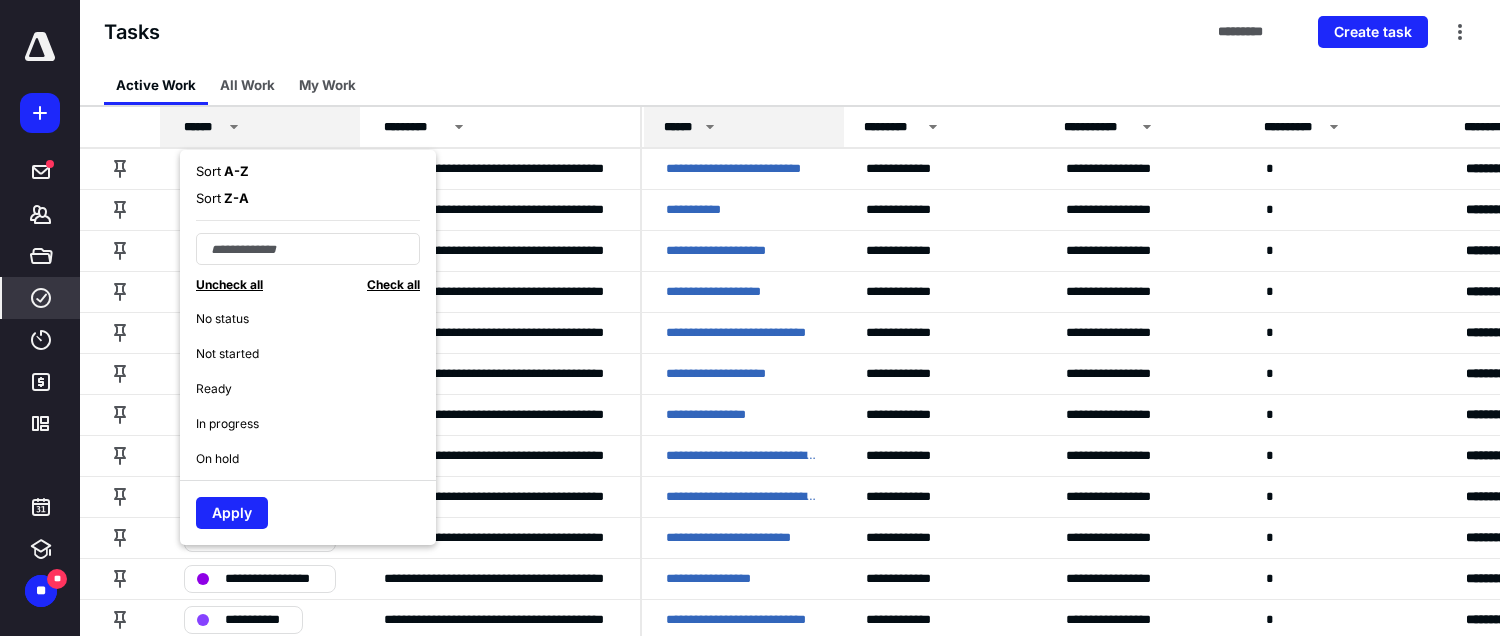 click on "Sort   A  -  Z" at bounding box center [222, 172] 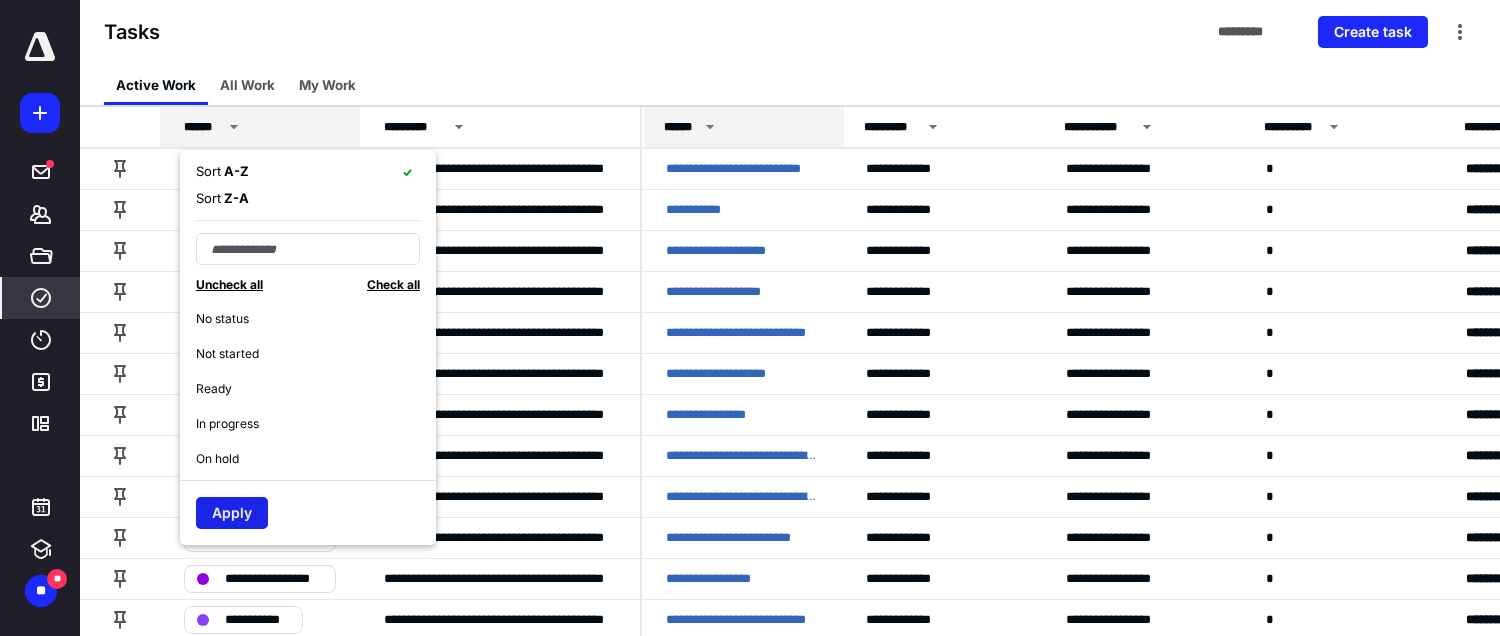 click on "Apply" at bounding box center [232, 513] 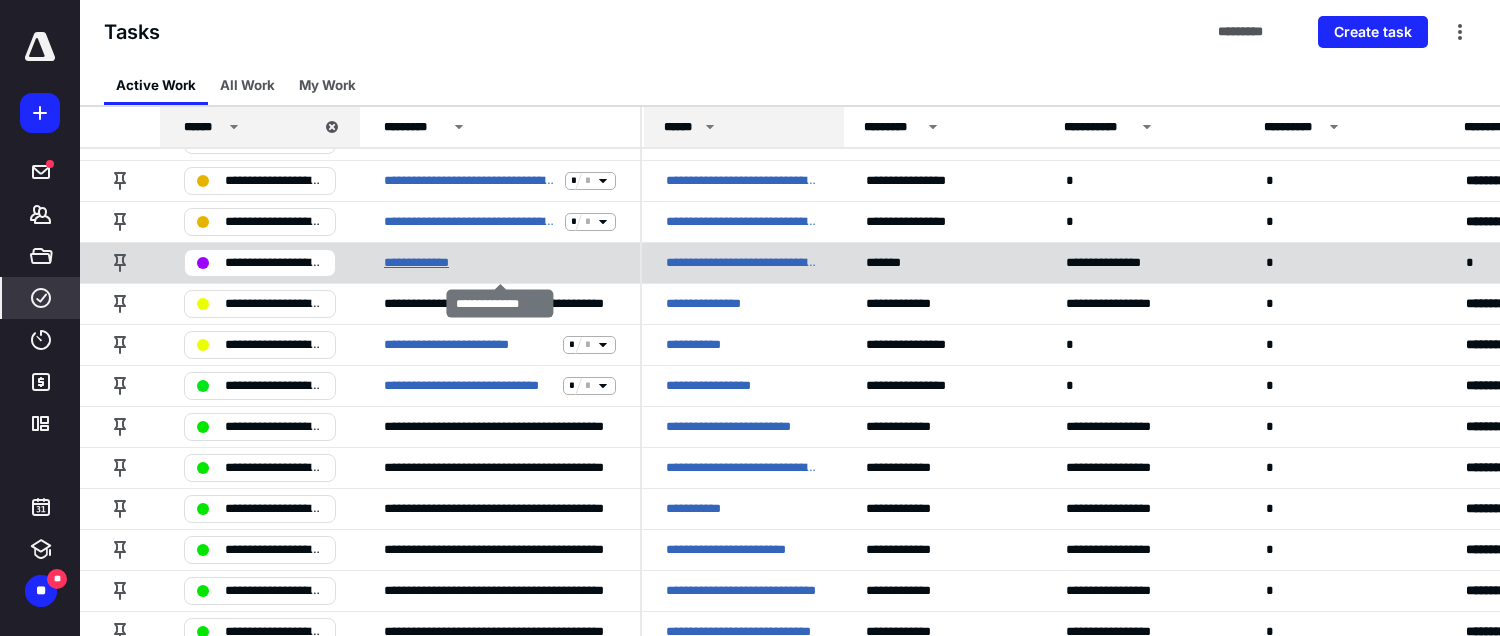 scroll, scrollTop: 400, scrollLeft: 0, axis: vertical 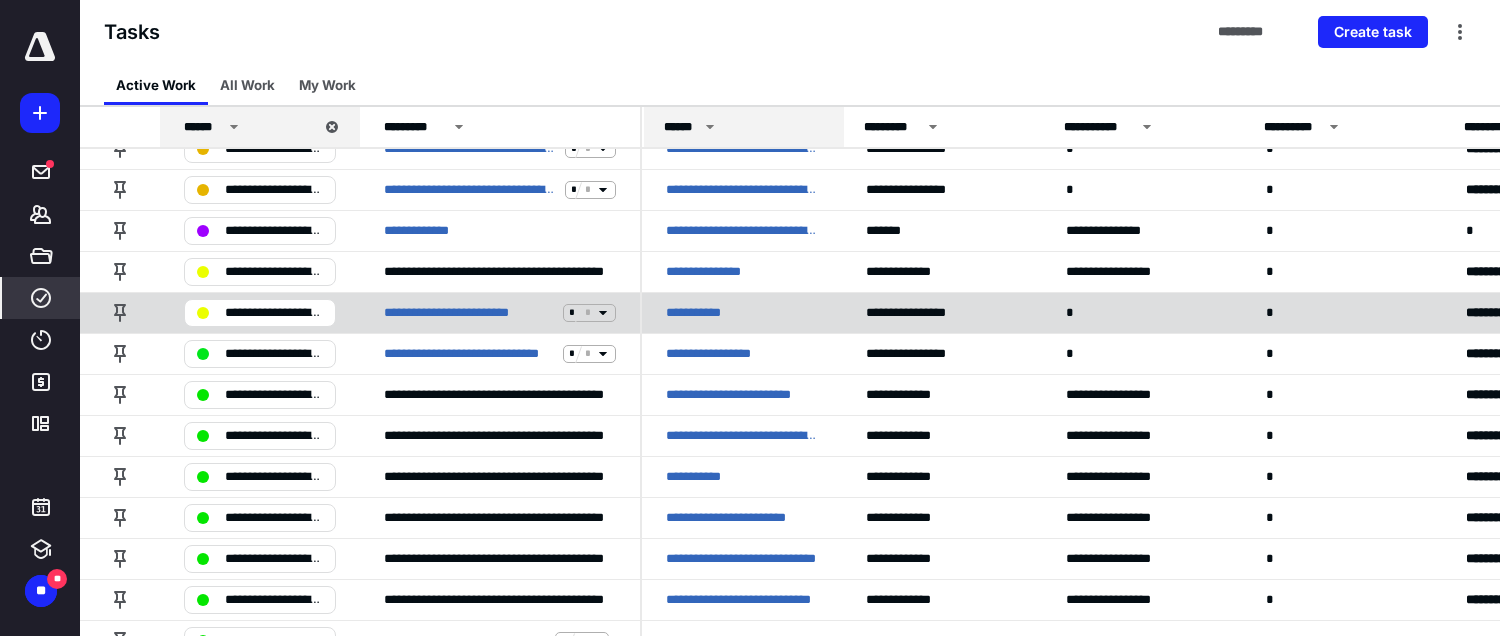 click on "**********" at bounding box center (500, 312) 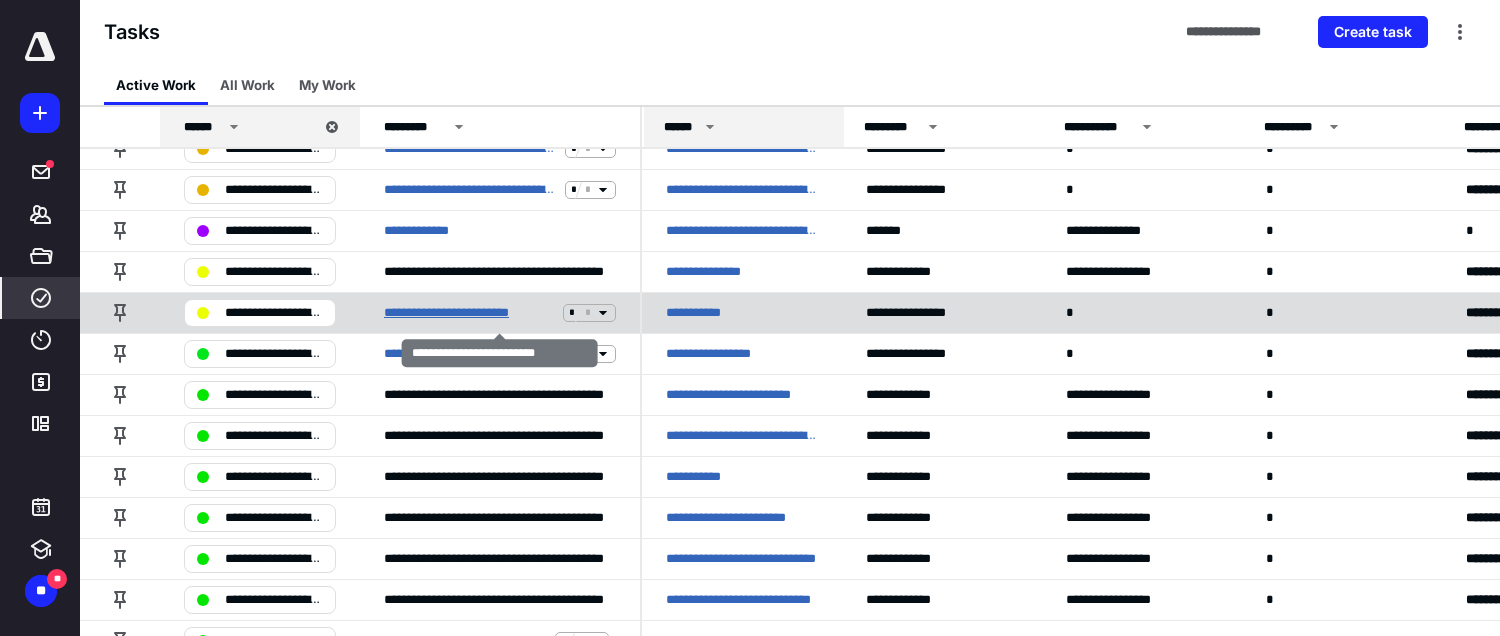 click on "**********" at bounding box center (469, 313) 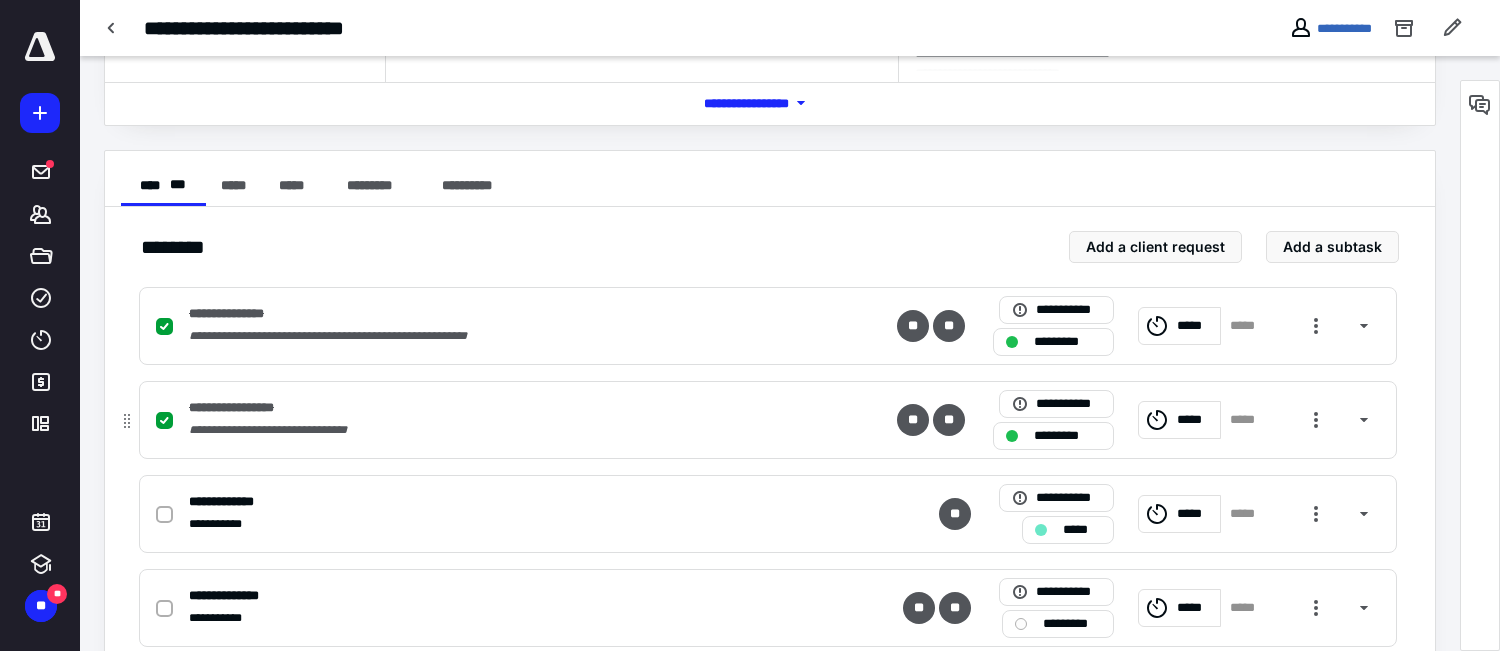 scroll, scrollTop: 129, scrollLeft: 0, axis: vertical 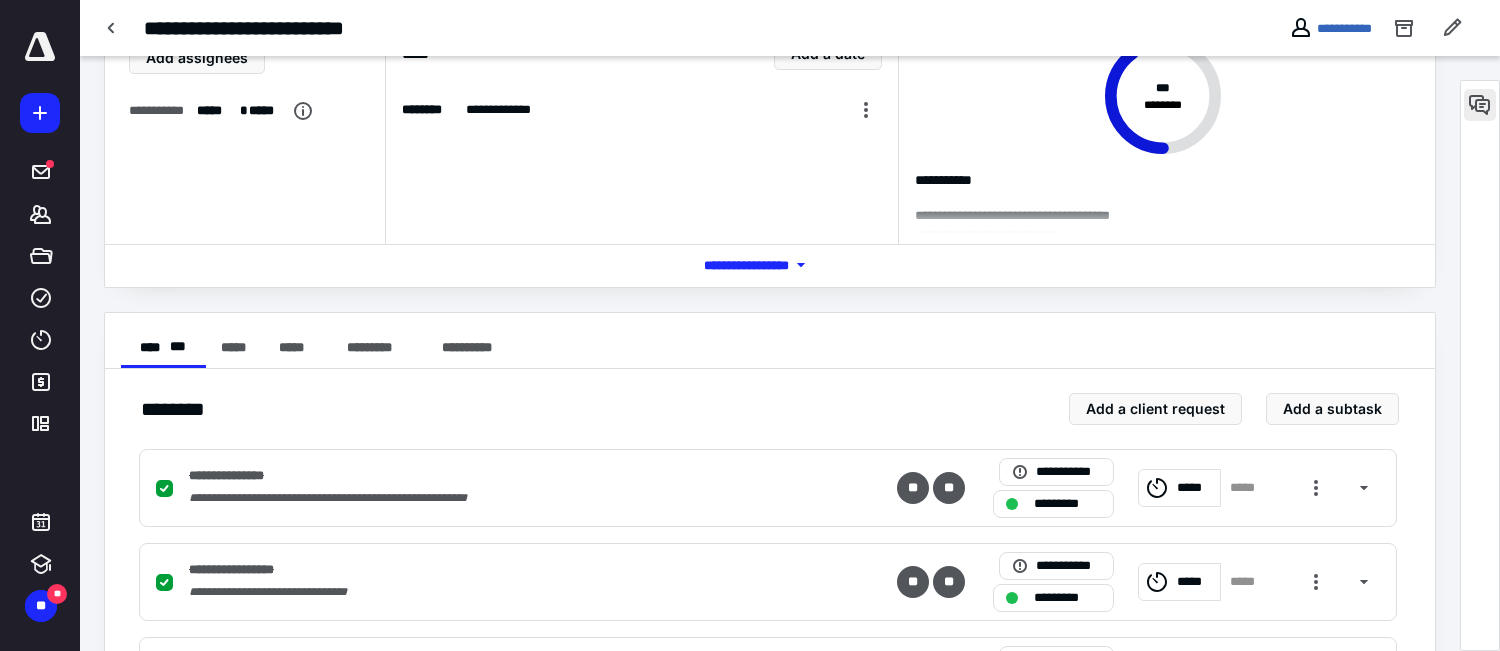 click at bounding box center (1480, 105) 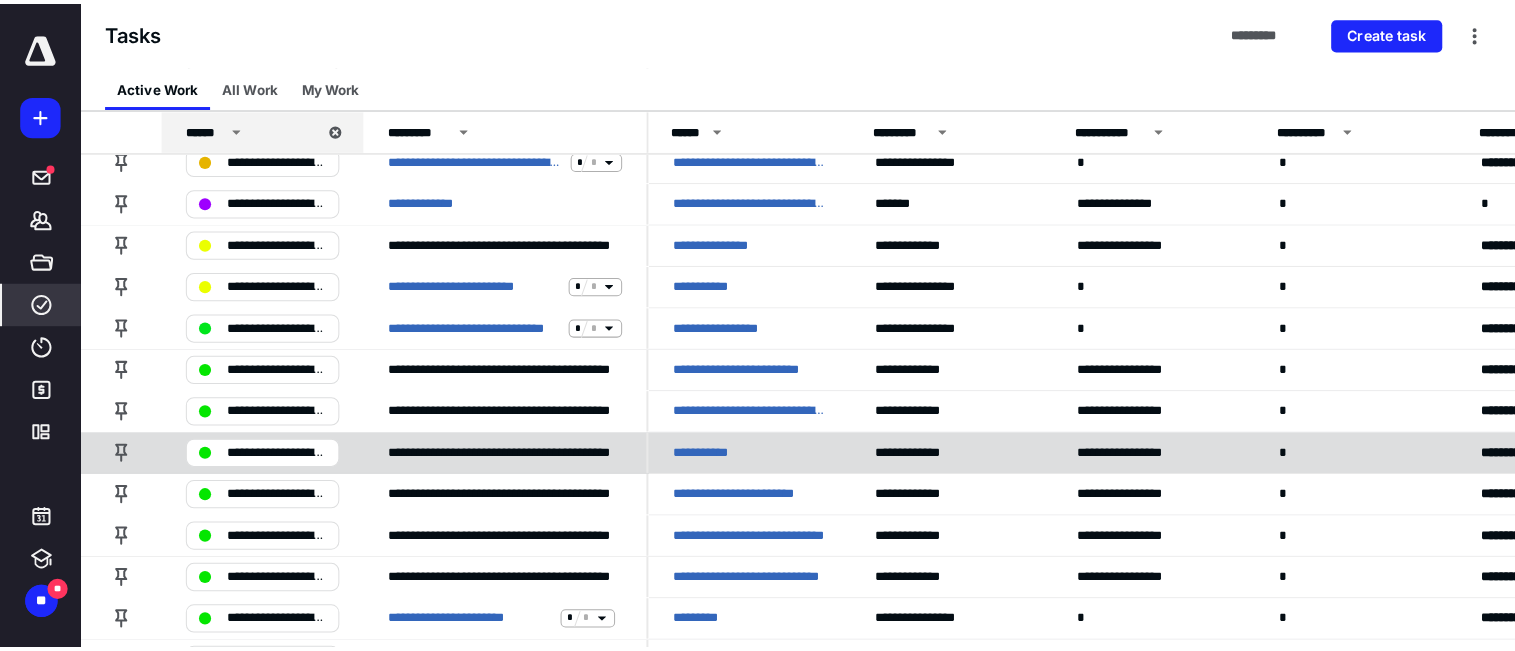 scroll, scrollTop: 400, scrollLeft: 0, axis: vertical 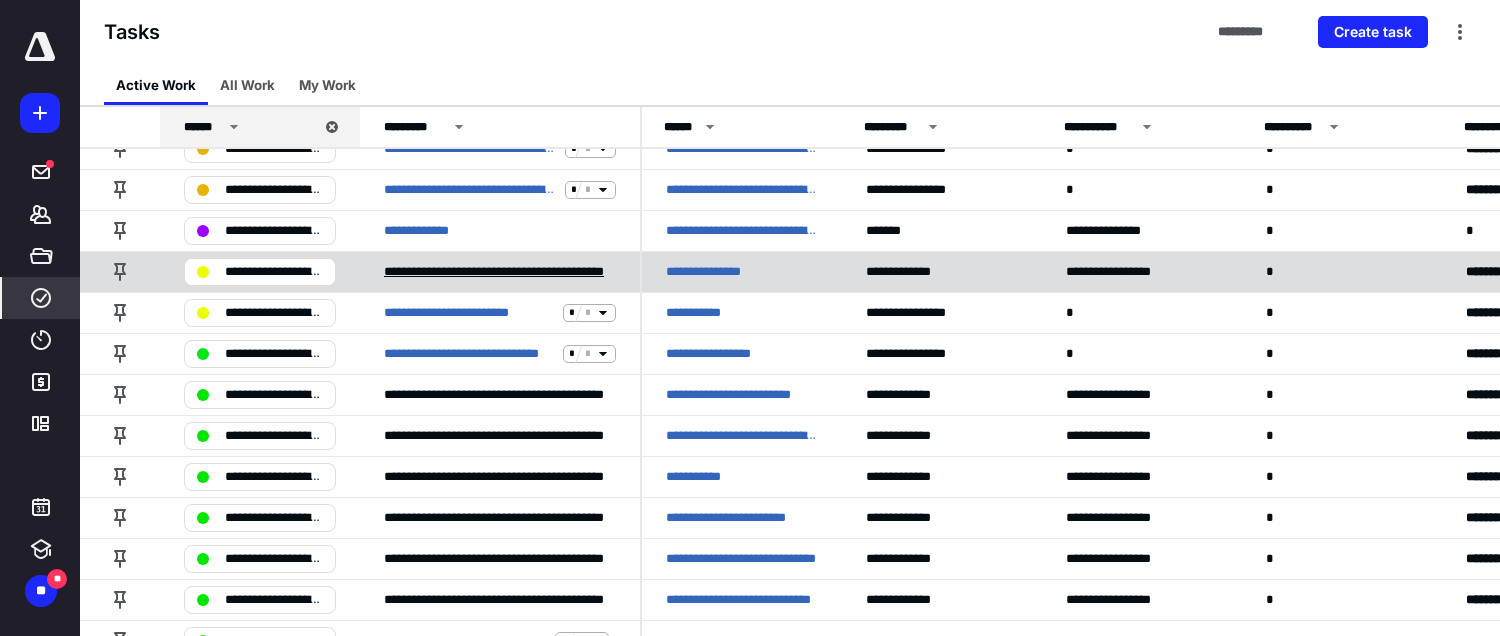 click on "**********" at bounding box center (500, 272) 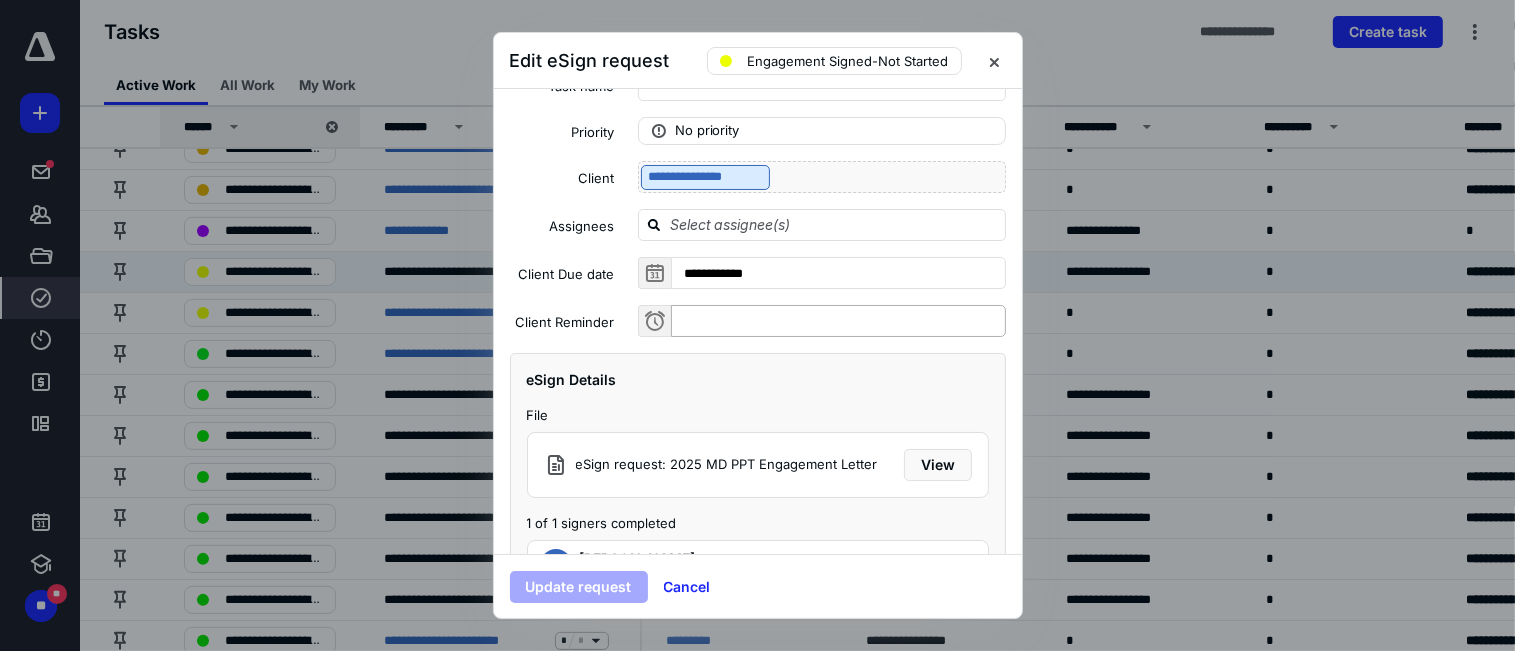 scroll, scrollTop: 180, scrollLeft: 0, axis: vertical 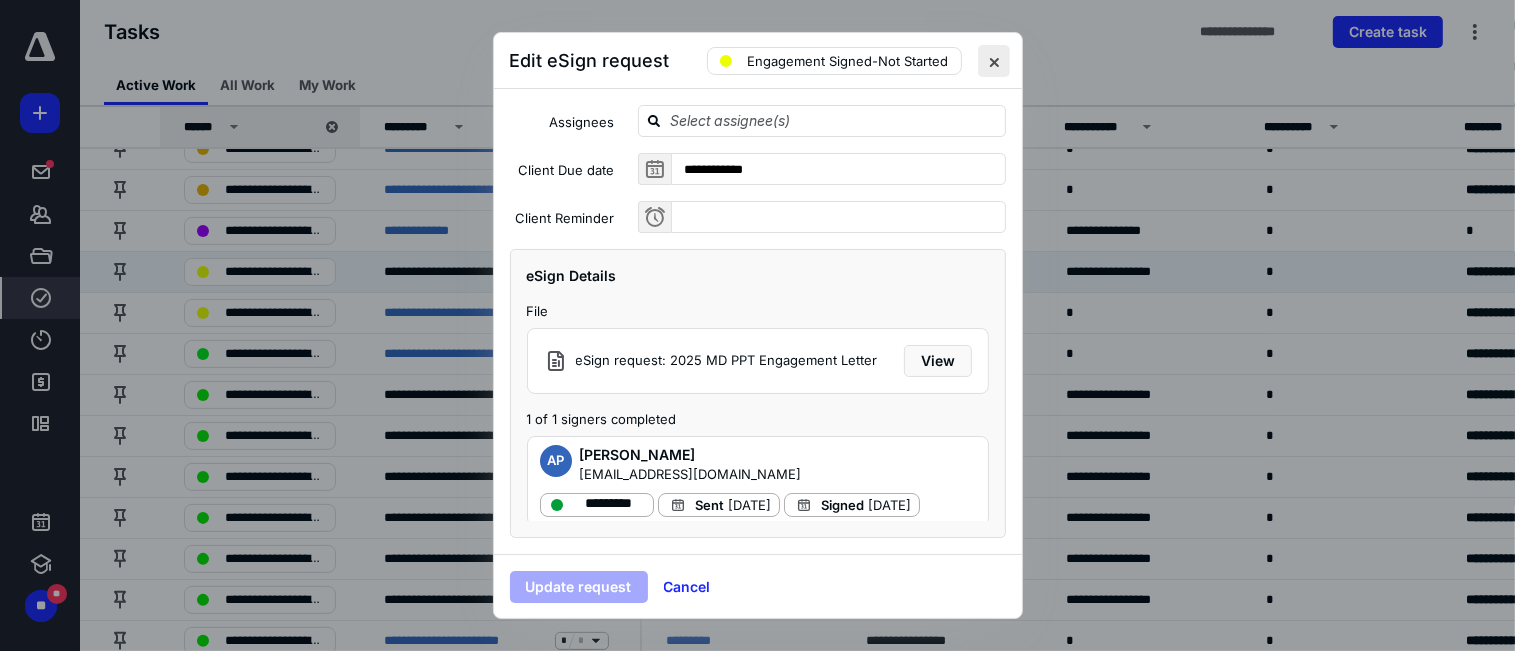 click at bounding box center [994, 61] 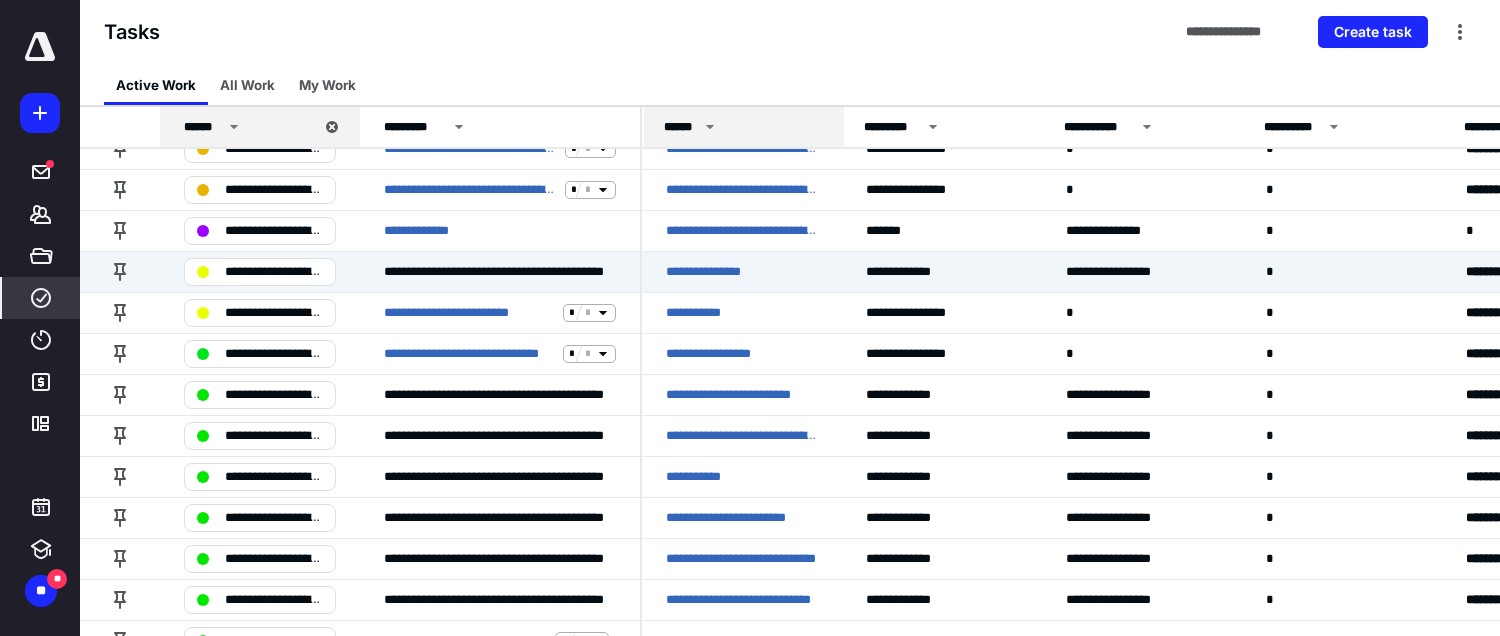 click on "******" at bounding box center [744, 127] 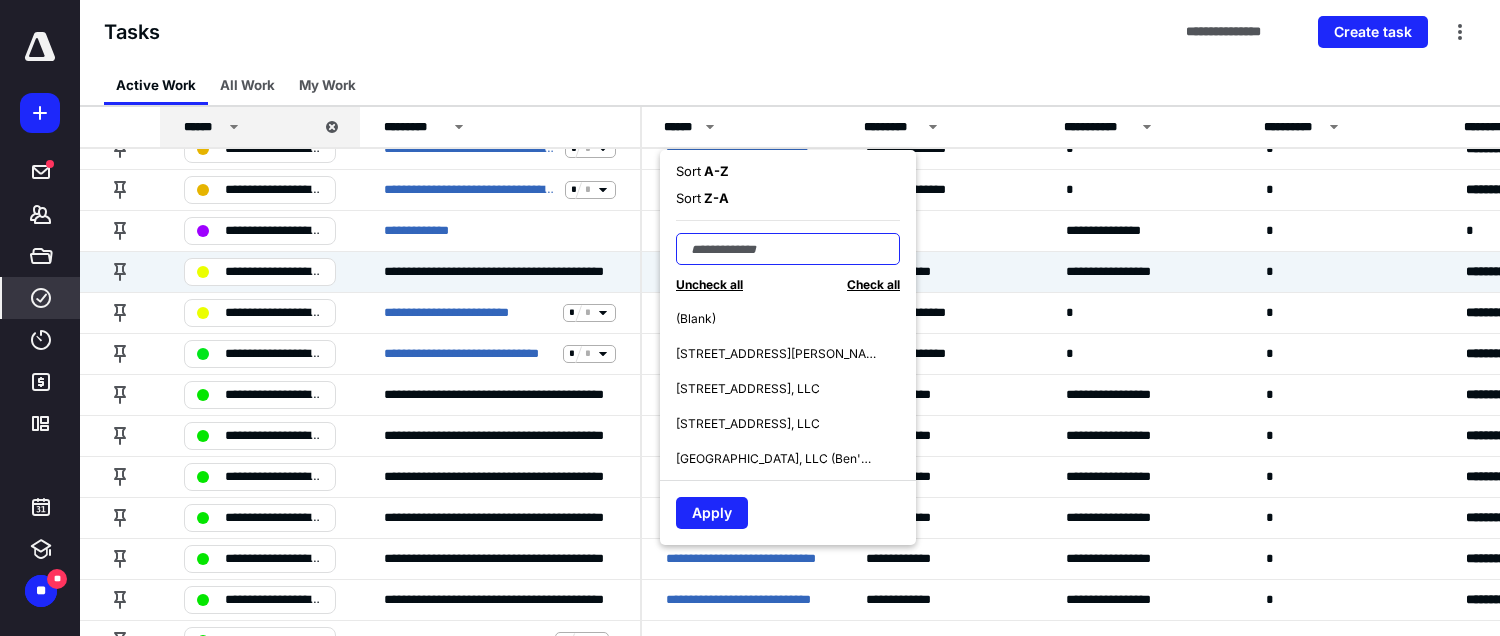 click at bounding box center [788, 249] 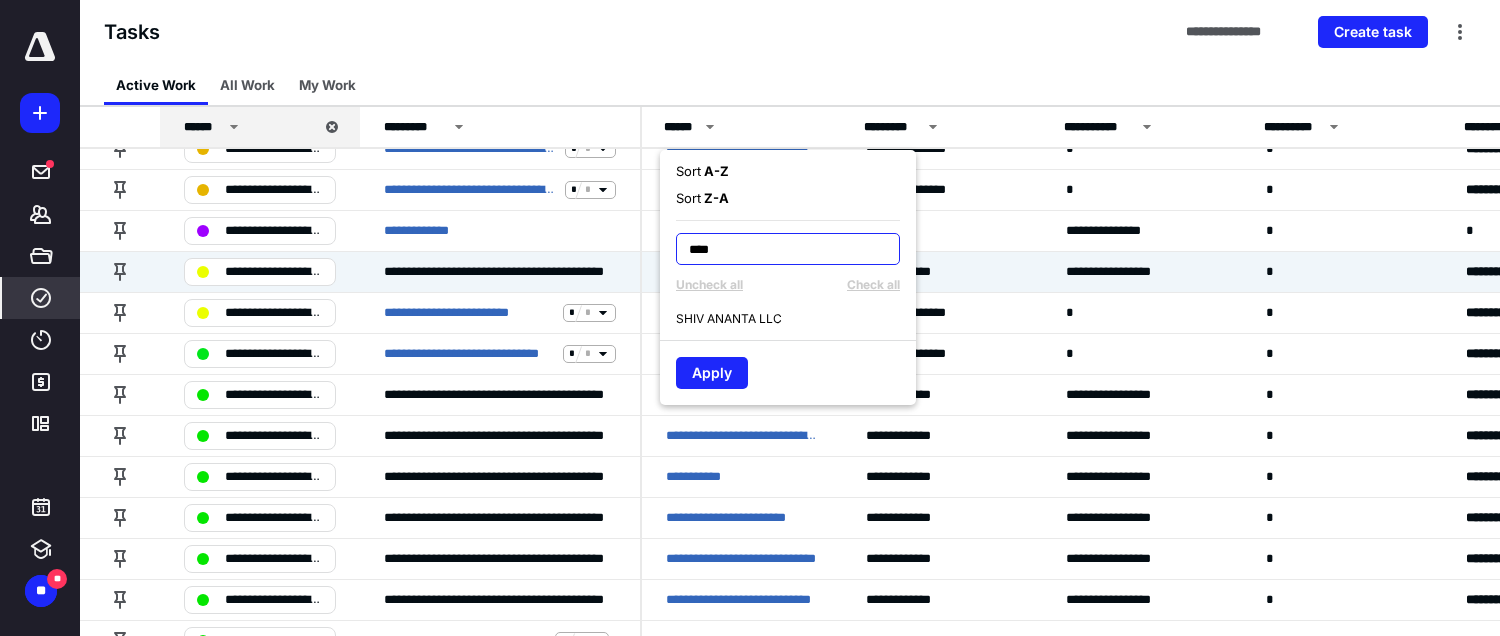 type on "****" 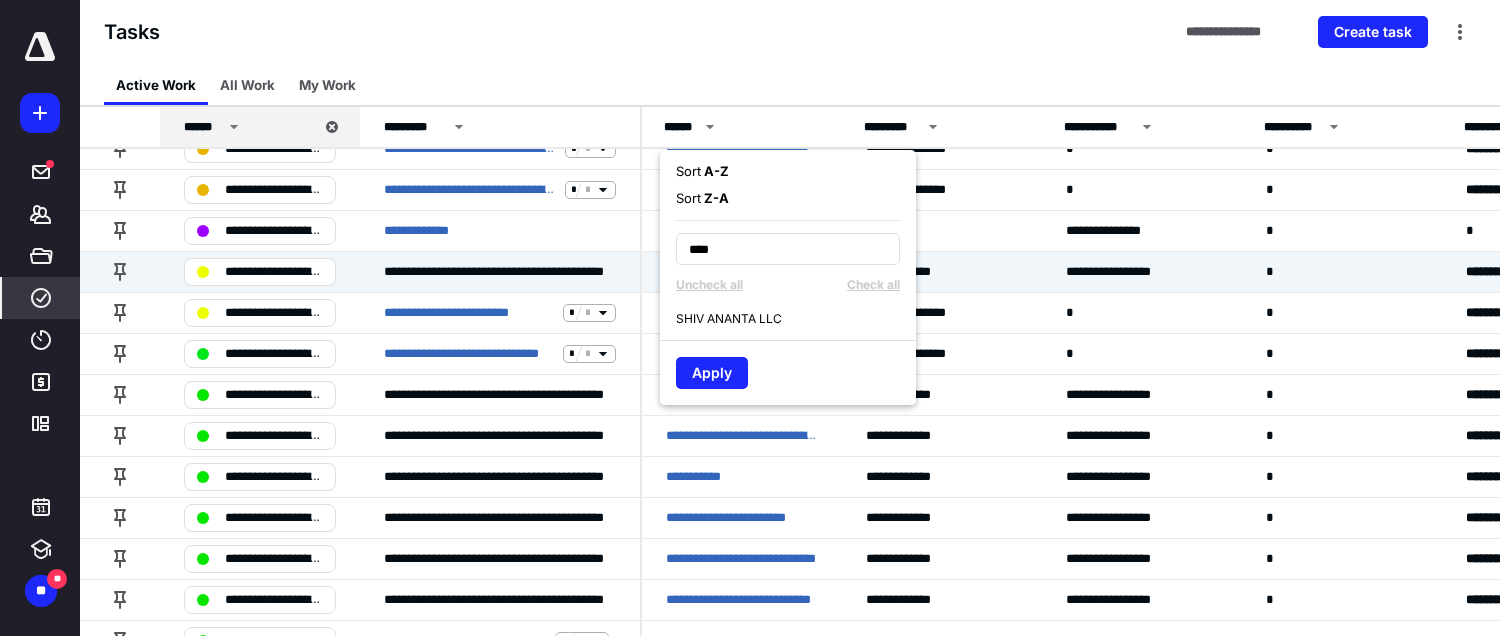 click on "SHIV ANANTA LLC" at bounding box center (729, 319) 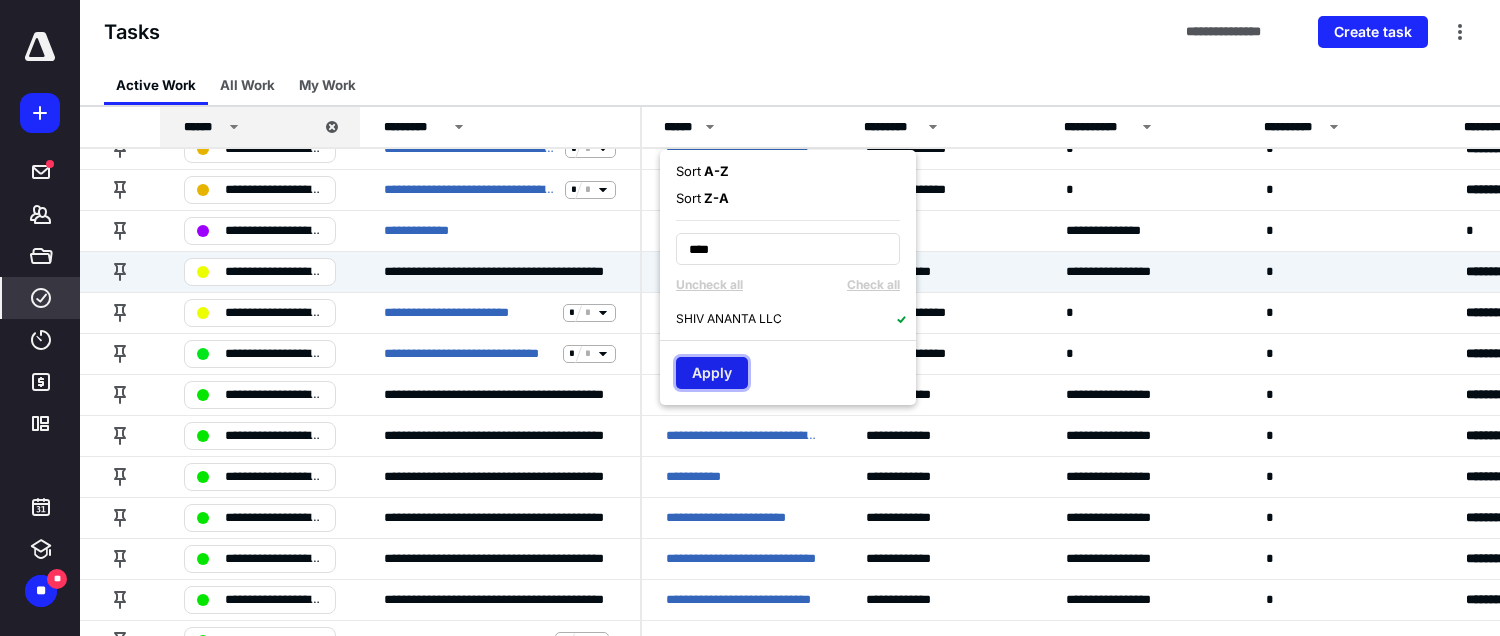 click on "Apply" at bounding box center [712, 373] 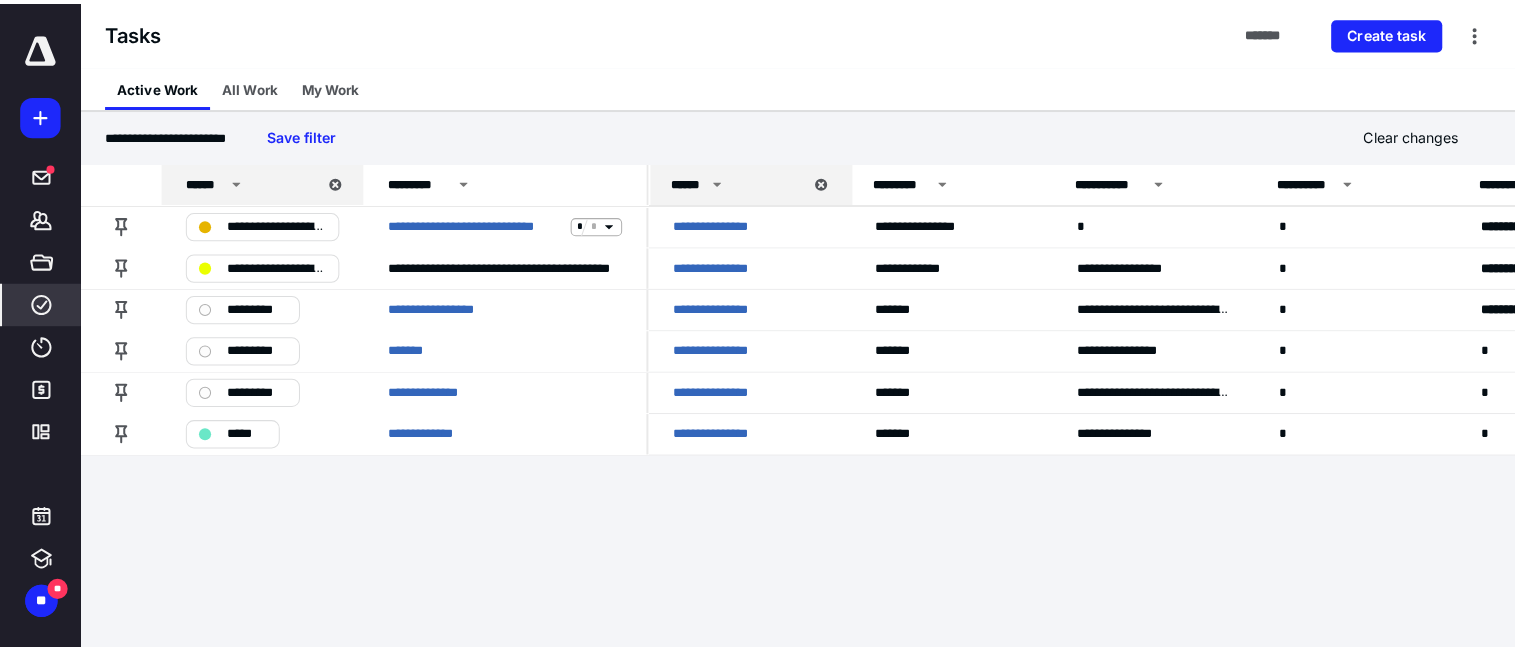 scroll, scrollTop: 0, scrollLeft: 0, axis: both 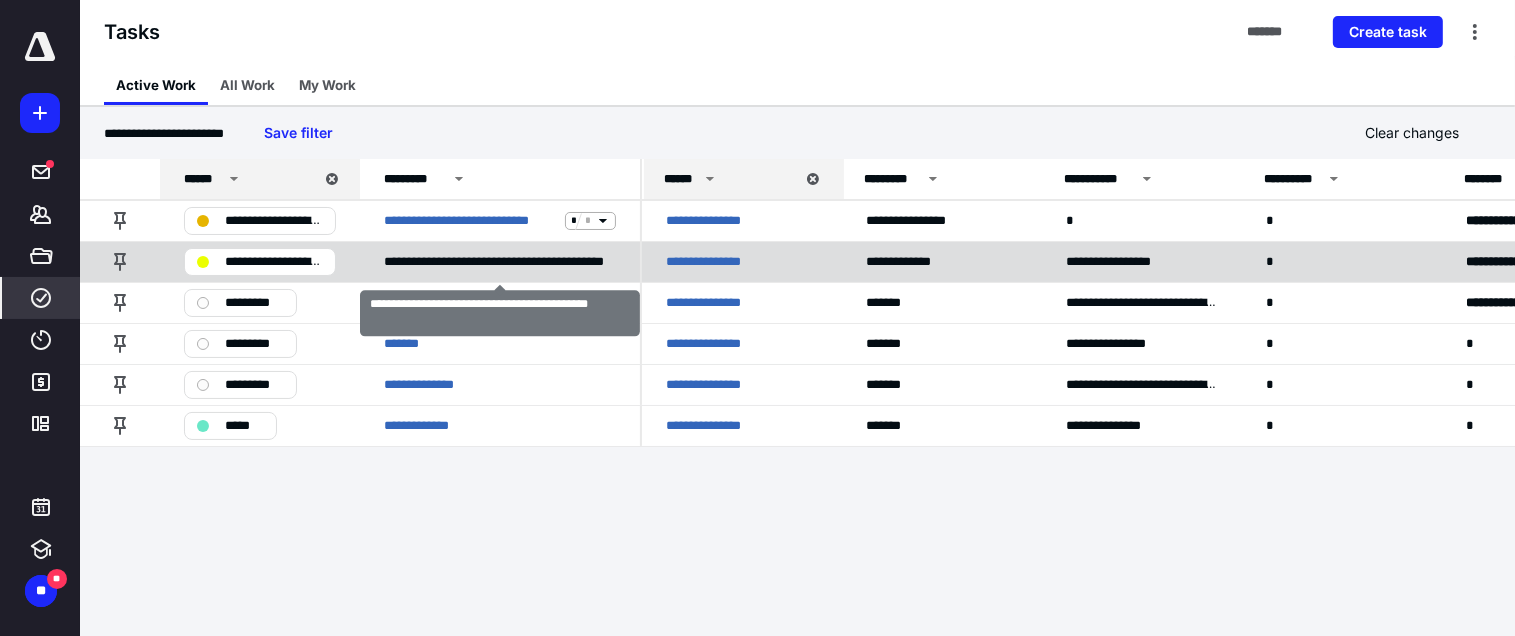 click on "**********" at bounding box center (500, 261) 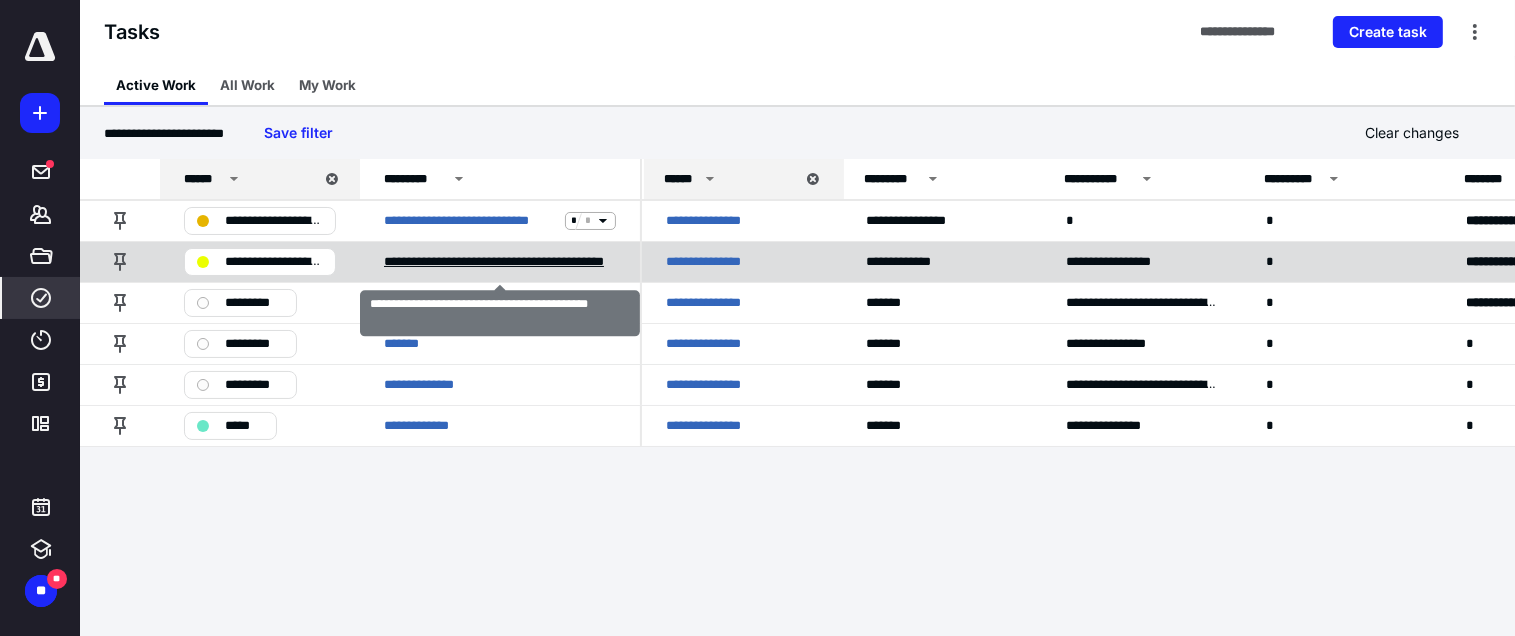click on "**********" at bounding box center [500, 262] 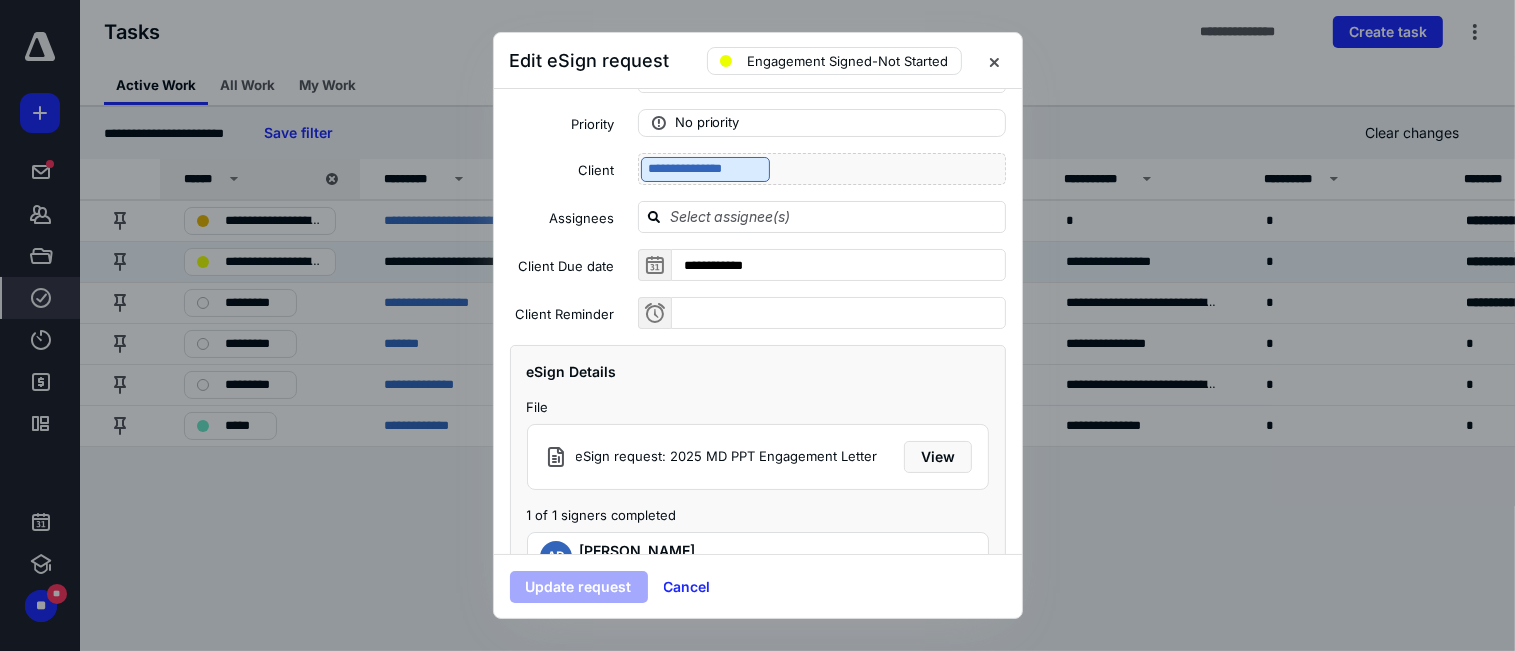 scroll, scrollTop: 180, scrollLeft: 0, axis: vertical 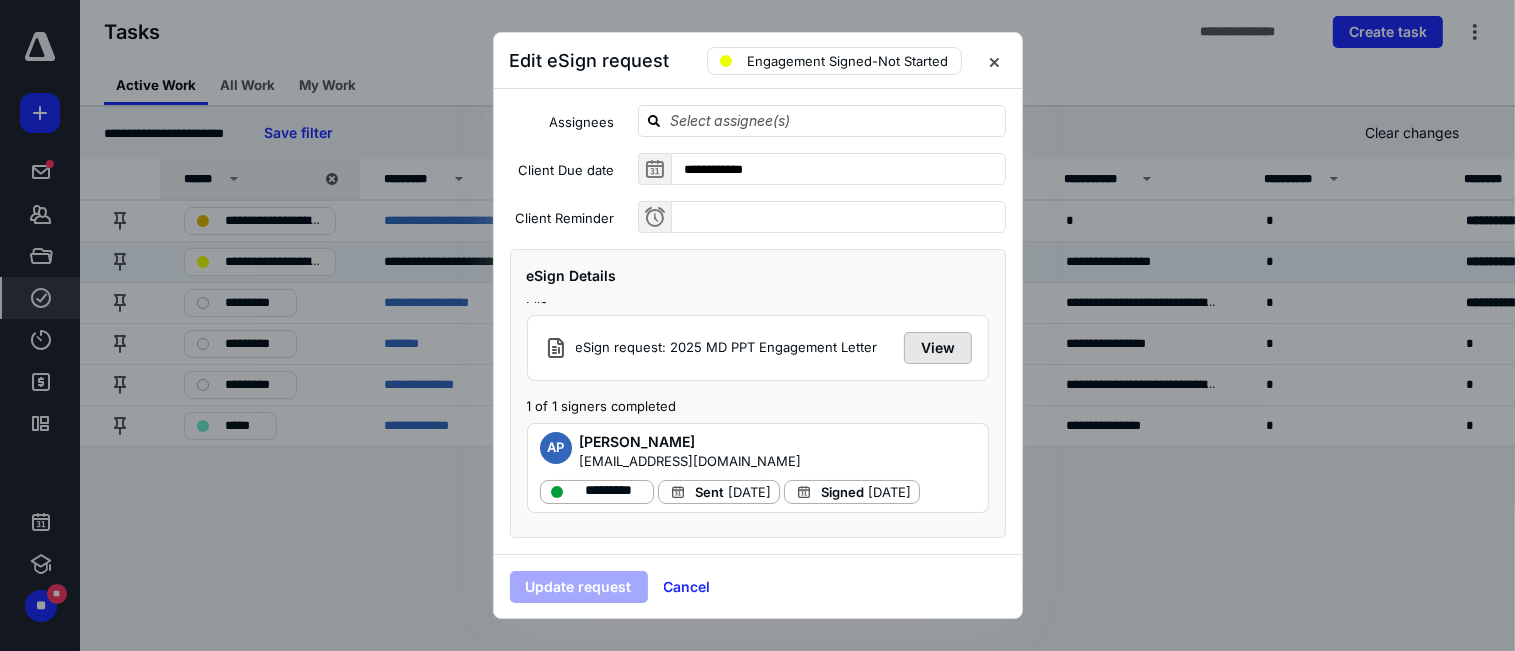 click on "View" at bounding box center [938, 348] 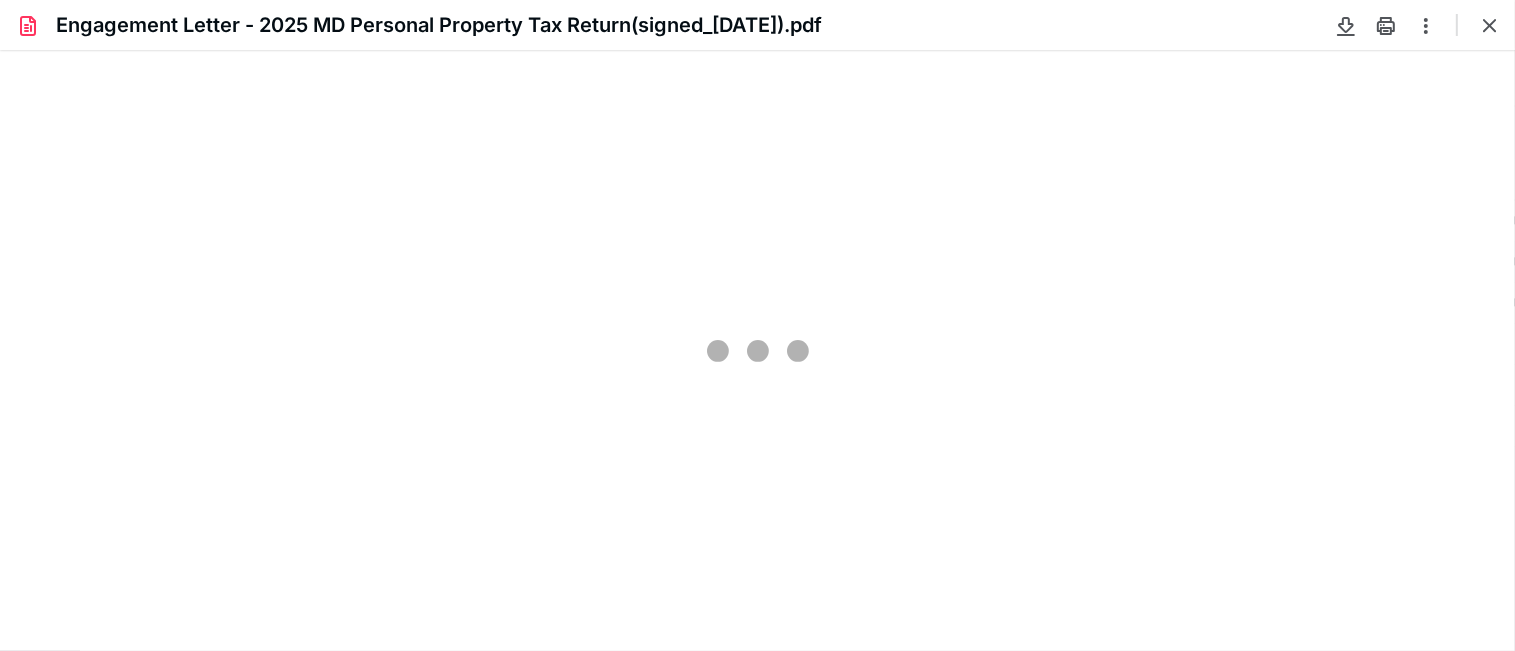 scroll, scrollTop: 0, scrollLeft: 0, axis: both 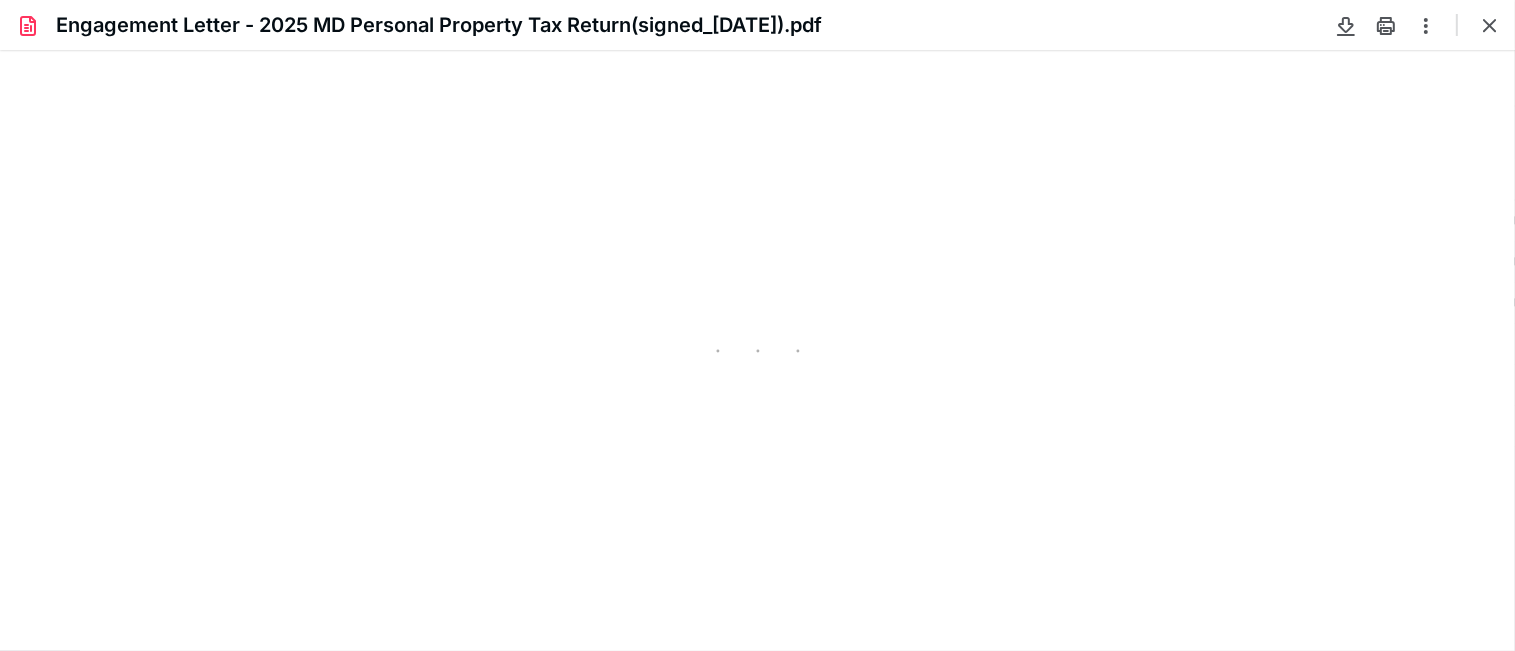 type on "71" 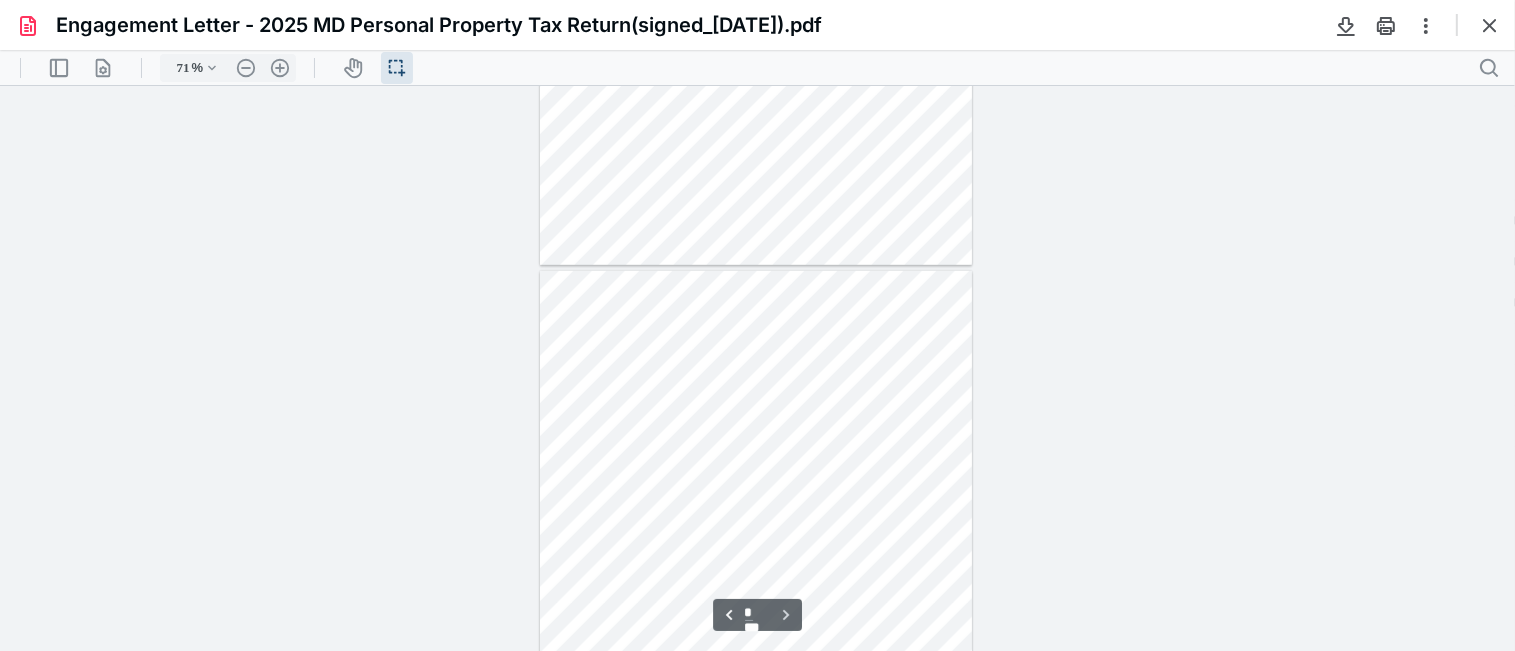 type on "*" 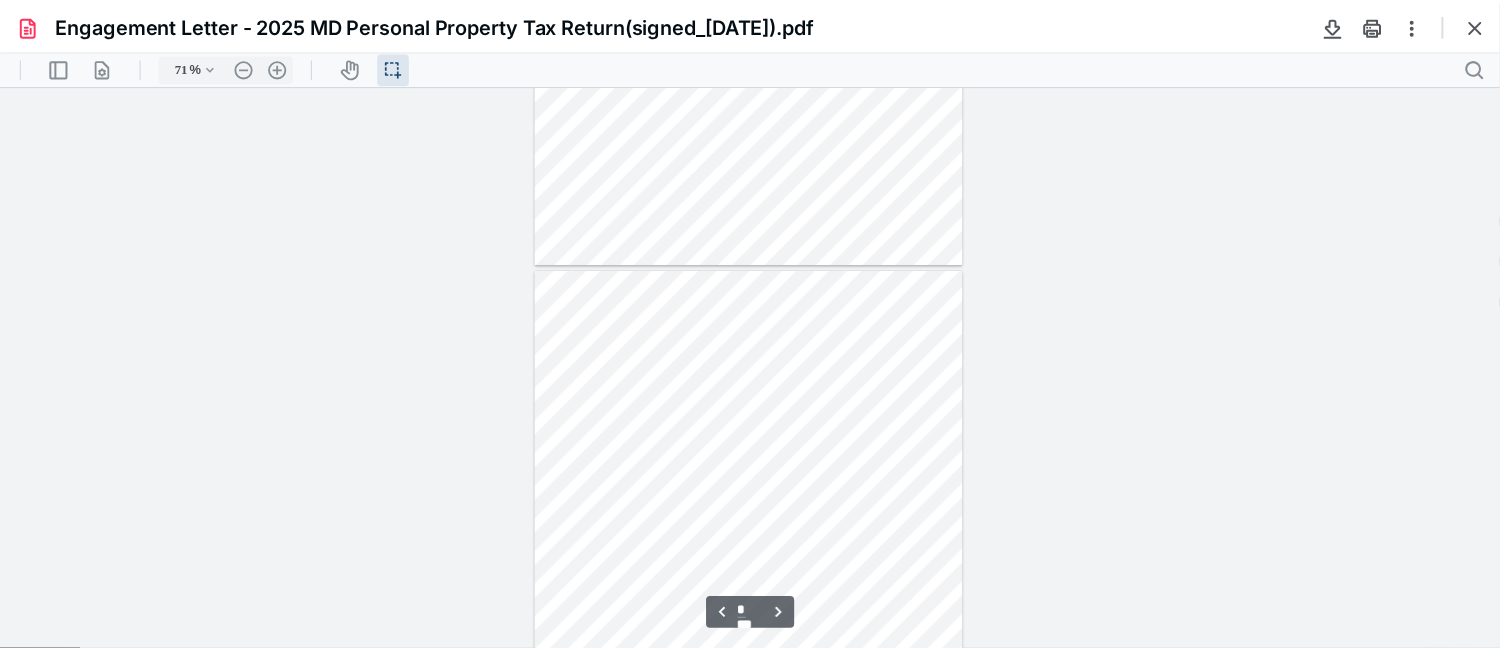 scroll, scrollTop: 1339, scrollLeft: 0, axis: vertical 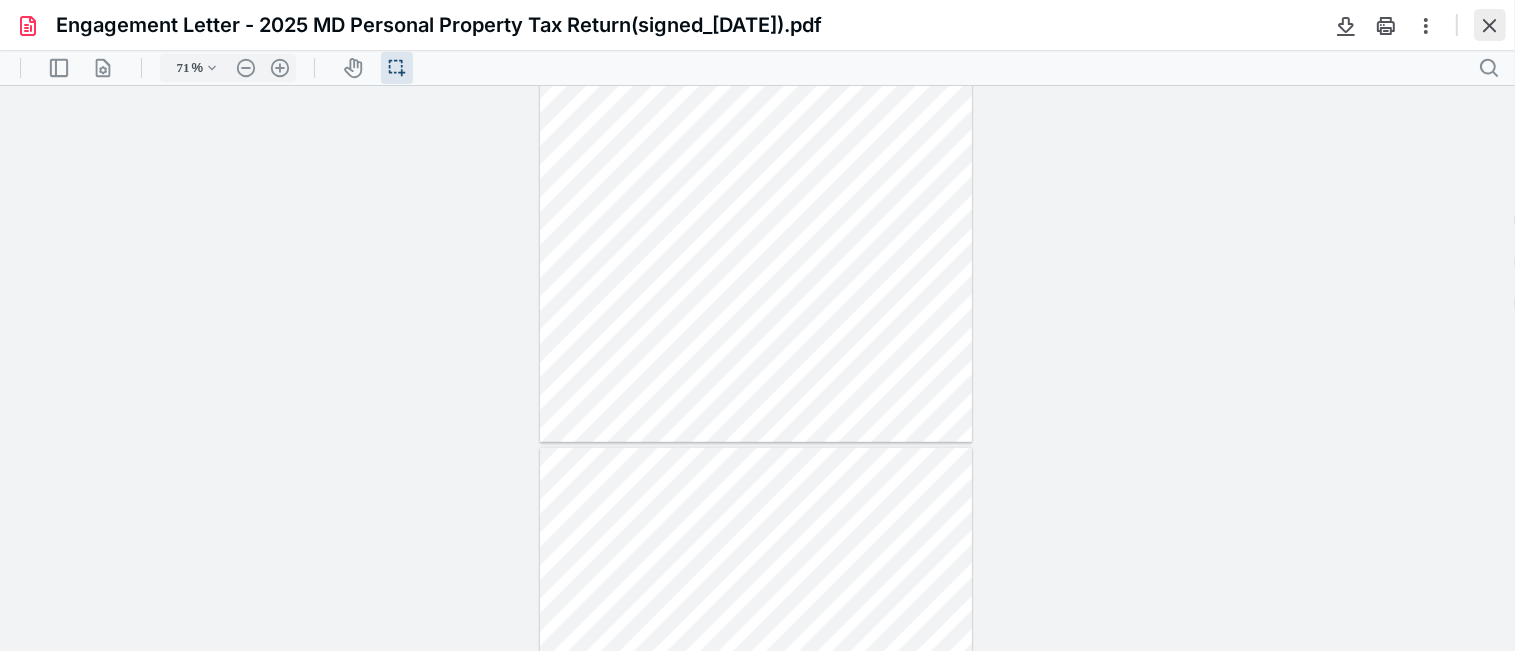 click at bounding box center (1490, 25) 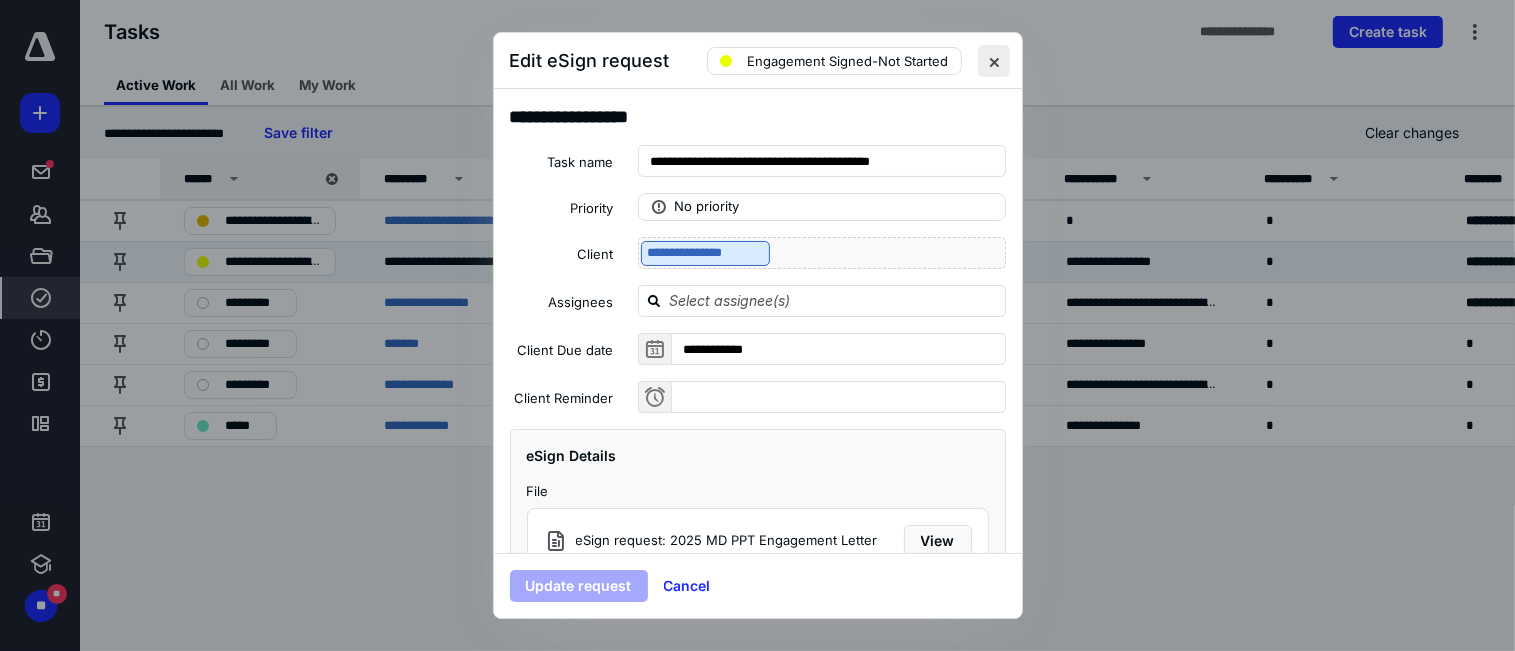 click at bounding box center [994, 61] 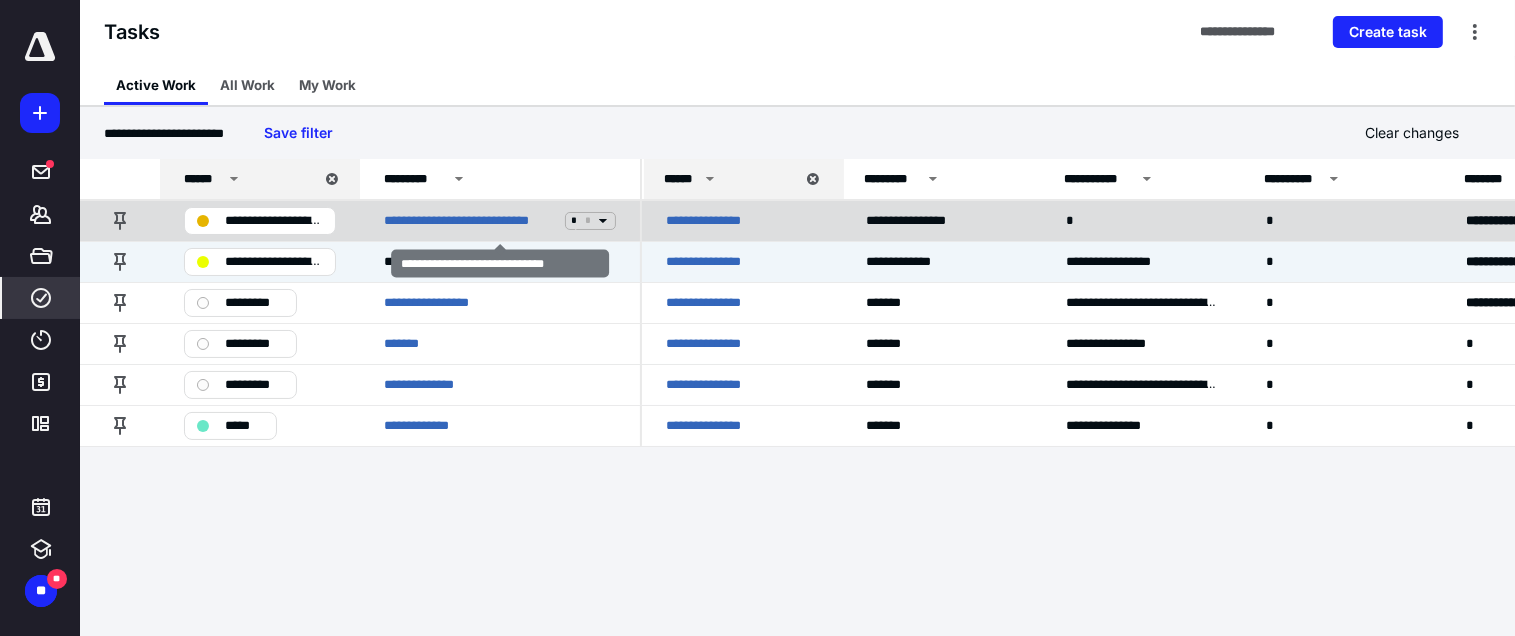 click on "**********" at bounding box center (500, 220) 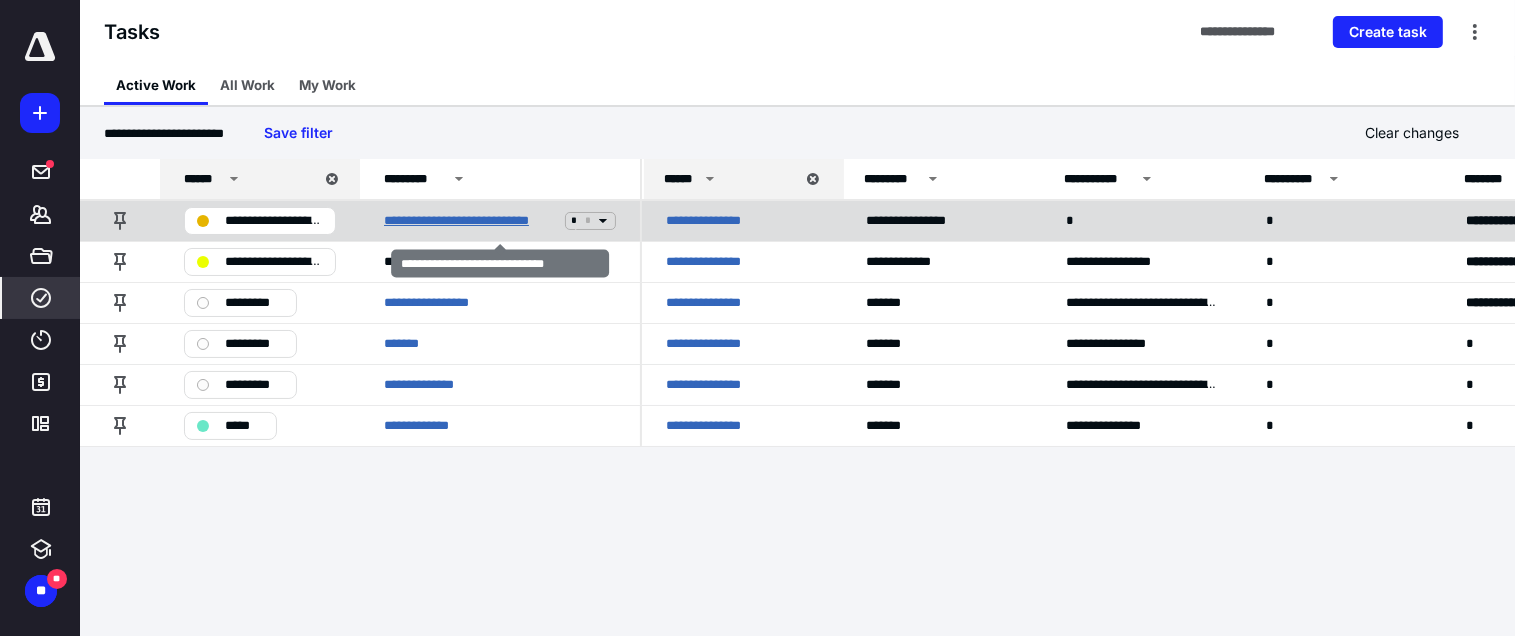 click on "**********" at bounding box center [470, 221] 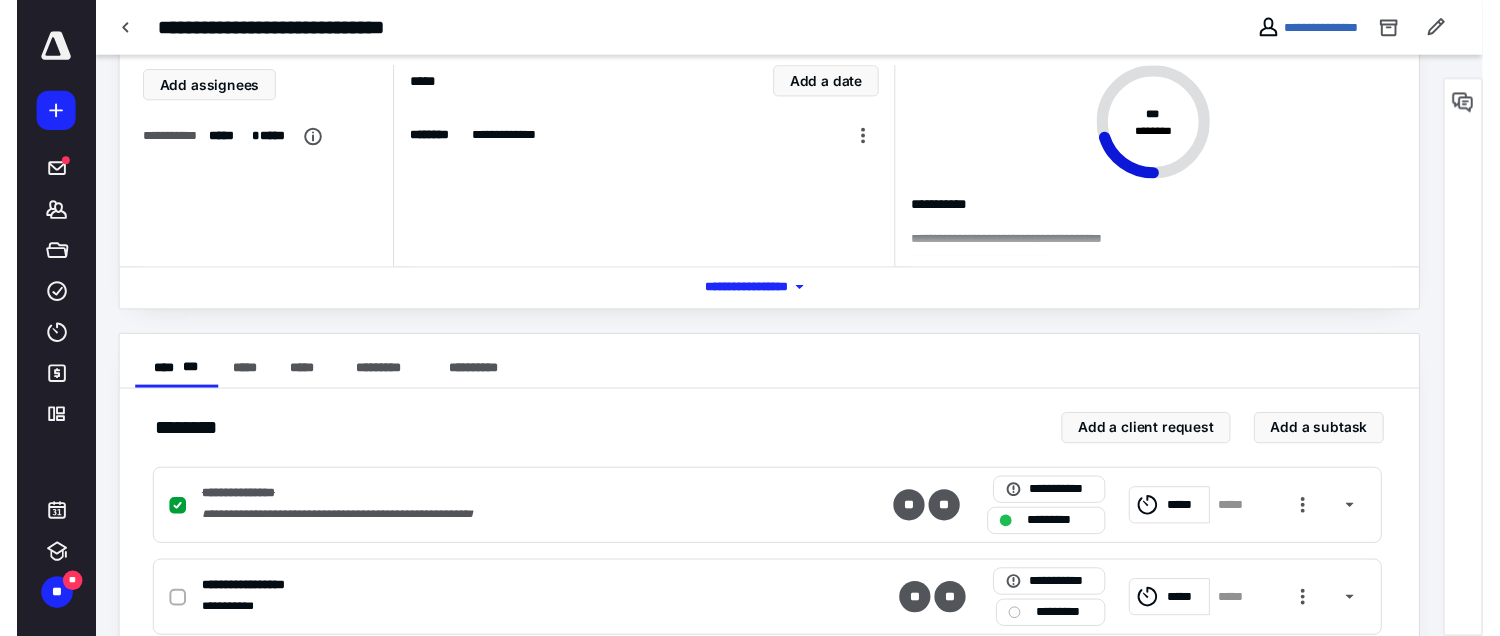 scroll, scrollTop: 0, scrollLeft: 0, axis: both 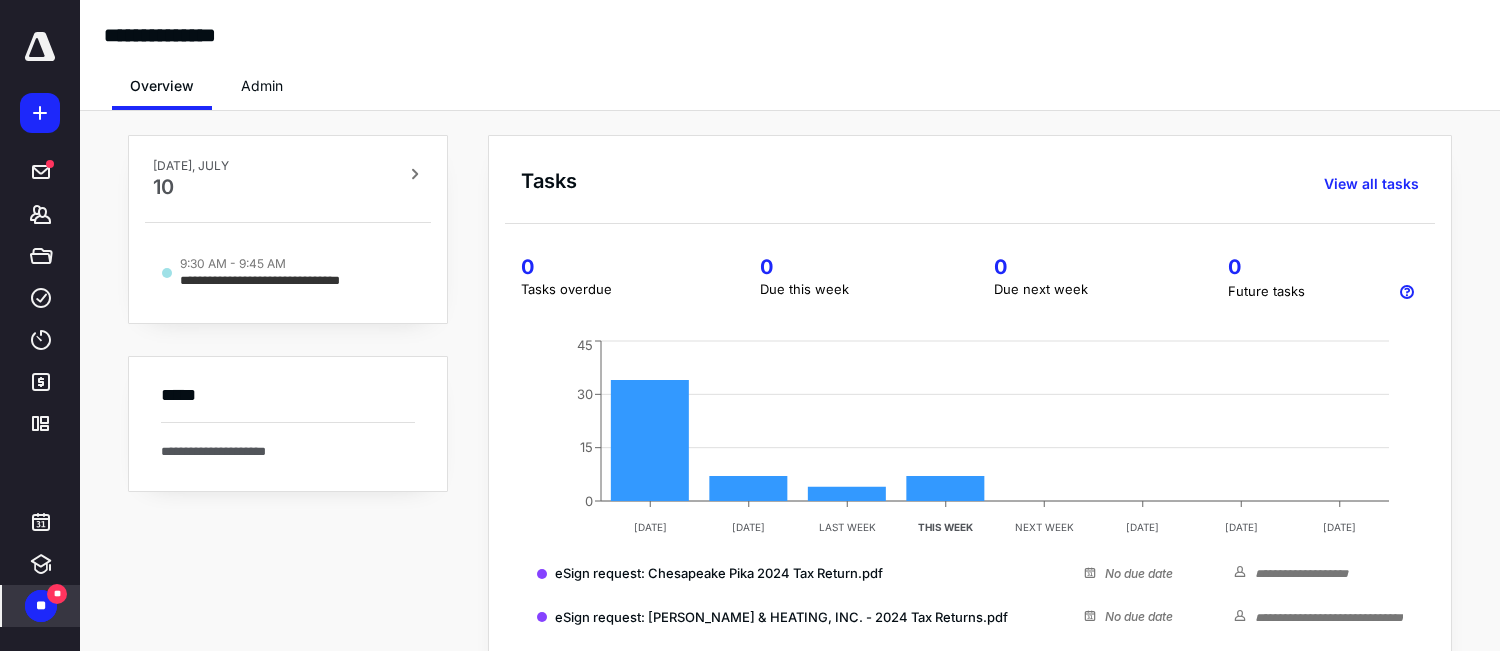 click on "**" at bounding box center (41, 606) 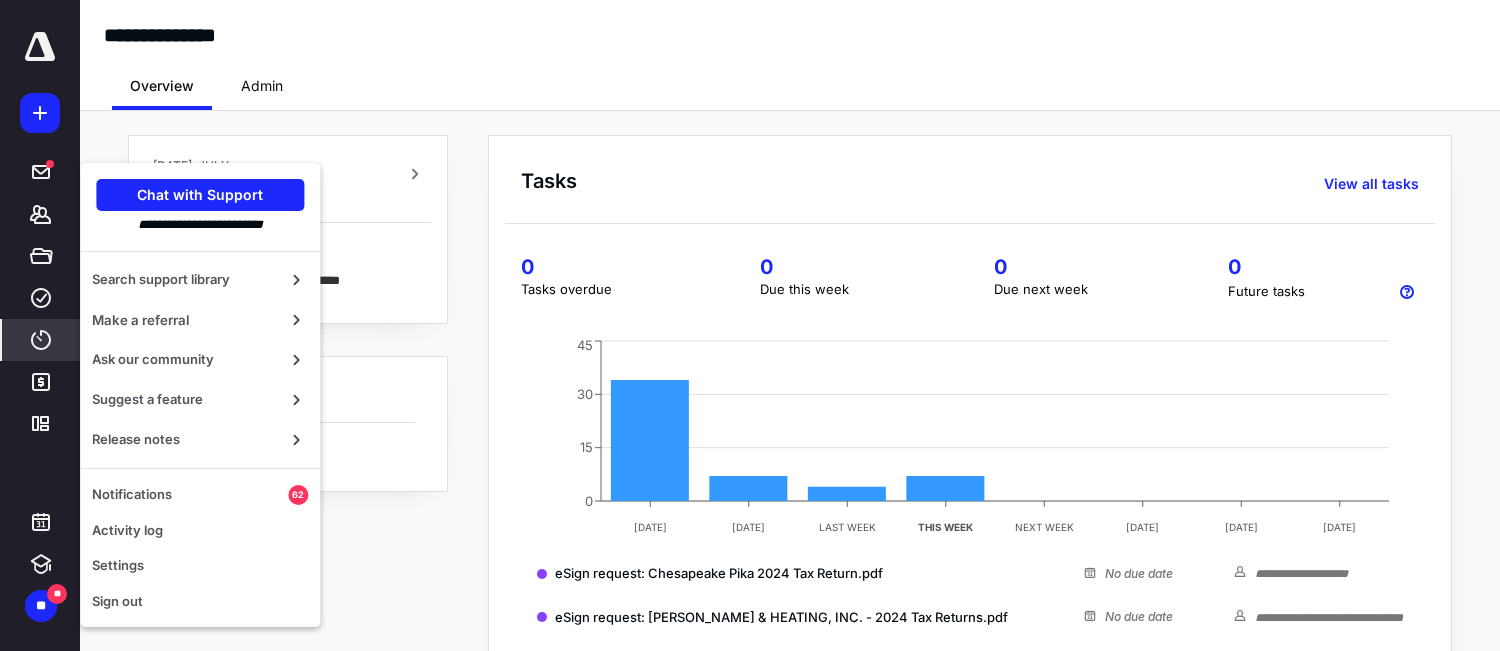 click on "****" at bounding box center [41, 340] 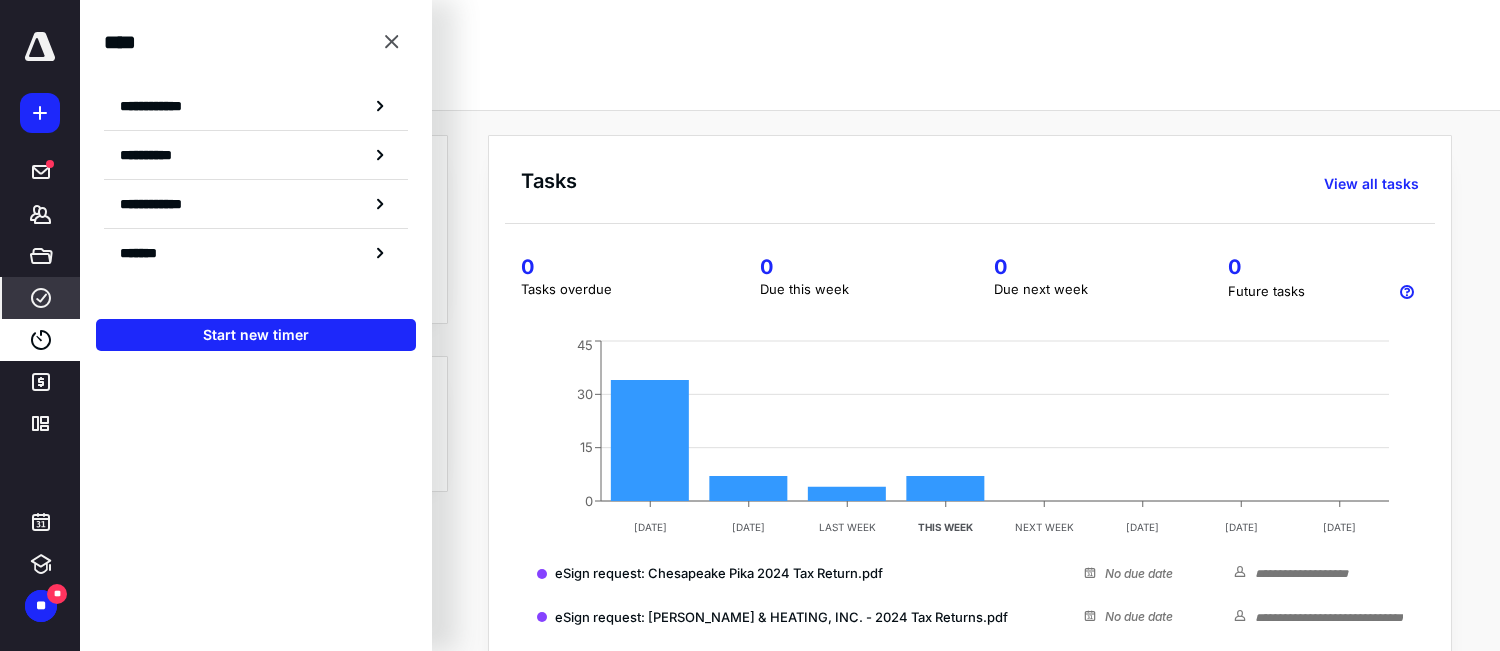click on "****" at bounding box center [41, 298] 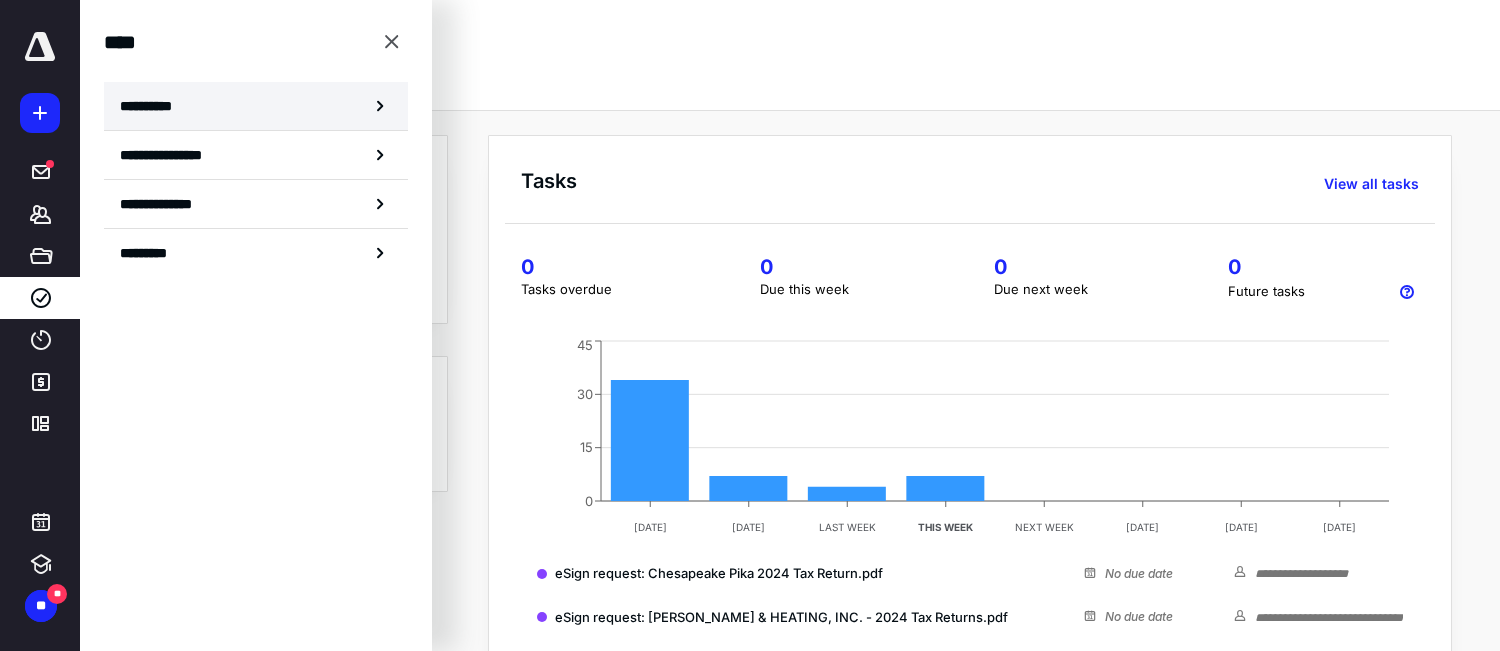 click on "**********" at bounding box center [256, 106] 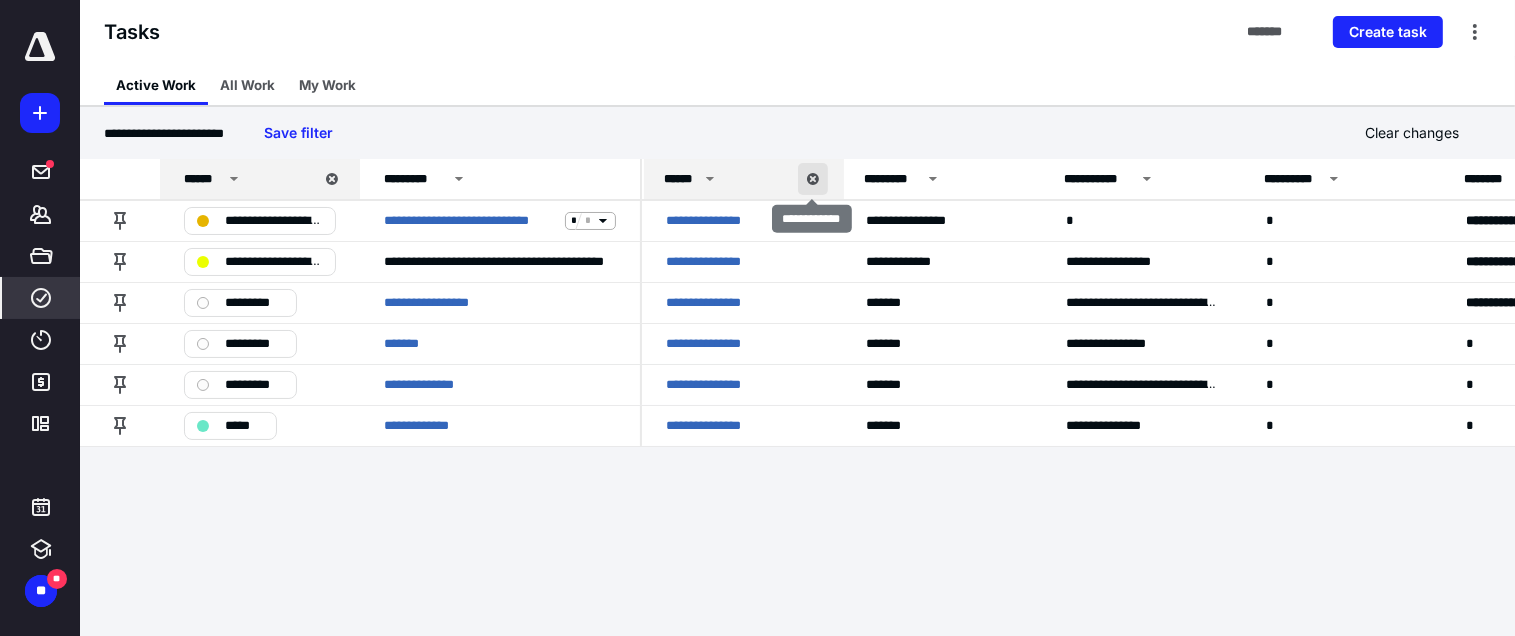 click at bounding box center [813, 179] 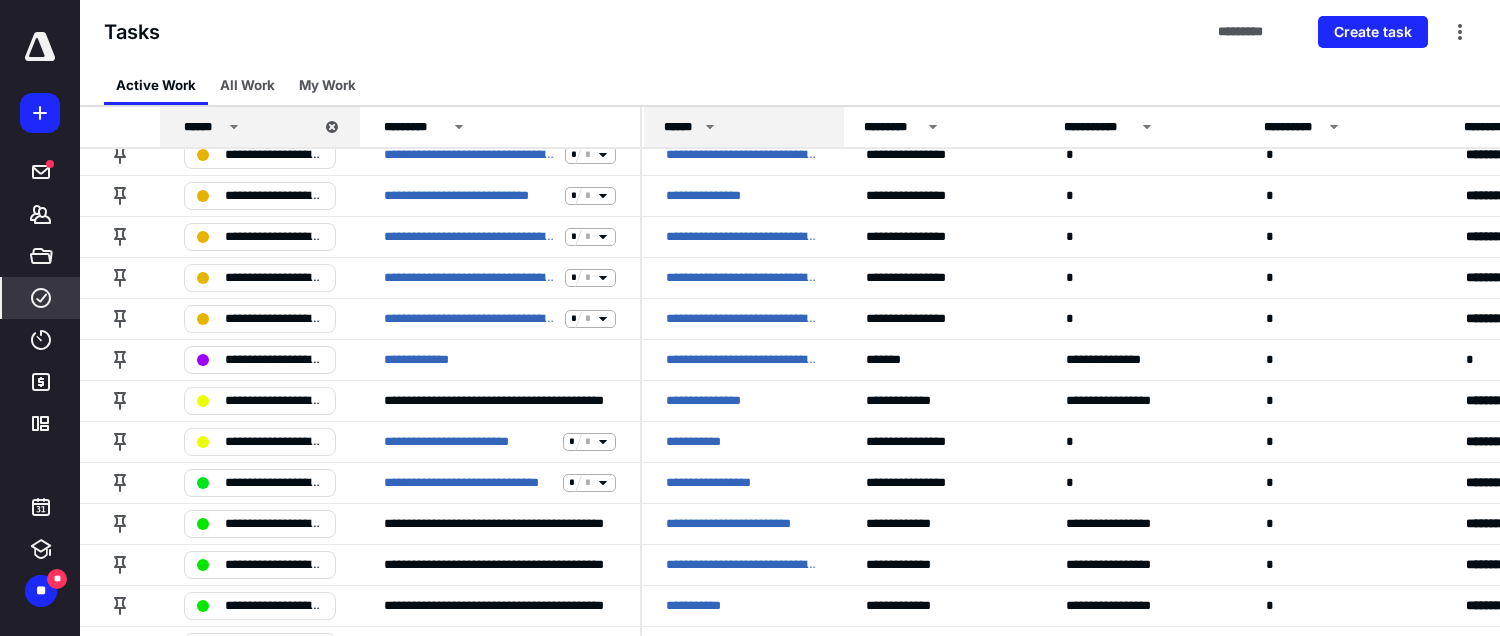 scroll, scrollTop: 300, scrollLeft: 0, axis: vertical 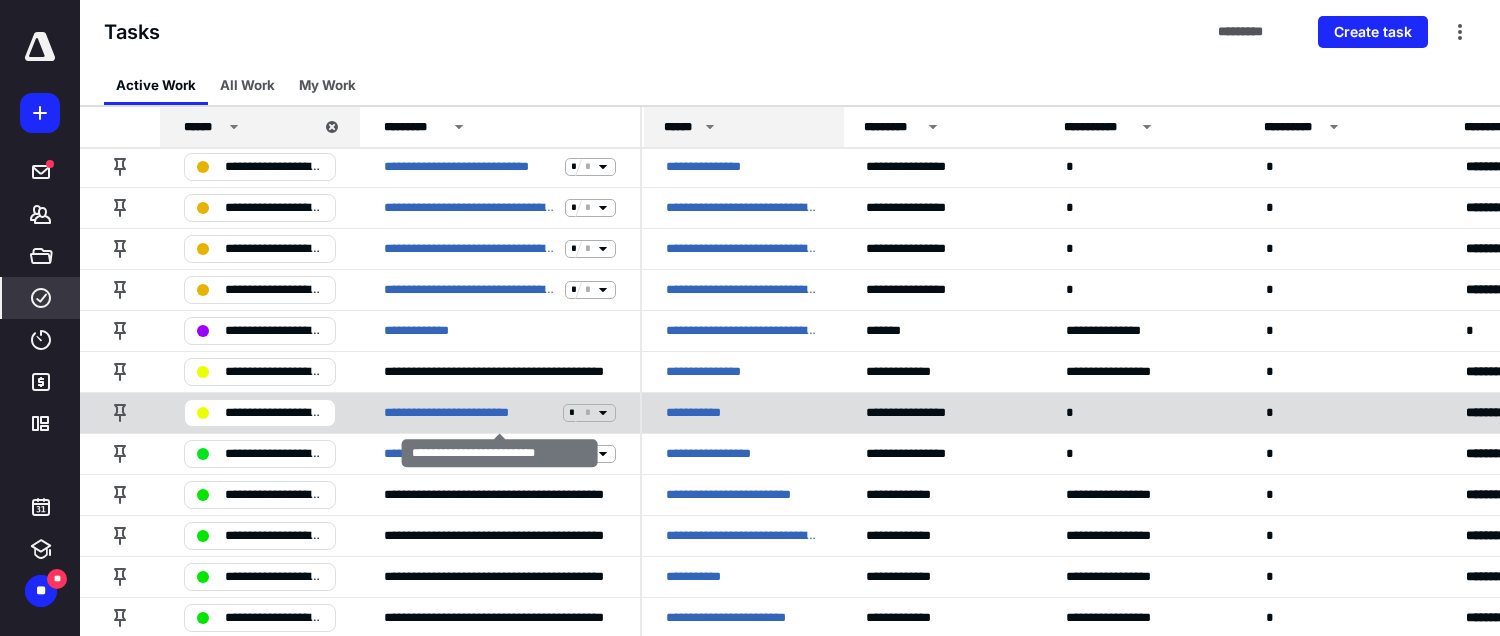click on "**********" at bounding box center [500, 412] 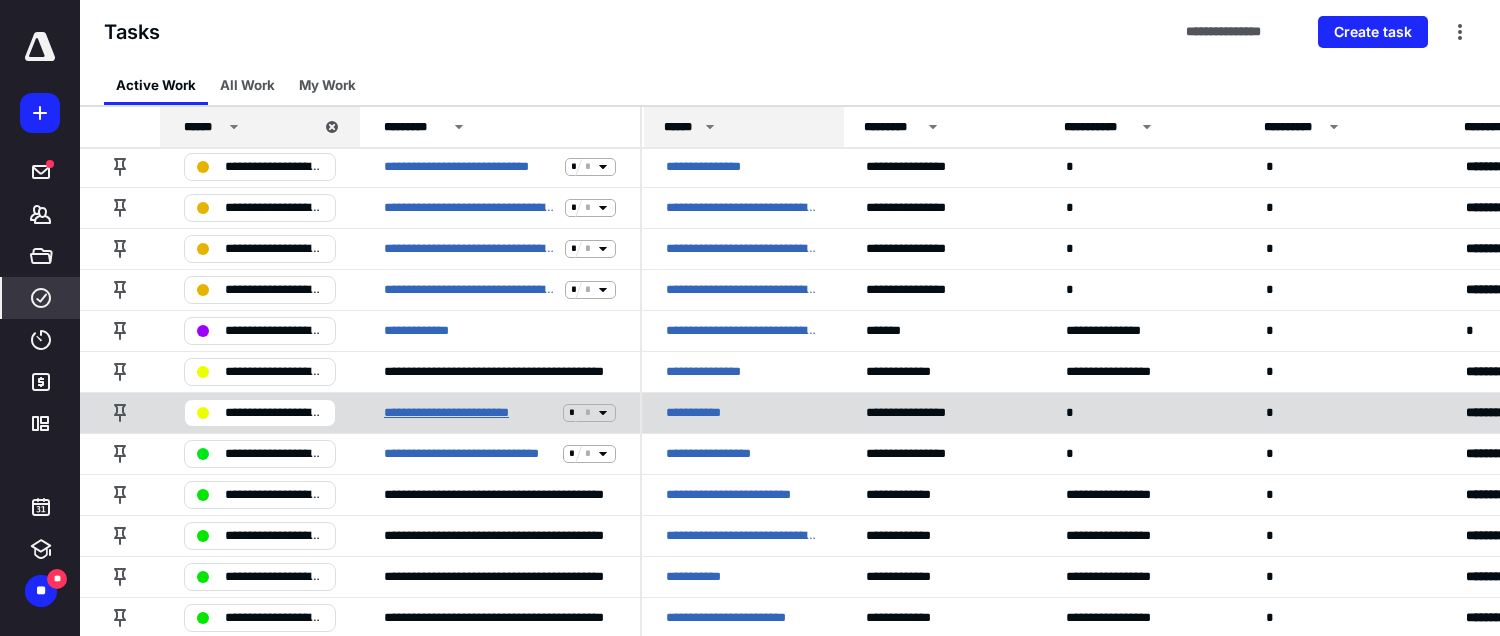 click on "**********" at bounding box center [469, 413] 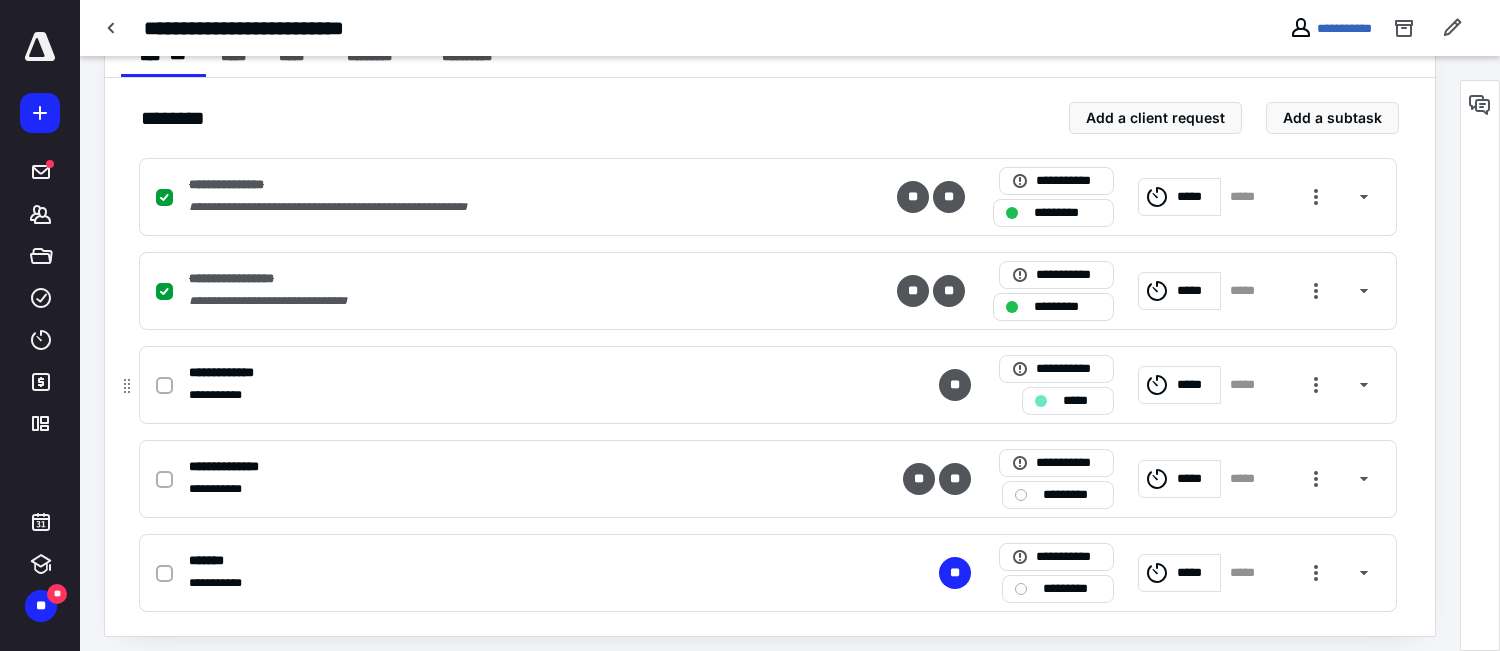 scroll, scrollTop: 429, scrollLeft: 0, axis: vertical 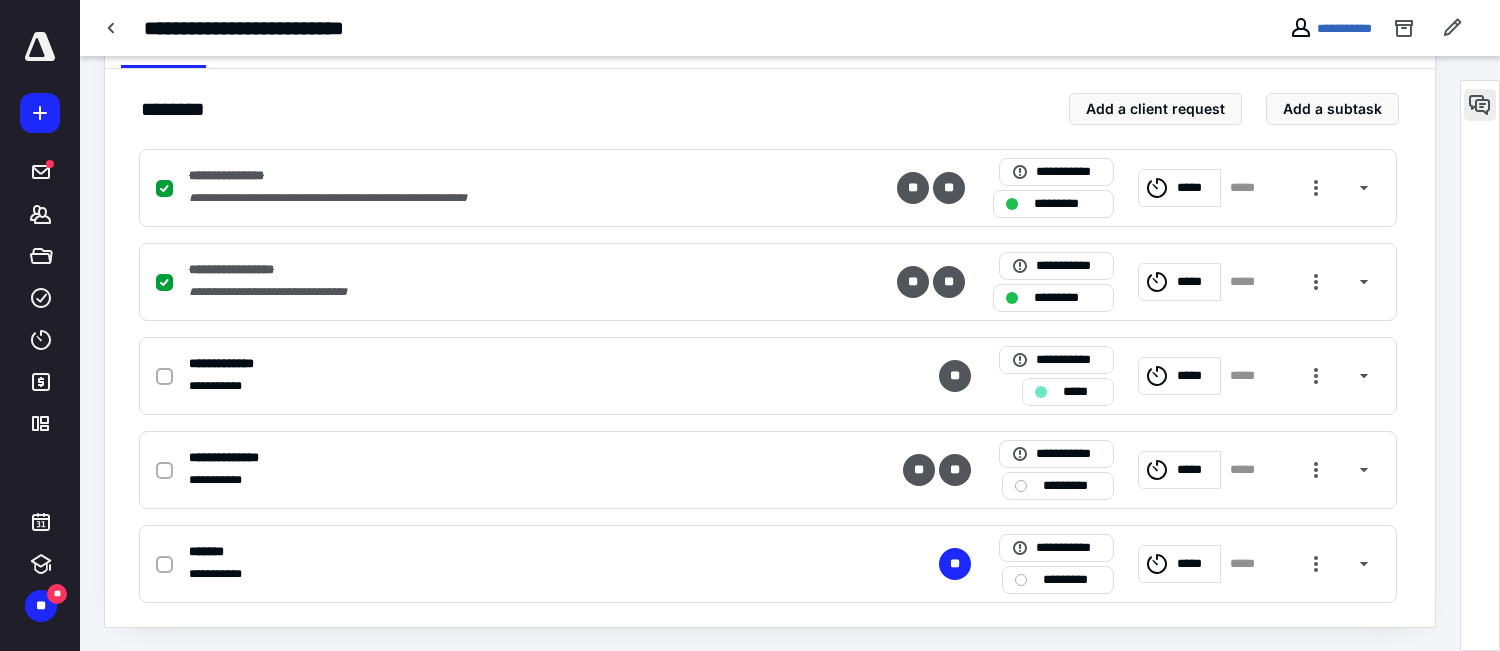 click at bounding box center [1480, 105] 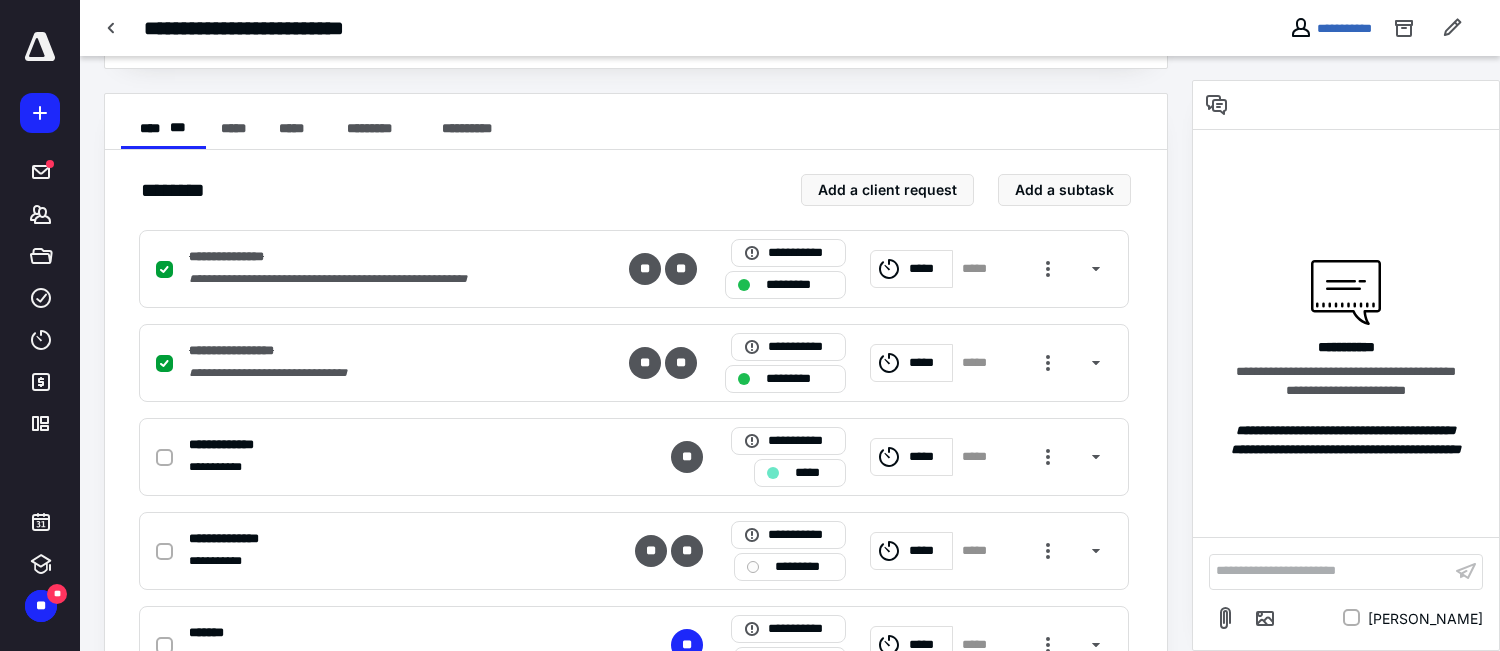 scroll, scrollTop: 229, scrollLeft: 0, axis: vertical 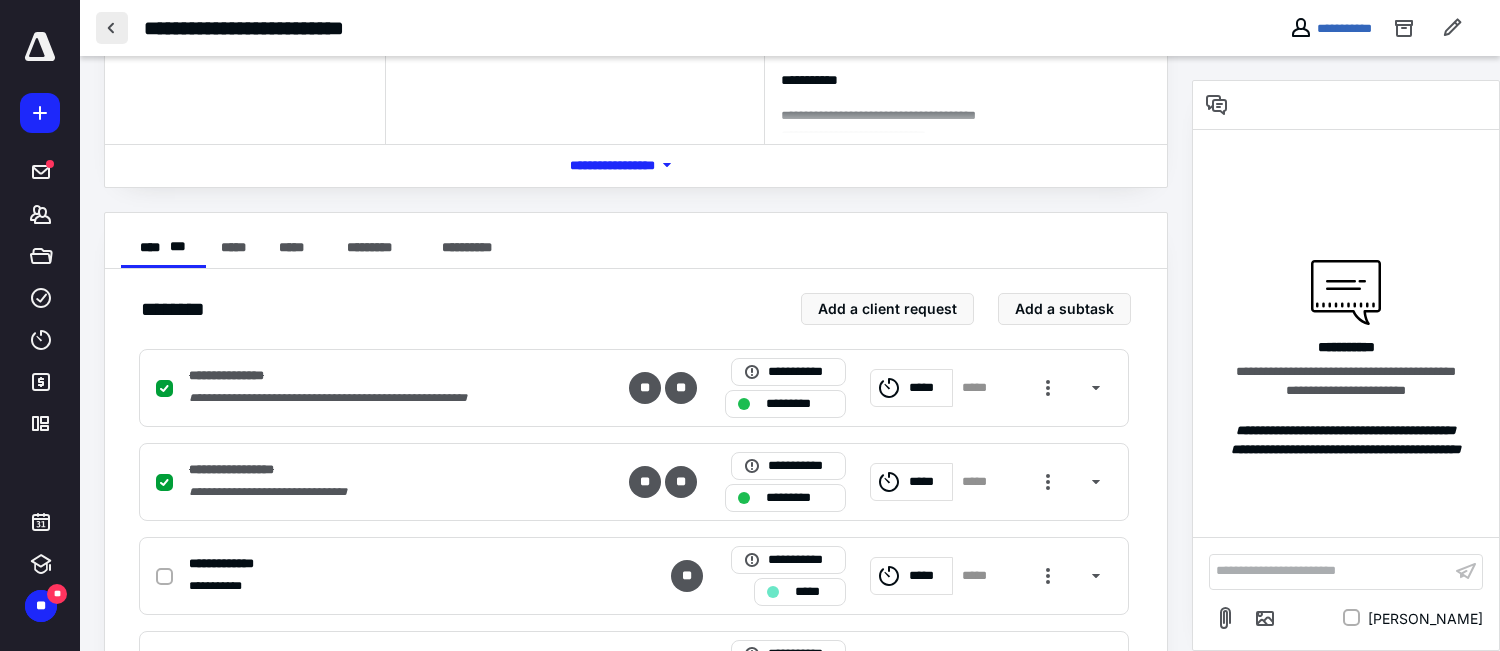click at bounding box center [112, 28] 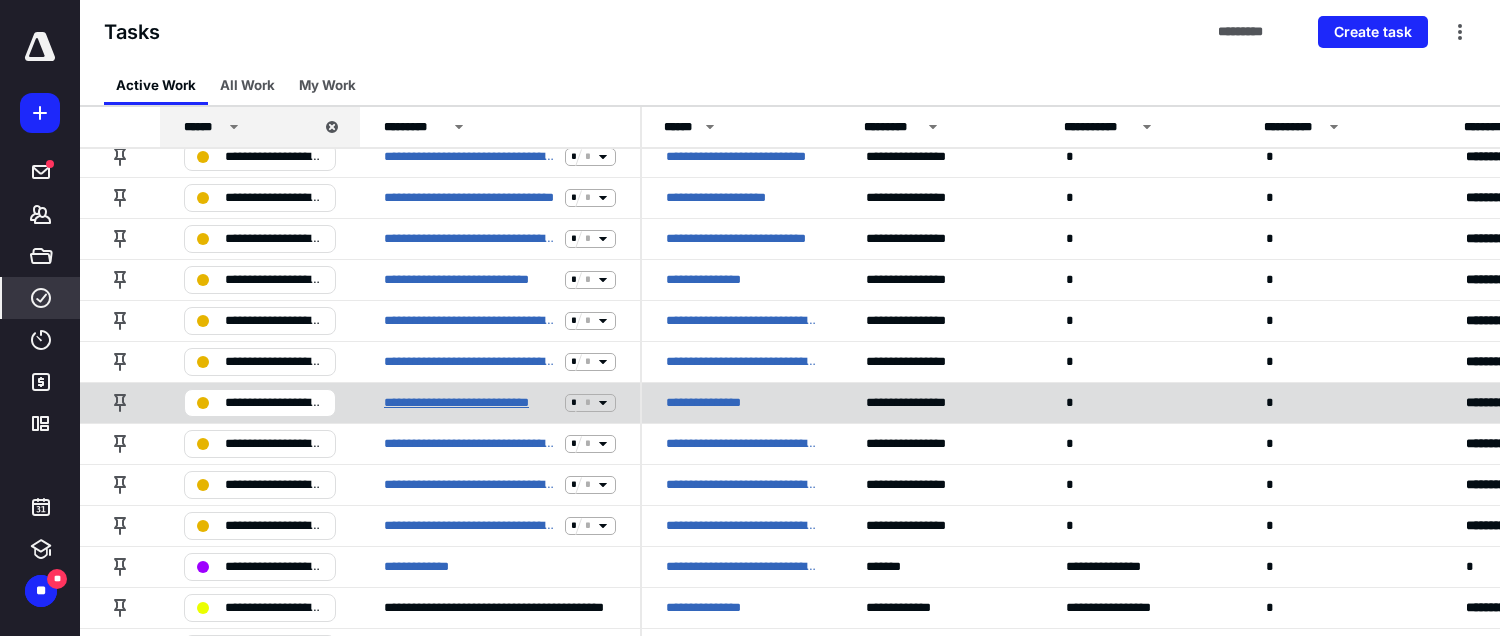scroll, scrollTop: 100, scrollLeft: 0, axis: vertical 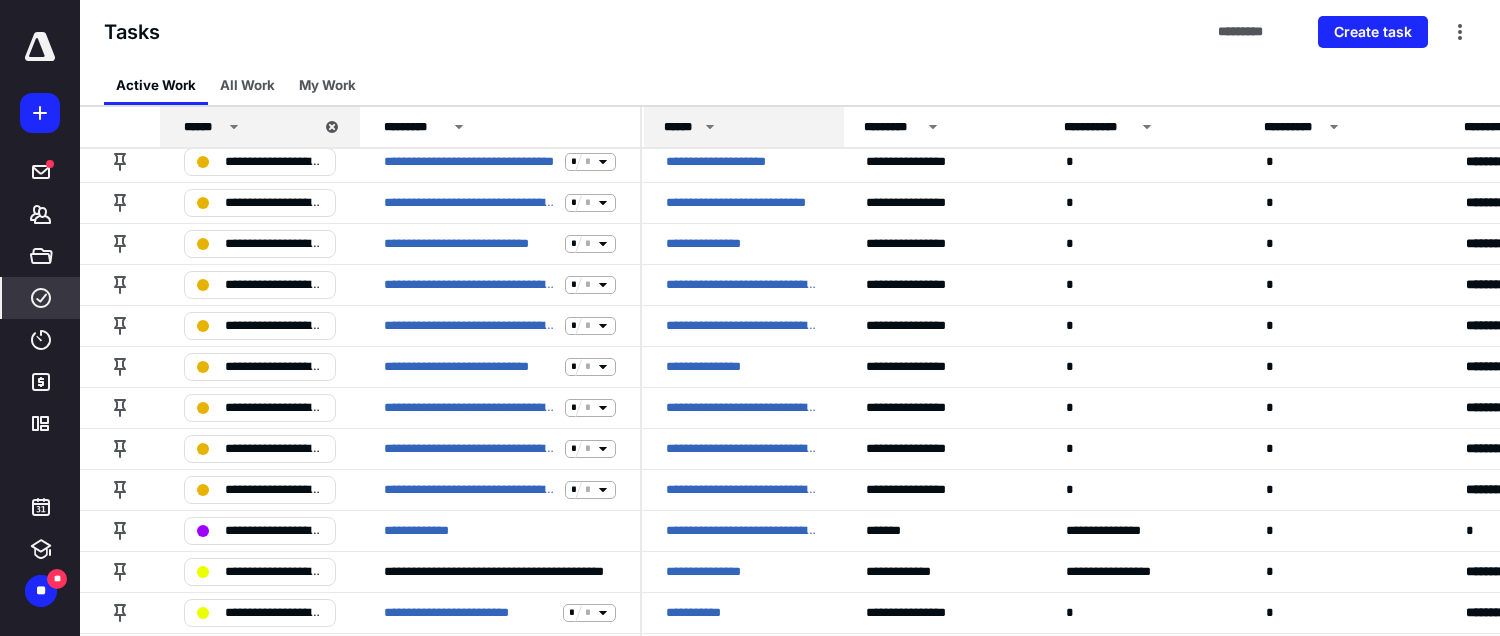 click on "******" at bounding box center [744, 127] 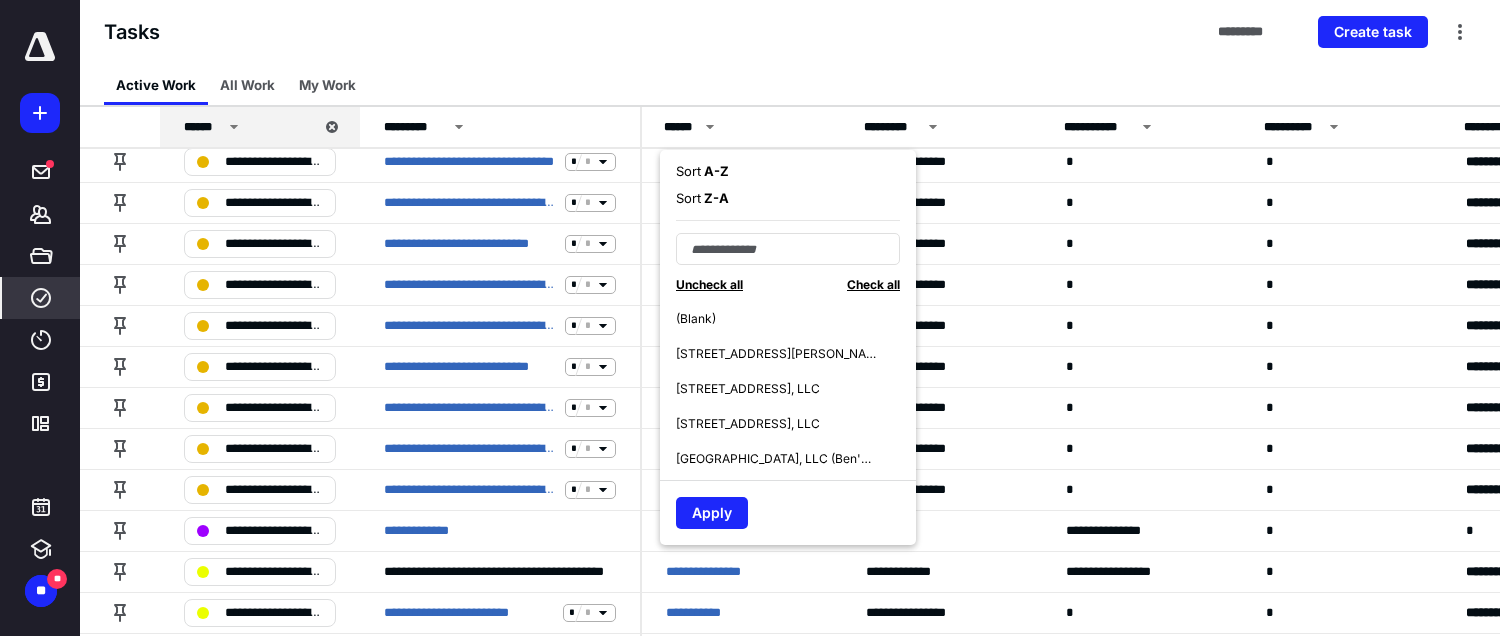 click on "Active Work All Work My Work" at bounding box center (790, 85) 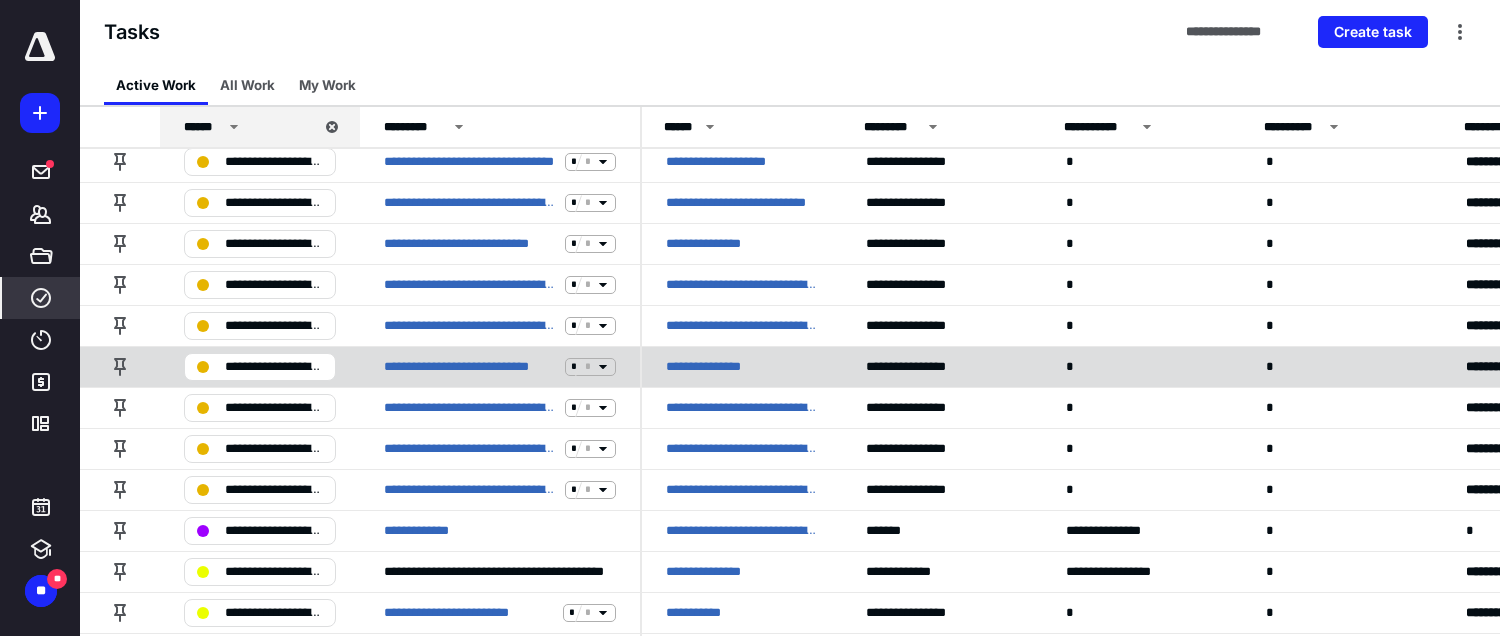 click on "**********" at bounding box center (274, 367) 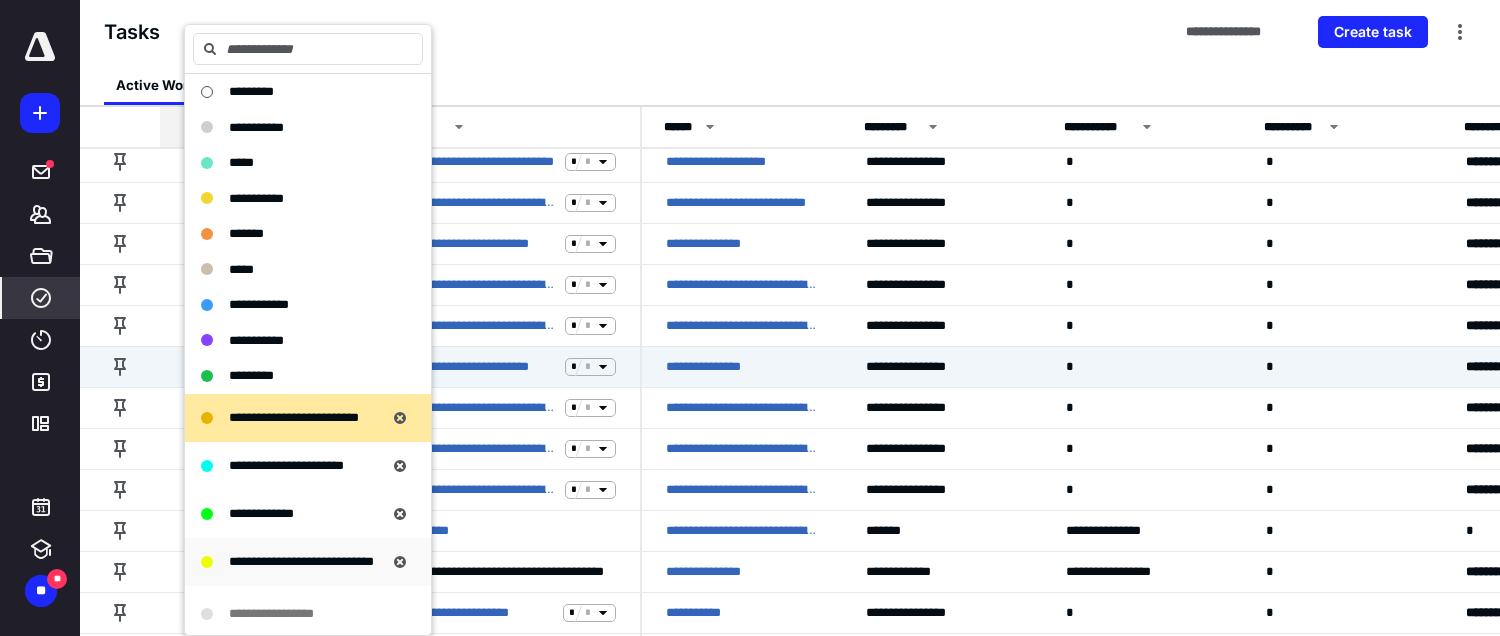 click on "**********" at bounding box center [301, 561] 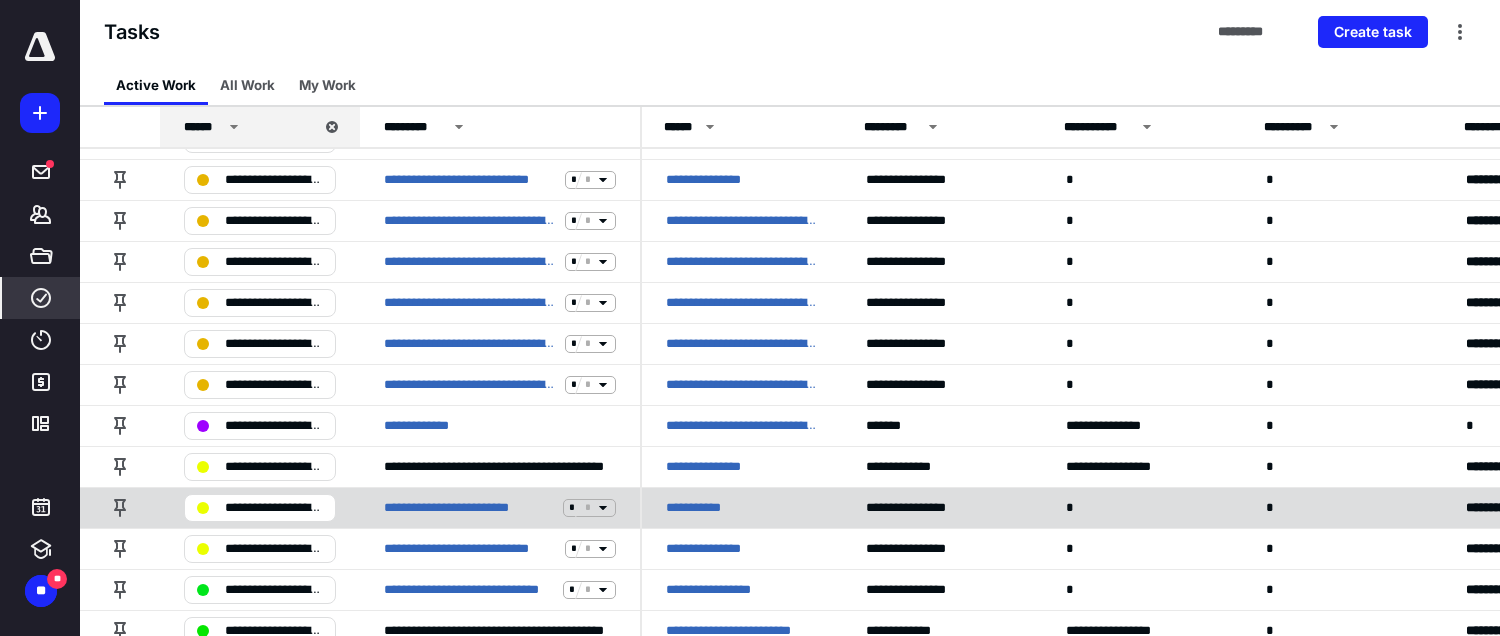 scroll, scrollTop: 200, scrollLeft: 0, axis: vertical 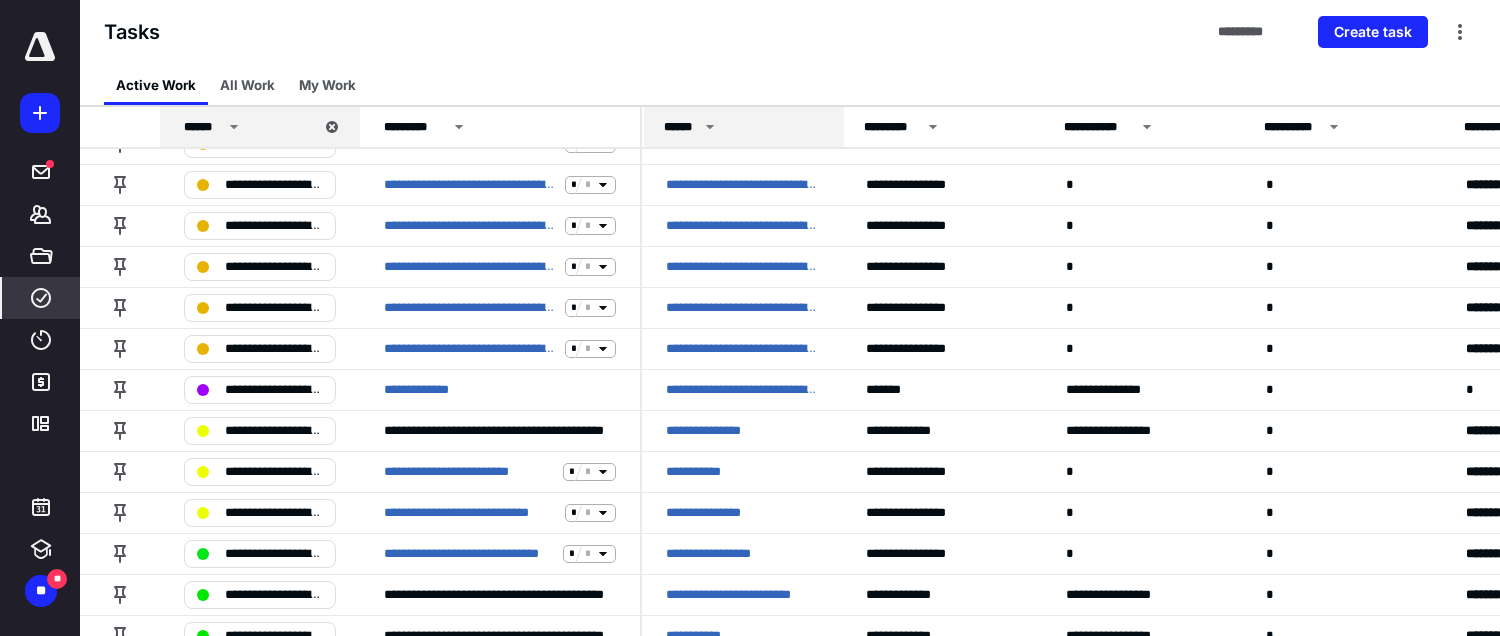 click 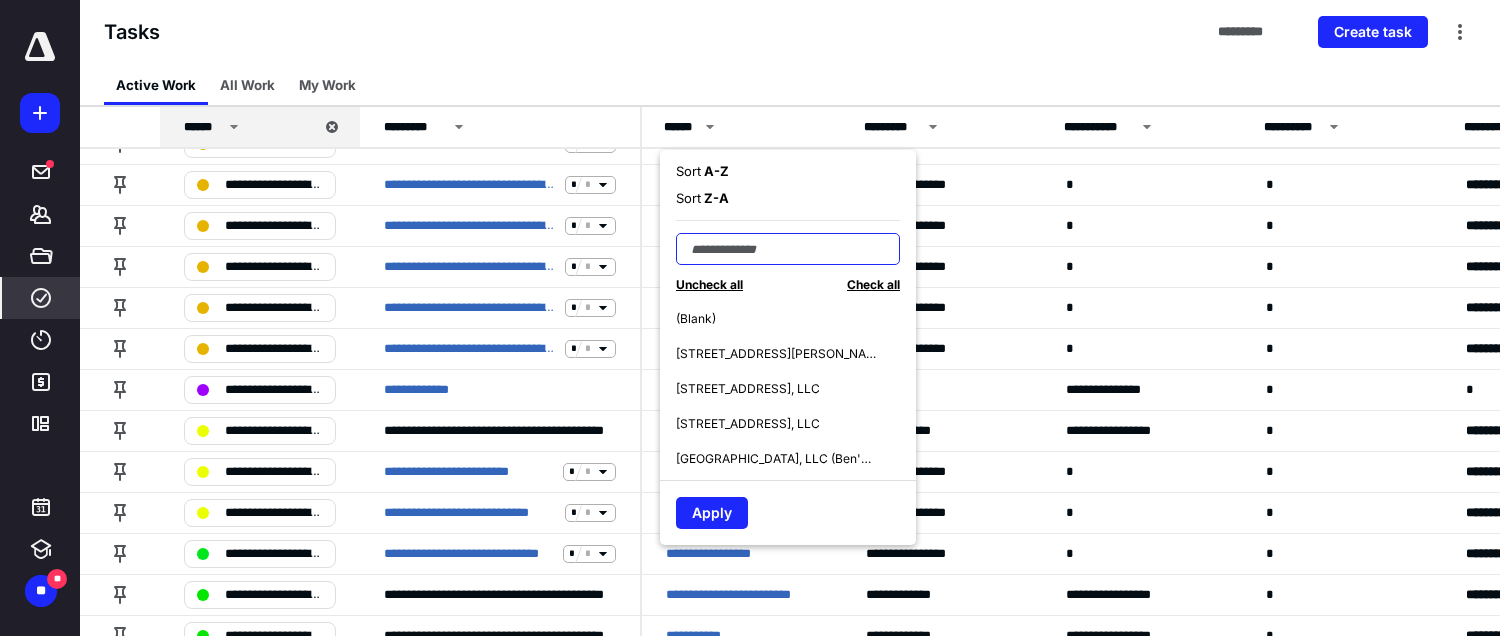 click at bounding box center (788, 249) 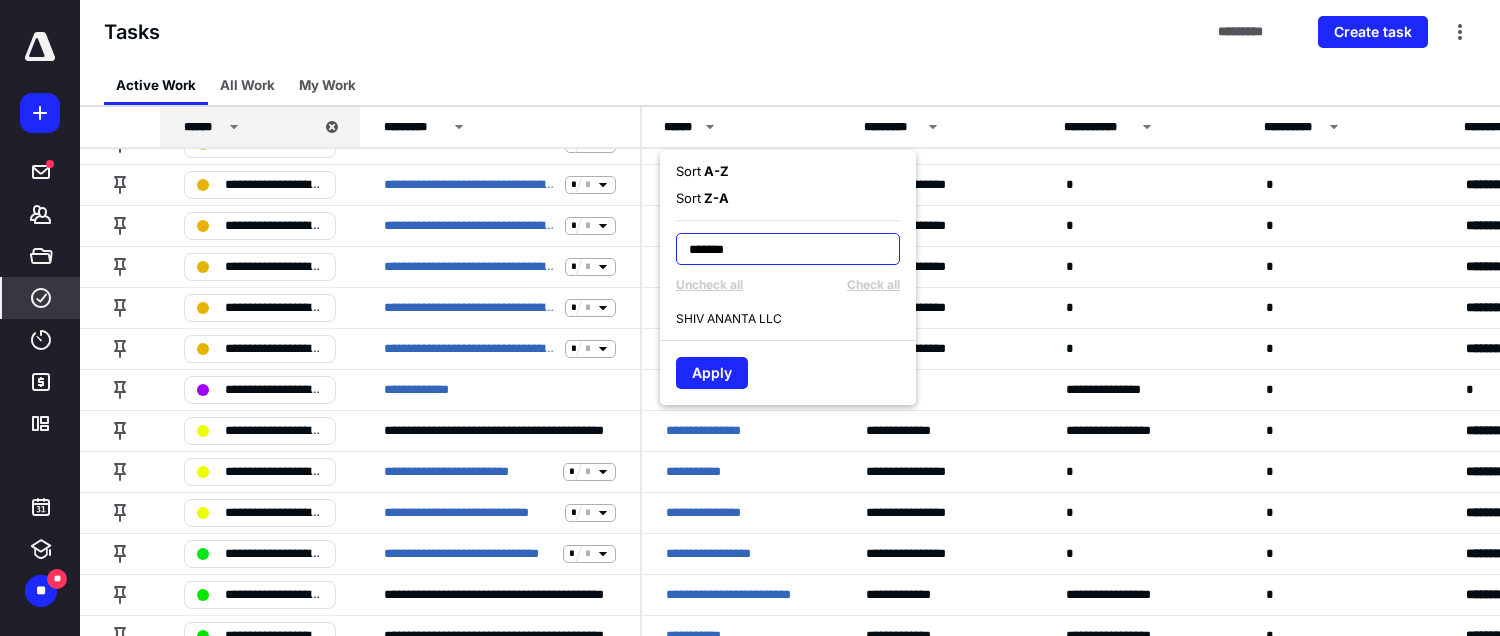 type on "*******" 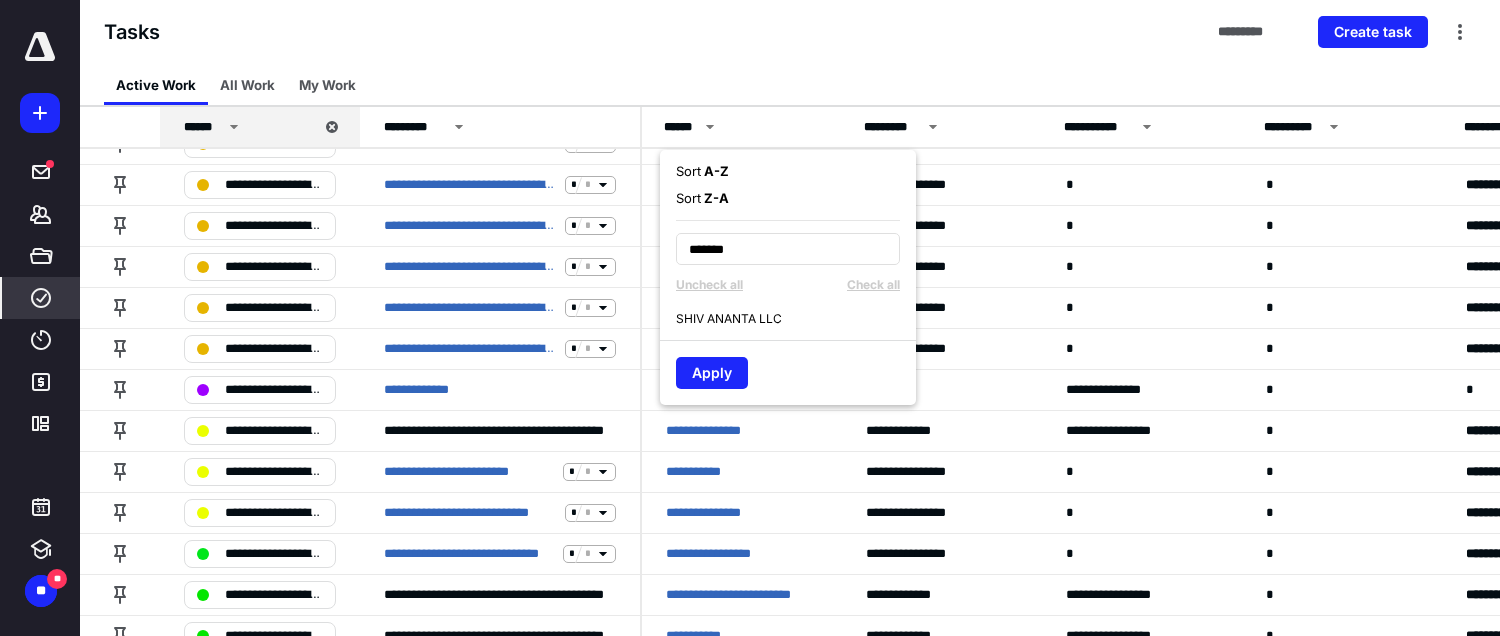 click on "SHIV ANANTA LLC" at bounding box center [729, 319] 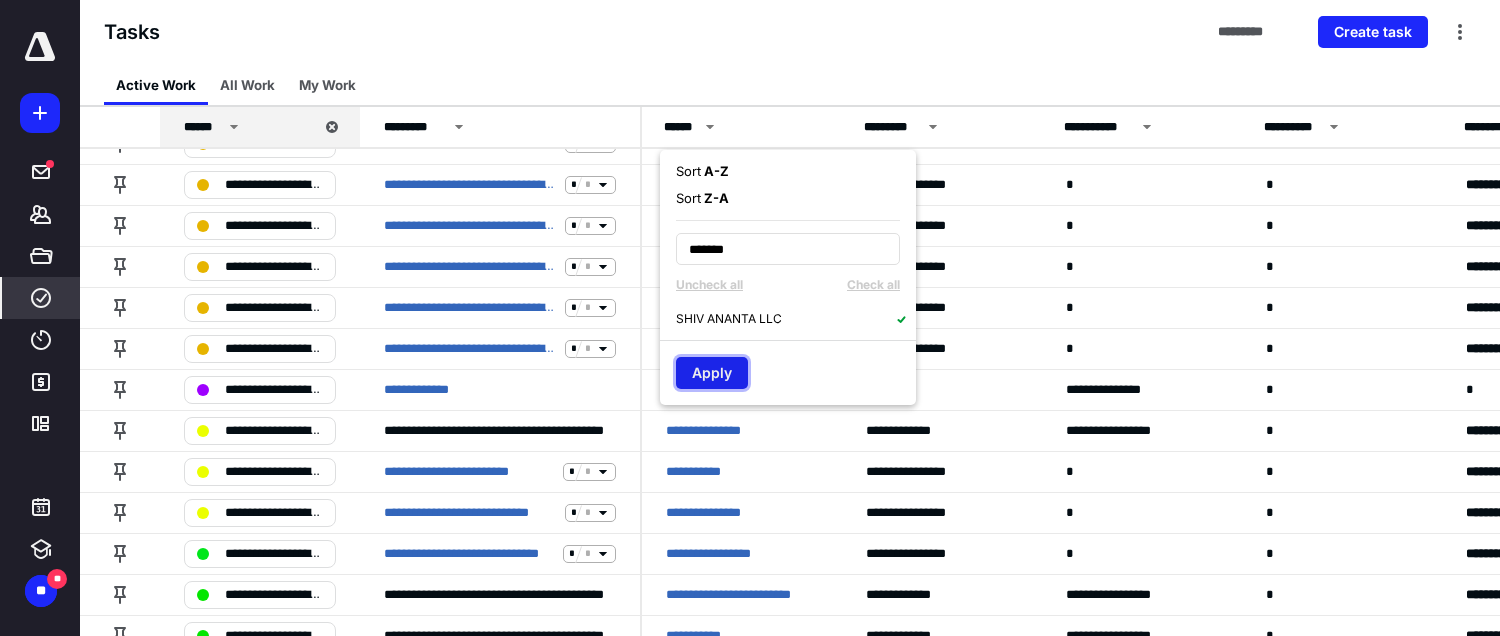 click on "Apply" at bounding box center (712, 373) 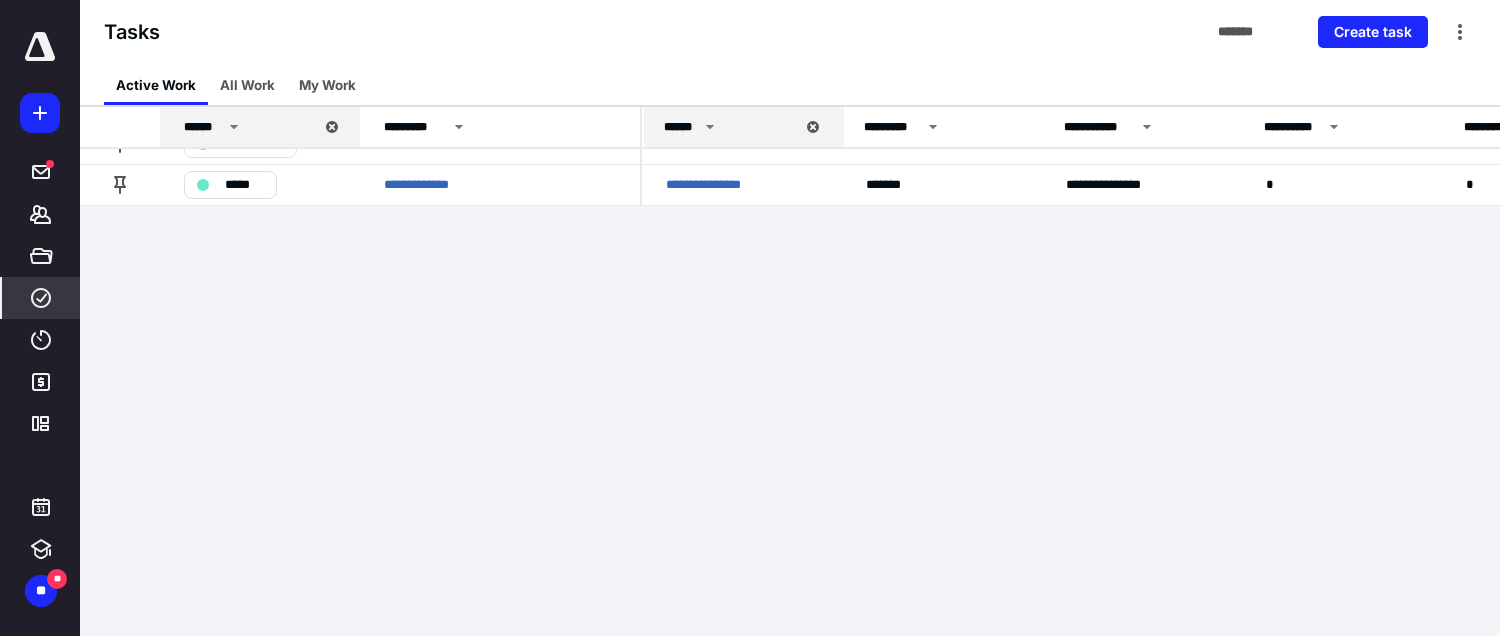 scroll, scrollTop: 0, scrollLeft: 0, axis: both 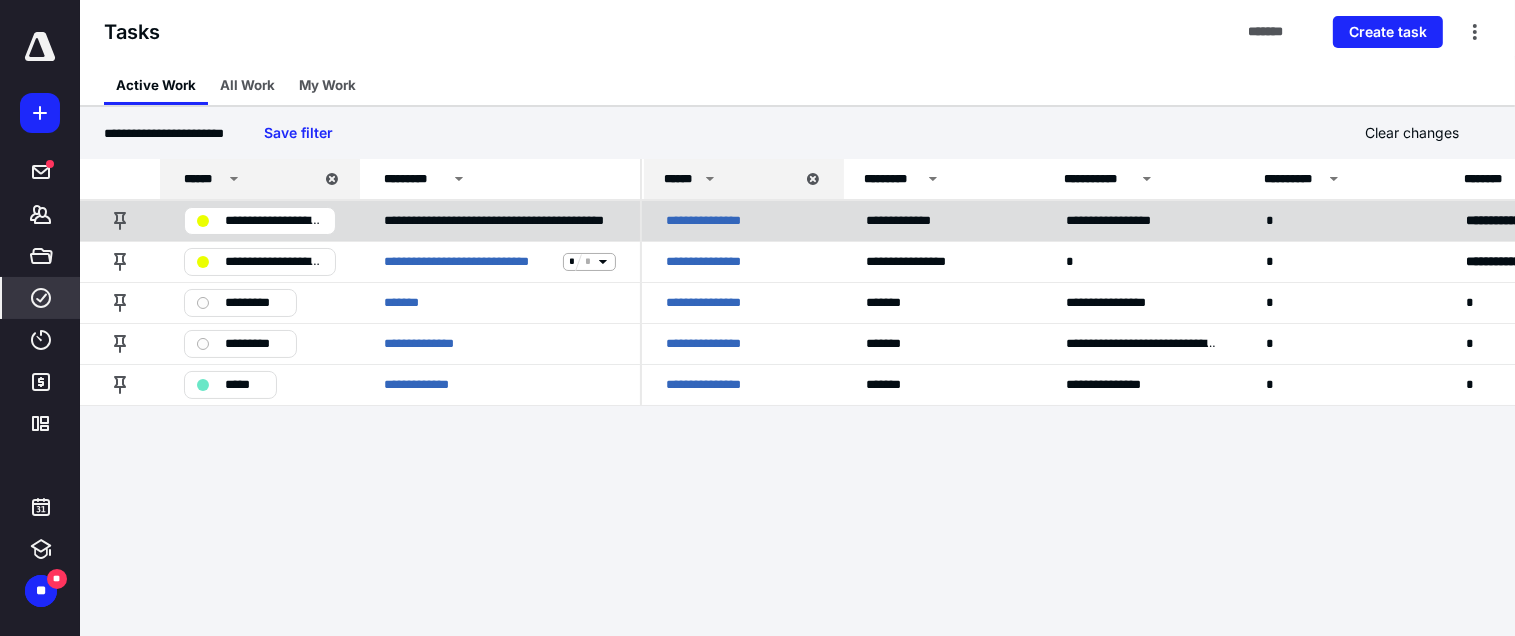 click on "**********" at bounding box center [260, 221] 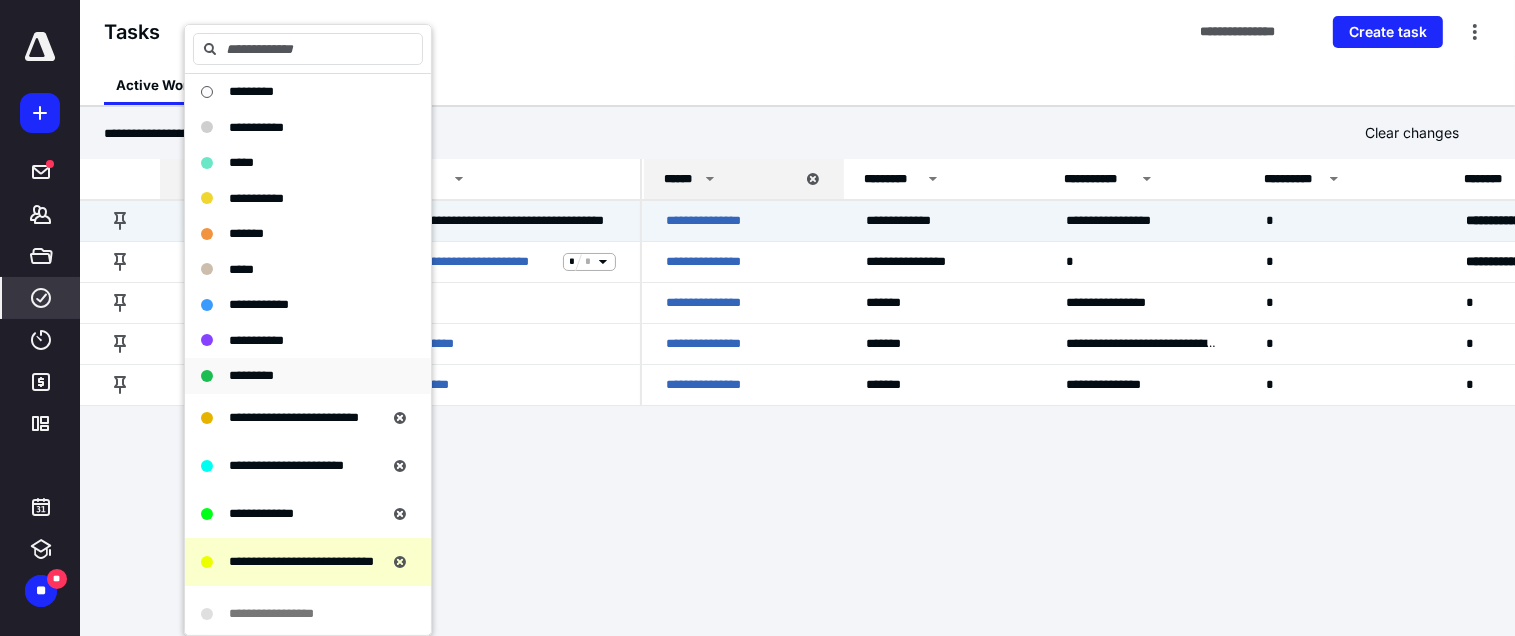 click on "*********" at bounding box center (251, 375) 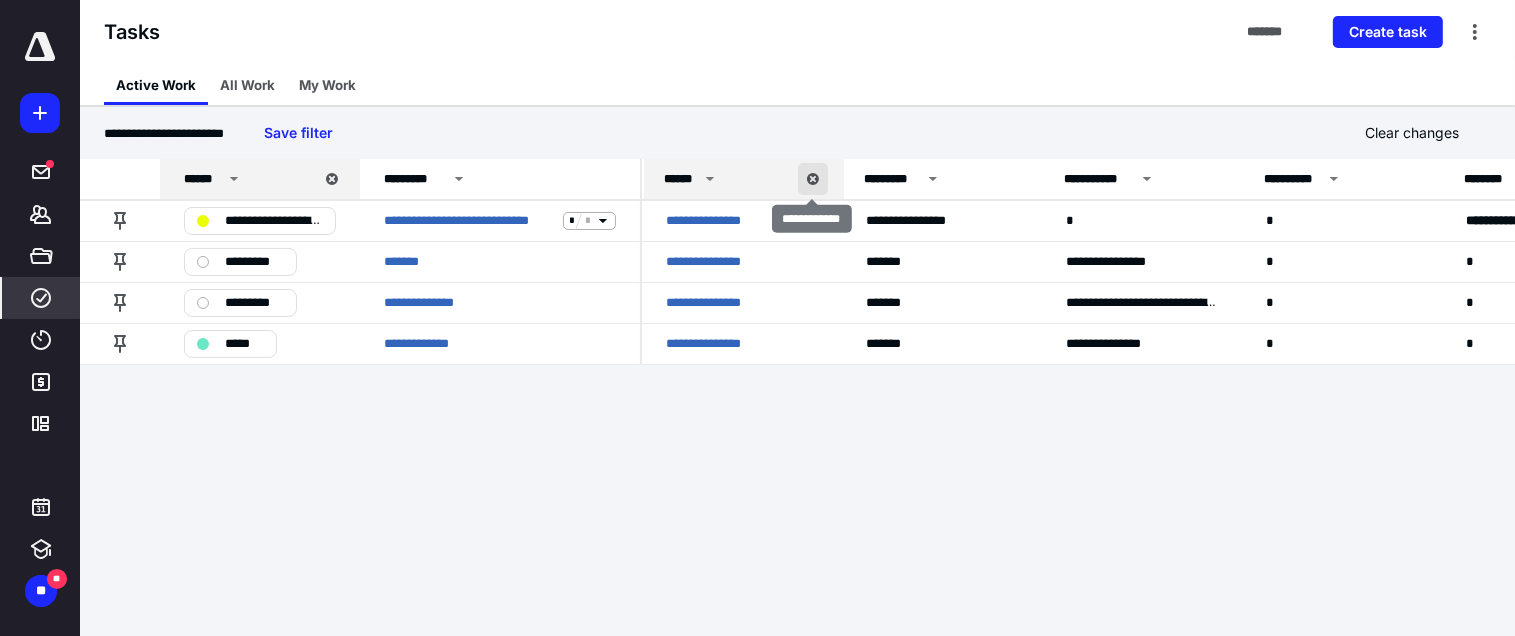 click at bounding box center (813, 179) 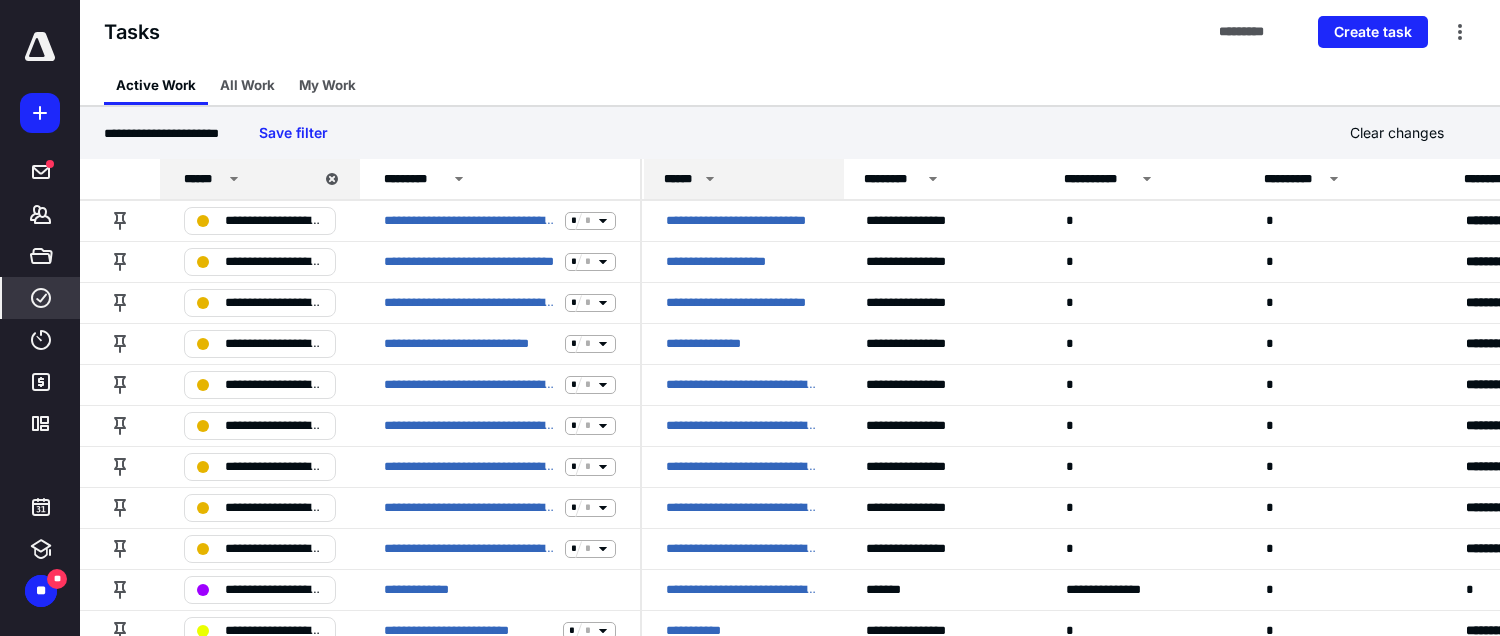 click 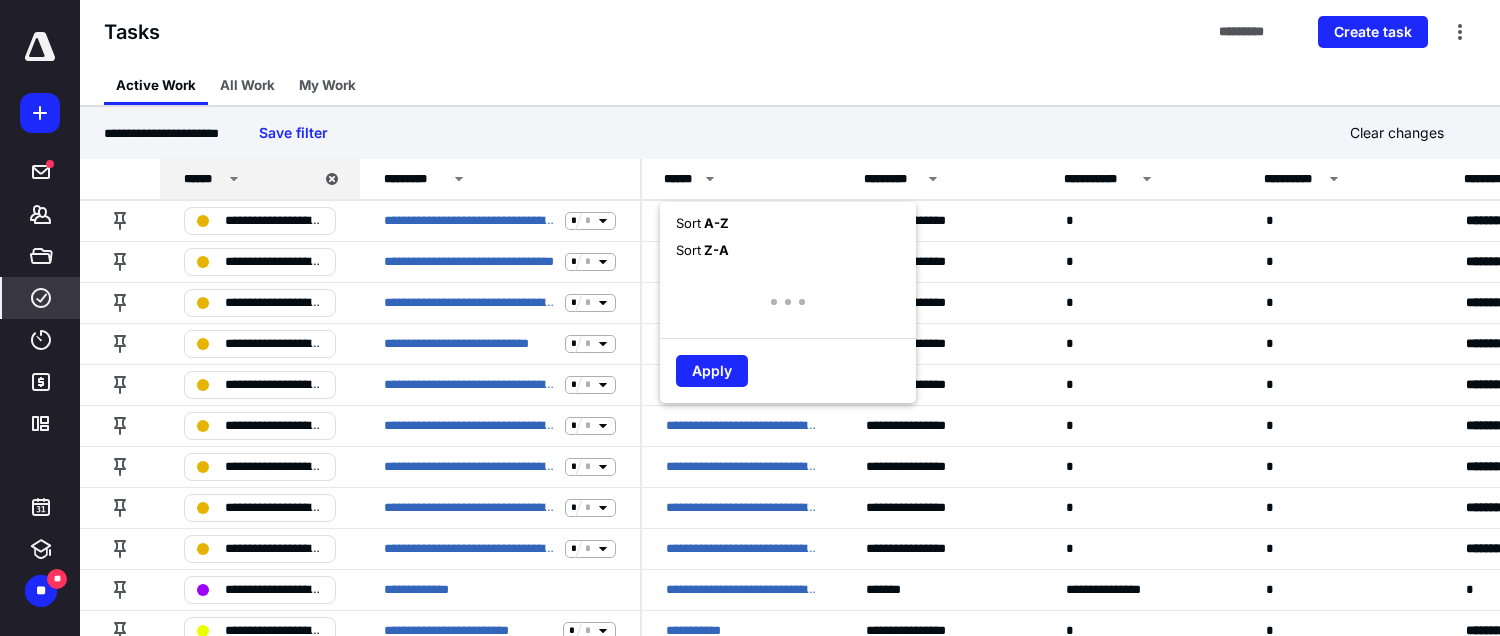 scroll, scrollTop: 556, scrollLeft: 0, axis: vertical 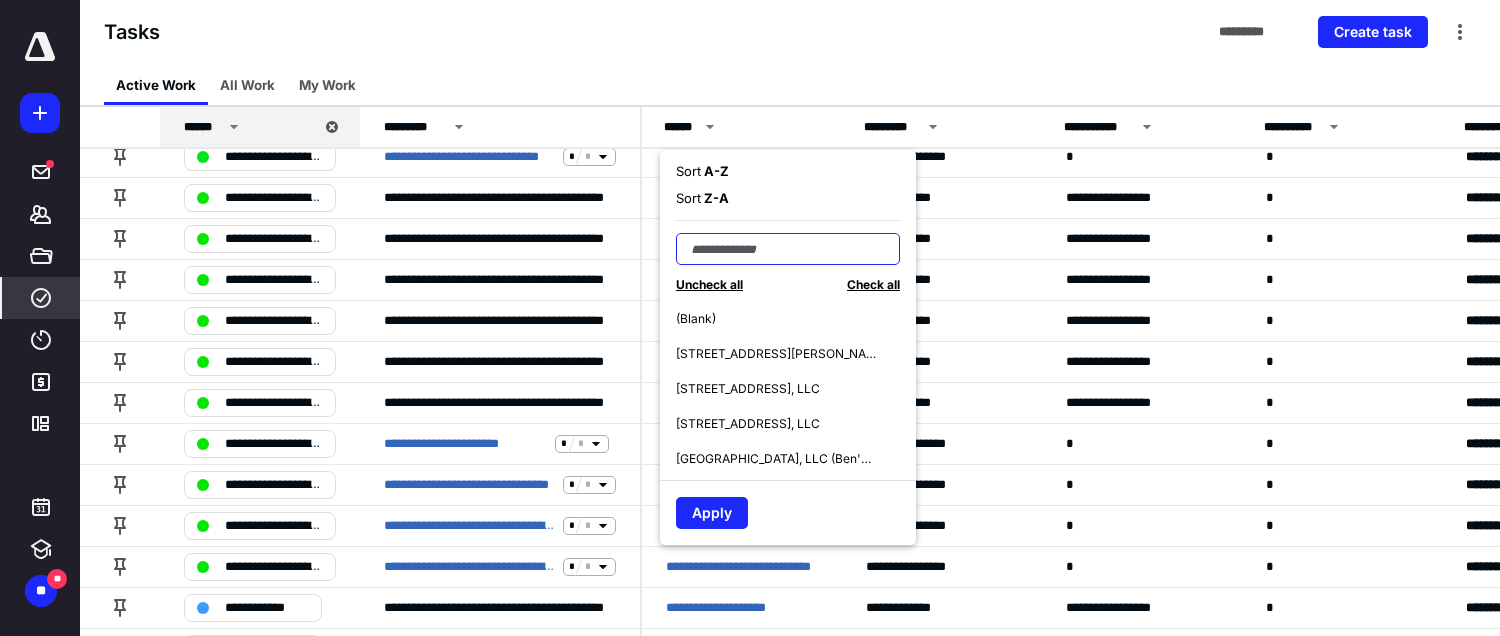 click at bounding box center [788, 249] 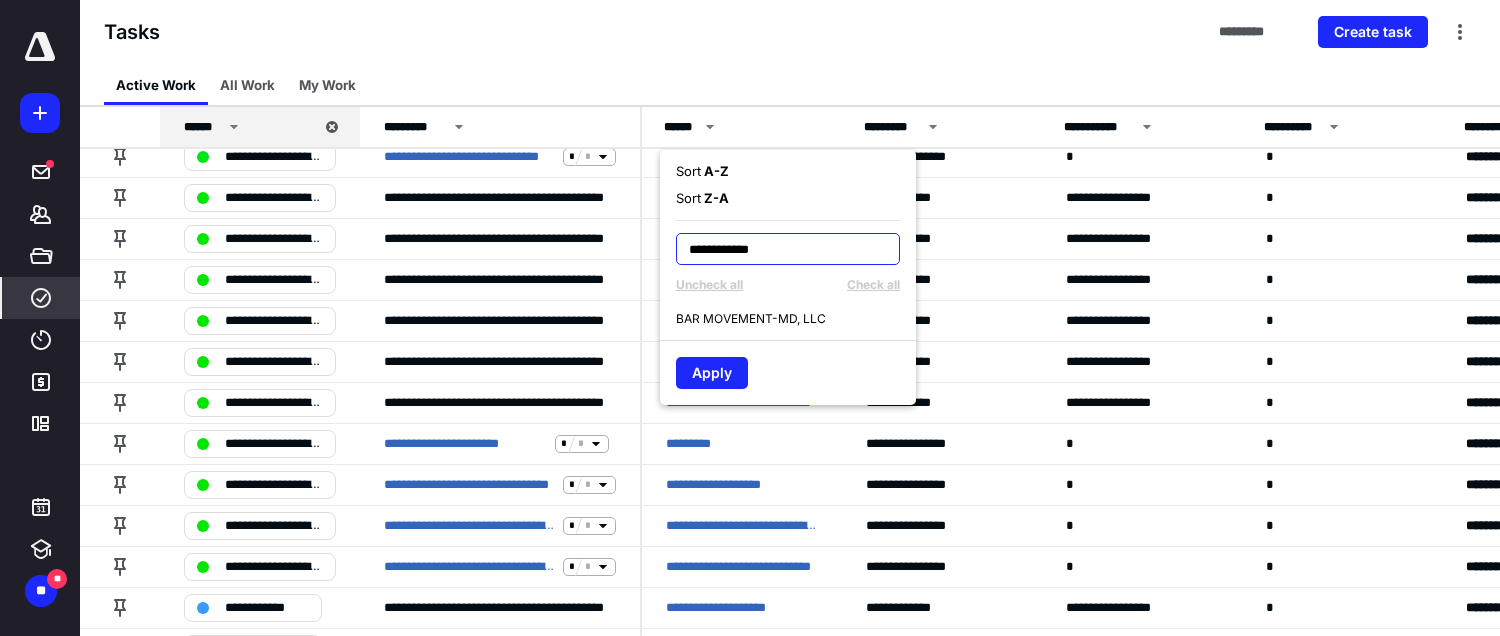 type on "**********" 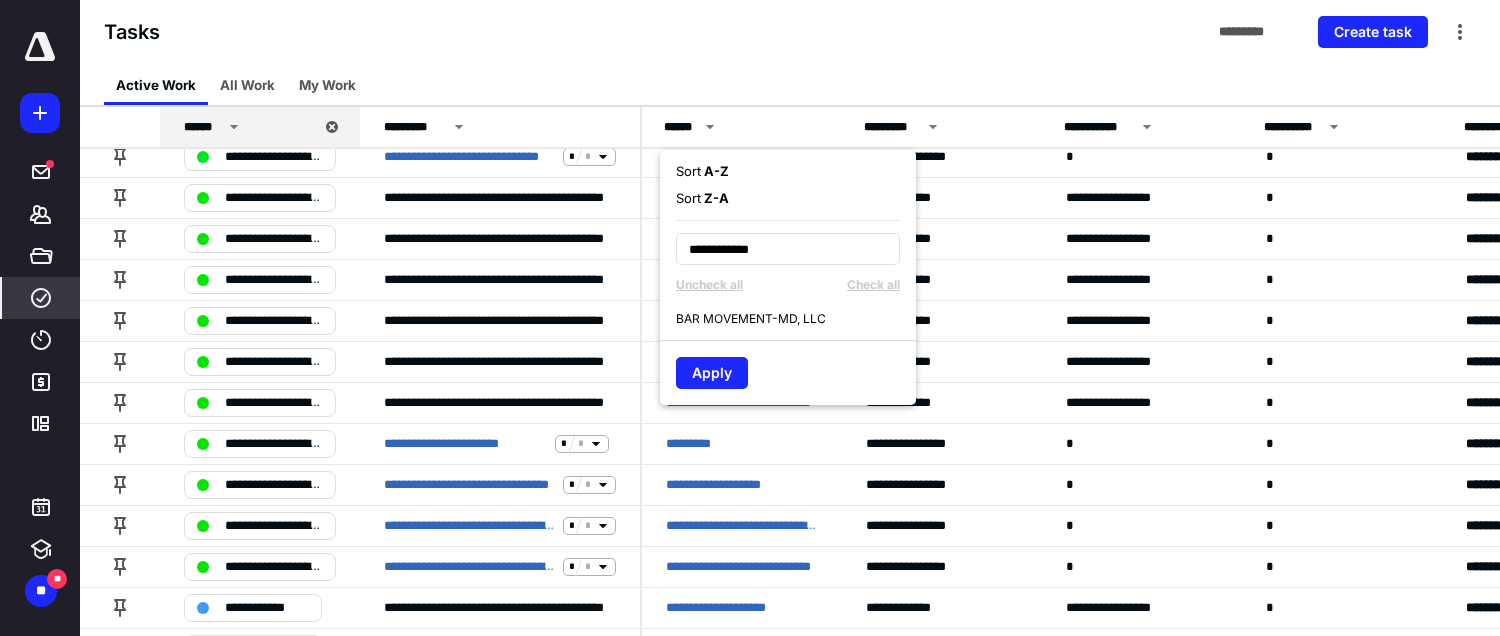 click on "BAR MOVEMENT-MD, LLC" at bounding box center [751, 319] 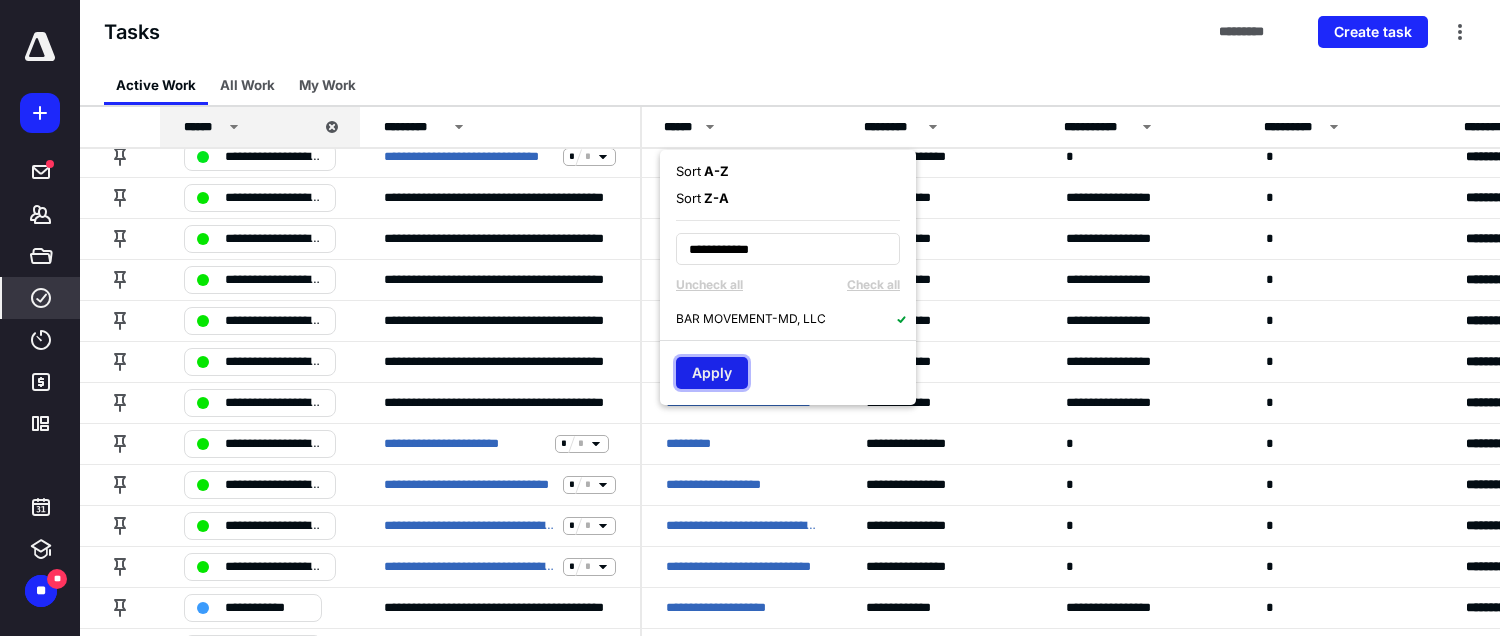 click on "Apply" at bounding box center [712, 373] 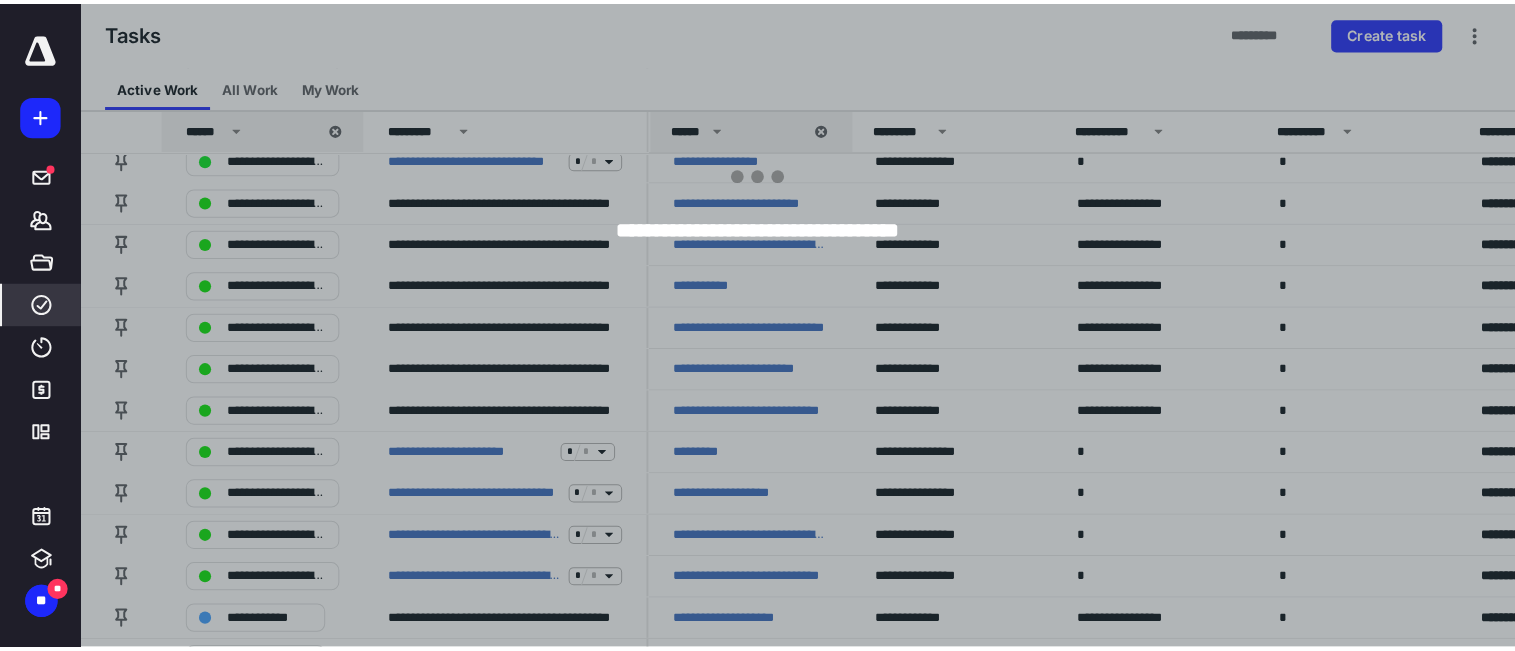scroll, scrollTop: 0, scrollLeft: 0, axis: both 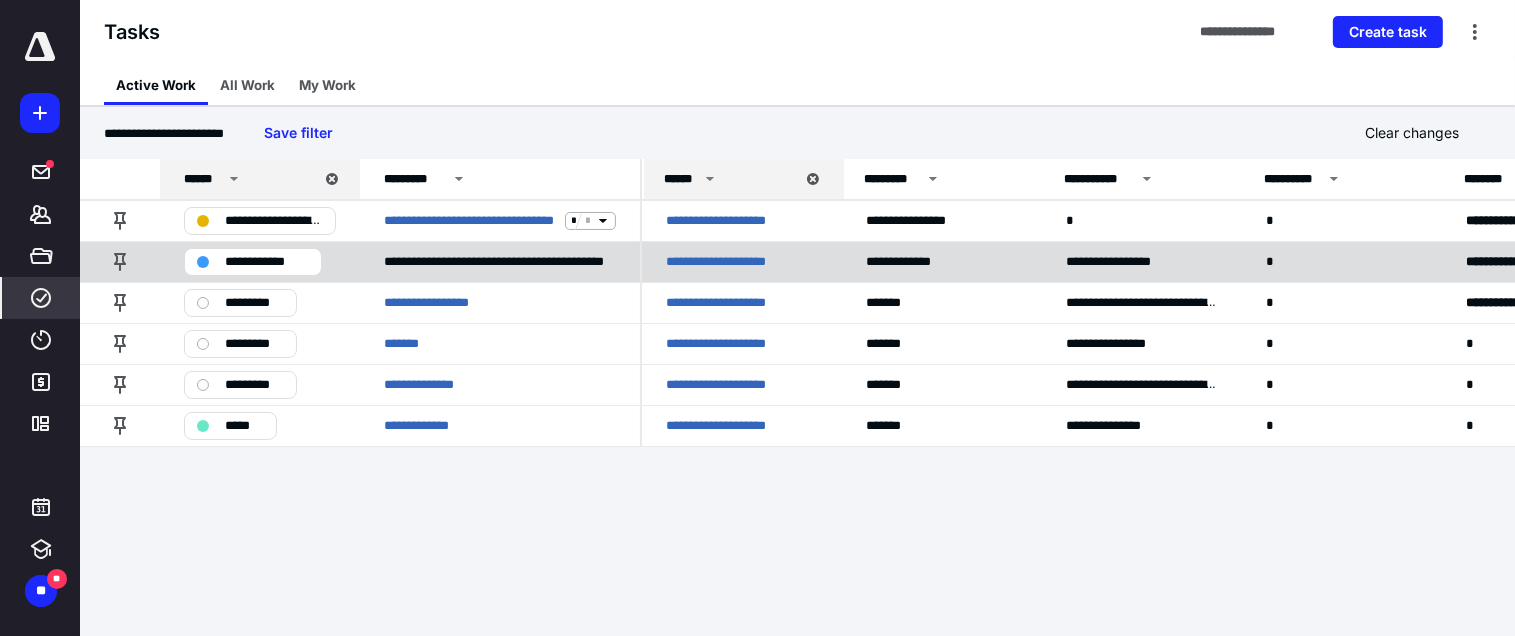click on "**********" at bounding box center (260, 261) 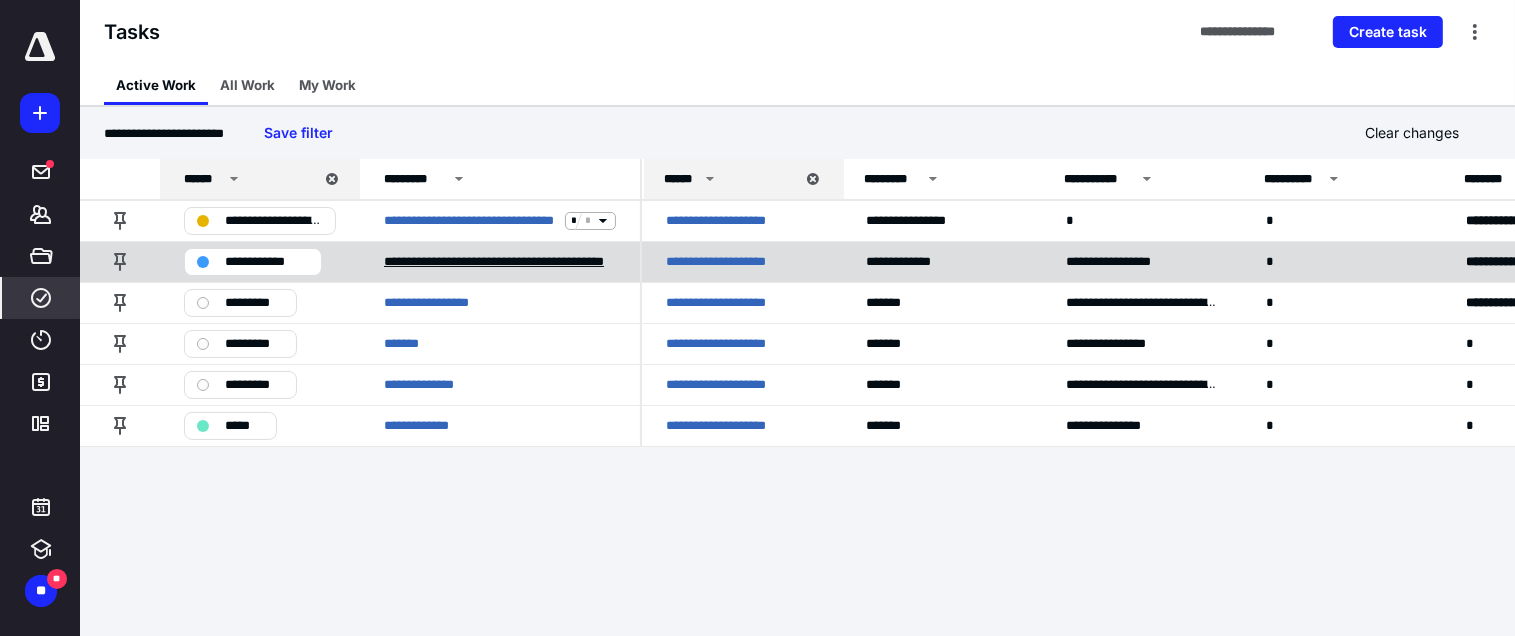 click on "**********" at bounding box center (500, 262) 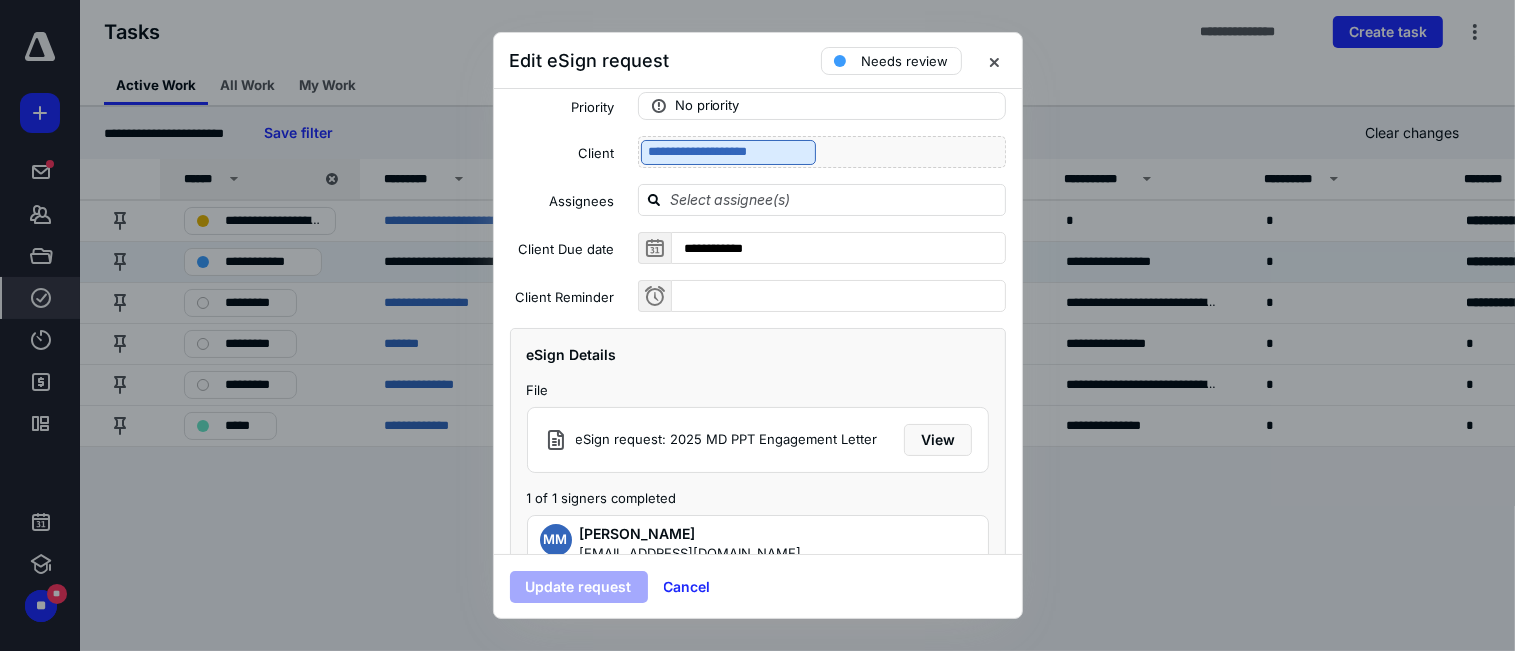scroll, scrollTop: 180, scrollLeft: 0, axis: vertical 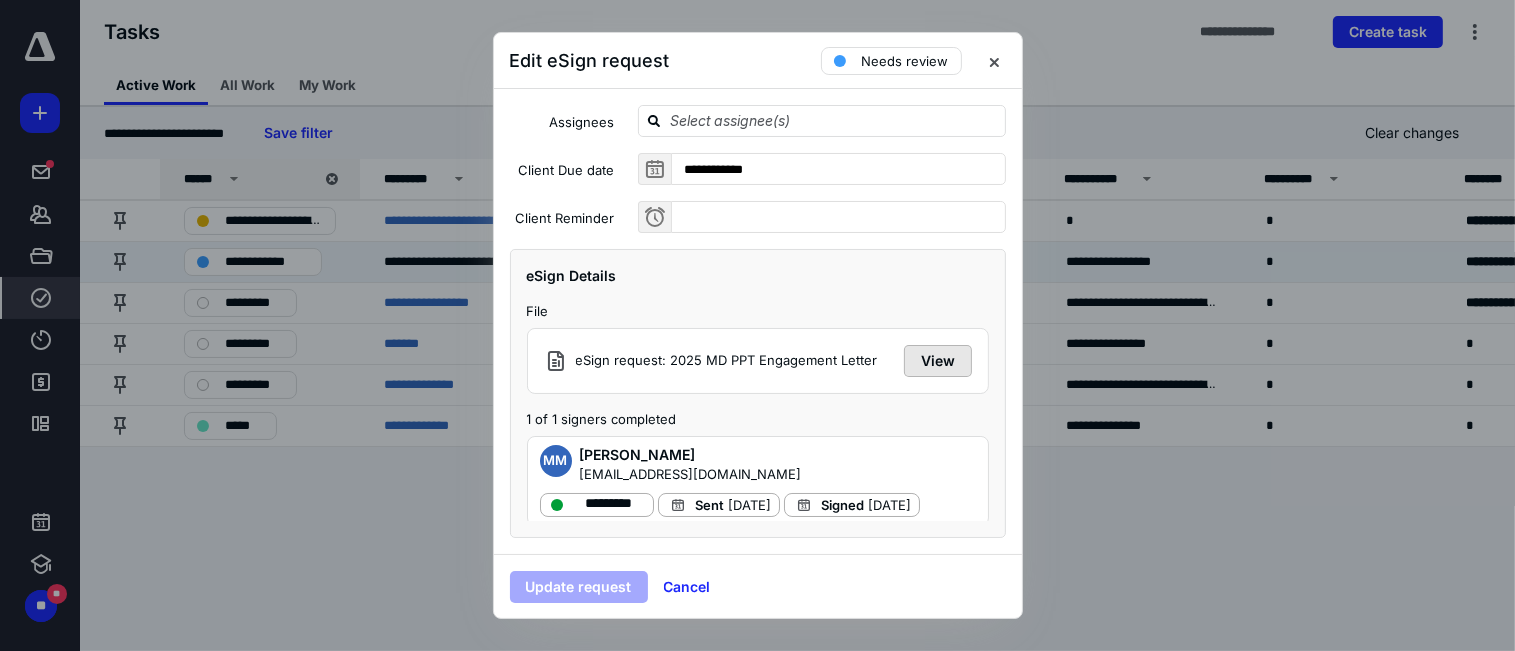 click on "View" at bounding box center [938, 361] 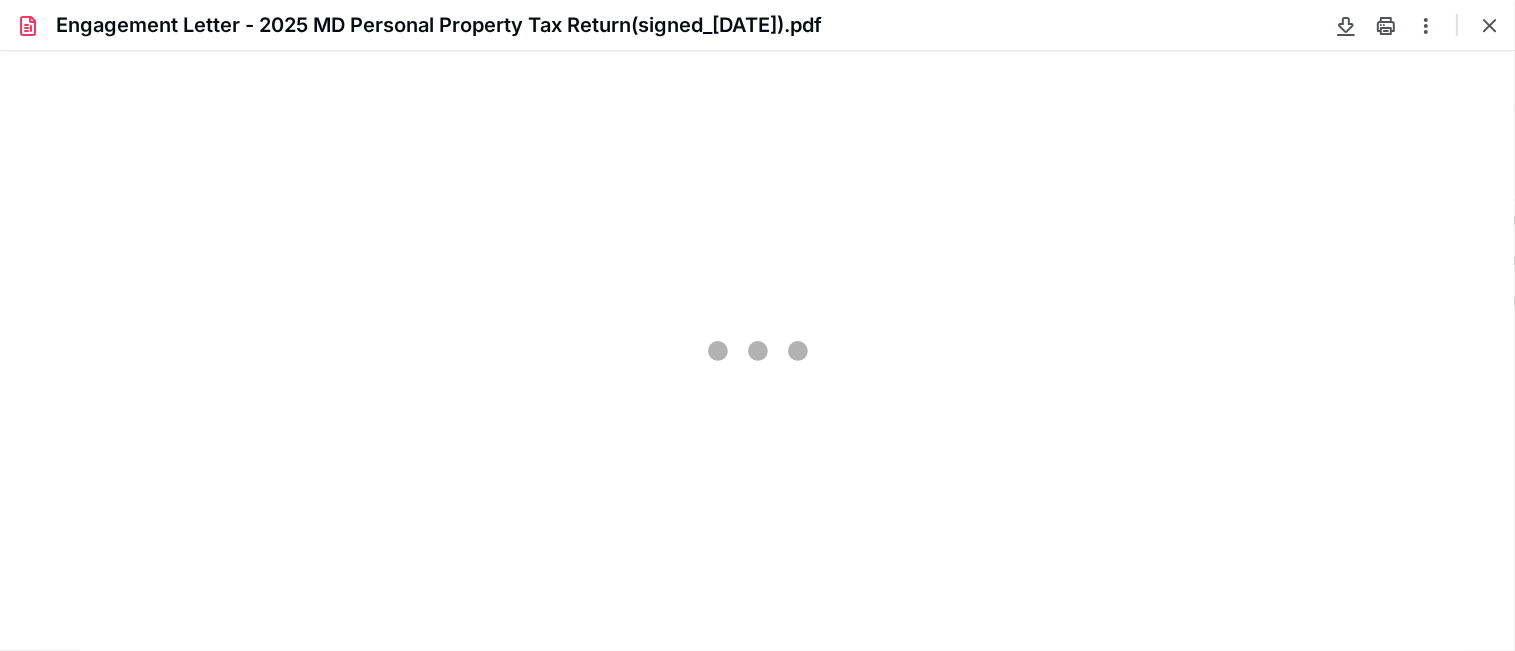 scroll, scrollTop: 0, scrollLeft: 0, axis: both 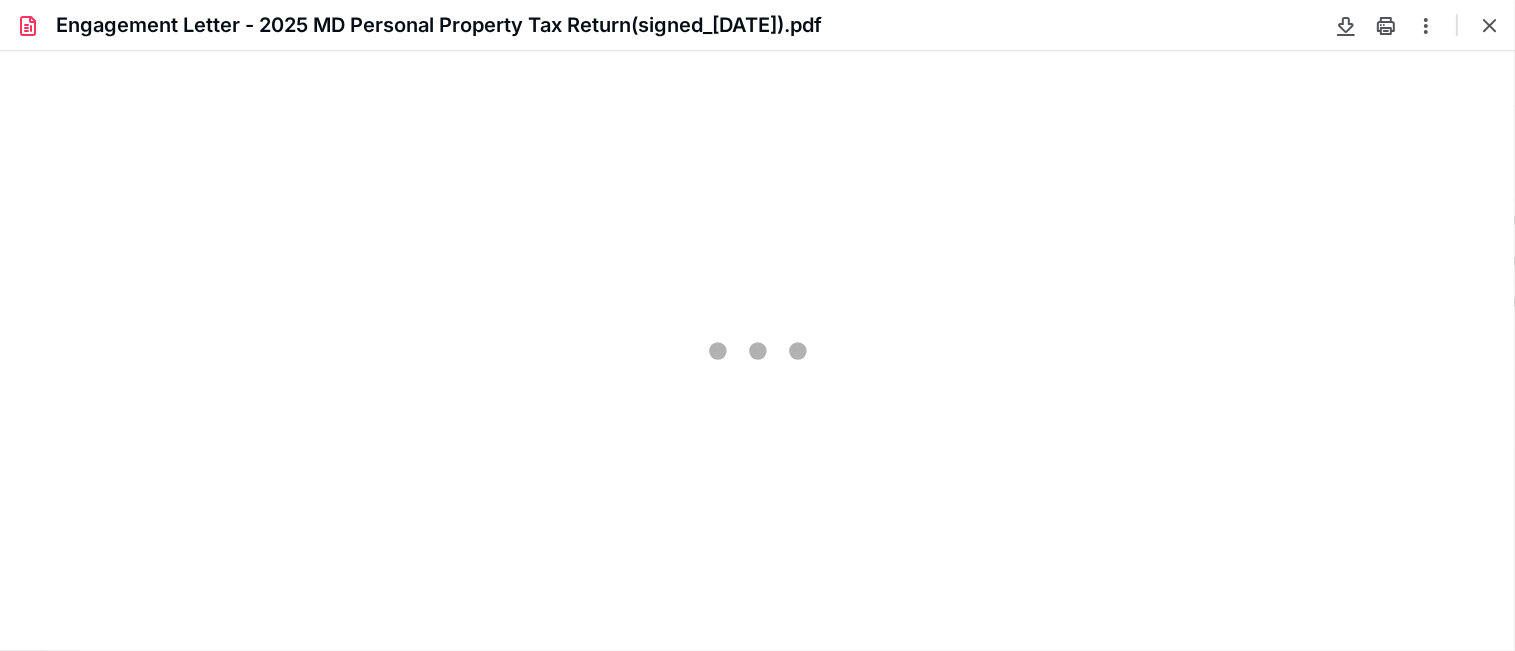 type on "71" 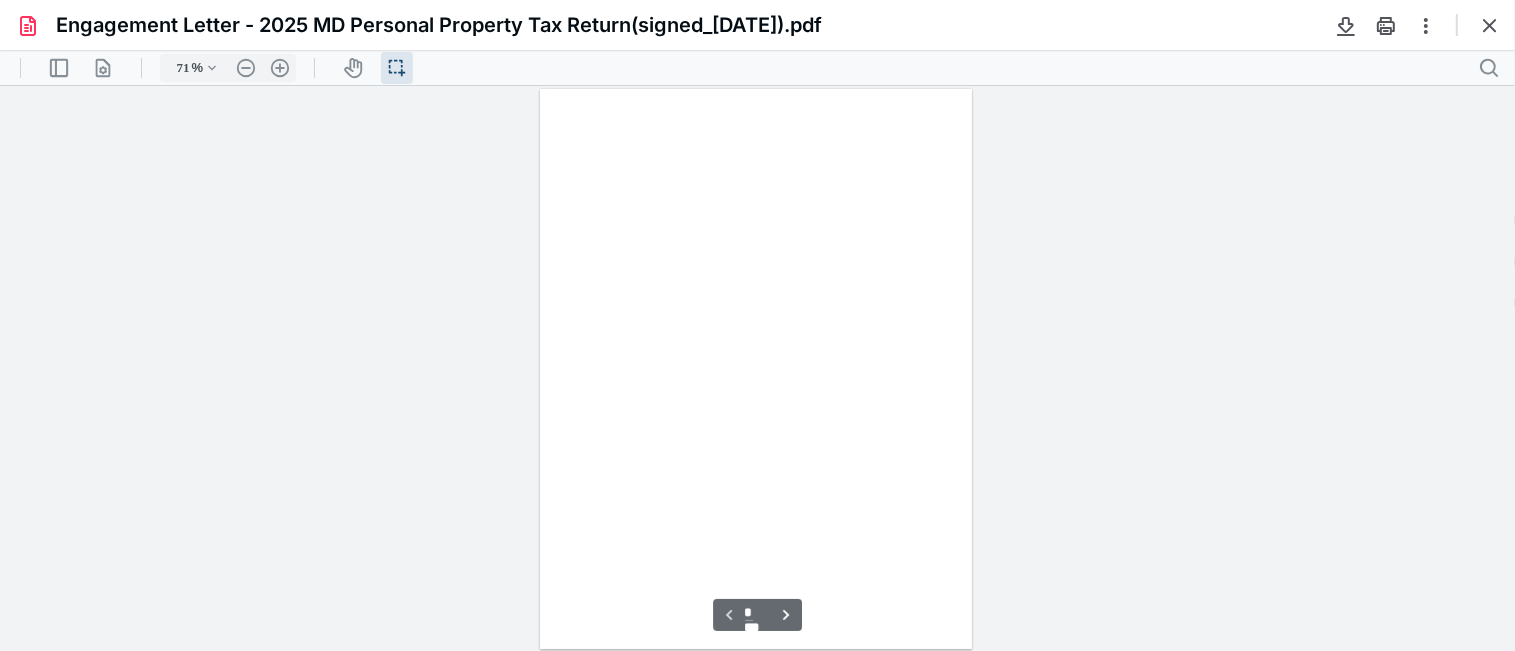 scroll, scrollTop: 39, scrollLeft: 0, axis: vertical 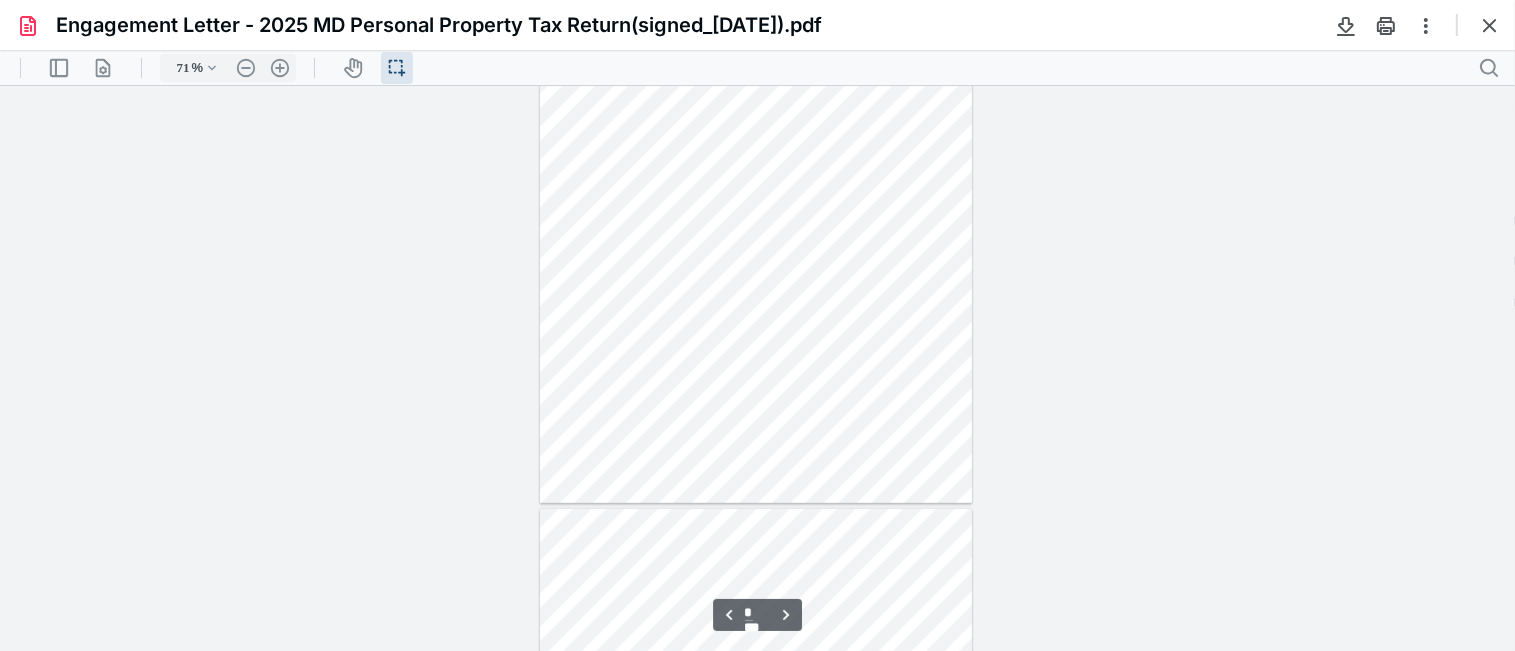 type on "*" 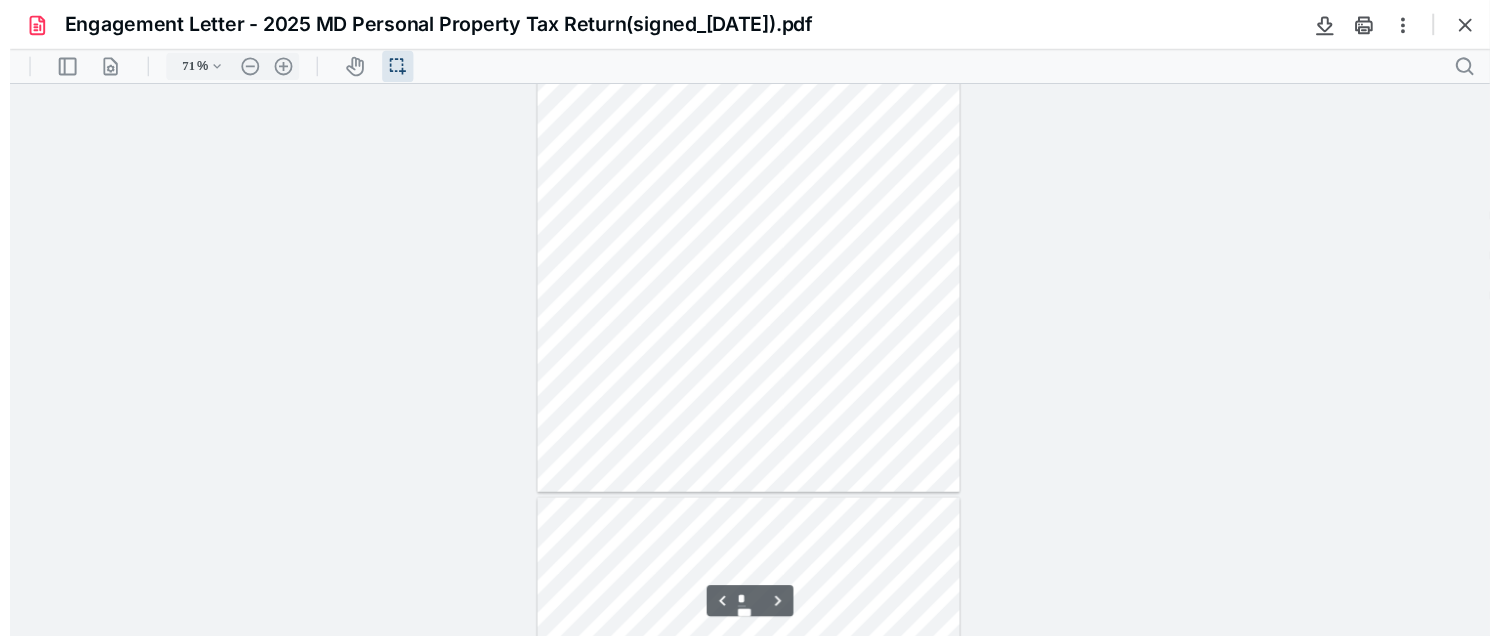 scroll, scrollTop: 1439, scrollLeft: 0, axis: vertical 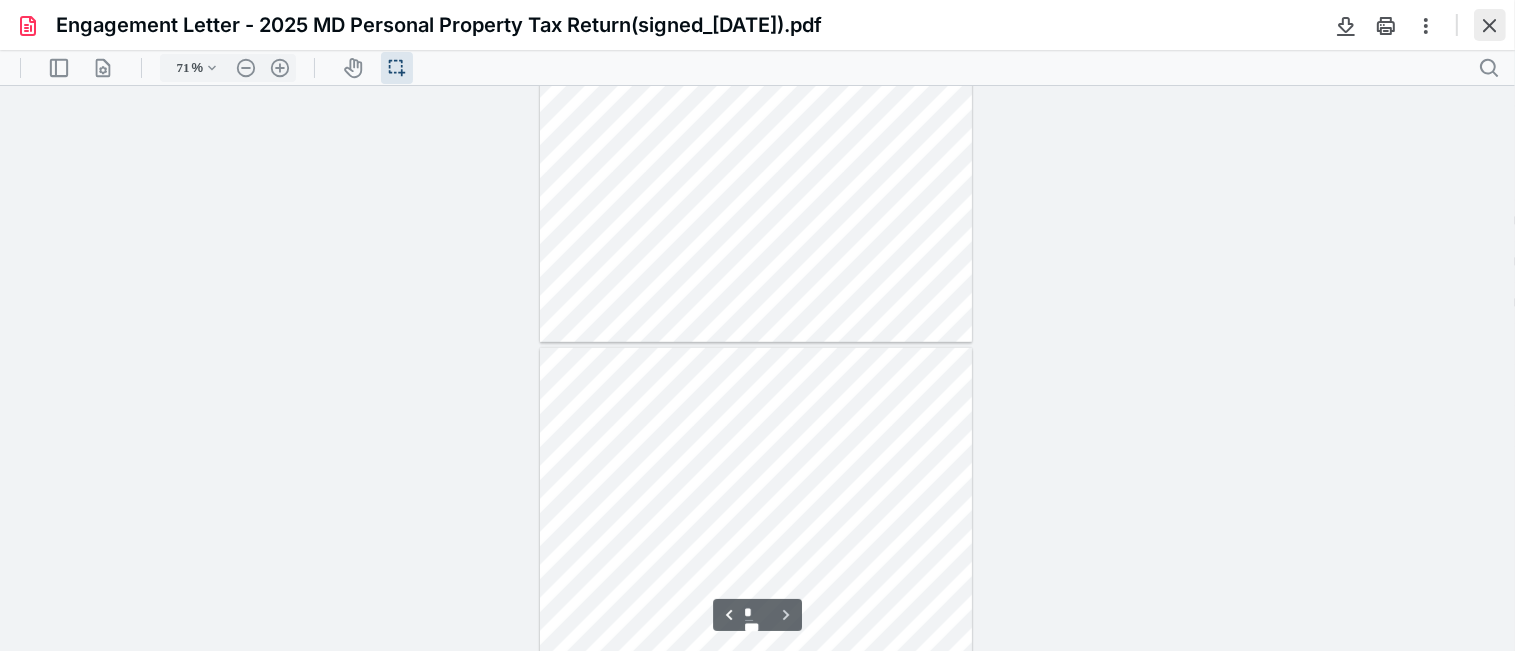 click at bounding box center (1490, 25) 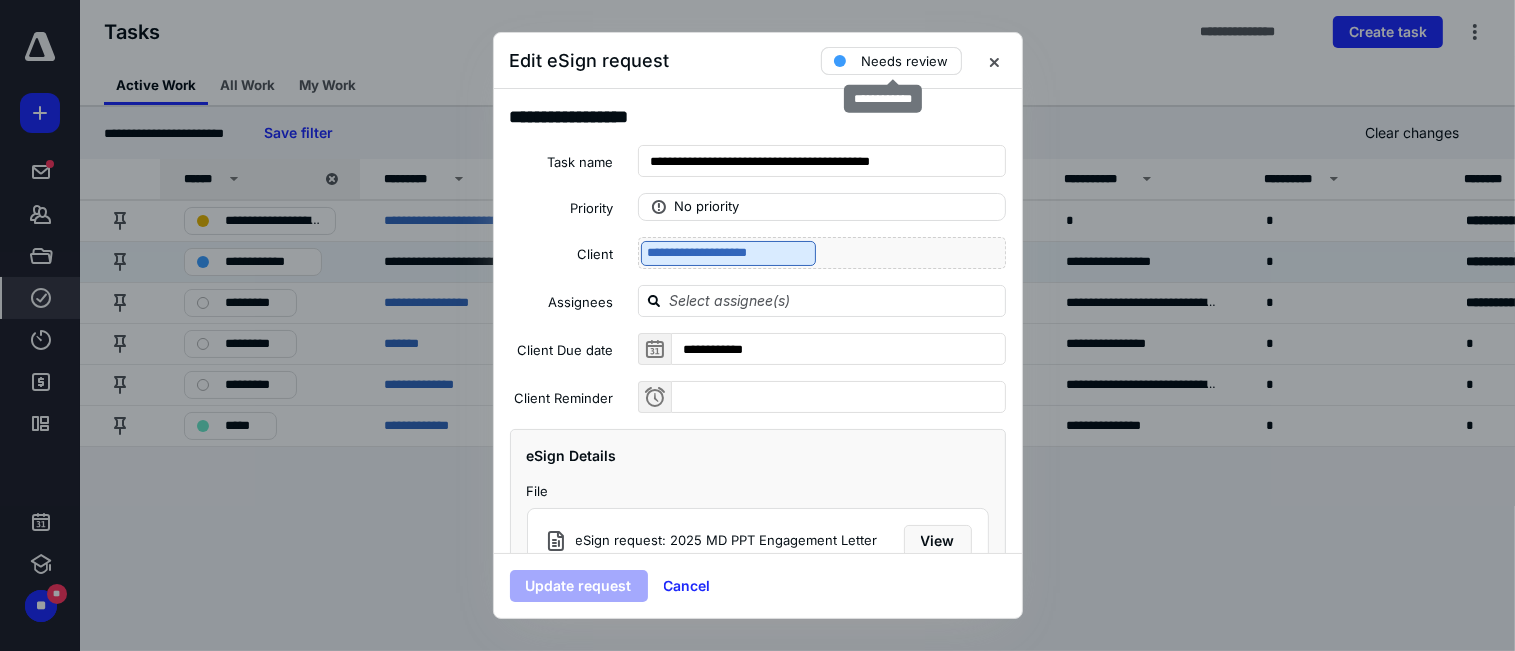 click on "Needs review" at bounding box center [905, 61] 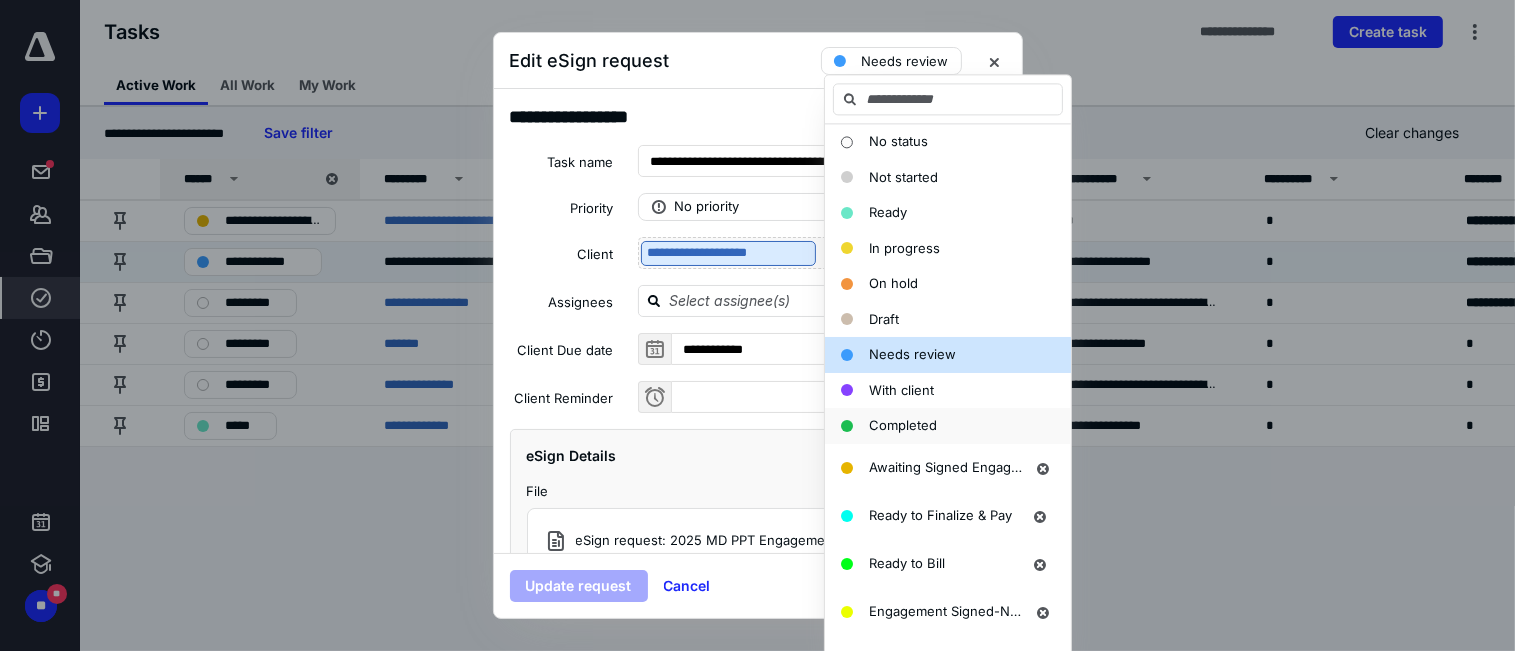 click on "Completed" at bounding box center [903, 425] 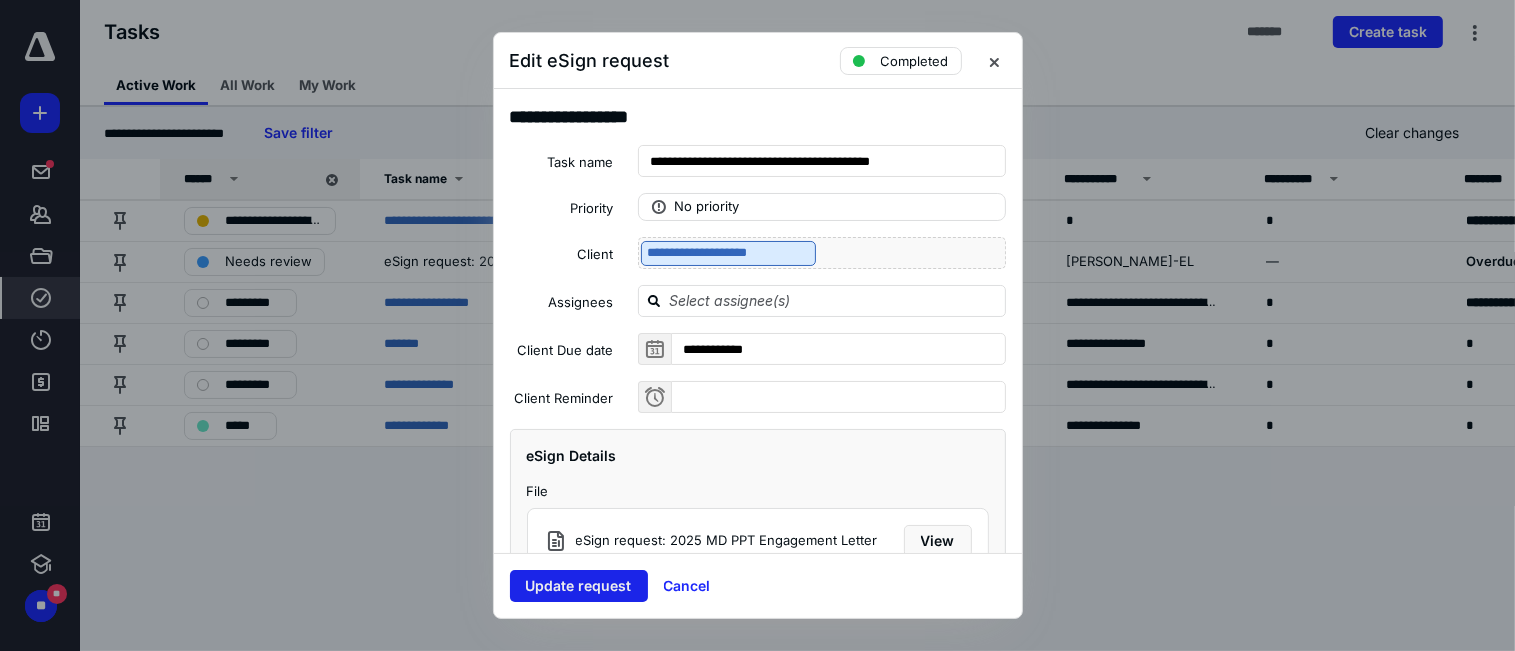 click on "Update request" at bounding box center [579, 586] 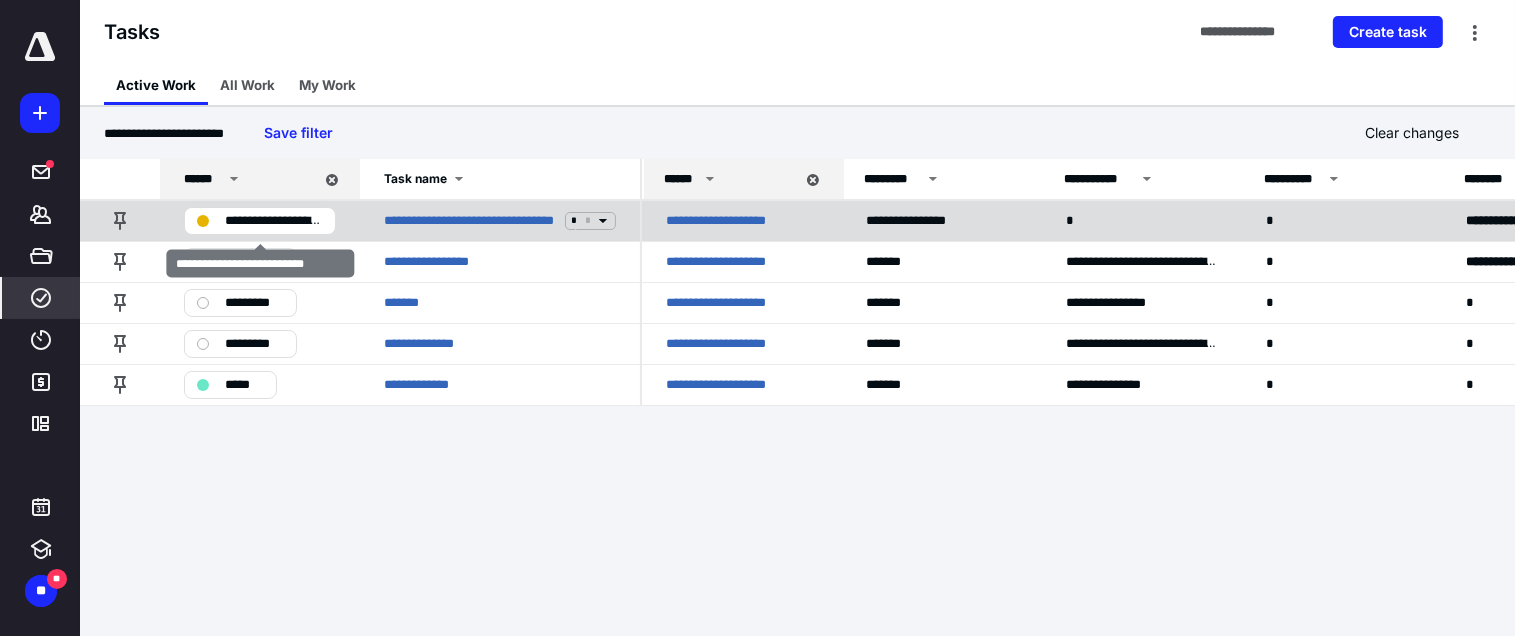 click on "**********" at bounding box center (274, 221) 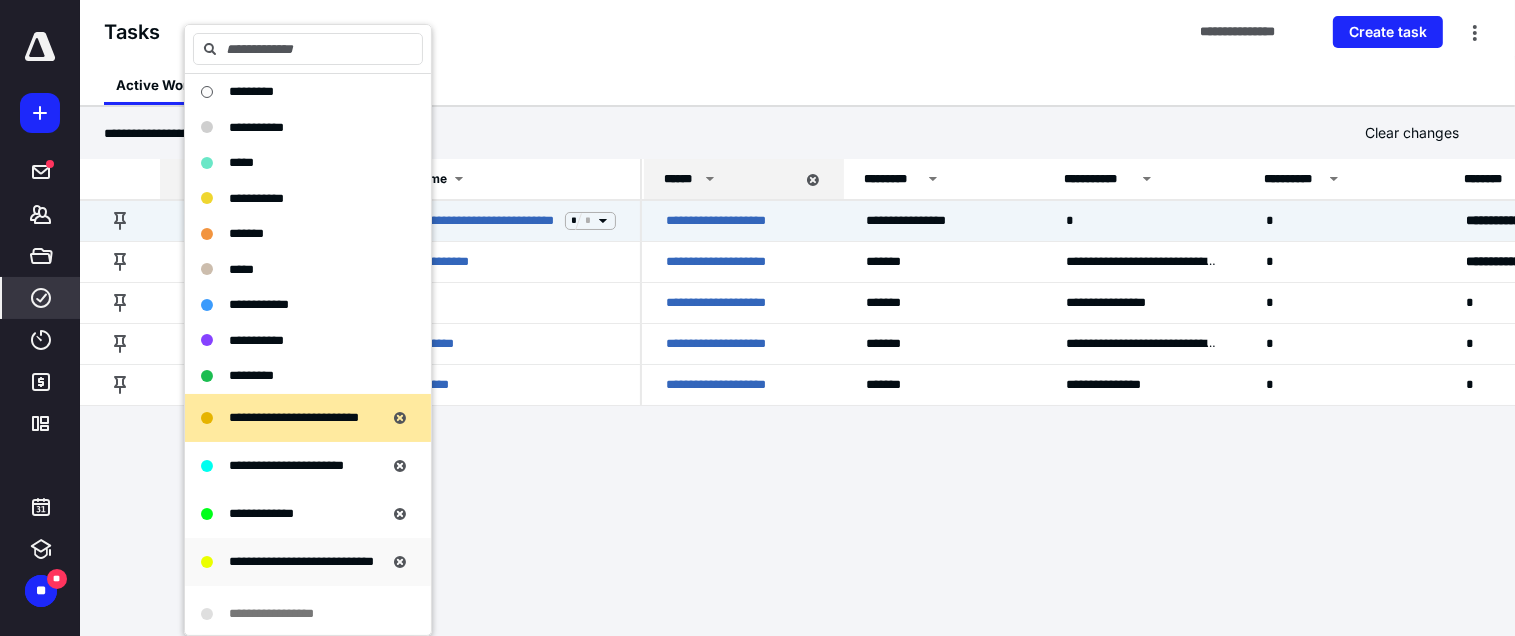 click on "**********" at bounding box center [301, 561] 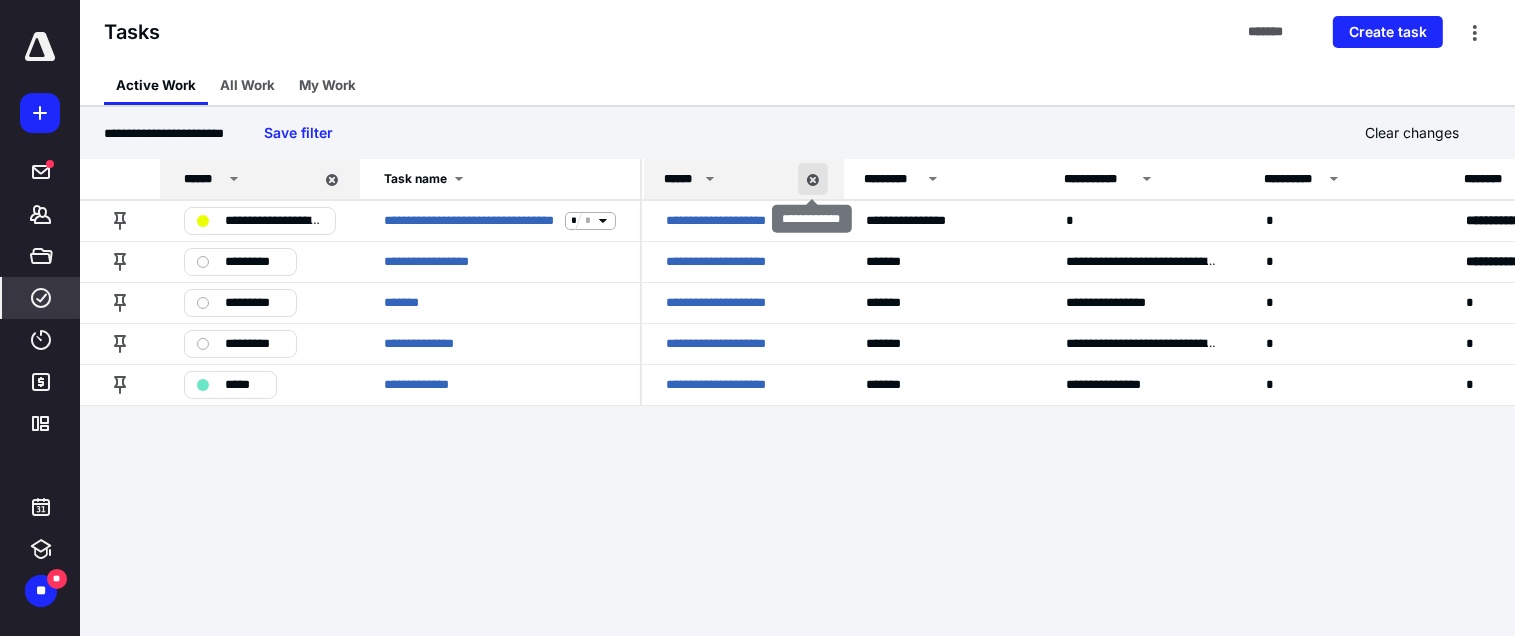 click at bounding box center (813, 179) 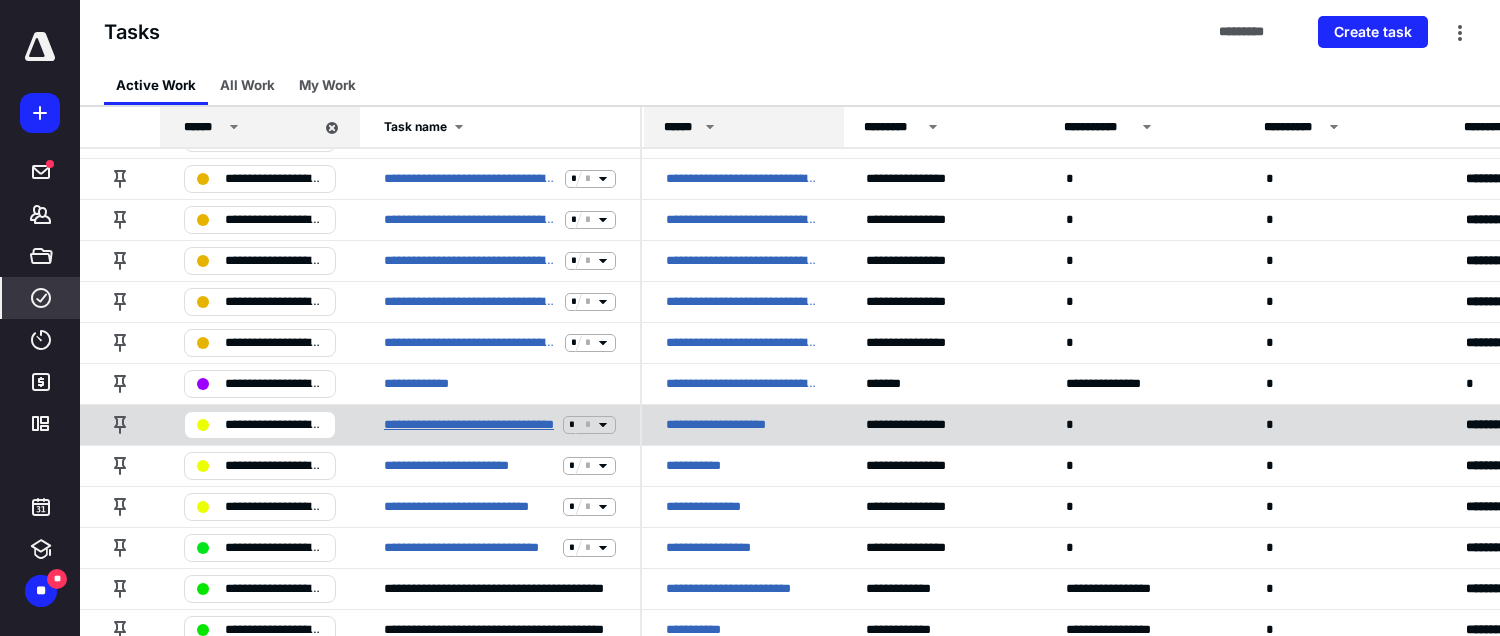scroll, scrollTop: 200, scrollLeft: 0, axis: vertical 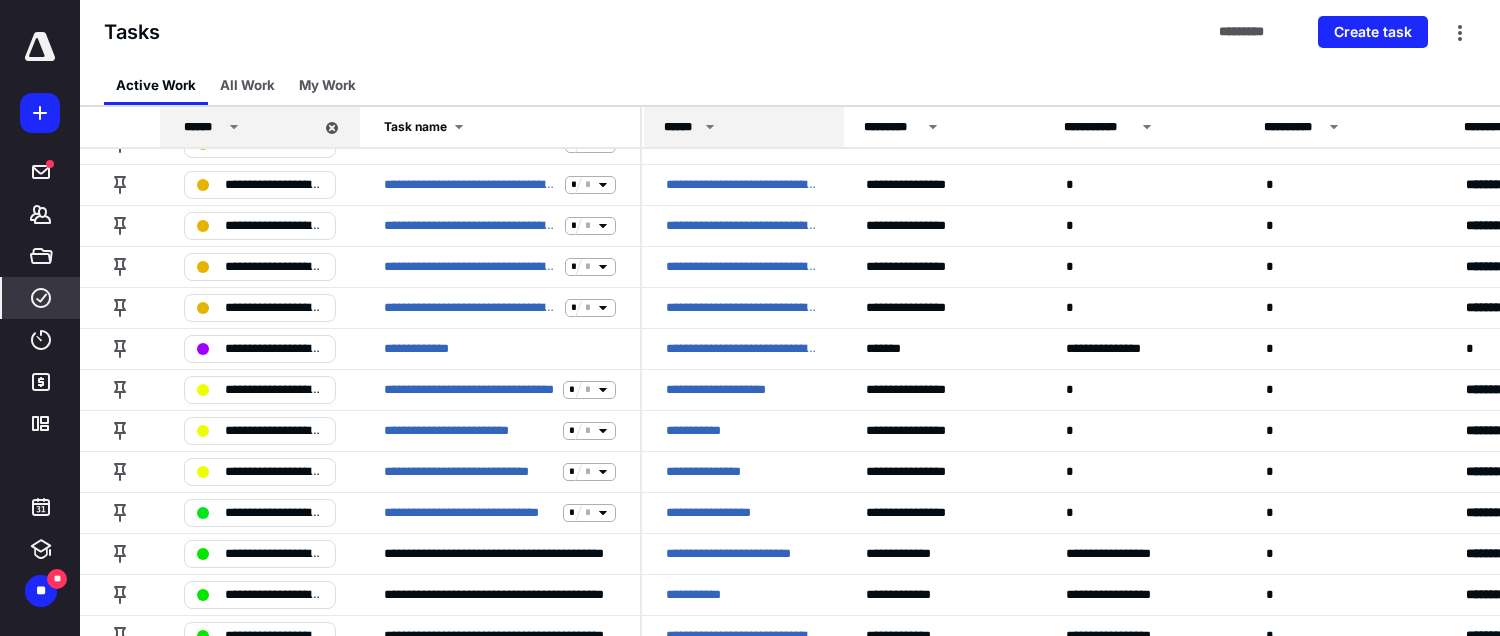 click on "******" at bounding box center (681, 127) 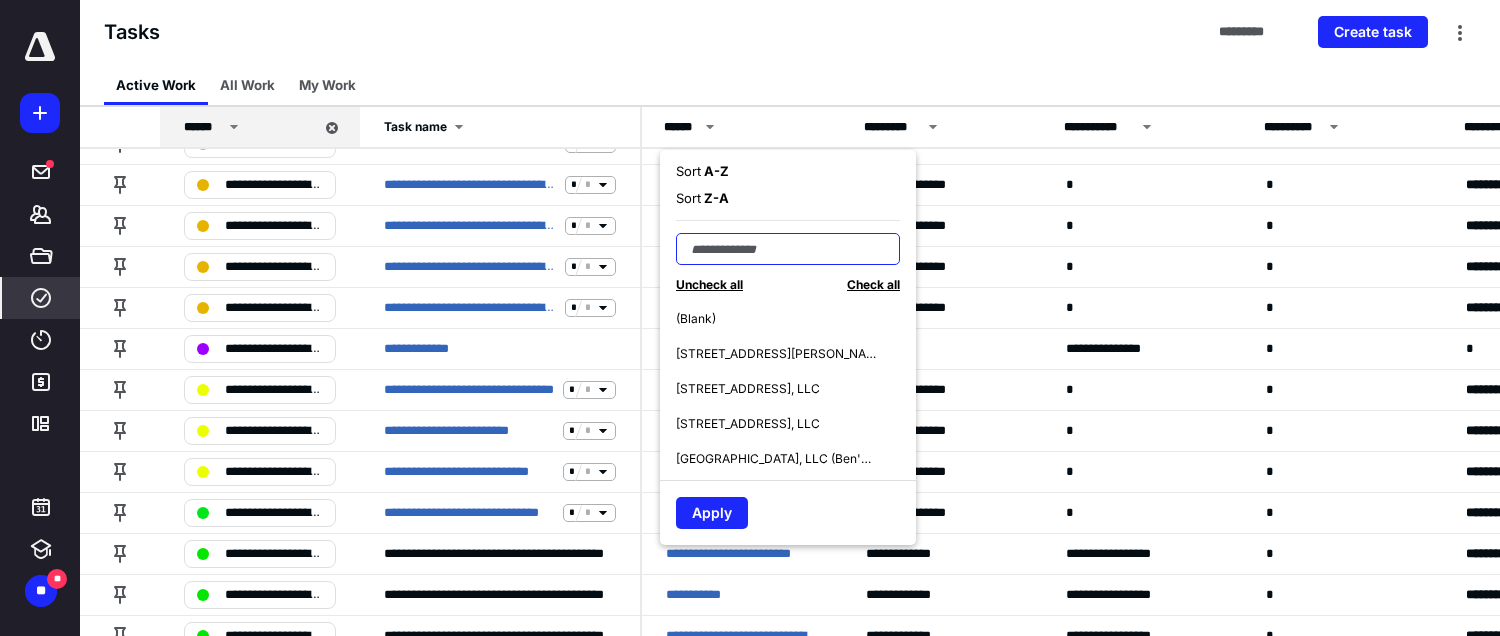 click at bounding box center (788, 249) 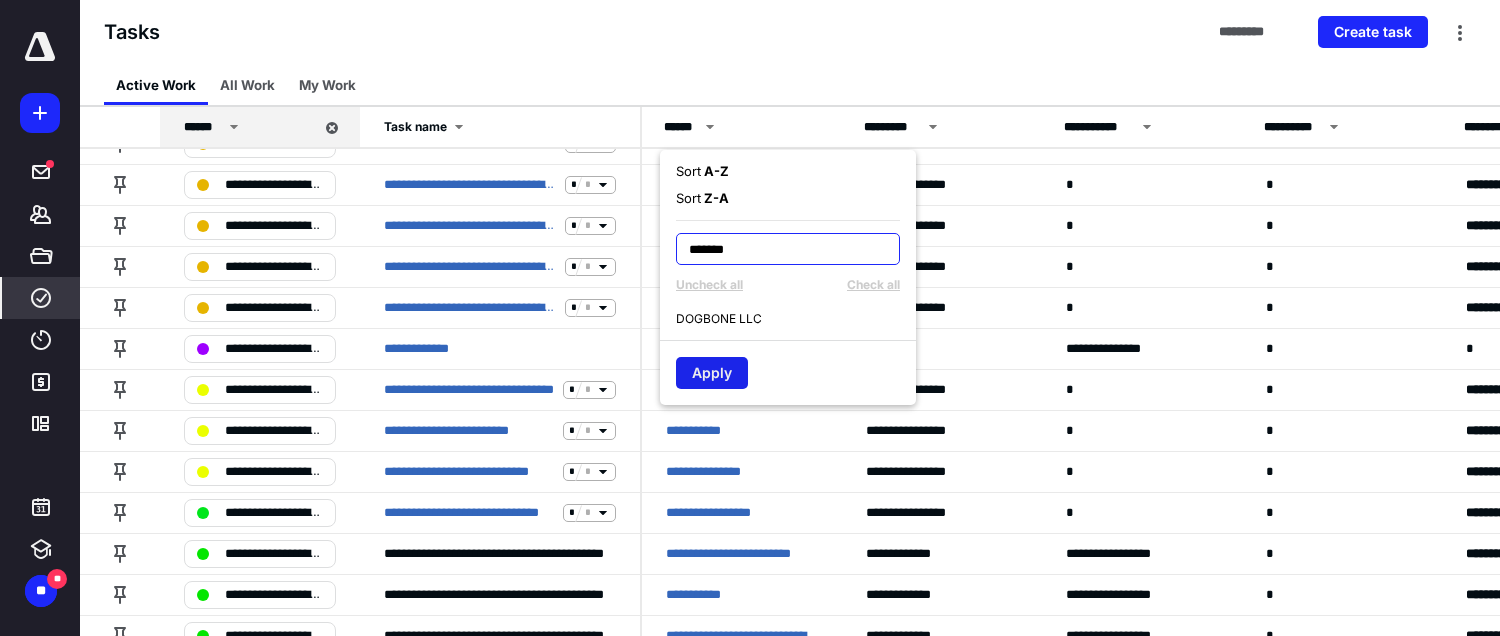 type on "*******" 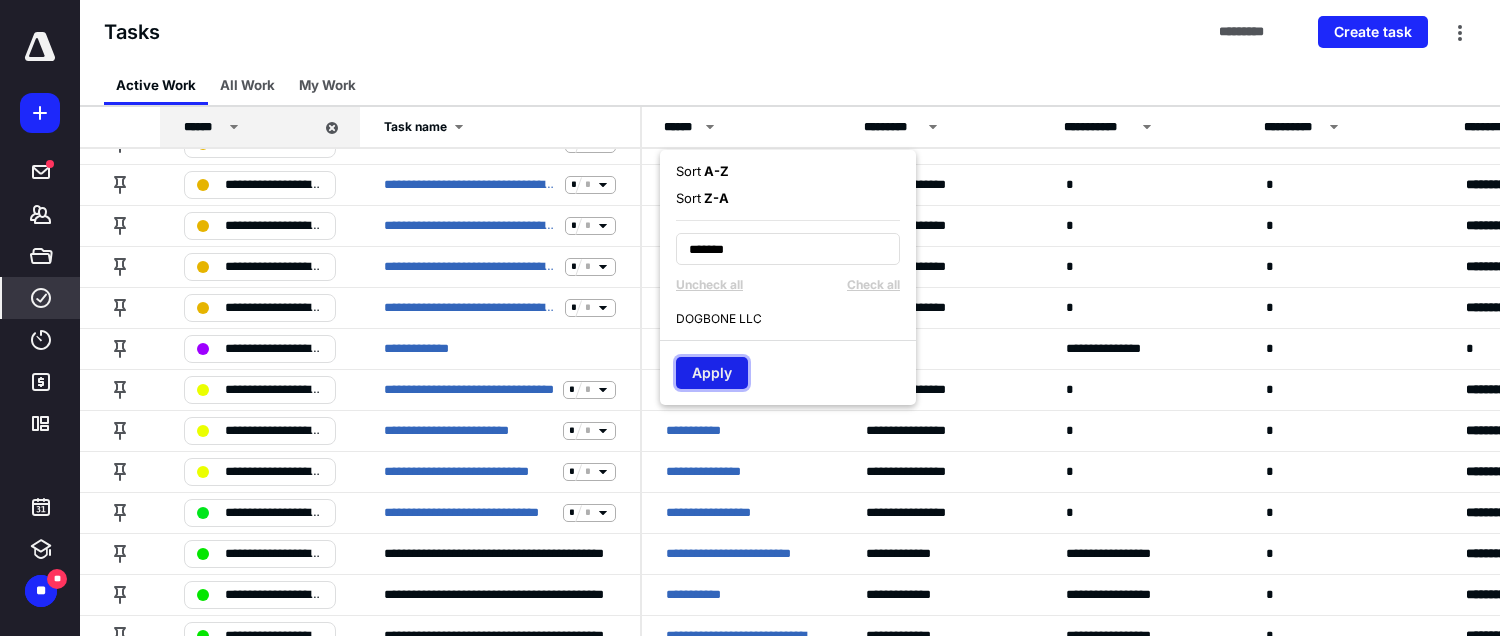 click on "Apply" at bounding box center (712, 373) 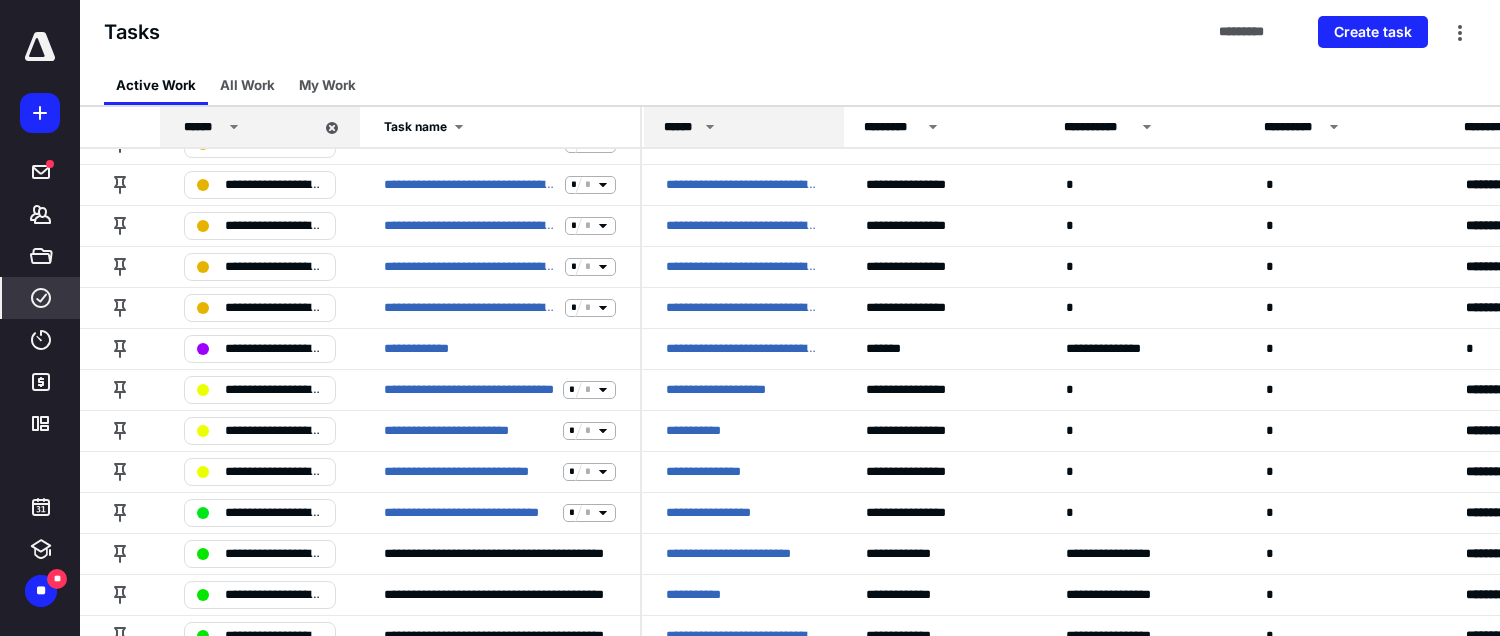 click on "******" at bounding box center [736, 127] 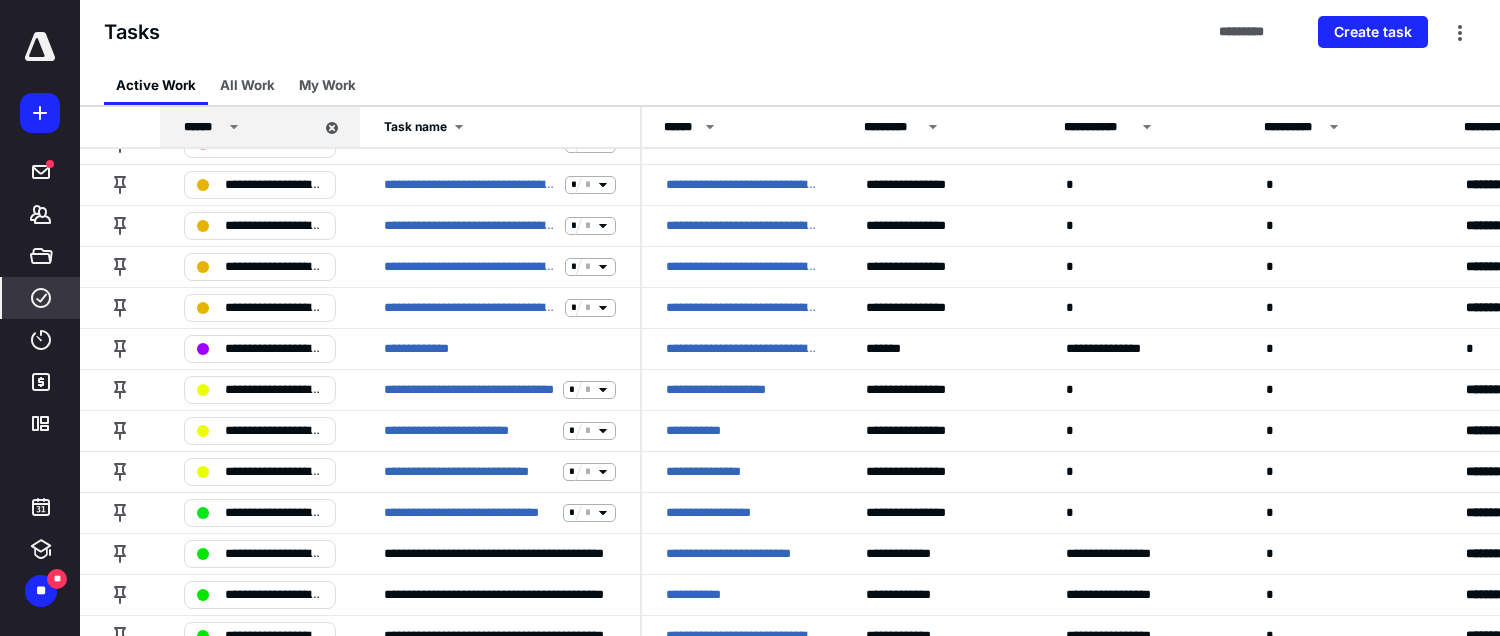 click 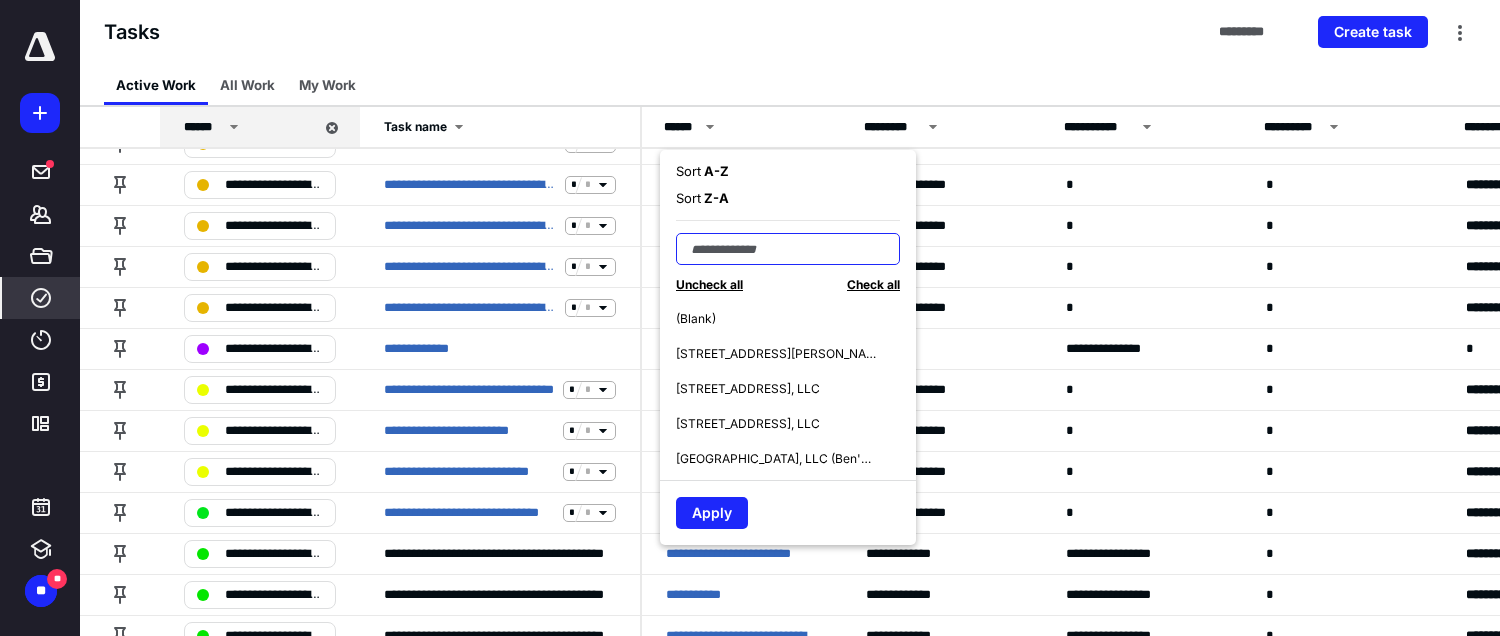 click at bounding box center (788, 249) 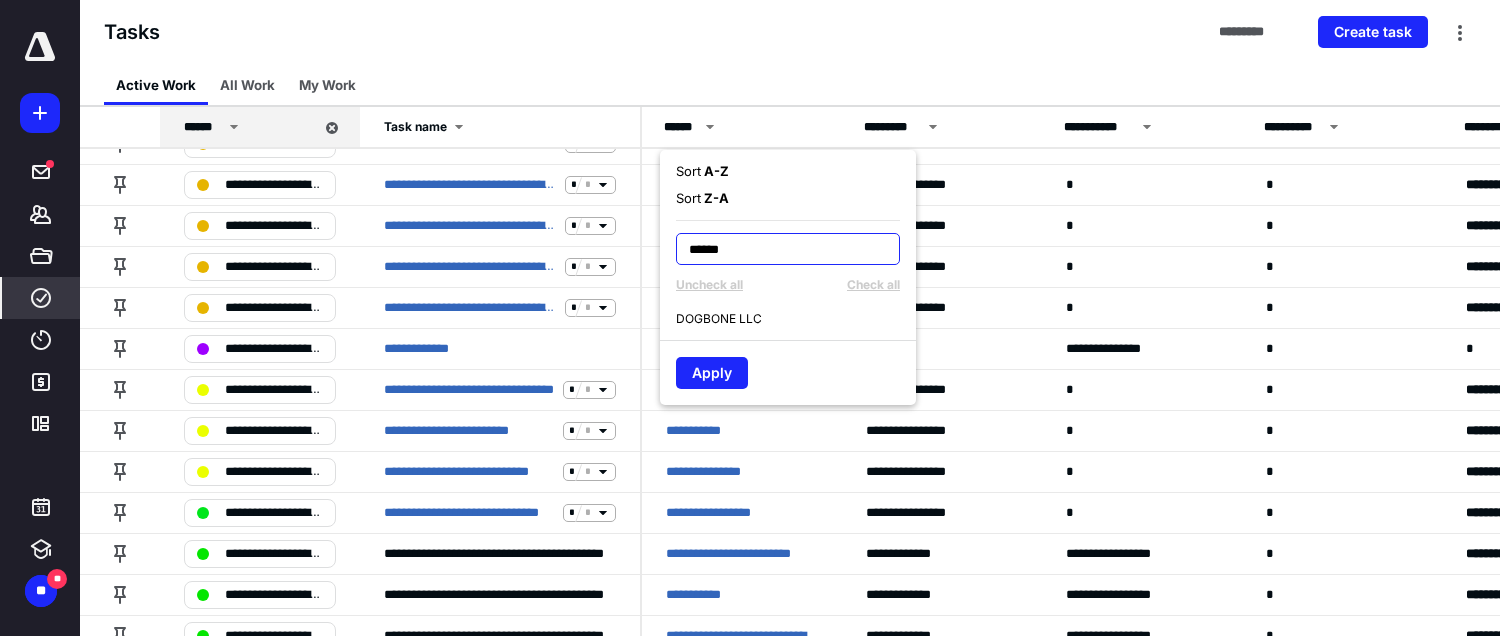 type on "******" 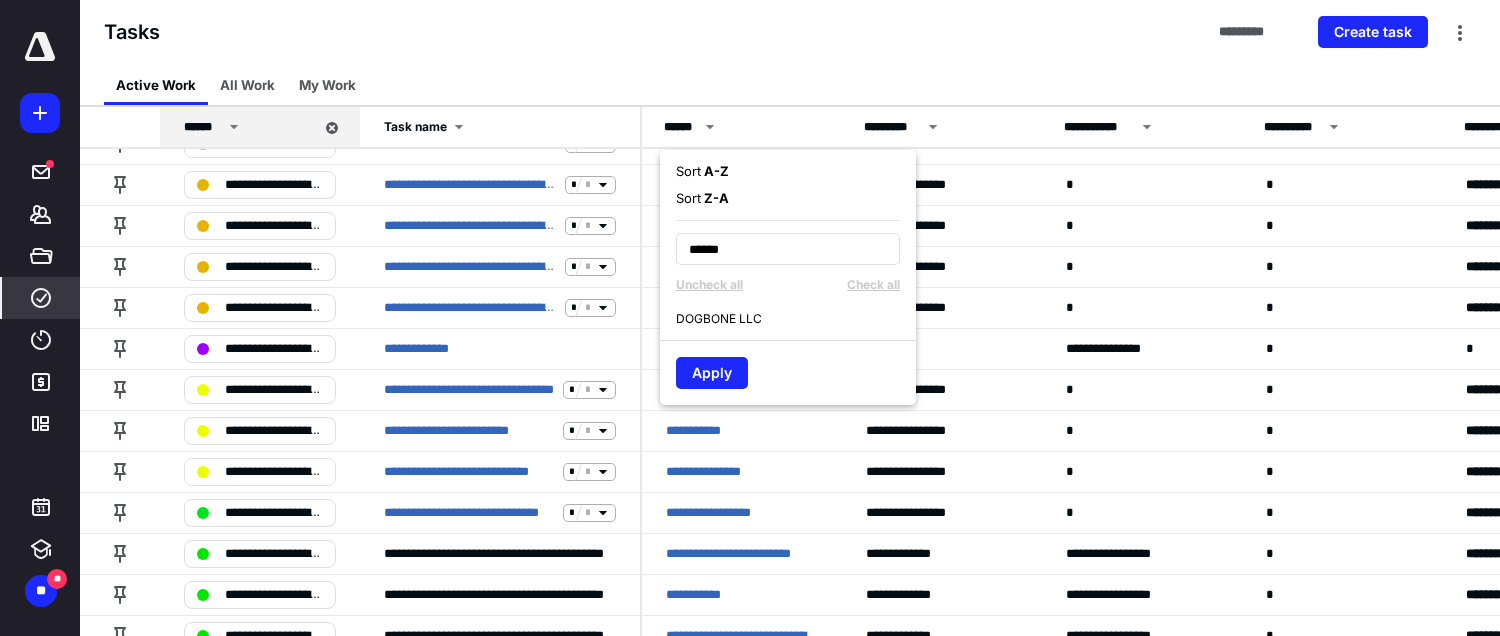 click on "DOGBONE LLC" at bounding box center [719, 319] 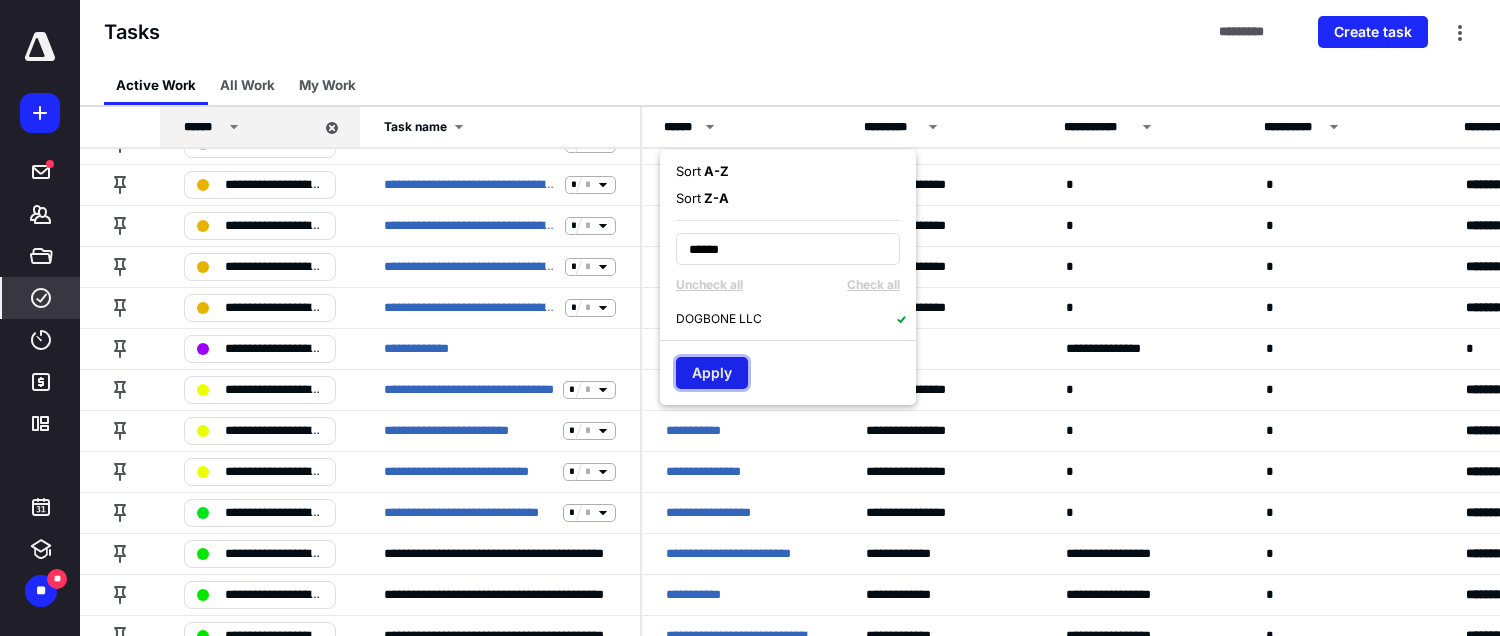 click on "Apply" at bounding box center (712, 373) 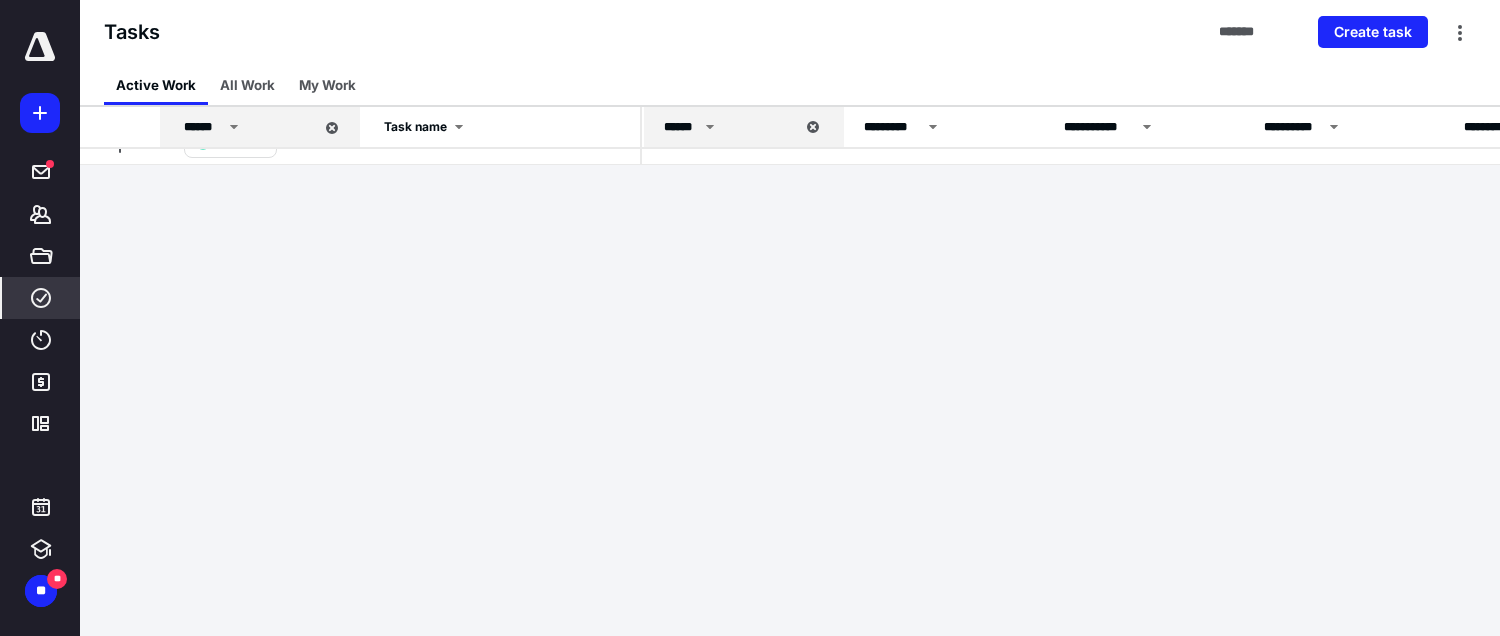 scroll, scrollTop: 0, scrollLeft: 0, axis: both 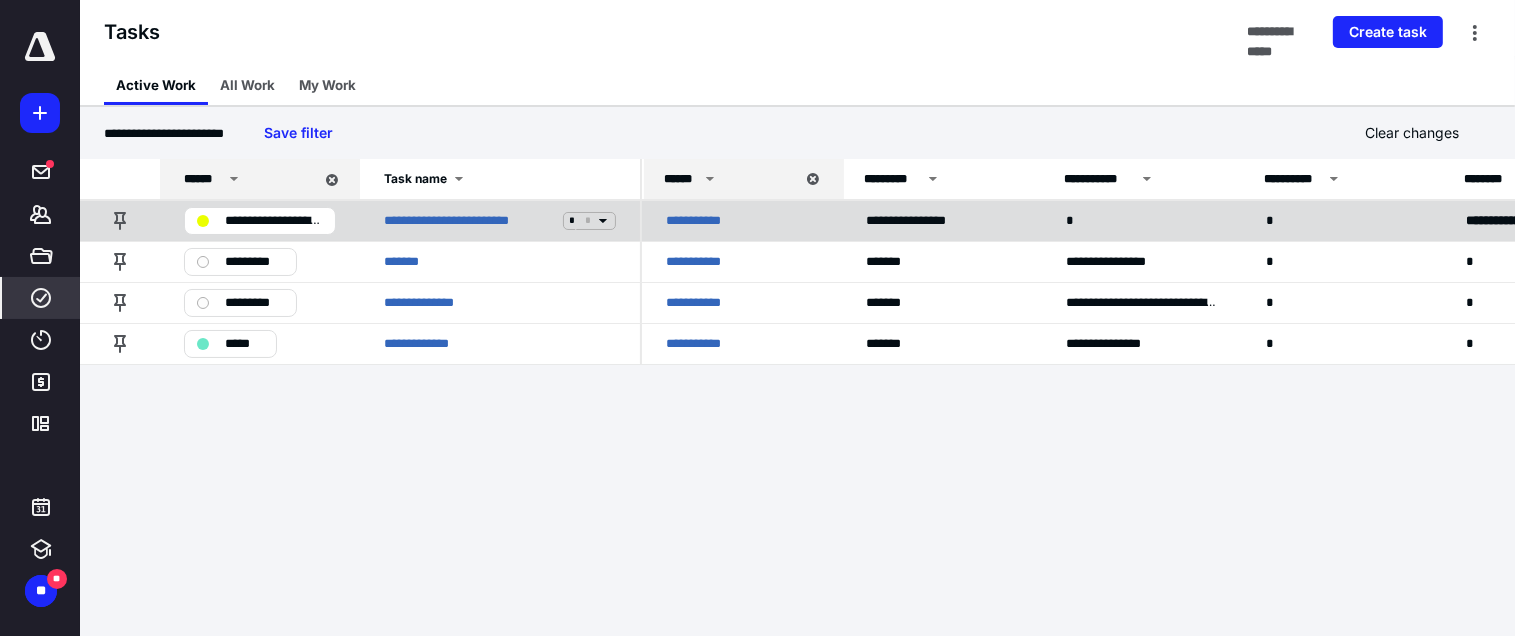 click on "**********" at bounding box center (712, 221) 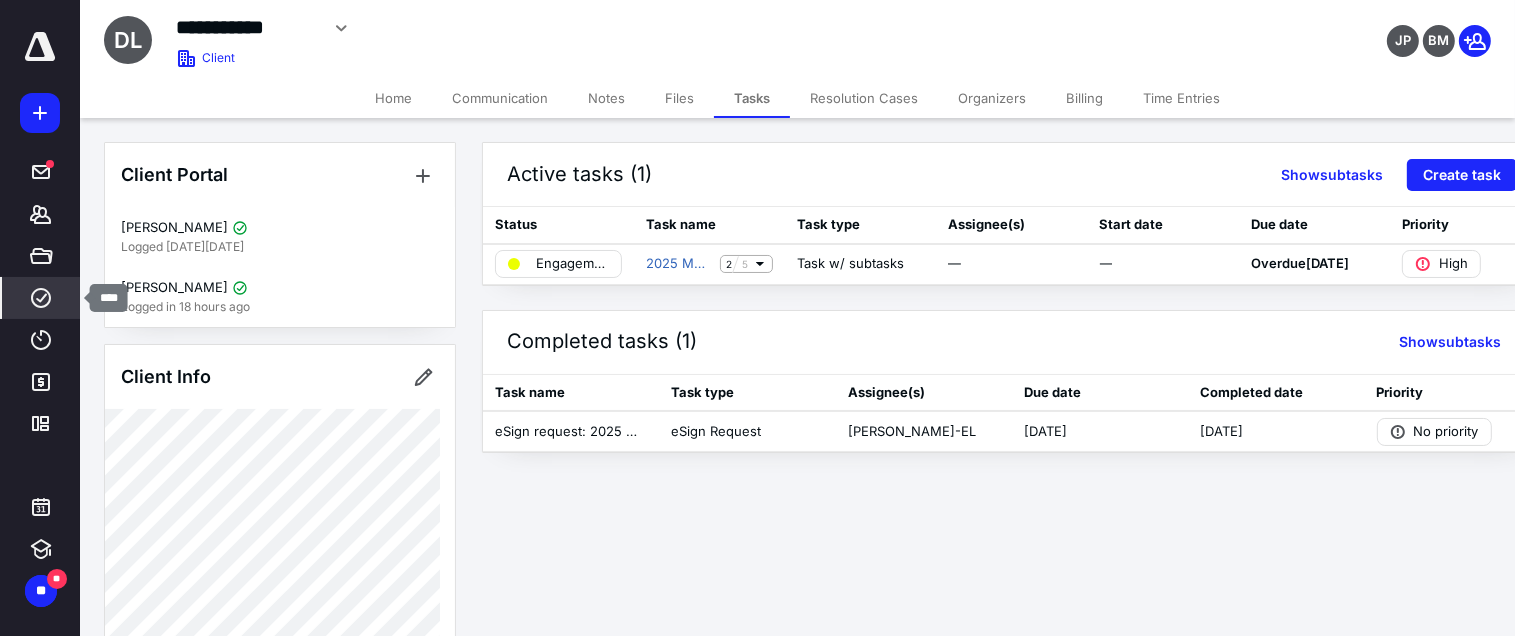 click 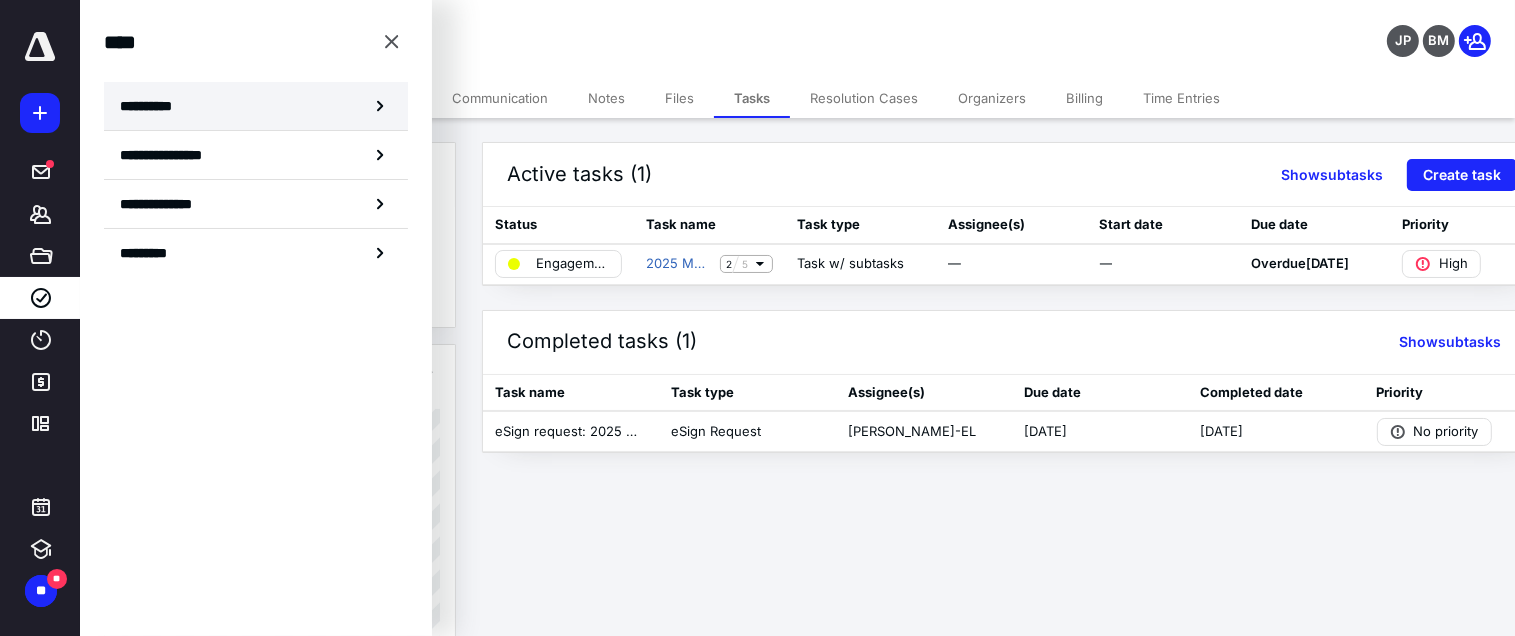 click on "**********" at bounding box center [256, 106] 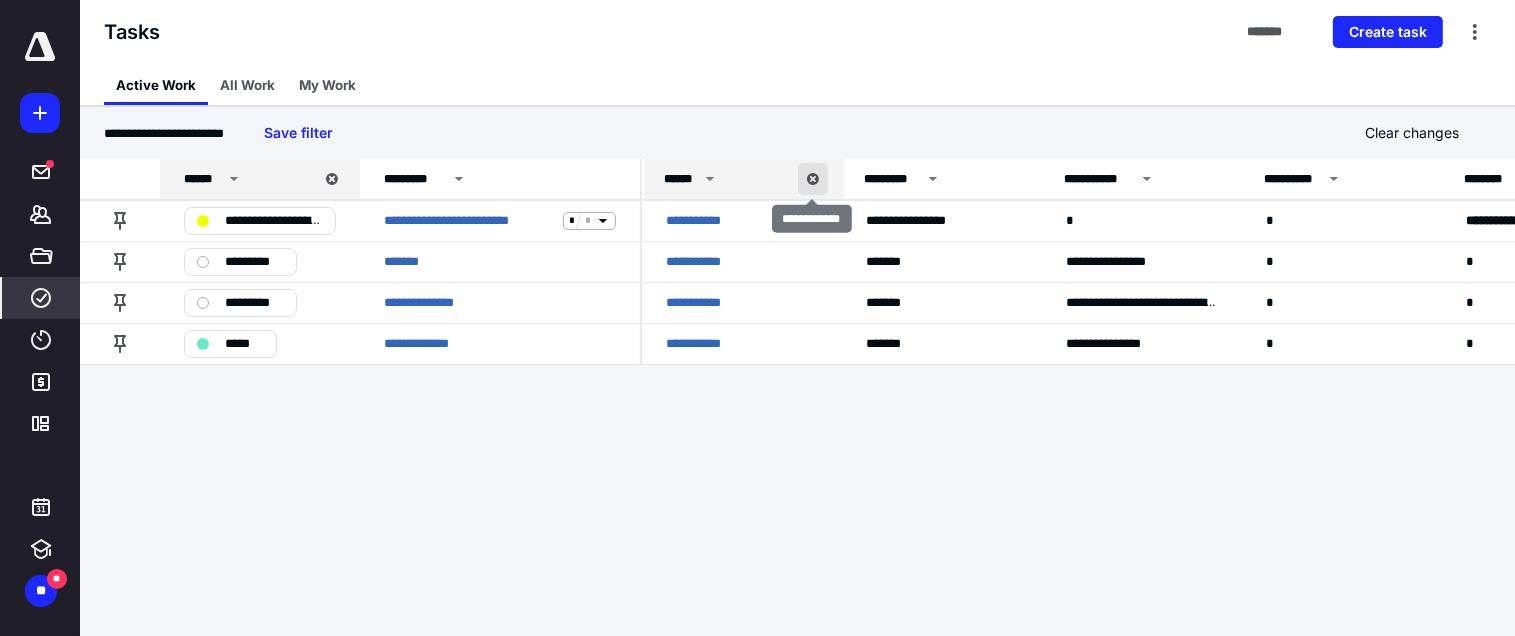 click at bounding box center (813, 179) 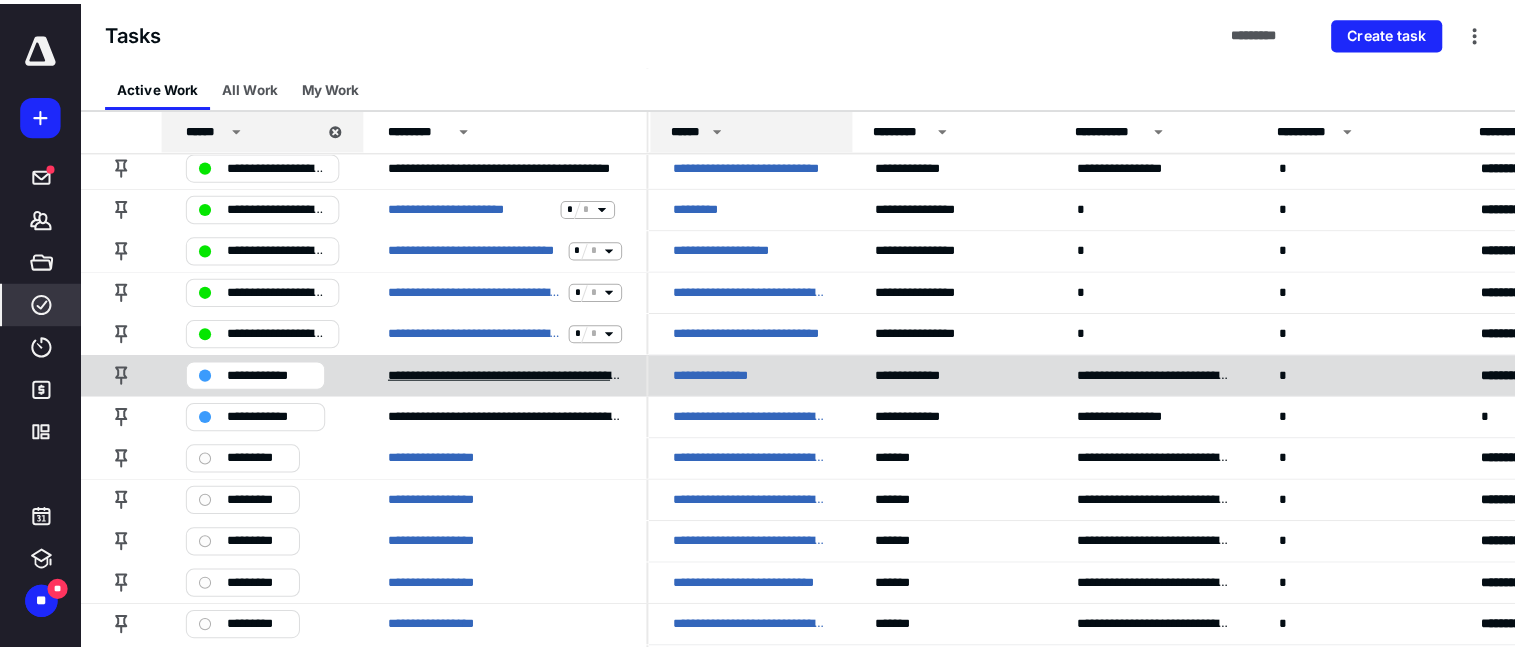 scroll, scrollTop: 800, scrollLeft: 0, axis: vertical 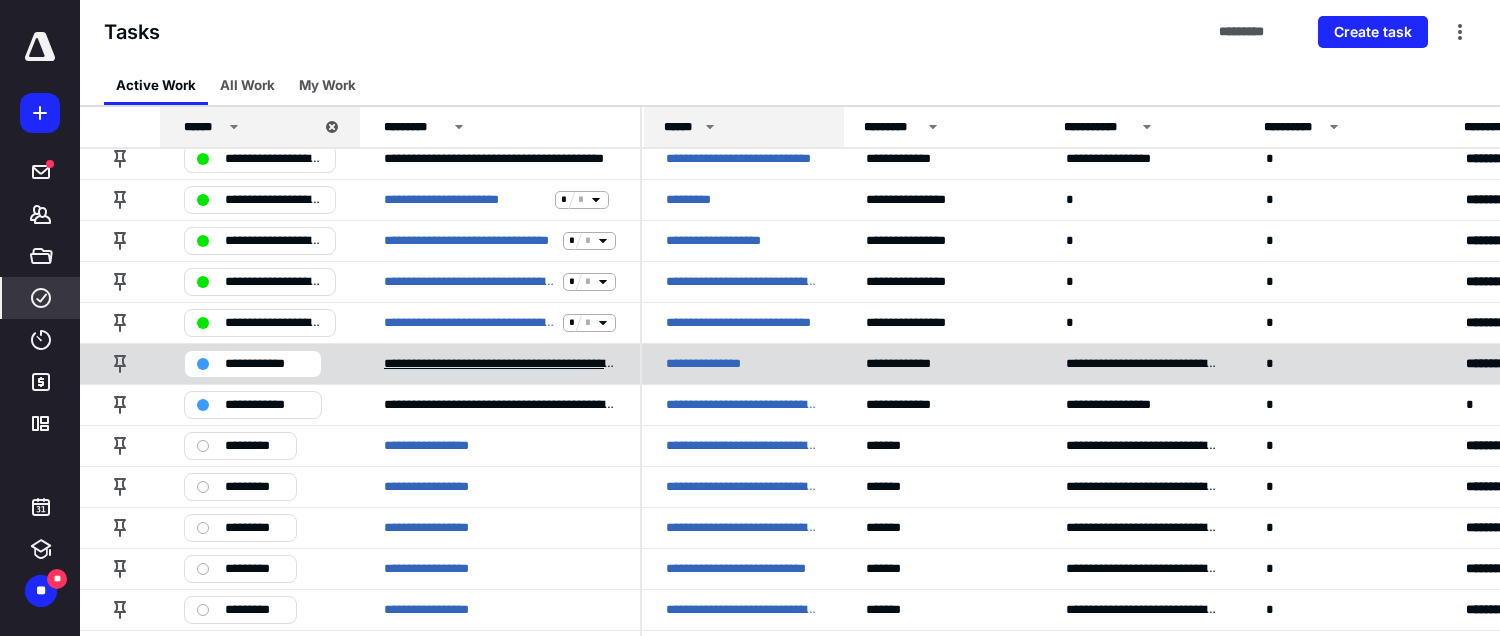 click on "**********" at bounding box center [500, 364] 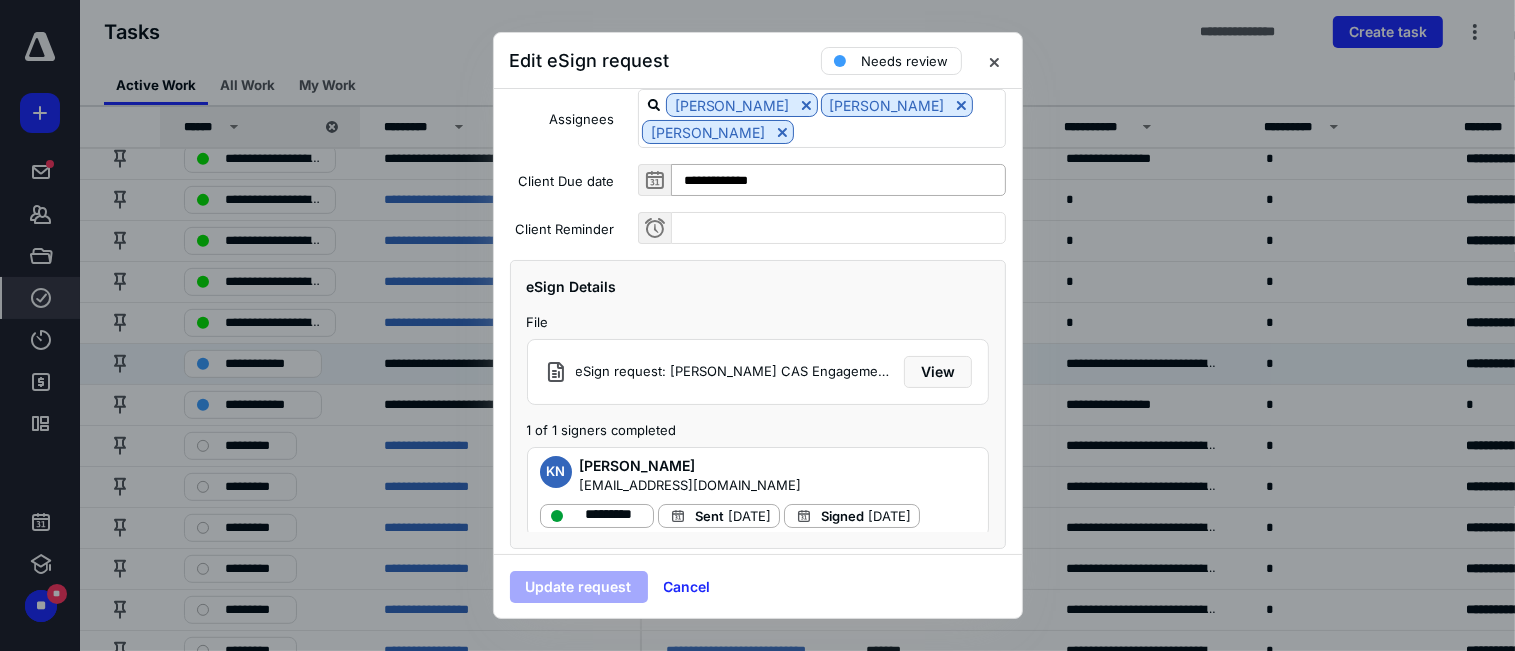 scroll, scrollTop: 206, scrollLeft: 0, axis: vertical 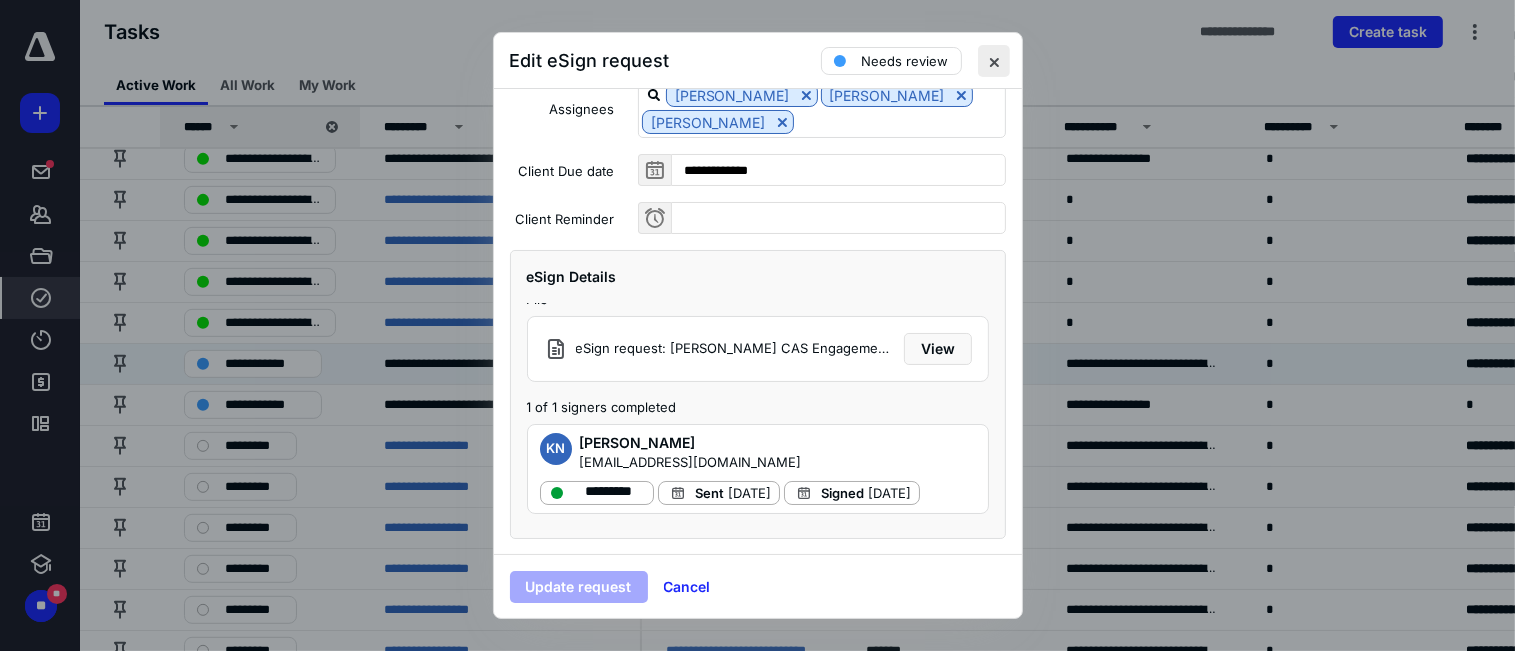 click at bounding box center (994, 61) 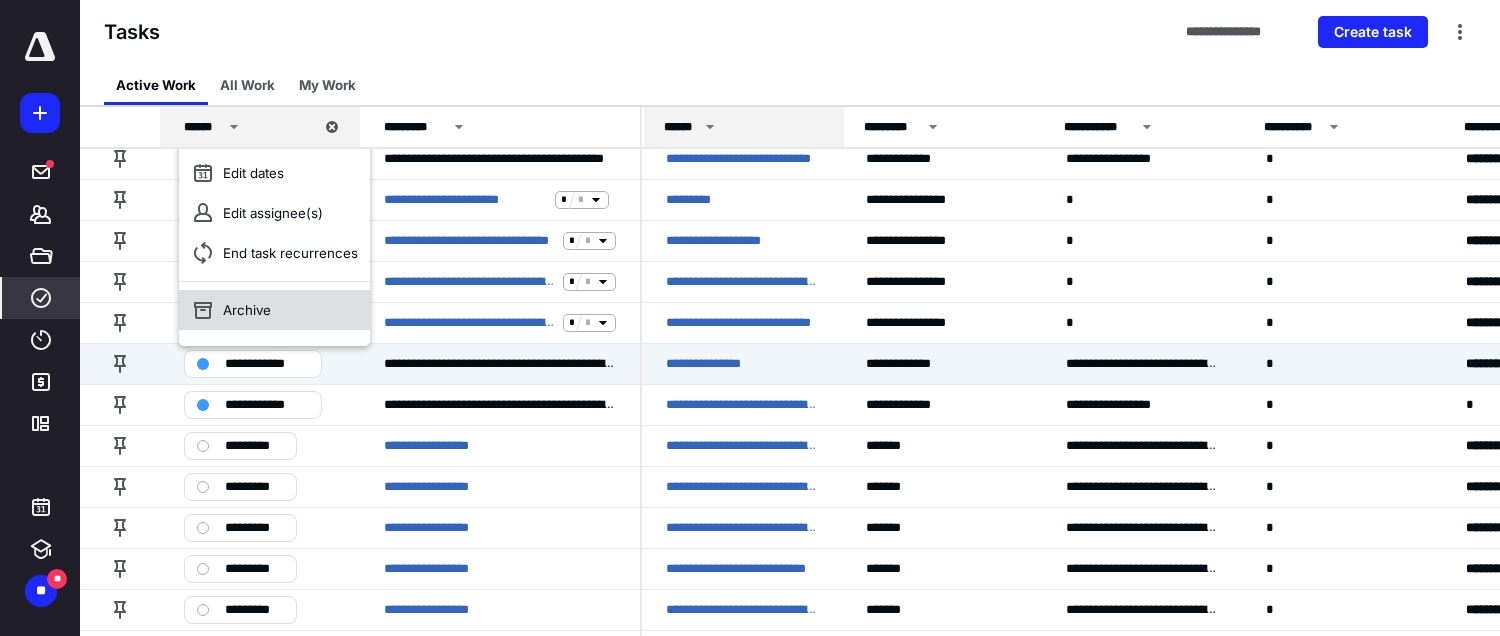 click on "Archive" at bounding box center [274, 310] 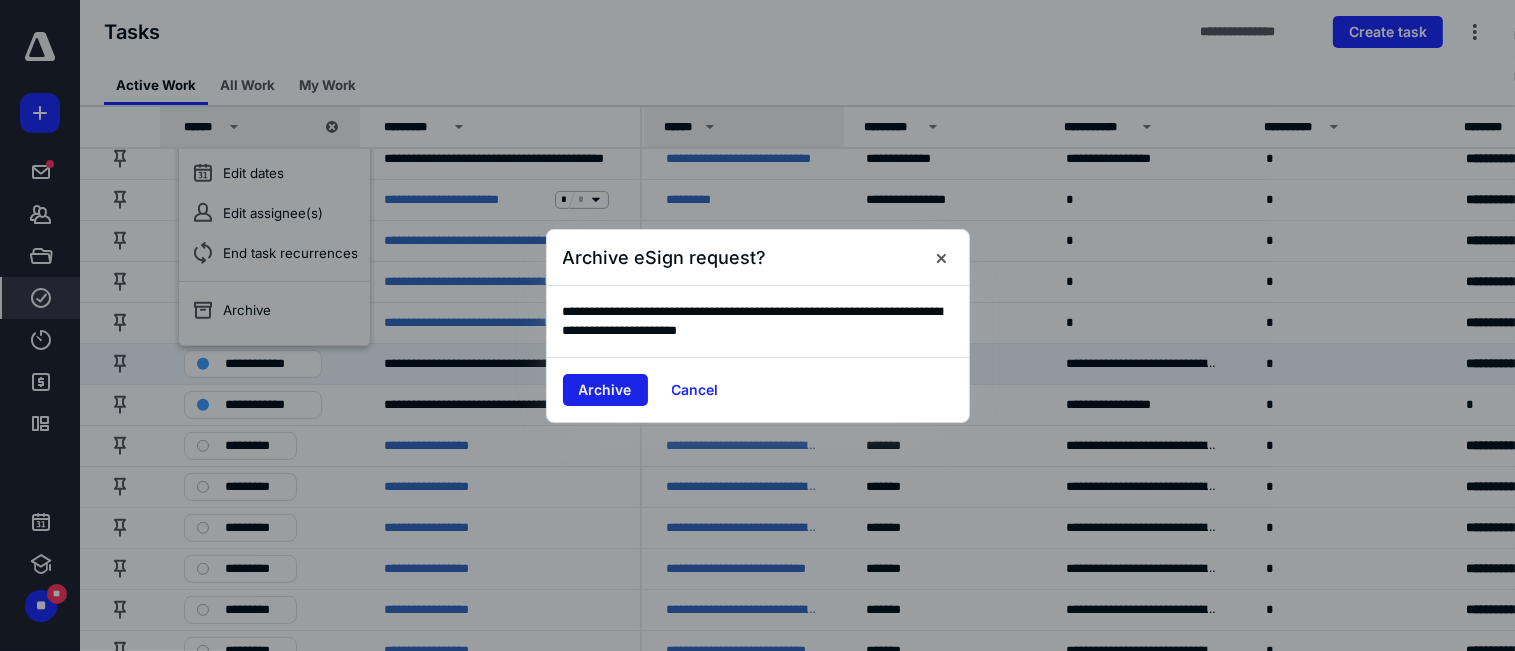click on "Archive" at bounding box center (605, 390) 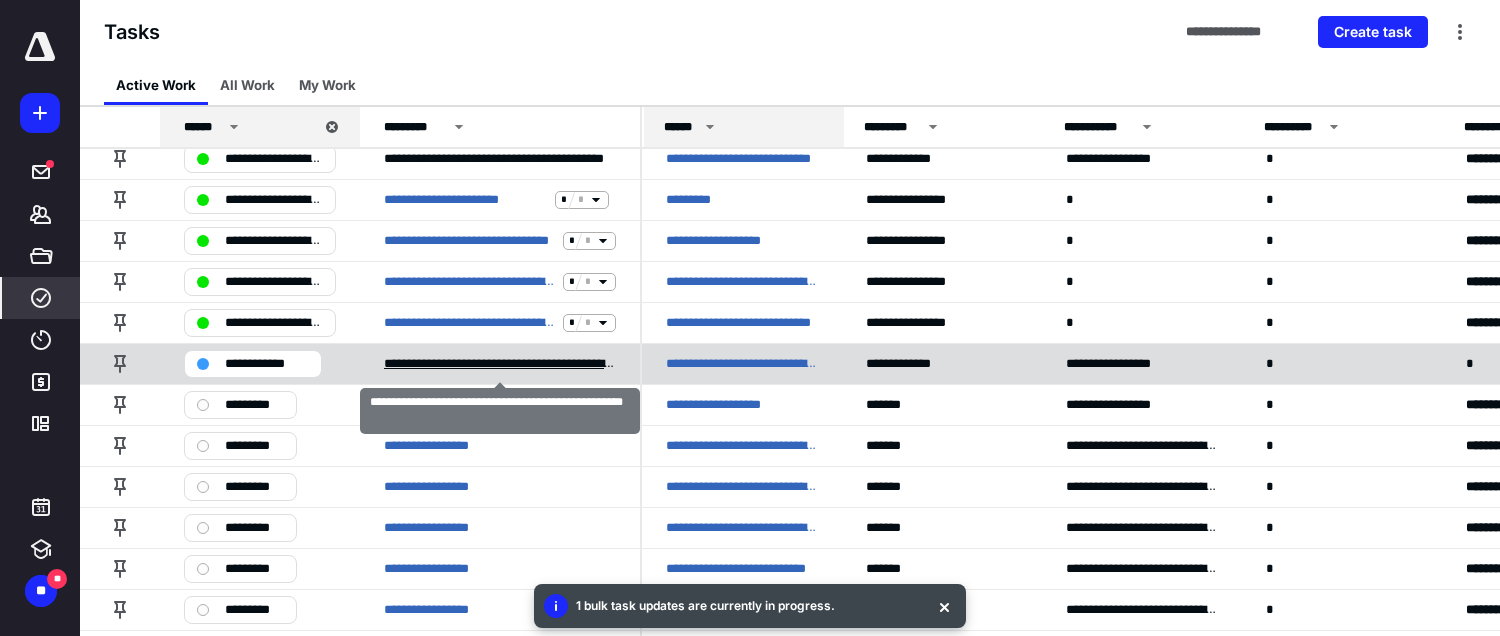 click on "**********" at bounding box center [500, 364] 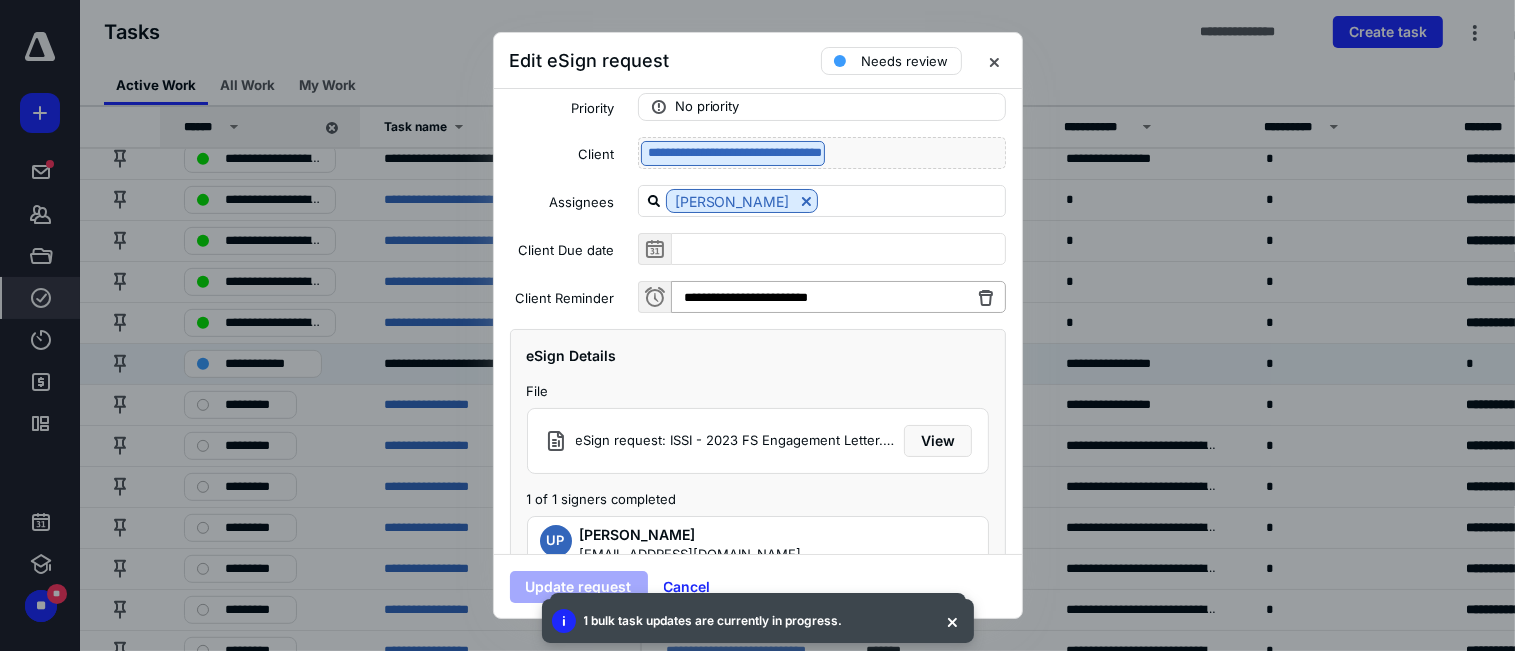 scroll, scrollTop: 180, scrollLeft: 0, axis: vertical 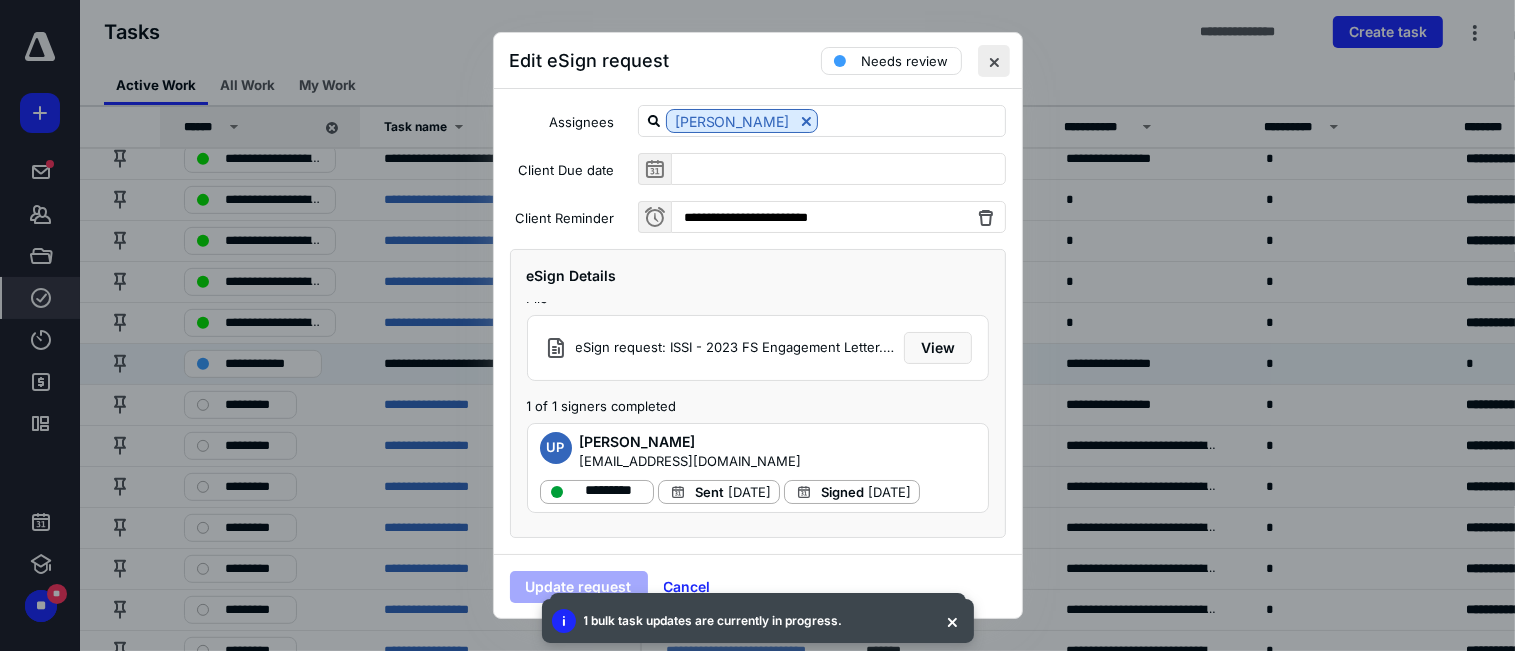 click at bounding box center [994, 61] 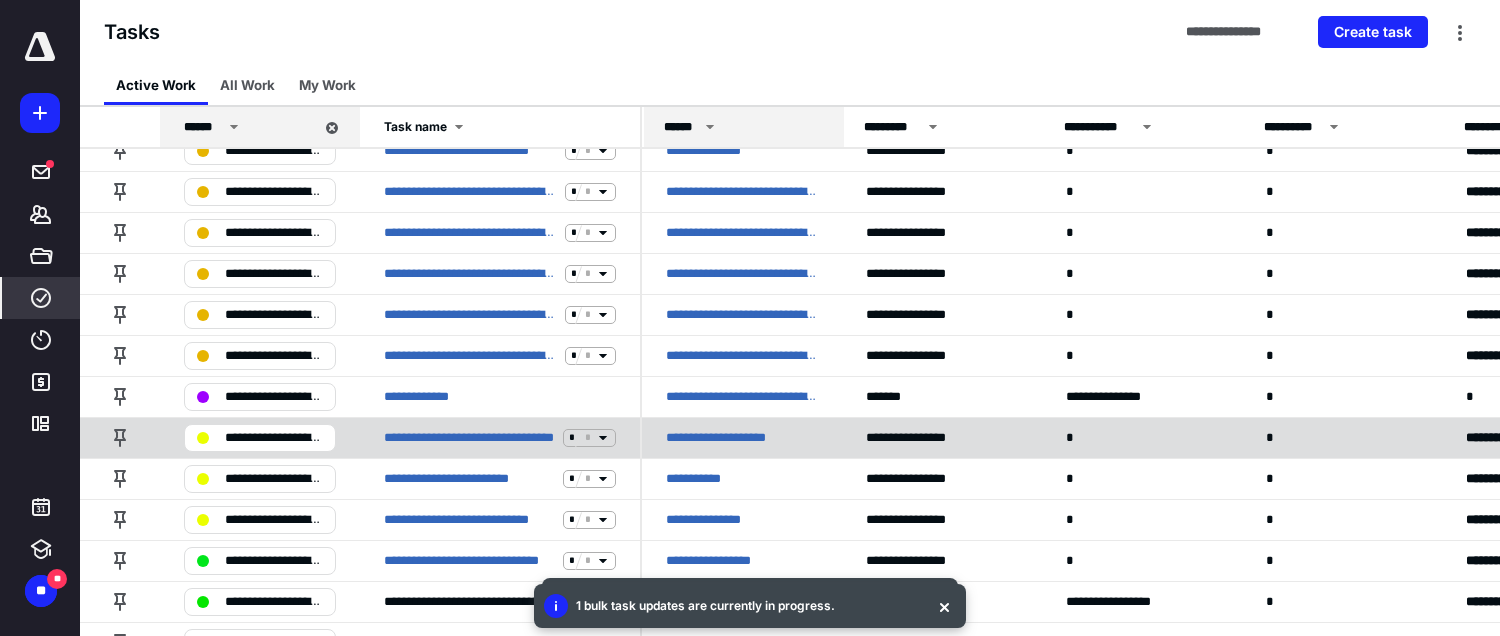 scroll, scrollTop: 200, scrollLeft: 0, axis: vertical 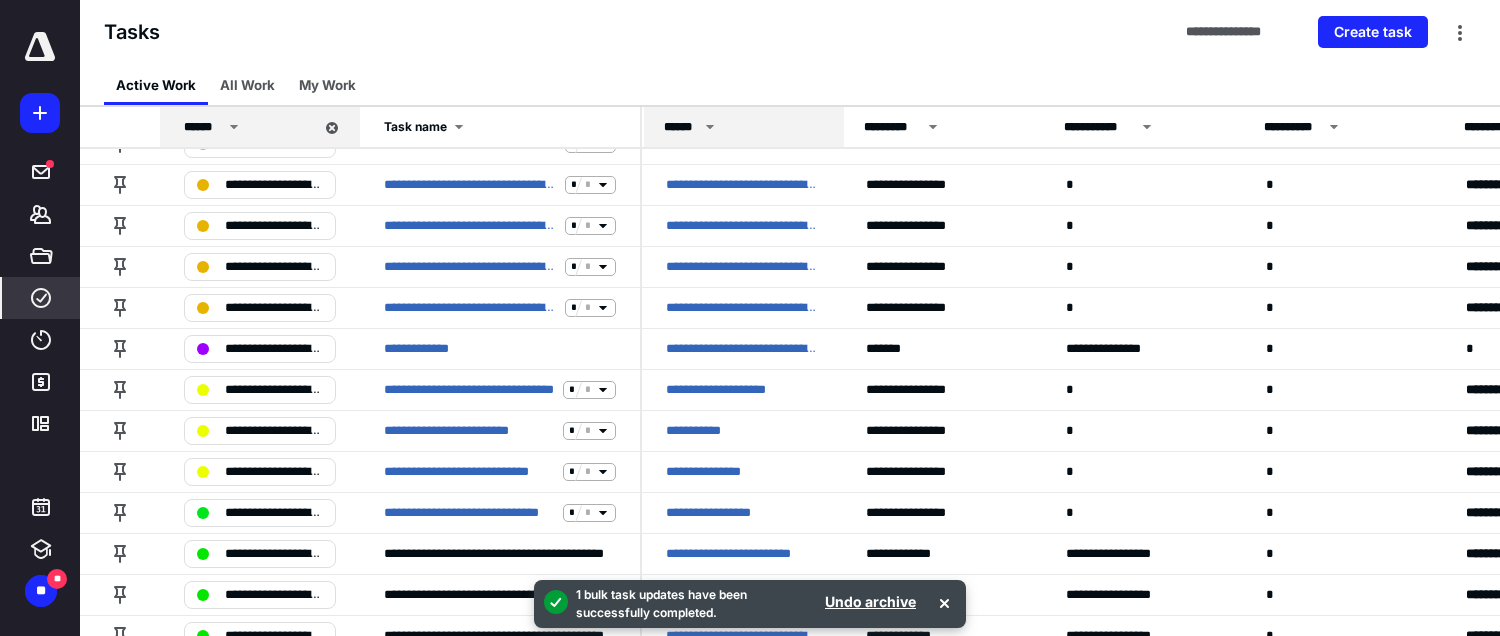 click 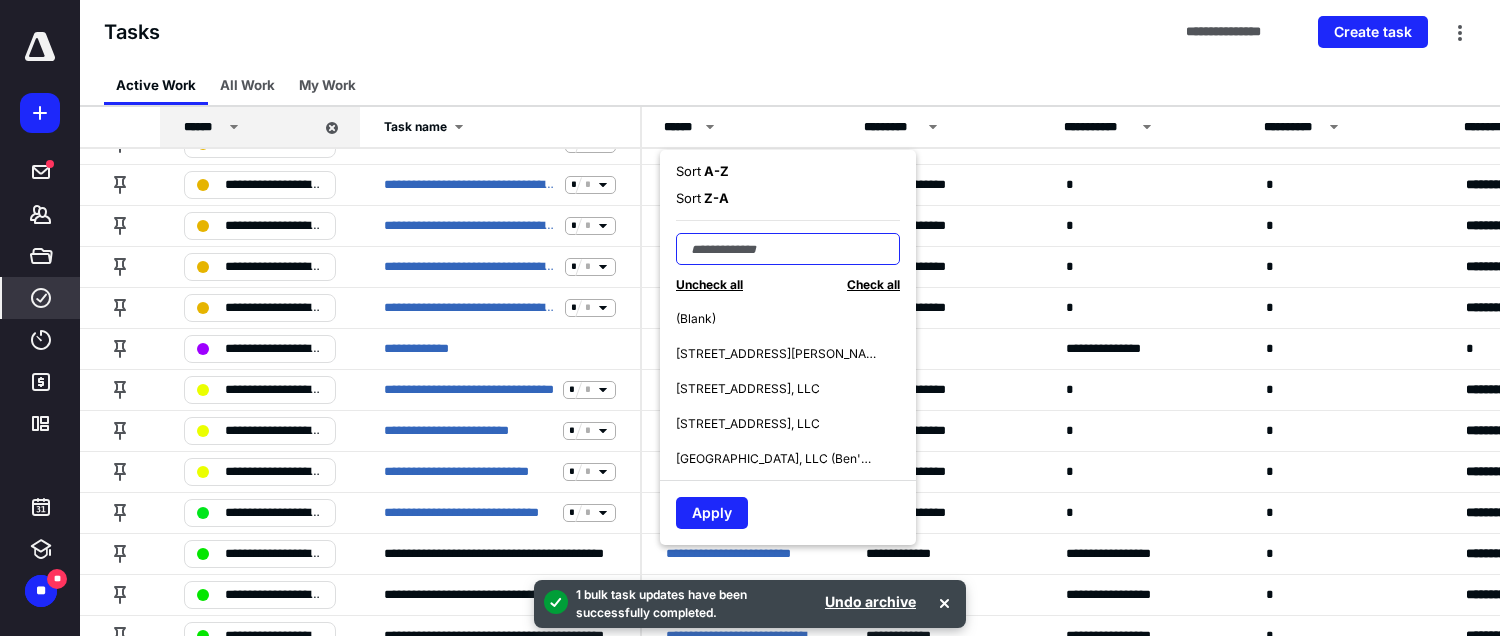 click at bounding box center [788, 249] 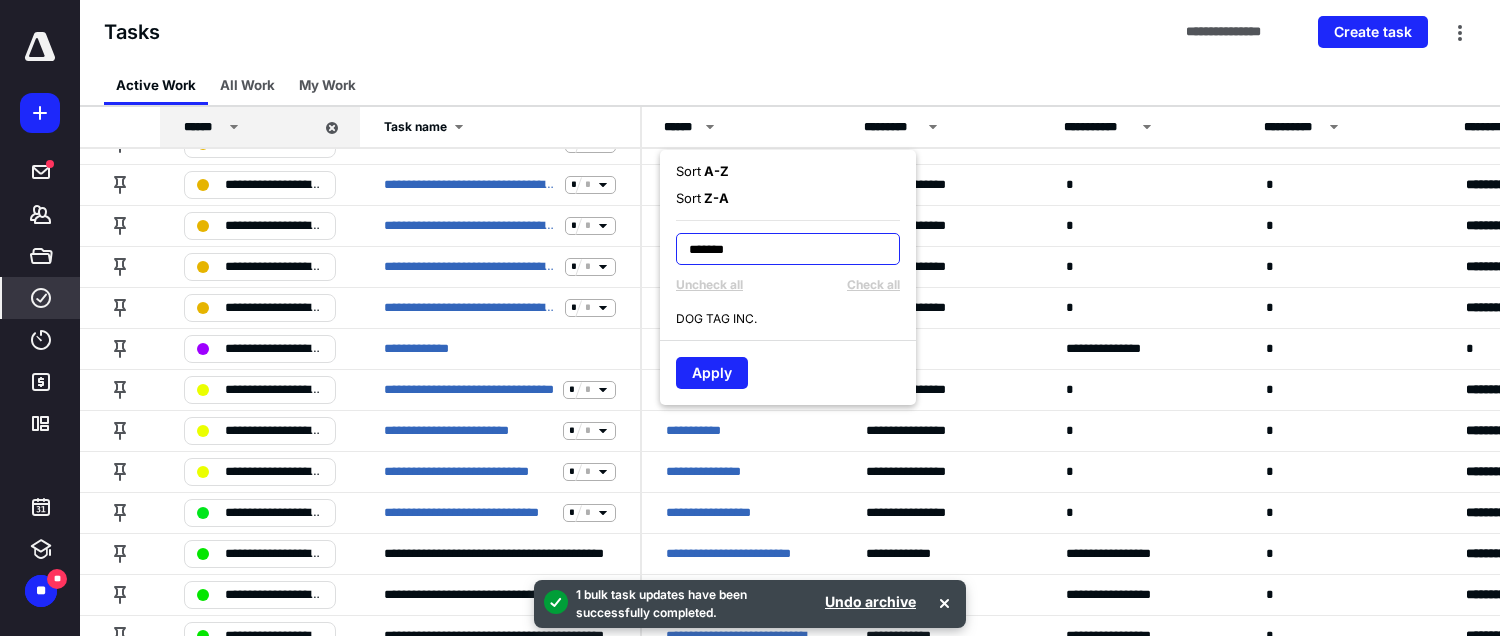 type on "*******" 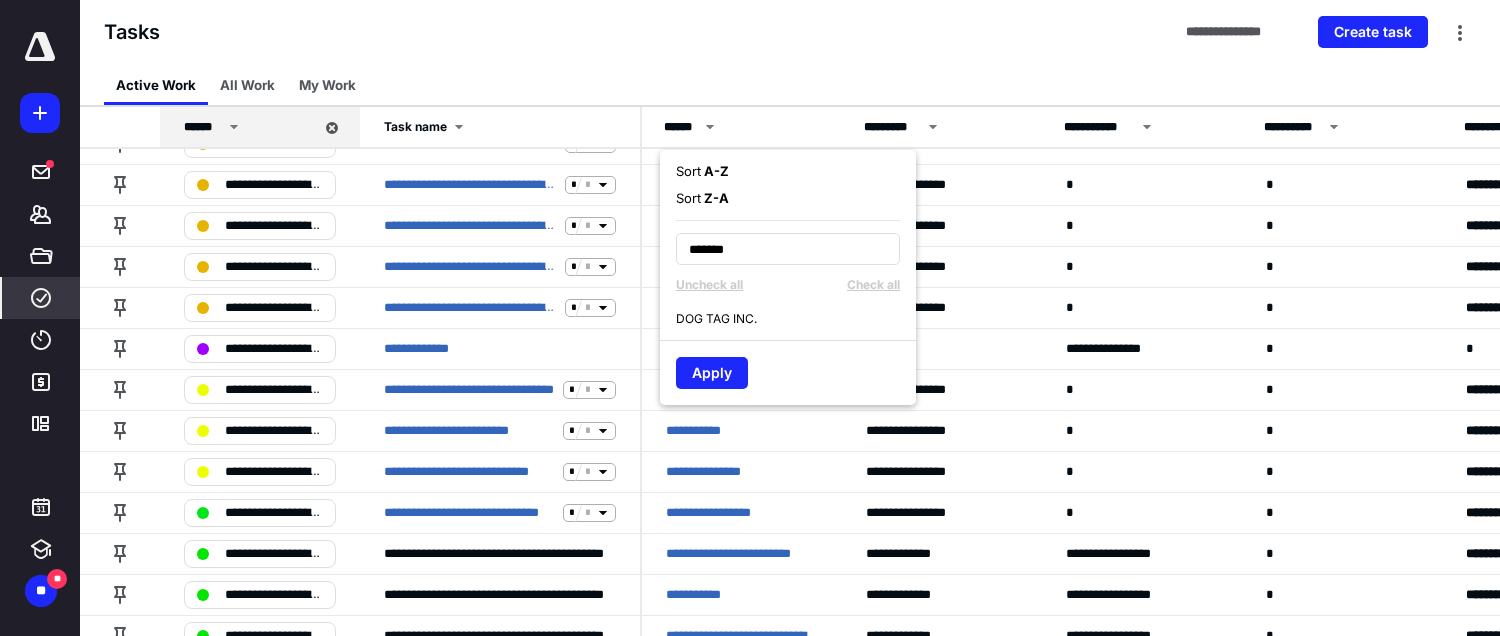 click on "DOG TAG INC." at bounding box center [796, 318] 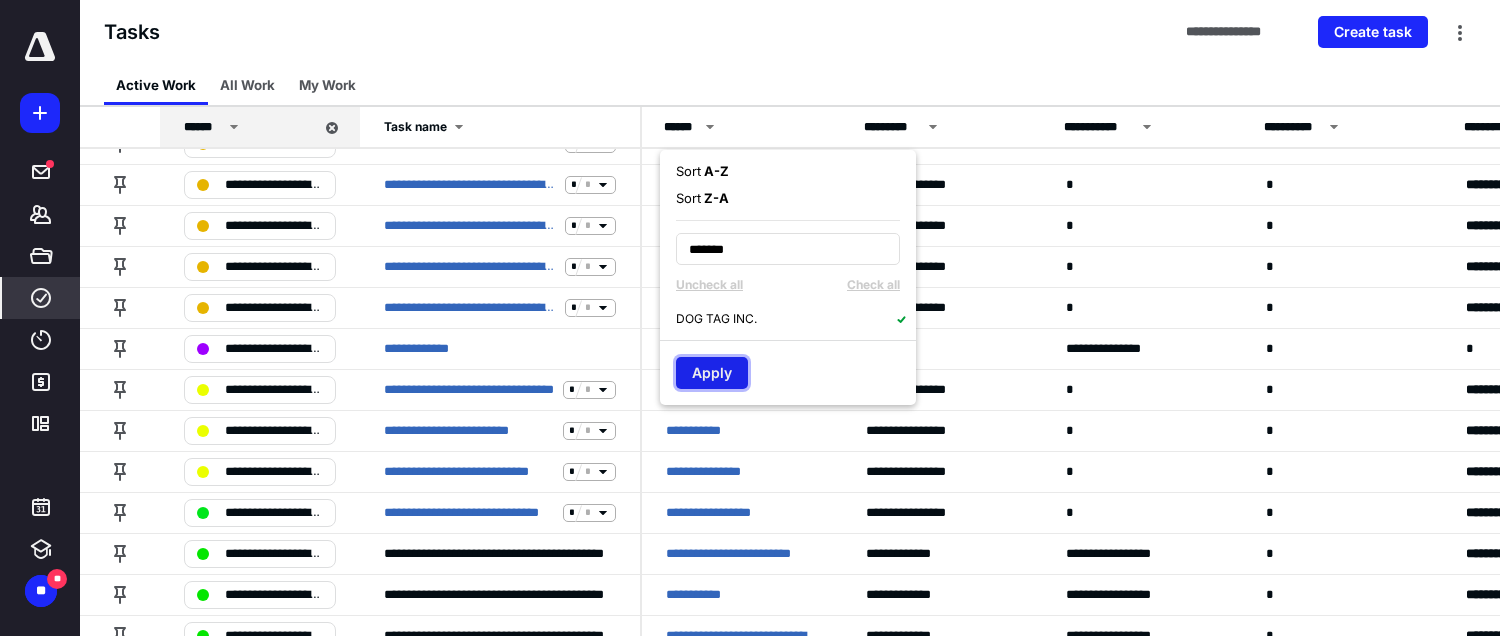 click on "Apply" at bounding box center (712, 373) 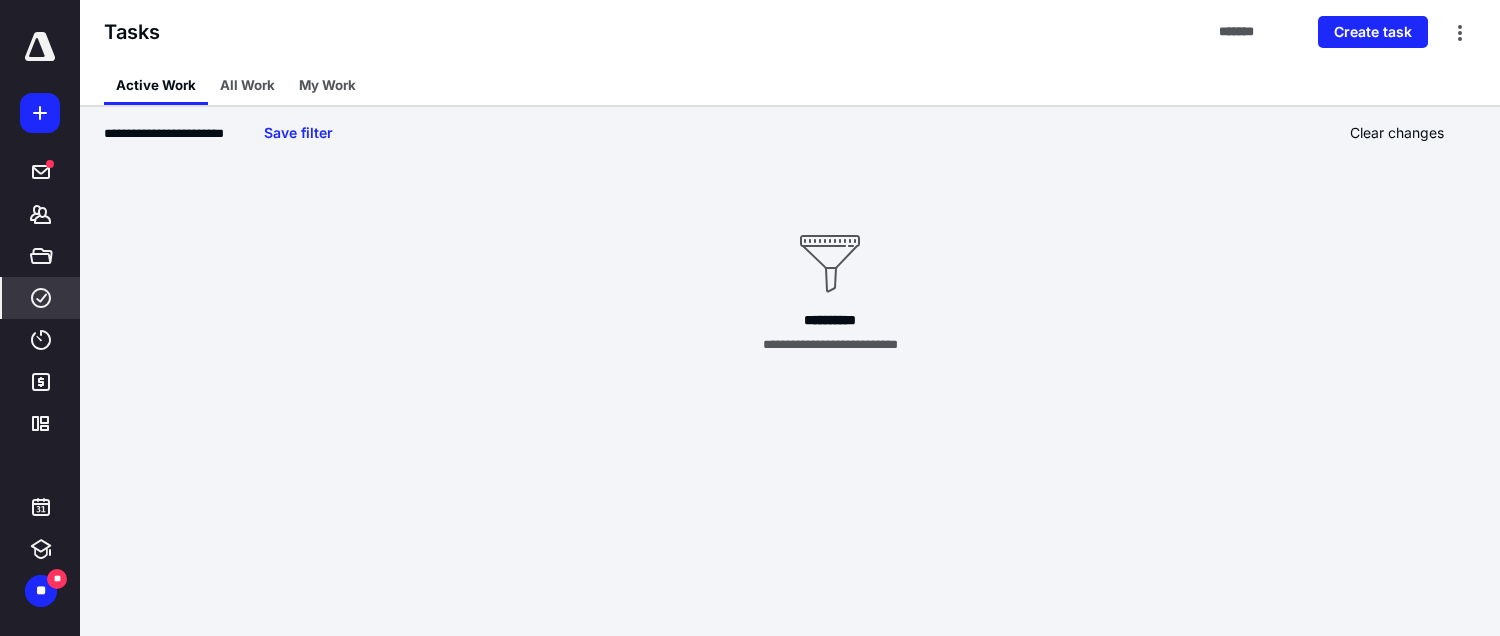 scroll, scrollTop: 0, scrollLeft: 0, axis: both 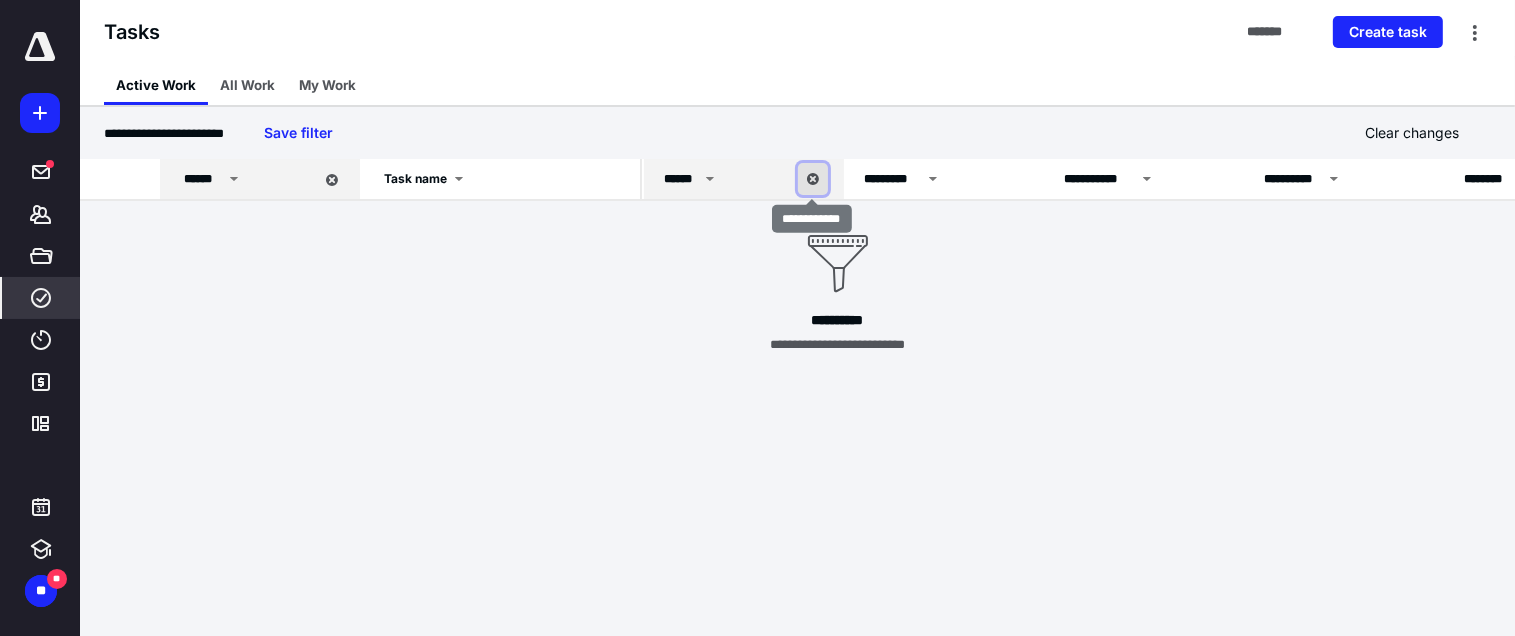 click at bounding box center (813, 179) 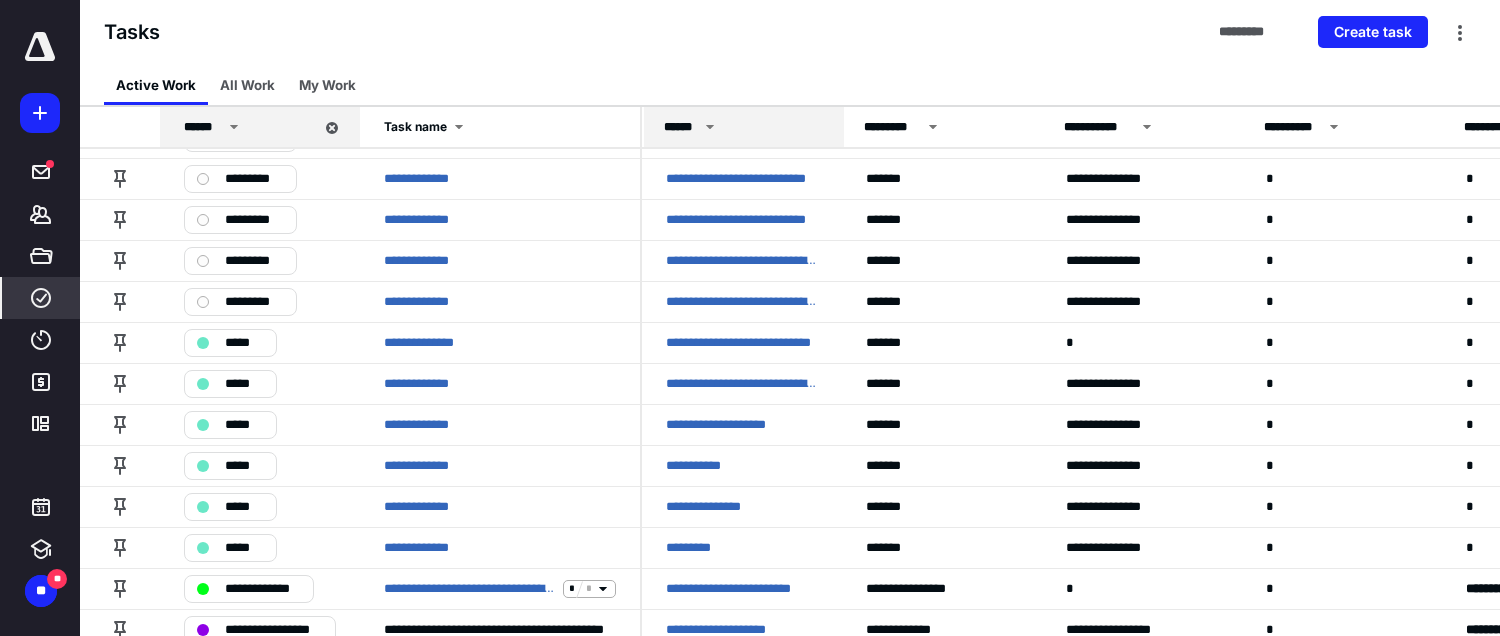 scroll, scrollTop: 2700, scrollLeft: 0, axis: vertical 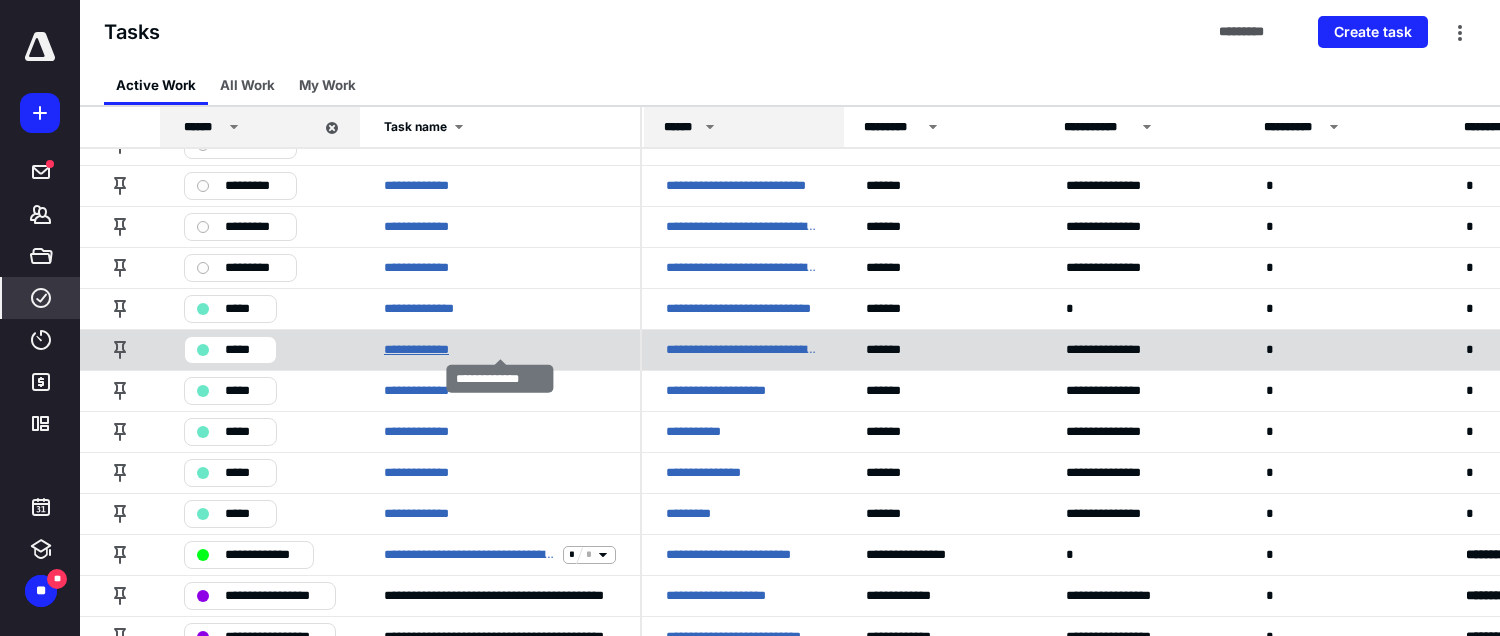 click on "**********" at bounding box center (431, 350) 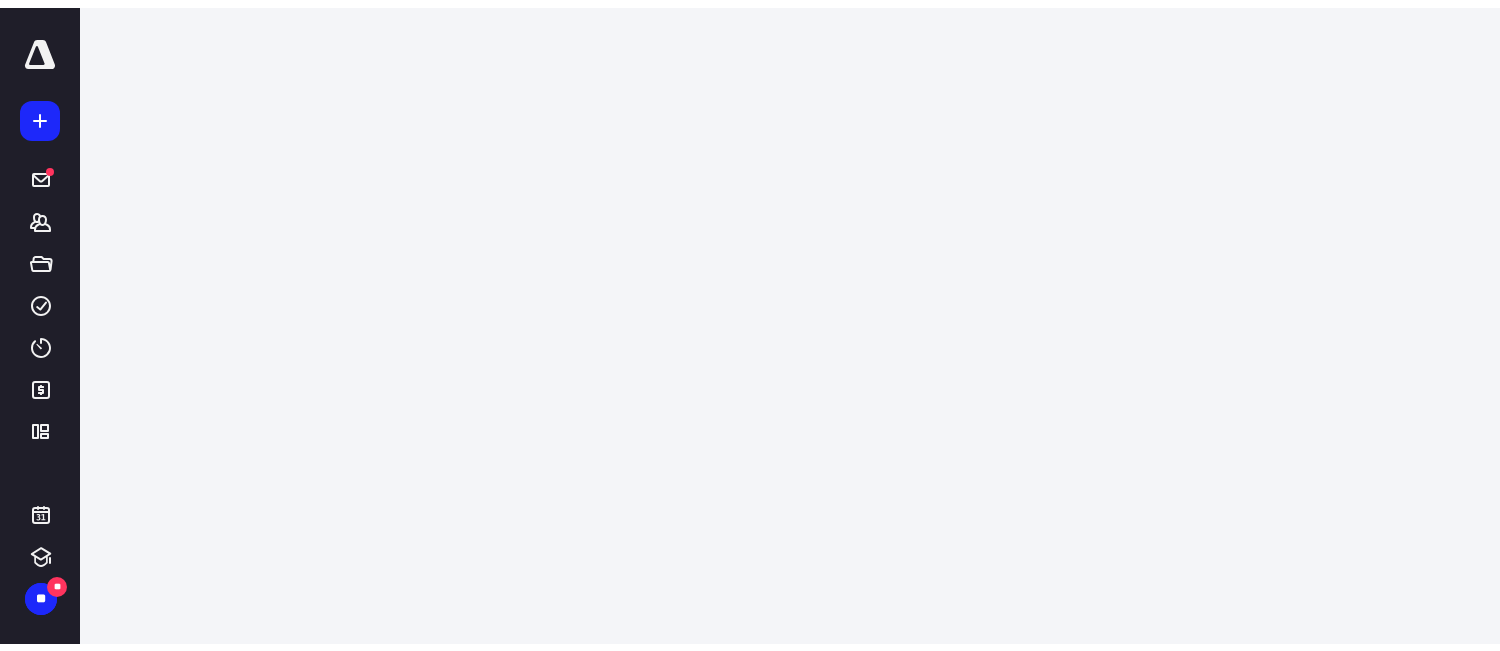 scroll, scrollTop: 0, scrollLeft: 0, axis: both 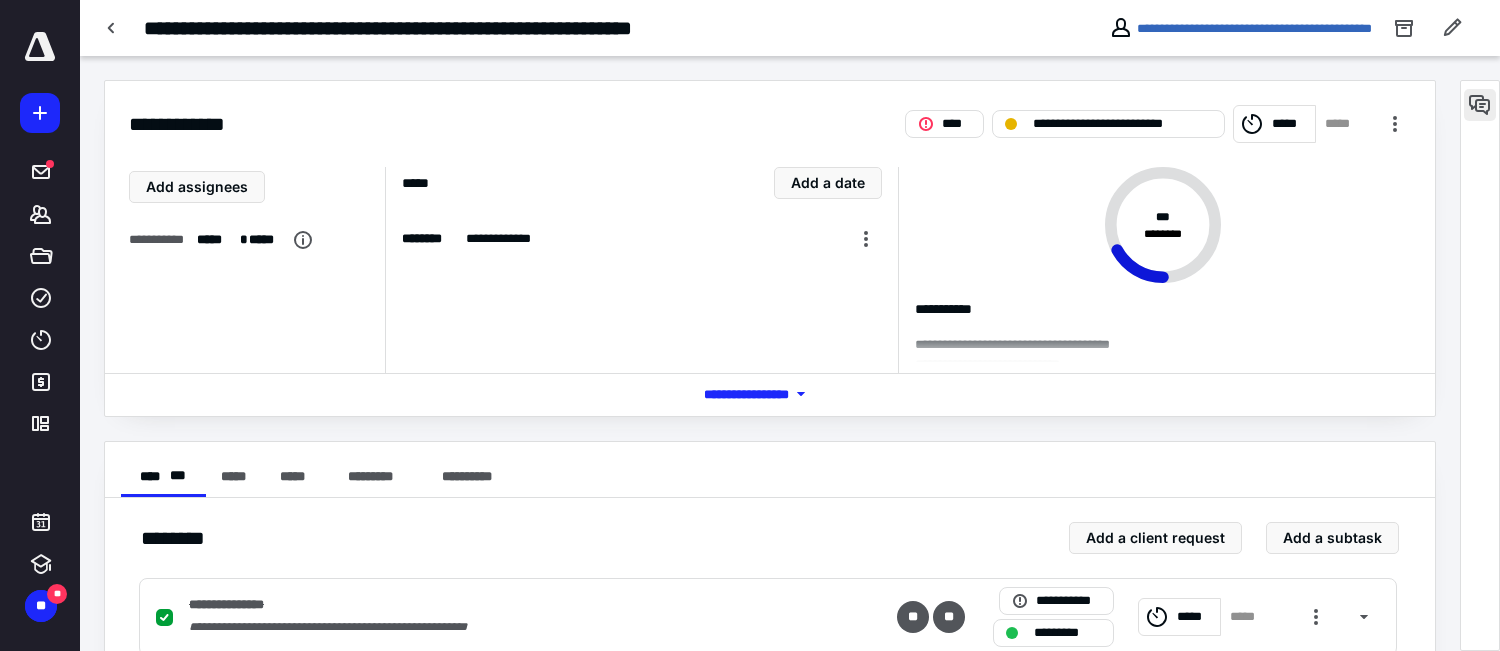 click at bounding box center [1480, 105] 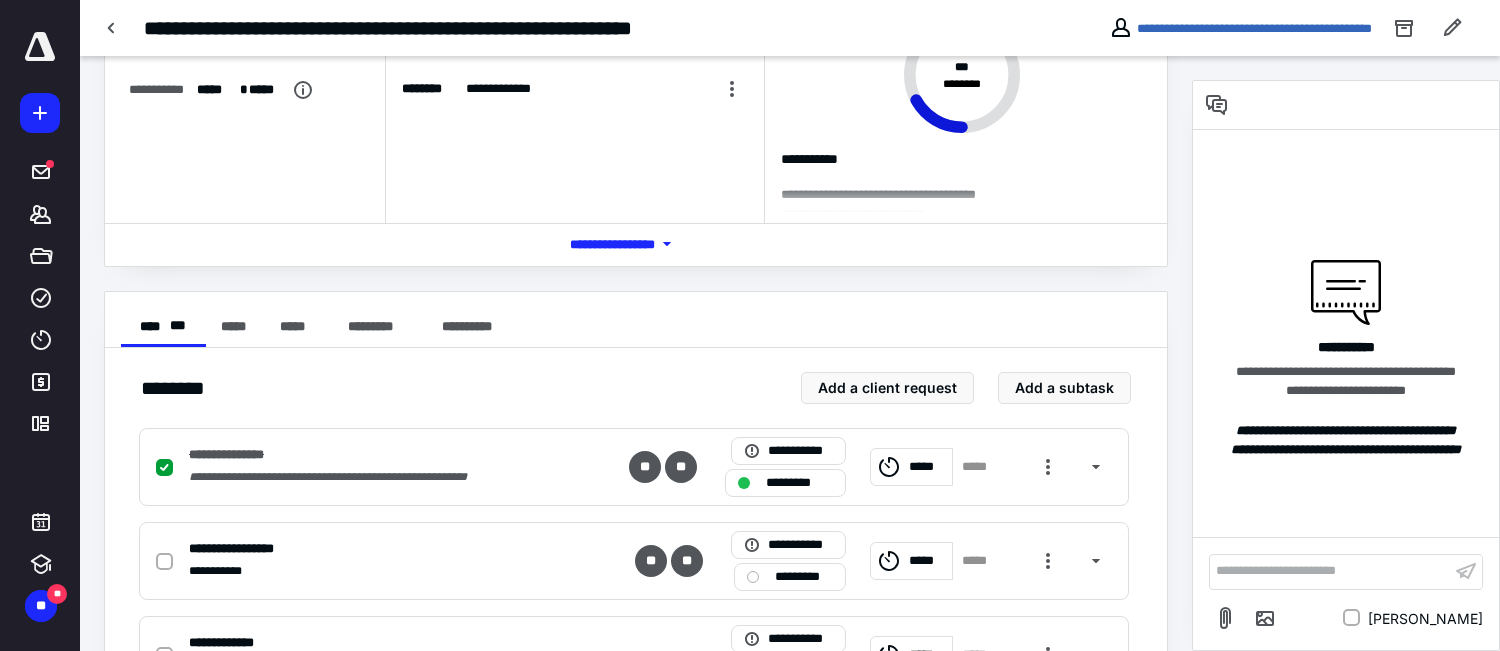 scroll, scrollTop: 0, scrollLeft: 0, axis: both 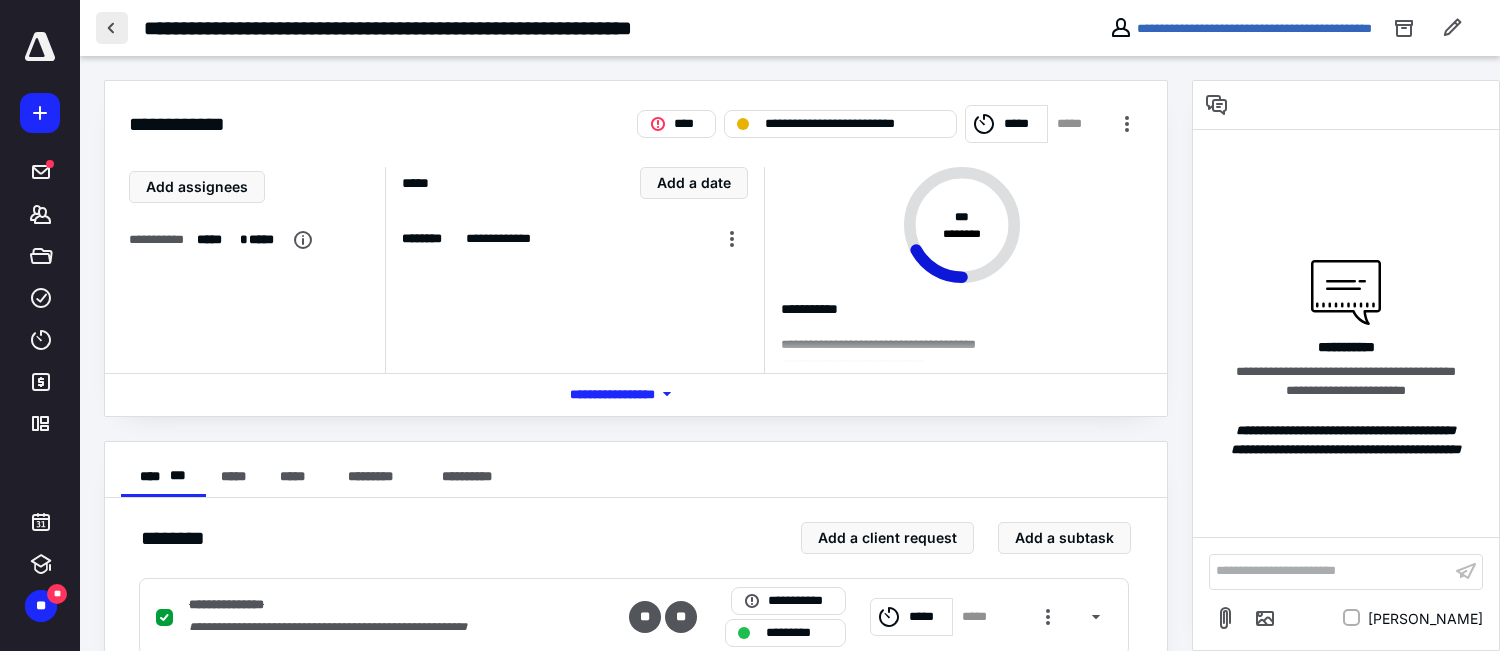 click at bounding box center [112, 28] 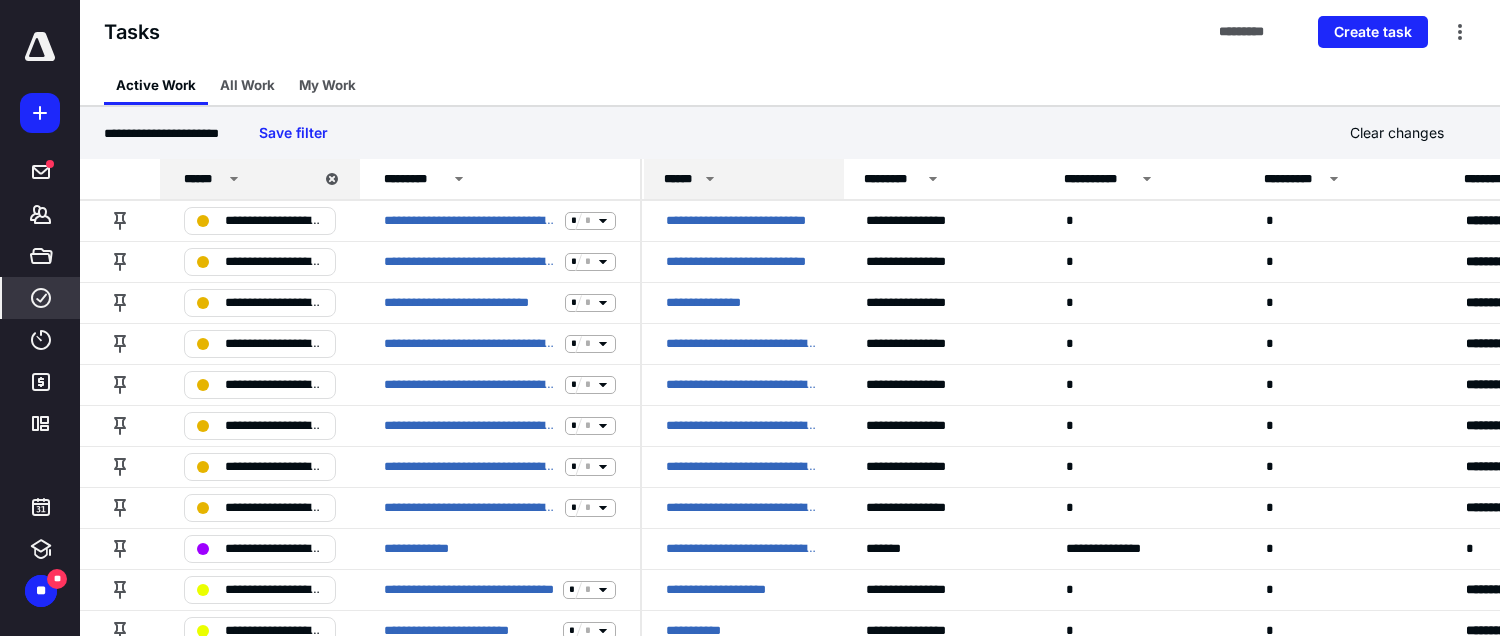 click 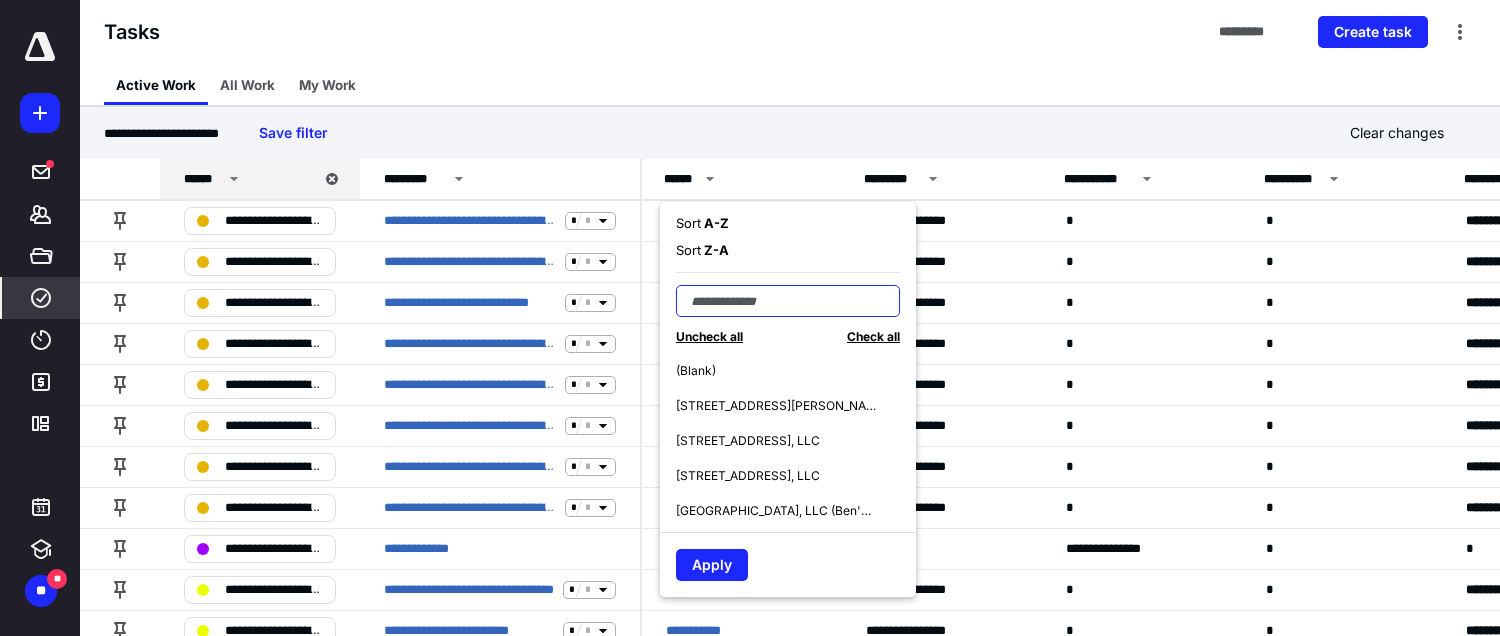 click at bounding box center (788, 301) 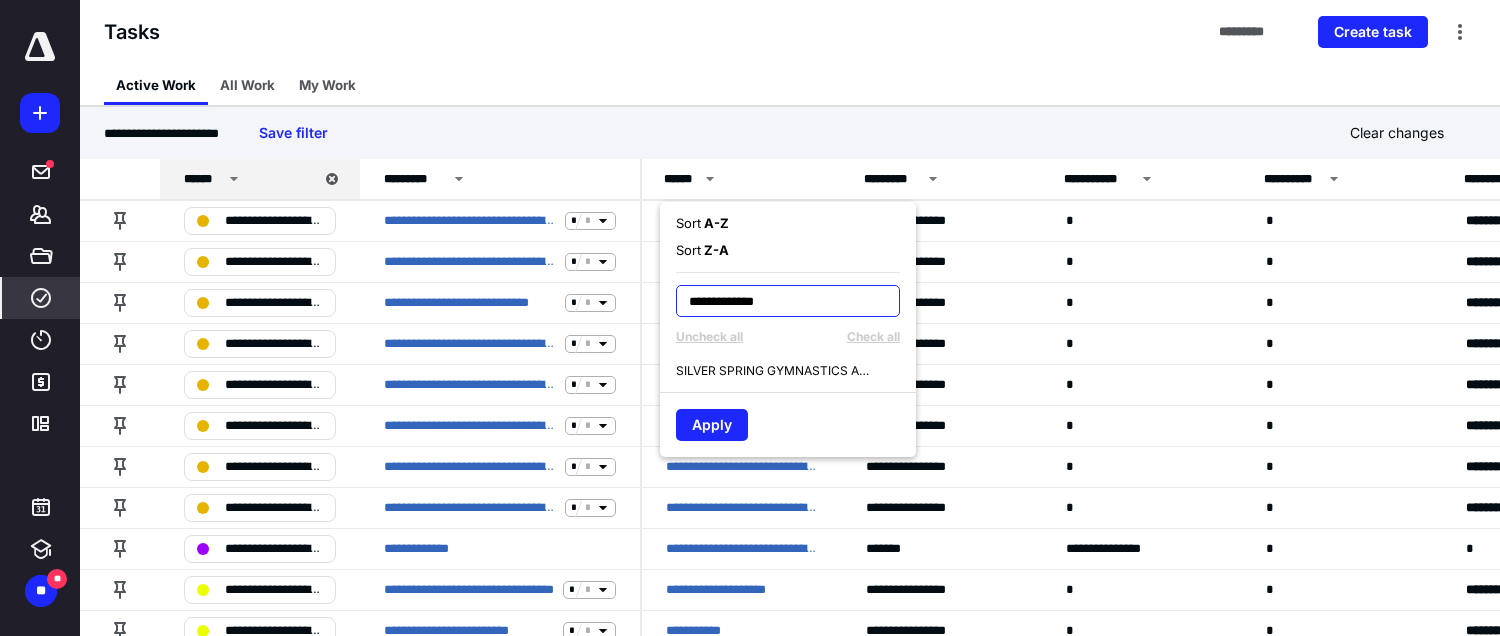 type on "**********" 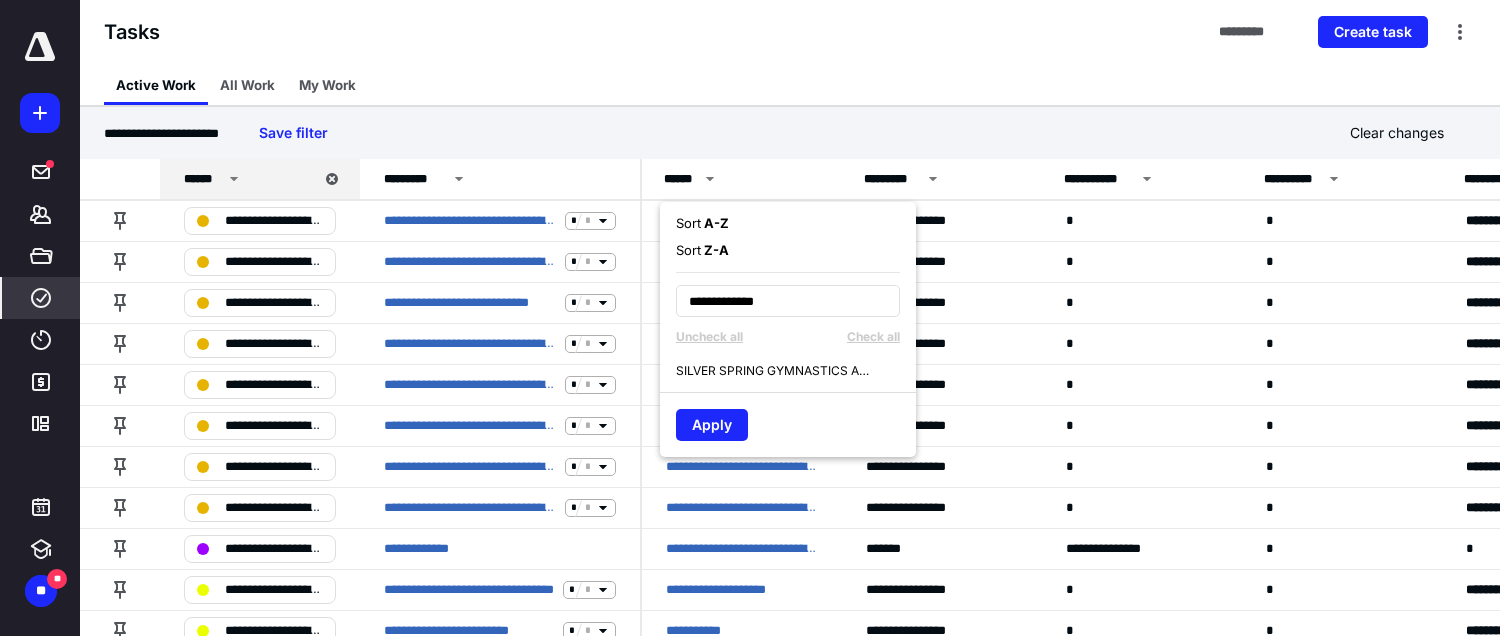 drag, startPoint x: 718, startPoint y: 386, endPoint x: 726, endPoint y: 378, distance: 11.313708 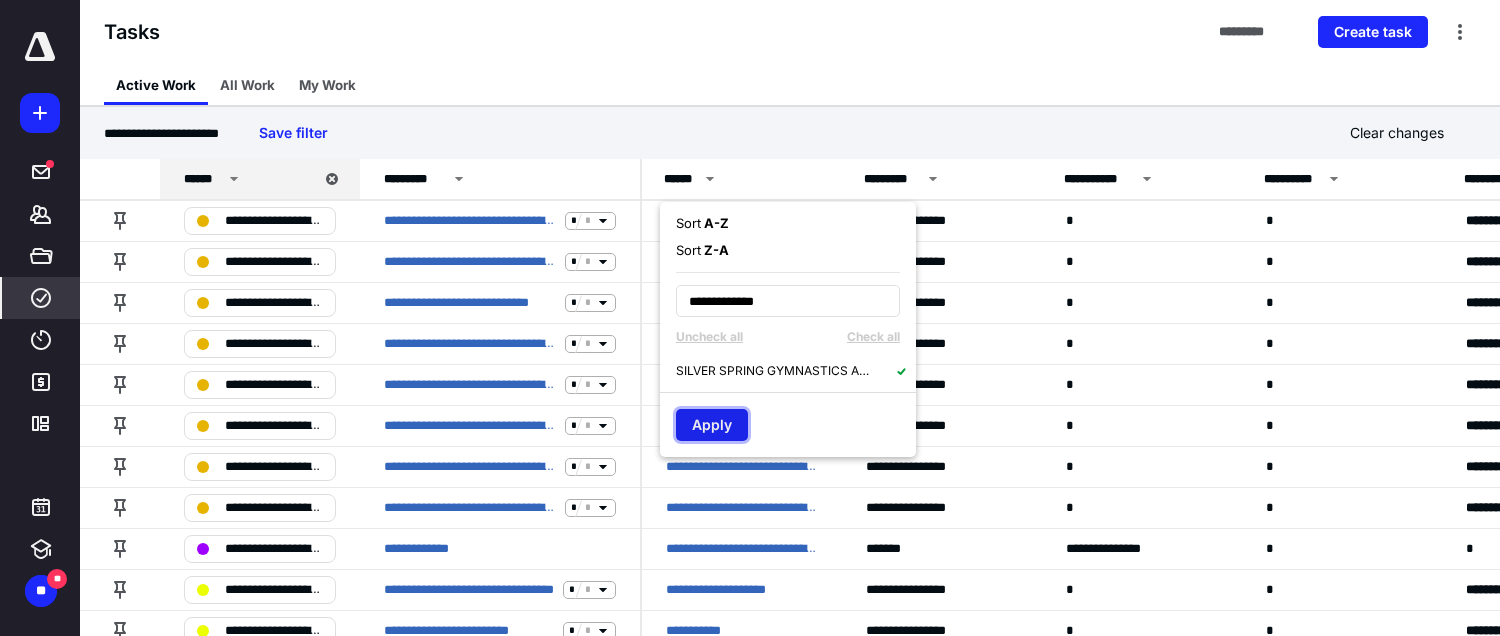 click on "Apply" at bounding box center [712, 425] 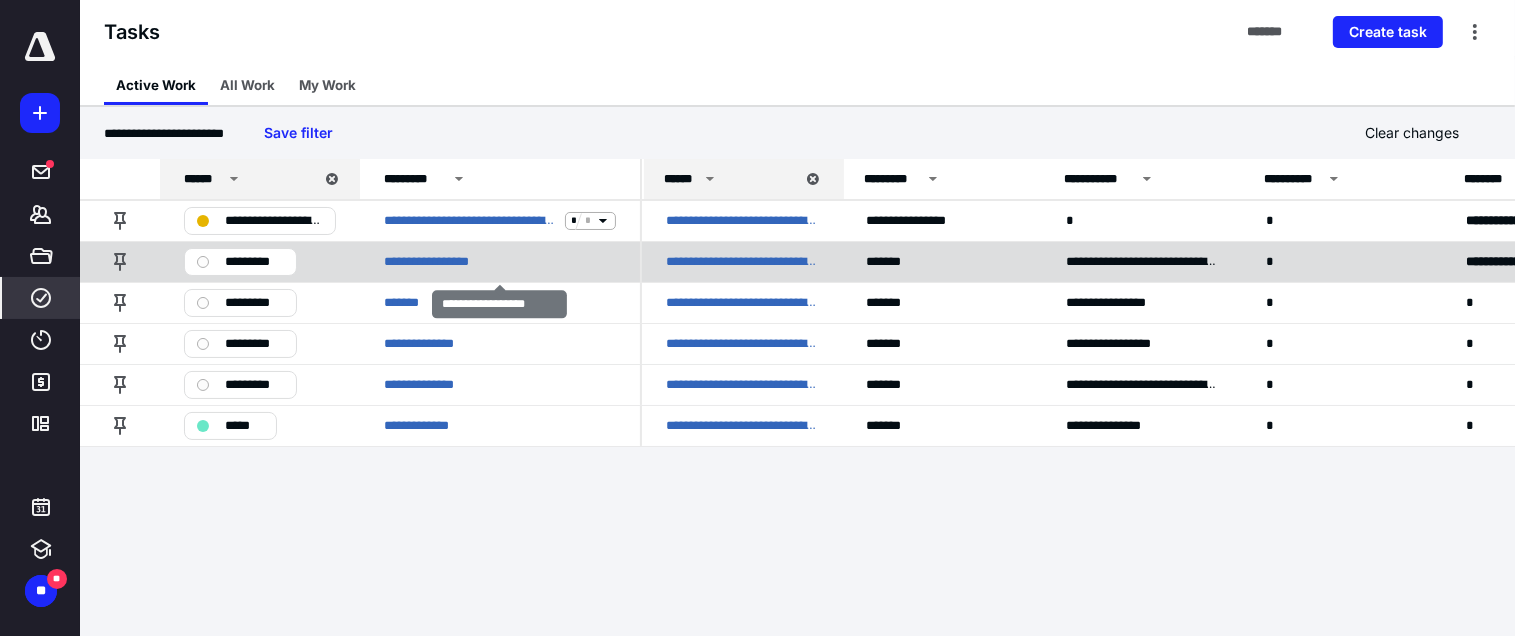 click on "**********" at bounding box center [500, 261] 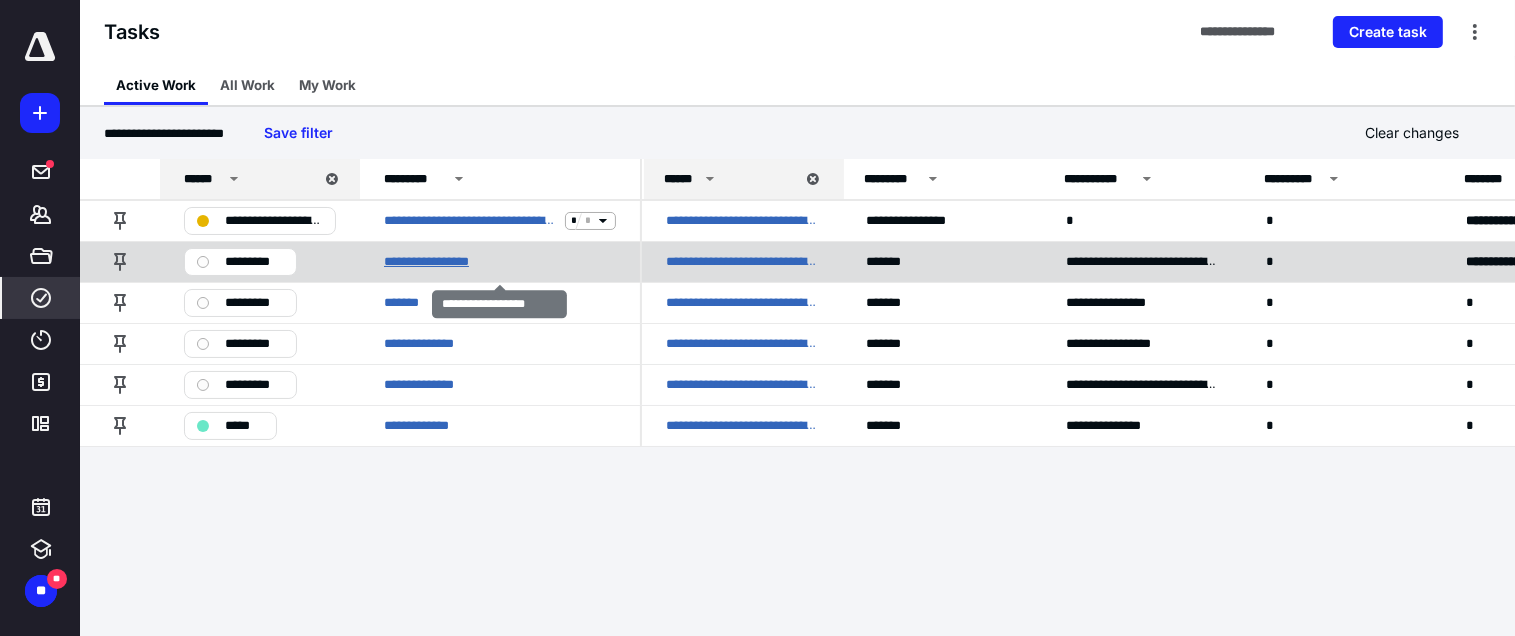 click on "**********" at bounding box center (446, 262) 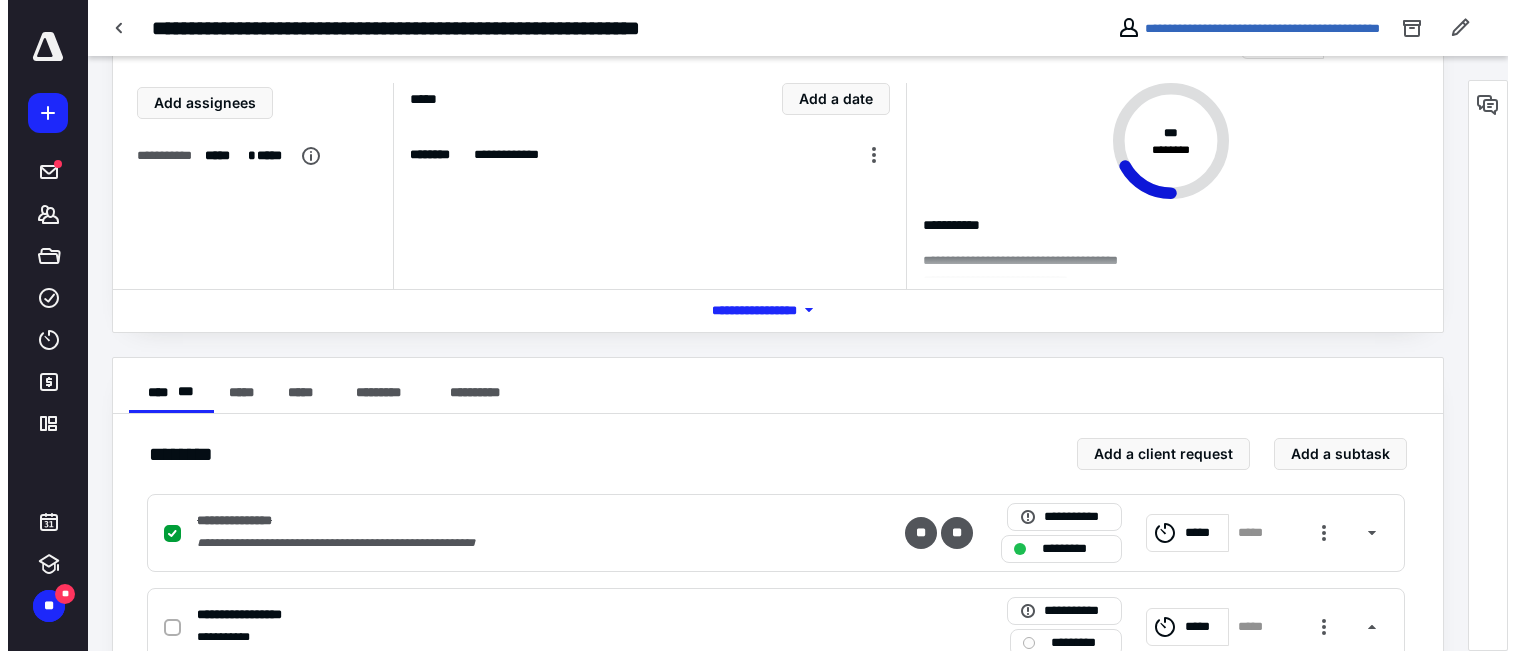 scroll, scrollTop: 0, scrollLeft: 0, axis: both 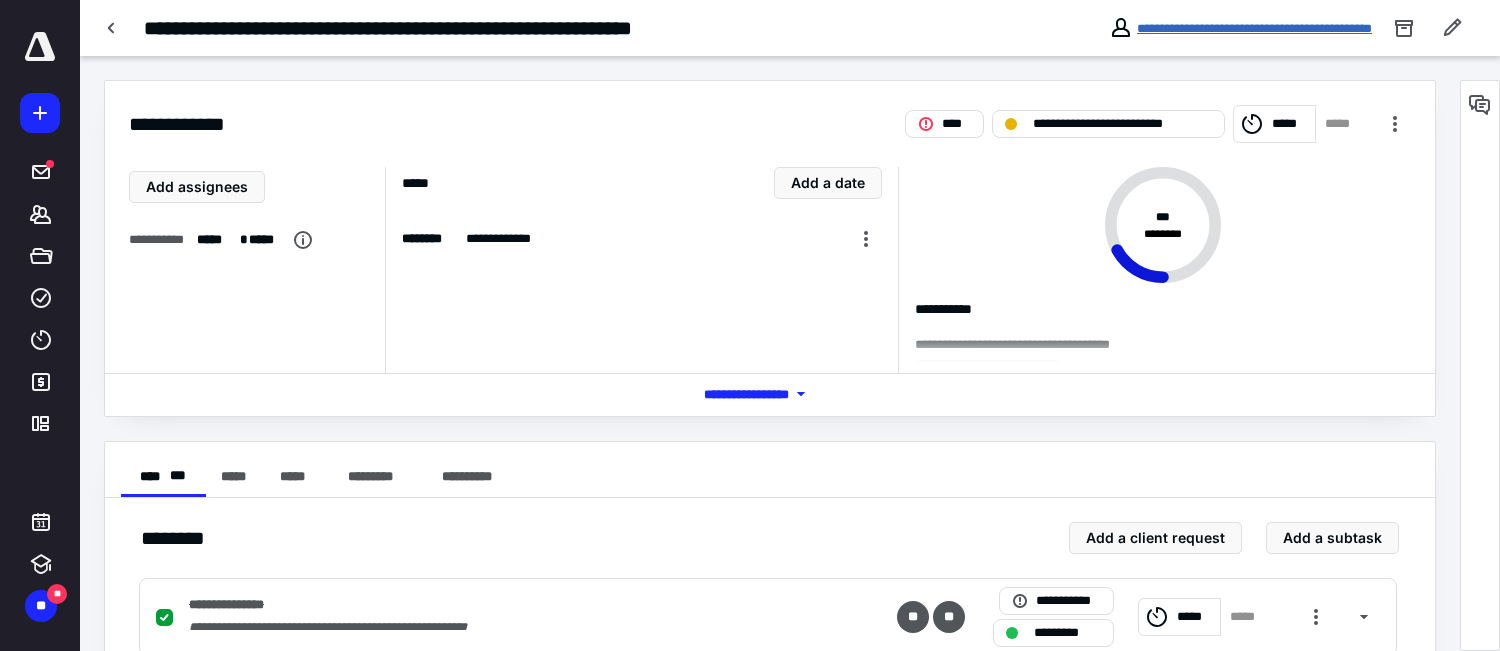 click on "**********" at bounding box center (1254, 28) 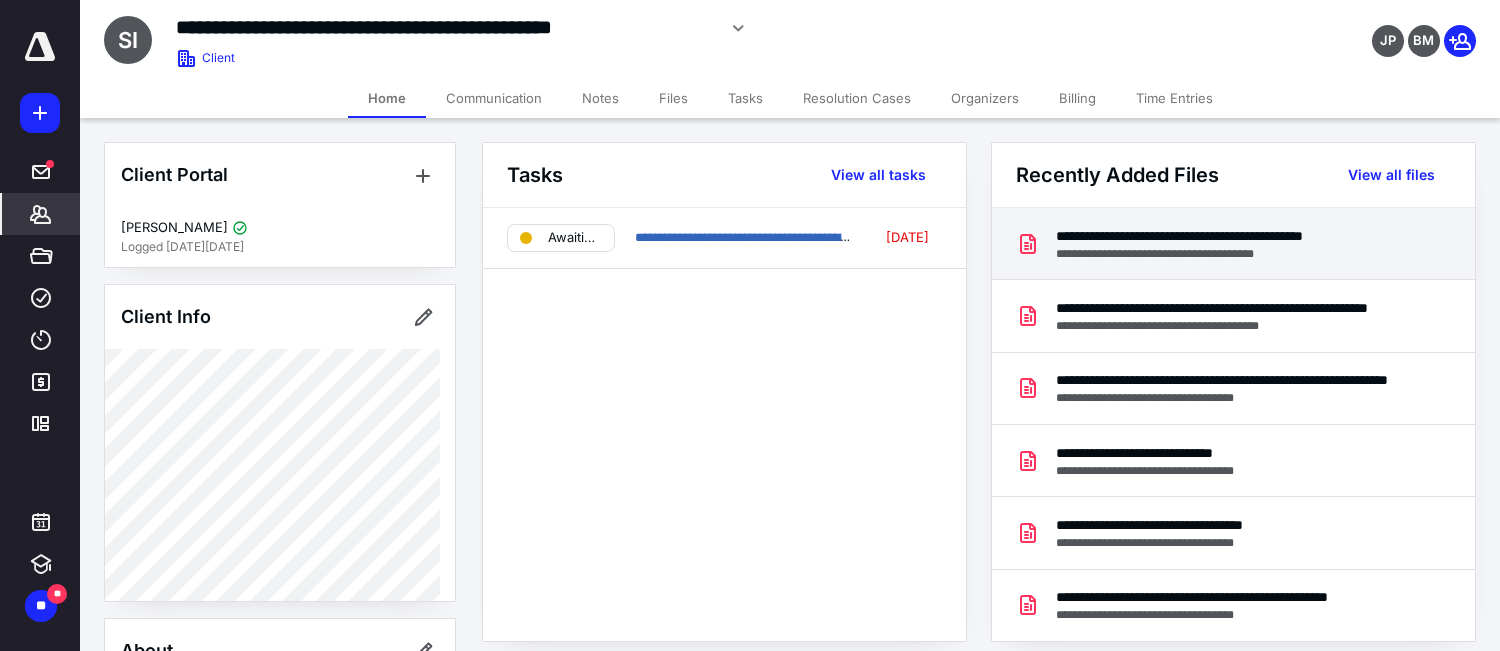 click on "**********" at bounding box center [1230, 236] 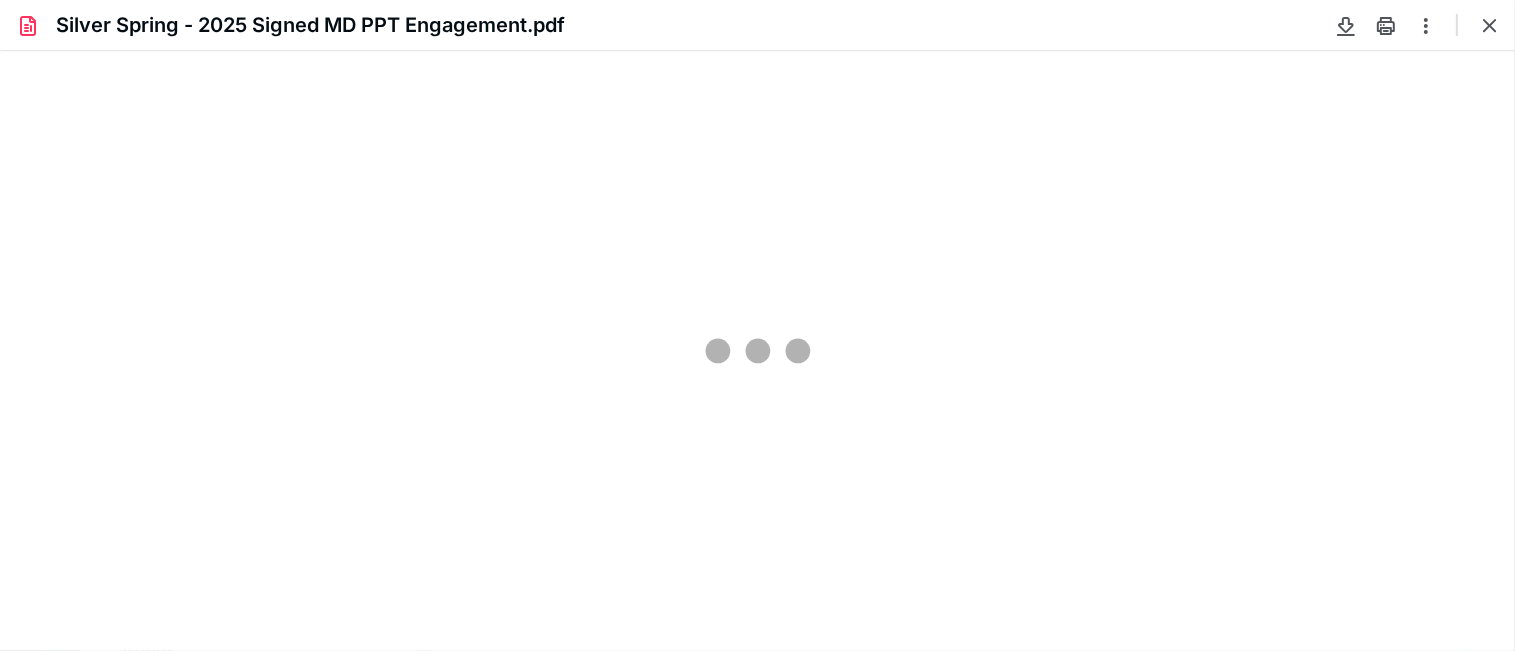 scroll, scrollTop: 0, scrollLeft: 0, axis: both 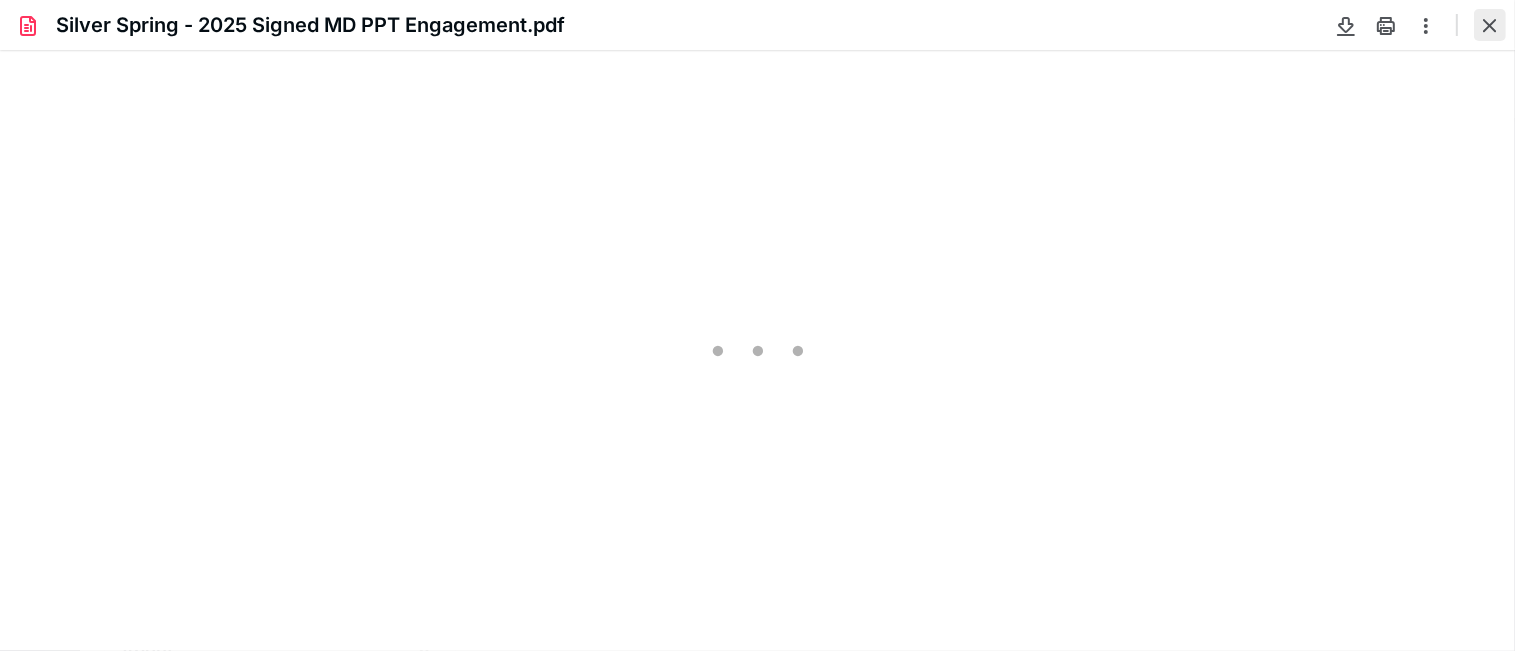 type on "71" 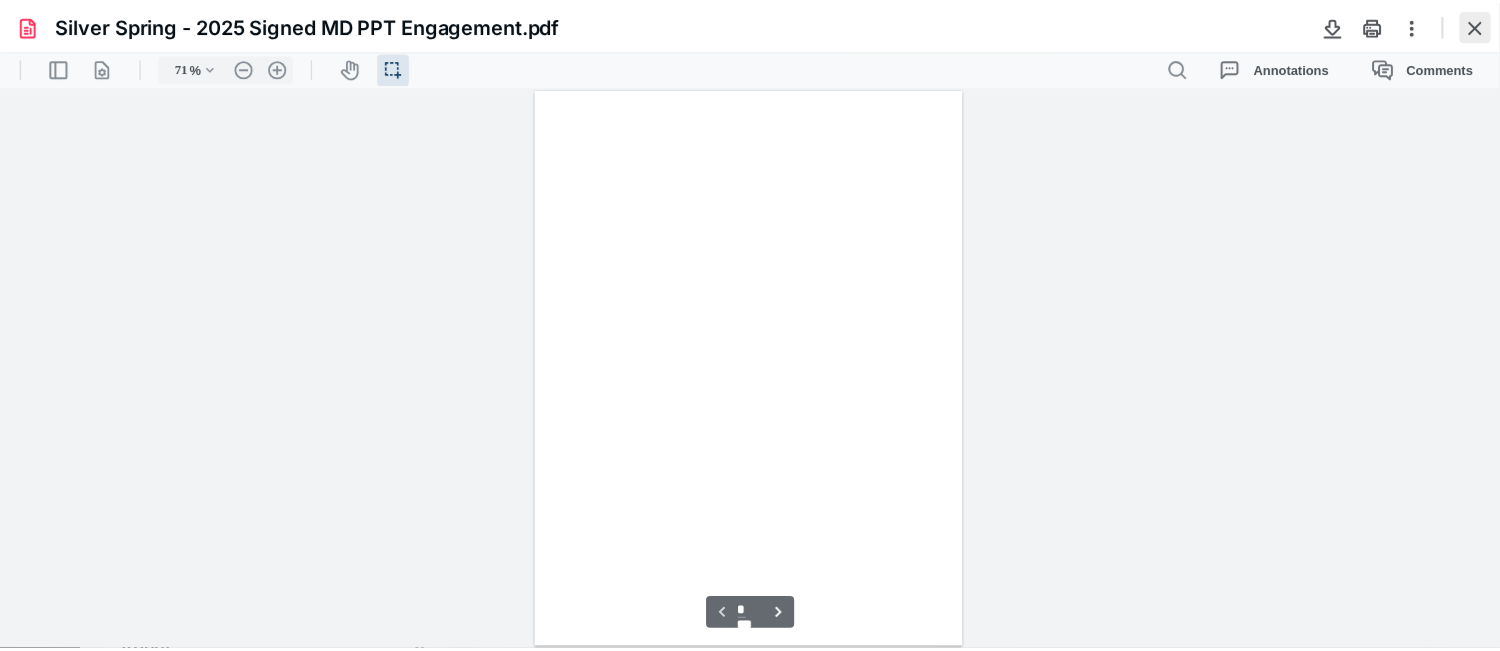 scroll, scrollTop: 39, scrollLeft: 0, axis: vertical 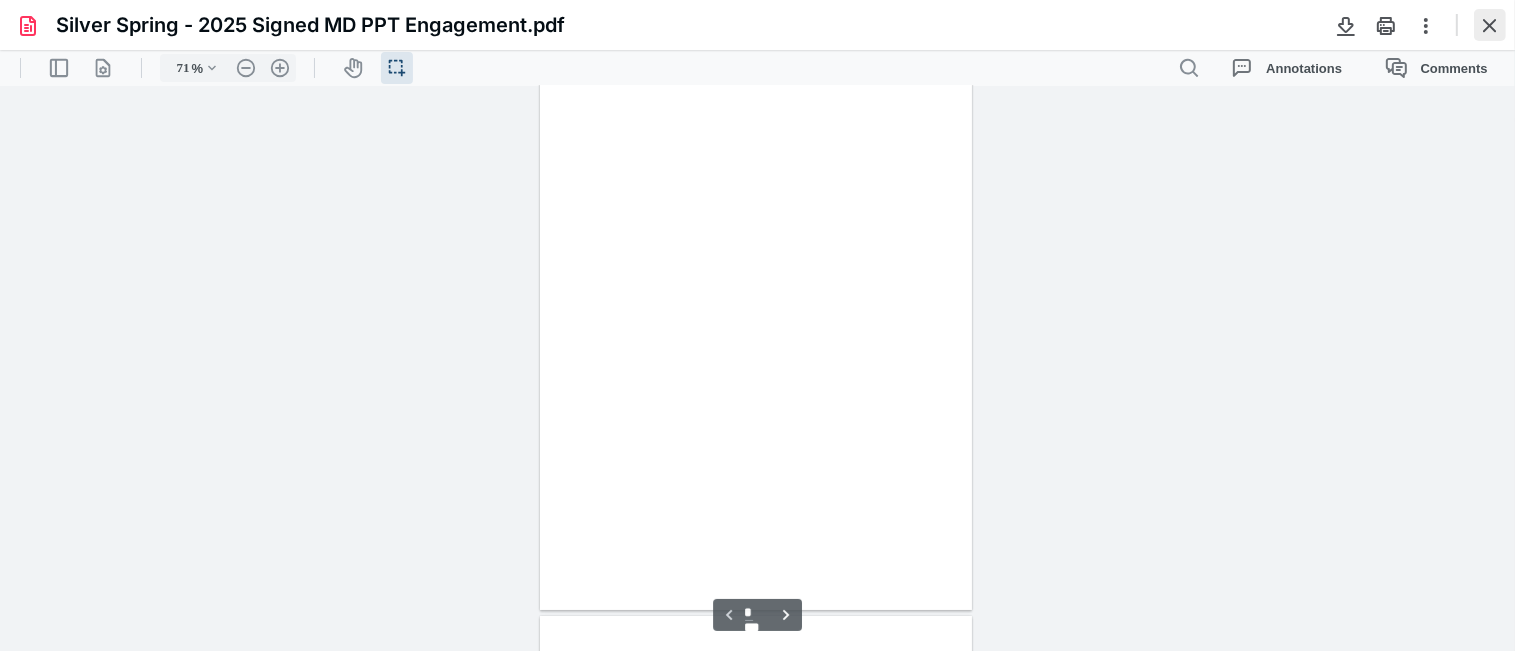 click at bounding box center (1490, 25) 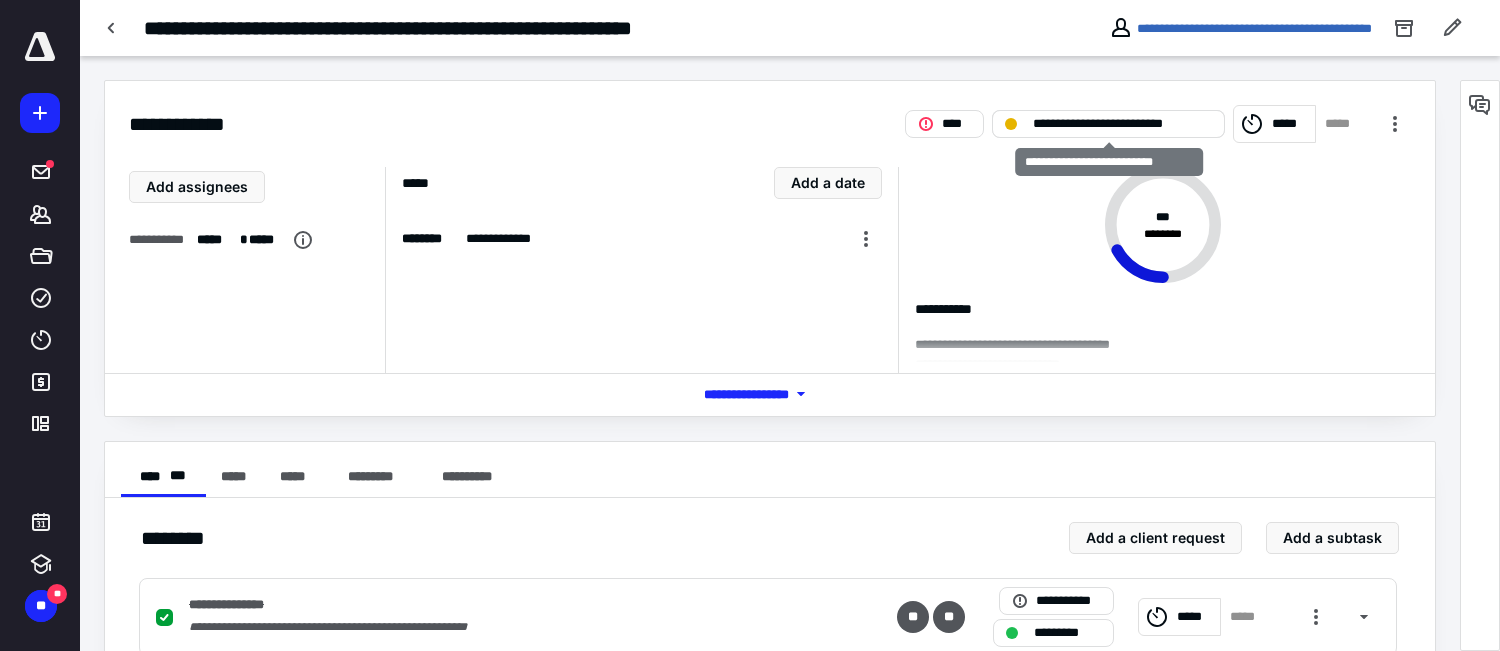 click on "**********" at bounding box center [1122, 124] 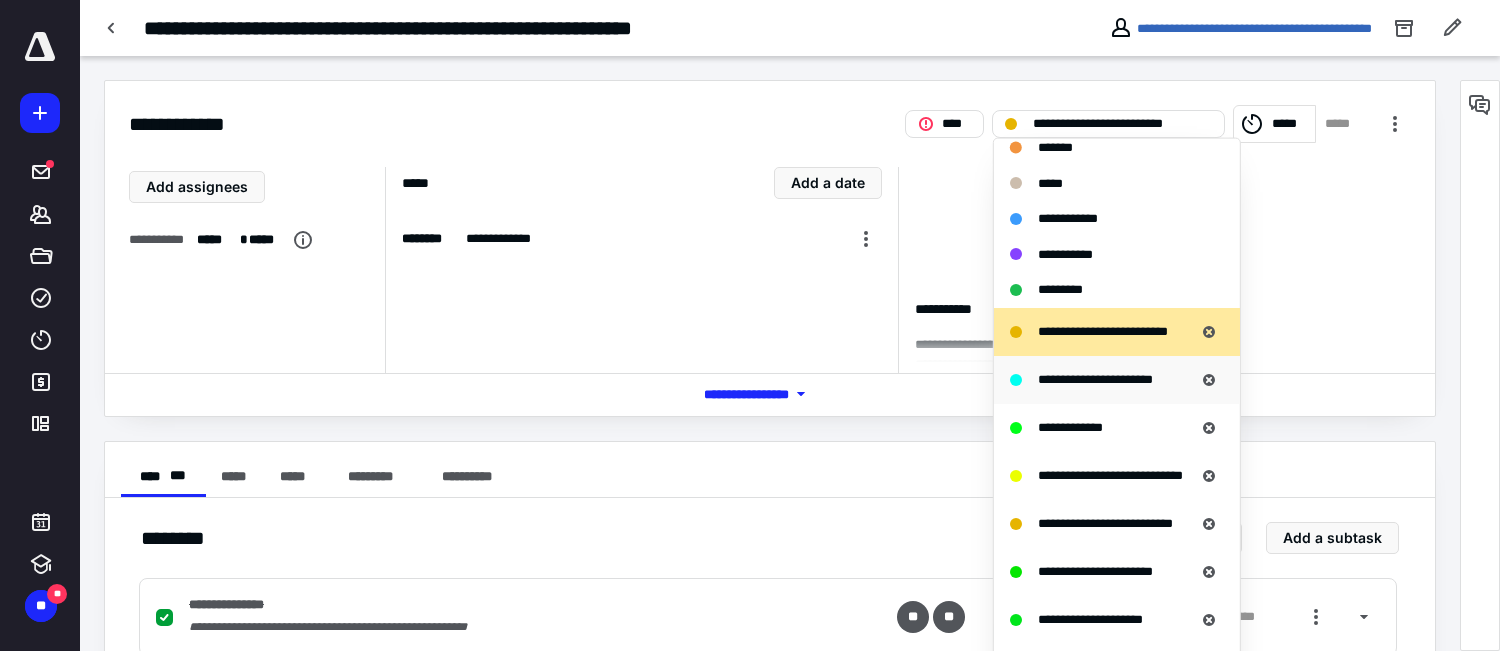 scroll, scrollTop: 100, scrollLeft: 0, axis: vertical 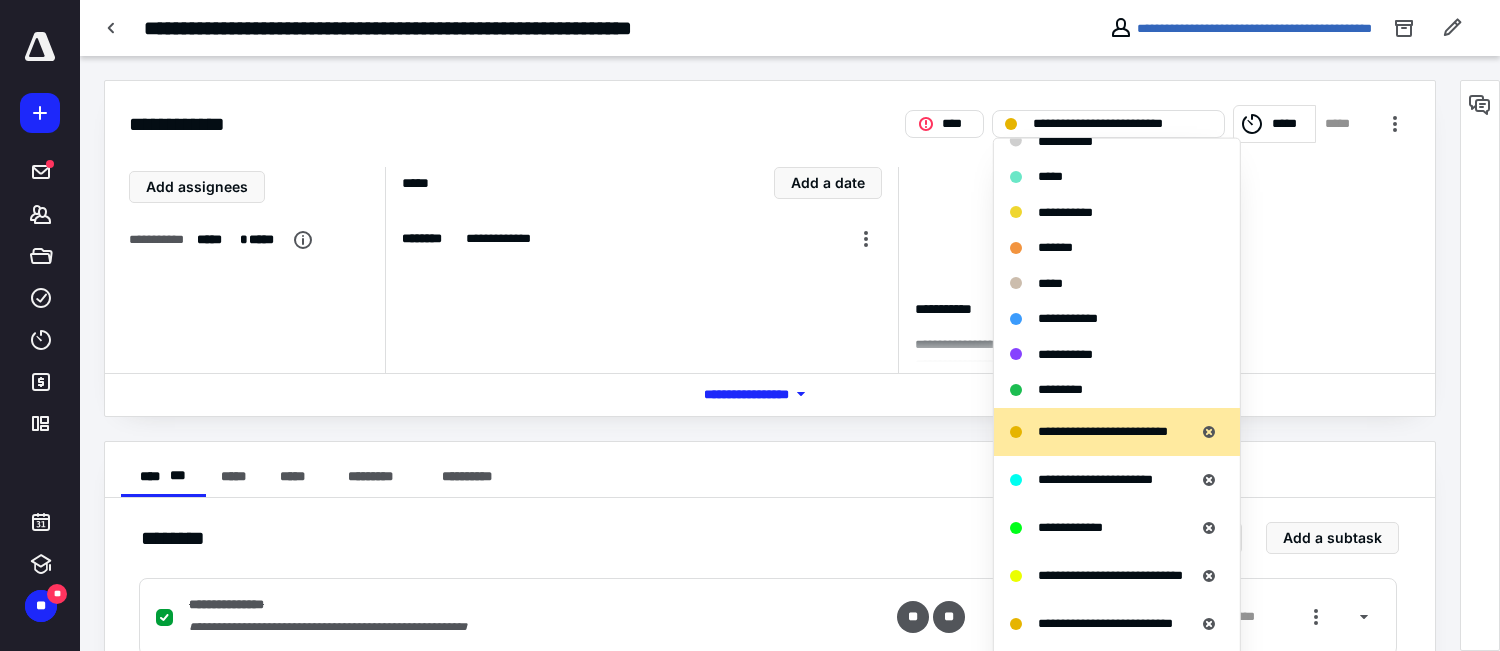 click at bounding box center (658, 355) 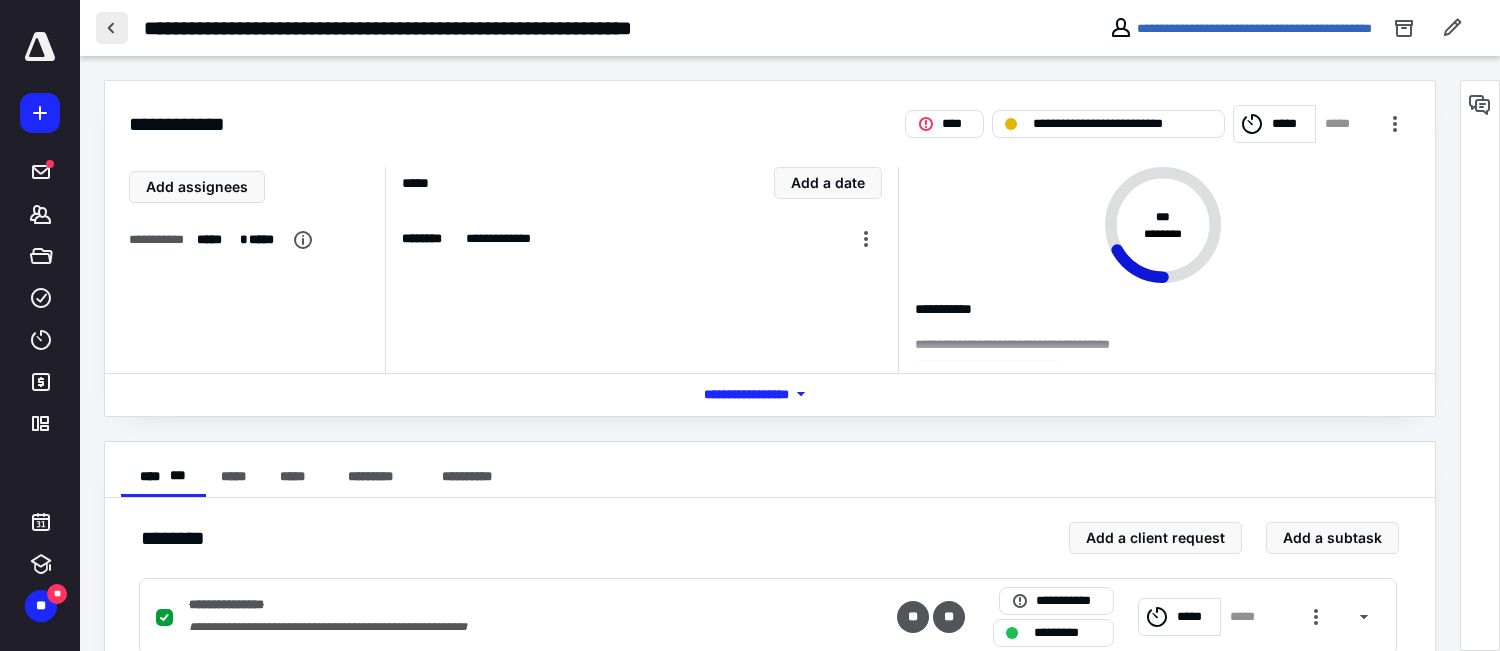 click at bounding box center [112, 28] 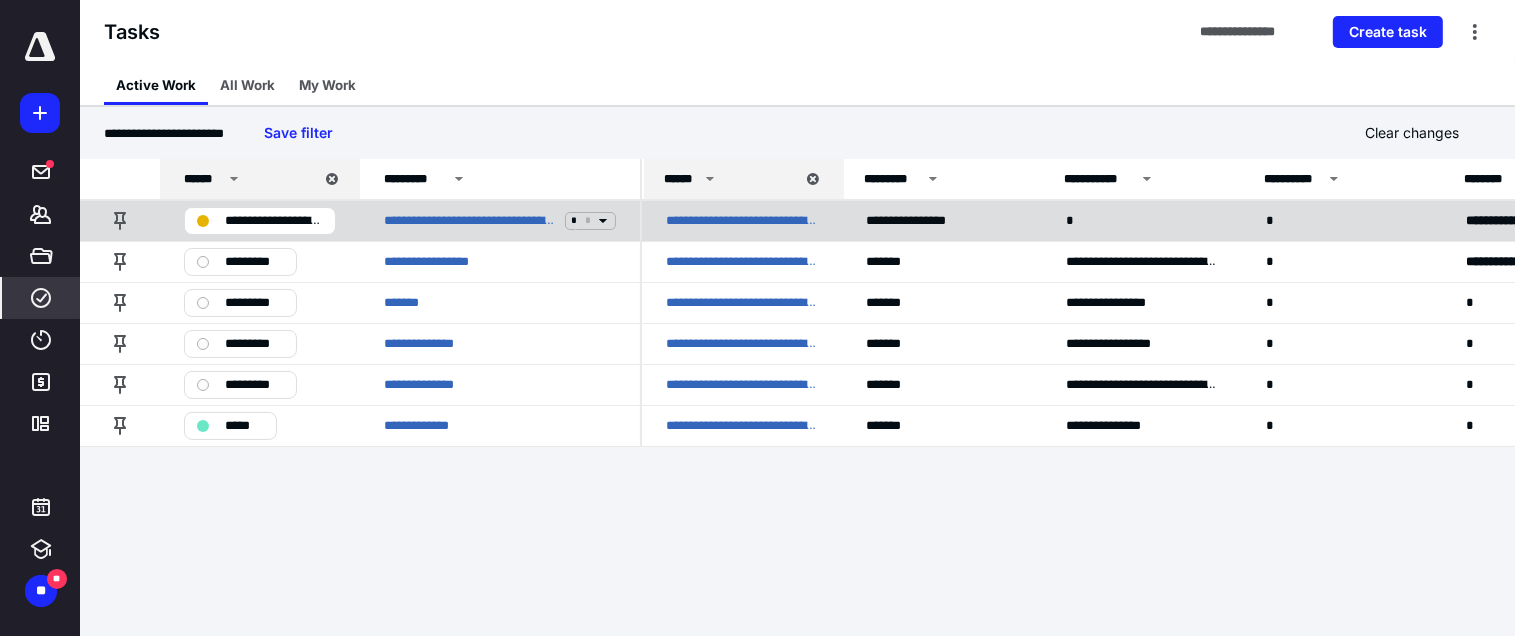 click on "**********" at bounding box center [274, 221] 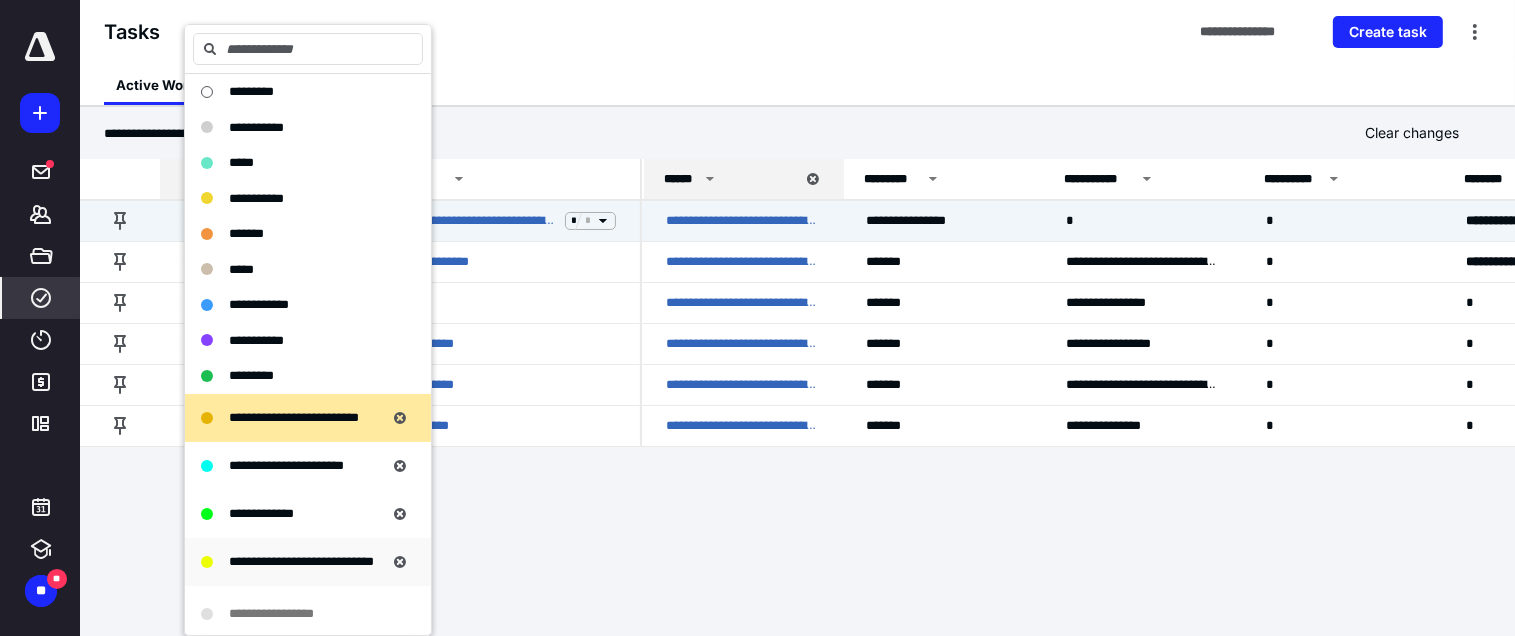 click on "**********" at bounding box center [301, 561] 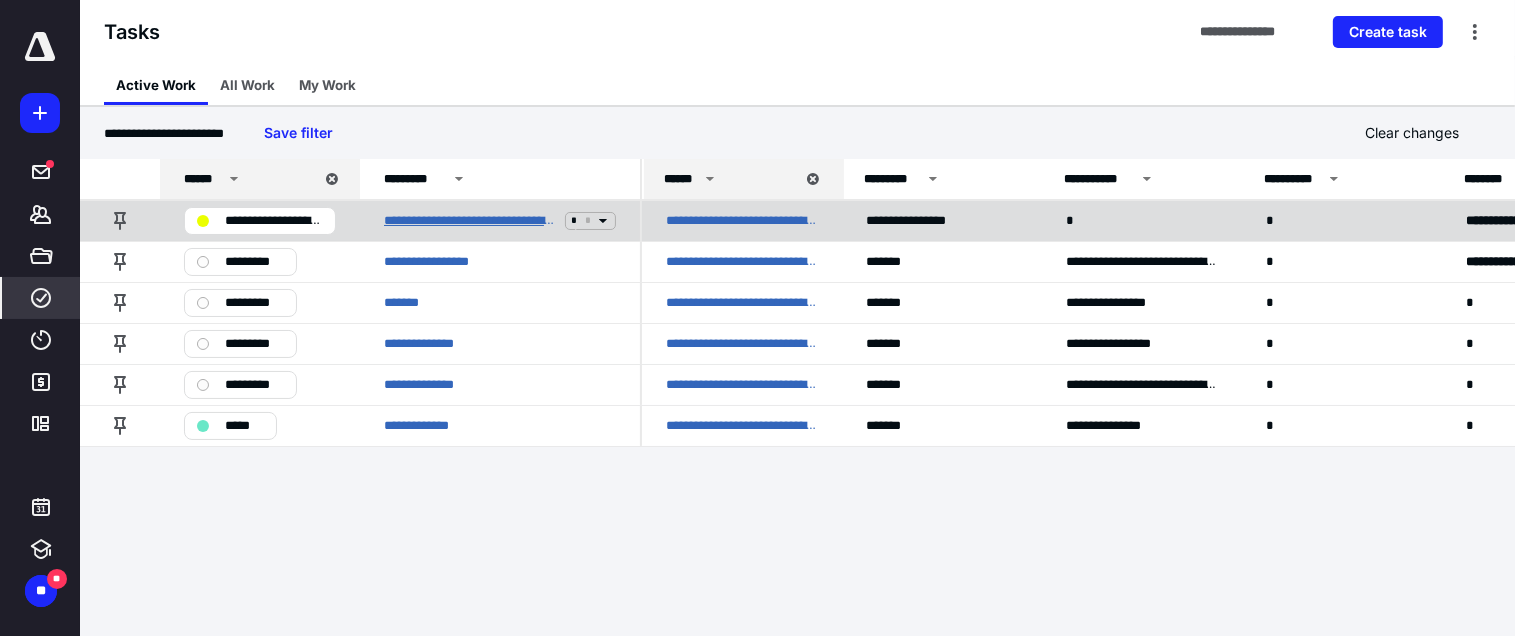 click on "**********" at bounding box center (470, 221) 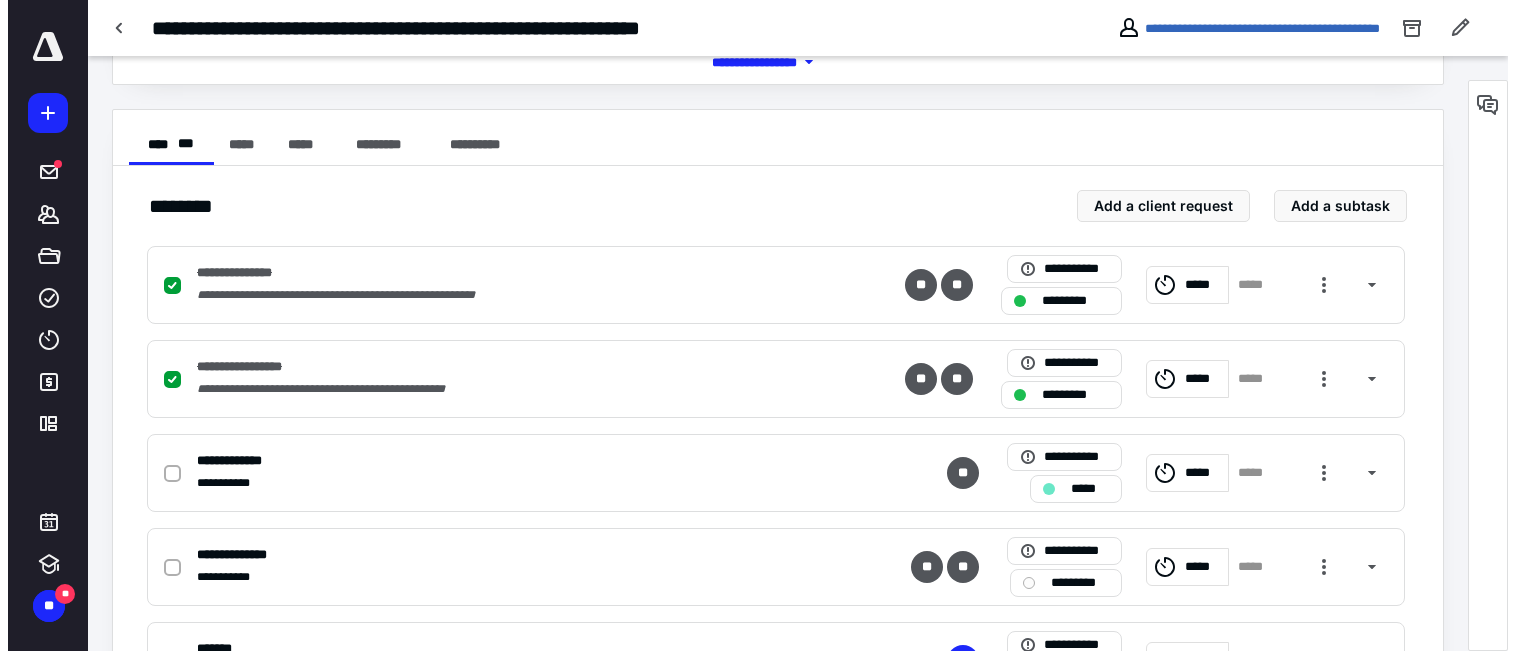 scroll, scrollTop: 0, scrollLeft: 0, axis: both 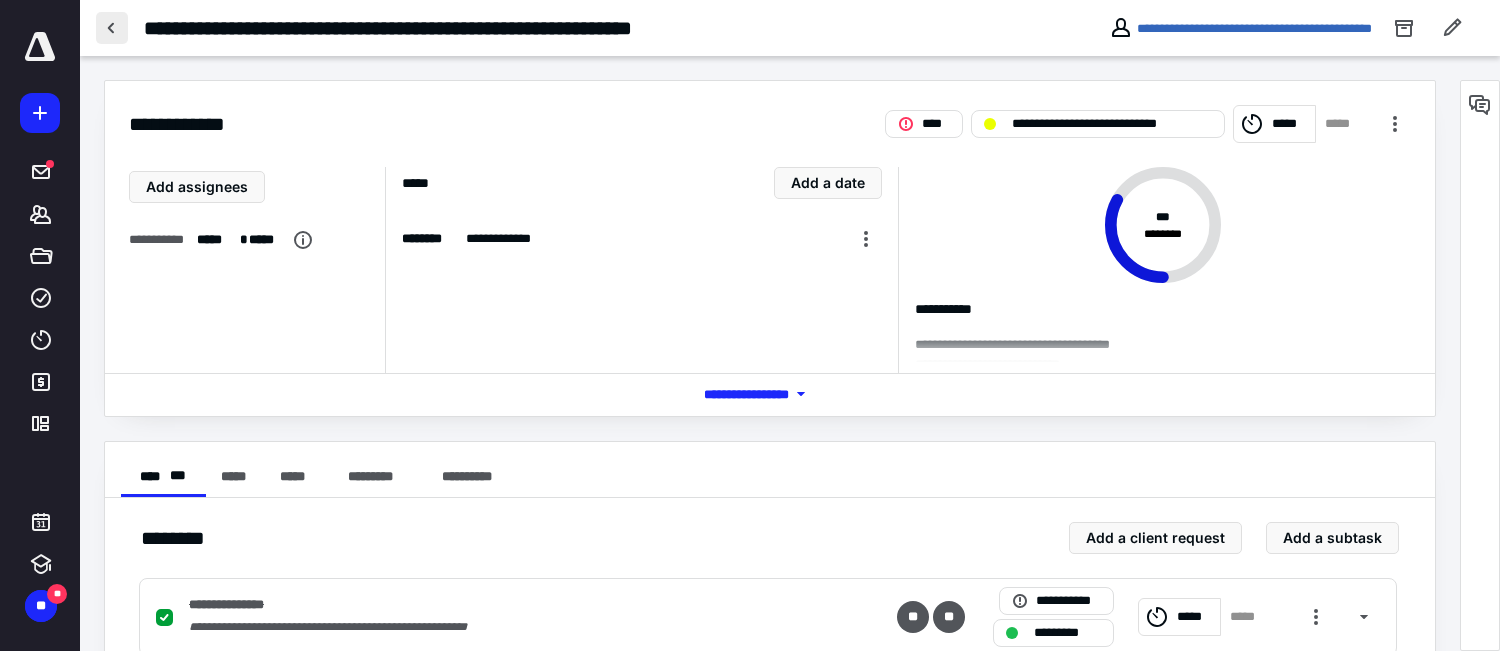 click at bounding box center (112, 28) 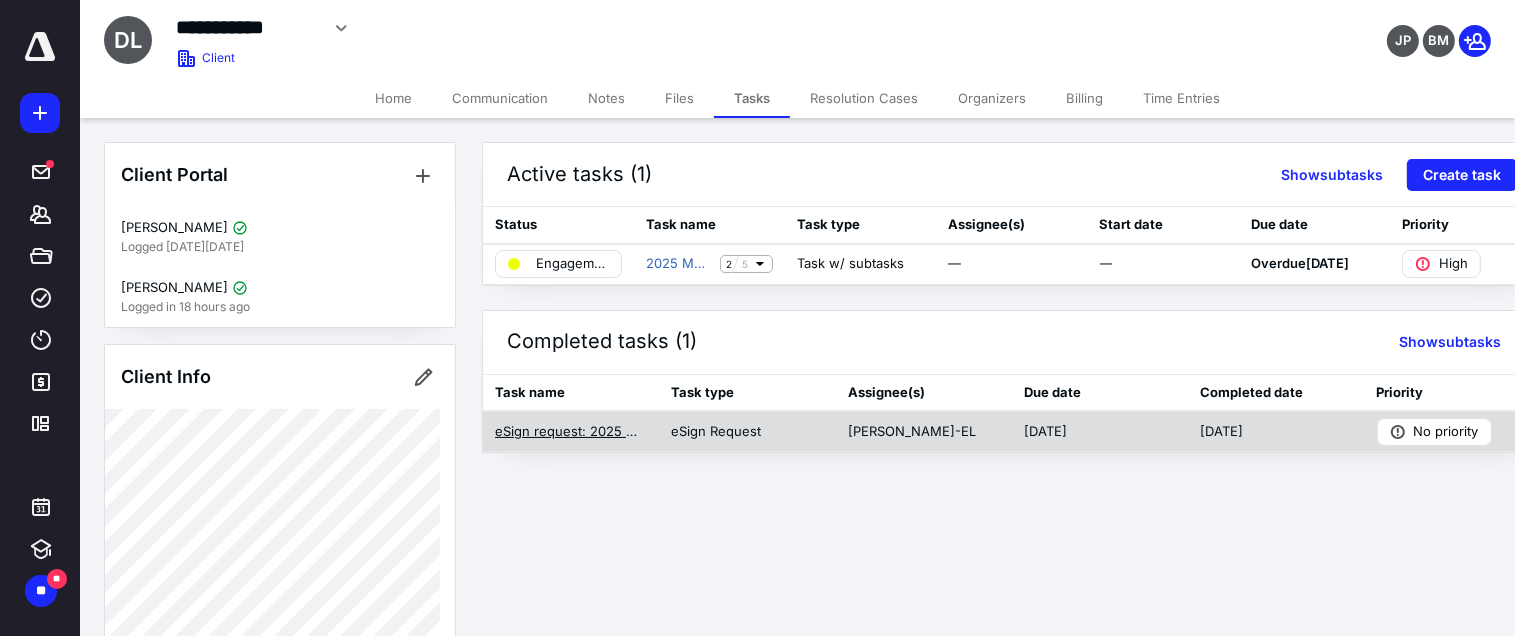 click on "eSign request: 2025 MD PPT Engagement Letter" at bounding box center [571, 432] 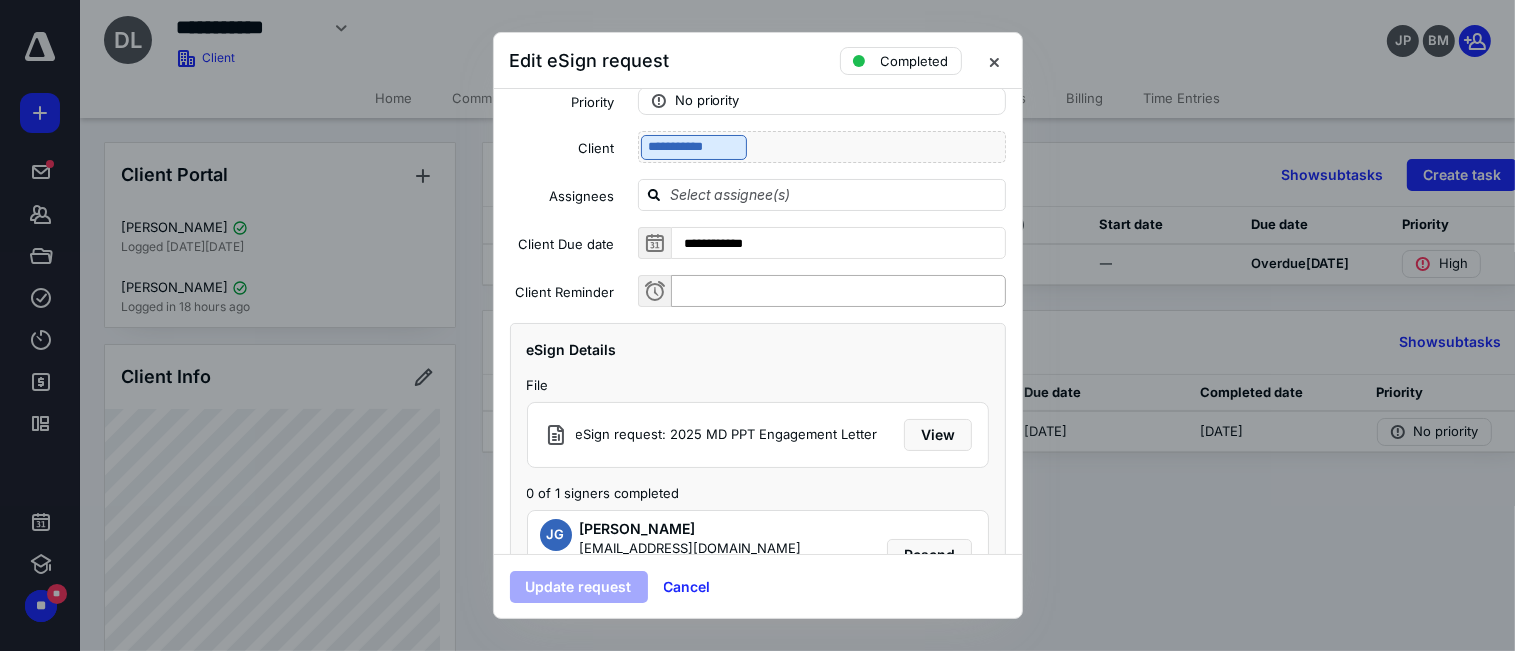scroll, scrollTop: 180, scrollLeft: 0, axis: vertical 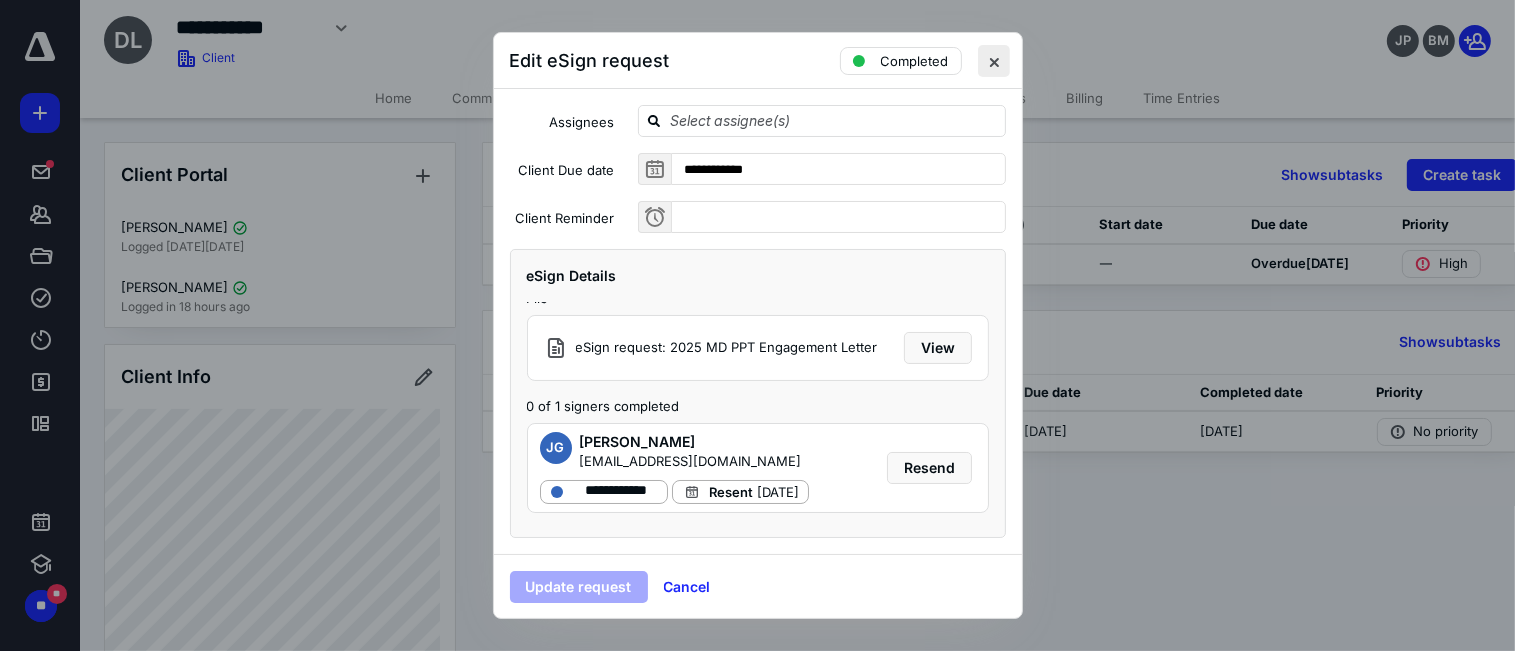 click at bounding box center [994, 61] 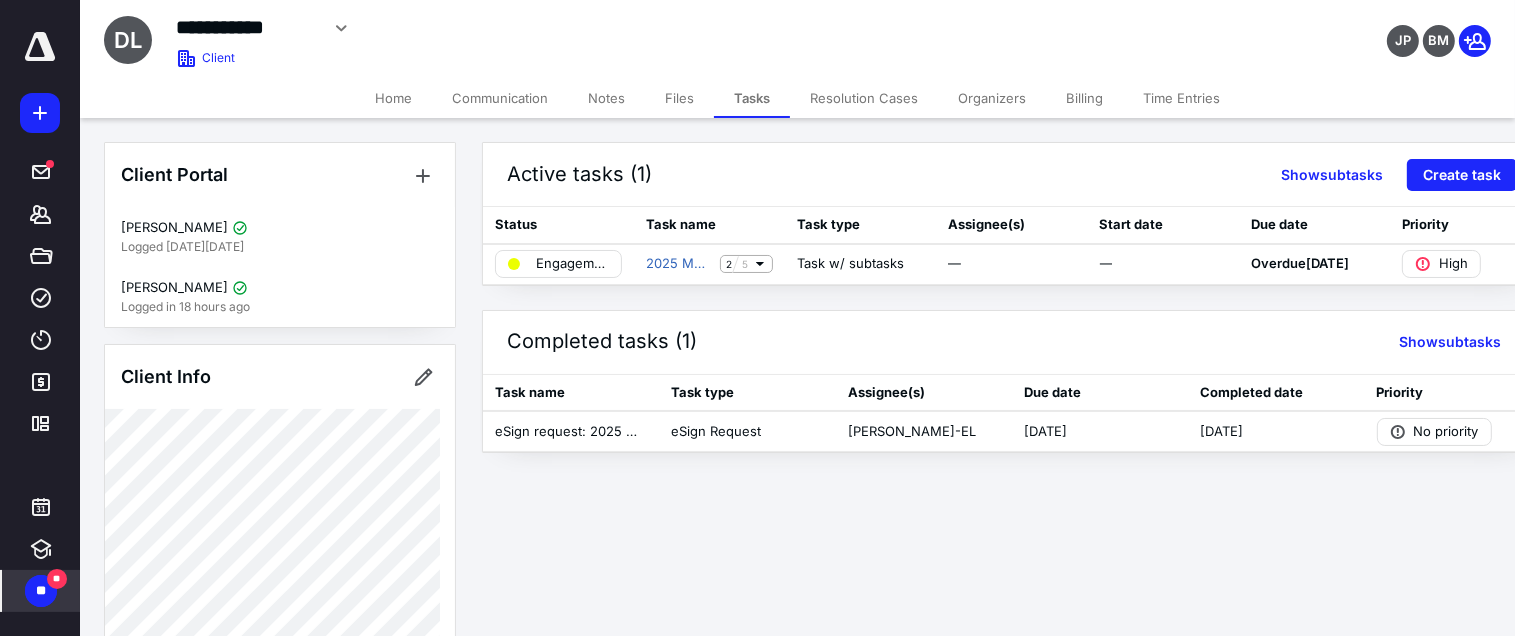click on "**" at bounding box center (41, 591) 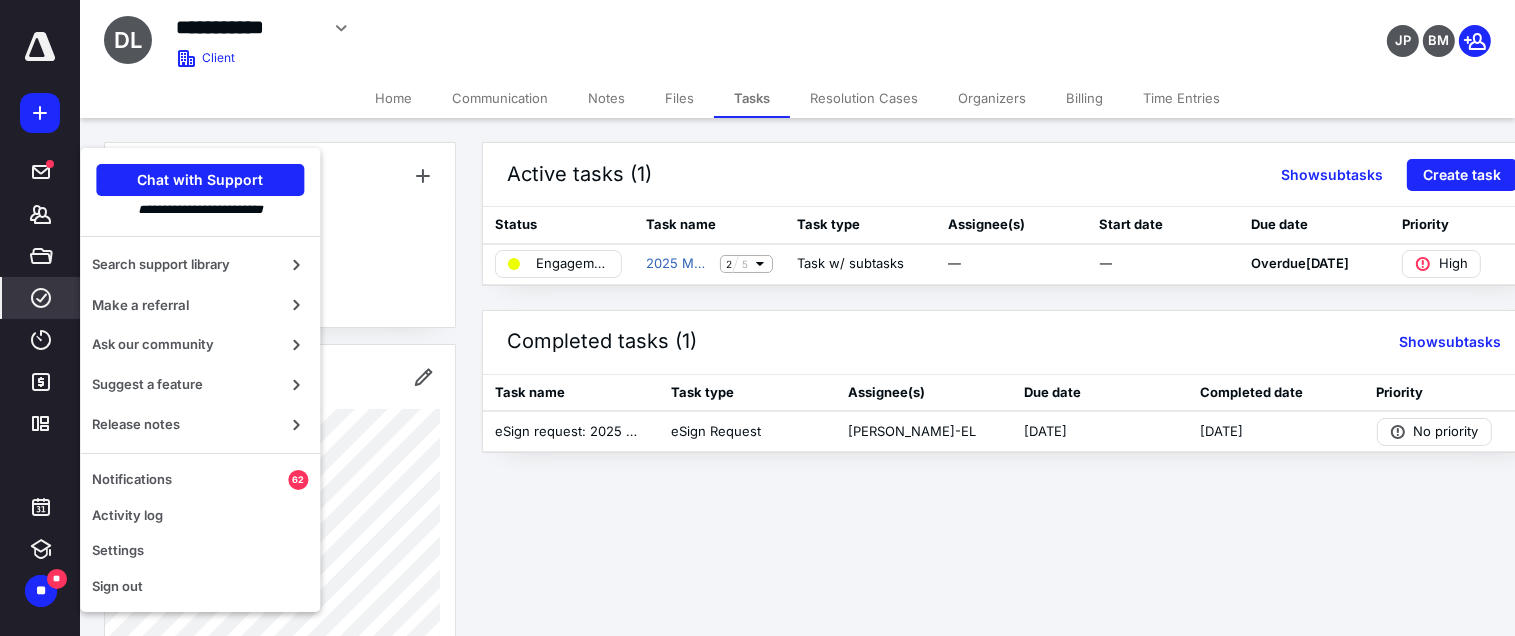 click 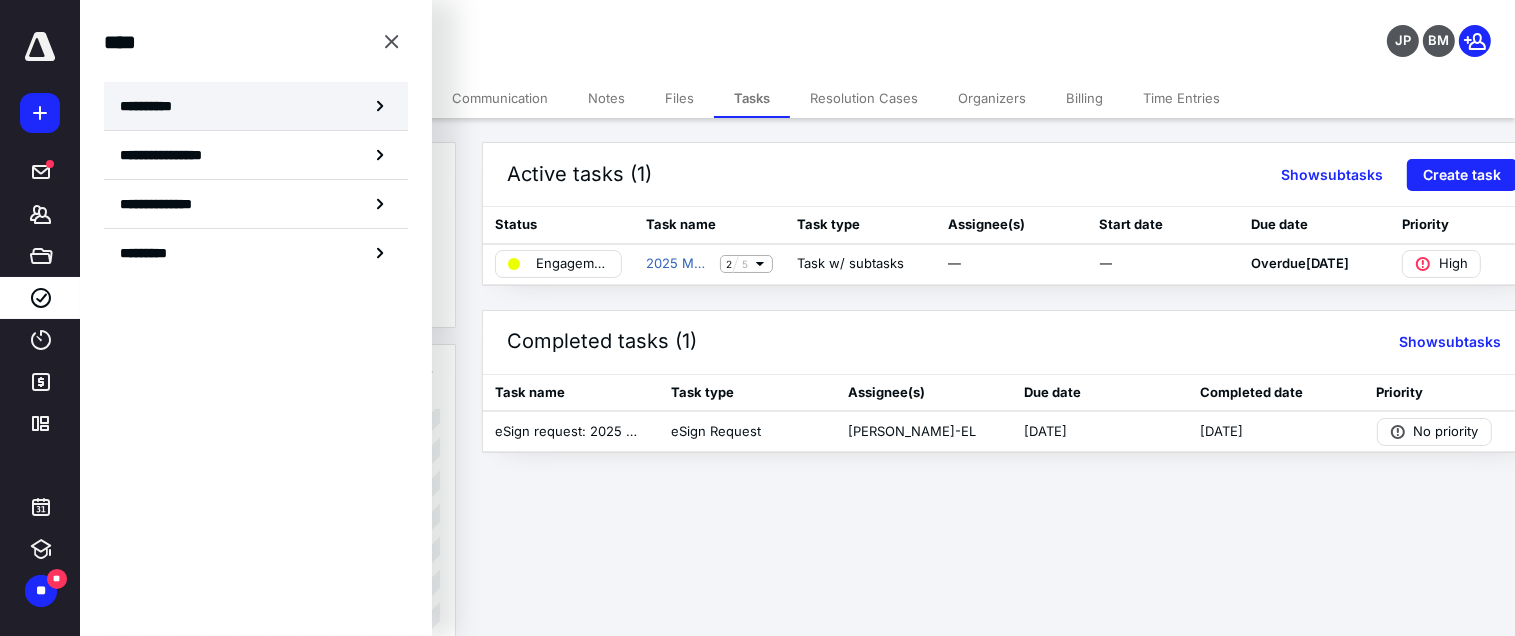 click on "**********" at bounding box center [153, 106] 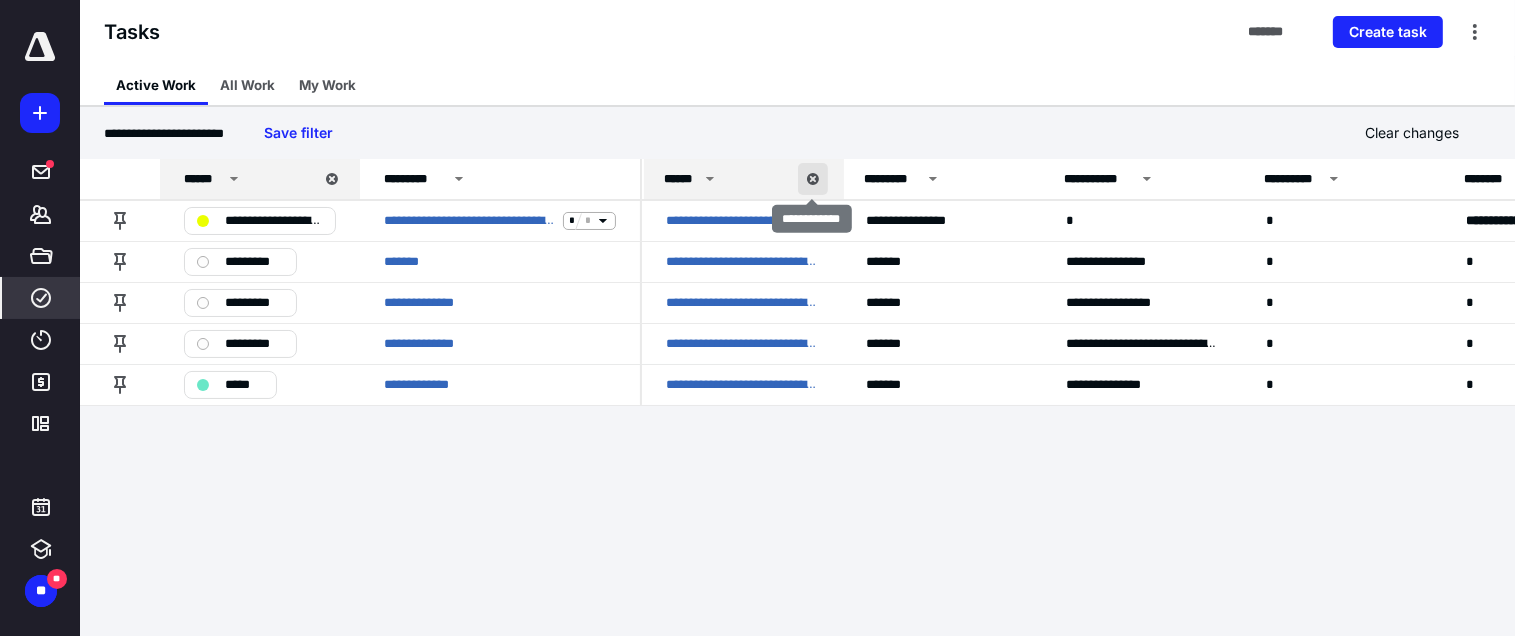 click at bounding box center (813, 179) 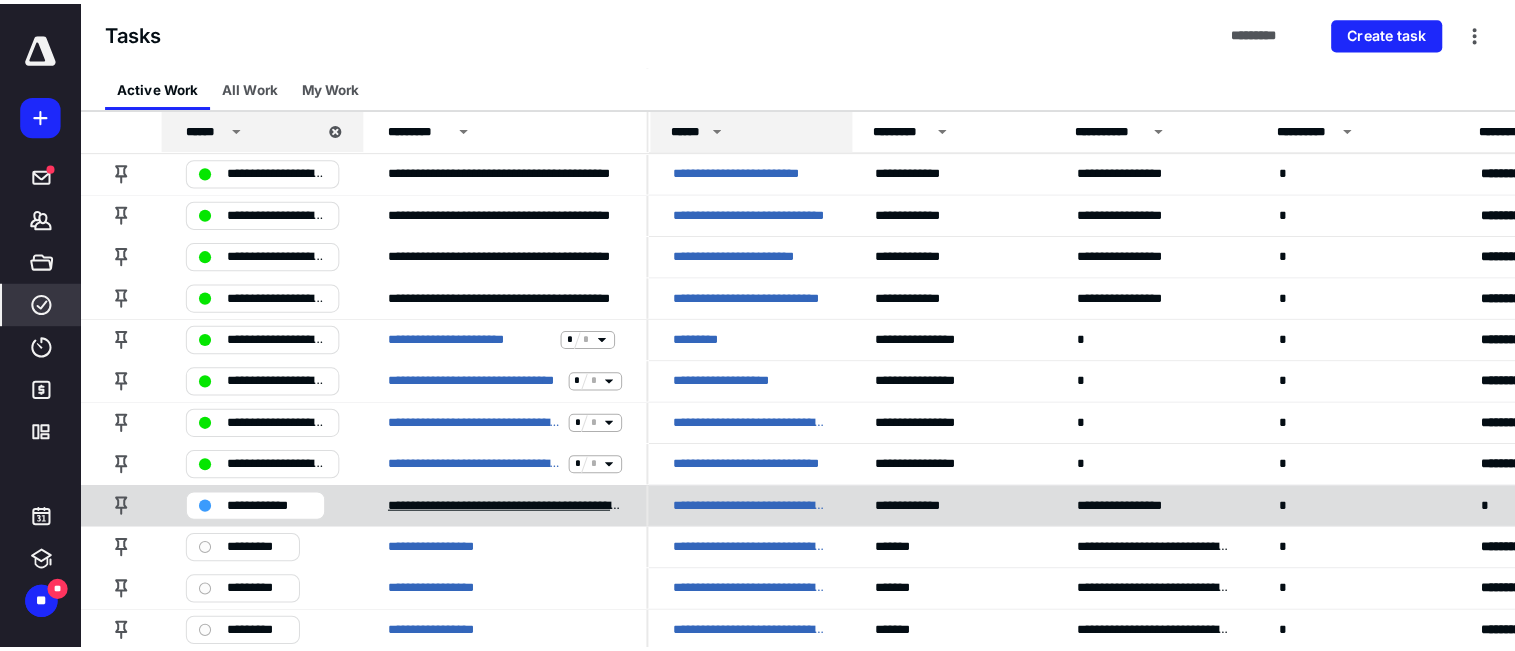 scroll, scrollTop: 700, scrollLeft: 0, axis: vertical 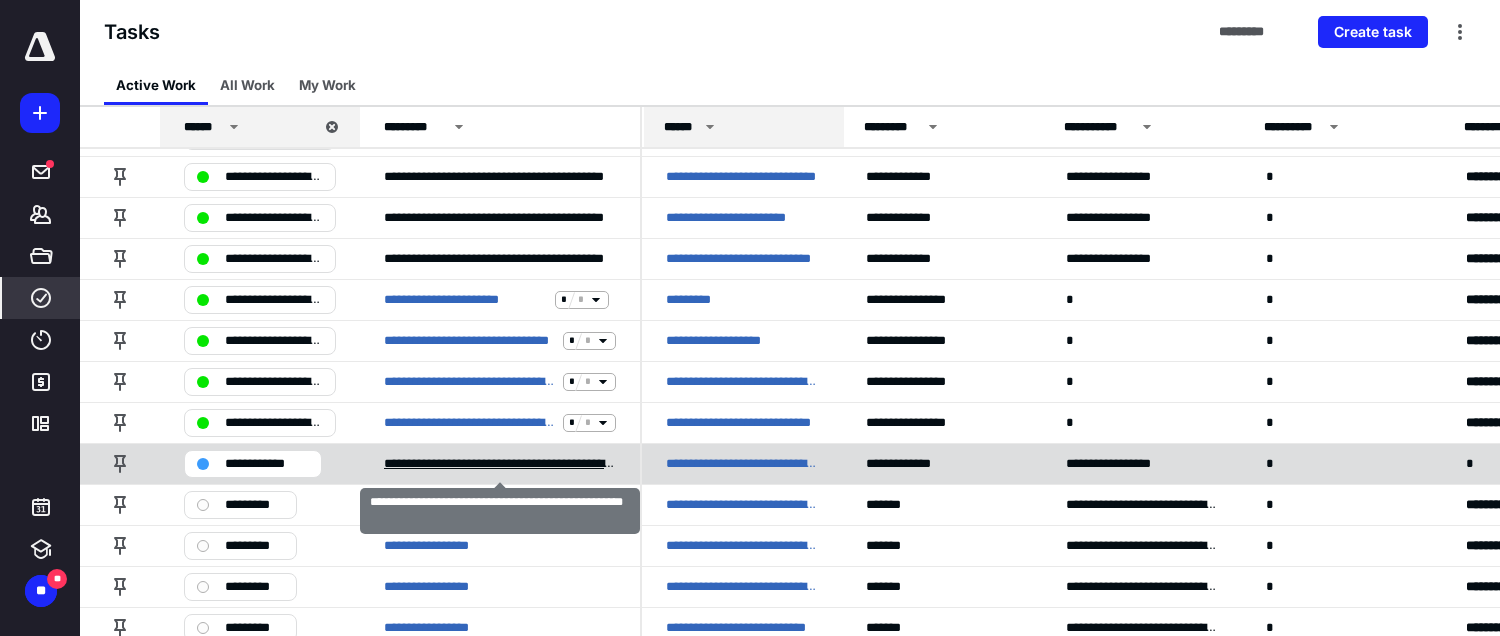 click on "**********" at bounding box center [500, 464] 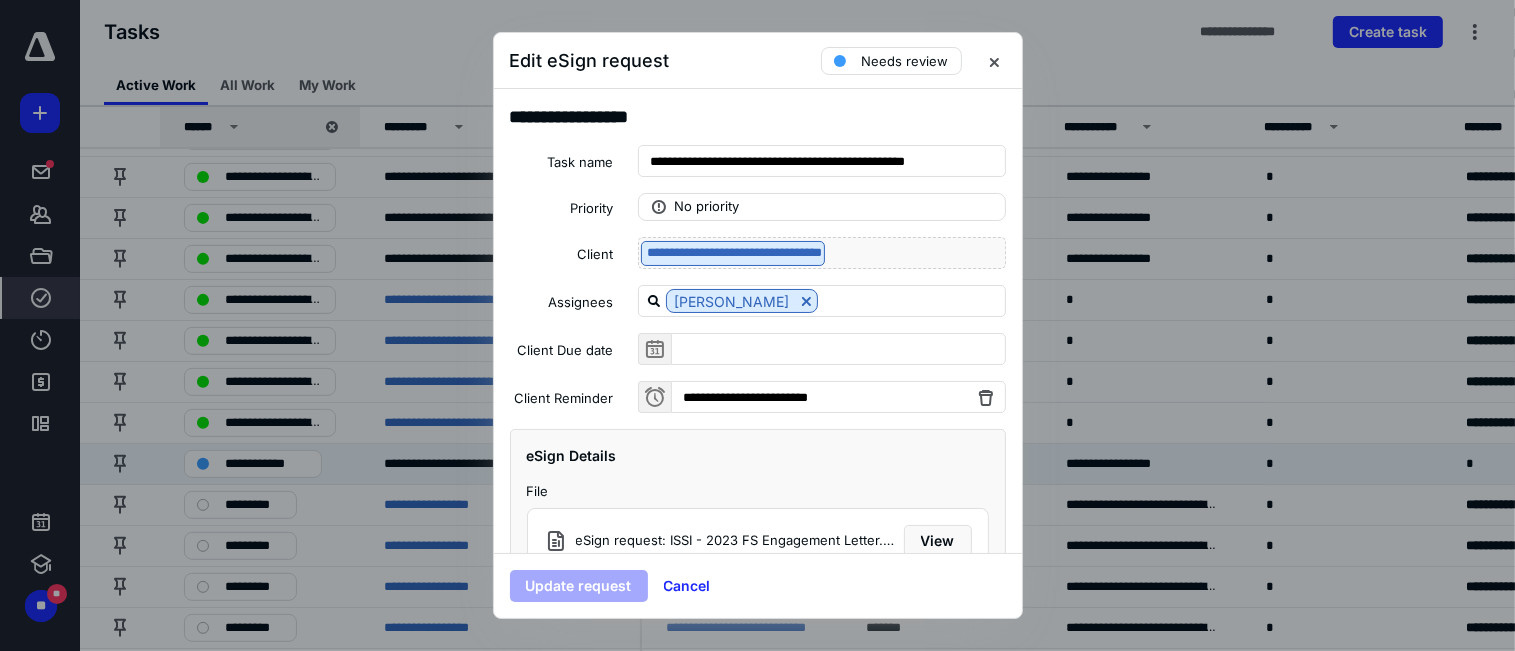 scroll, scrollTop: 100, scrollLeft: 0, axis: vertical 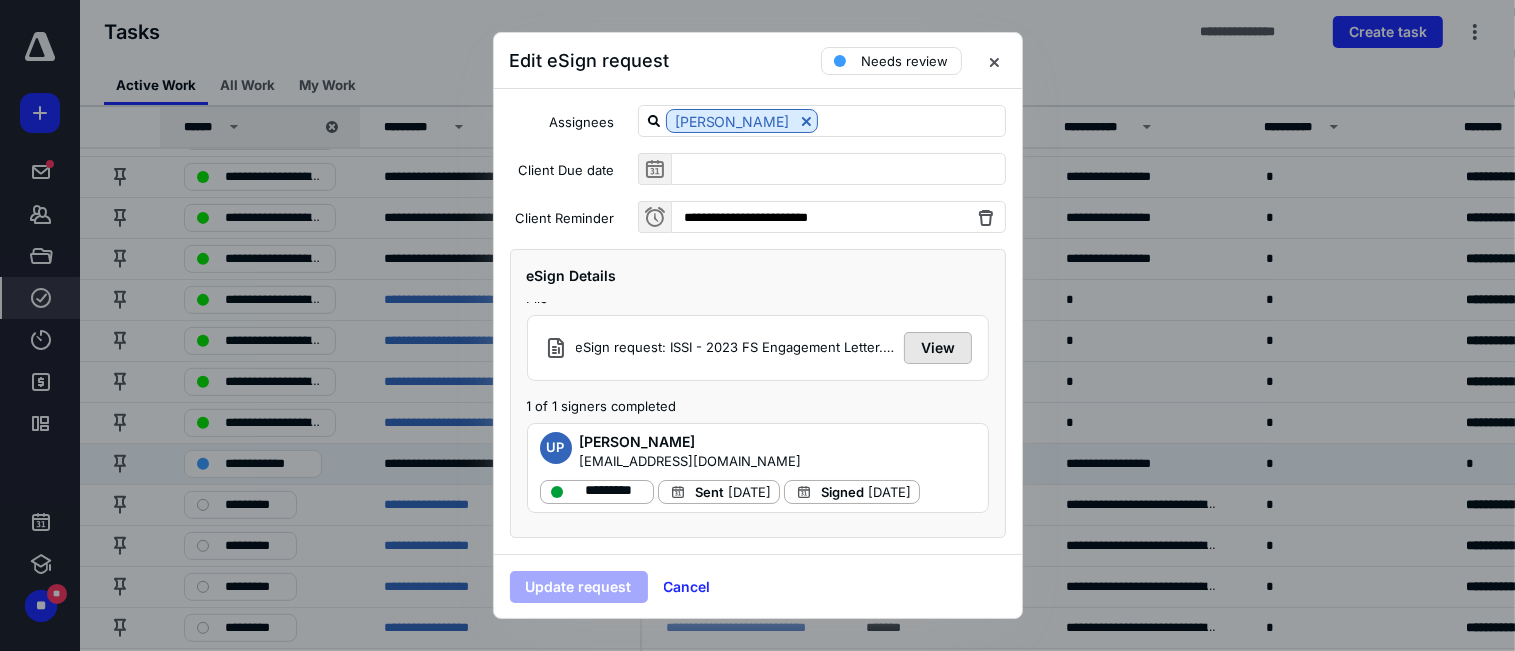 click on "View" at bounding box center (938, 348) 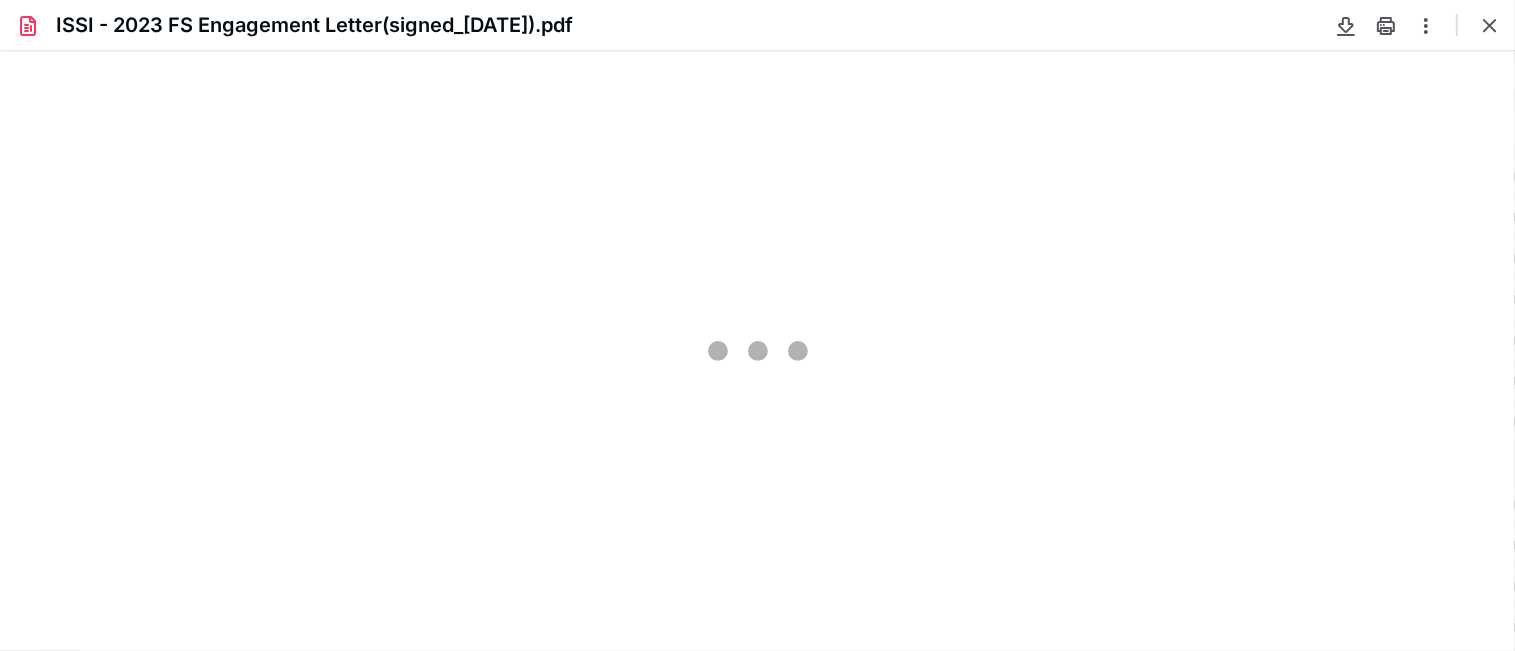 scroll, scrollTop: 0, scrollLeft: 0, axis: both 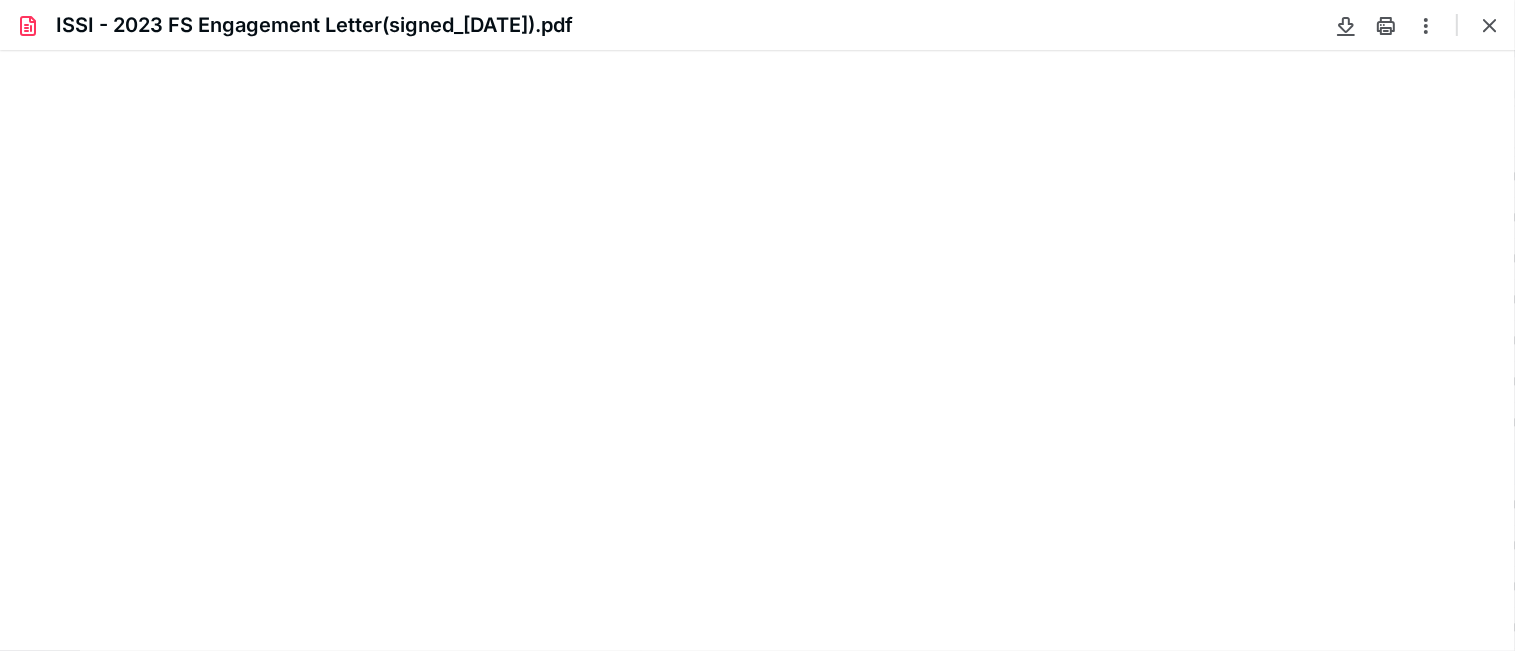 type on "71" 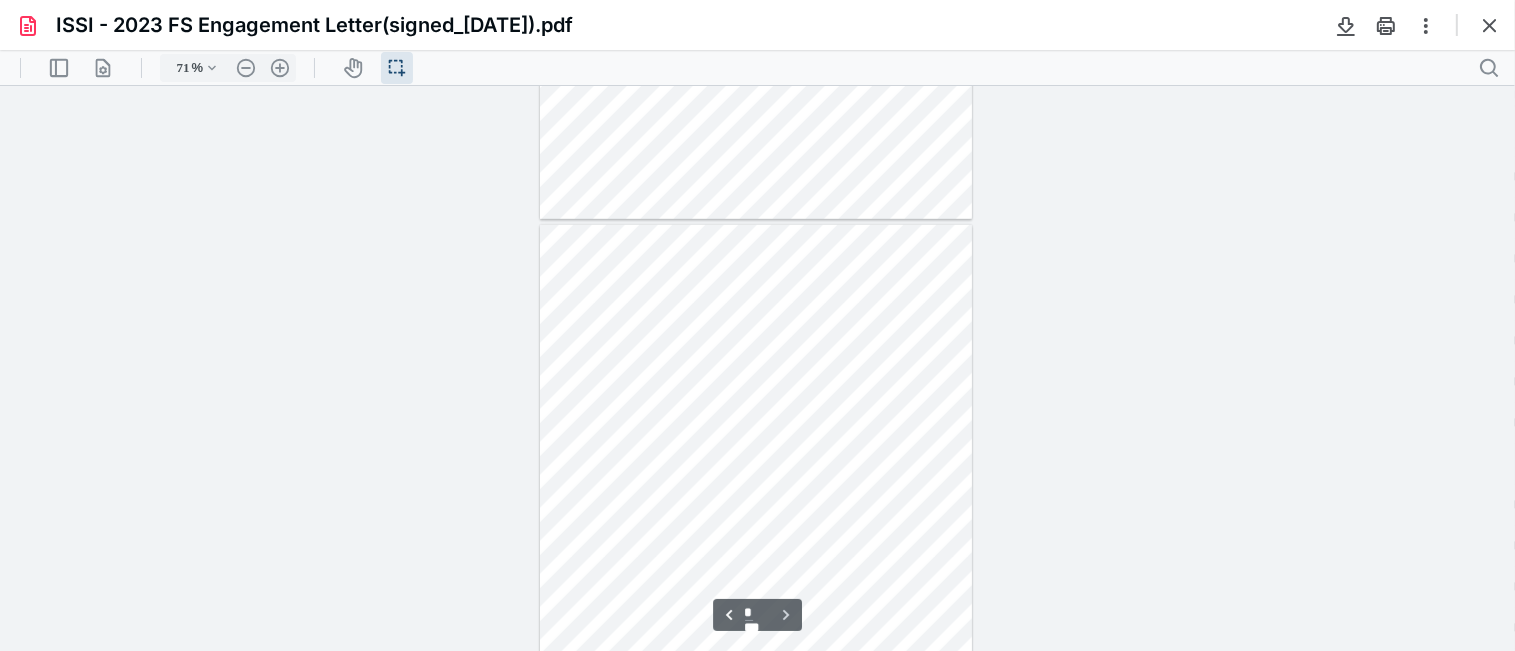 type on "*" 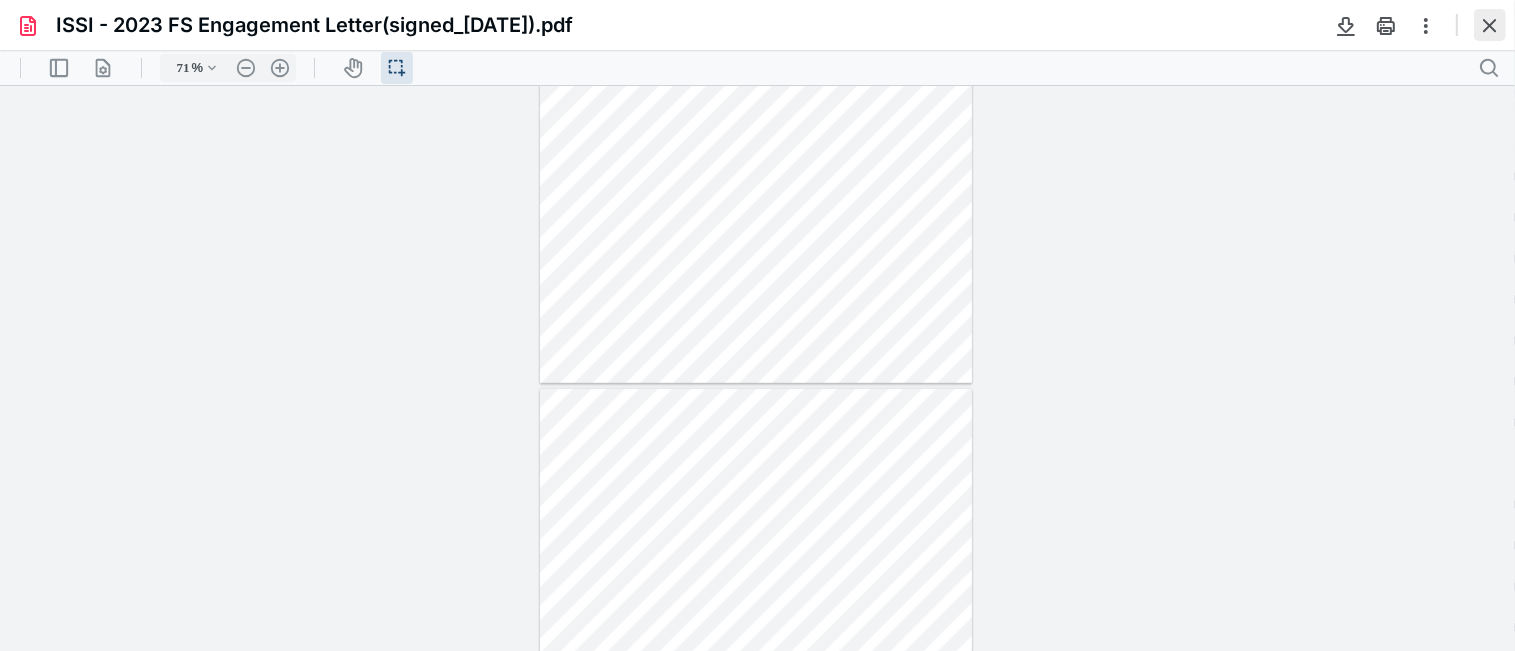 click at bounding box center (1490, 25) 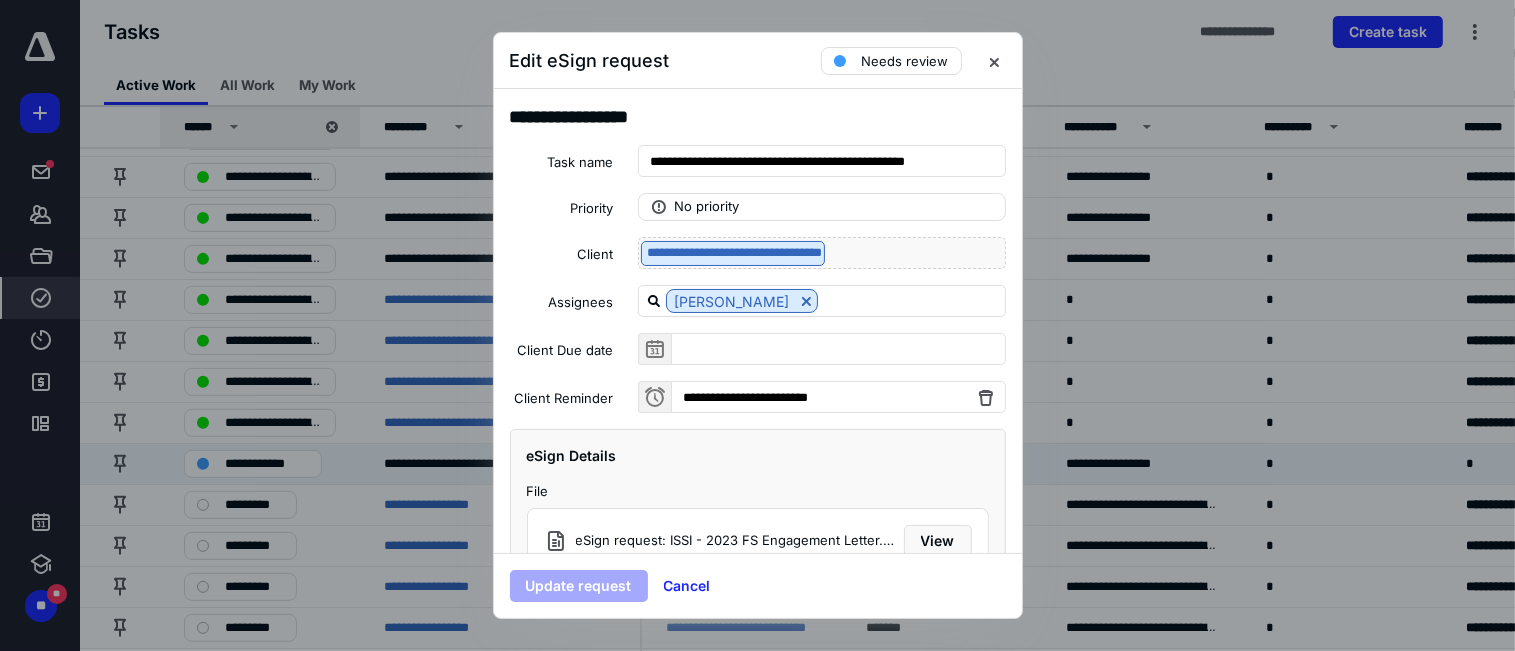 scroll, scrollTop: 26, scrollLeft: 0, axis: vertical 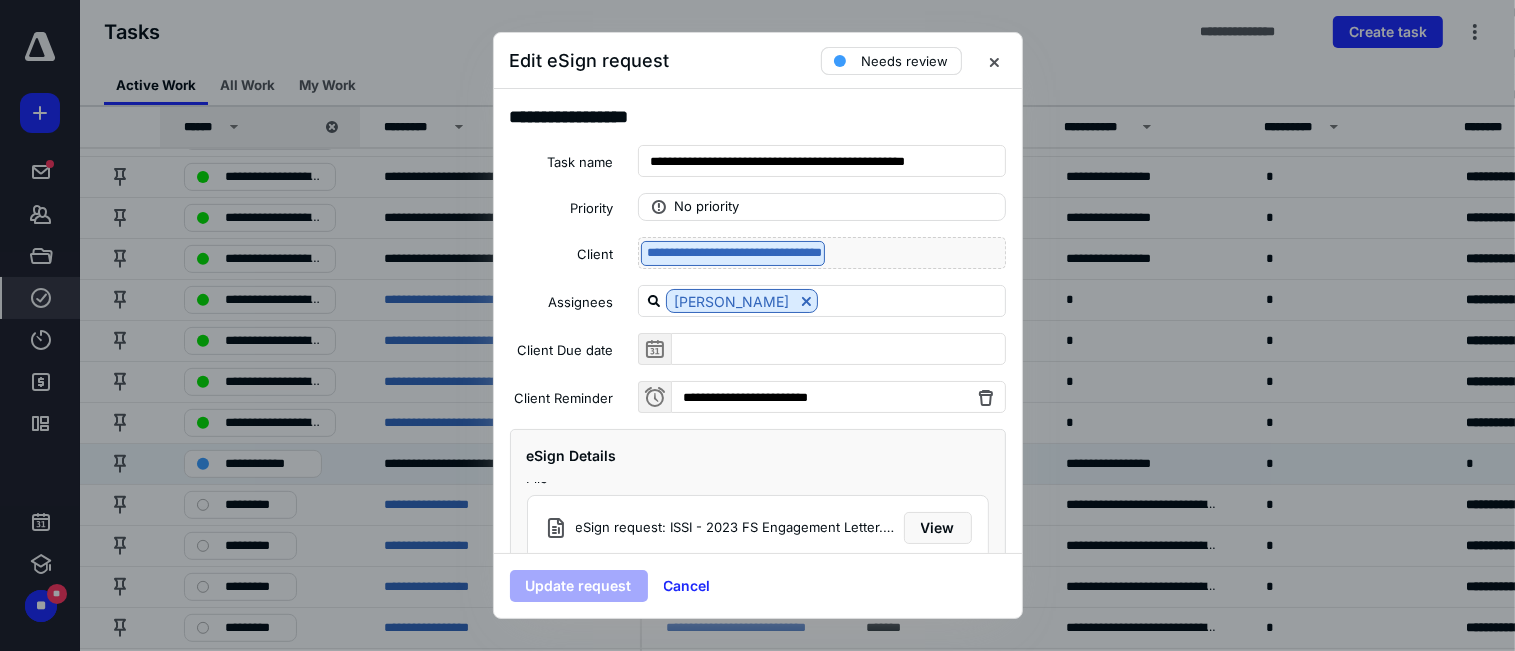 click on "Needs review" at bounding box center [891, 61] 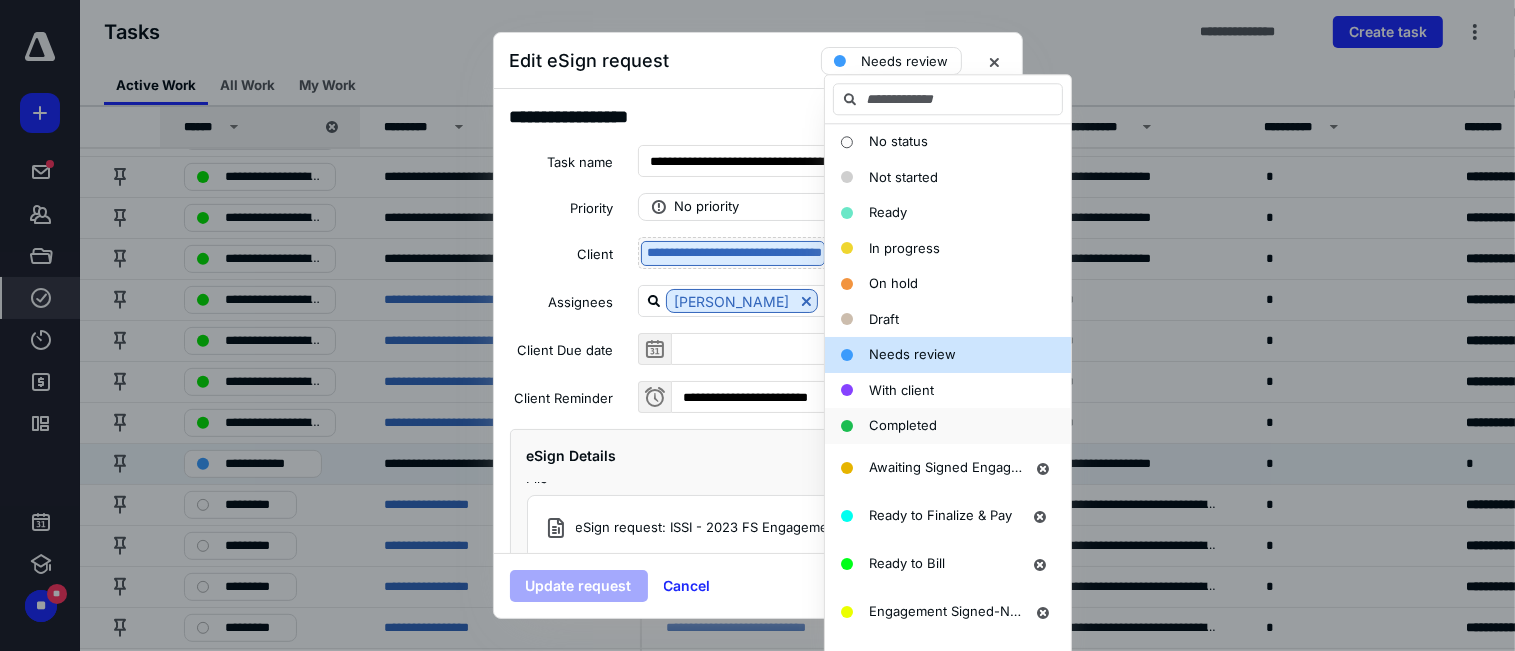 click on "Completed" at bounding box center [903, 425] 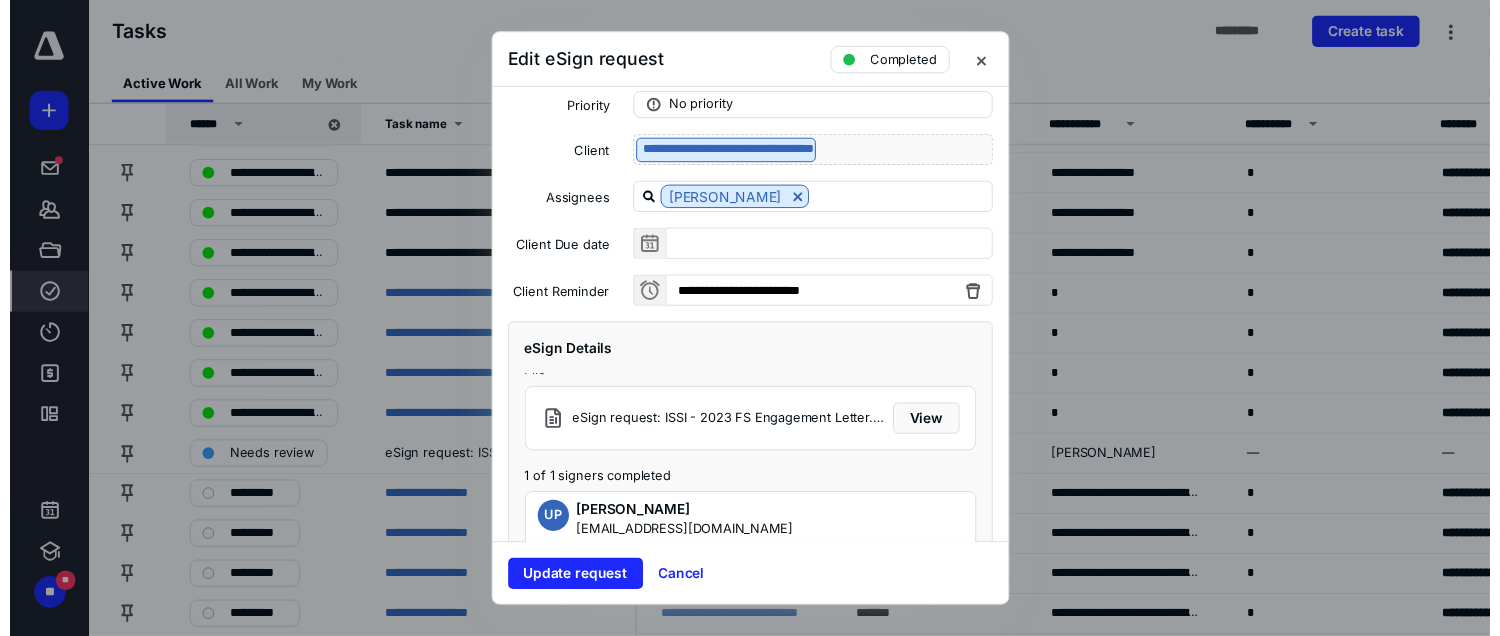 scroll, scrollTop: 180, scrollLeft: 0, axis: vertical 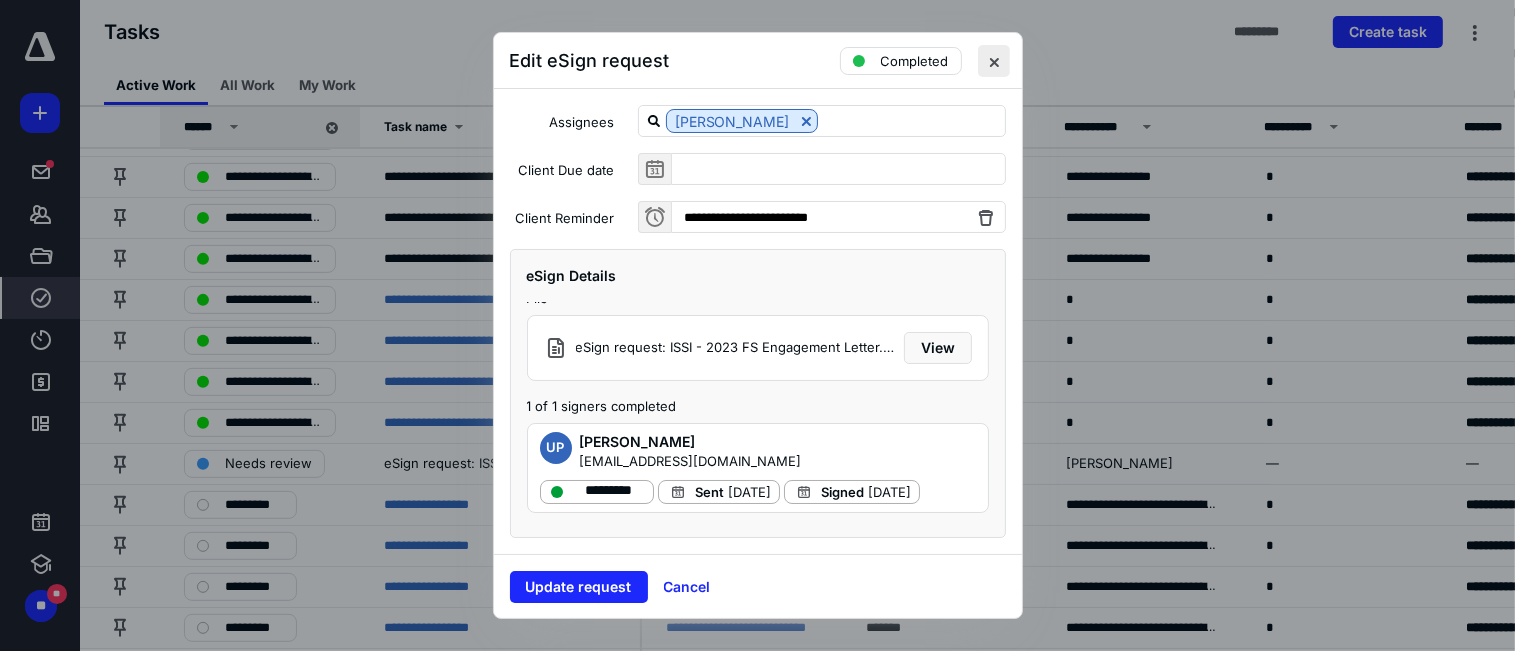click at bounding box center (994, 61) 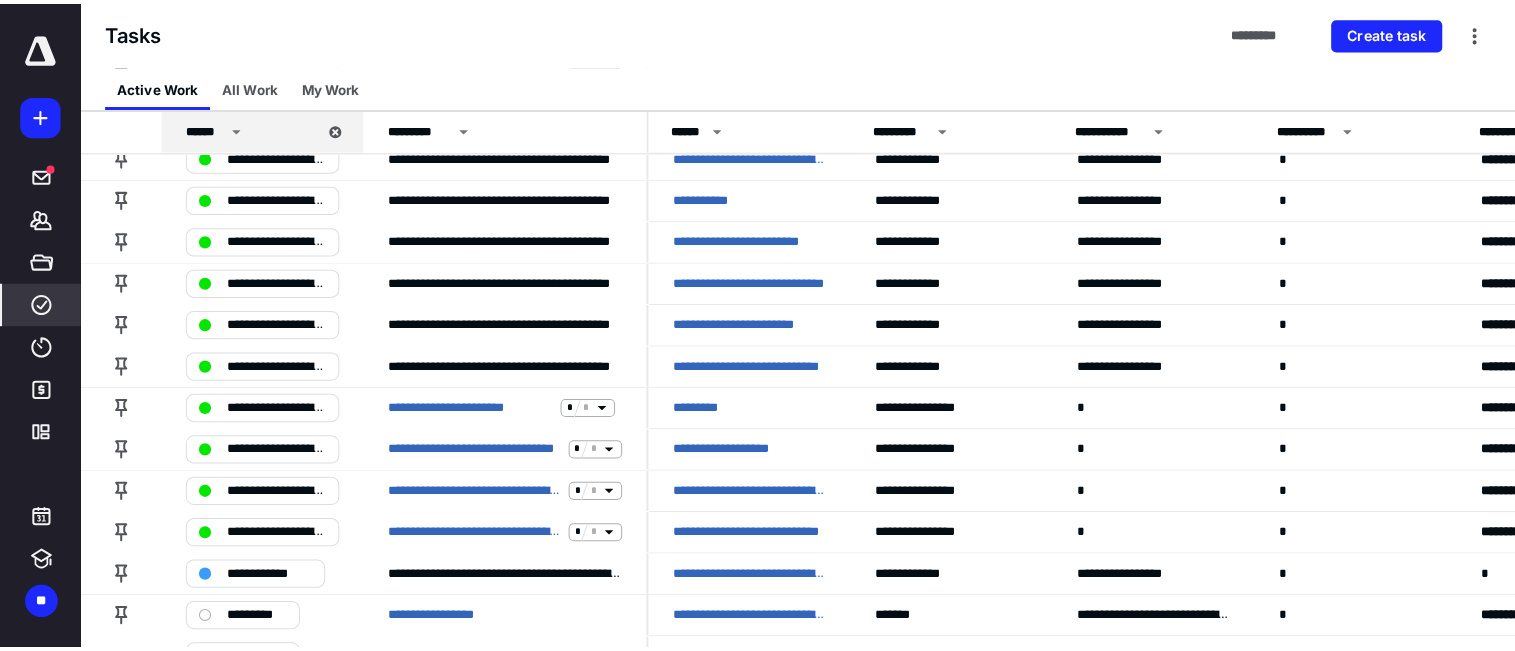 scroll, scrollTop: 700, scrollLeft: 0, axis: vertical 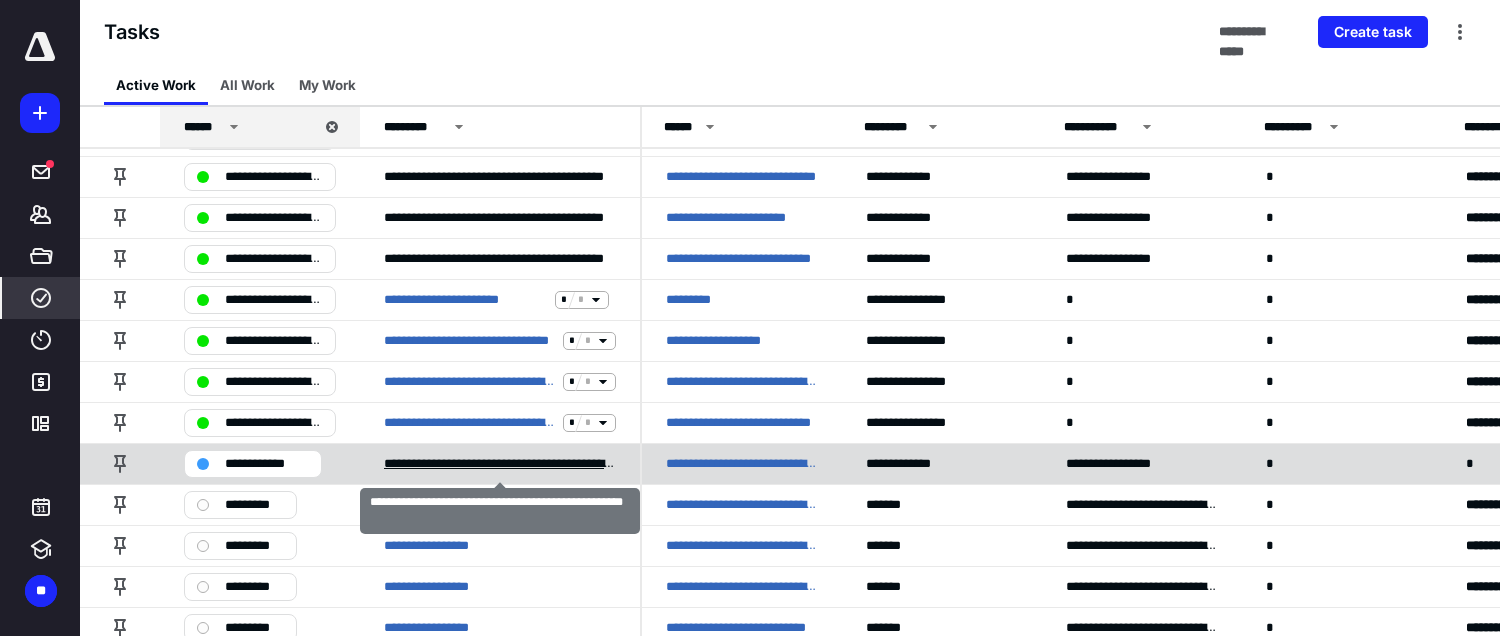 click on "**********" at bounding box center [500, 464] 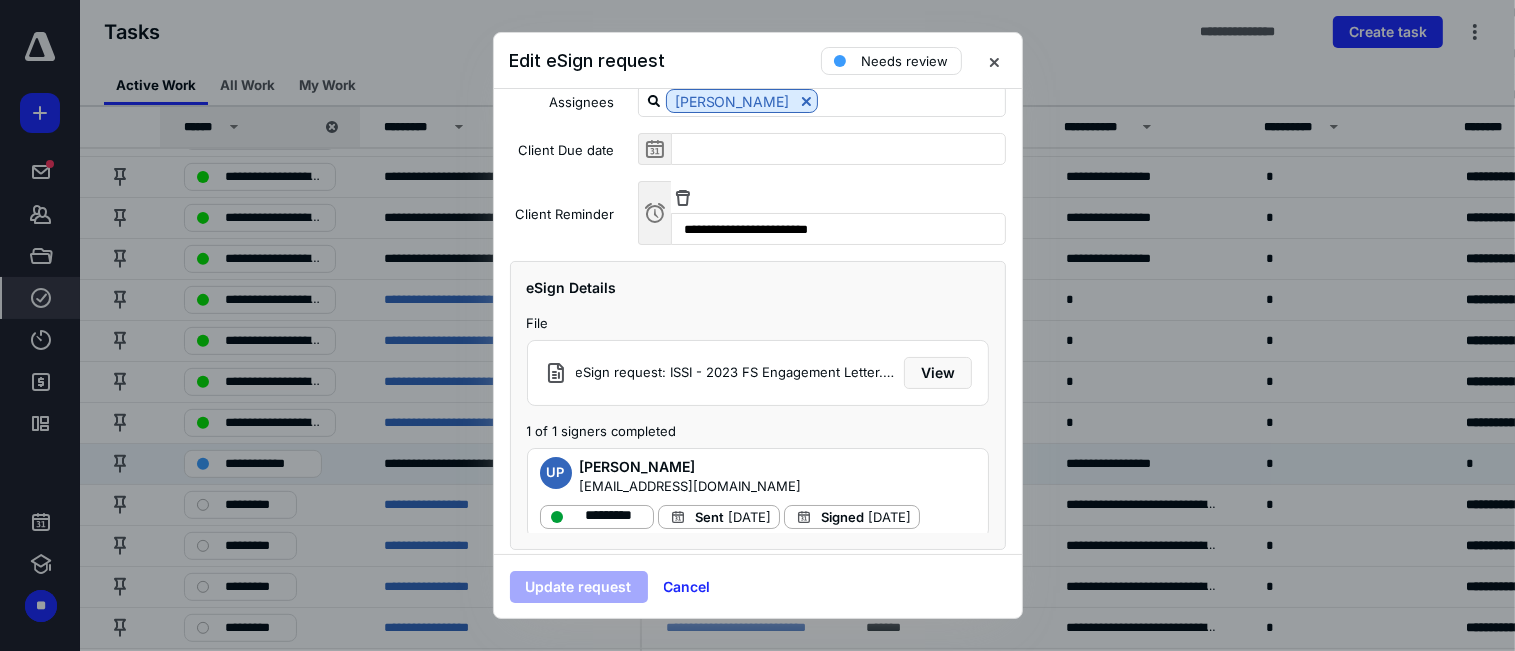 scroll, scrollTop: 212, scrollLeft: 0, axis: vertical 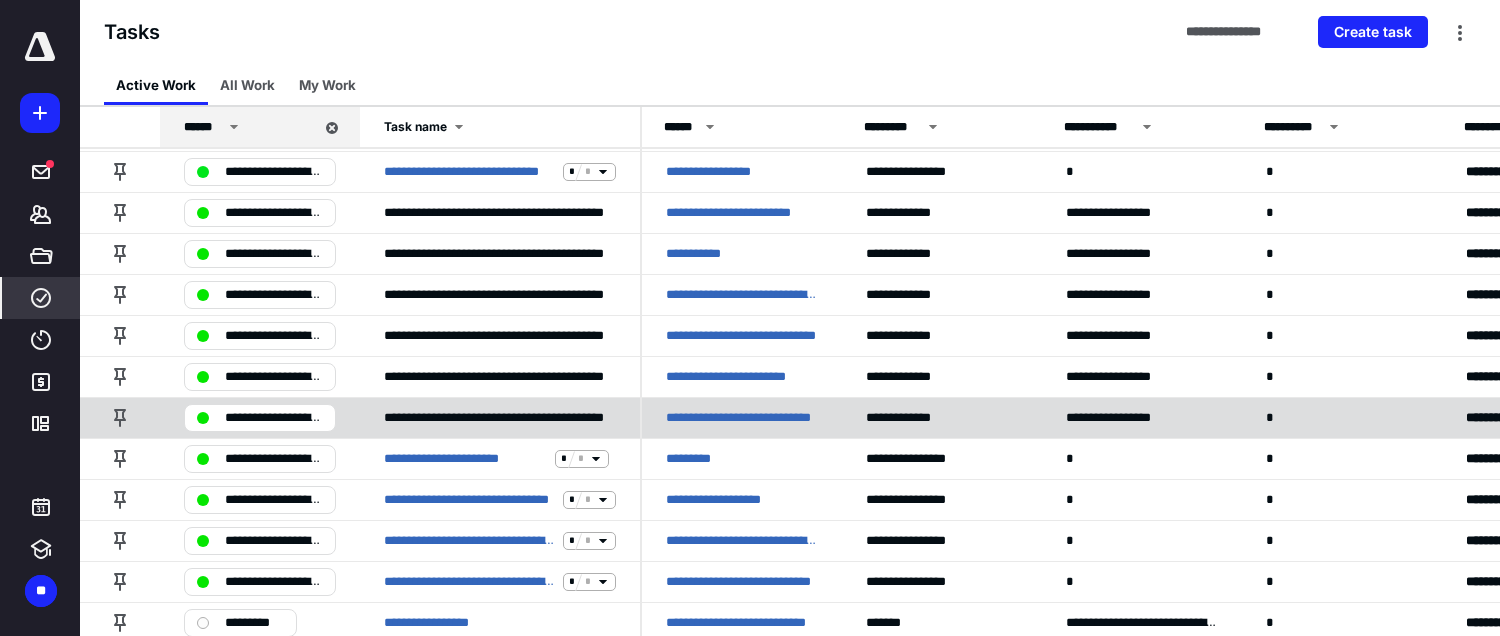 click on "**********" at bounding box center (500, 417) 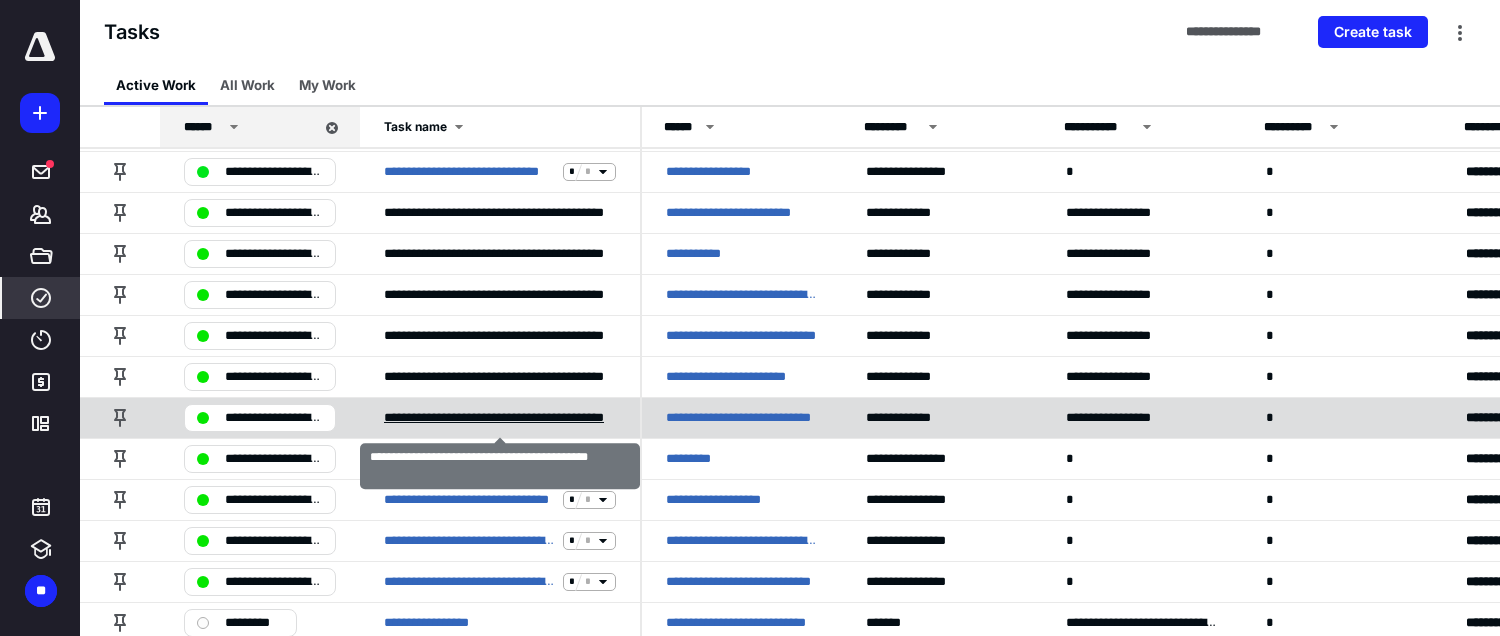 click on "**********" at bounding box center [500, 418] 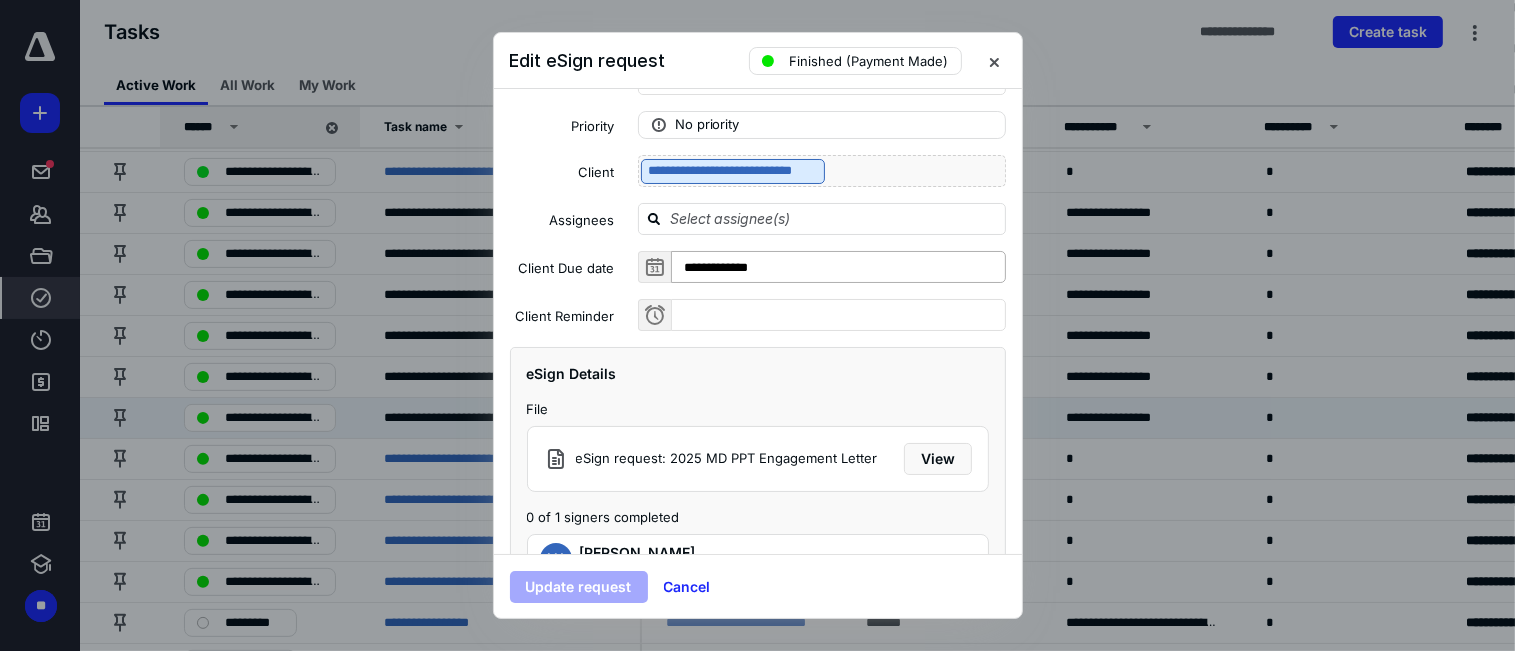 scroll, scrollTop: 180, scrollLeft: 0, axis: vertical 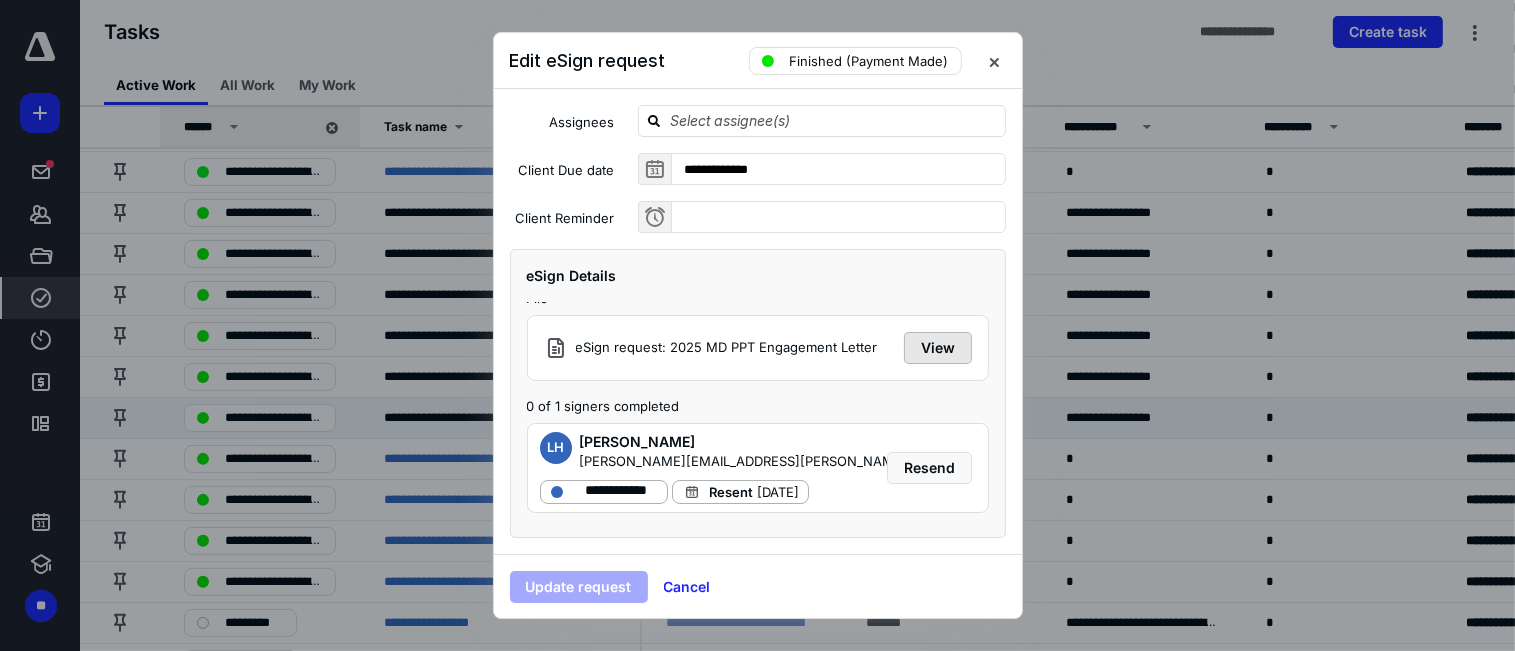 click on "View" at bounding box center (938, 348) 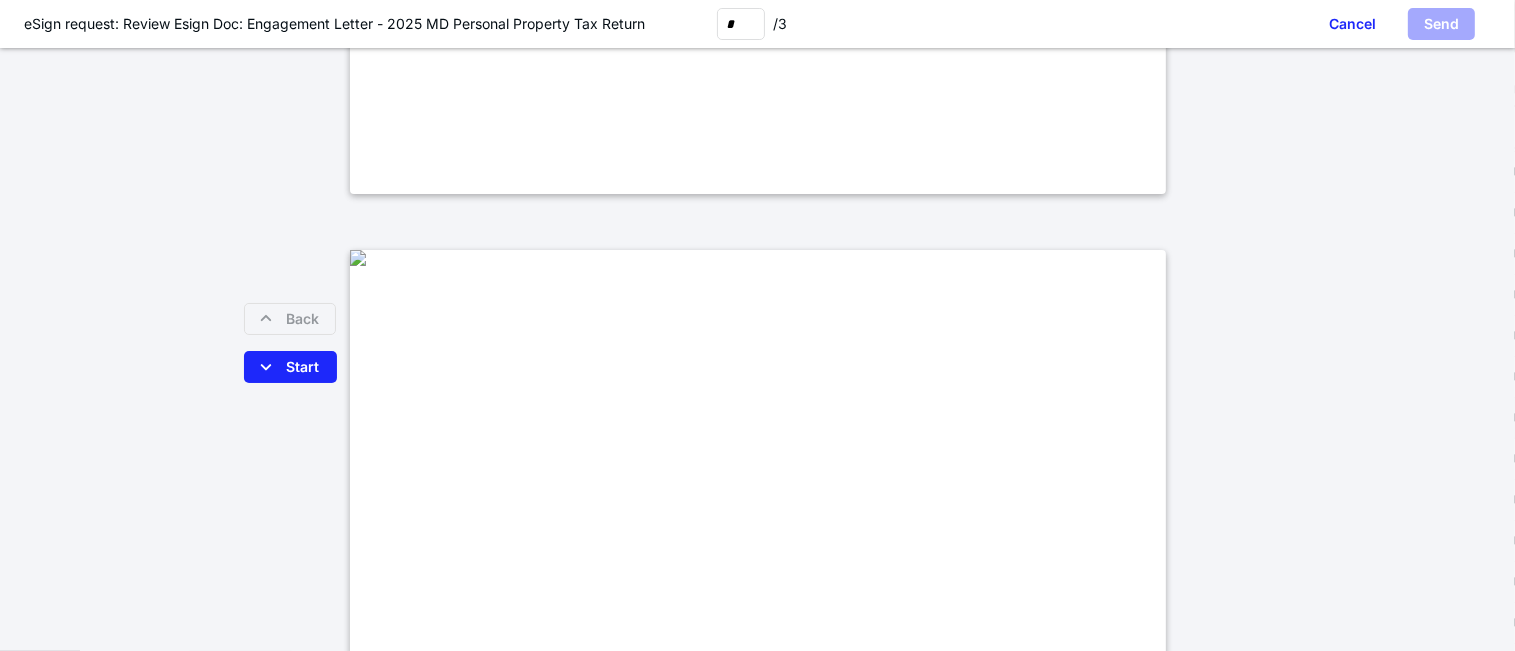 type on "*" 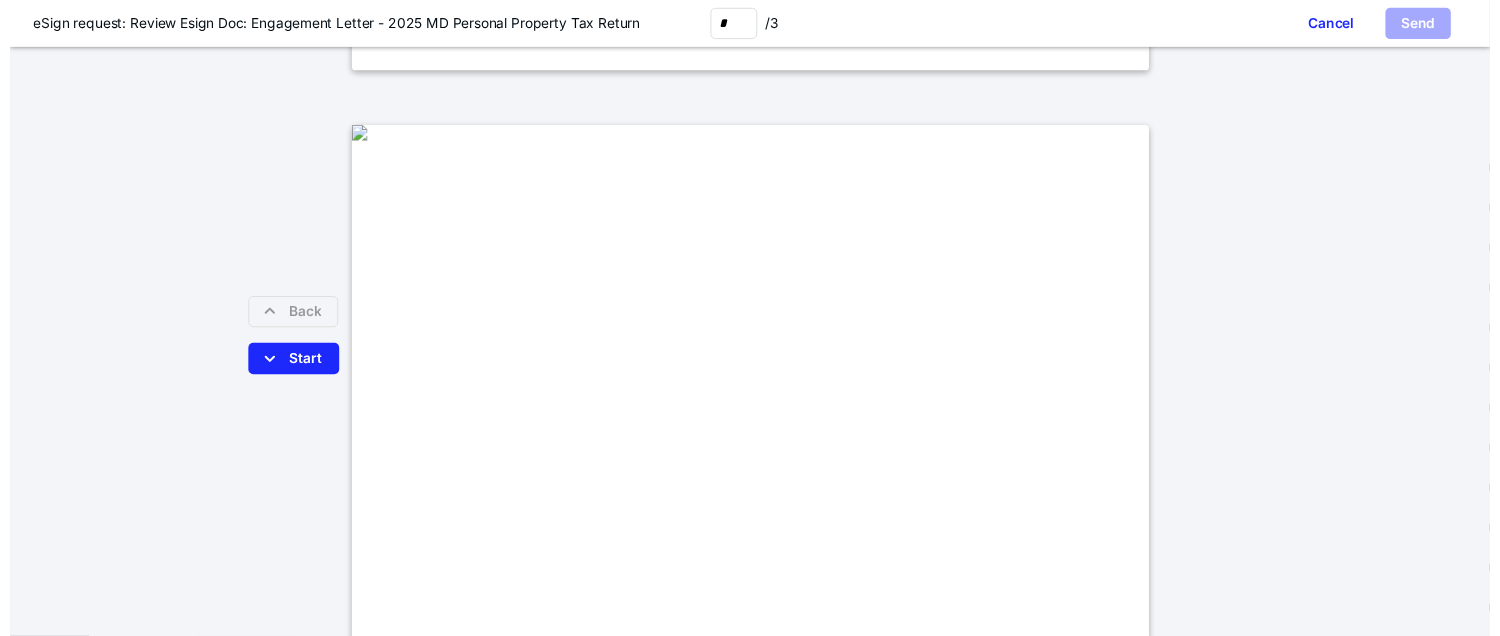 scroll, scrollTop: 2700, scrollLeft: 0, axis: vertical 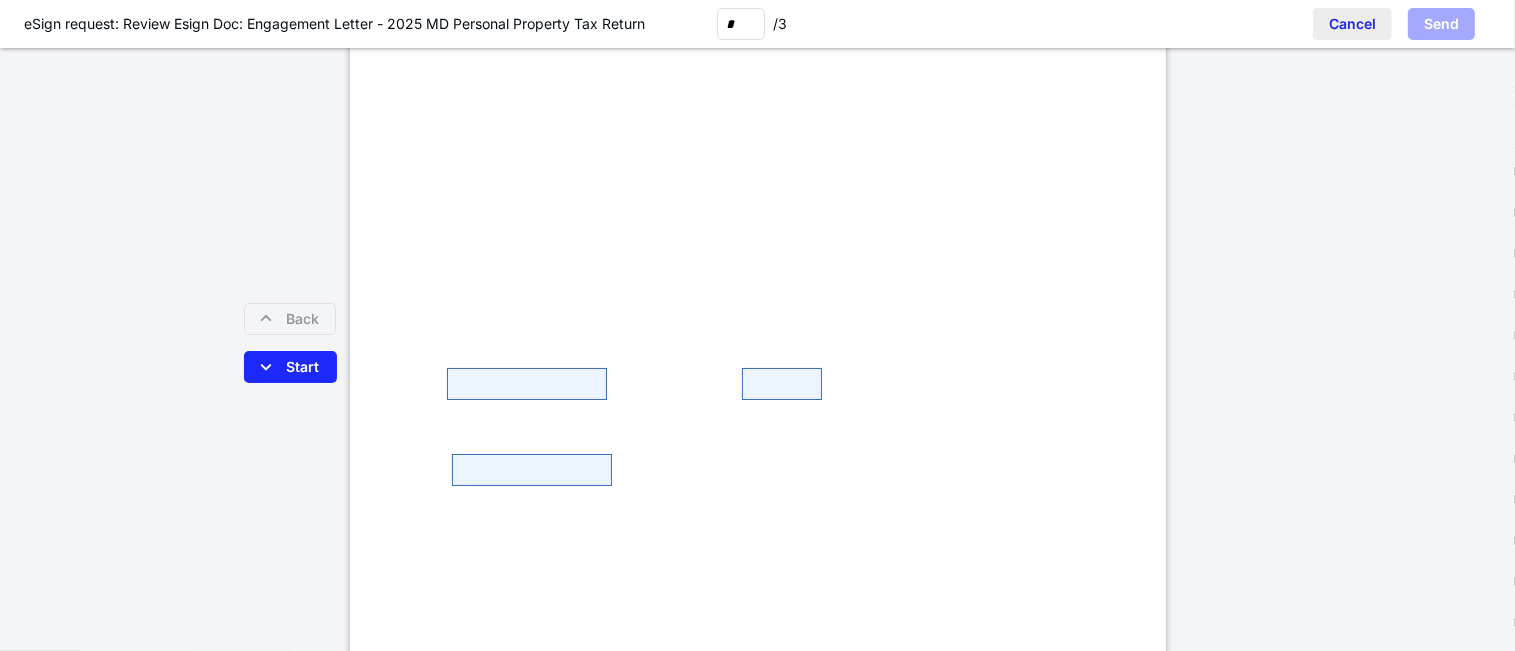 click on "Cancel" at bounding box center (1352, 24) 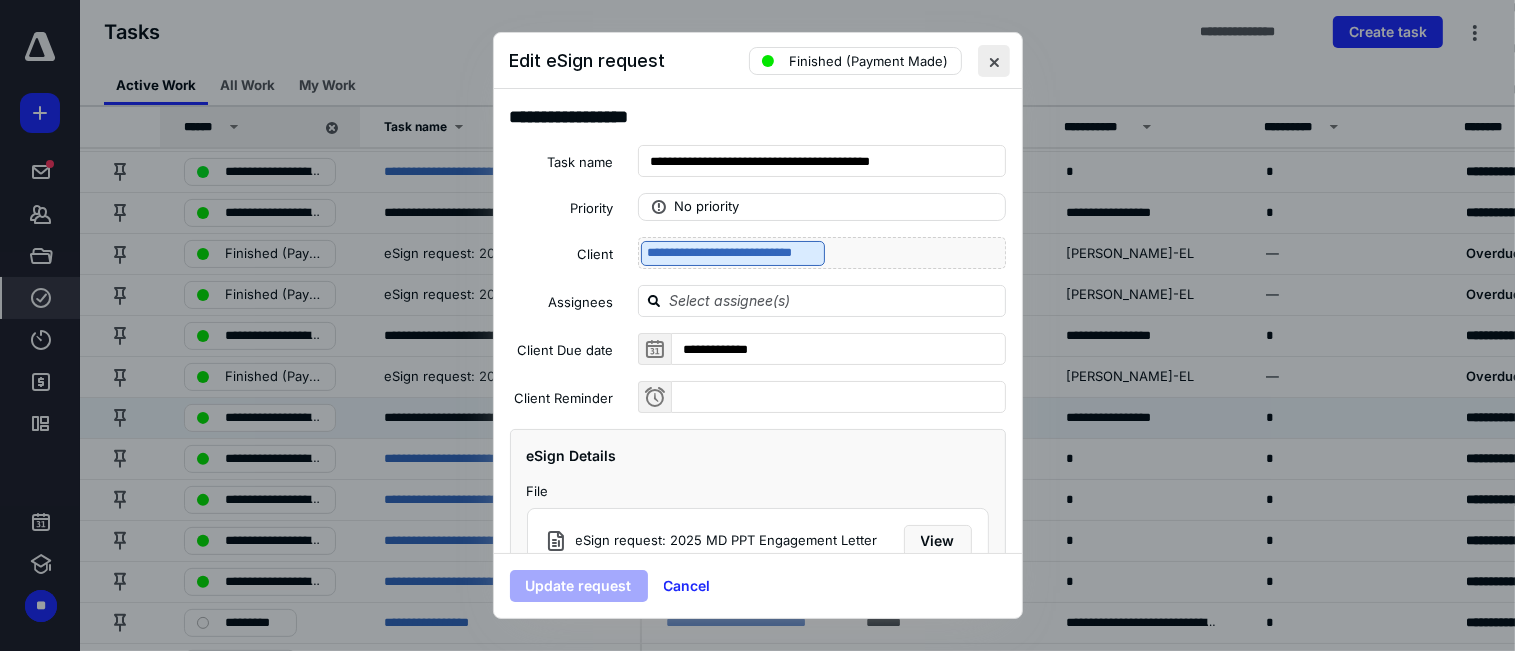 click at bounding box center [994, 61] 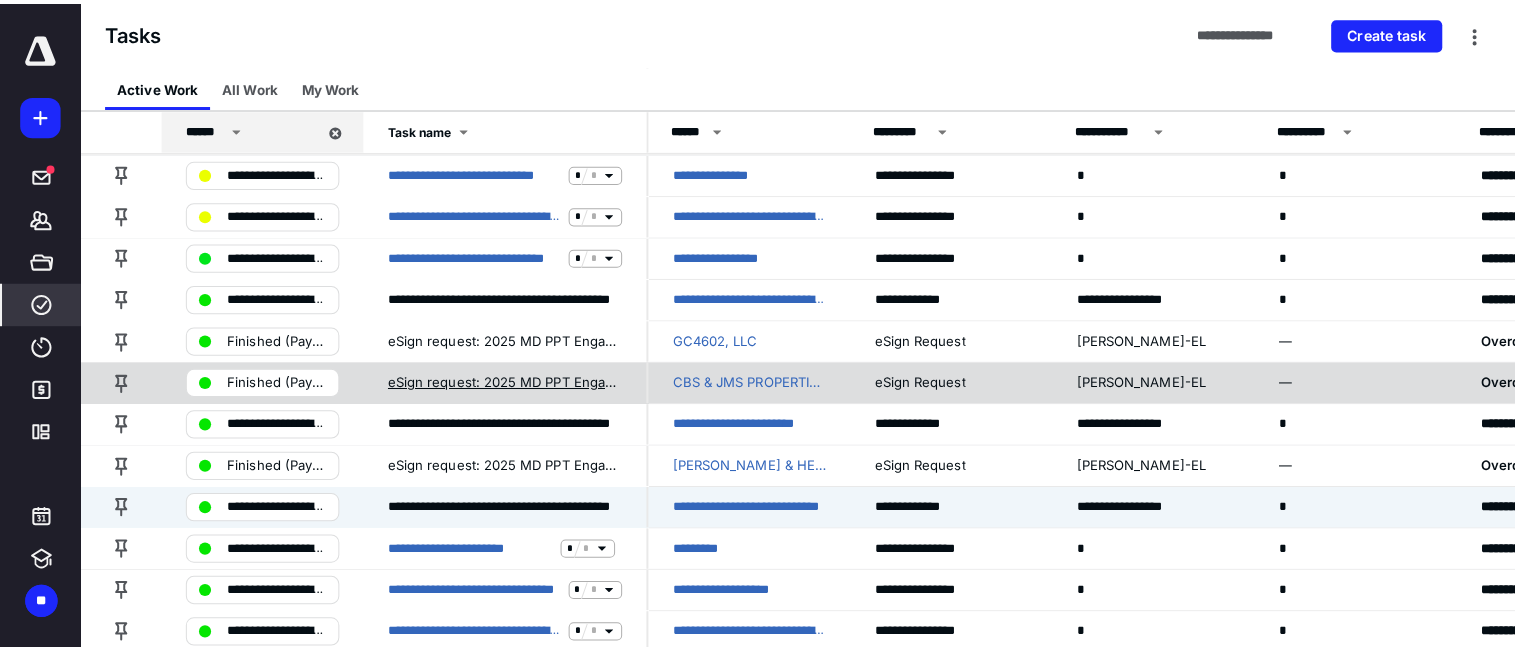 scroll, scrollTop: 400, scrollLeft: 0, axis: vertical 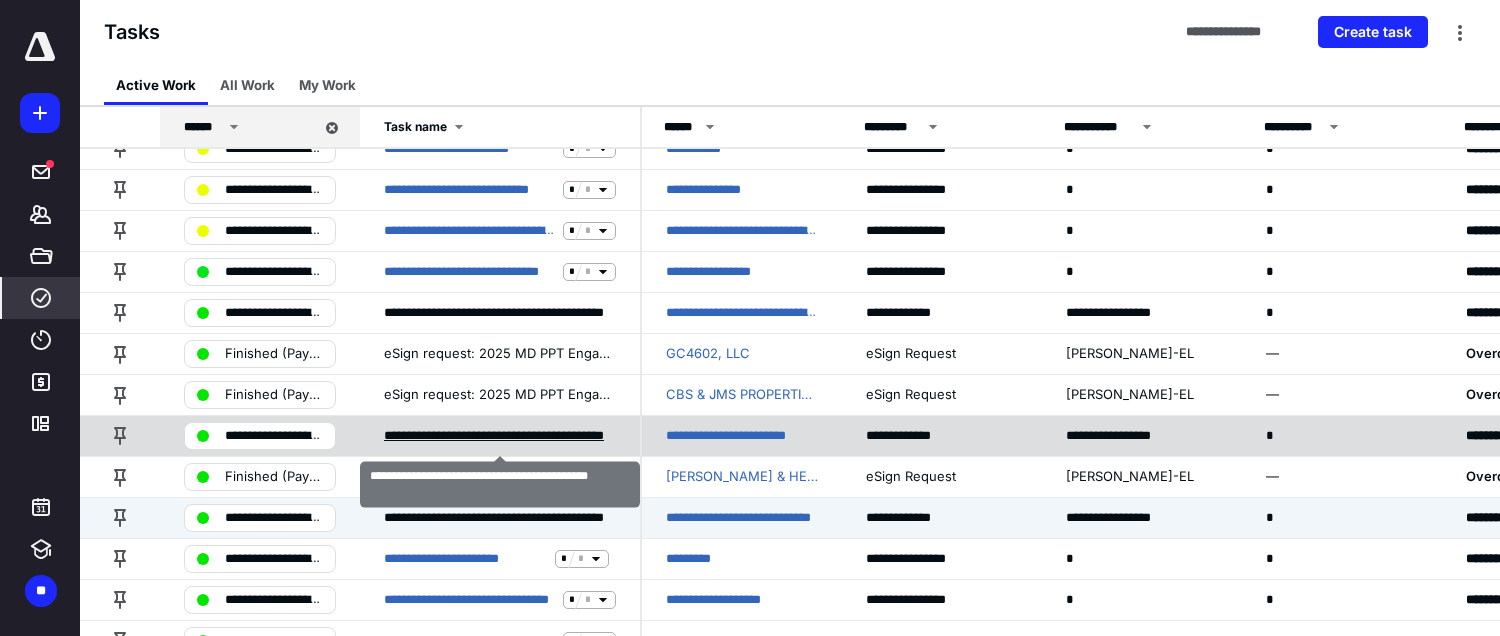 click on "**********" at bounding box center [500, 436] 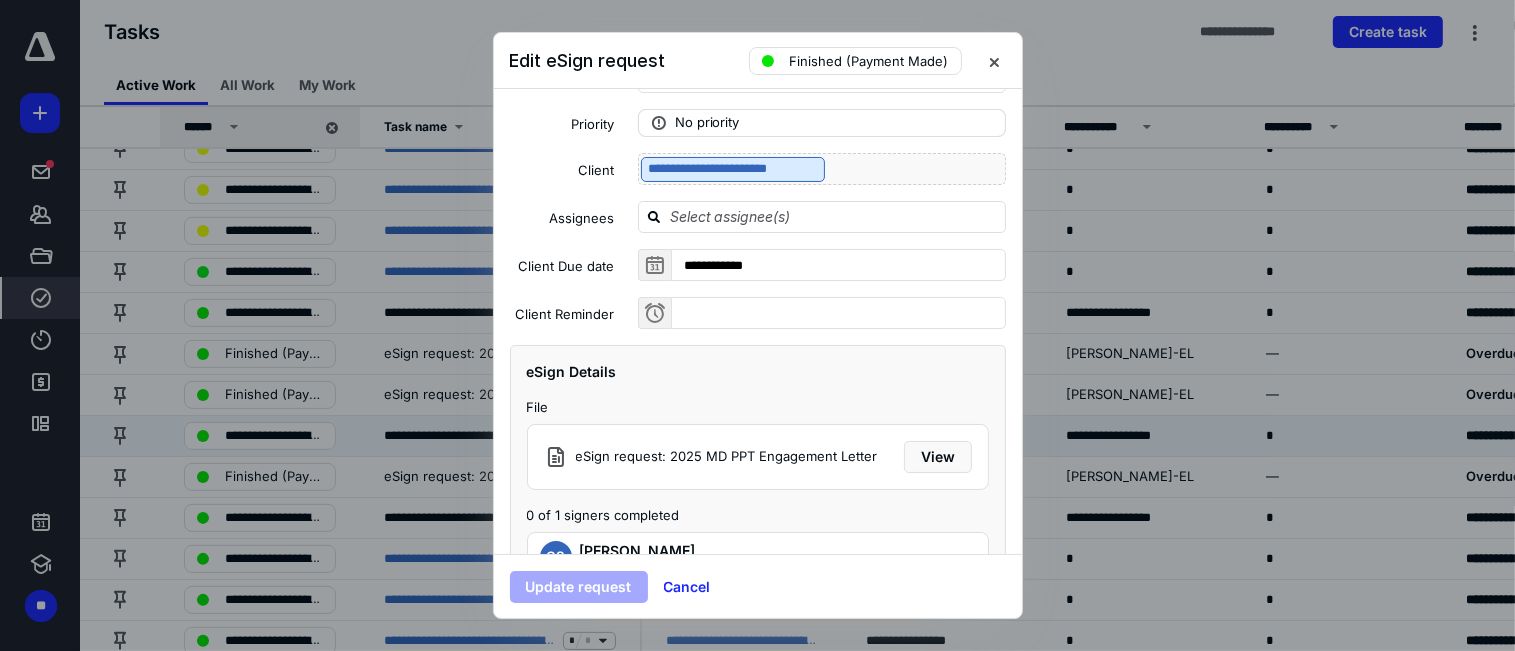 scroll, scrollTop: 180, scrollLeft: 0, axis: vertical 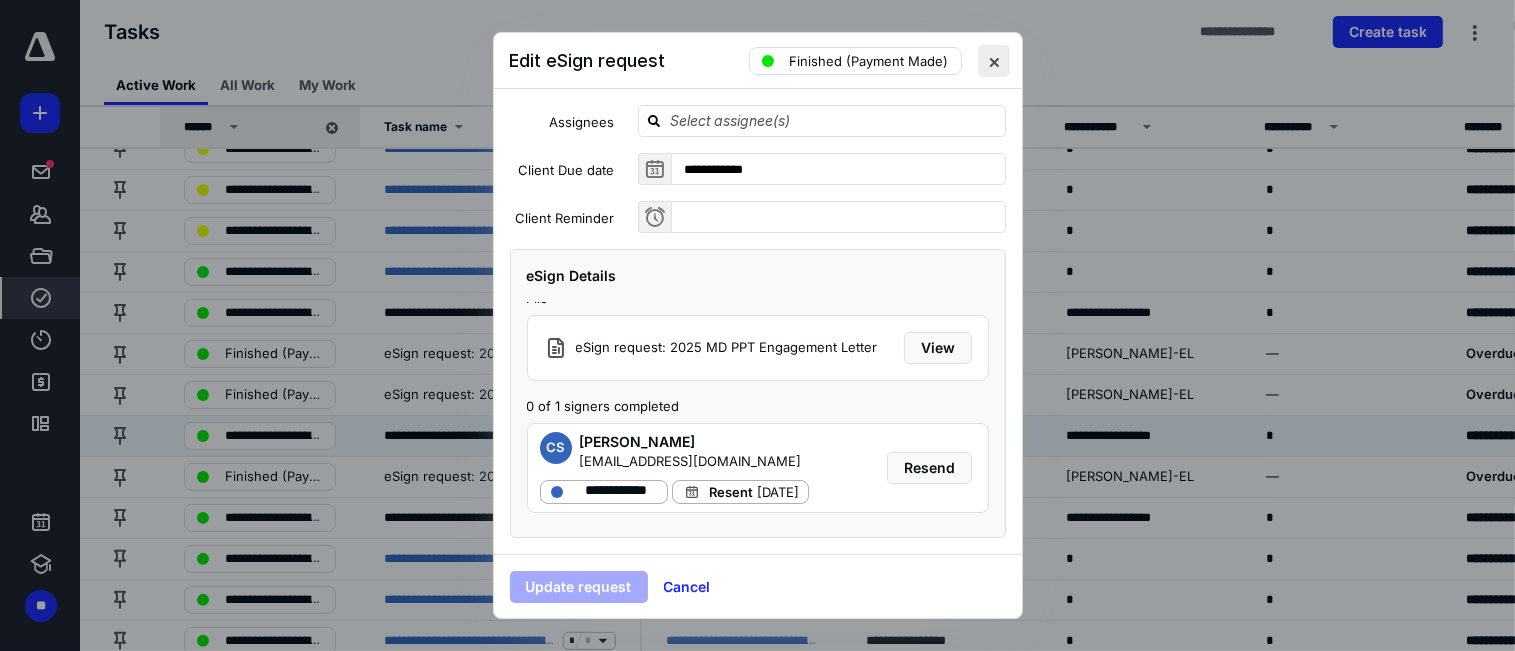 click at bounding box center [994, 61] 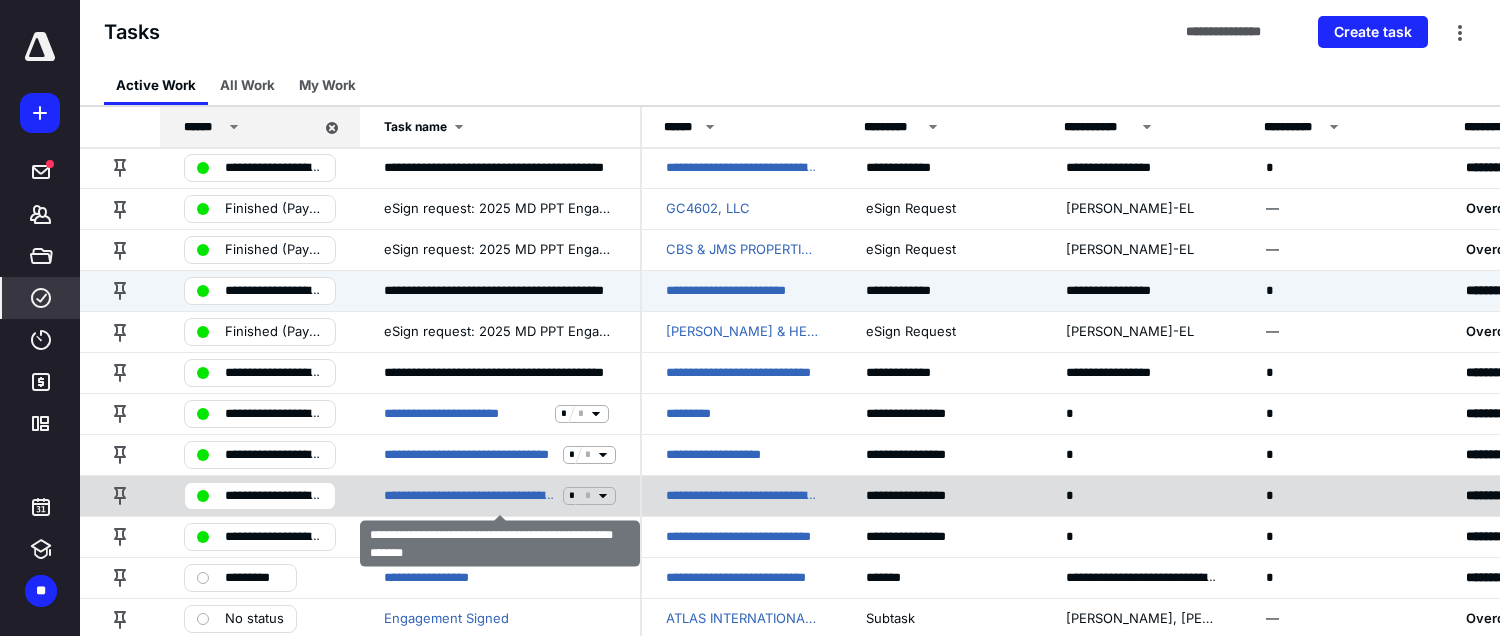scroll, scrollTop: 500, scrollLeft: 0, axis: vertical 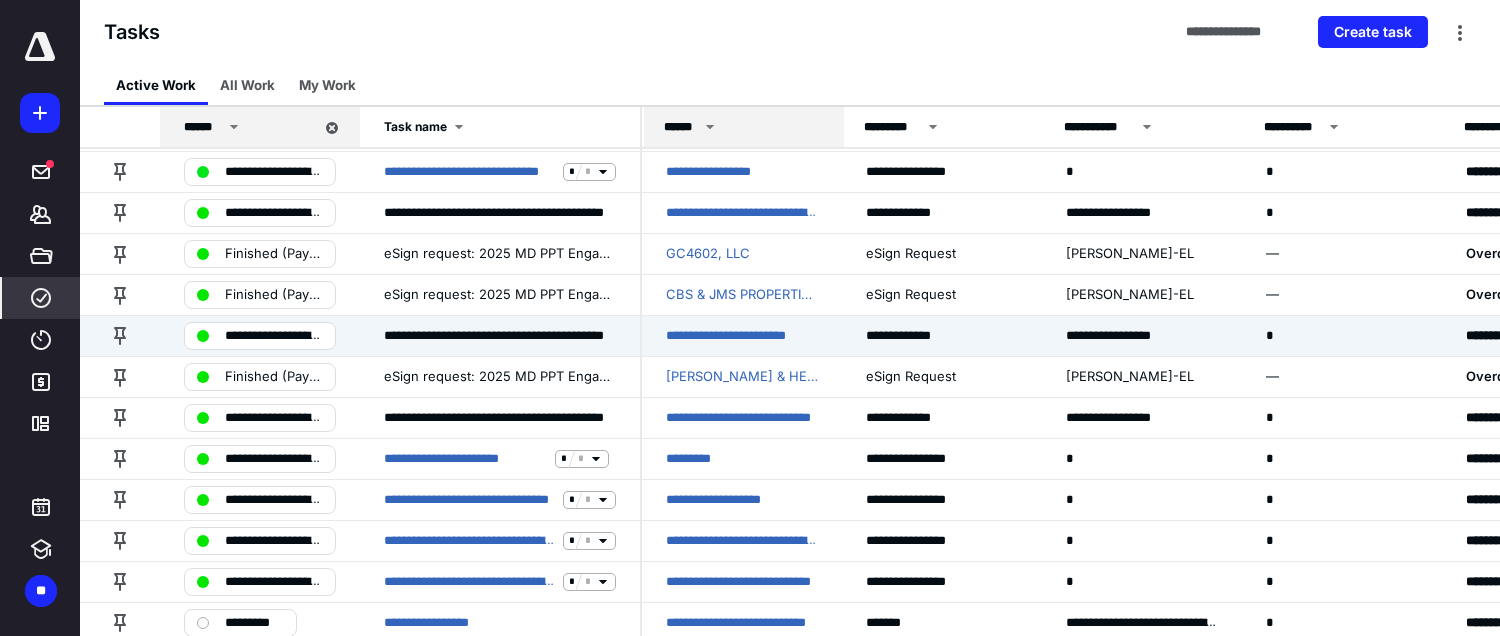 click 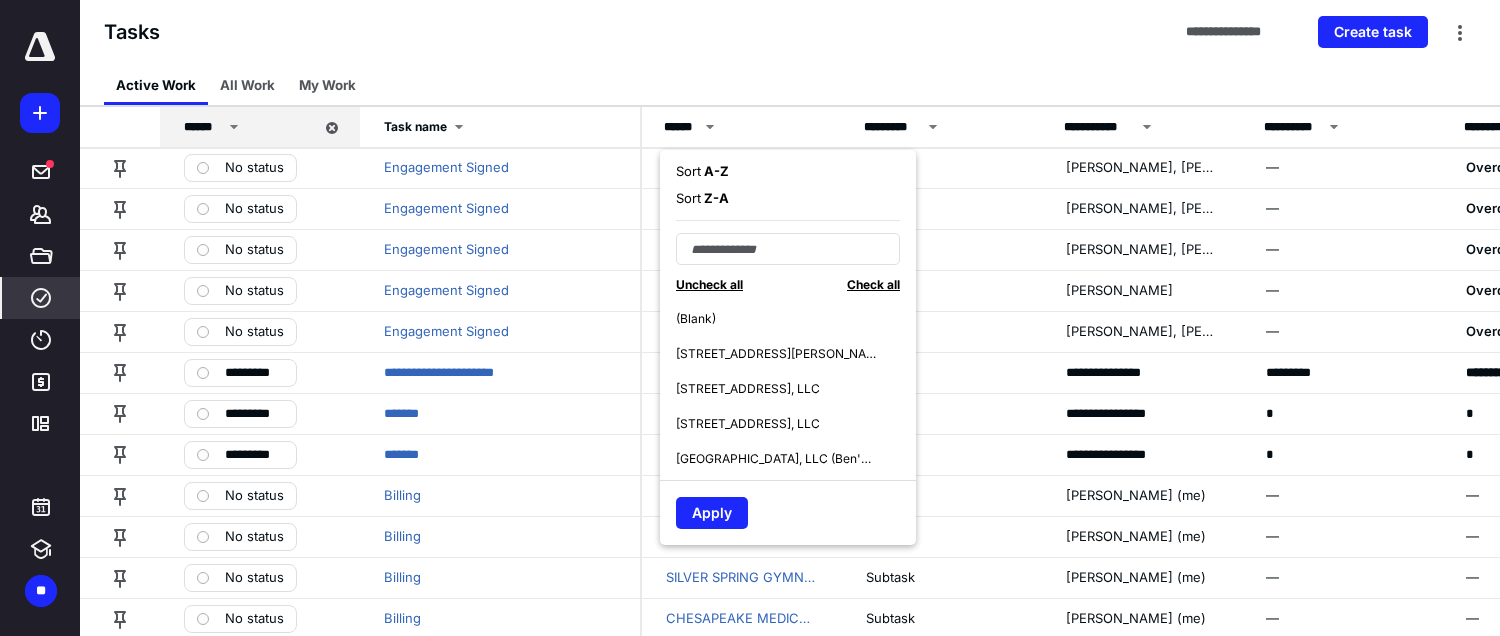 scroll, scrollTop: 1056, scrollLeft: 0, axis: vertical 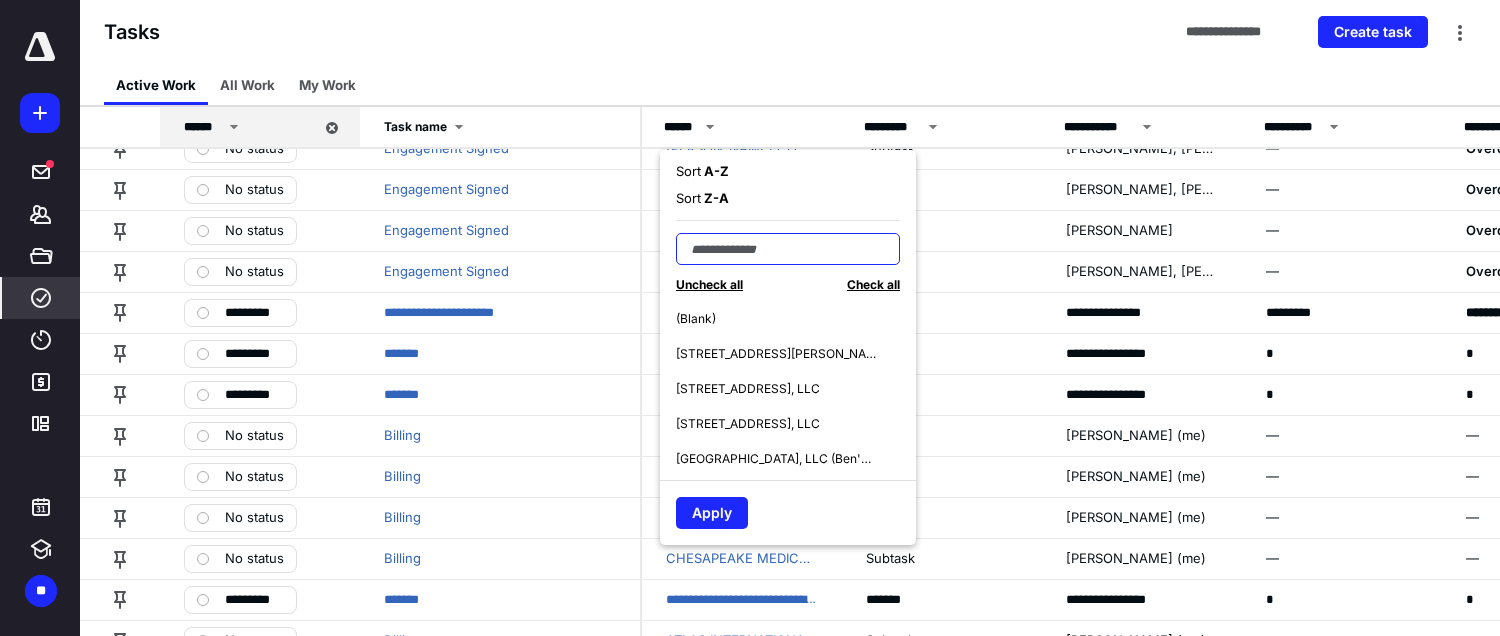 click at bounding box center [788, 249] 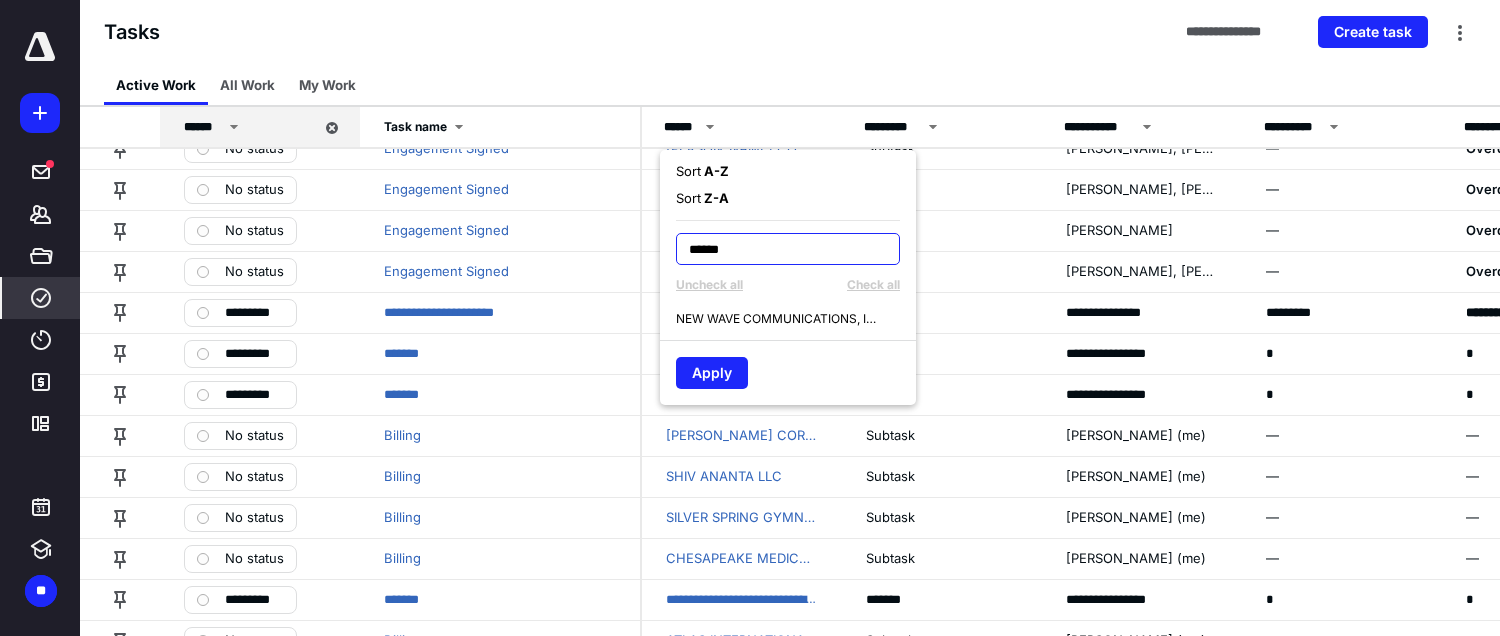 type on "******" 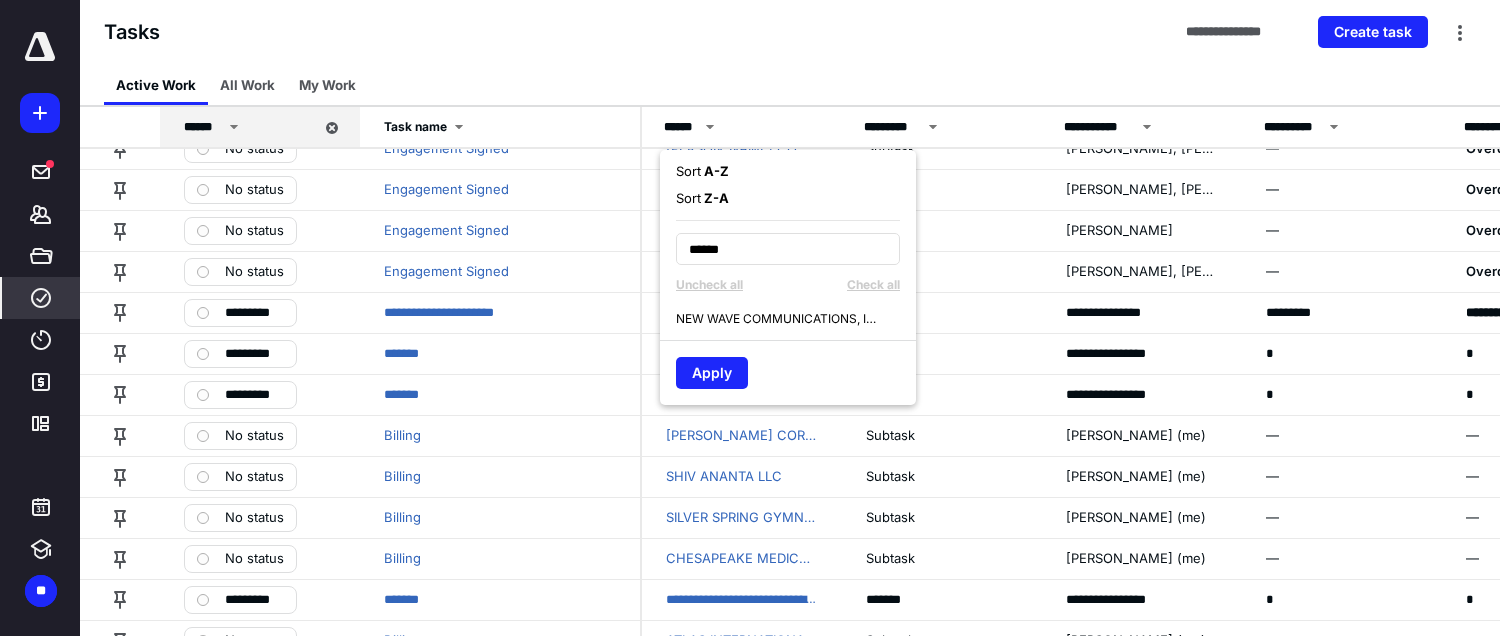 click on "NEW WAVE COMMUNICATIONS, INC." at bounding box center [776, 319] 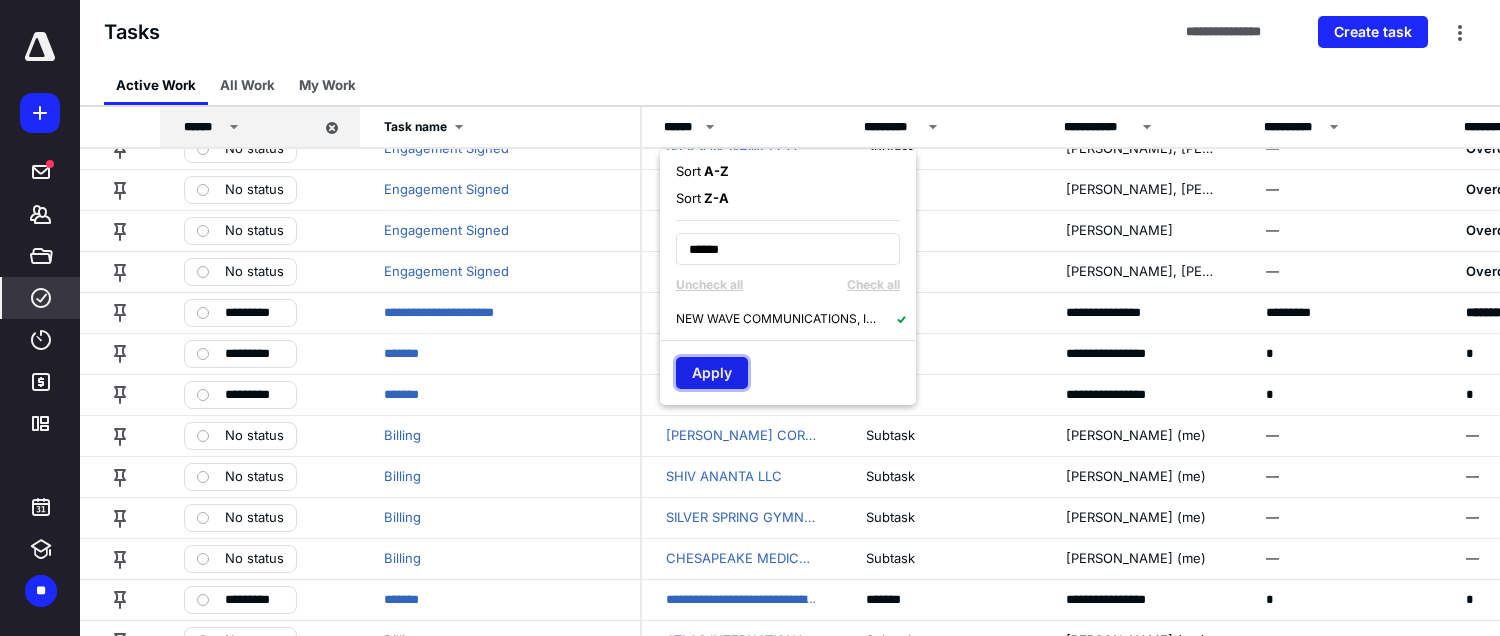click on "Apply" at bounding box center [712, 373] 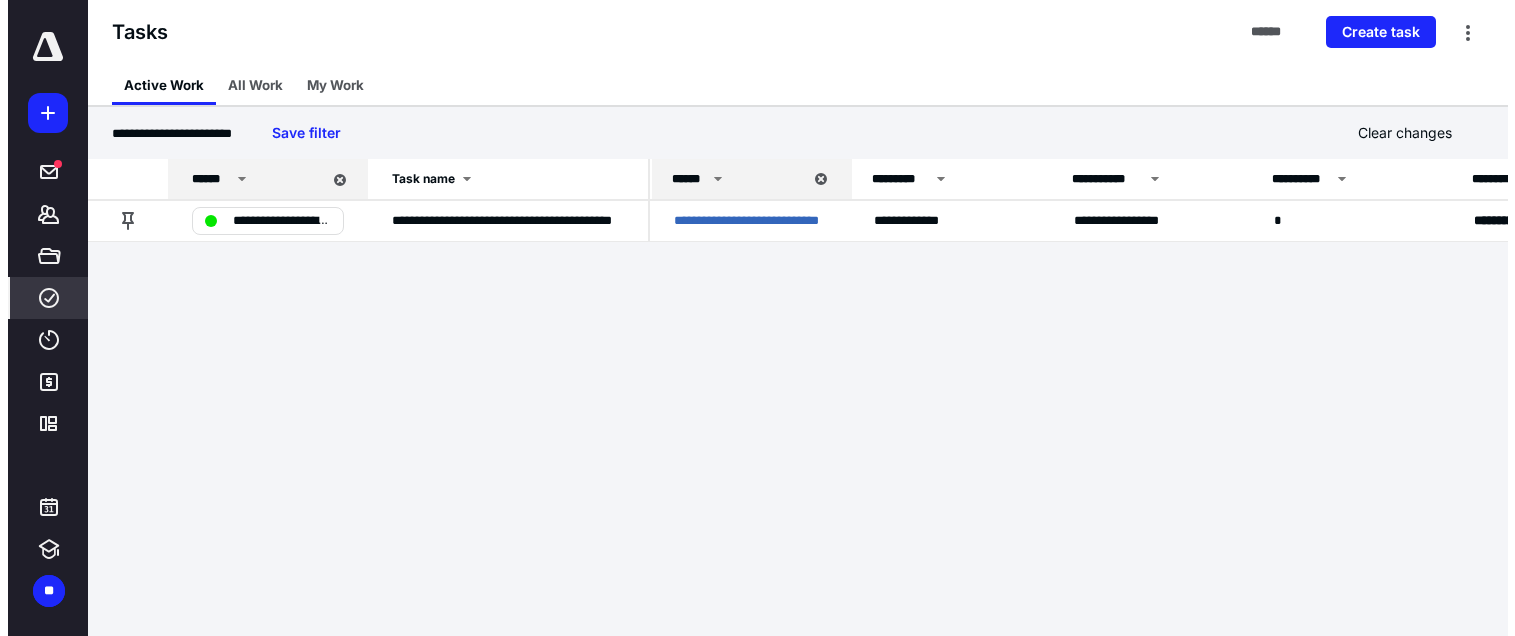 scroll, scrollTop: 0, scrollLeft: 0, axis: both 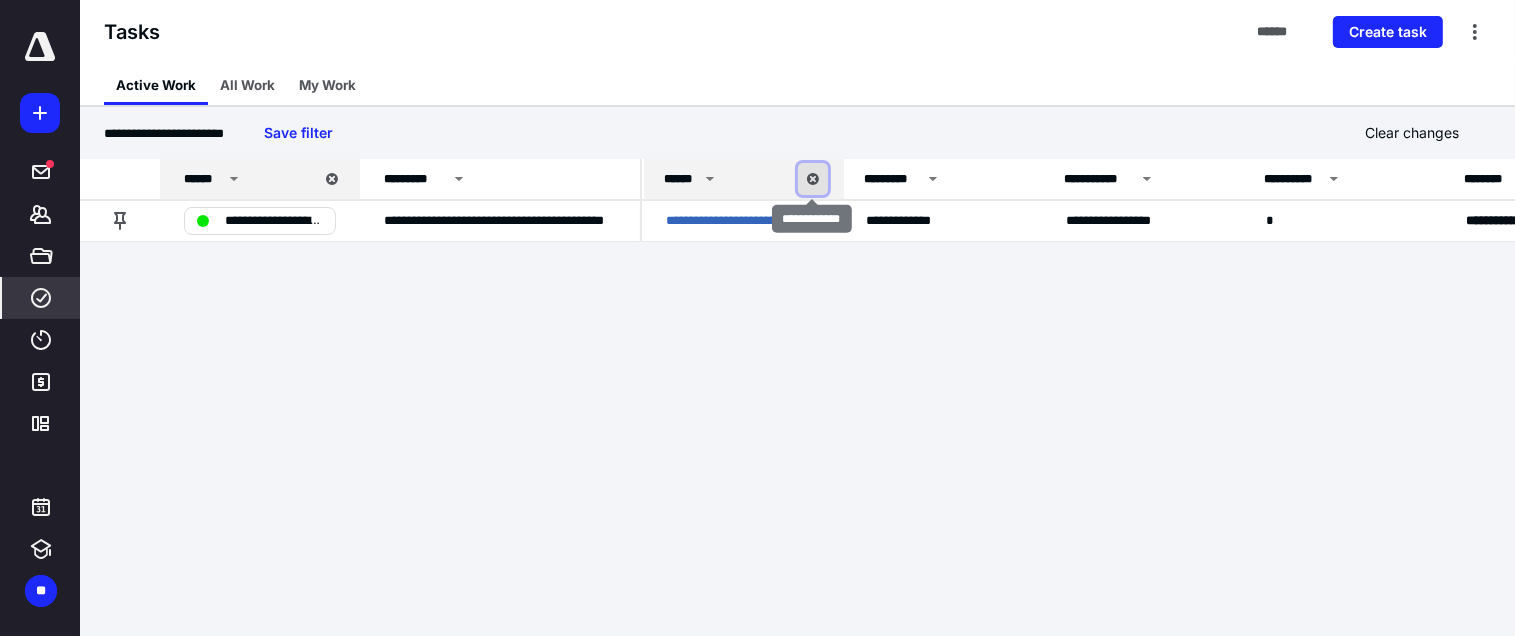 click at bounding box center [813, 179] 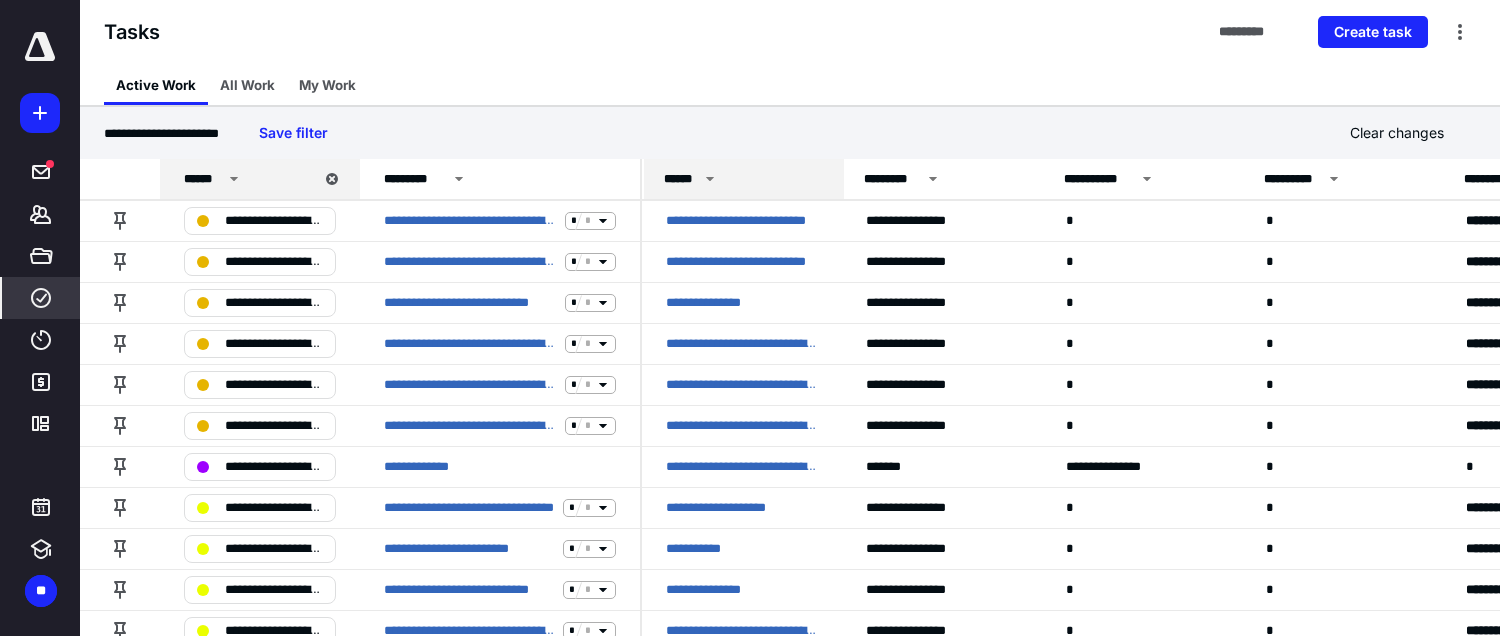 click 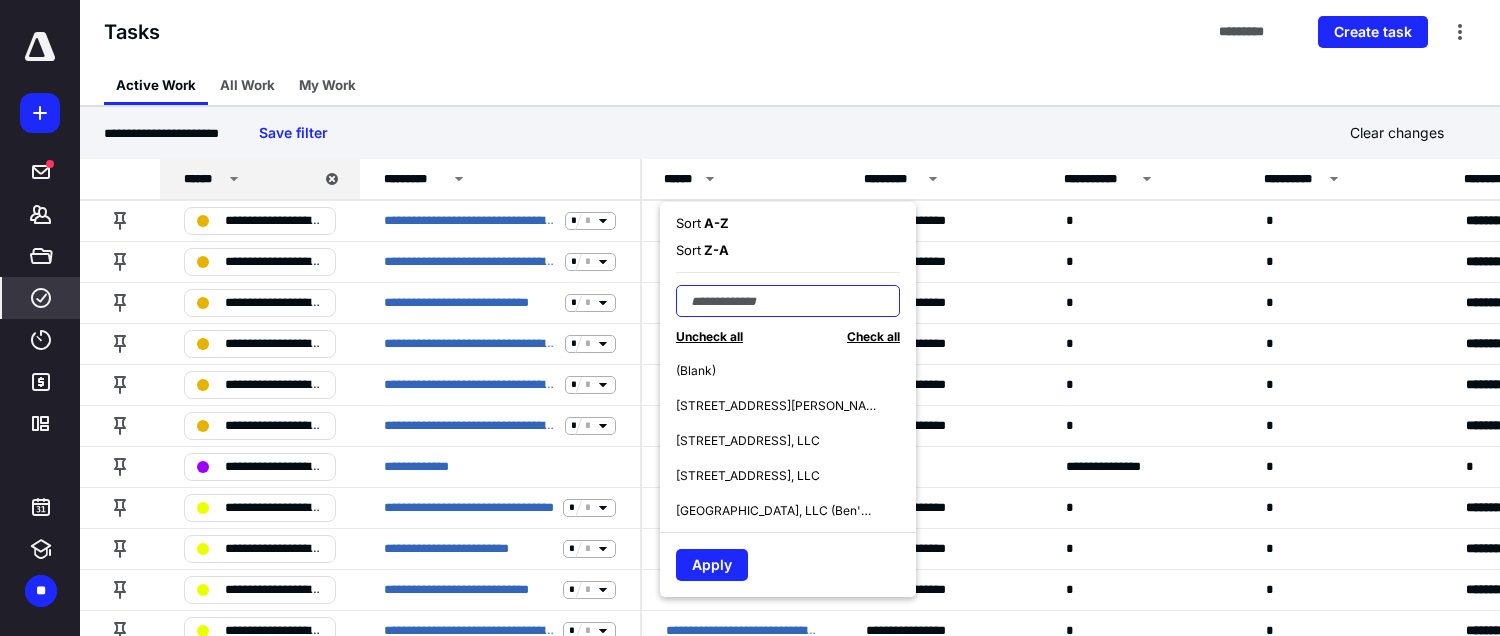 click at bounding box center (788, 301) 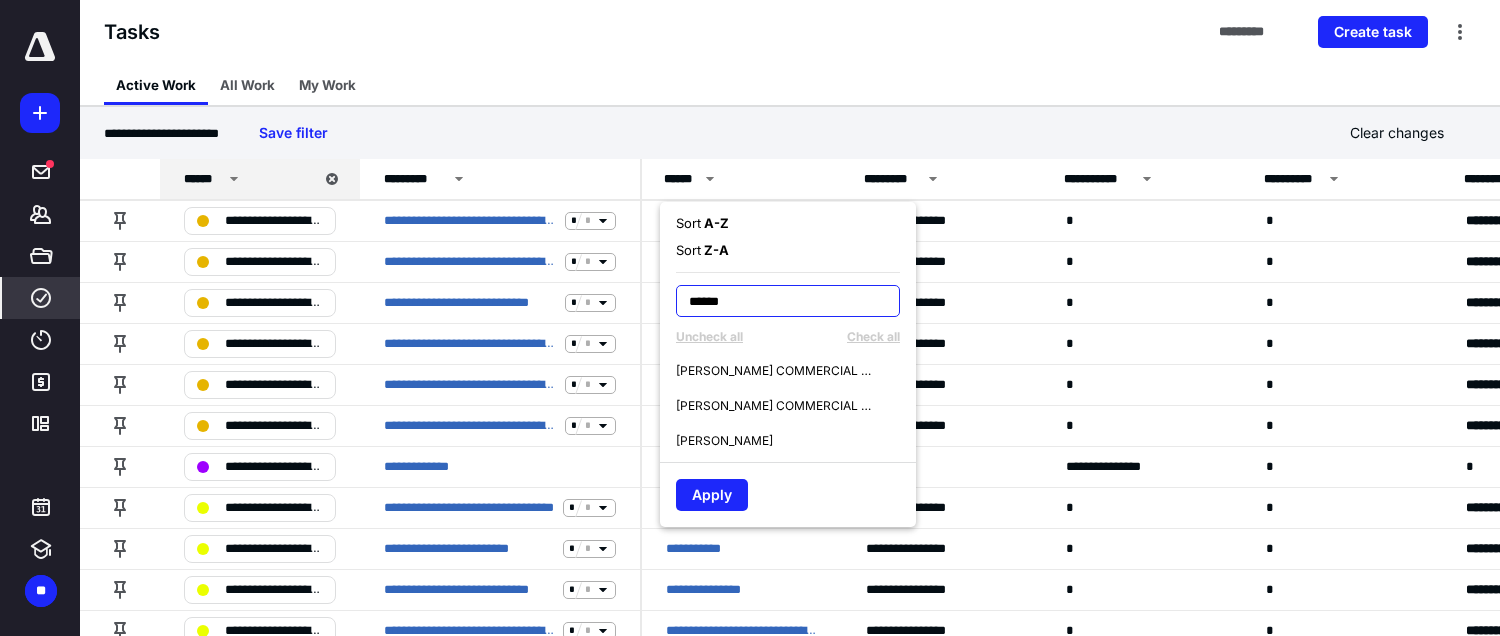 type on "******" 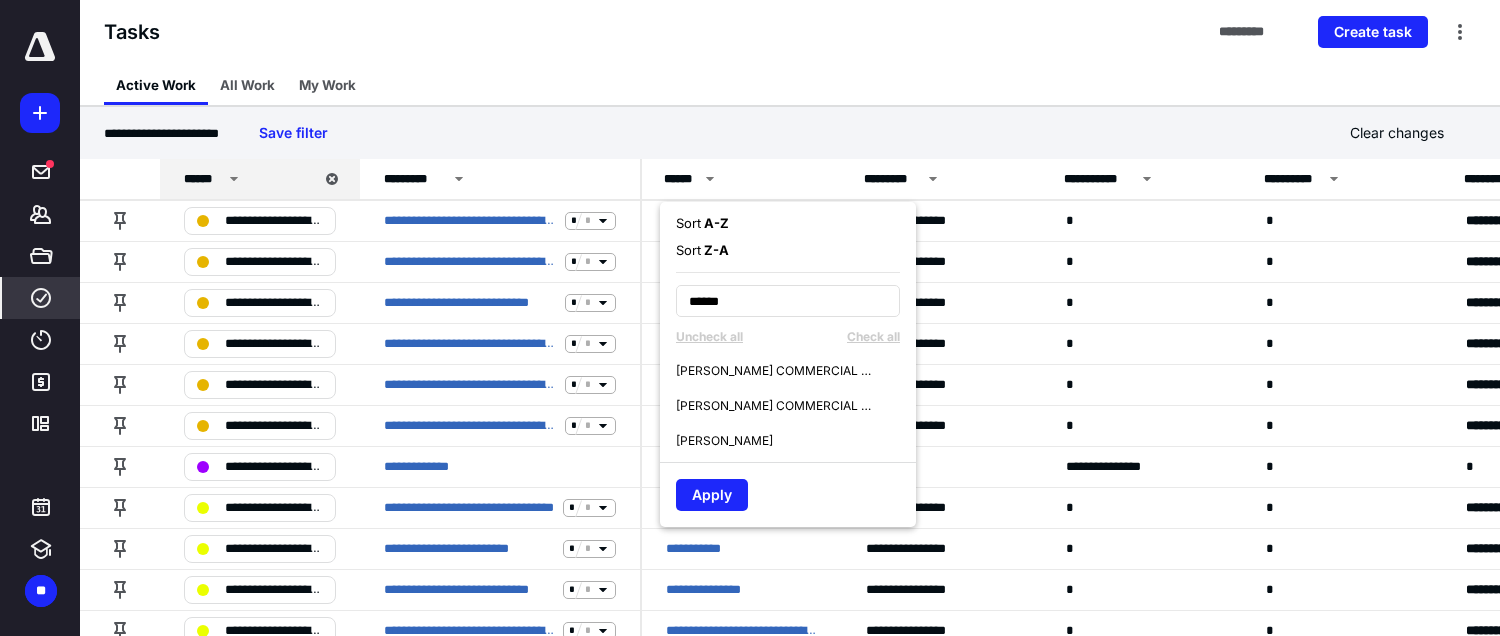 click on "WERNER COMMERCIAL HOLDINGS, LLC" at bounding box center (776, 406) 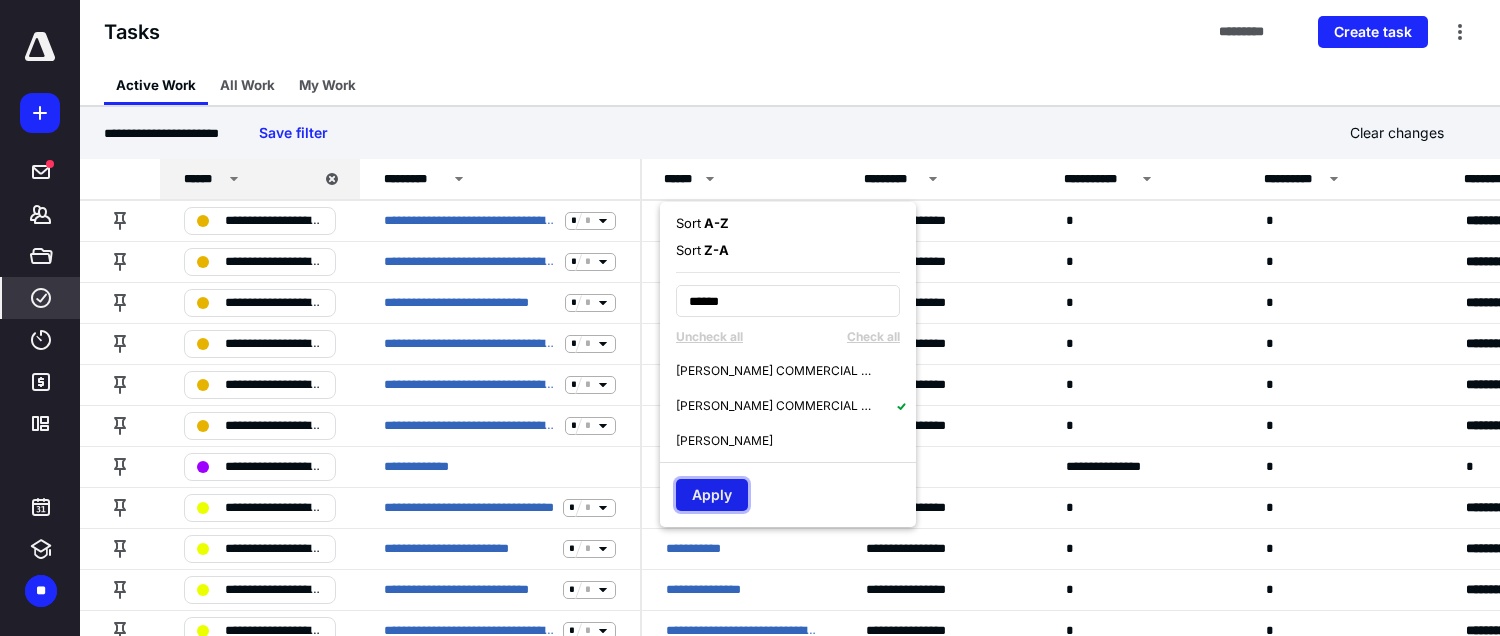 click on "Apply" at bounding box center (712, 495) 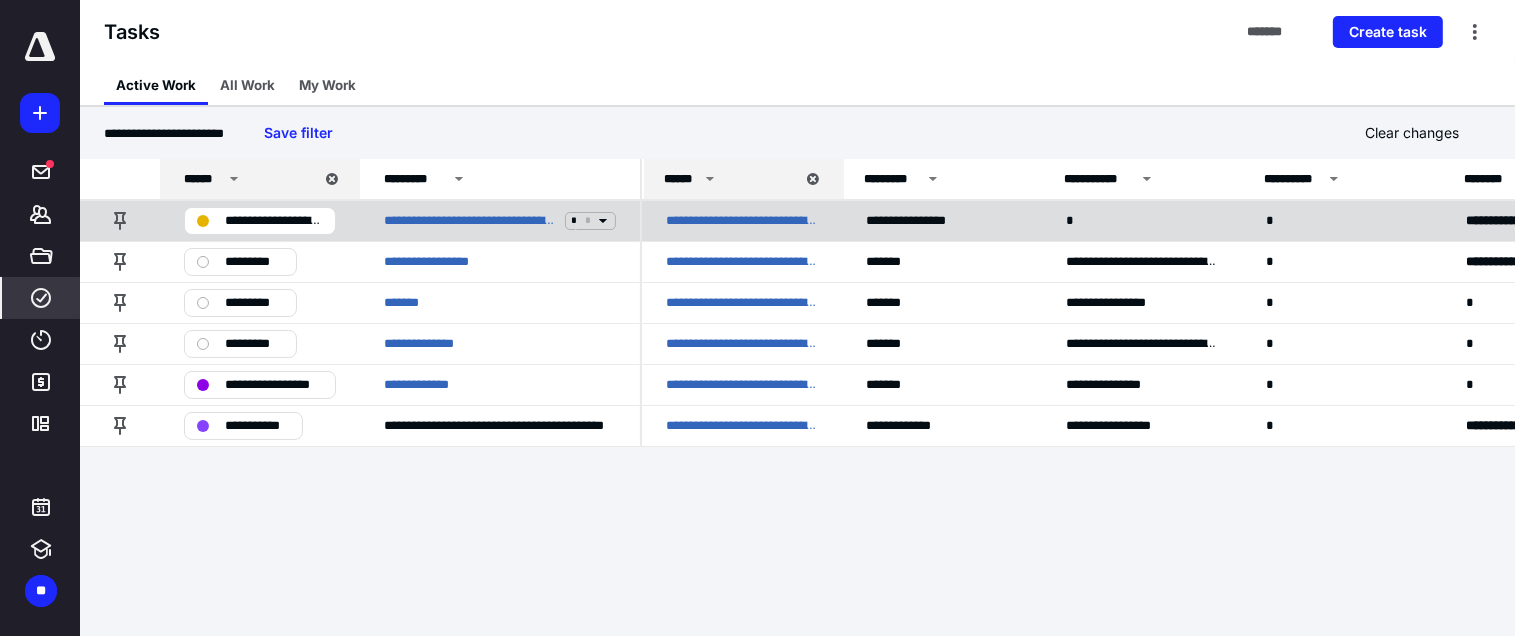 click on "**********" at bounding box center (274, 221) 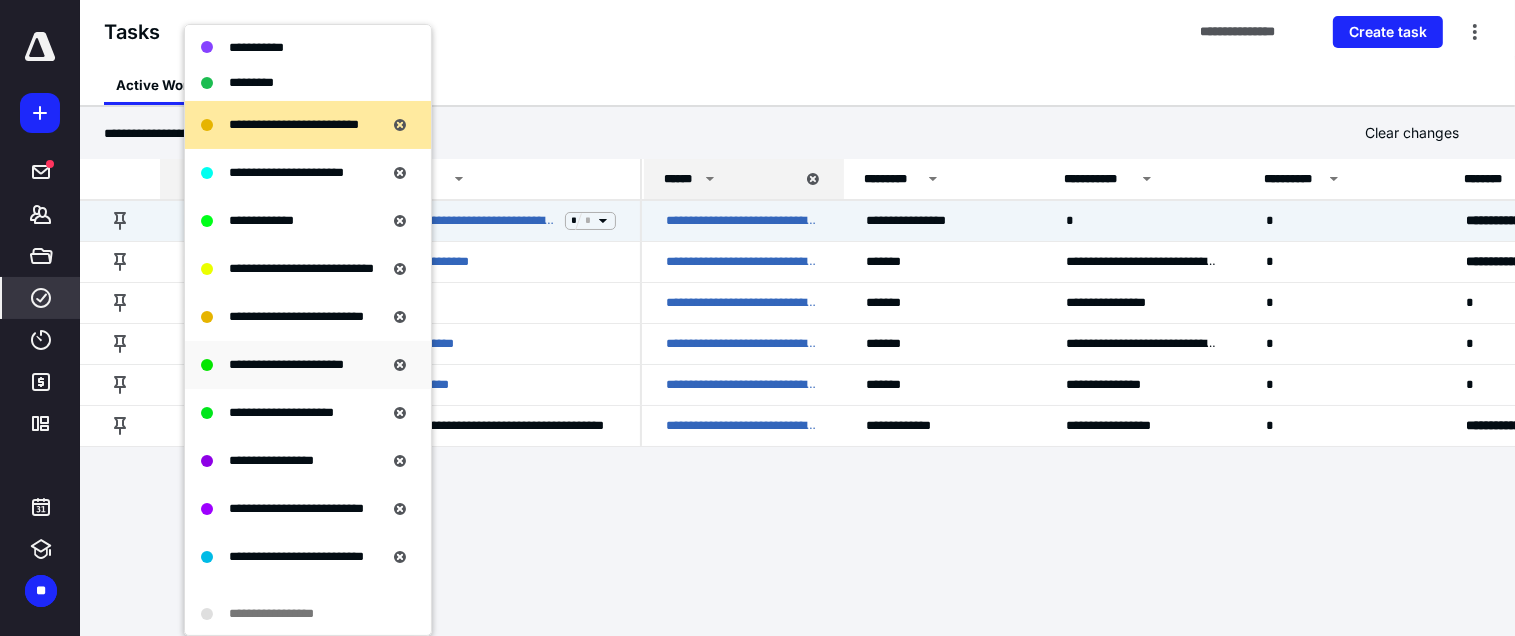 scroll, scrollTop: 300, scrollLeft: 0, axis: vertical 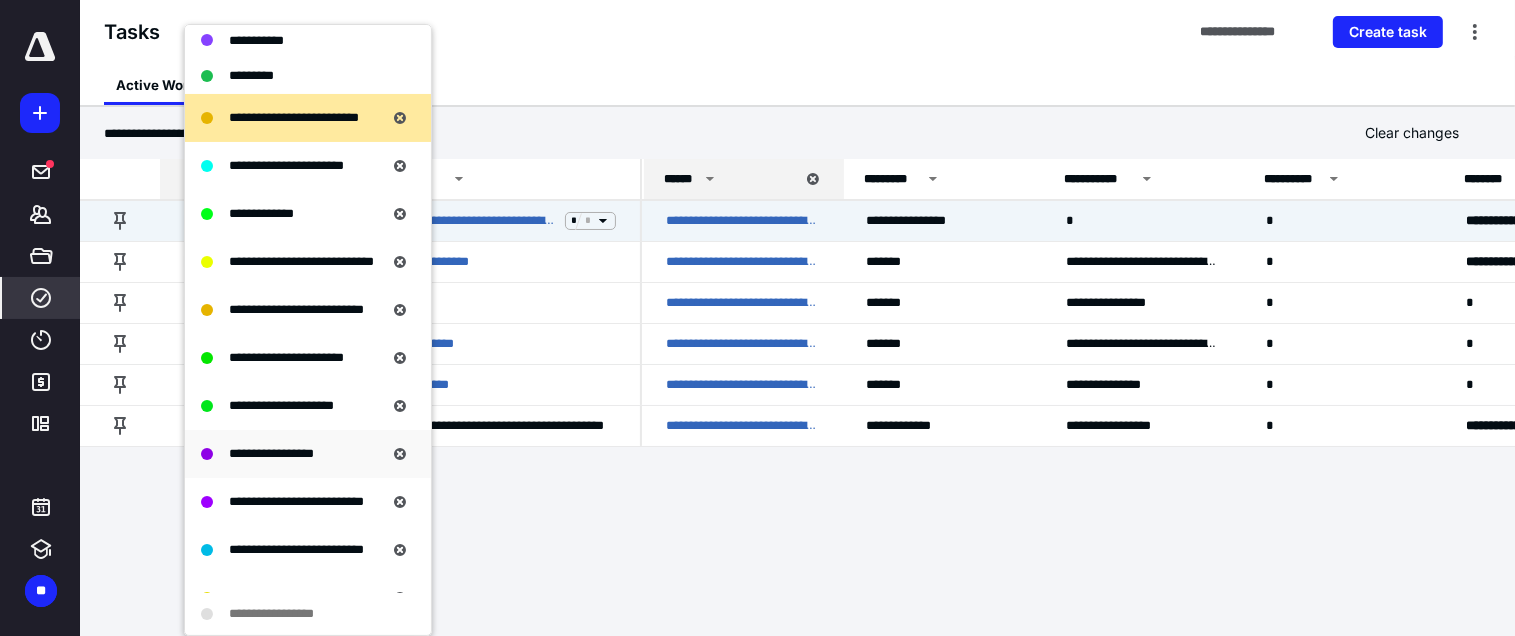 click on "**********" at bounding box center (308, 454) 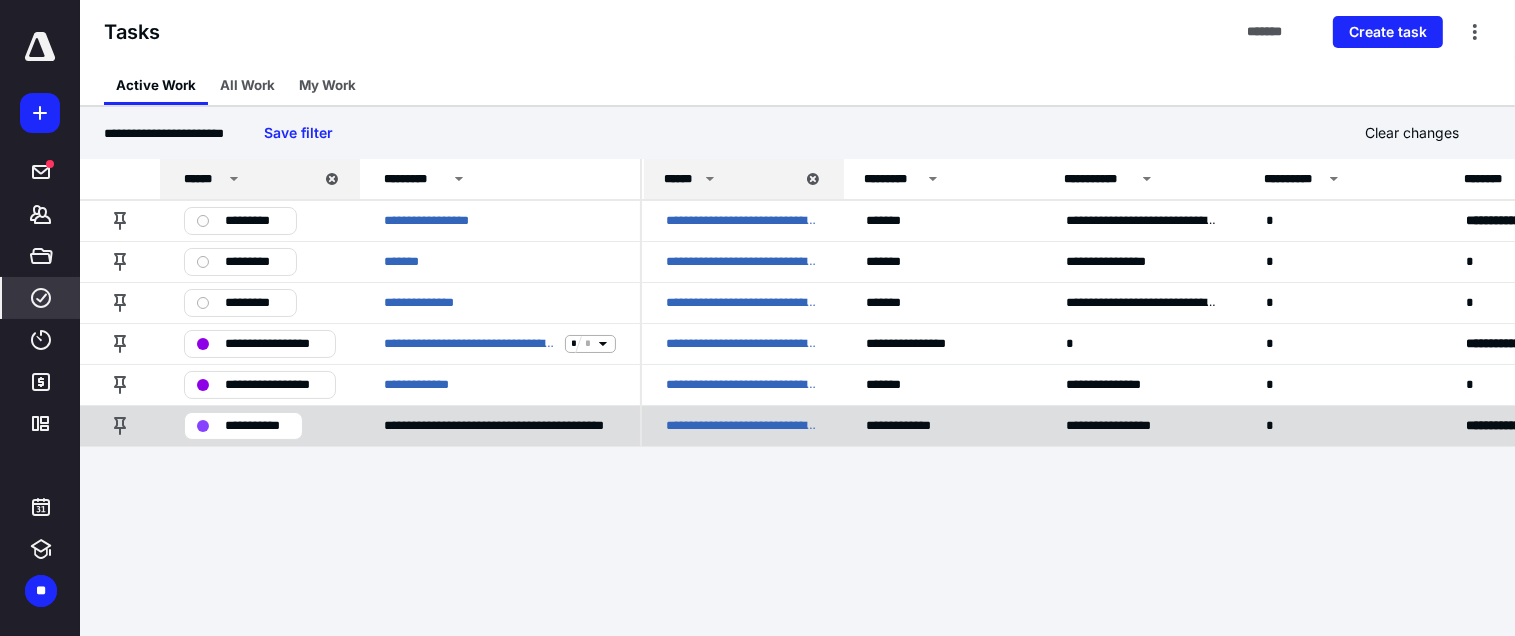 click on "**********" at bounding box center (257, 426) 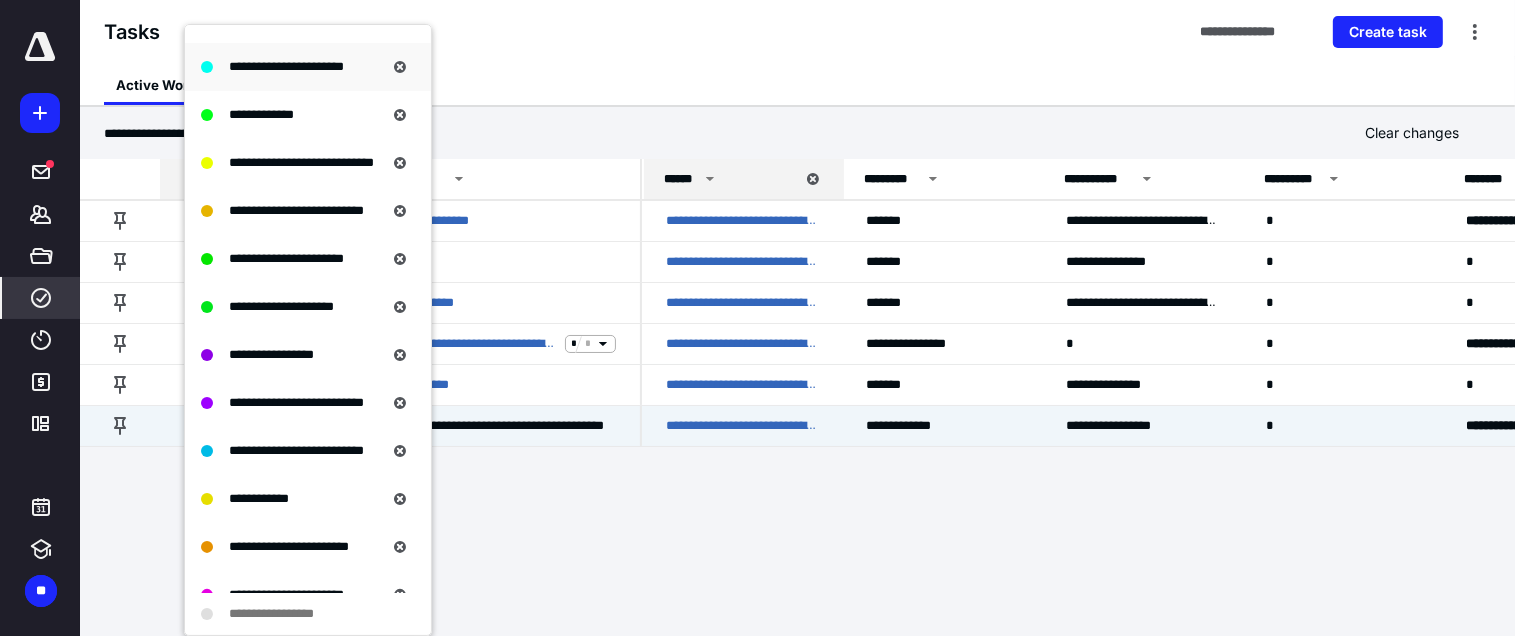 scroll, scrollTop: 400, scrollLeft: 0, axis: vertical 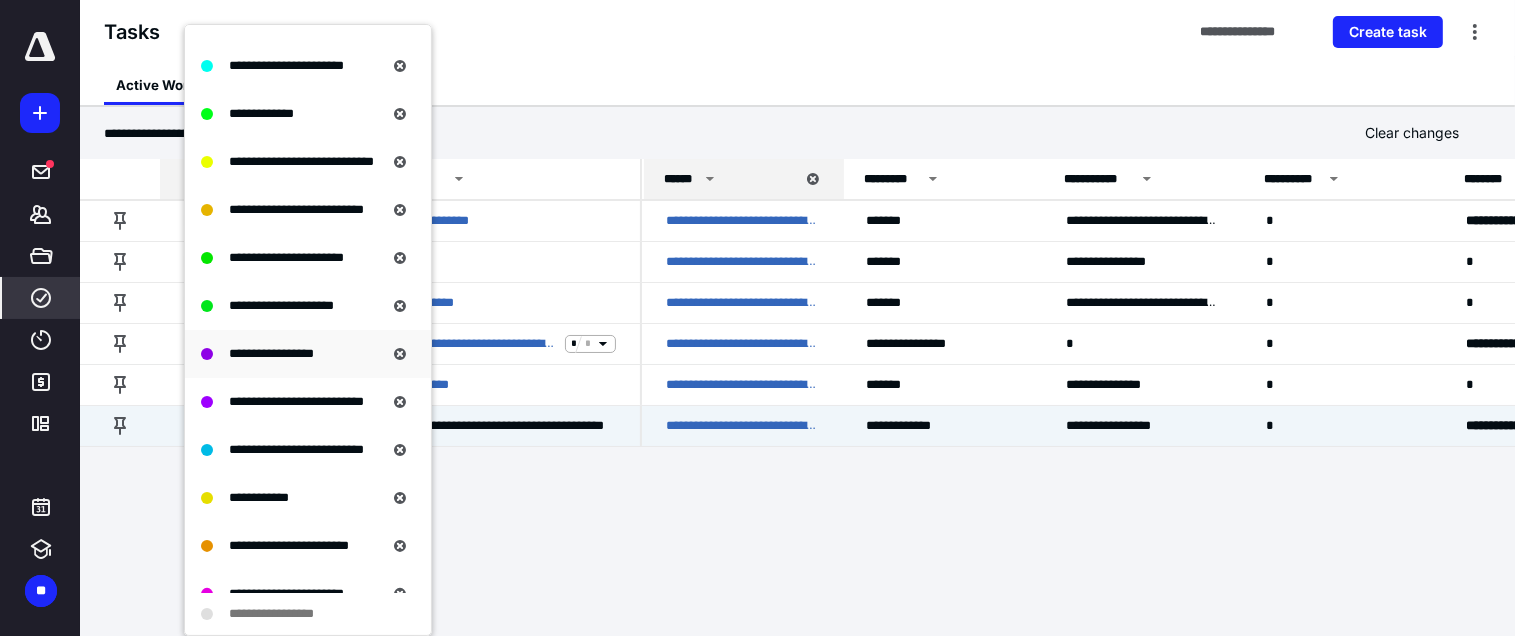click on "**********" at bounding box center [271, 353] 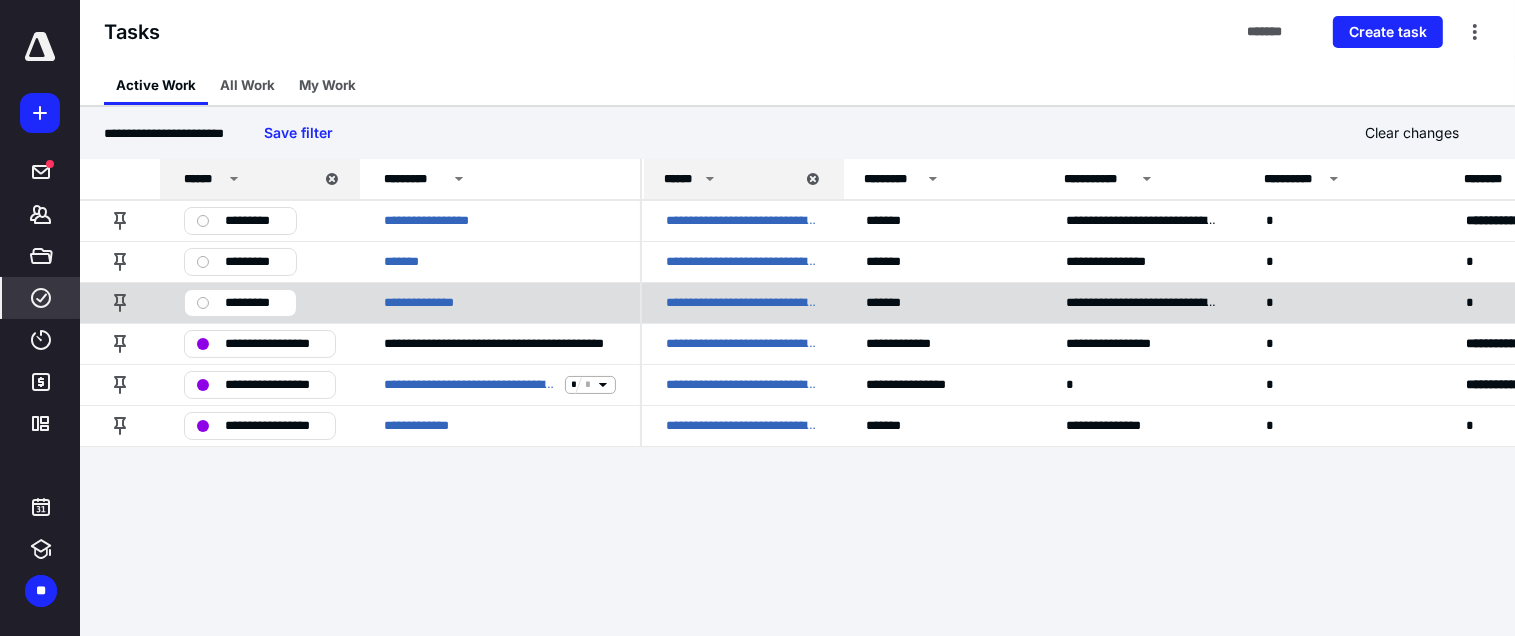 click on "*********" at bounding box center [254, 303] 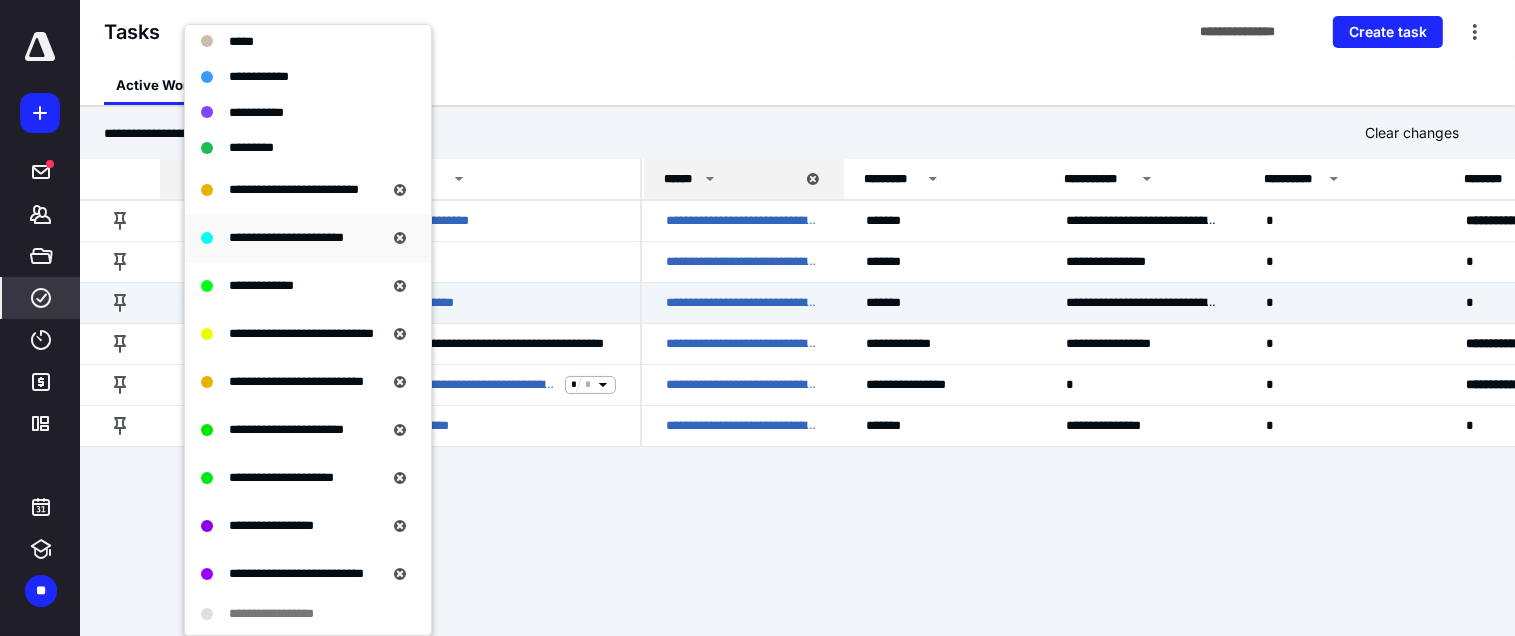 scroll, scrollTop: 400, scrollLeft: 0, axis: vertical 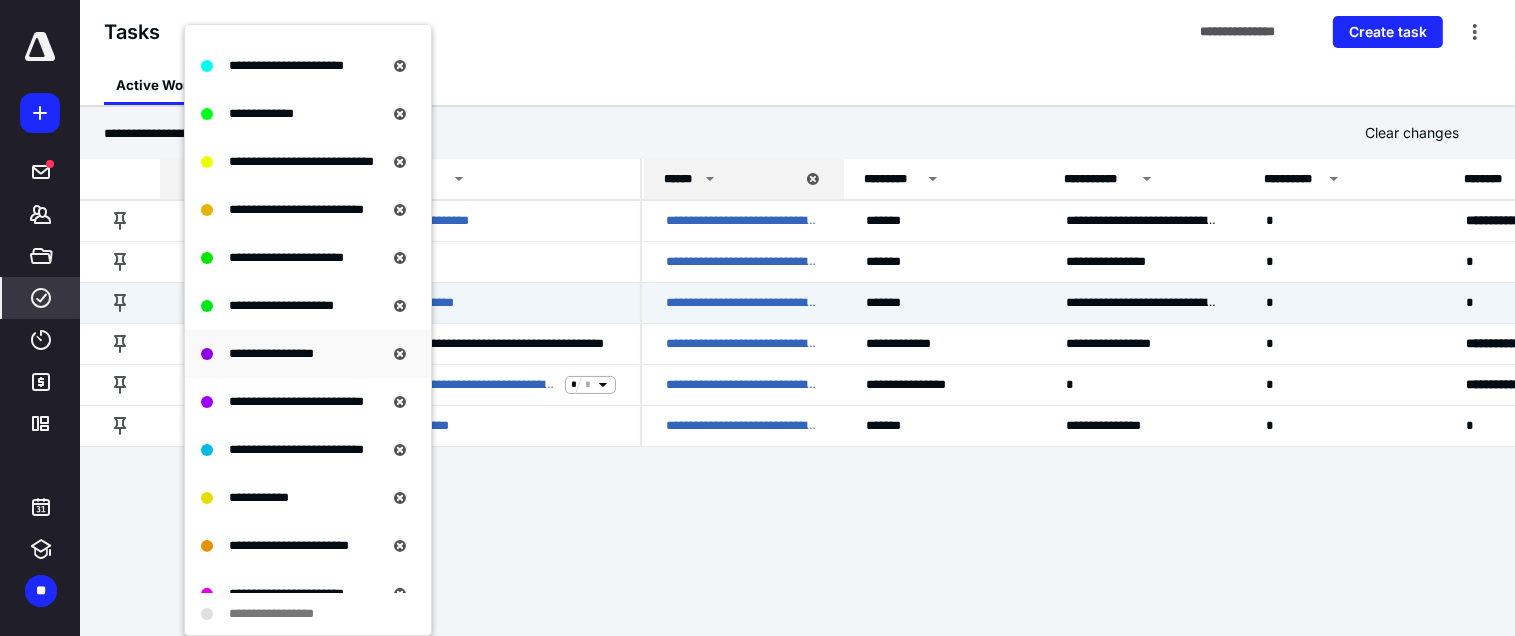click on "**********" at bounding box center [271, 353] 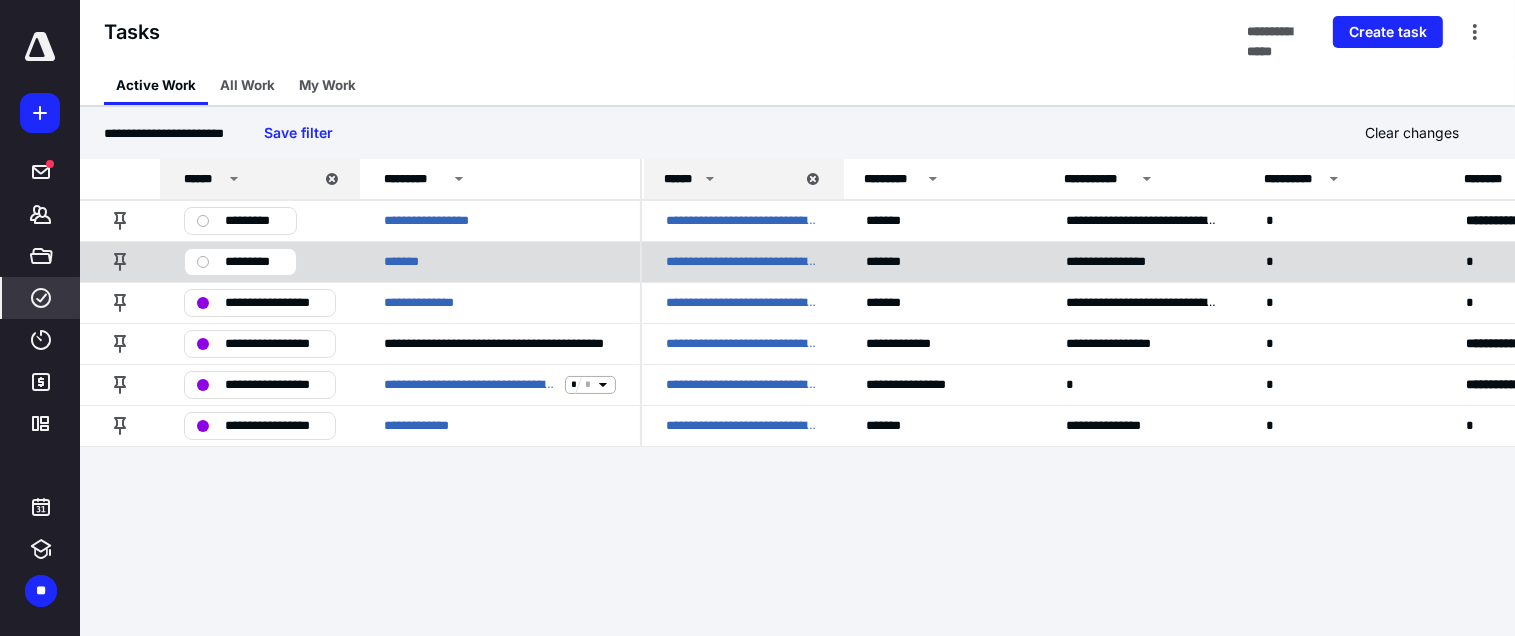 click on "*********" at bounding box center [254, 262] 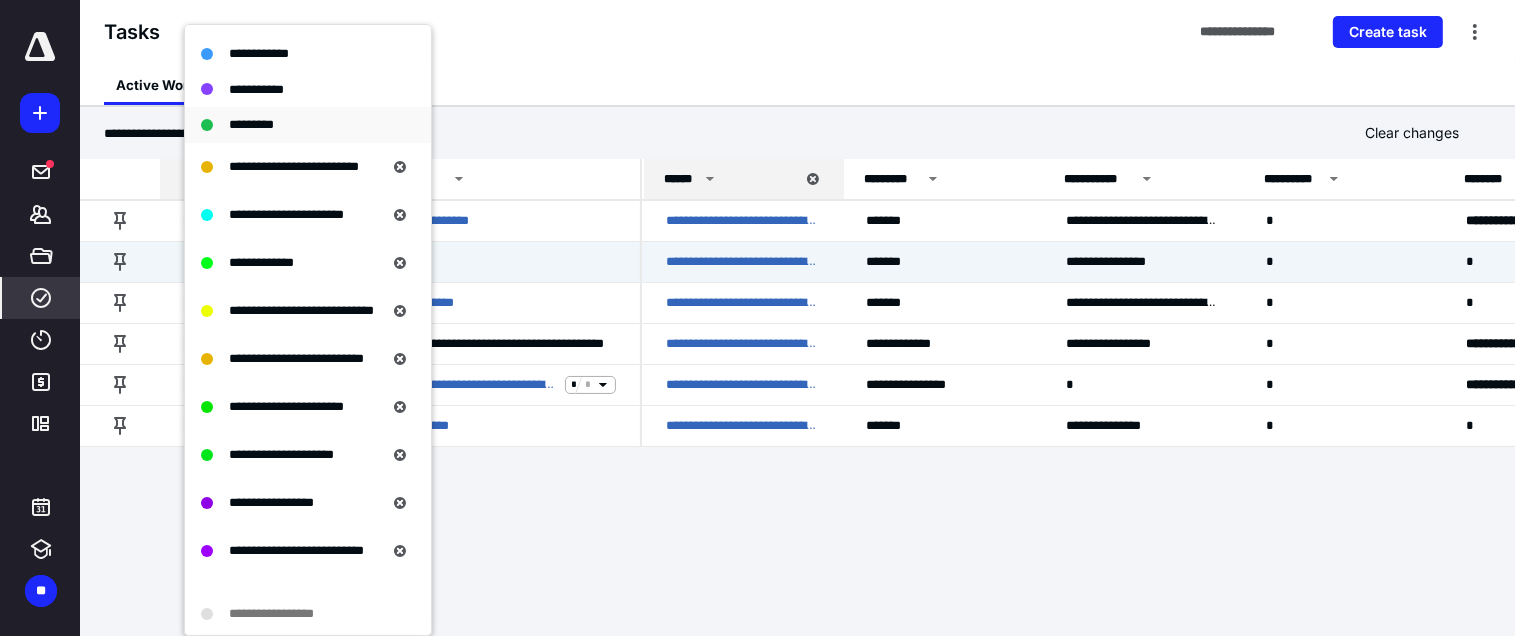 scroll, scrollTop: 300, scrollLeft: 0, axis: vertical 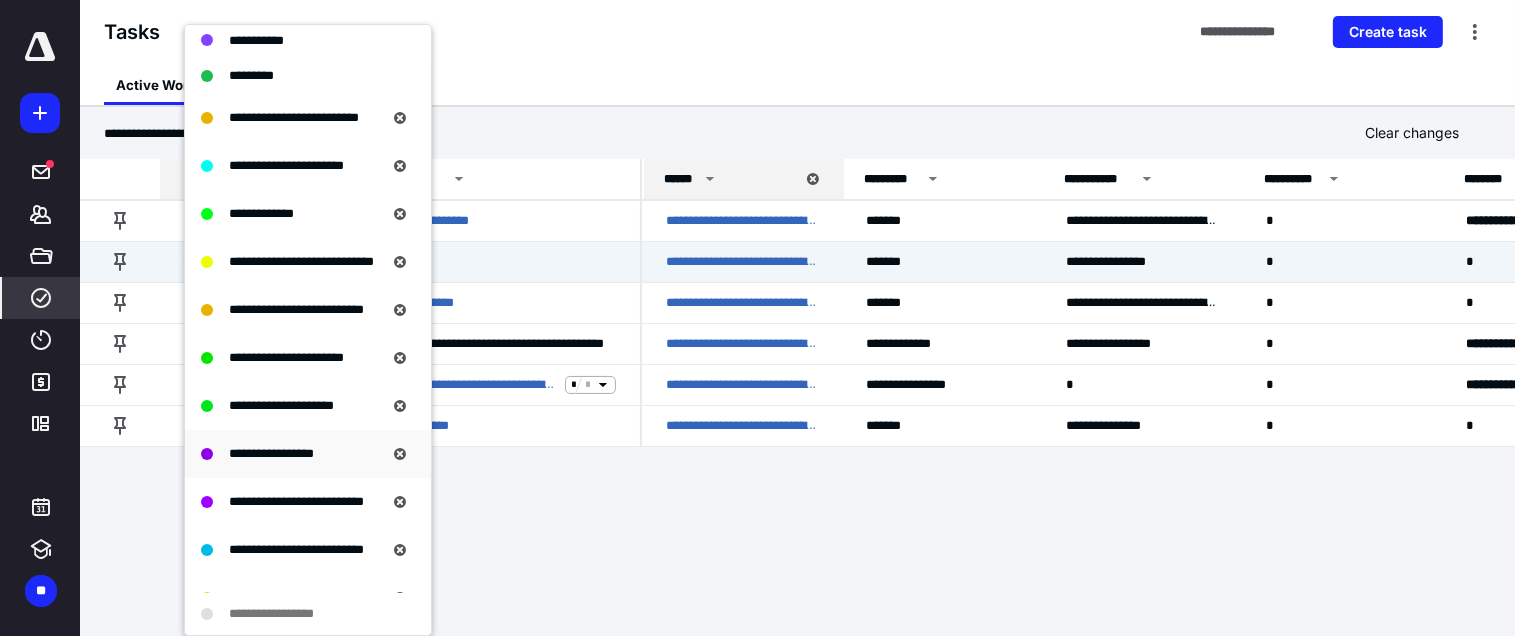 click on "**********" at bounding box center (271, 453) 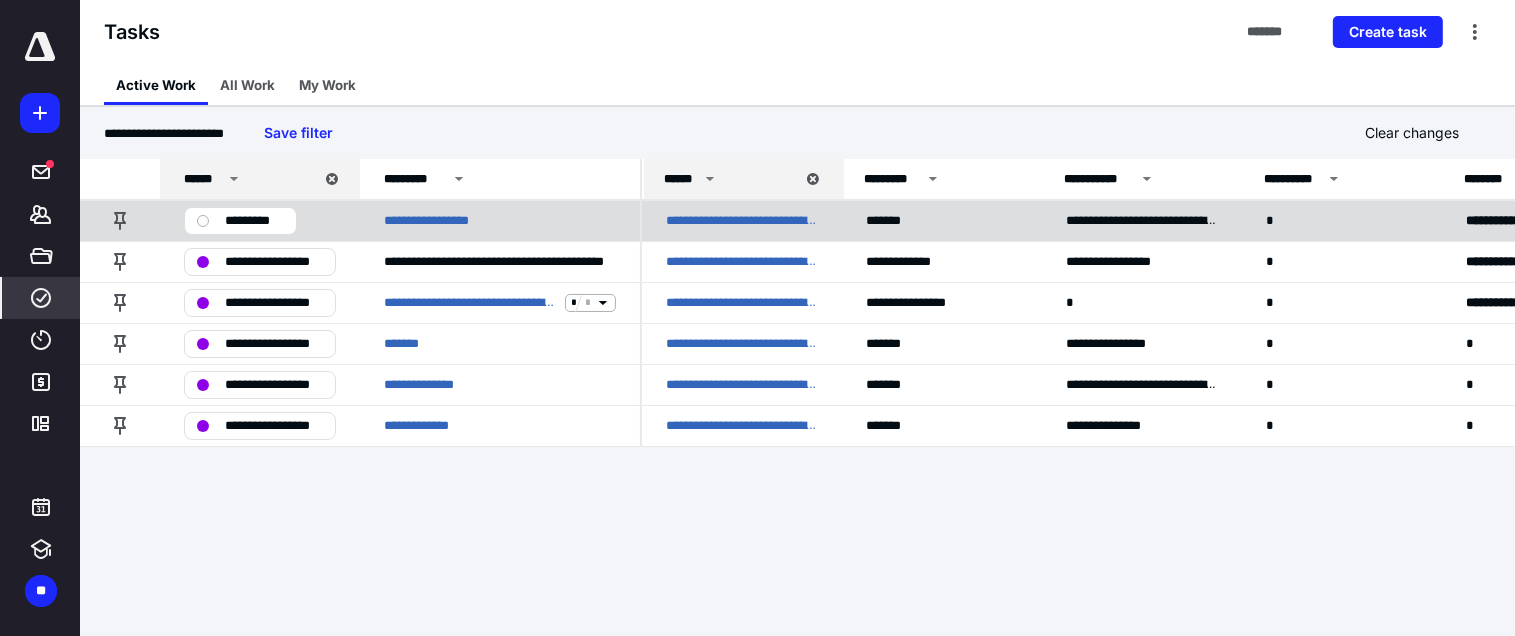 click on "*********" at bounding box center [254, 221] 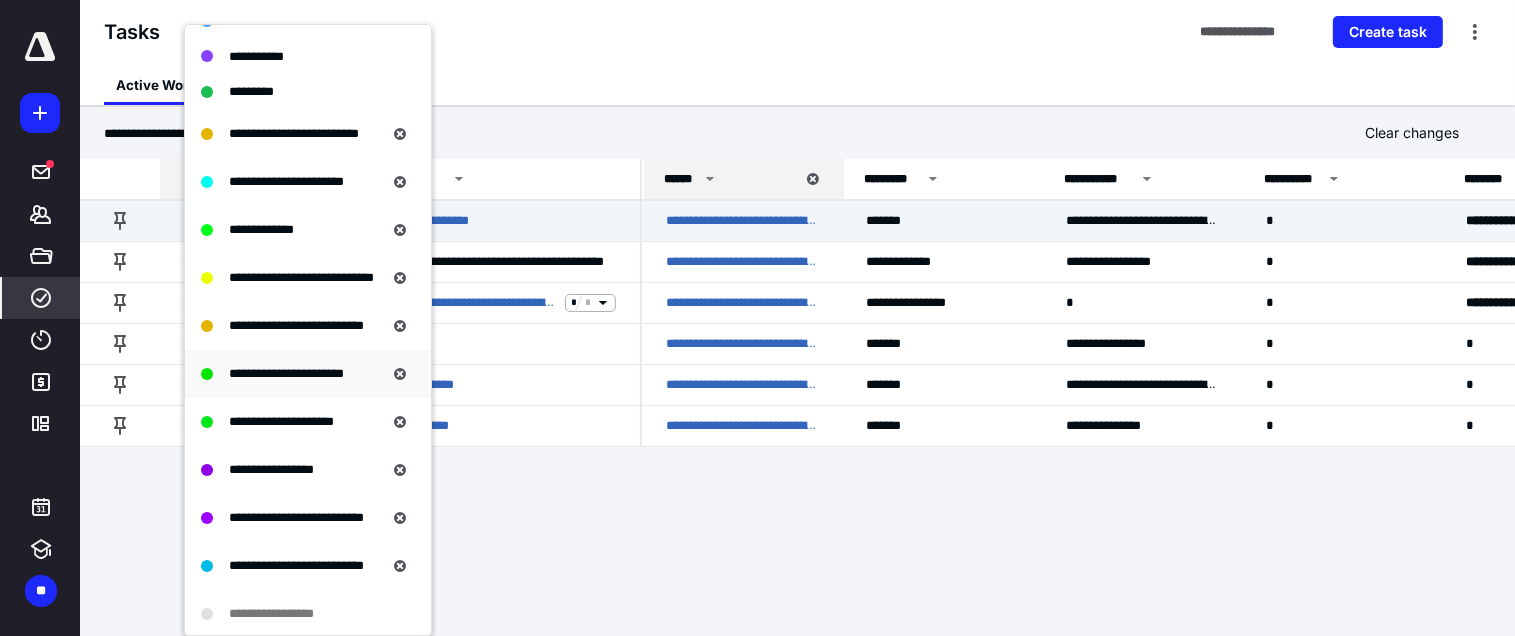 scroll, scrollTop: 300, scrollLeft: 0, axis: vertical 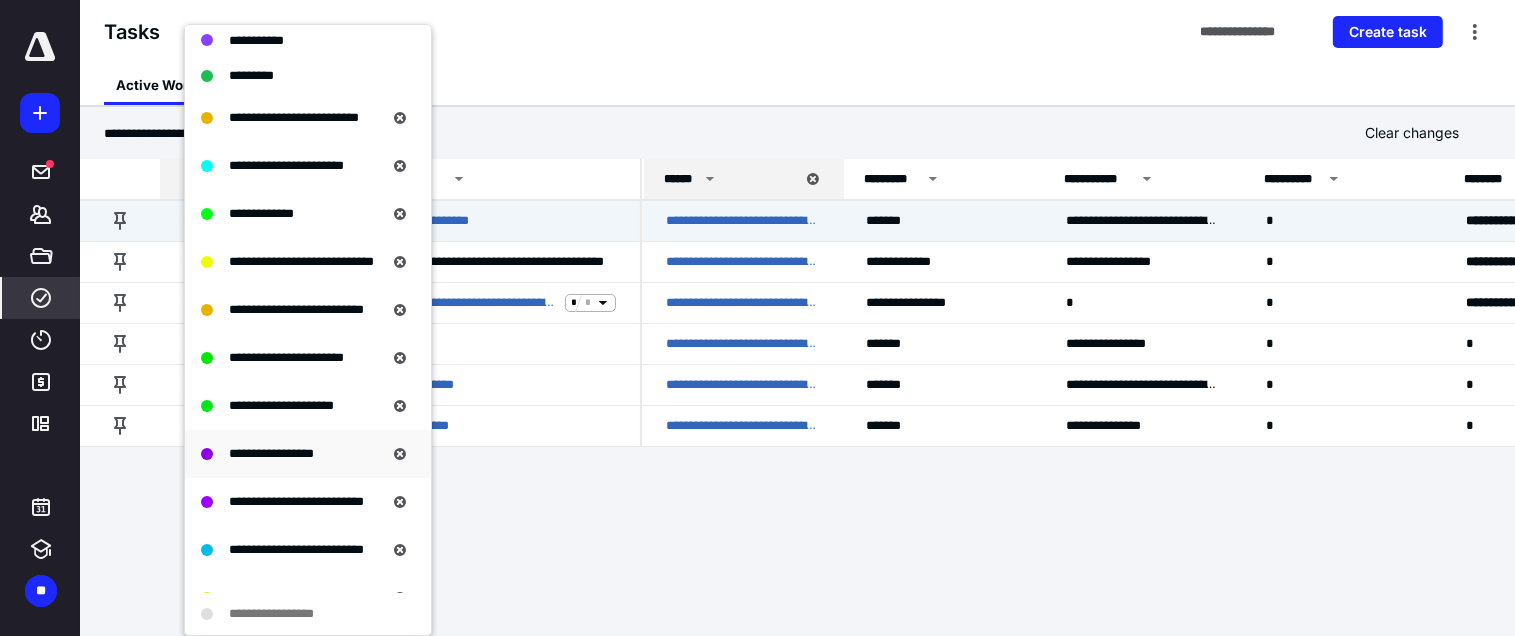 click on "**********" at bounding box center (271, 453) 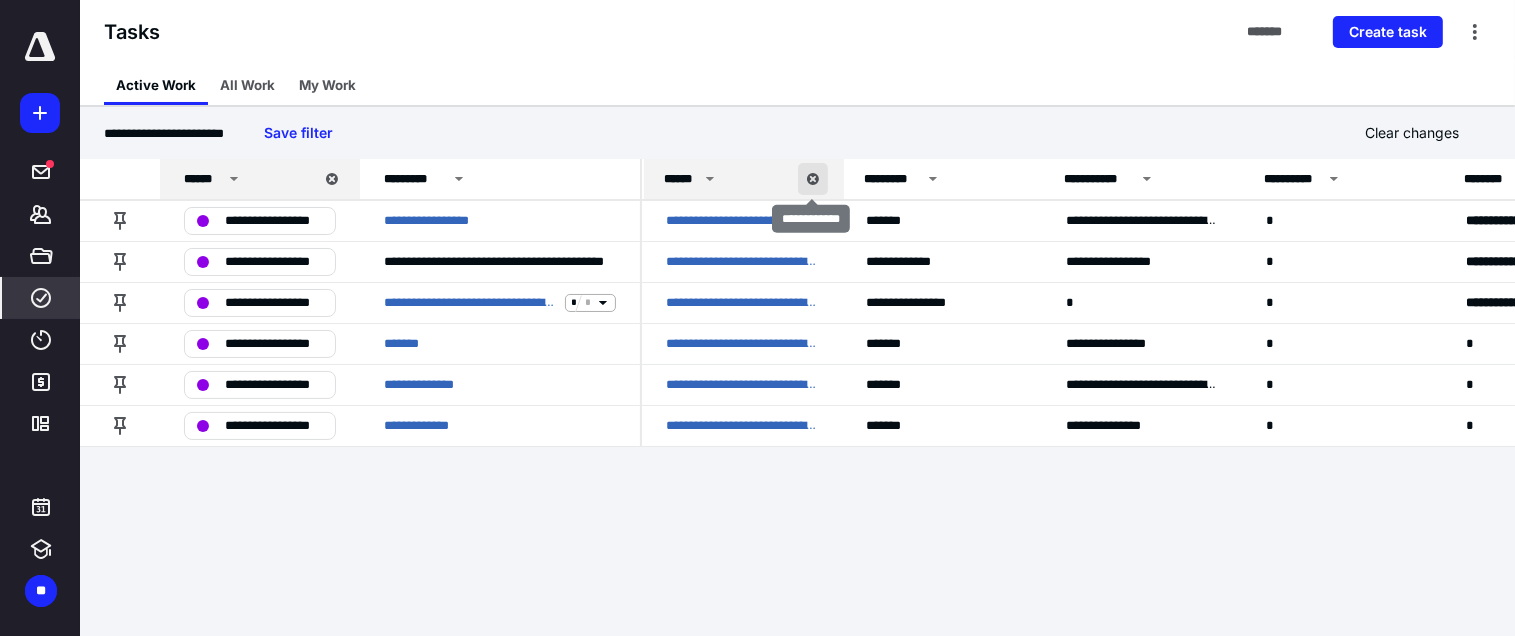 click at bounding box center (813, 179) 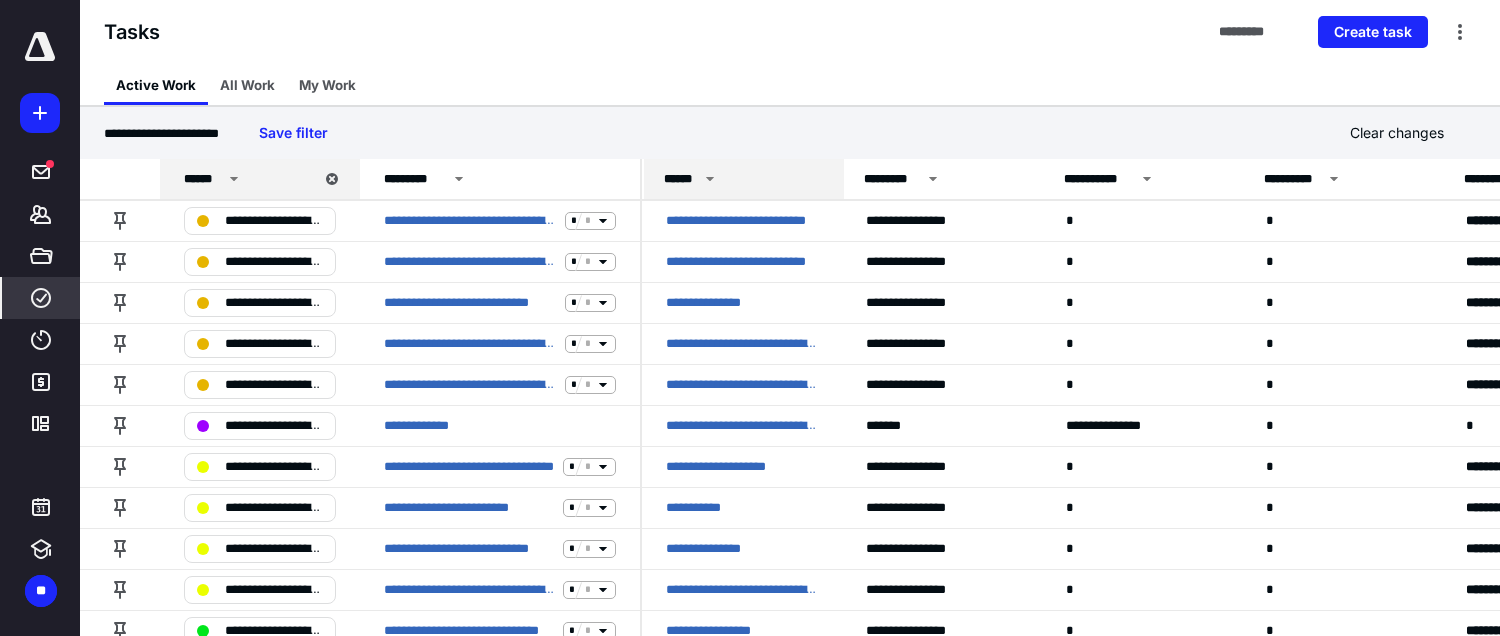click 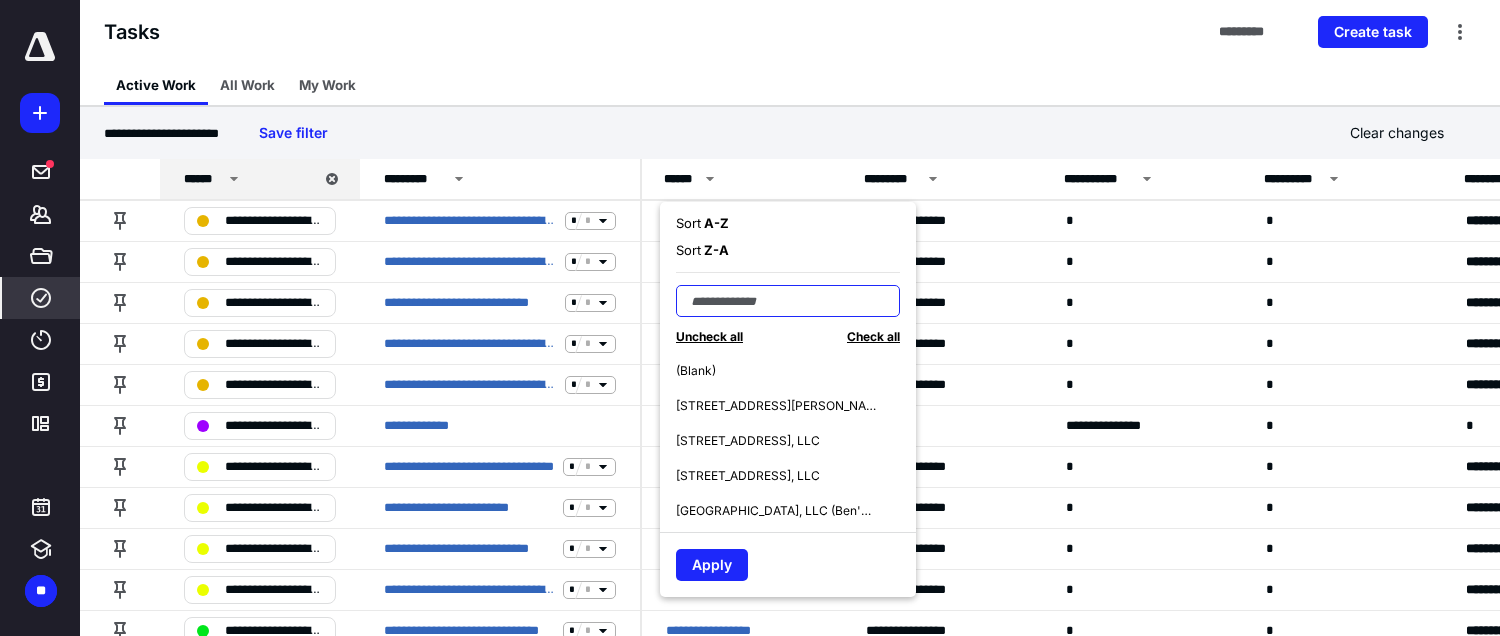 click at bounding box center [788, 301] 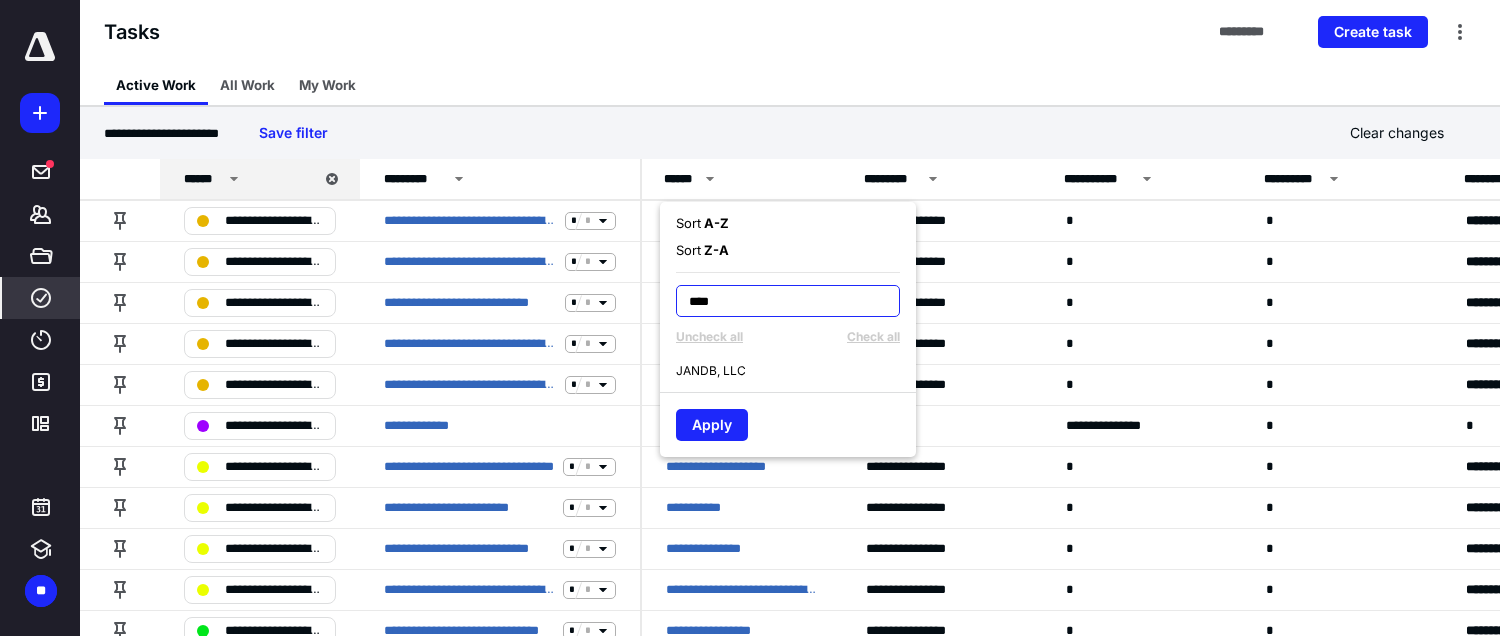 type on "****" 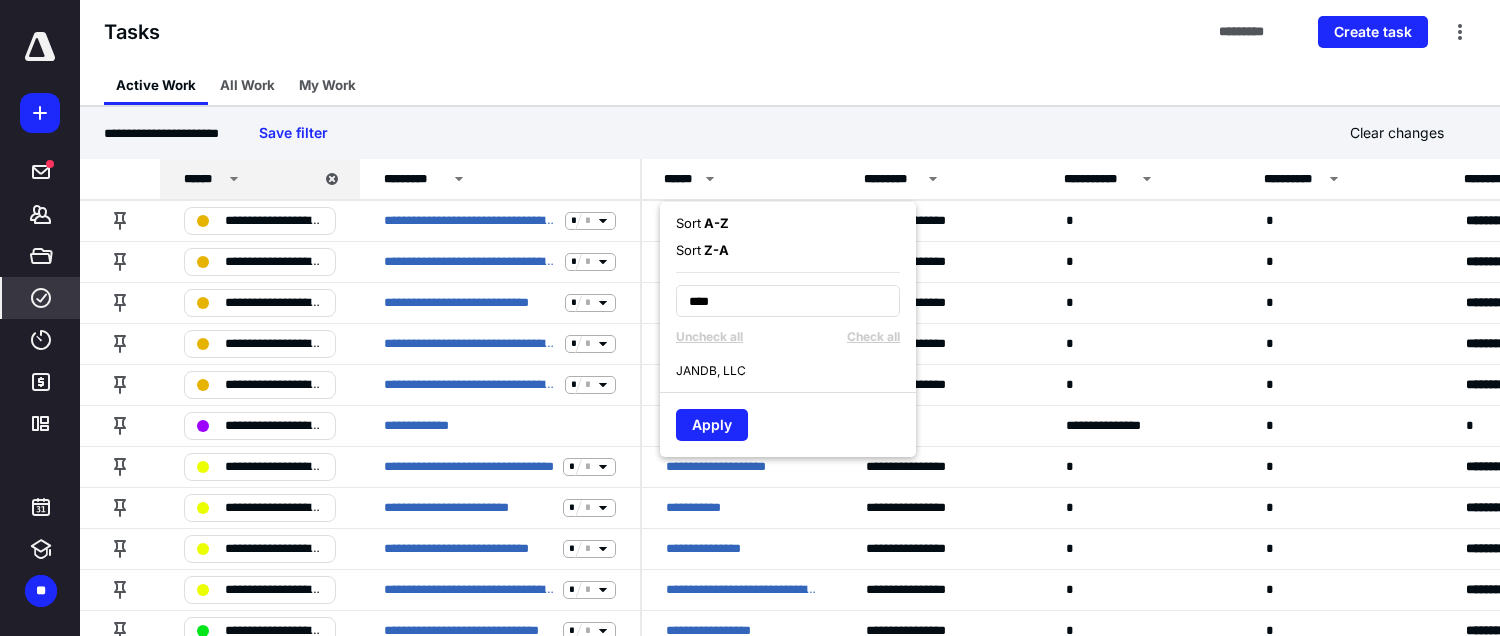 click on "JANDB, LLC" at bounding box center [796, 370] 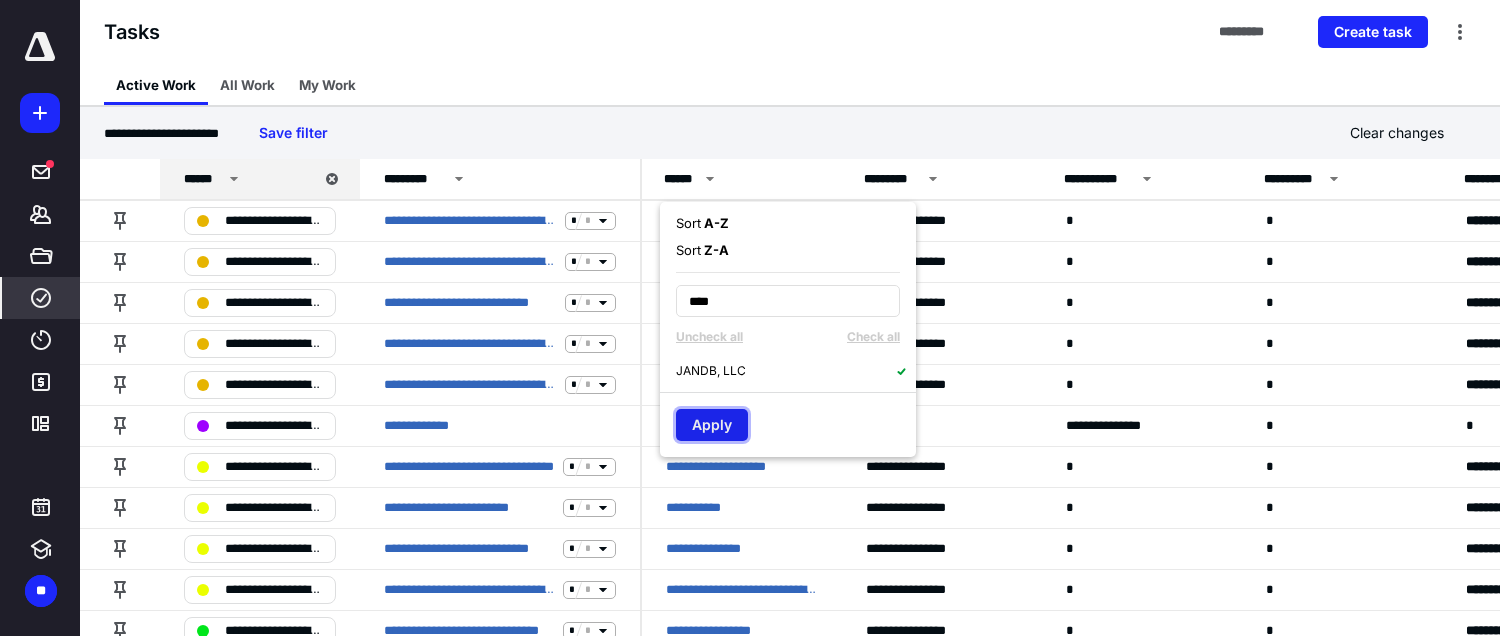 click on "Apply" at bounding box center [712, 425] 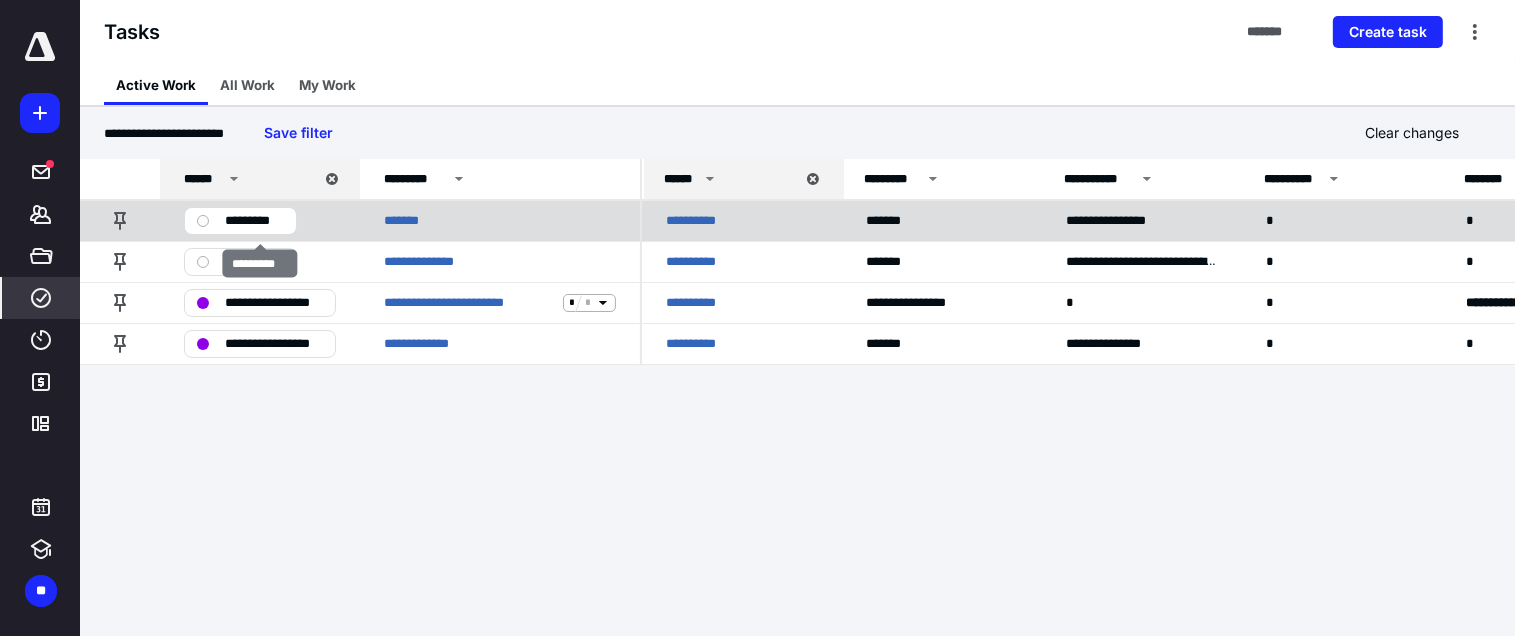 click on "*********" at bounding box center [254, 221] 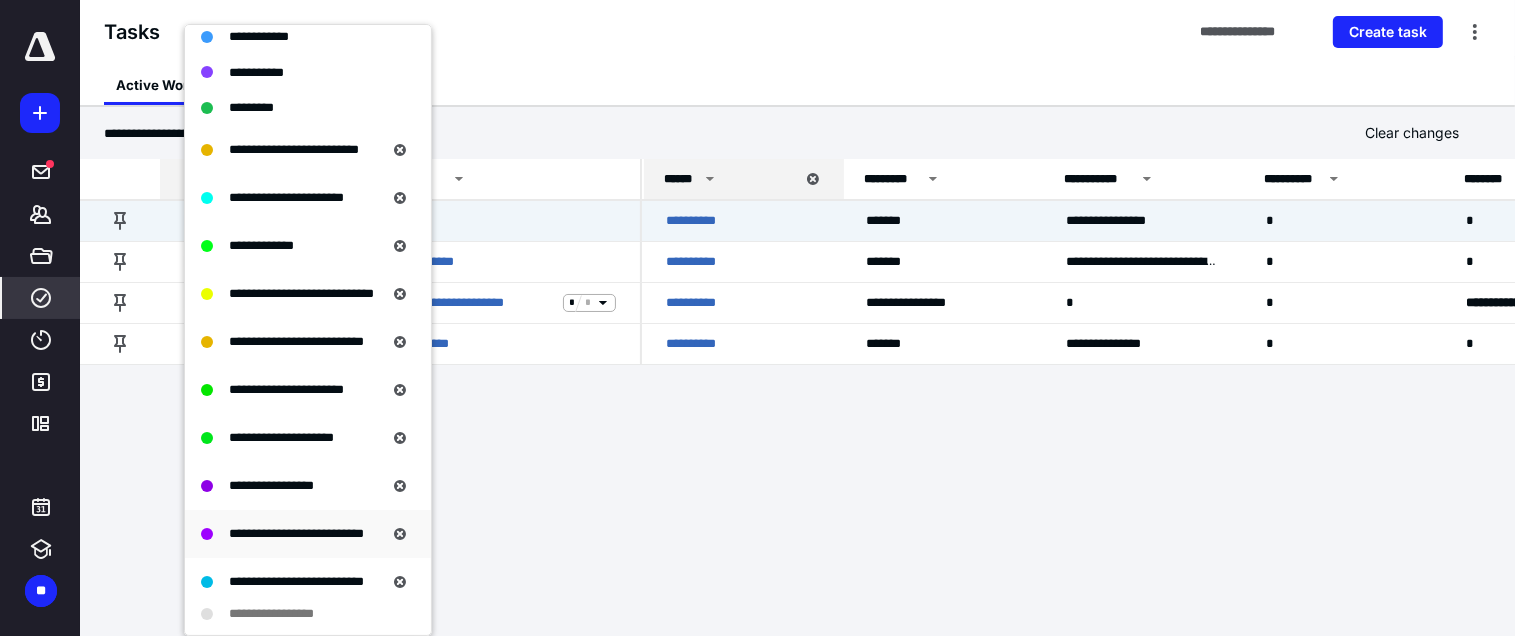 scroll, scrollTop: 300, scrollLeft: 0, axis: vertical 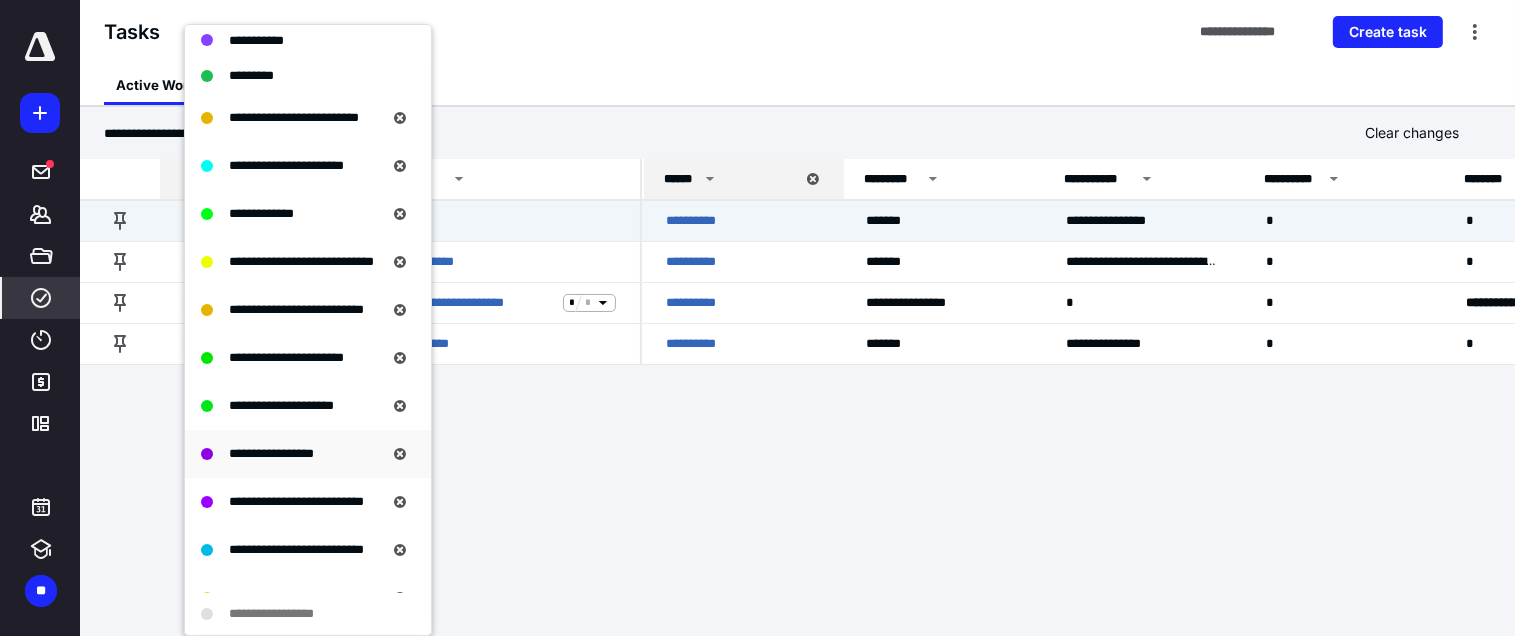 click on "**********" at bounding box center [308, 454] 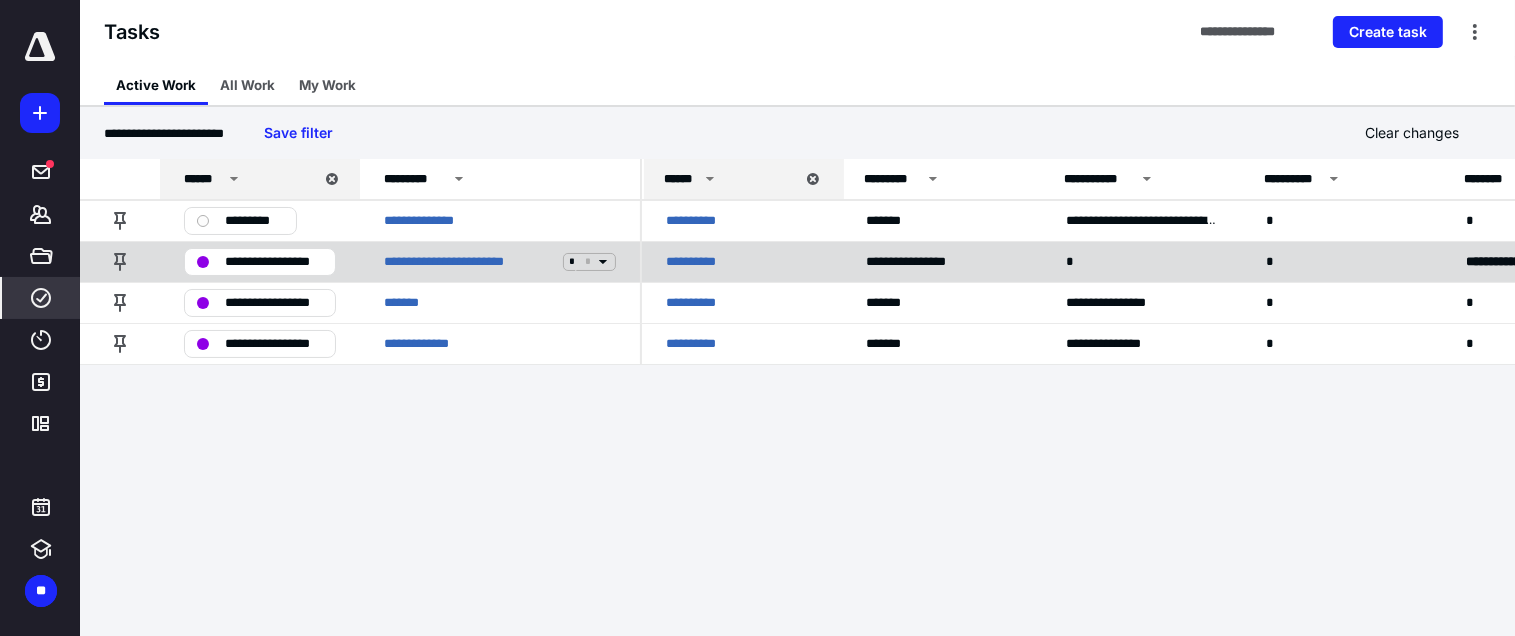 click on "**********" at bounding box center [274, 262] 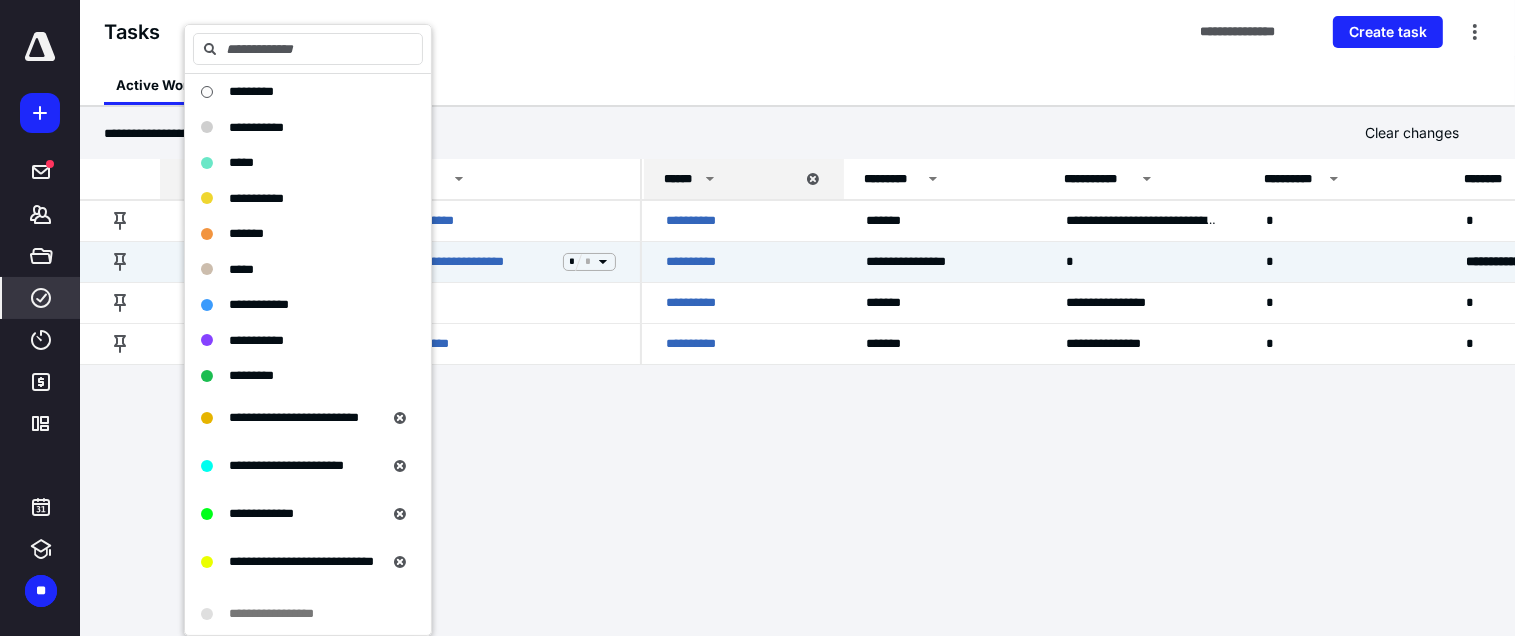 click on "**********" at bounding box center (797, 32) 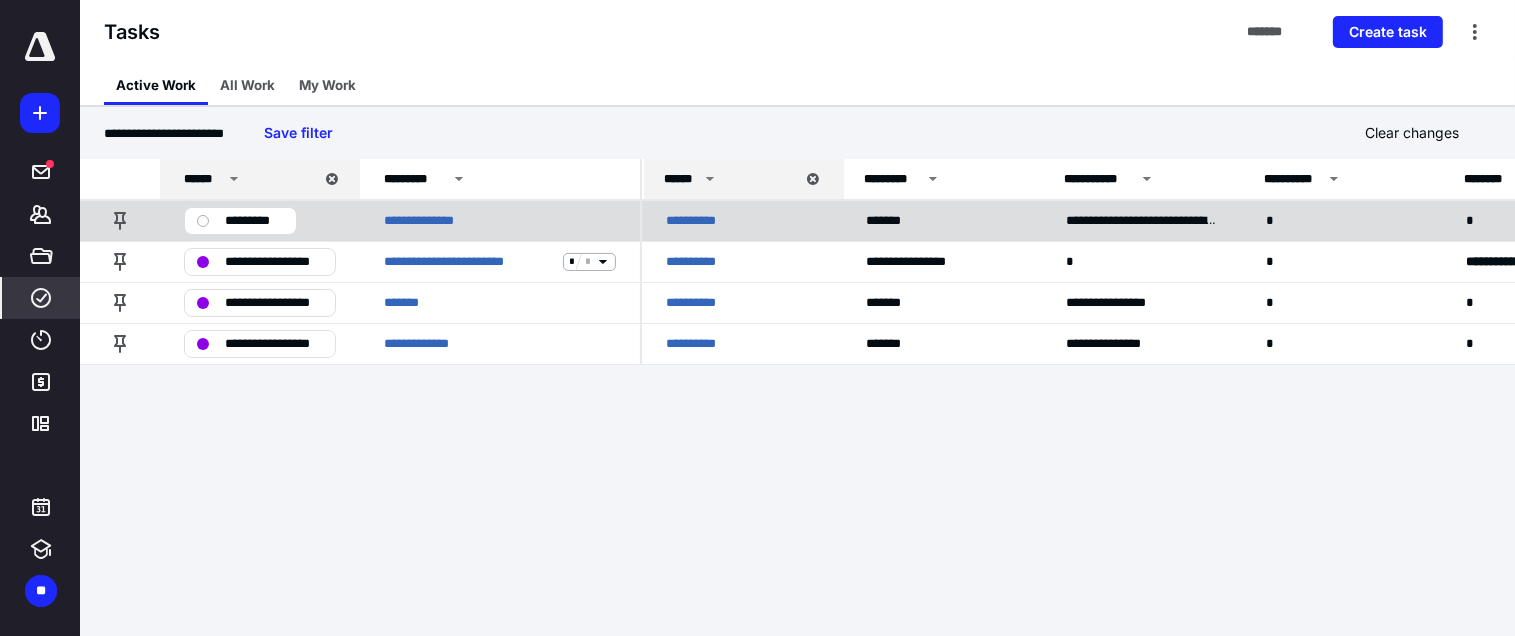 click on "*********" at bounding box center [254, 221] 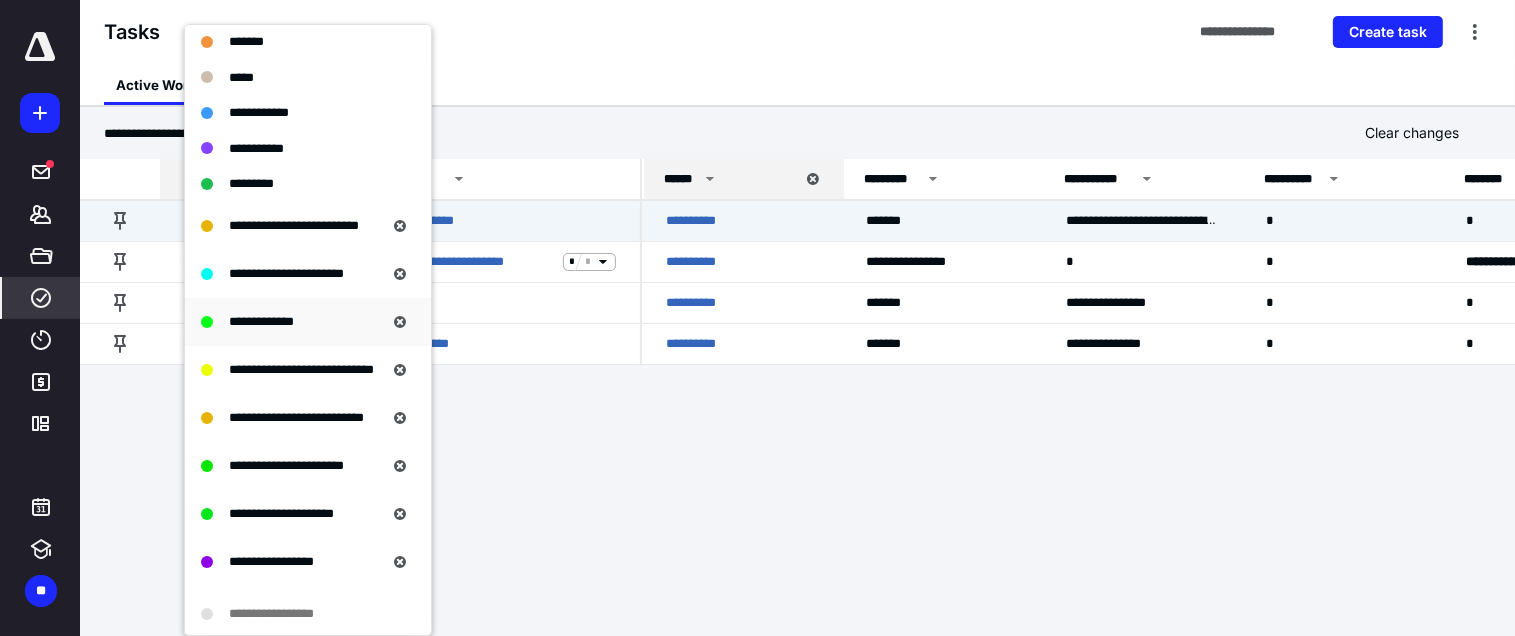 scroll, scrollTop: 472, scrollLeft: 0, axis: vertical 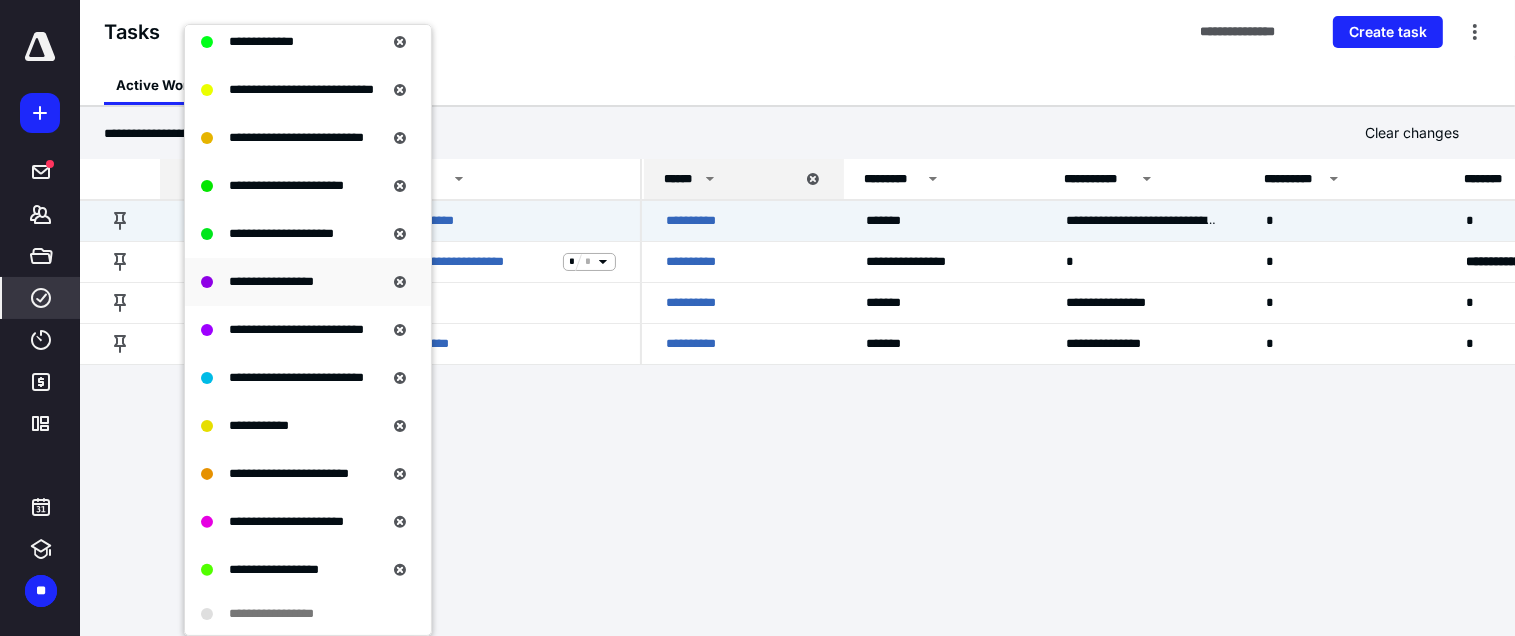 click on "**********" at bounding box center (271, 281) 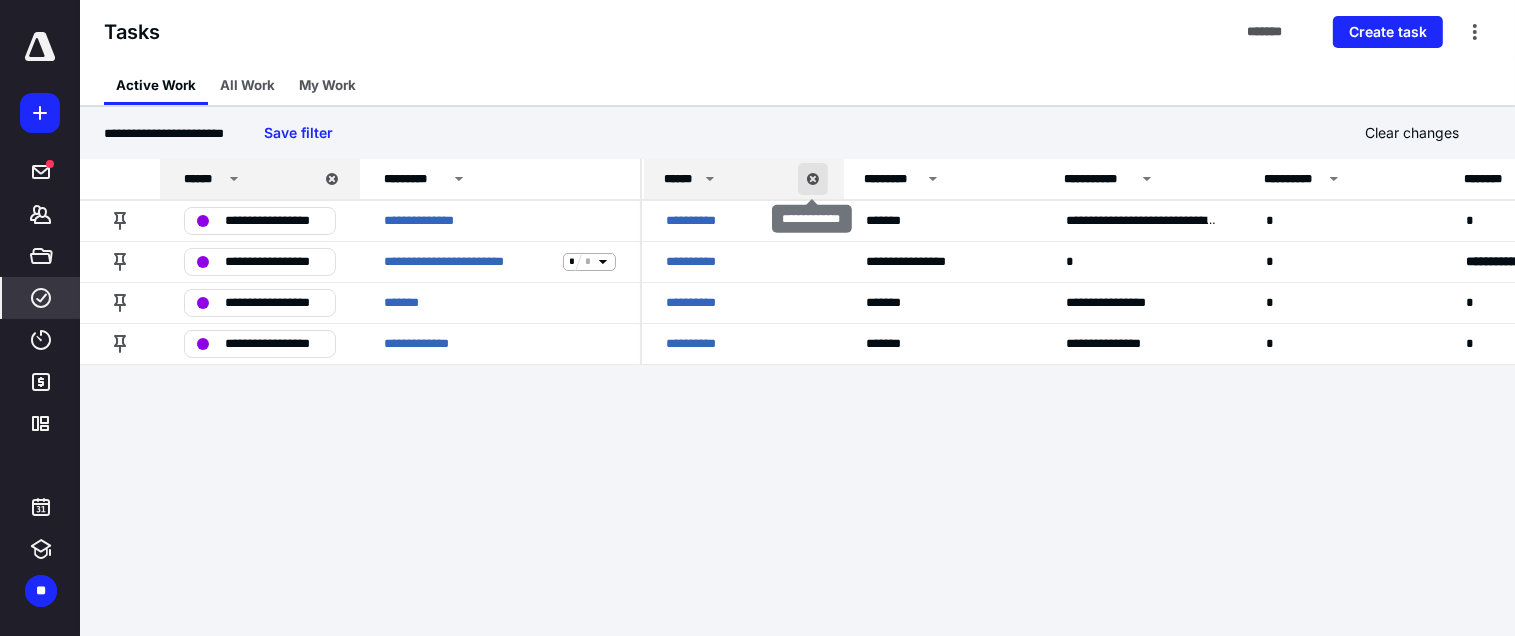 click at bounding box center (813, 179) 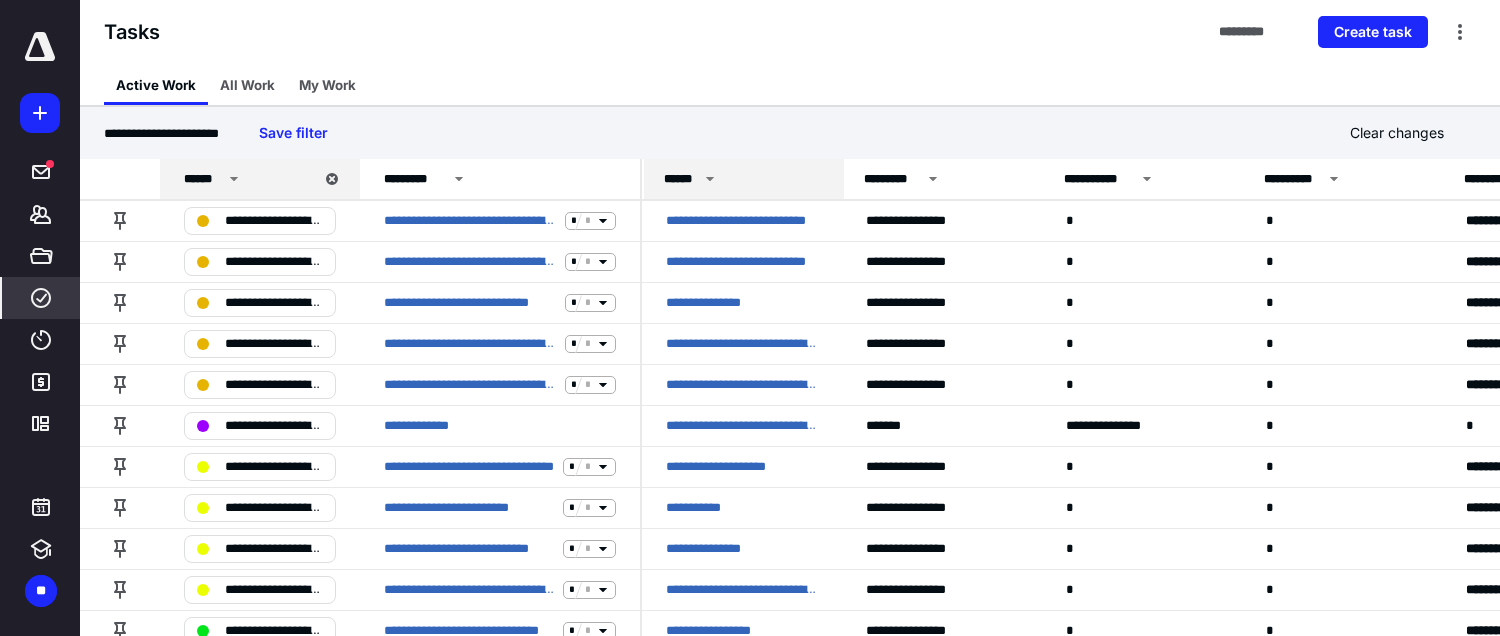 click 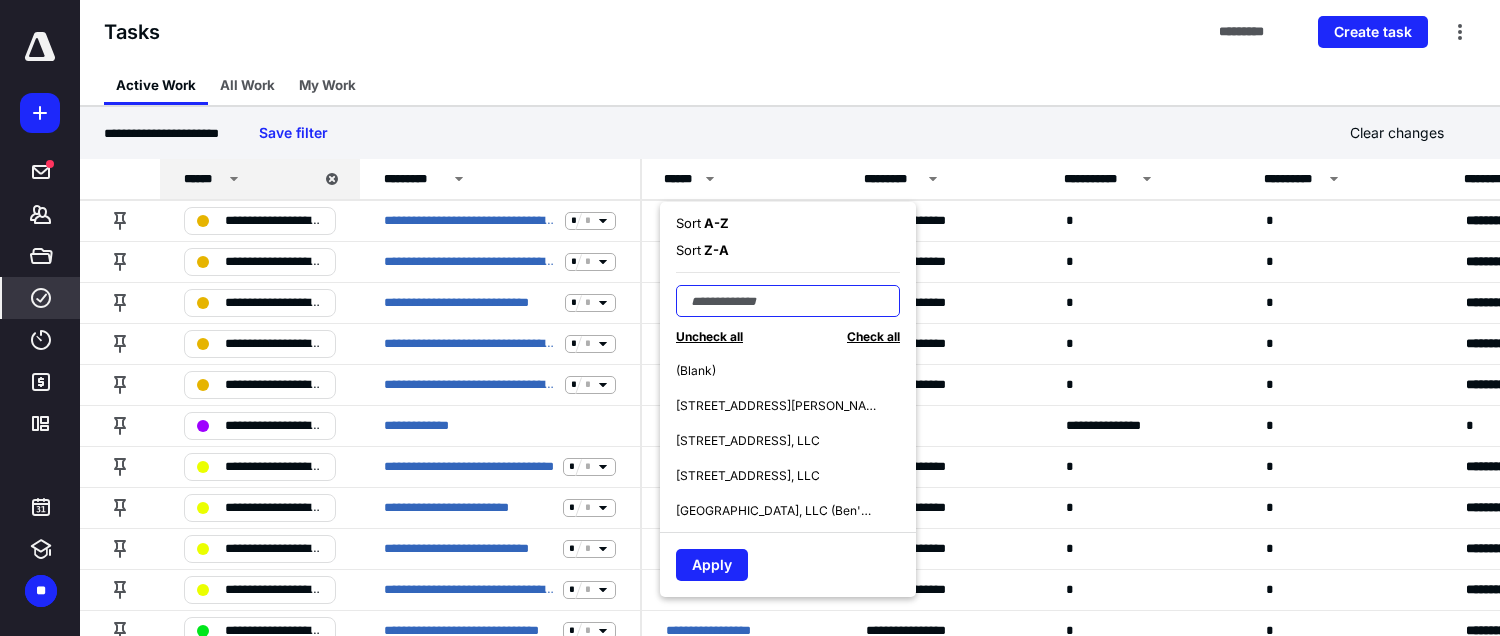 click at bounding box center (788, 301) 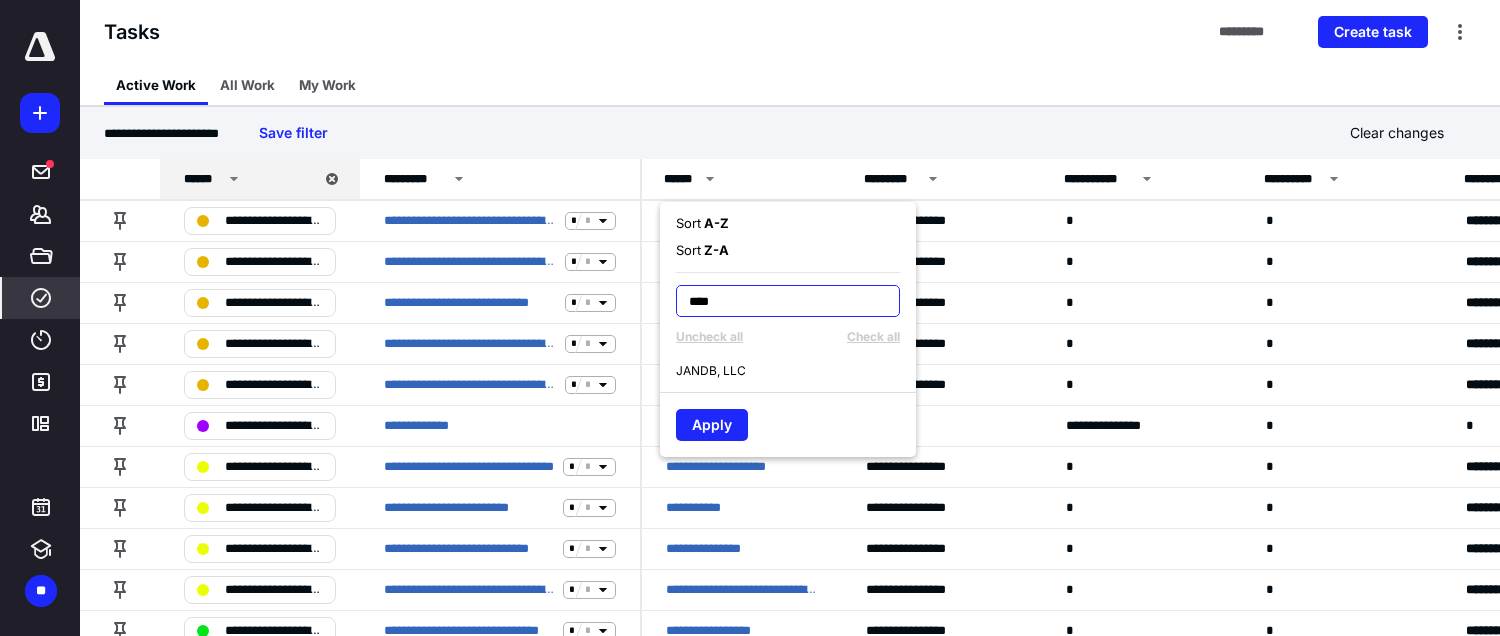 type on "****" 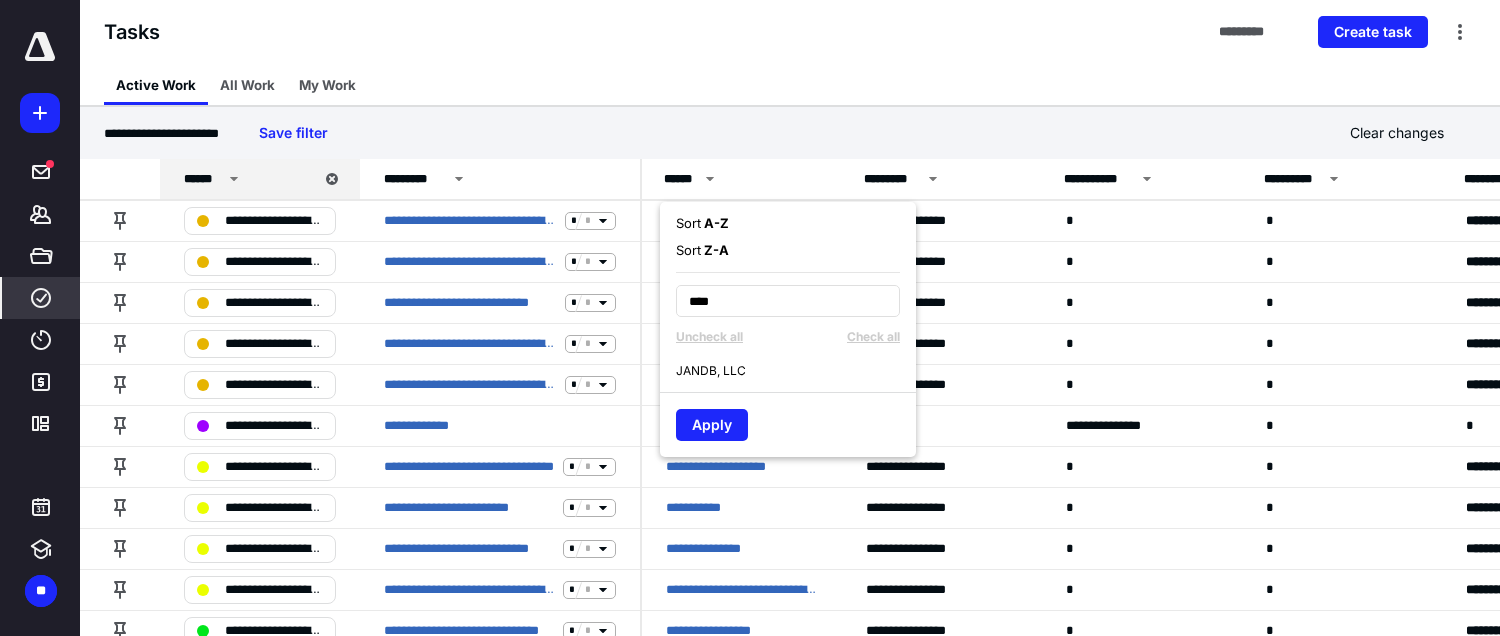 click on "JANDB, LLC" at bounding box center (711, 371) 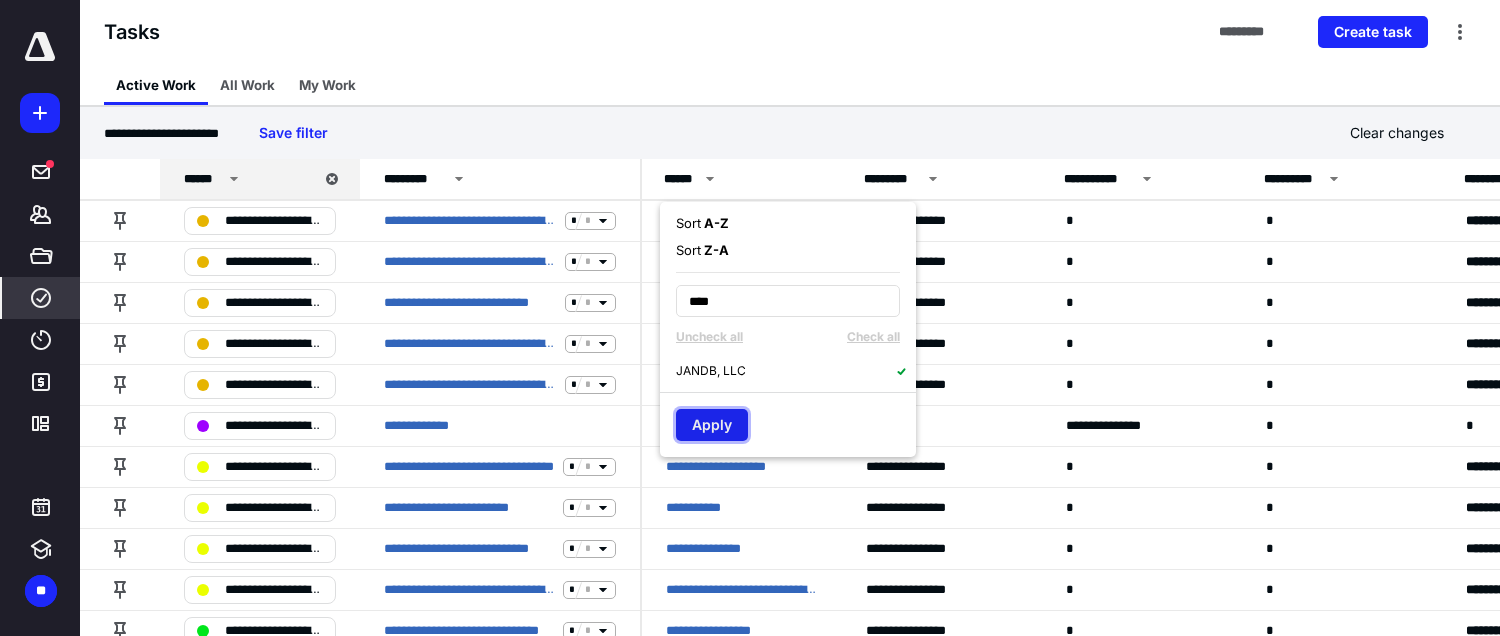 click on "Apply" at bounding box center [712, 425] 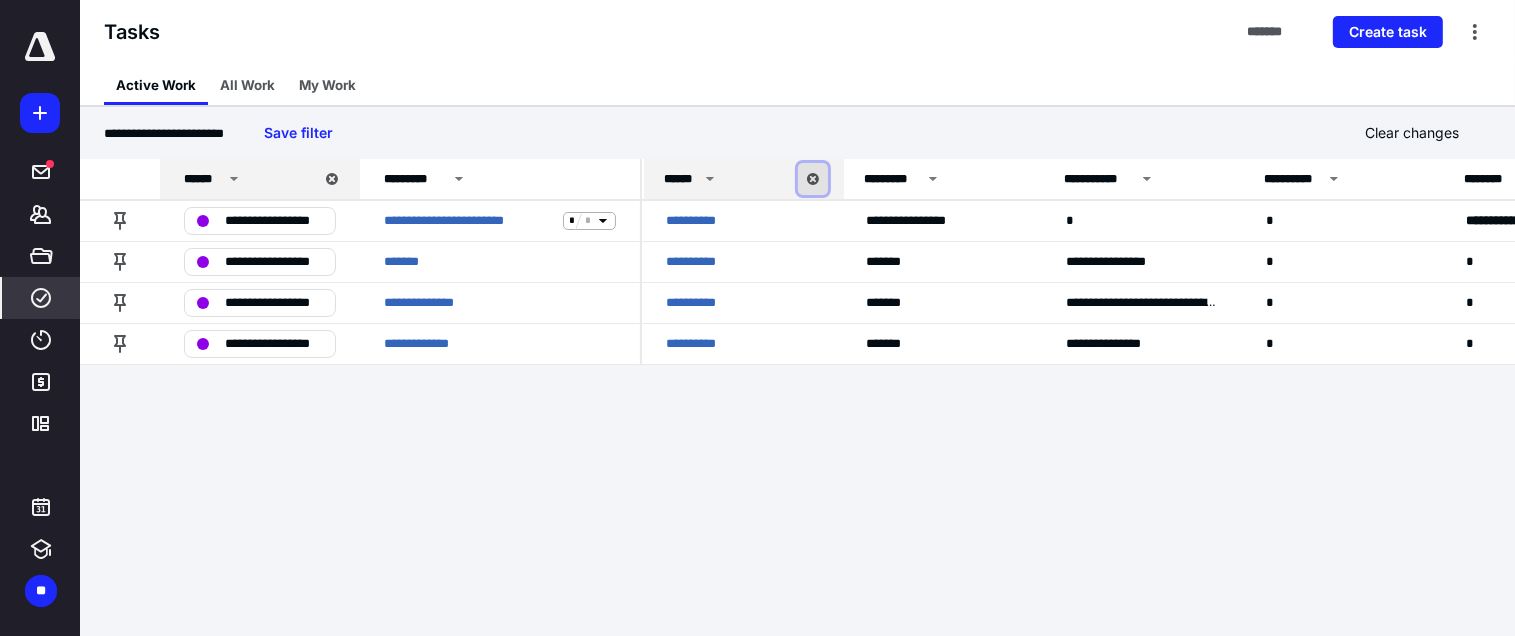 click at bounding box center (813, 179) 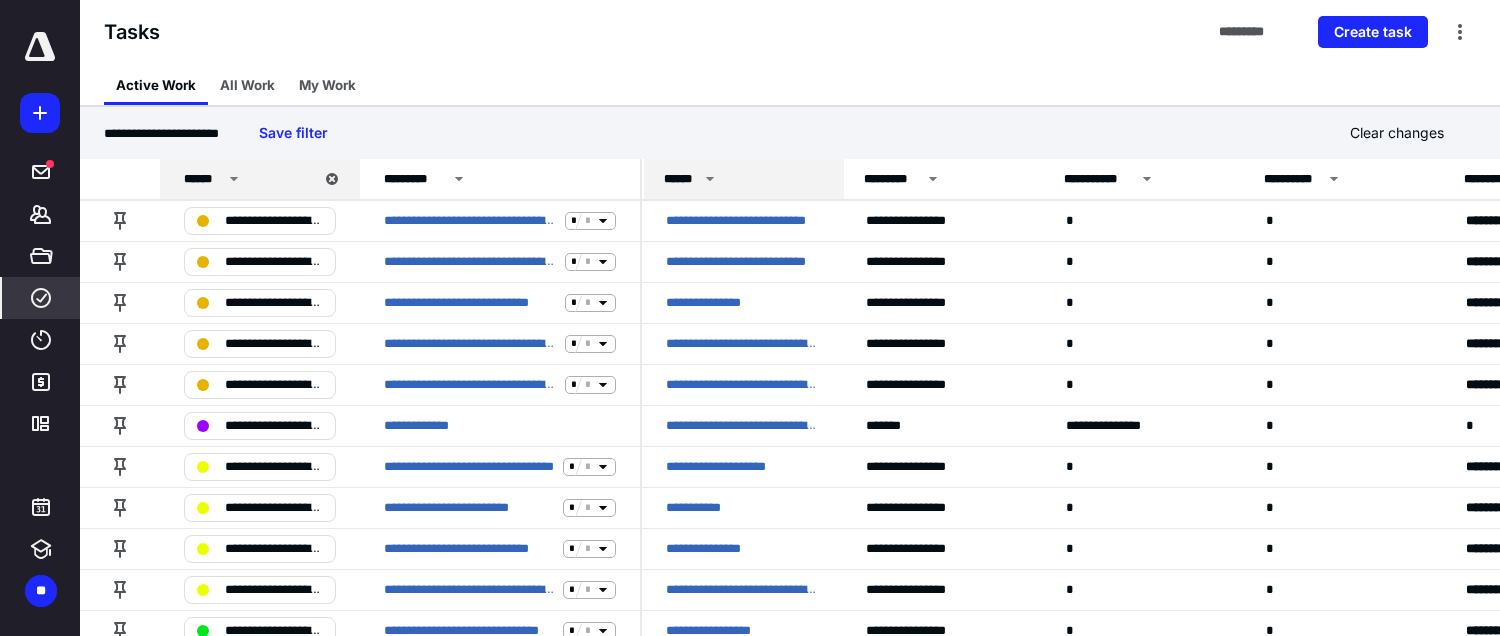 click 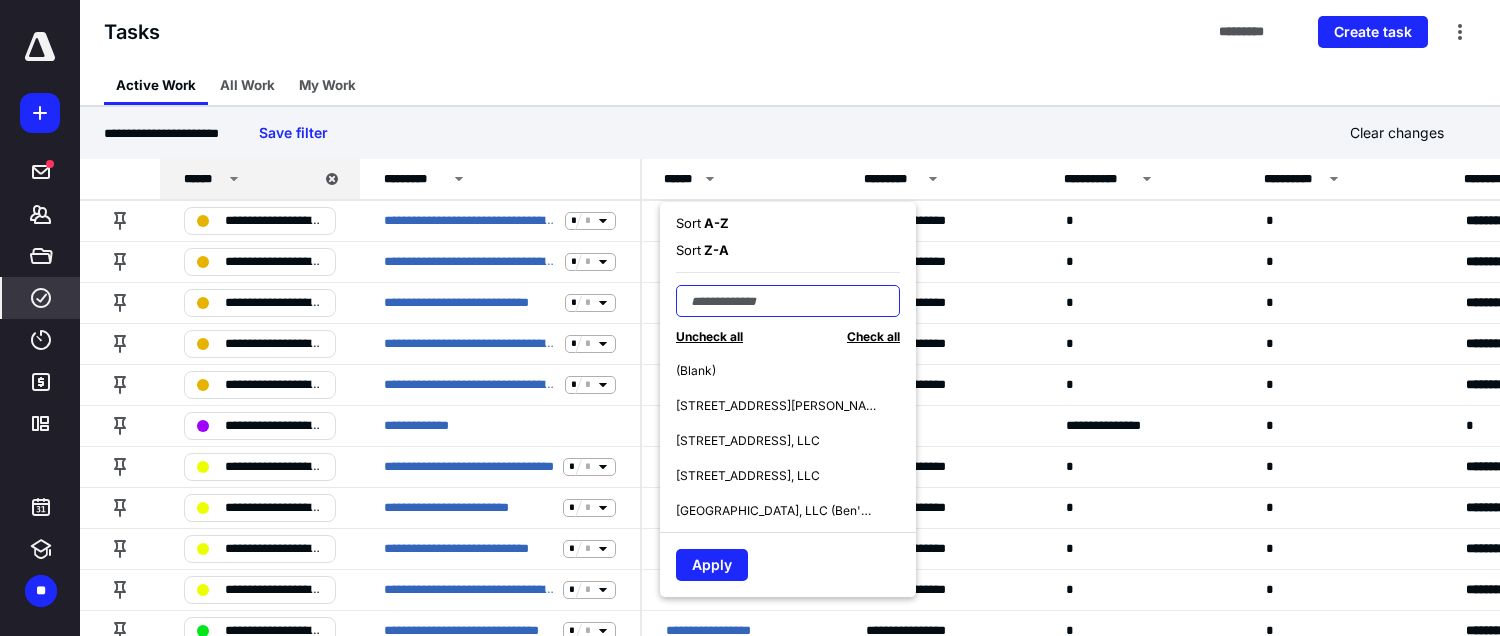 click at bounding box center [788, 301] 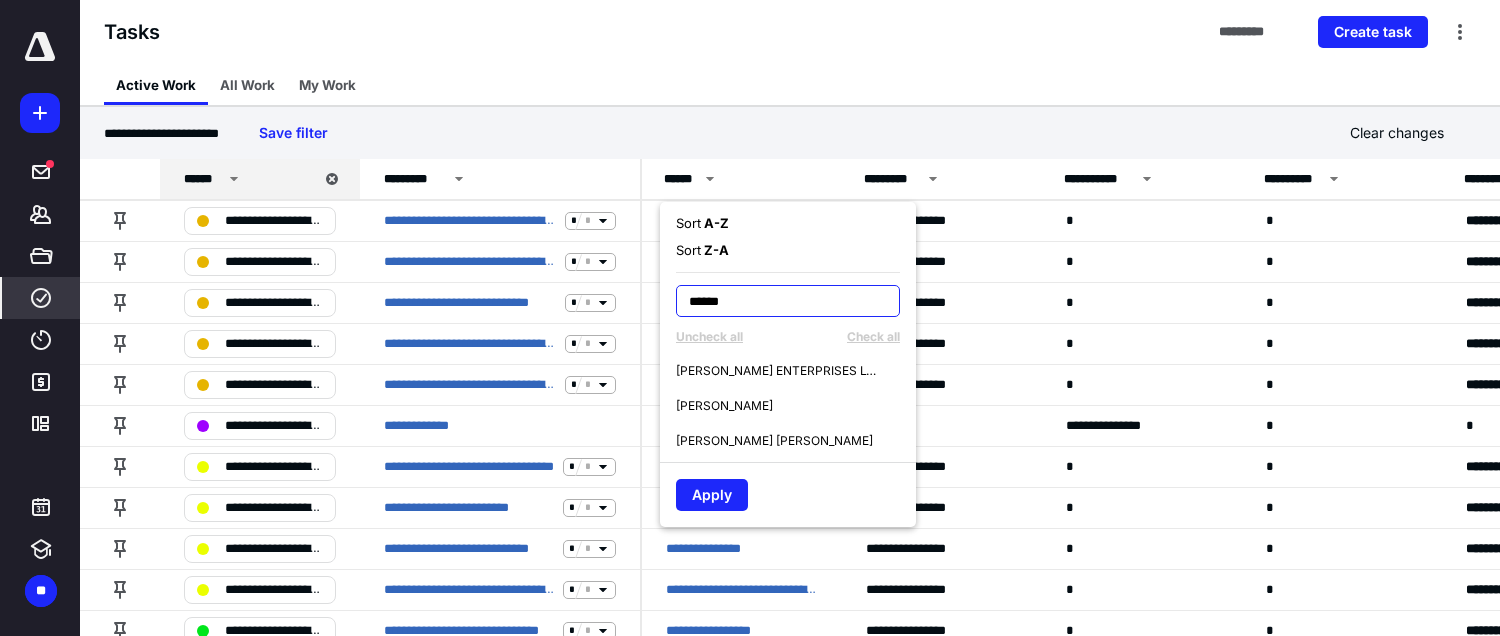 type on "******" 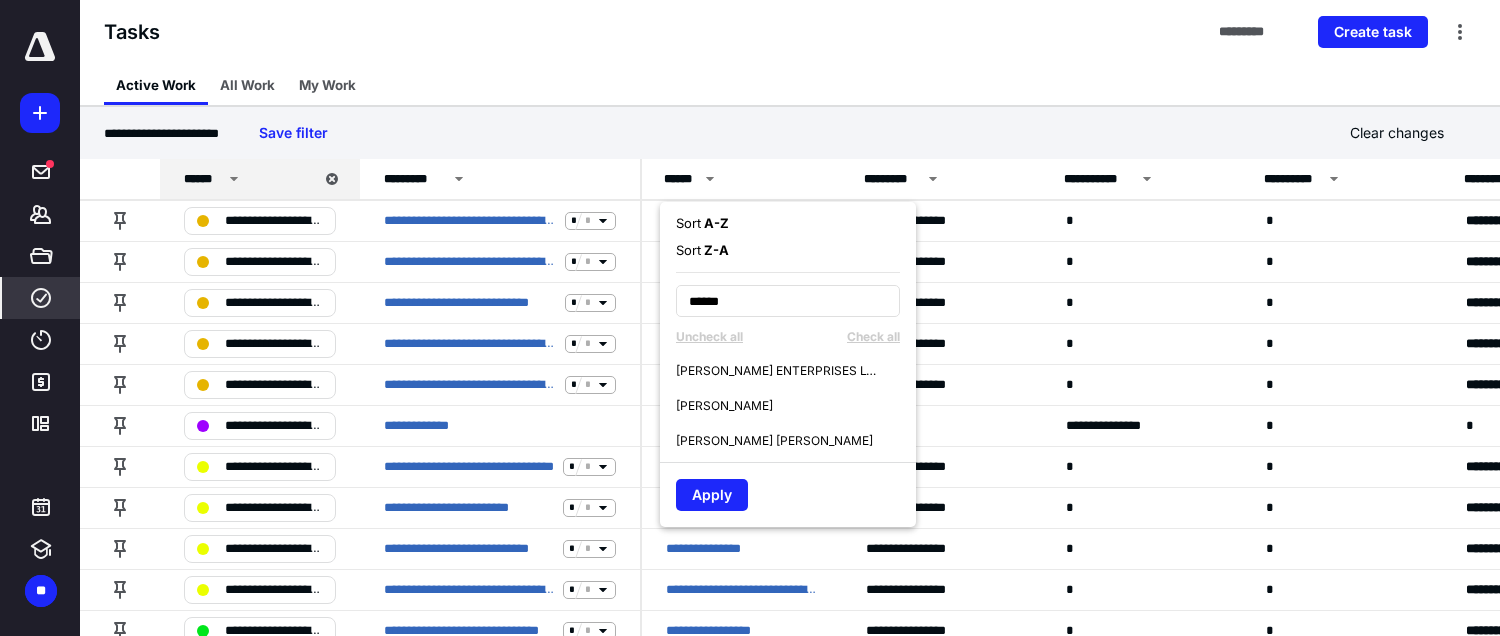 click on "SHIELDS ENTERPRISES LTD PARTNERSHIP" at bounding box center (776, 371) 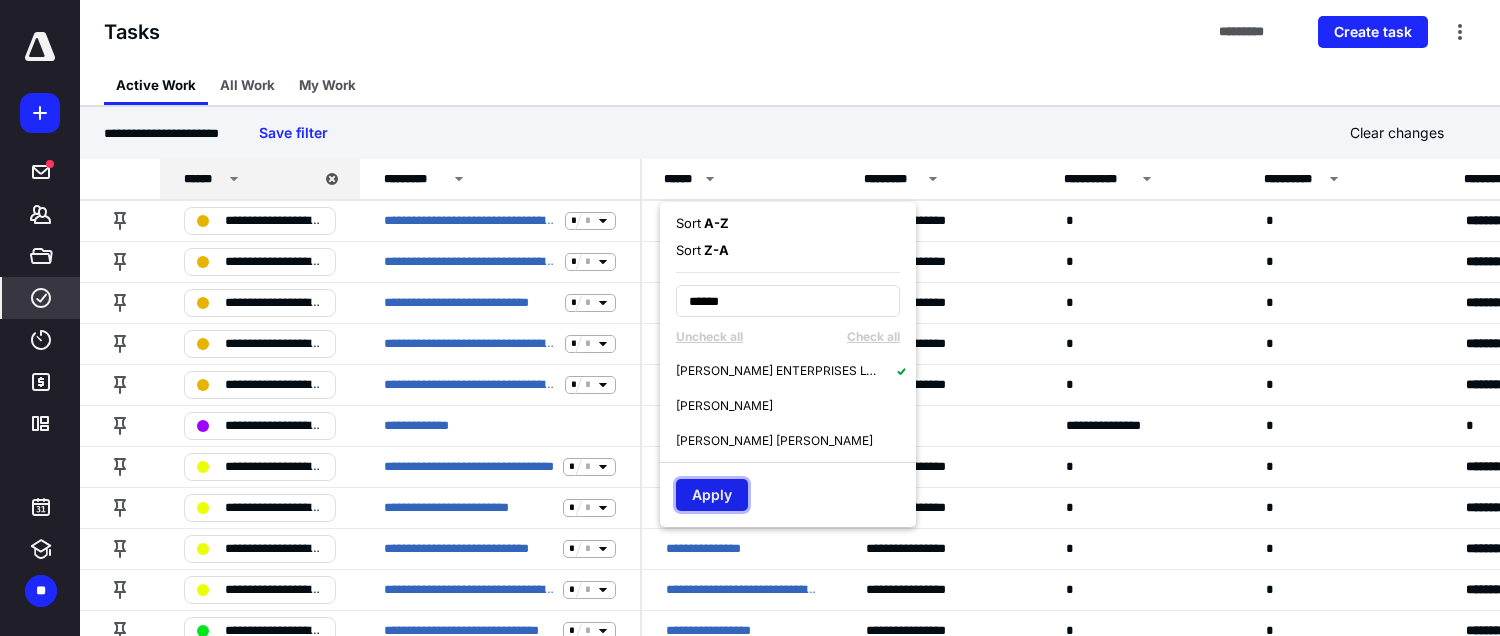 click on "Apply" at bounding box center (712, 495) 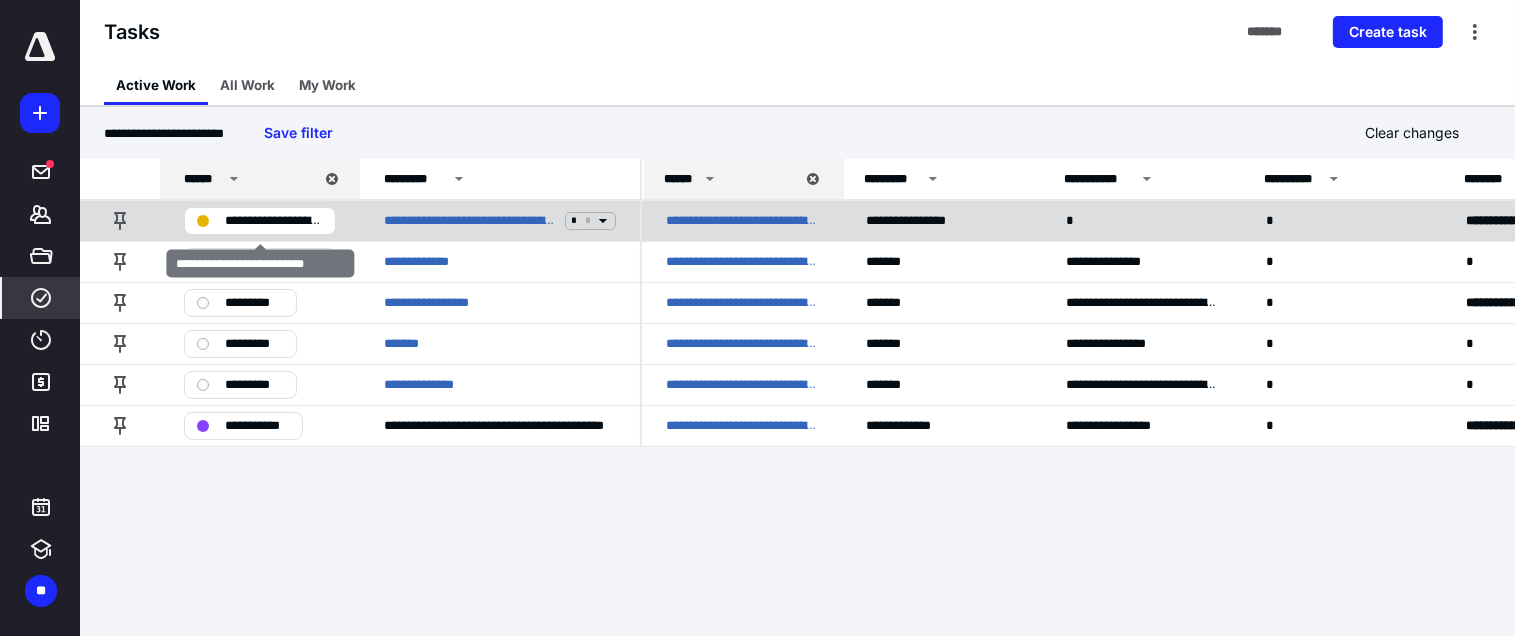 click on "**********" at bounding box center [274, 221] 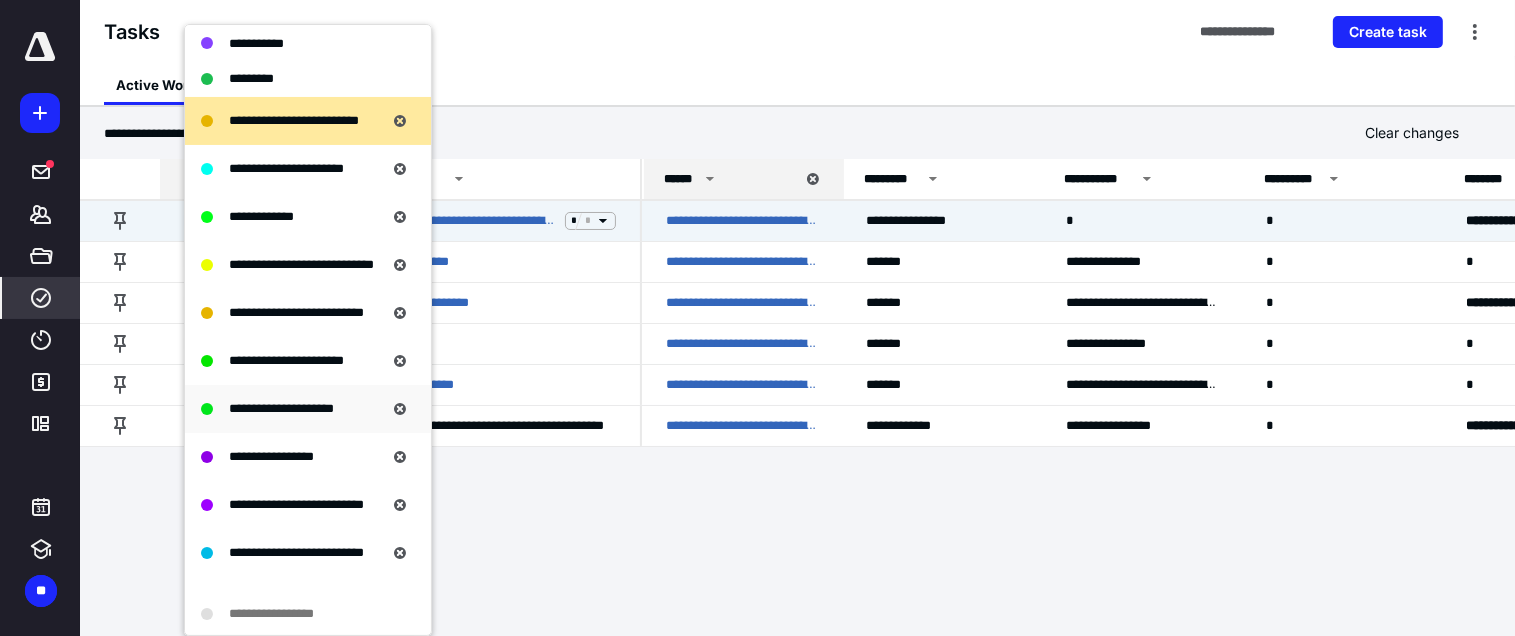 scroll, scrollTop: 300, scrollLeft: 0, axis: vertical 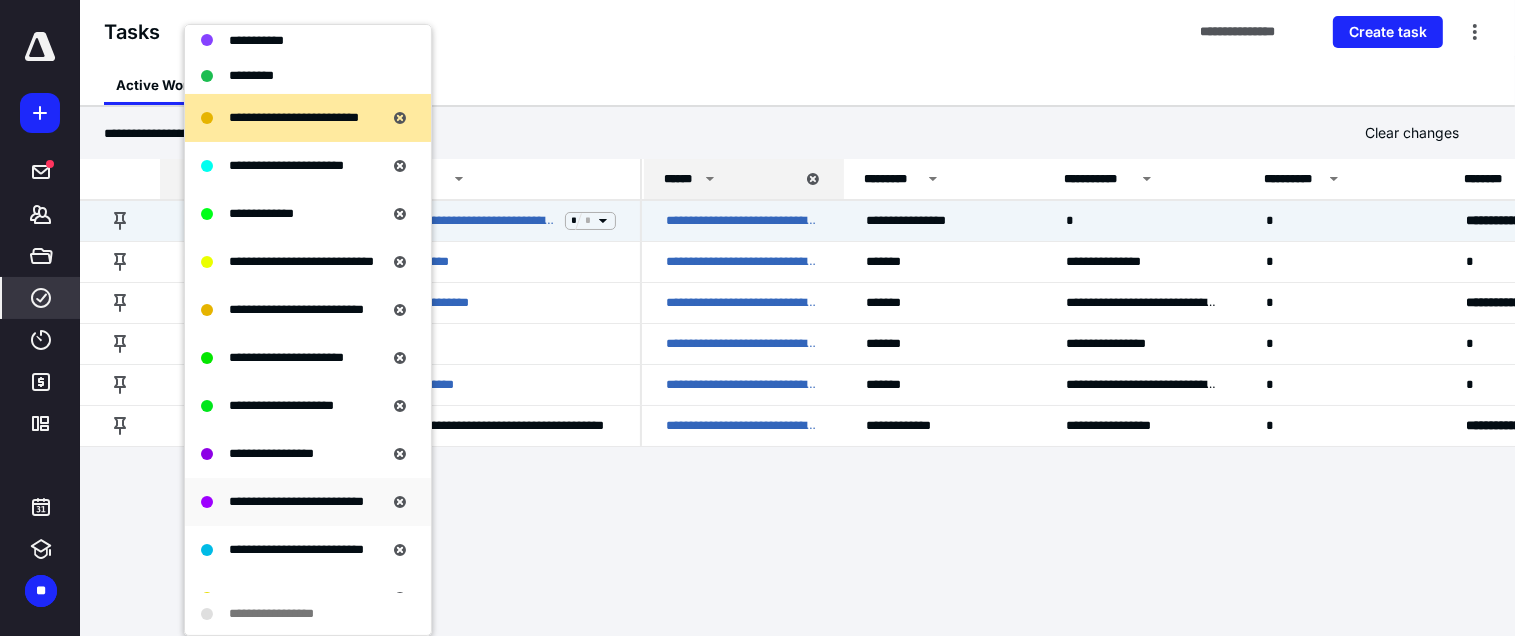 click on "**********" at bounding box center (296, 501) 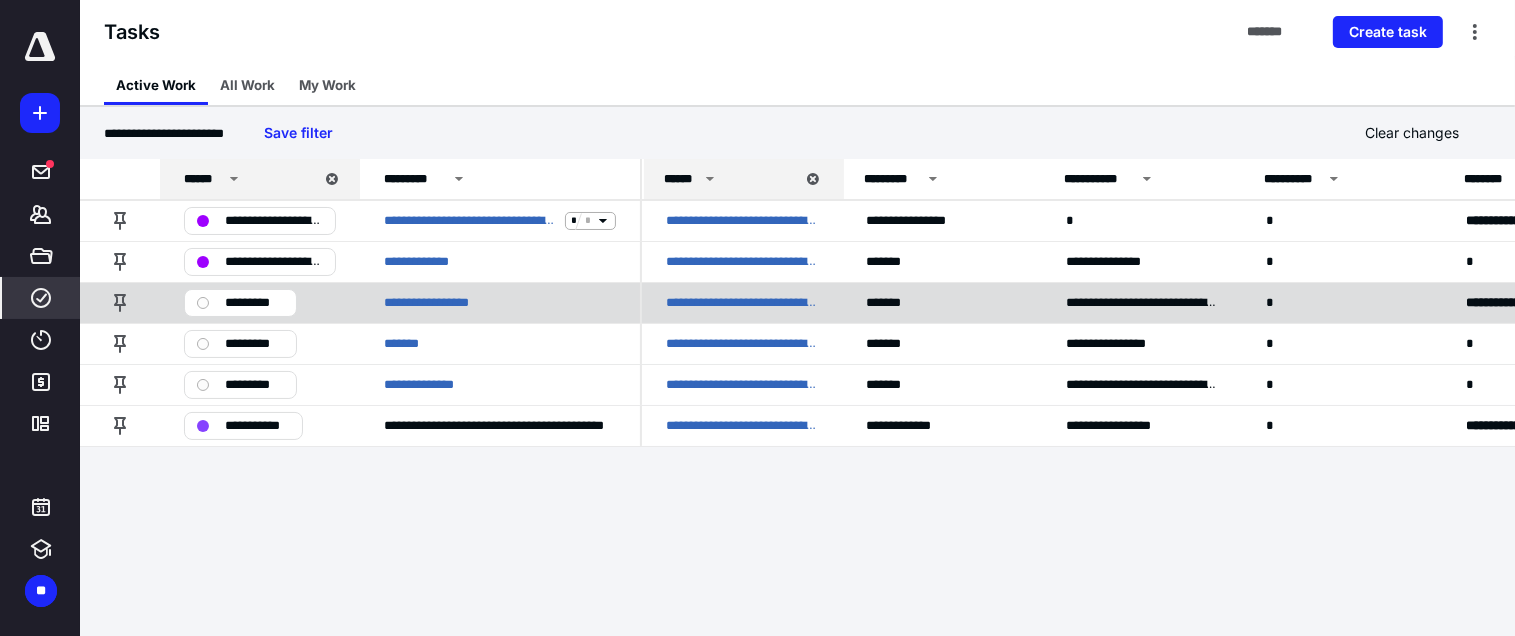 click on "*********" at bounding box center [240, 303] 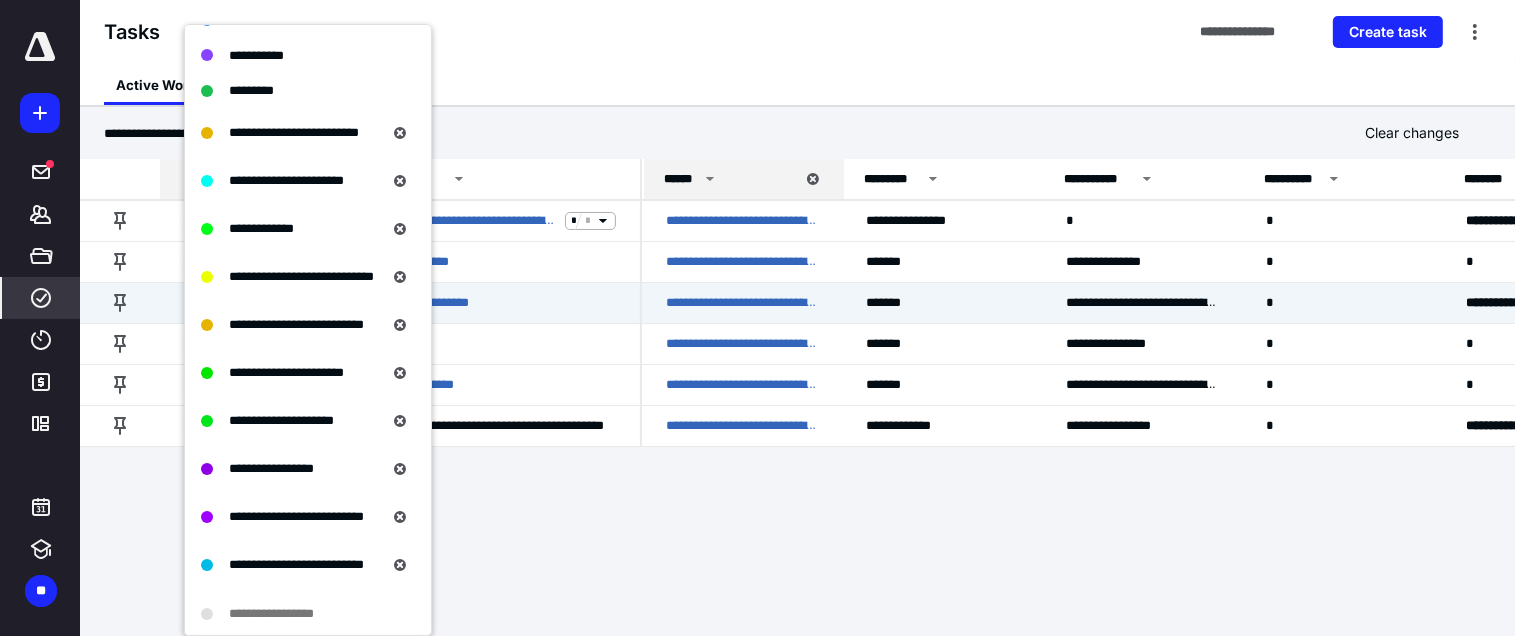scroll, scrollTop: 472, scrollLeft: 0, axis: vertical 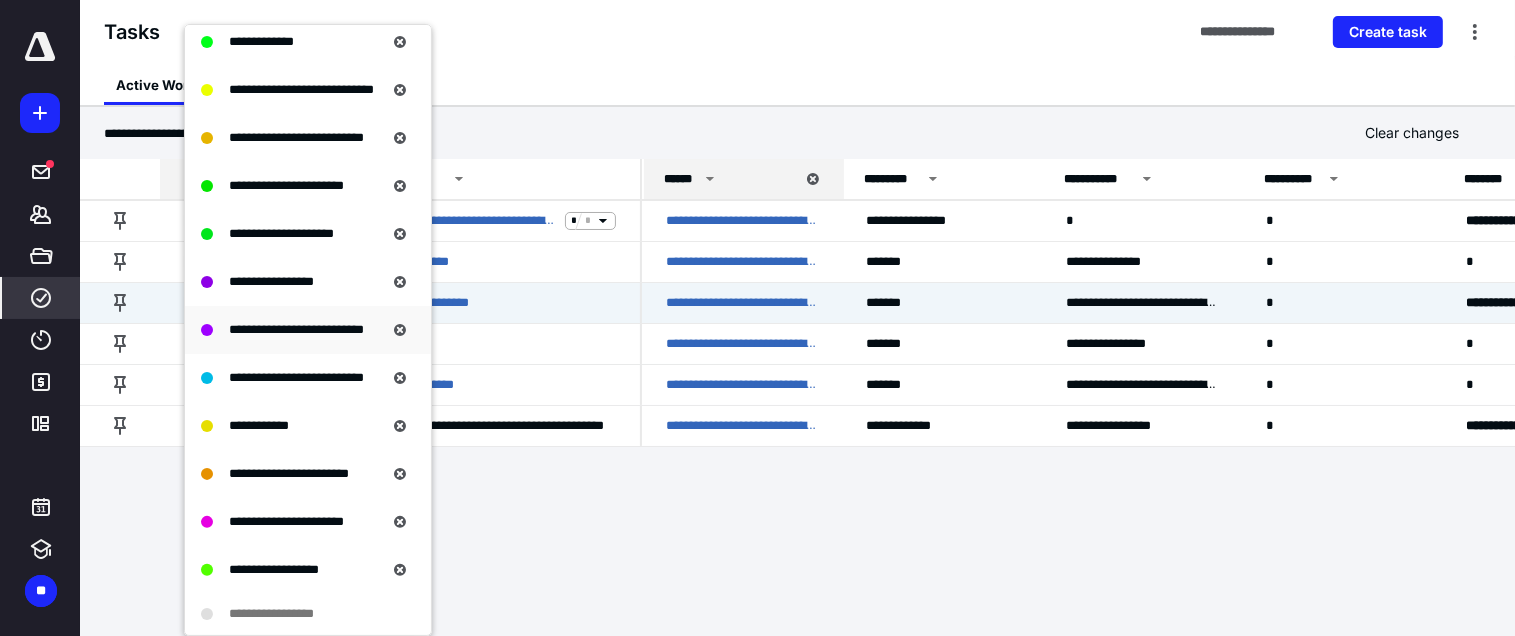 click on "**********" at bounding box center [296, 330] 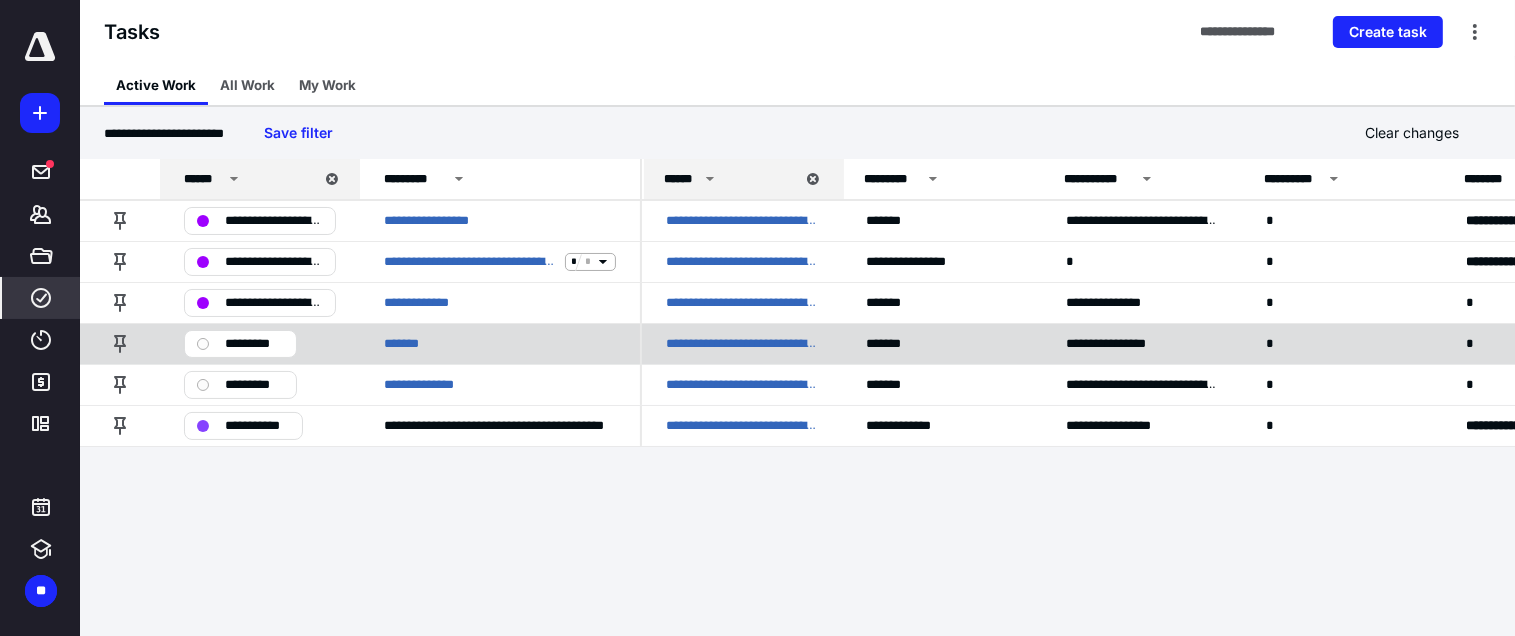 click on "*********" at bounding box center [254, 344] 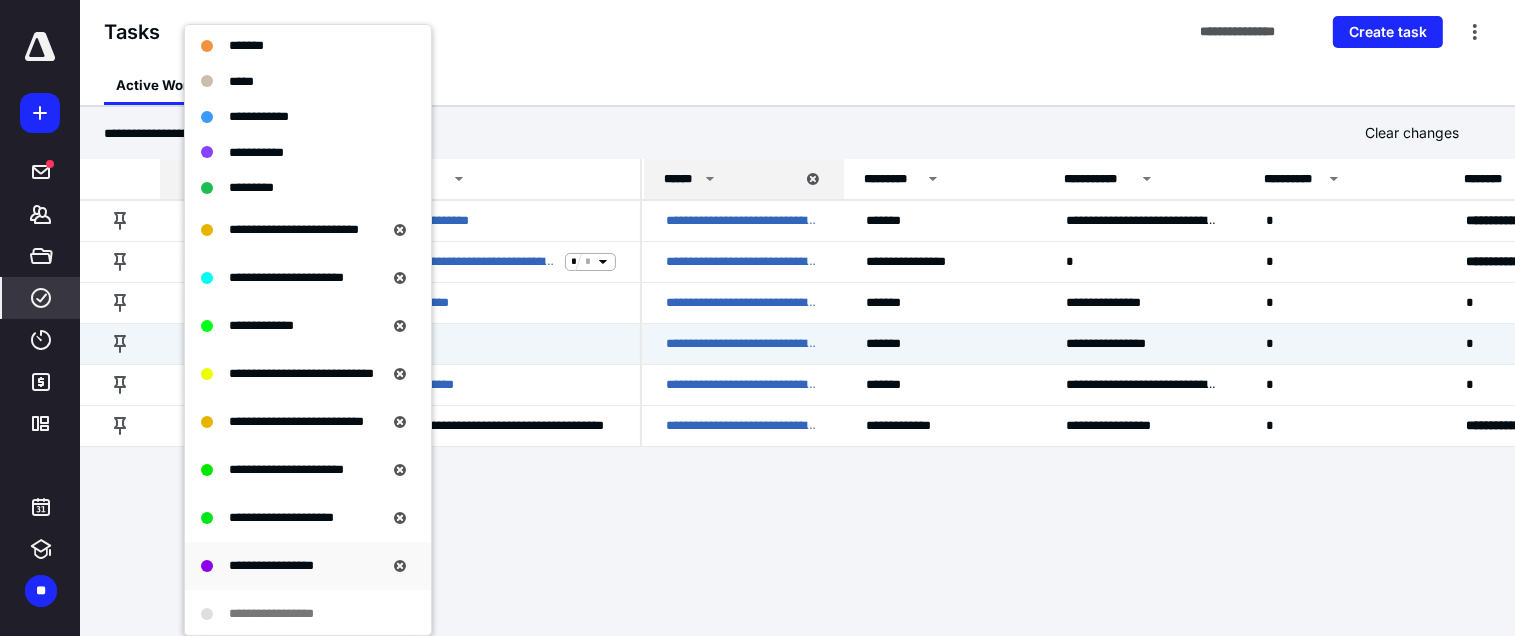 scroll, scrollTop: 400, scrollLeft: 0, axis: vertical 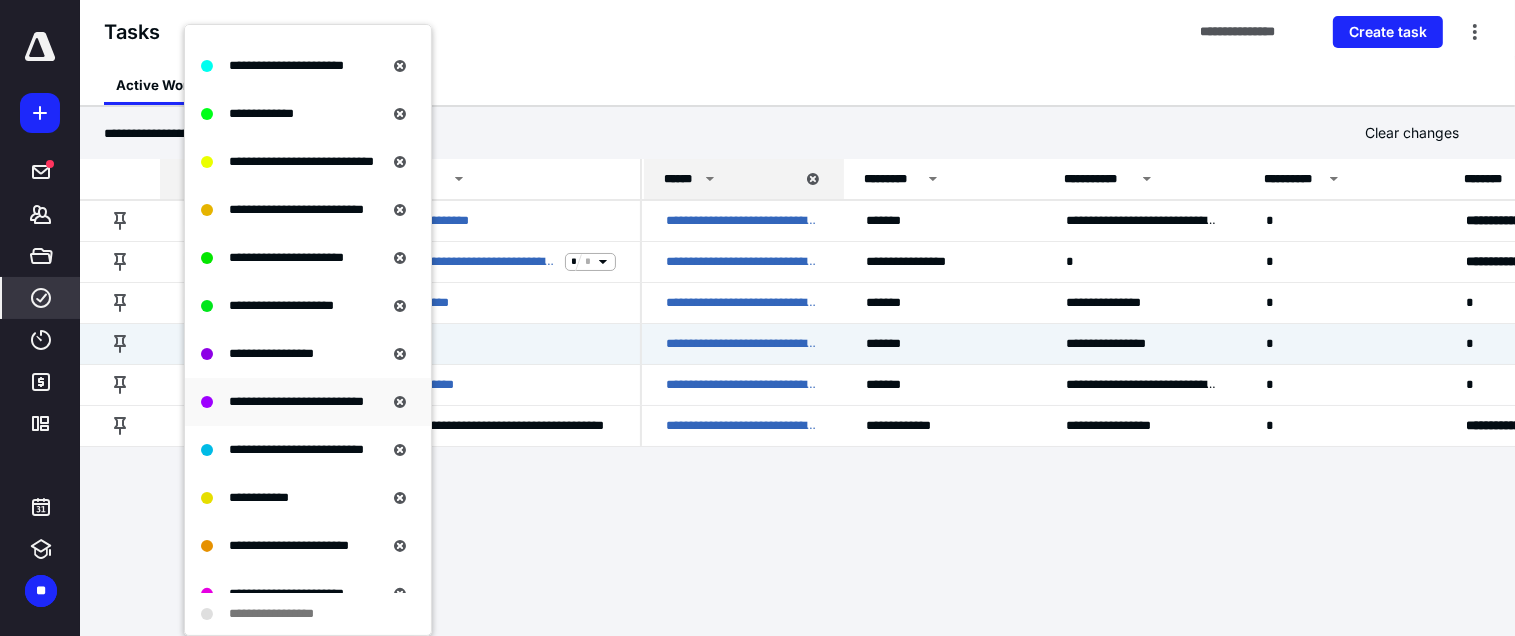 click on "**********" at bounding box center [296, 401] 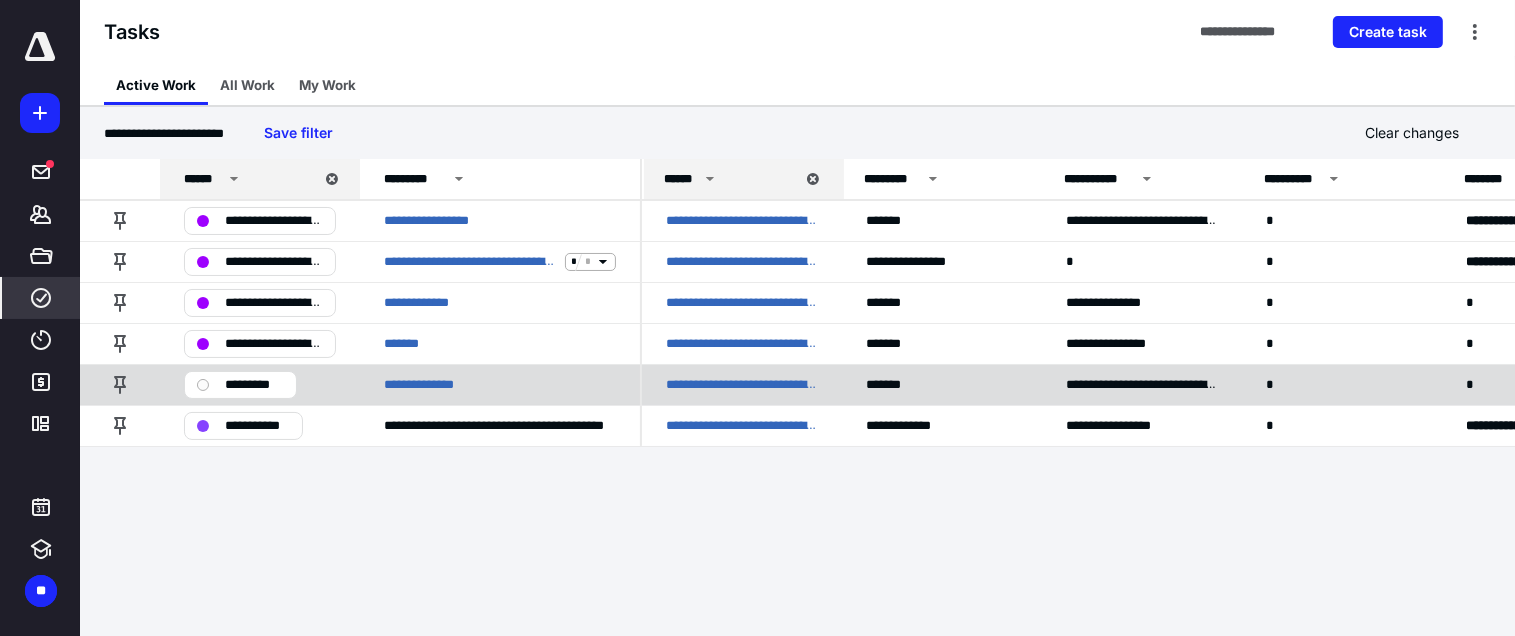 click on "*********" at bounding box center (254, 385) 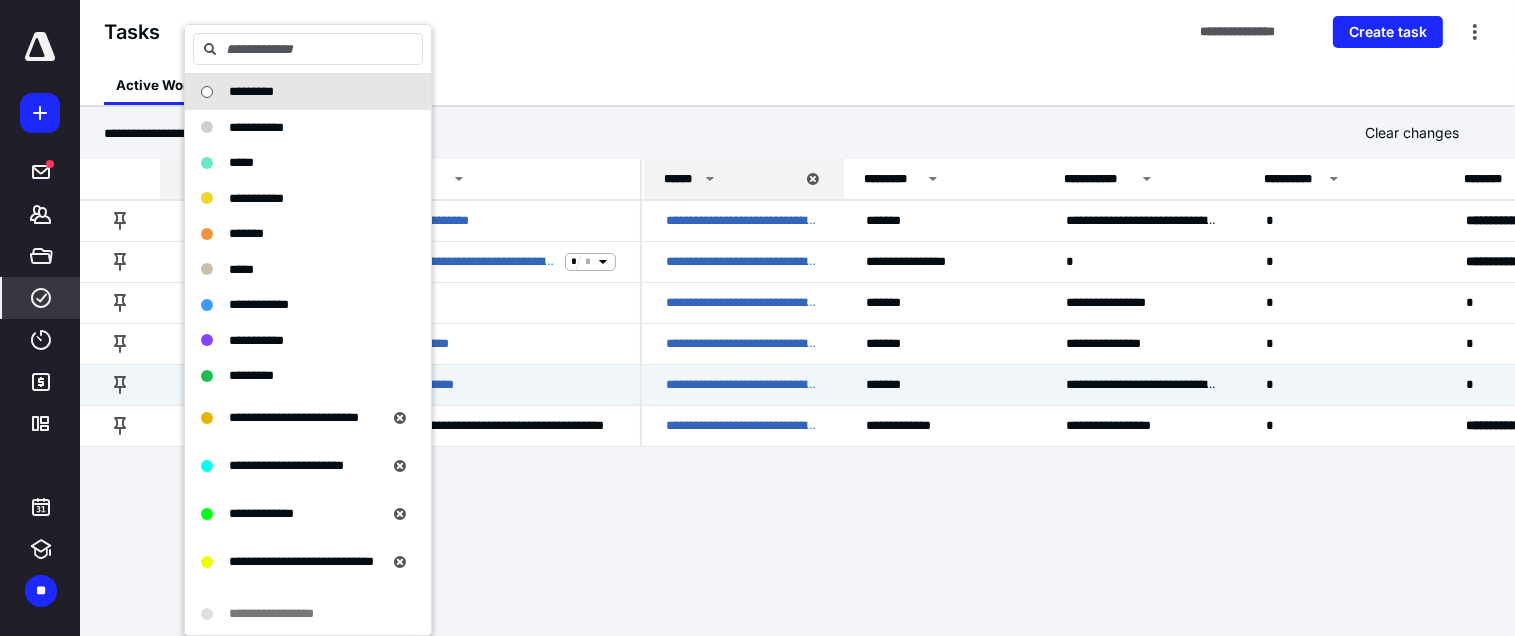 scroll, scrollTop: 400, scrollLeft: 0, axis: vertical 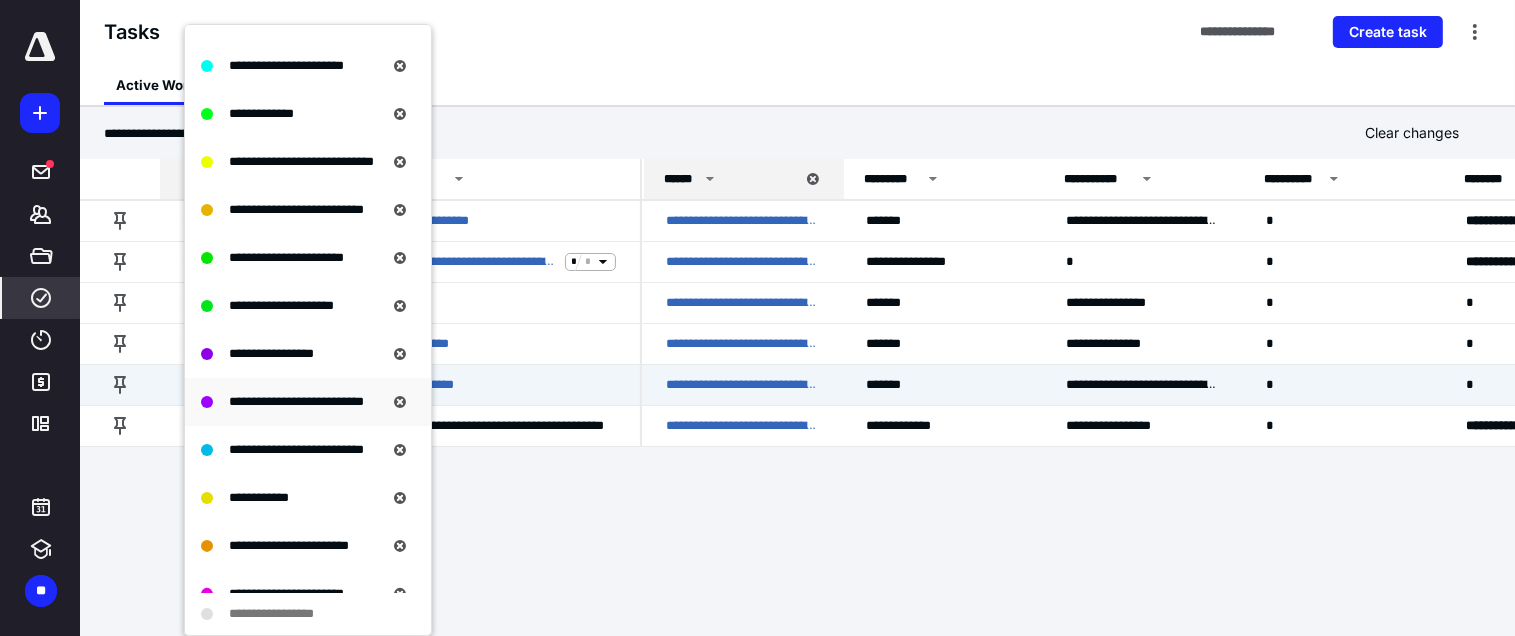 click on "**********" at bounding box center [296, 401] 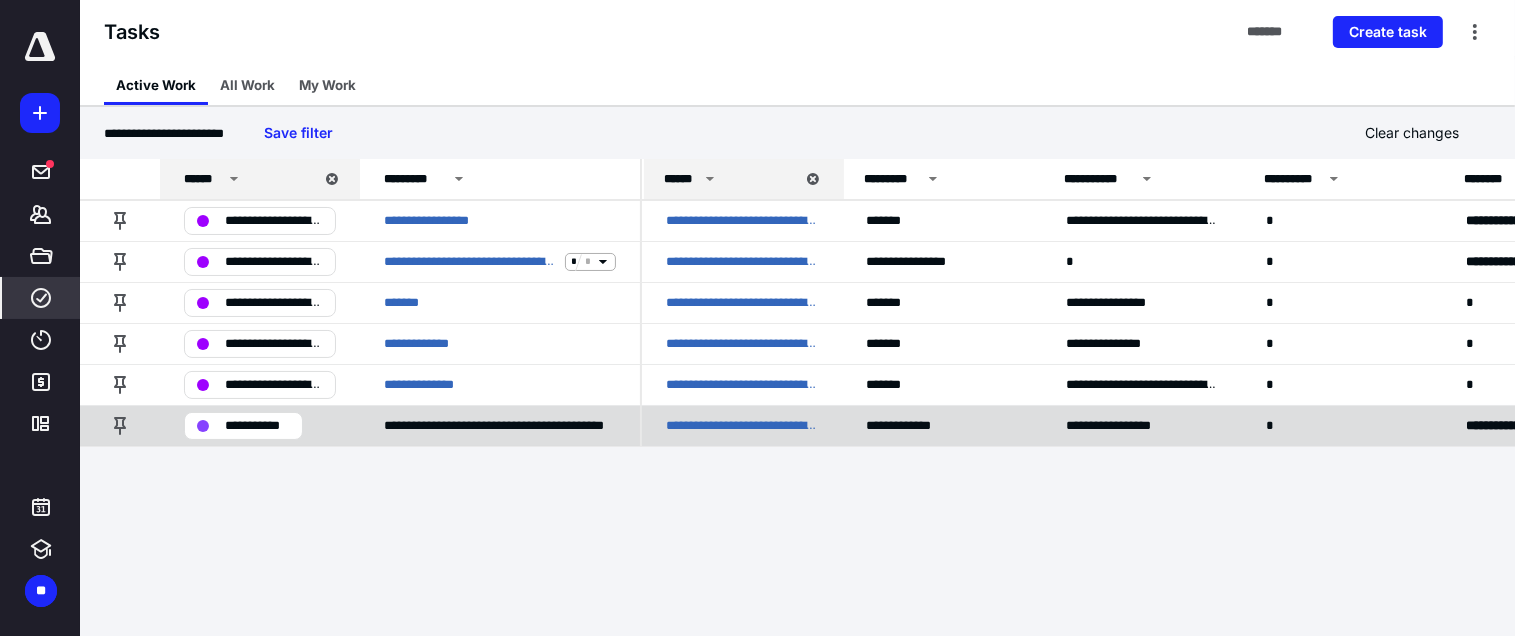 click on "**********" at bounding box center [257, 426] 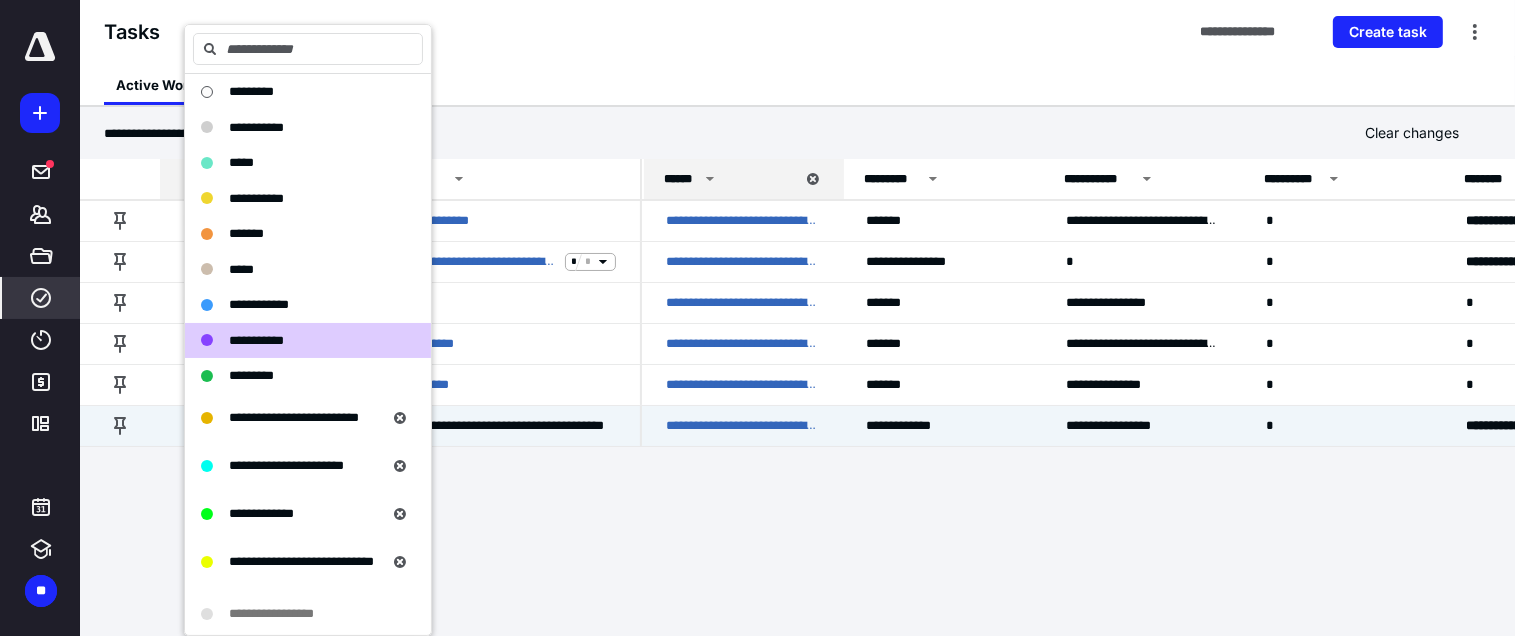 scroll, scrollTop: 472, scrollLeft: 0, axis: vertical 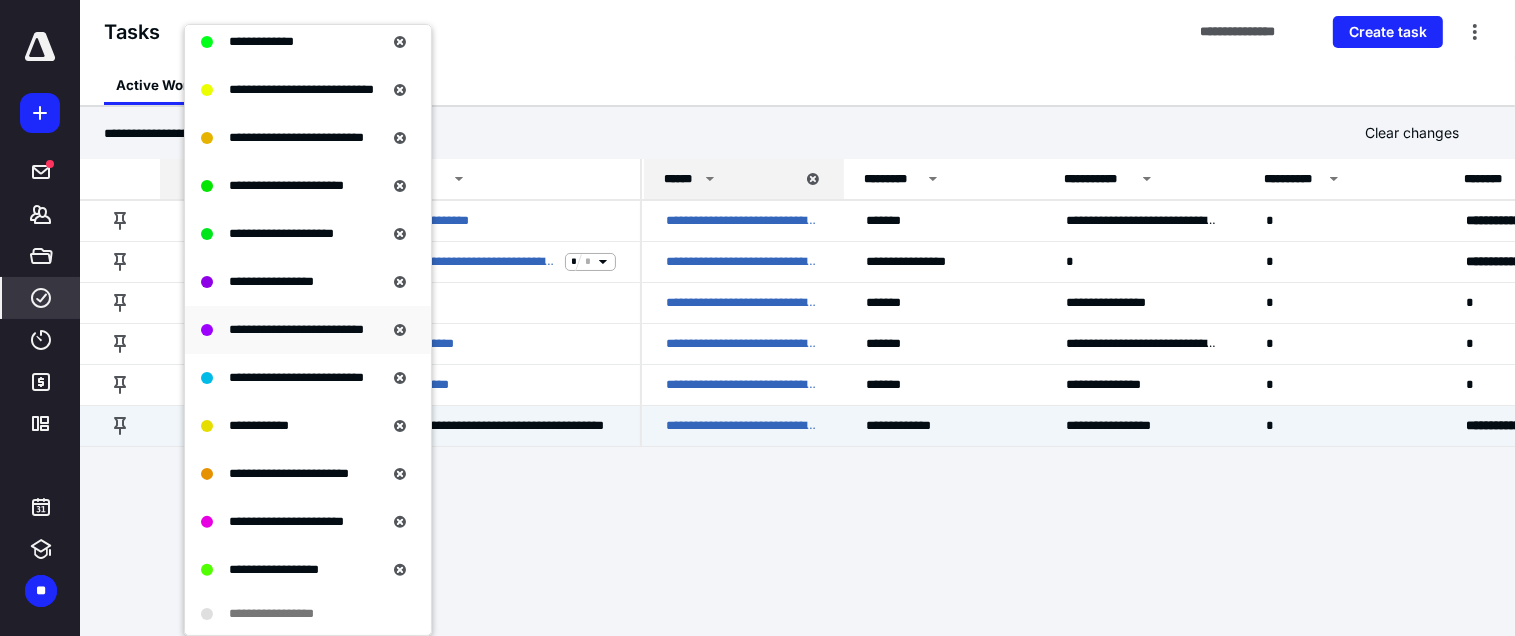 click on "**********" at bounding box center (296, 329) 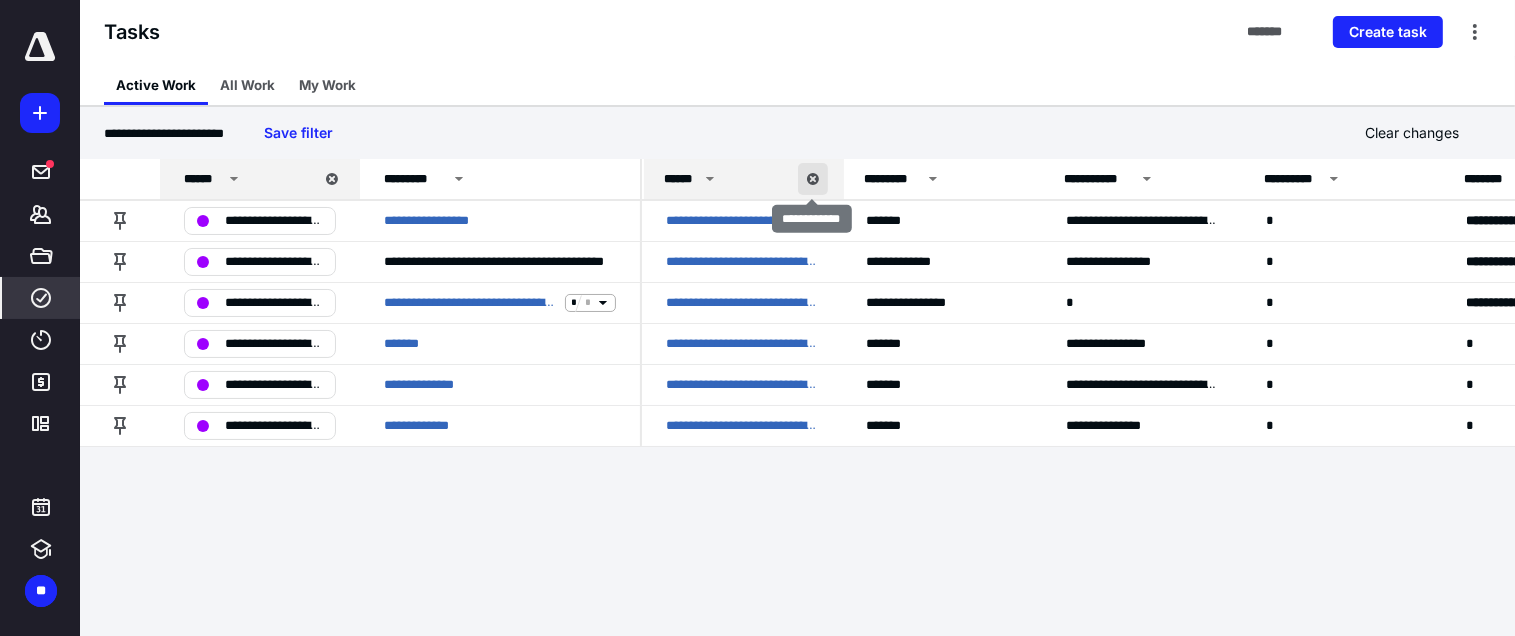 click at bounding box center (813, 179) 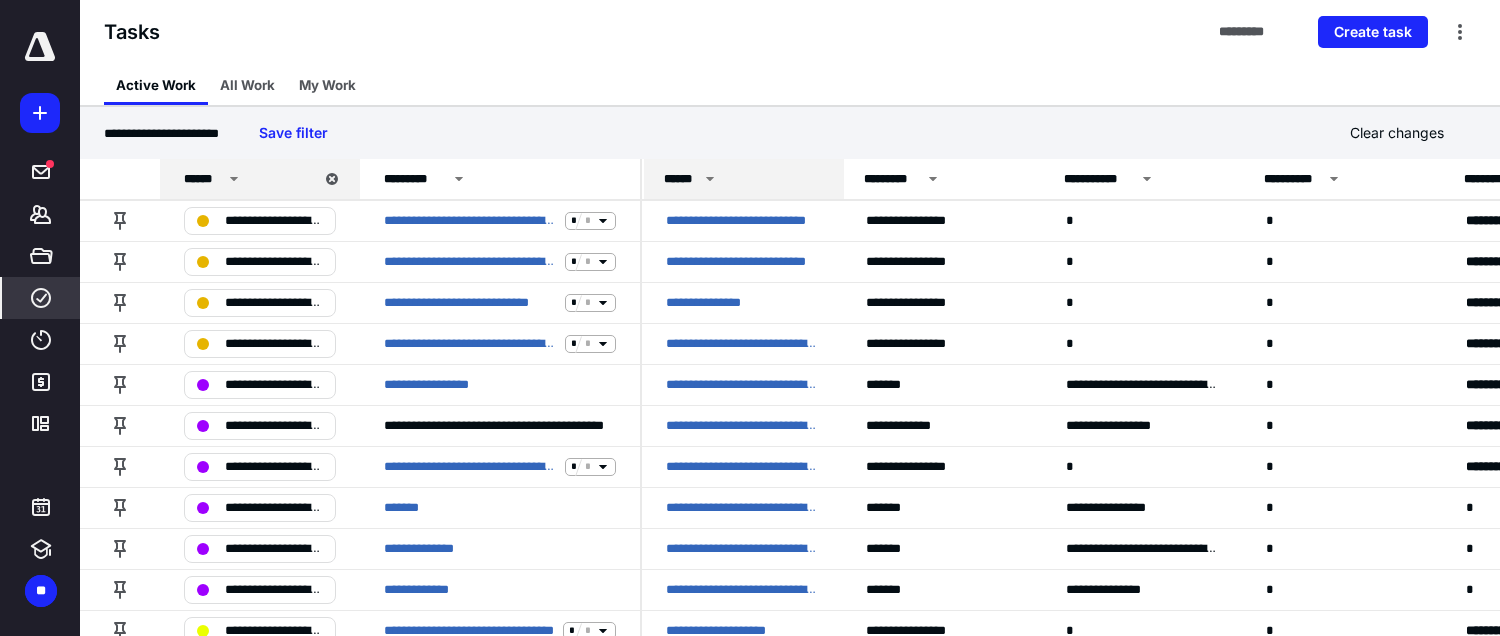 click 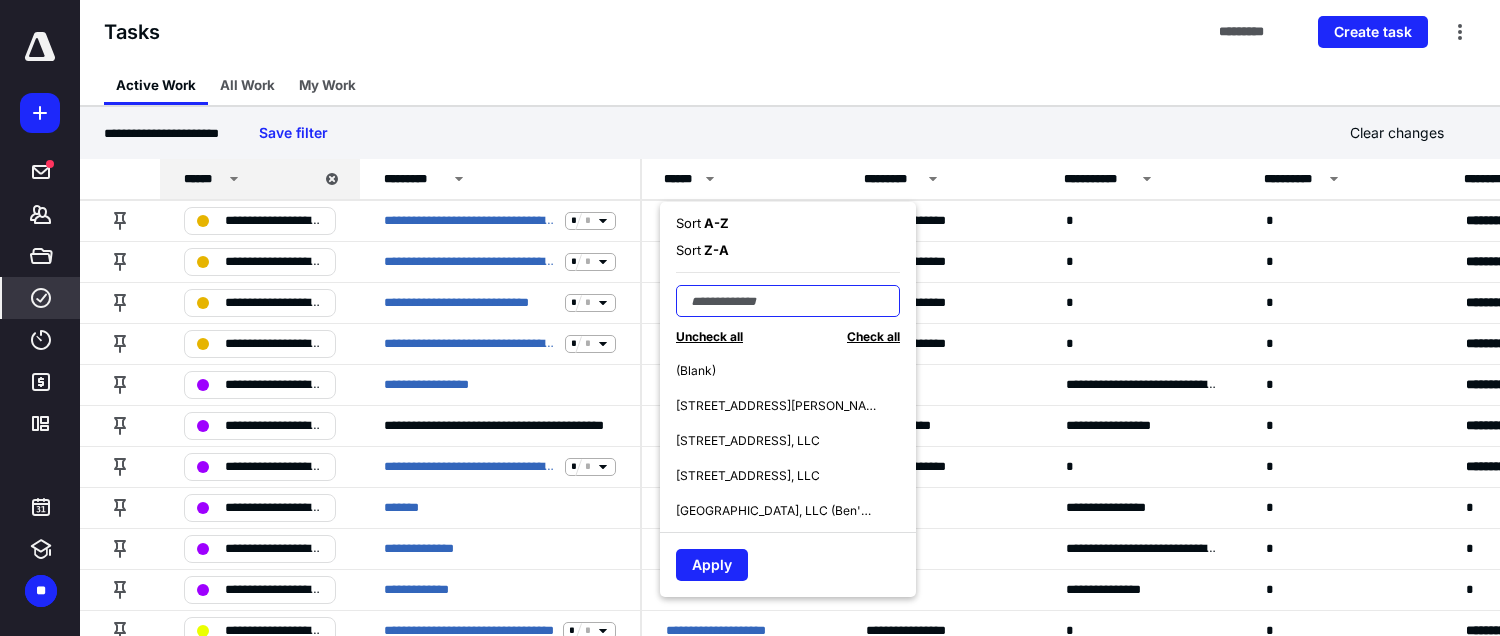 click at bounding box center (788, 301) 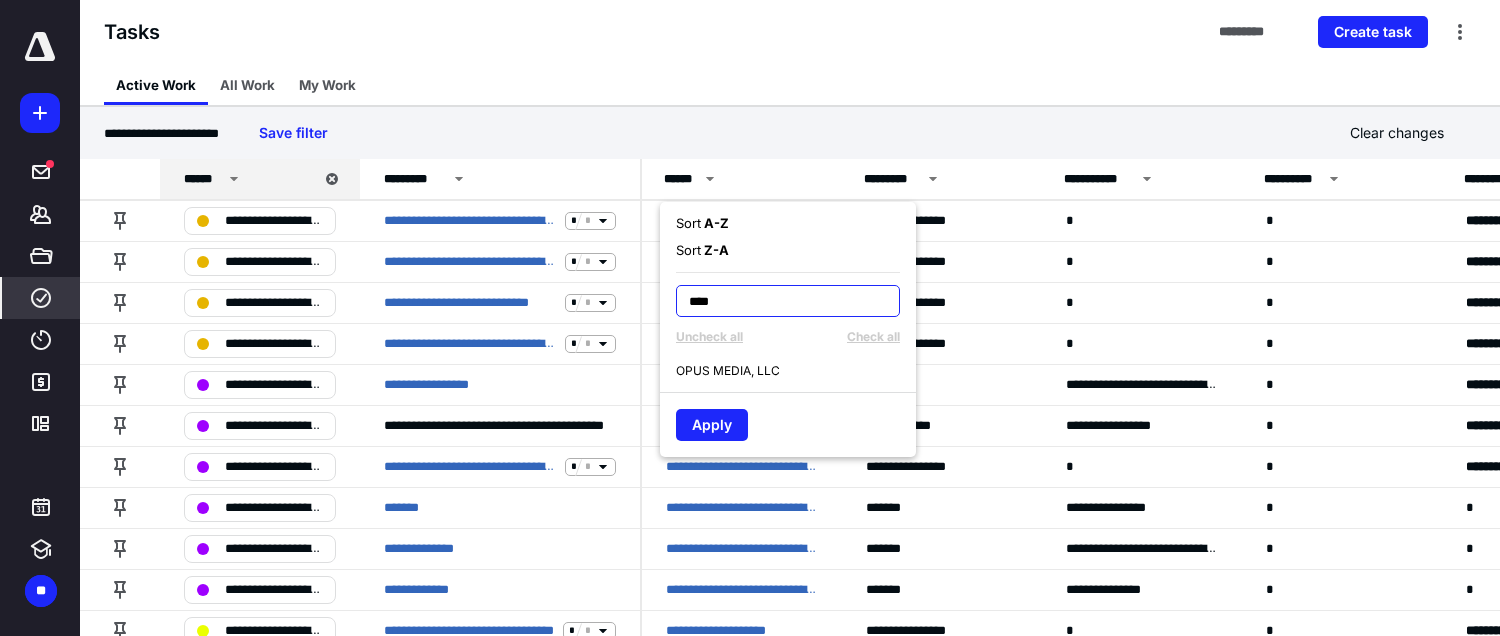 type on "****" 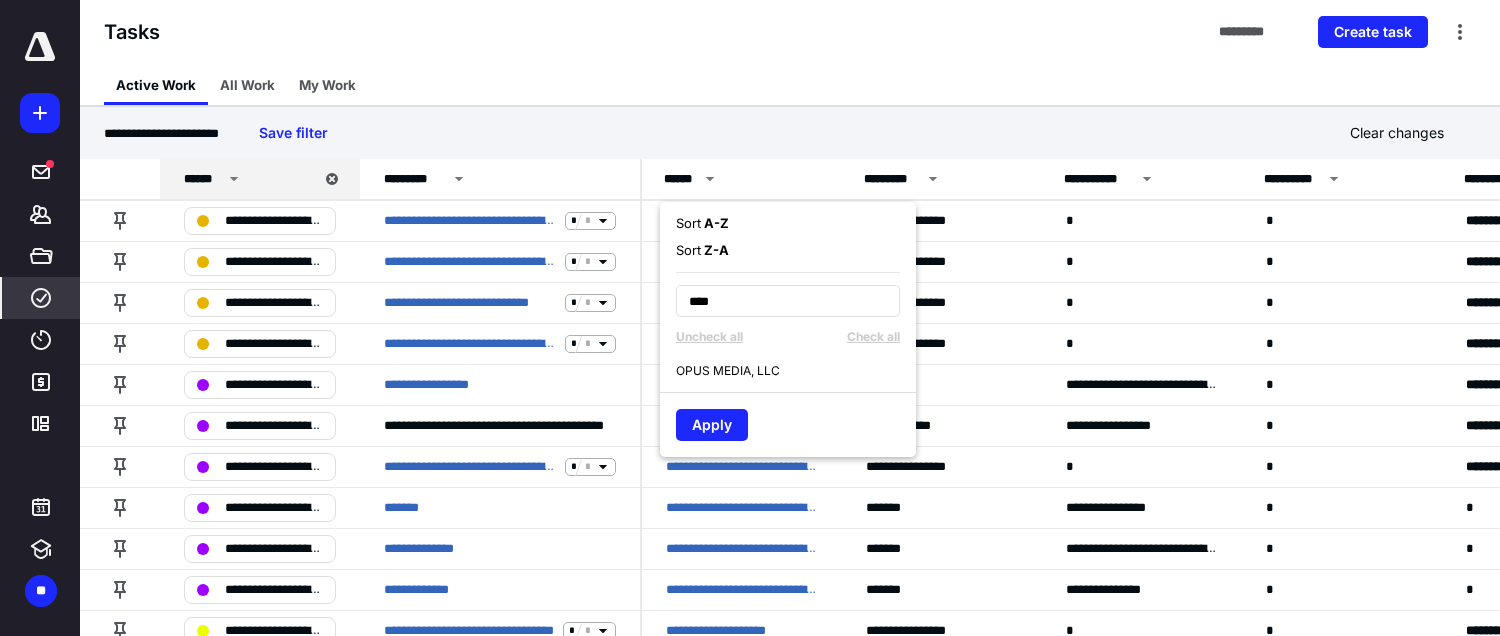 click on "Sort   A  -  Z Sort   Z  -  A **** Uncheck all Check all OPUS MEDIA, LLC Apply" at bounding box center (788, 329) 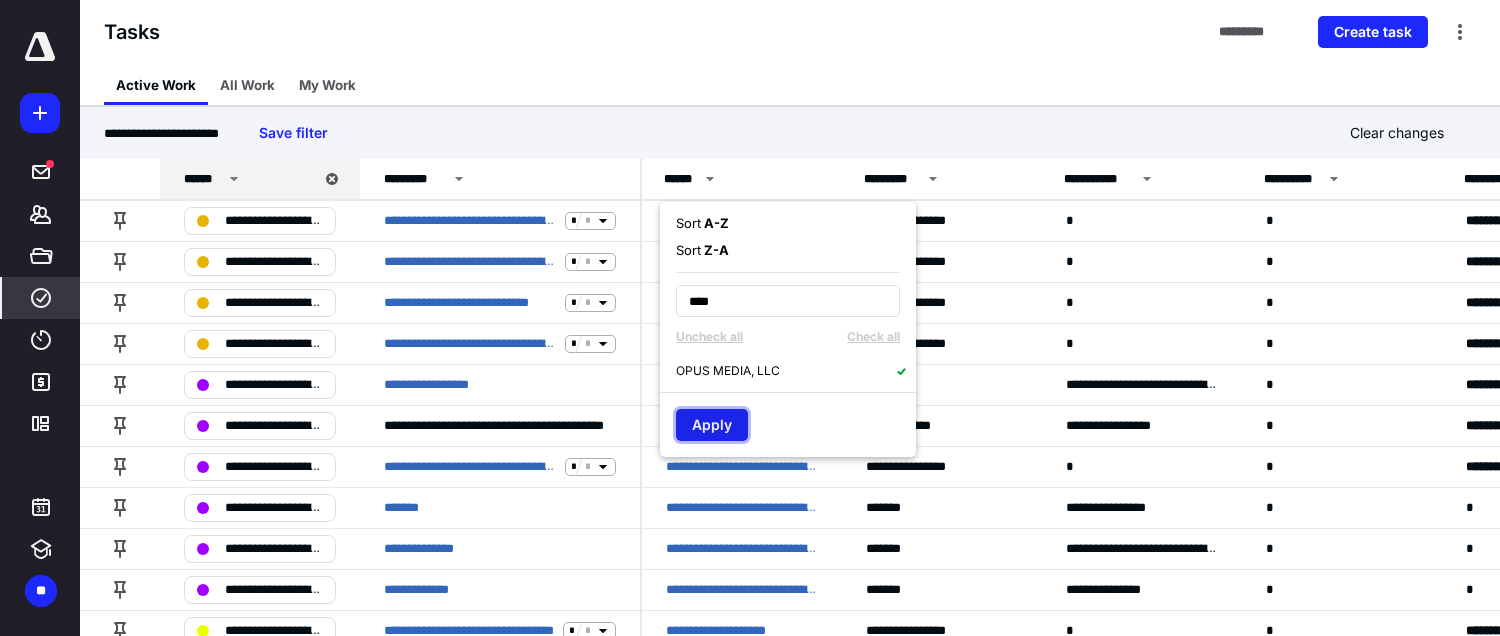 click on "Apply" at bounding box center (712, 425) 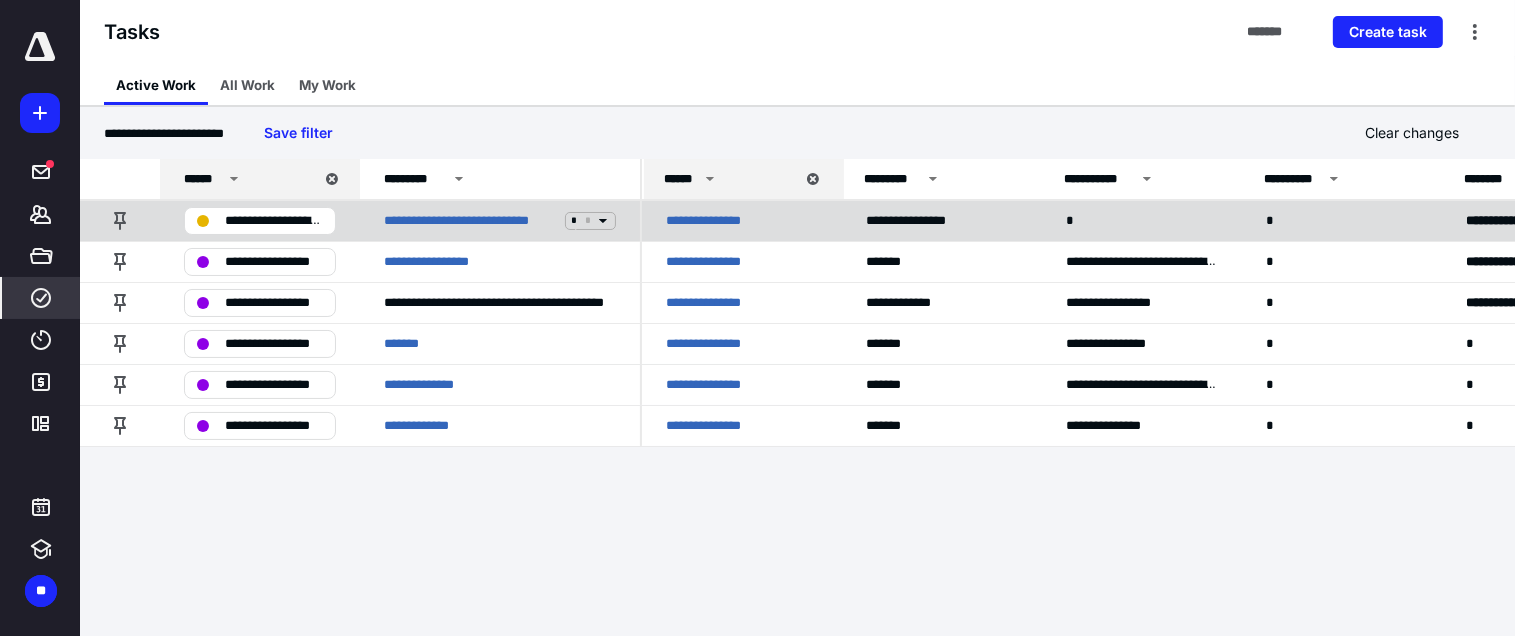 click on "**********" at bounding box center [274, 221] 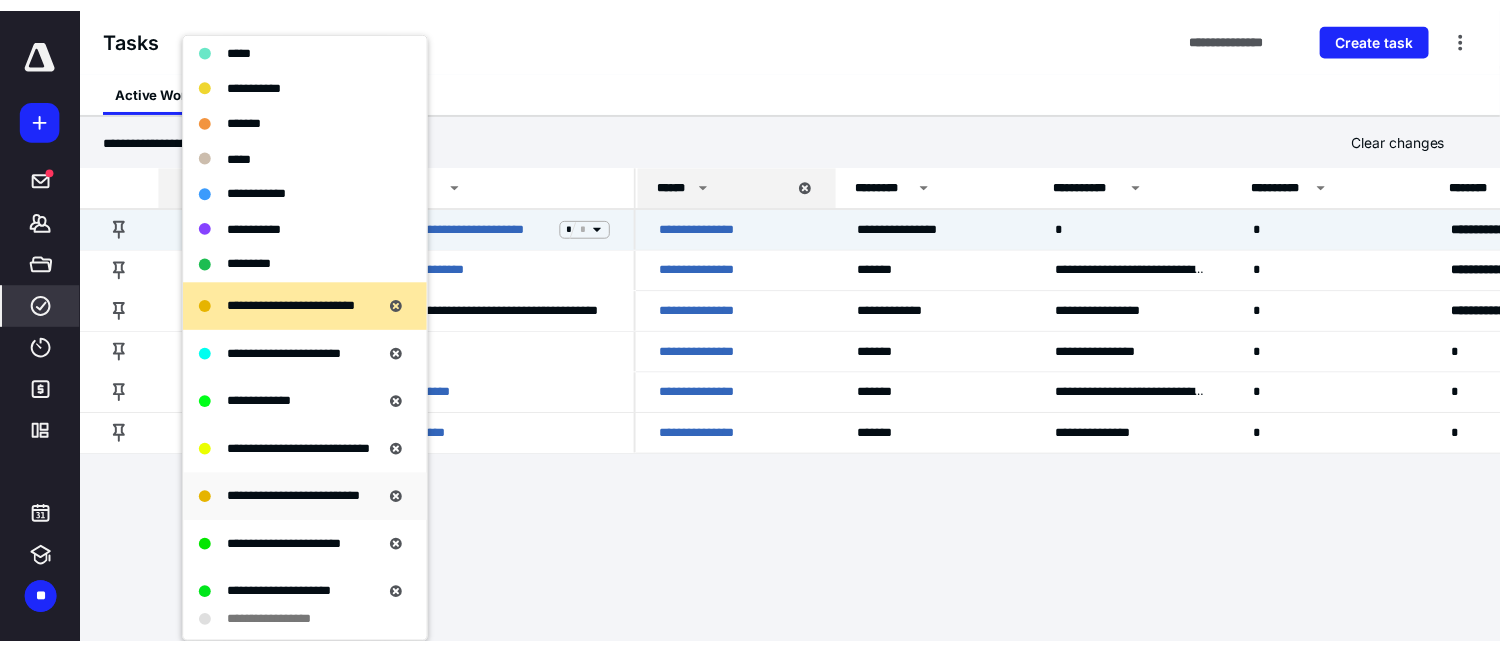 scroll, scrollTop: 200, scrollLeft: 0, axis: vertical 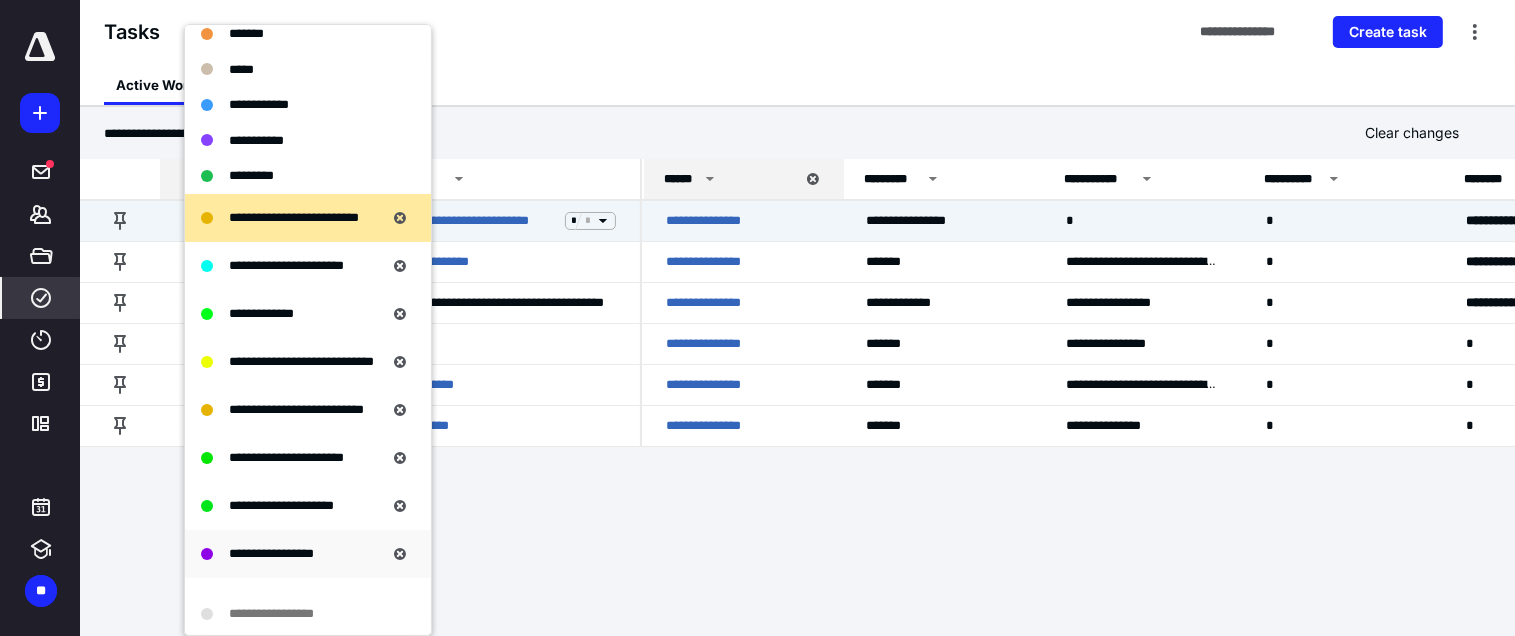 click on "**********" at bounding box center (271, 553) 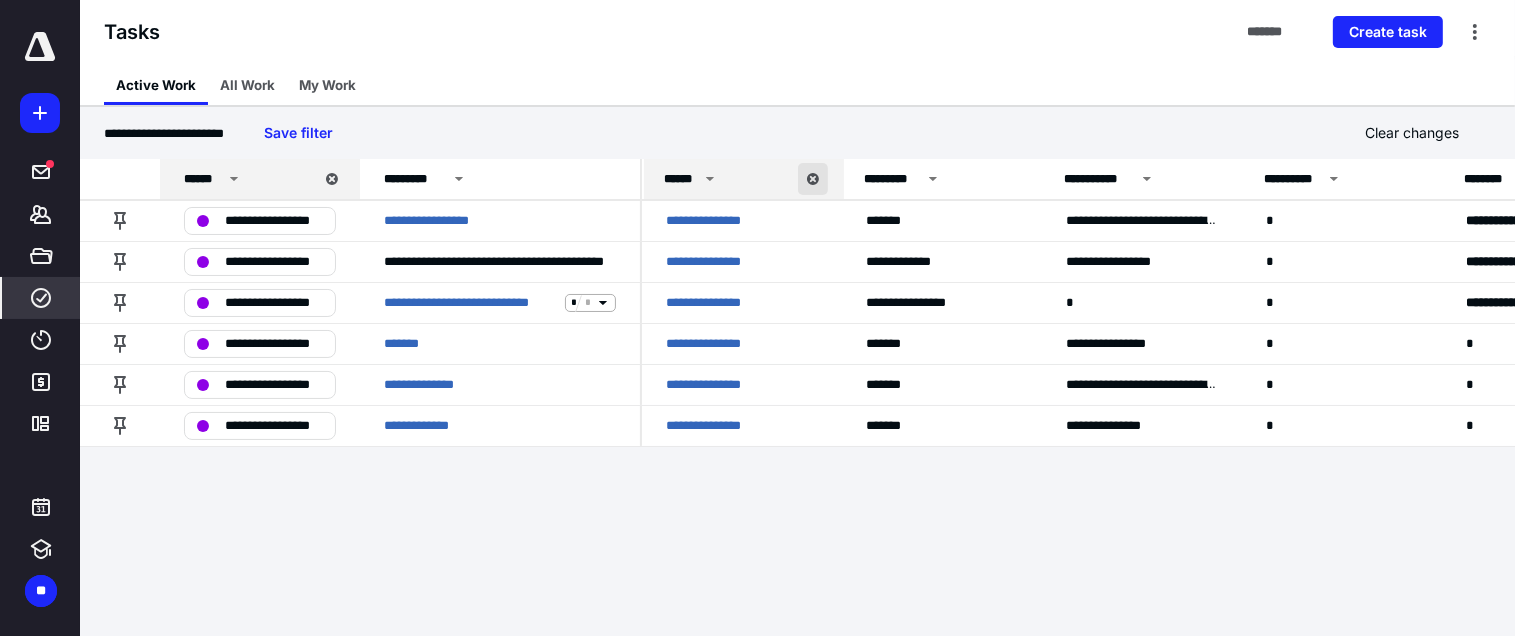 click at bounding box center [813, 179] 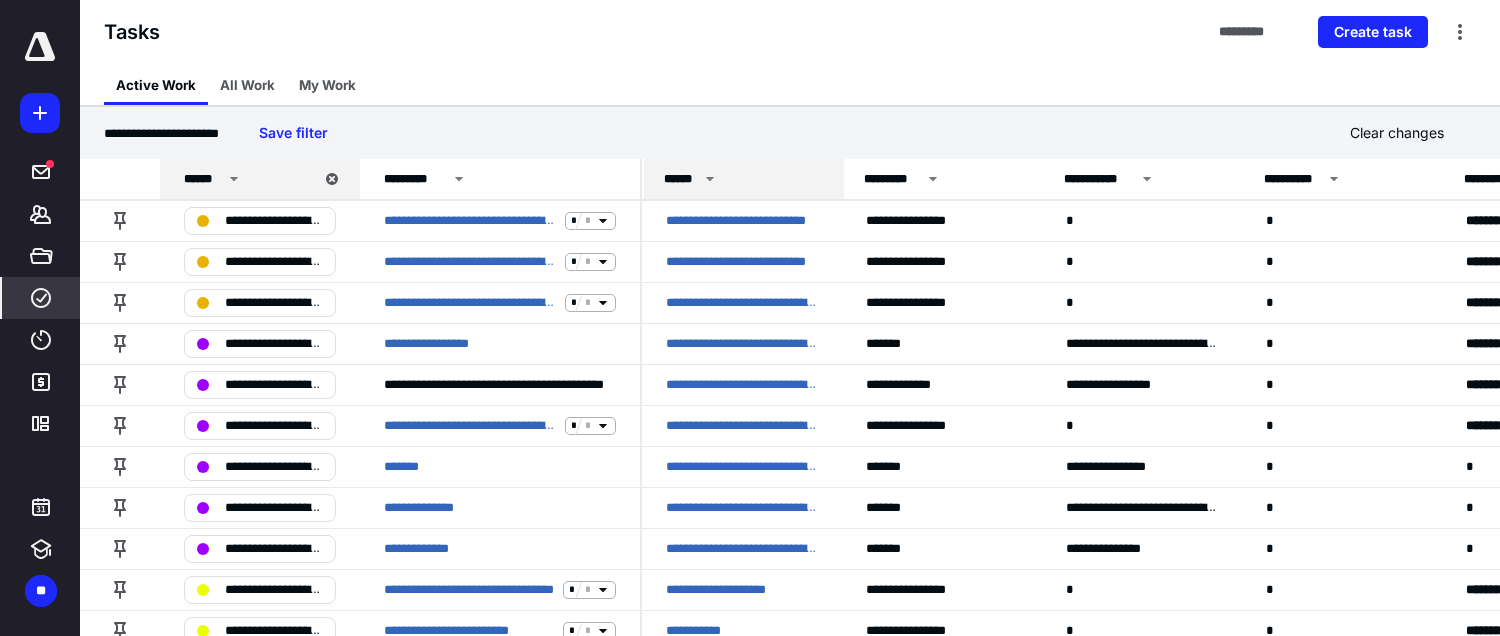 click 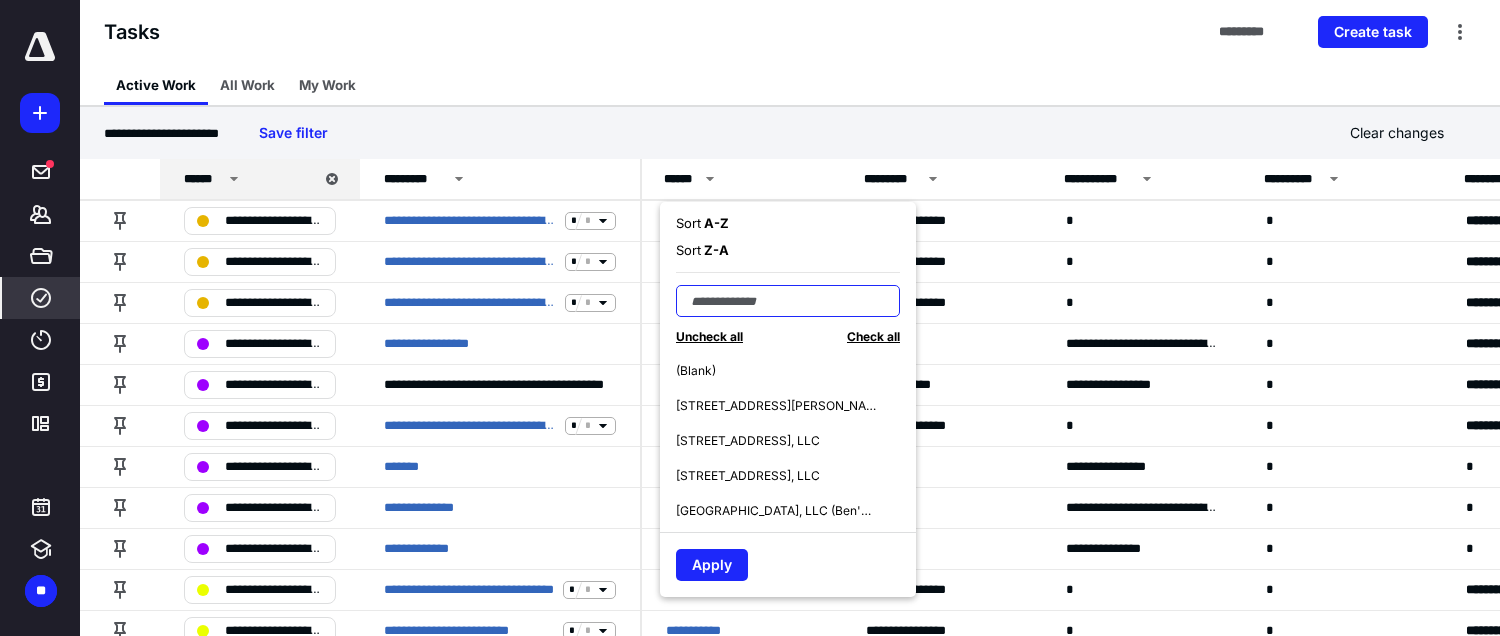 click at bounding box center (788, 301) 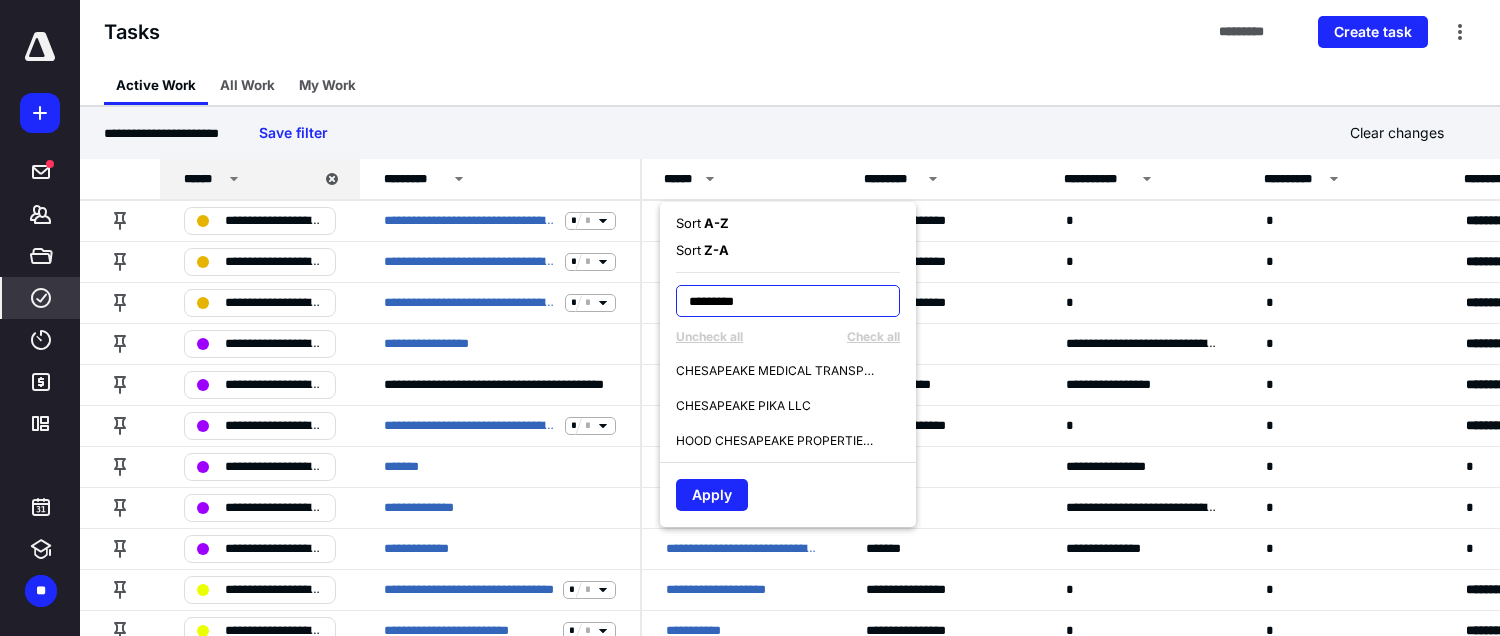 type on "*********" 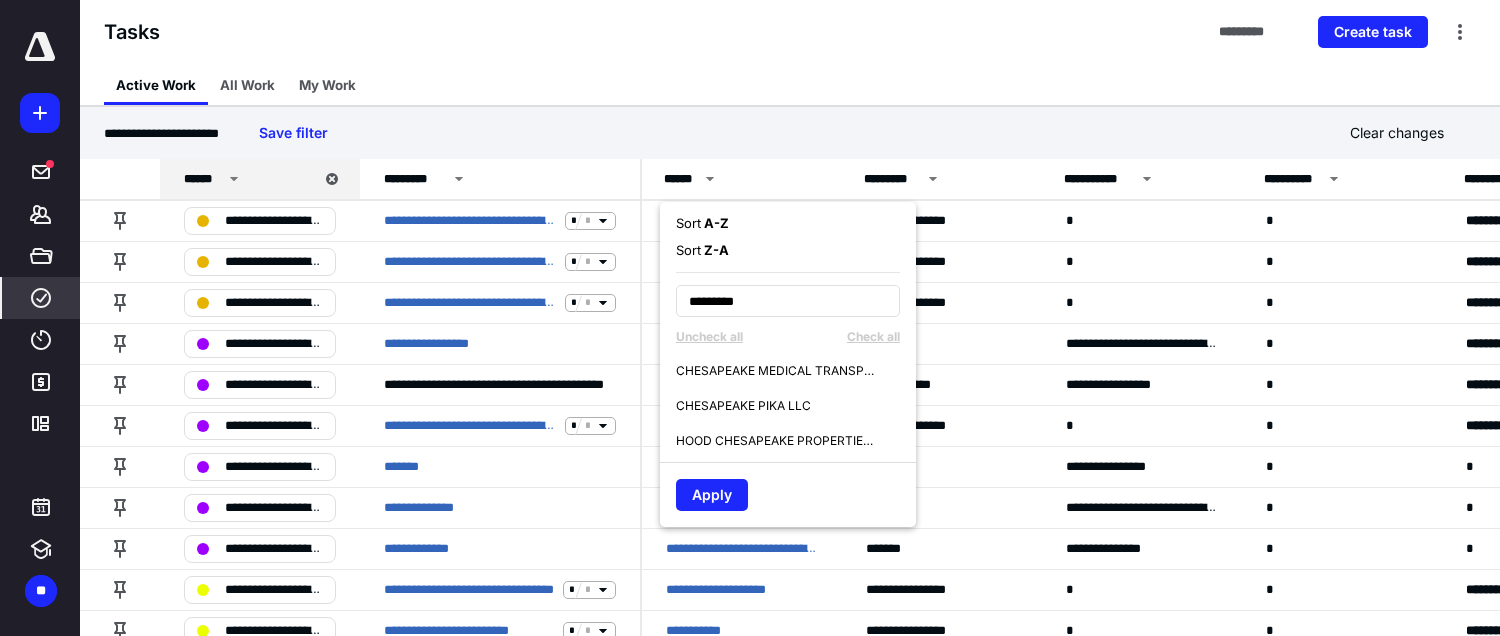 click on "CHESAPEAKE MEDICAL TRANSPORT" at bounding box center (776, 371) 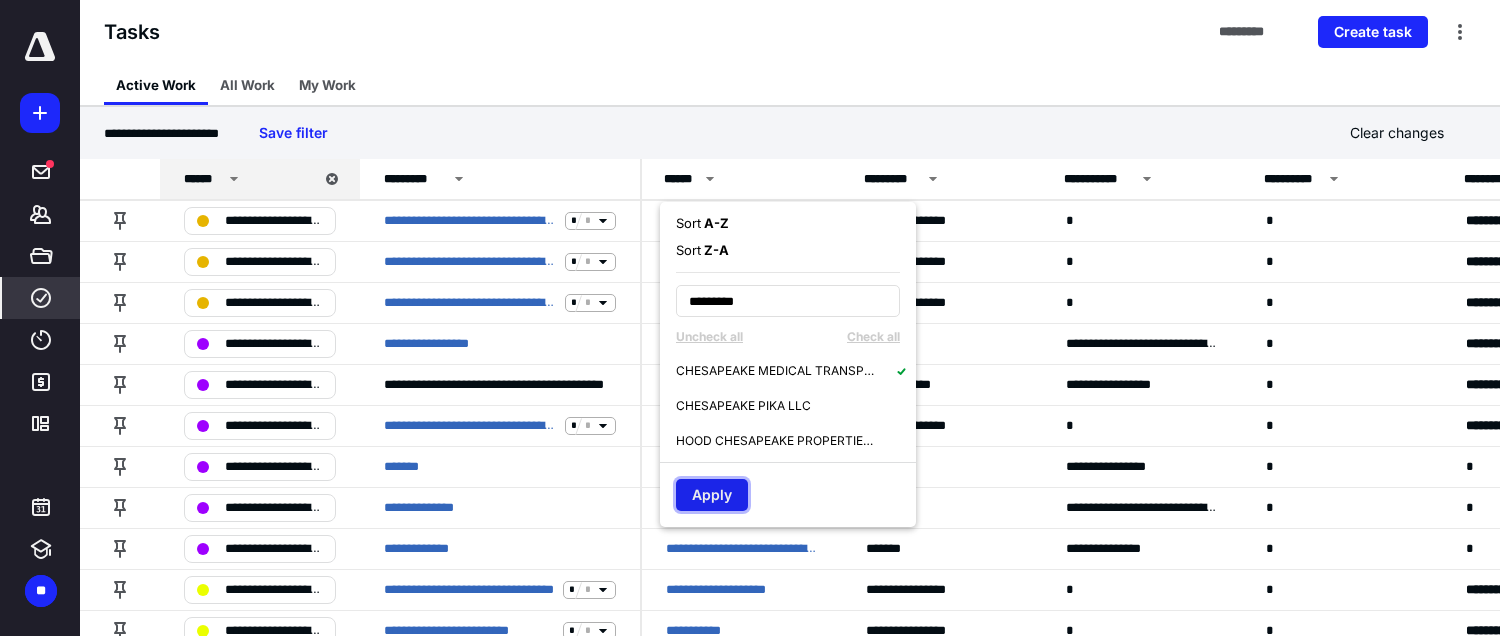 click on "Apply" at bounding box center [712, 495] 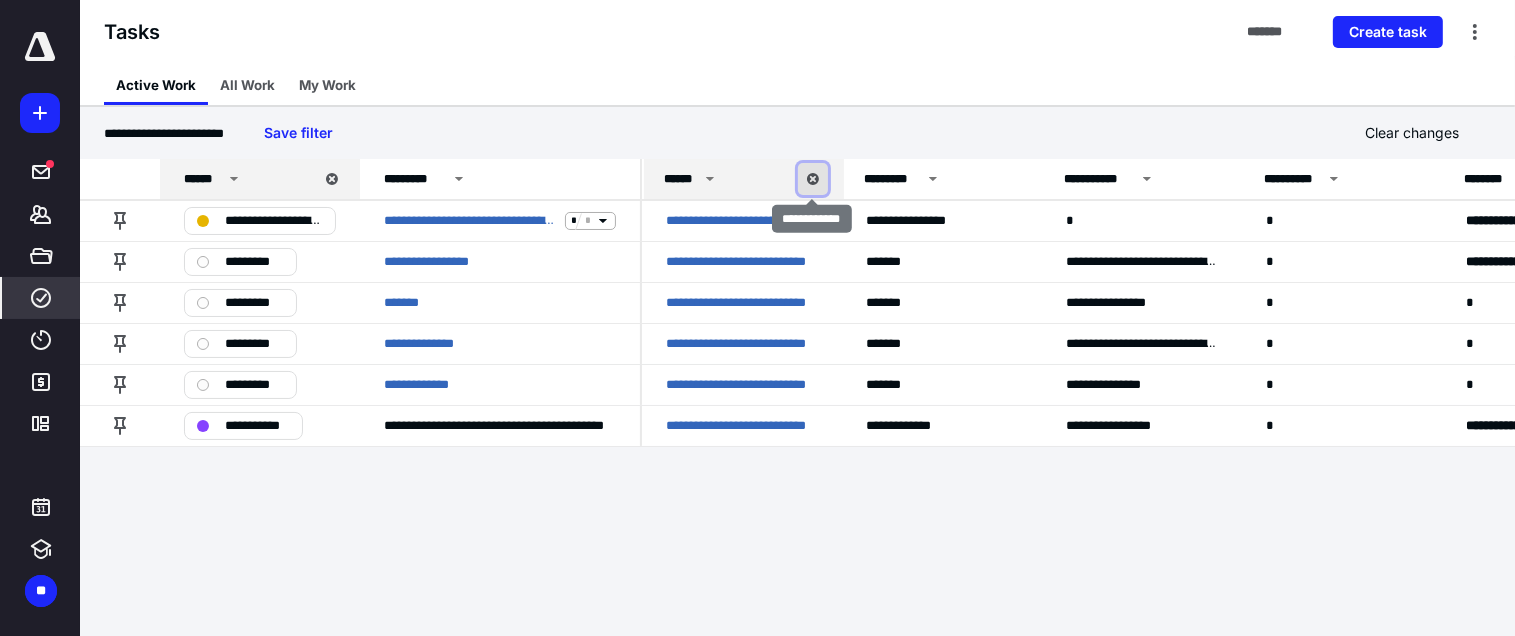 click at bounding box center [813, 179] 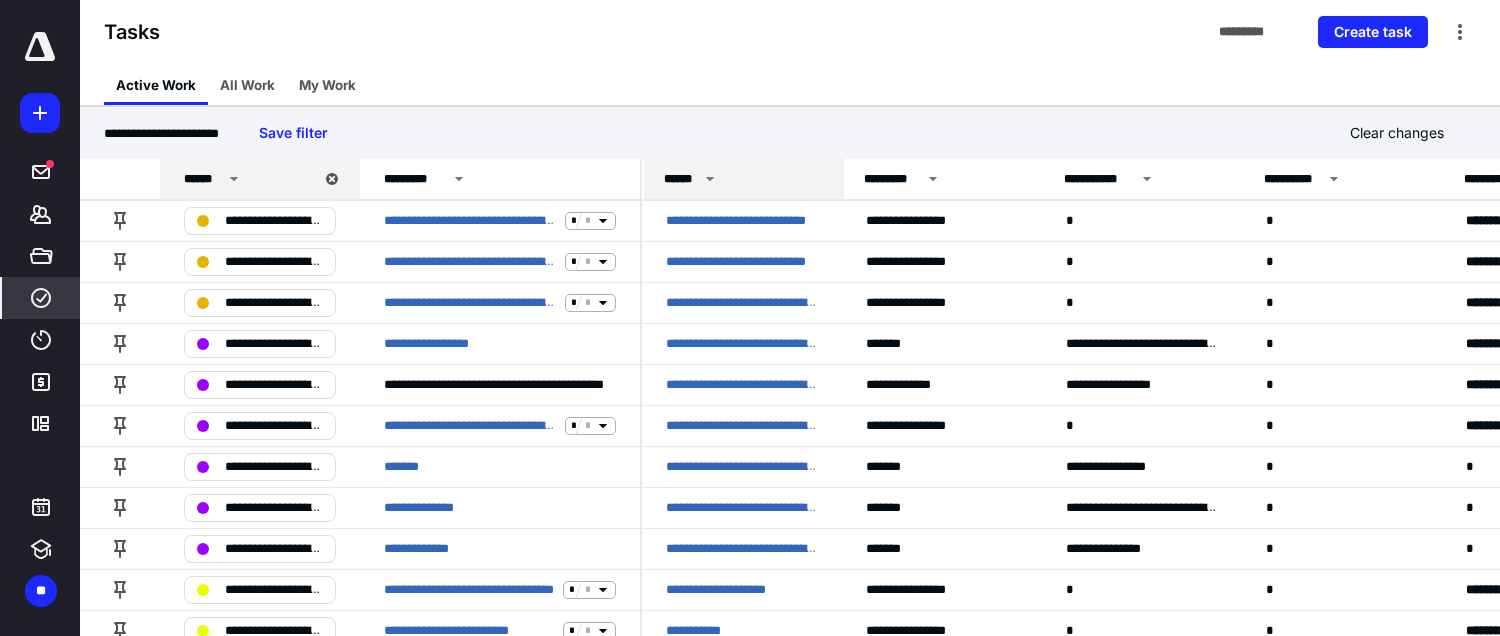click 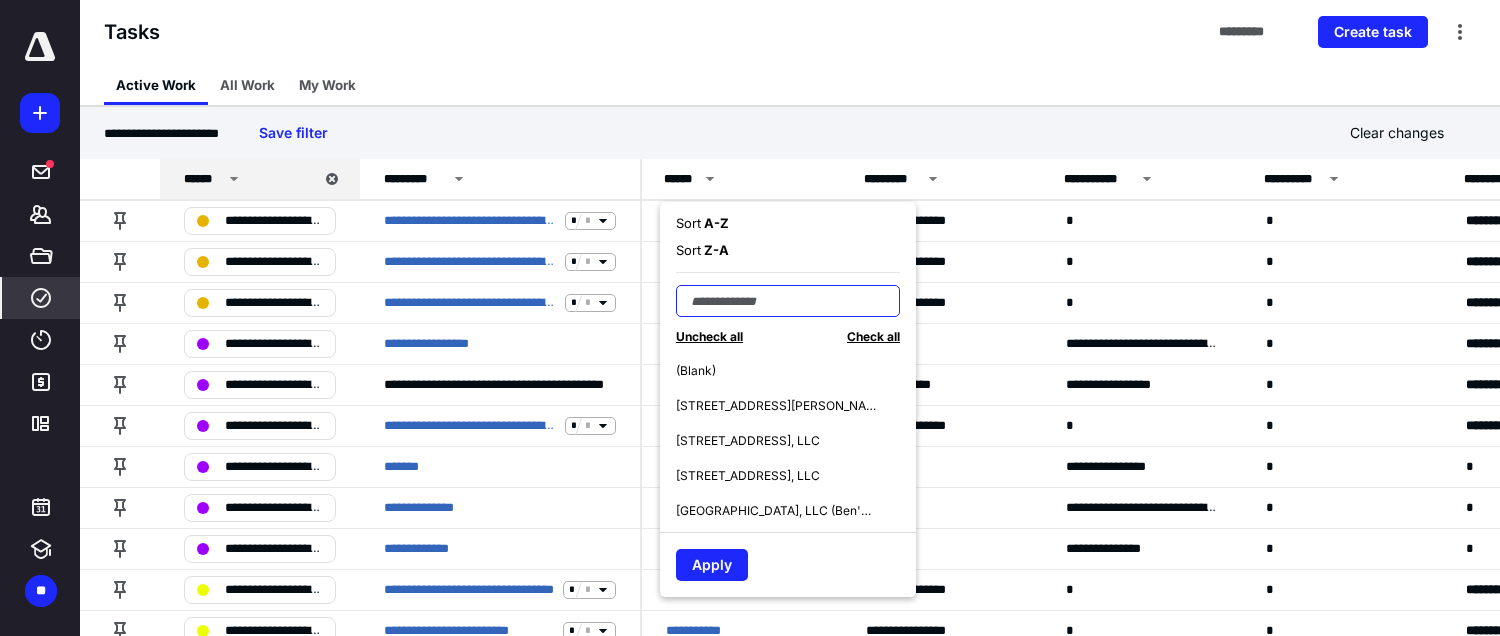 click at bounding box center (788, 301) 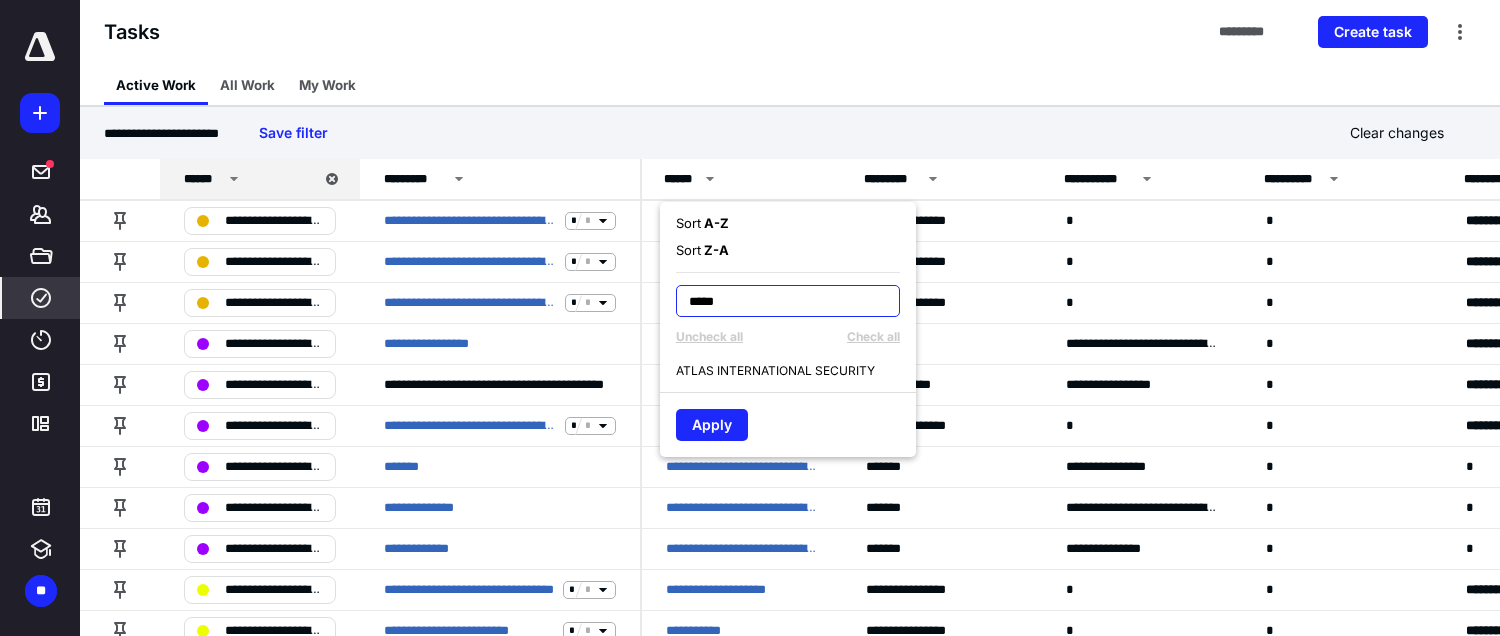 type on "*****" 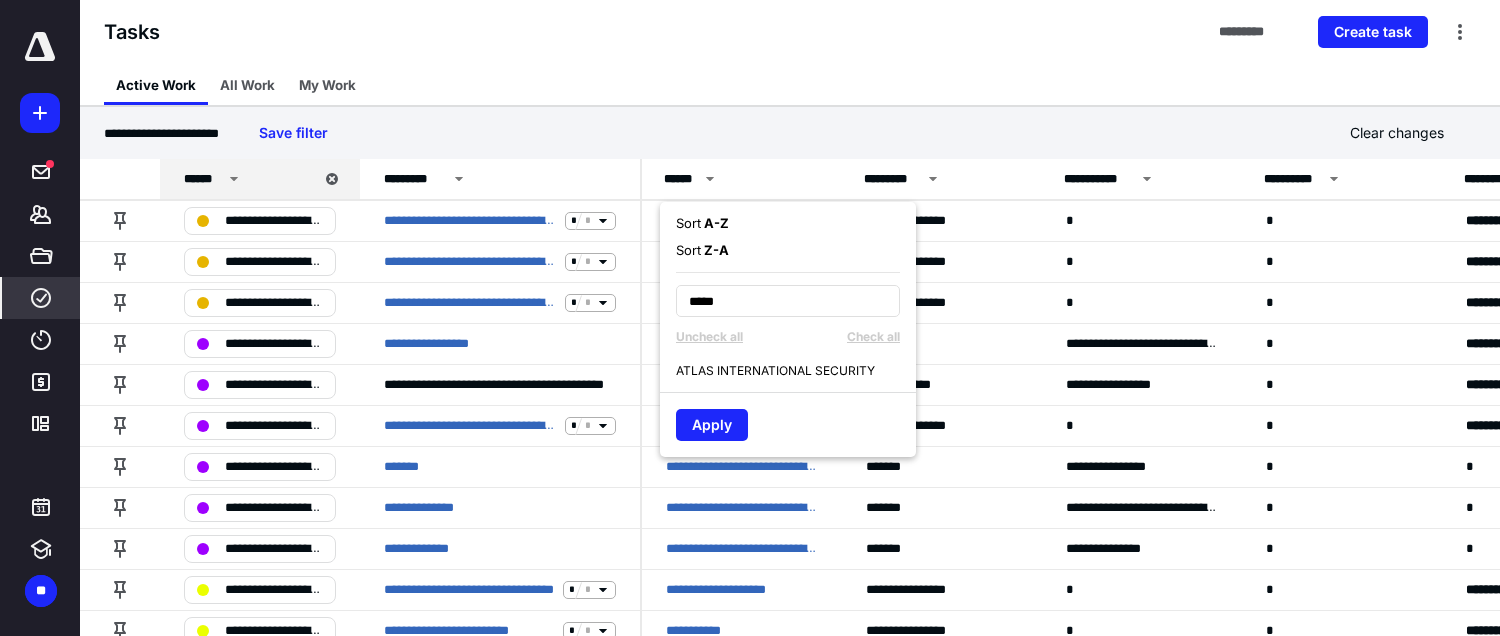 click on "ATLAS INTERNATIONAL SECURITY" at bounding box center (775, 371) 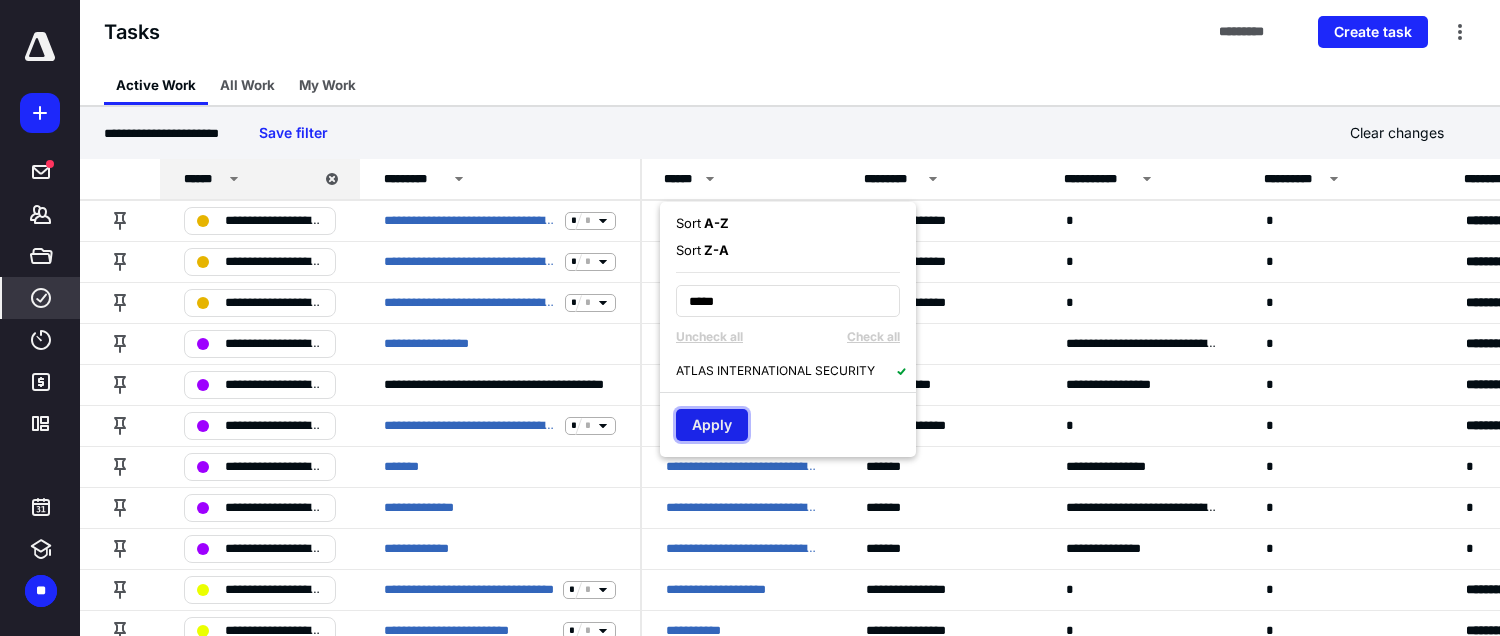 click on "Apply" at bounding box center (712, 425) 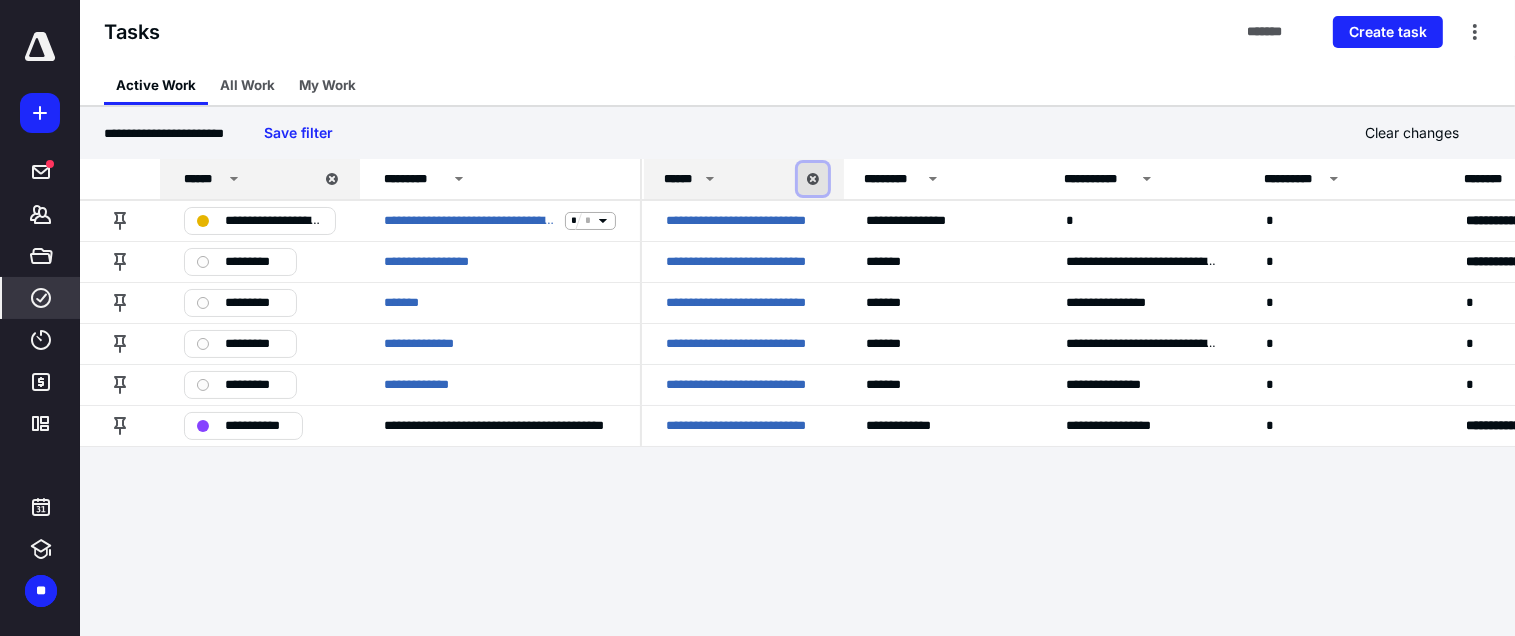 click at bounding box center (813, 179) 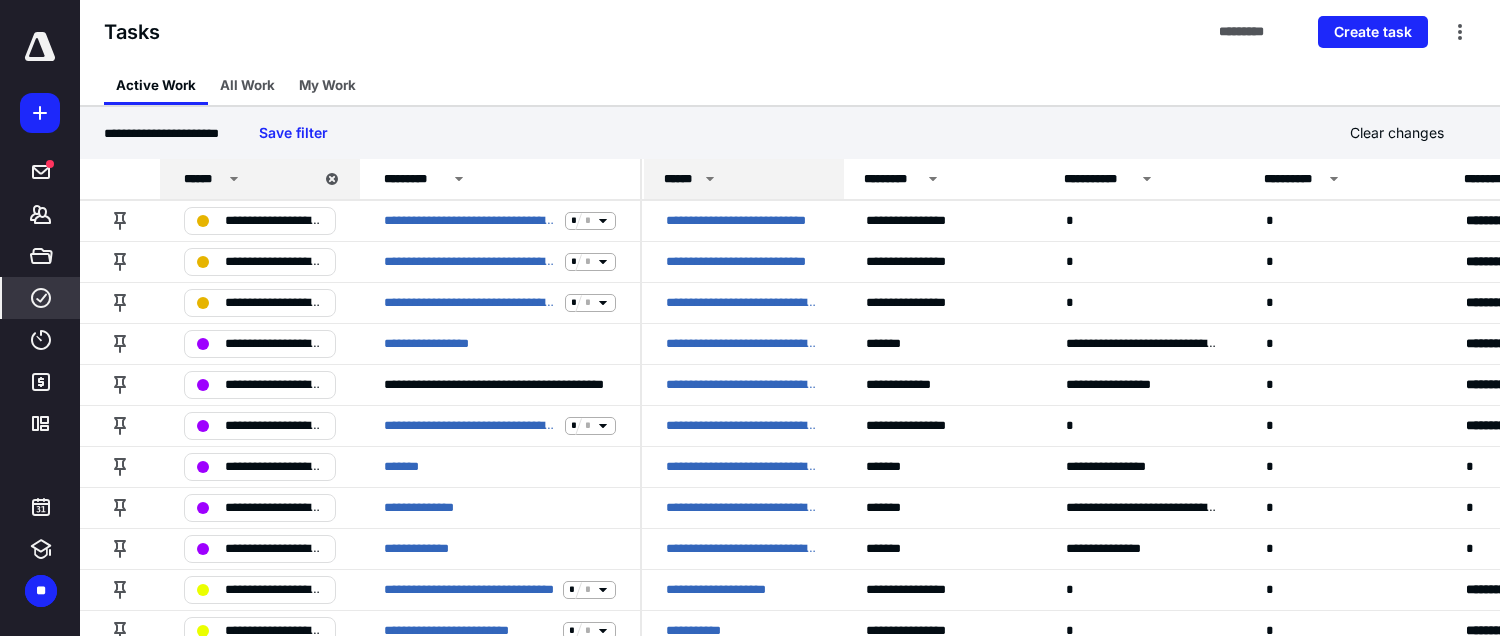 click 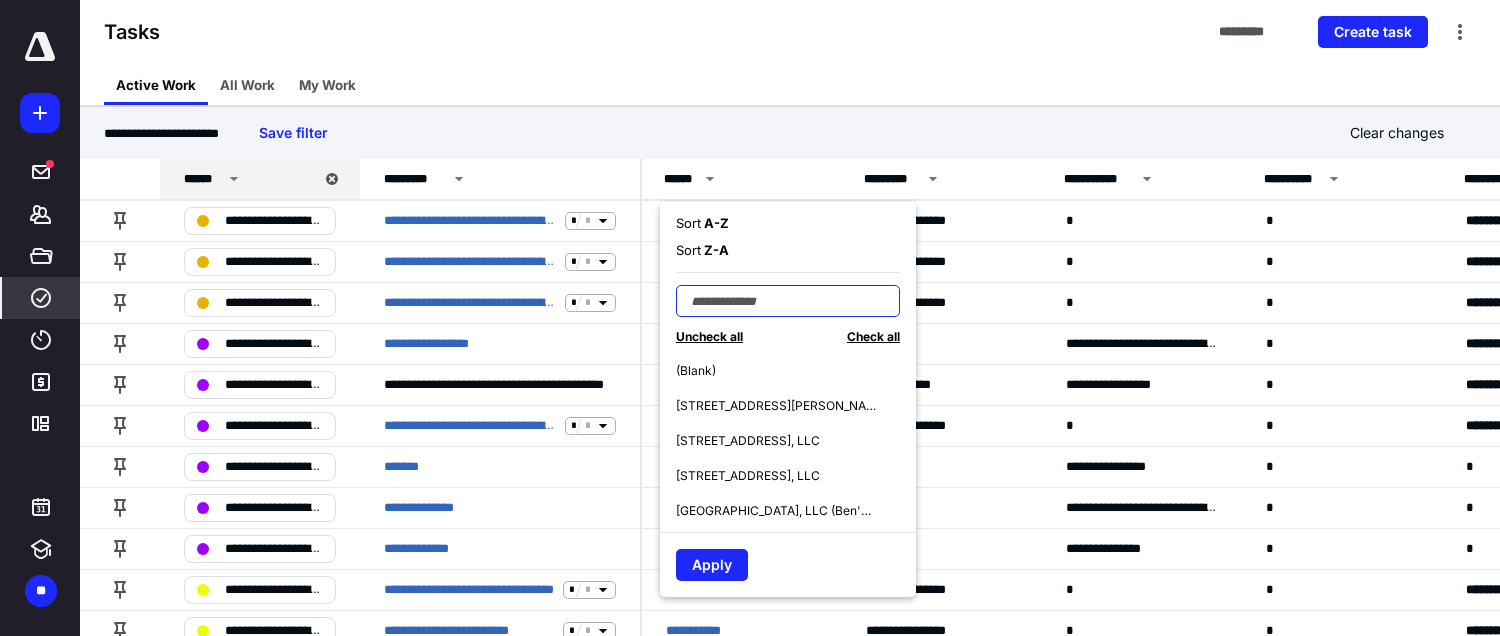 click at bounding box center (788, 301) 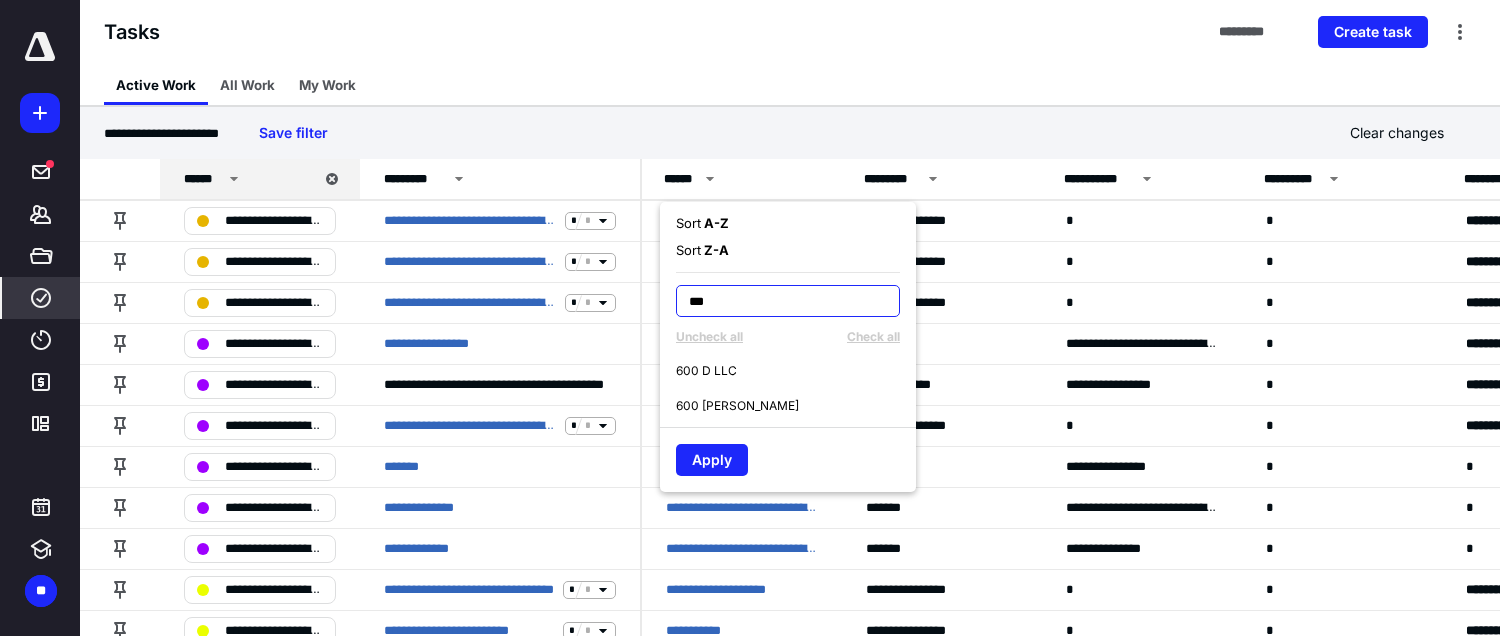 type on "***" 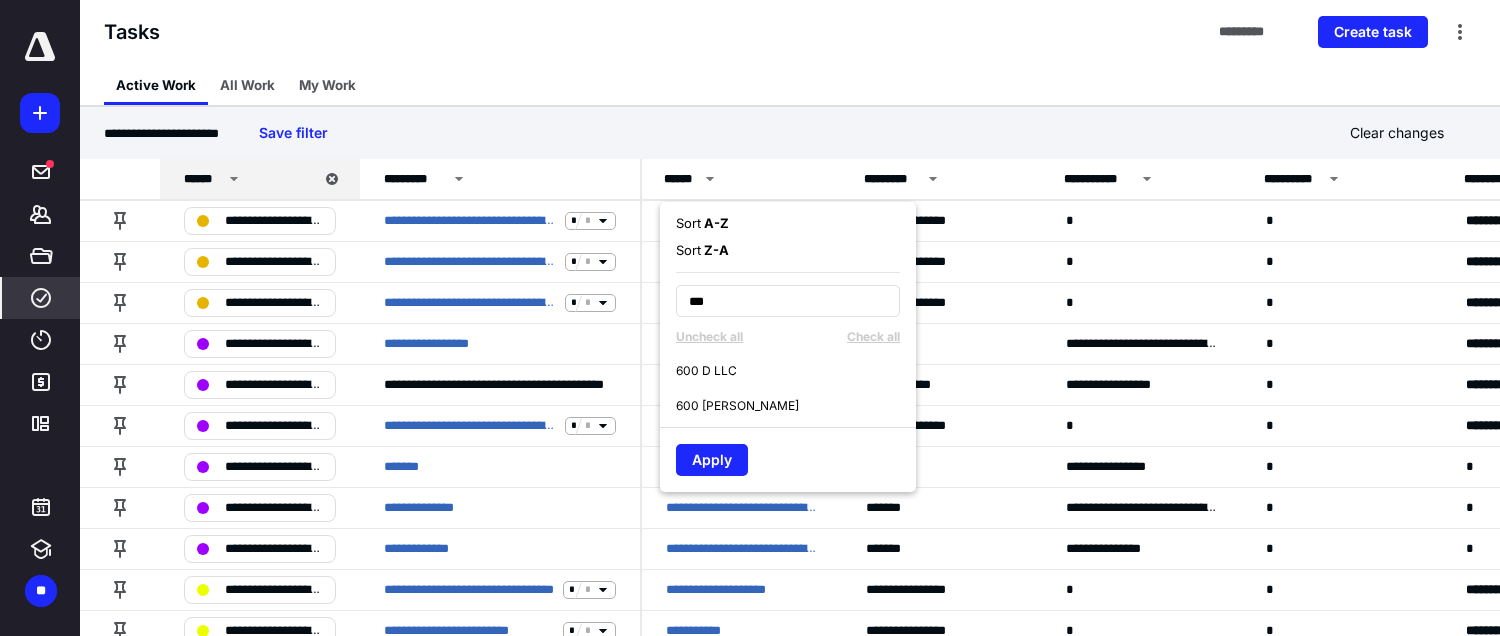 click on "600 D LLC" at bounding box center (706, 371) 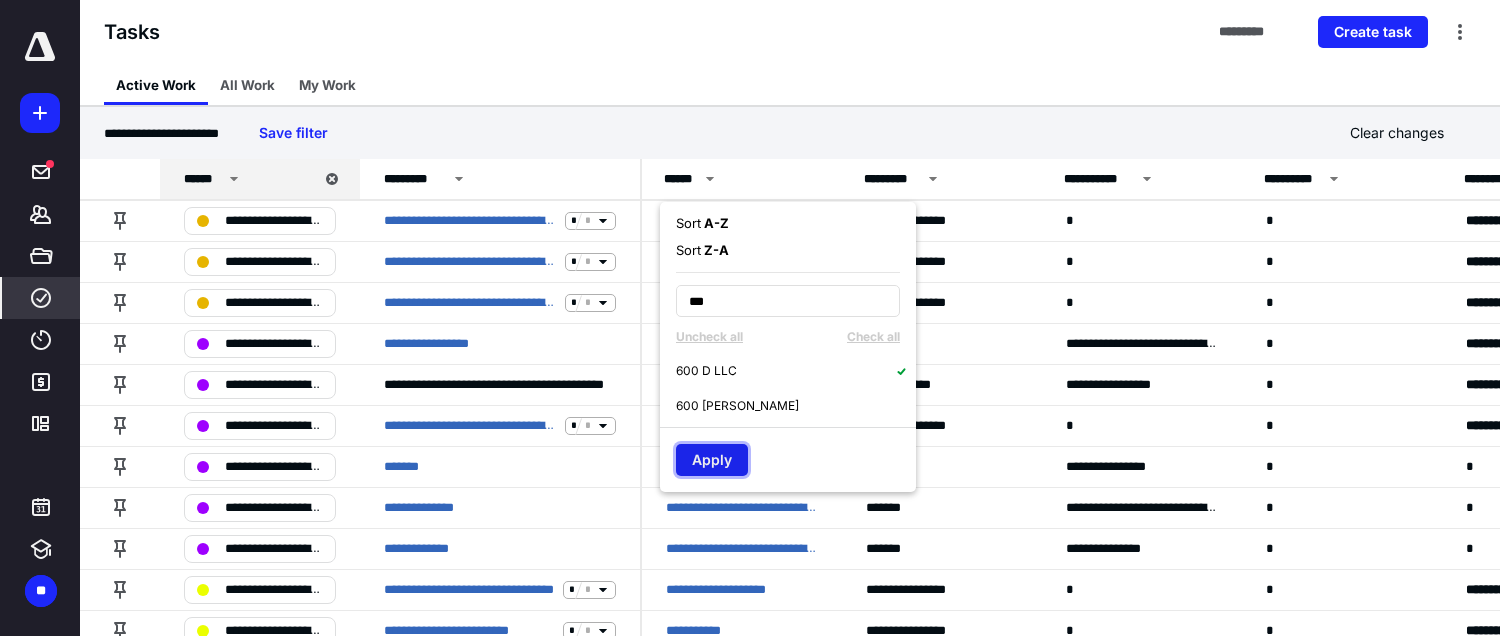 click on "Apply" at bounding box center [712, 460] 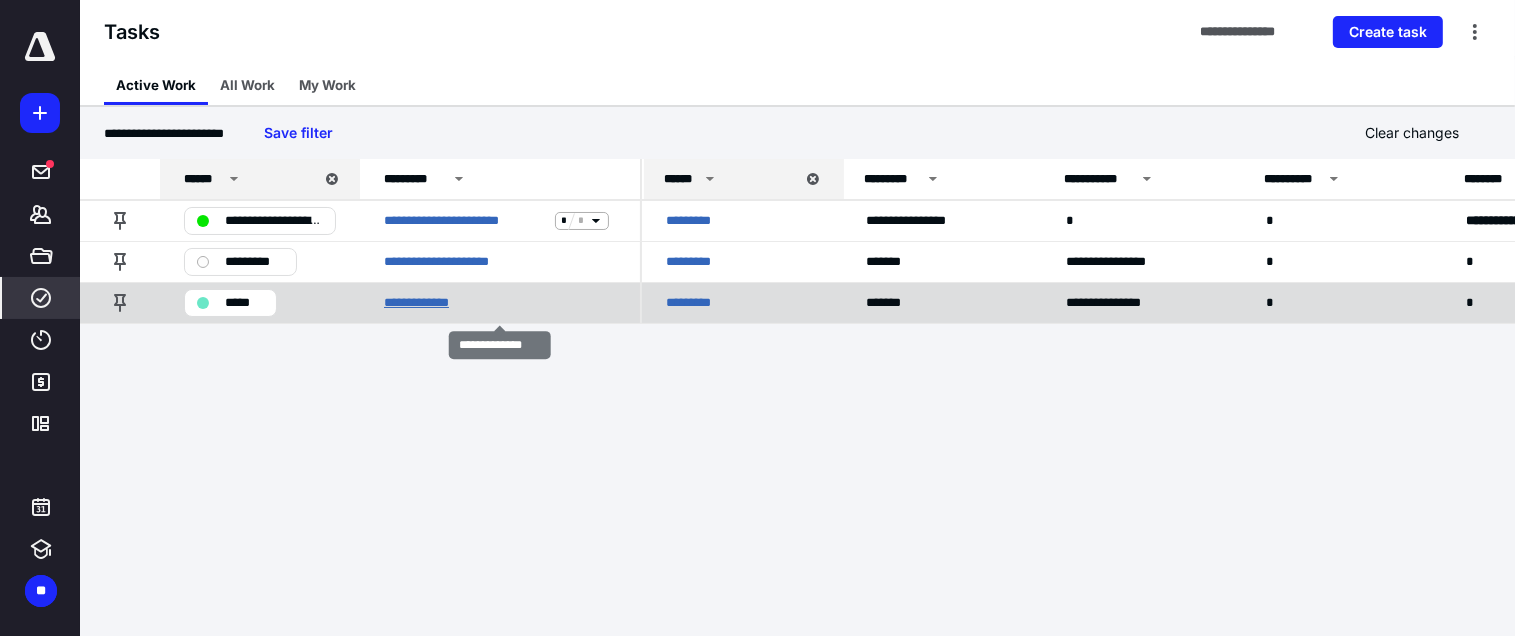 click on "**********" at bounding box center (428, 303) 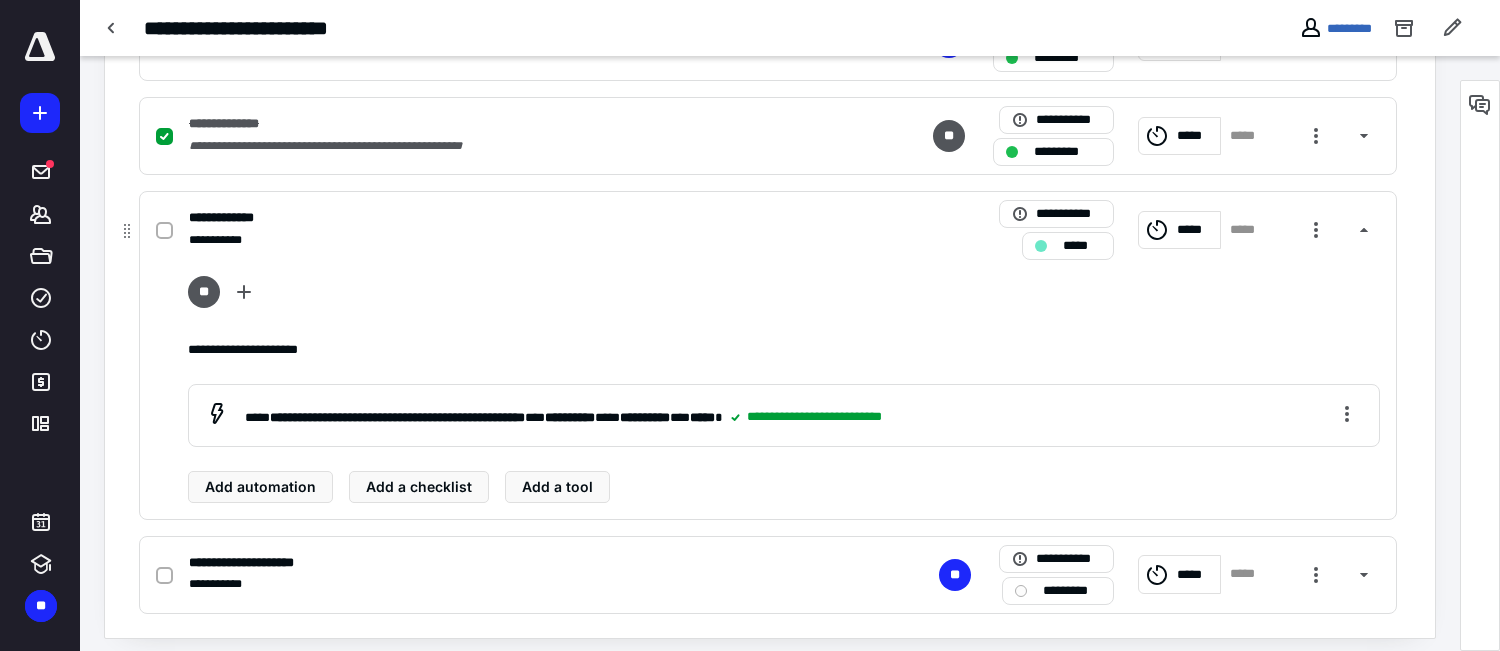 scroll, scrollTop: 960, scrollLeft: 0, axis: vertical 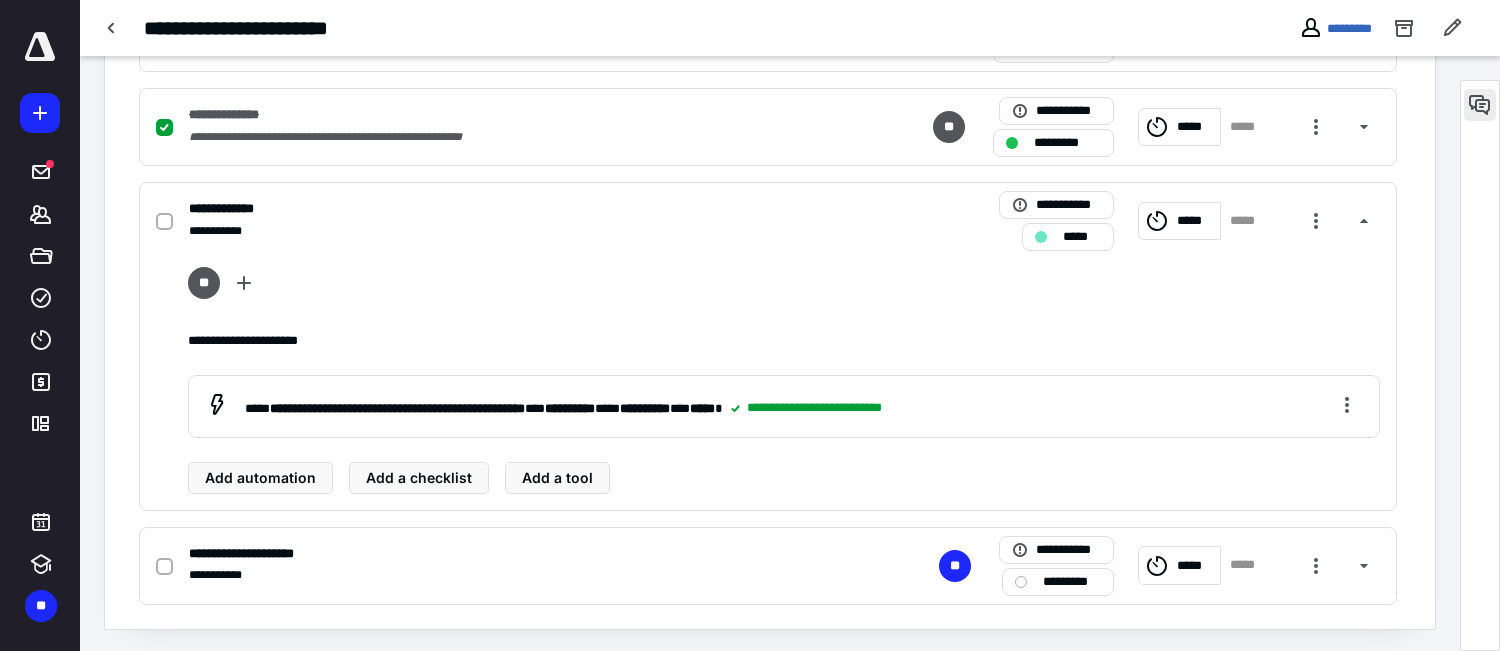 click at bounding box center [1480, 105] 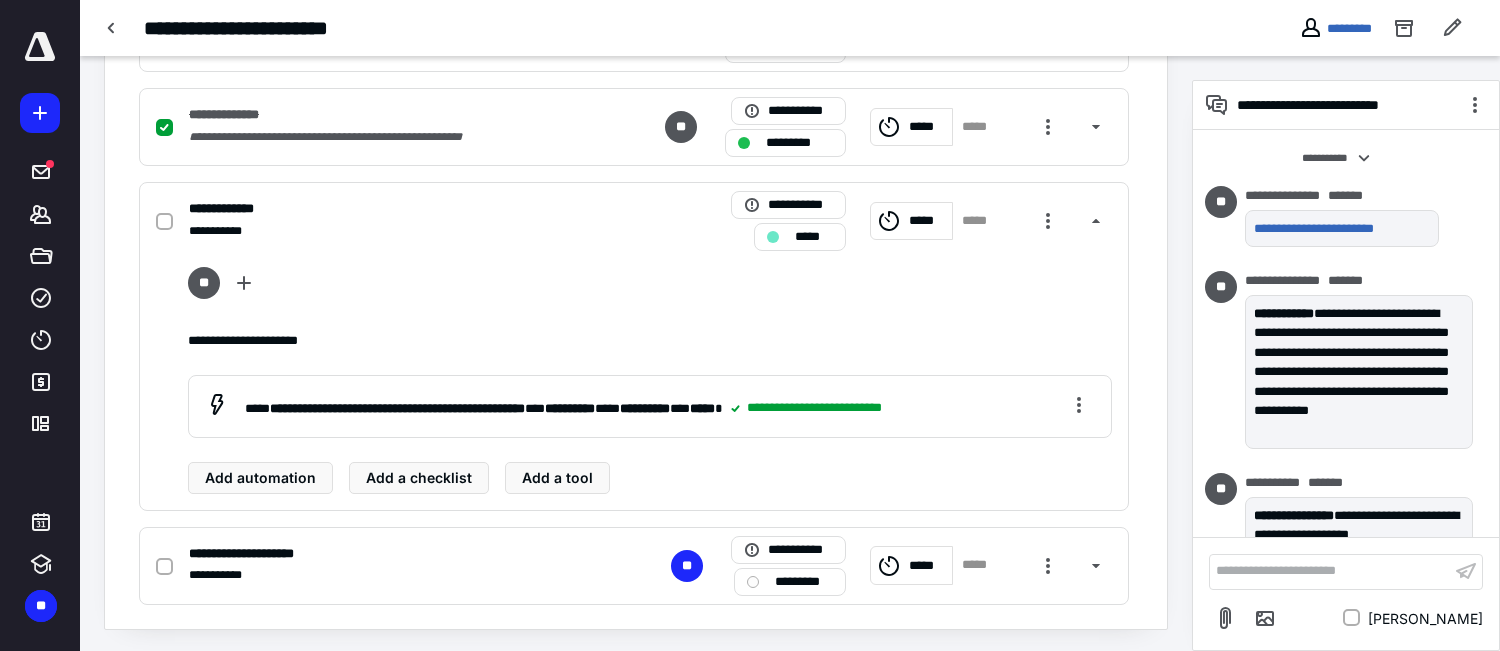 scroll, scrollTop: 341, scrollLeft: 0, axis: vertical 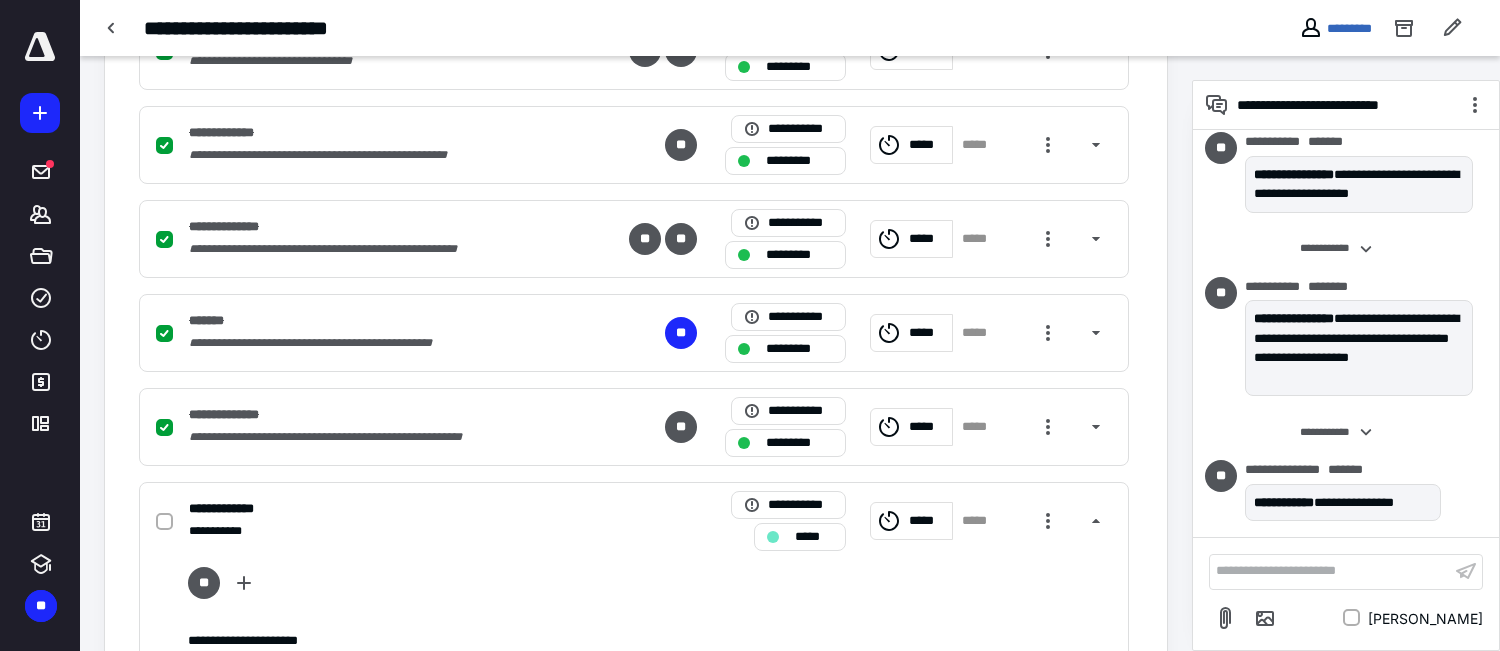 click on "**********" at bounding box center (1346, 353) 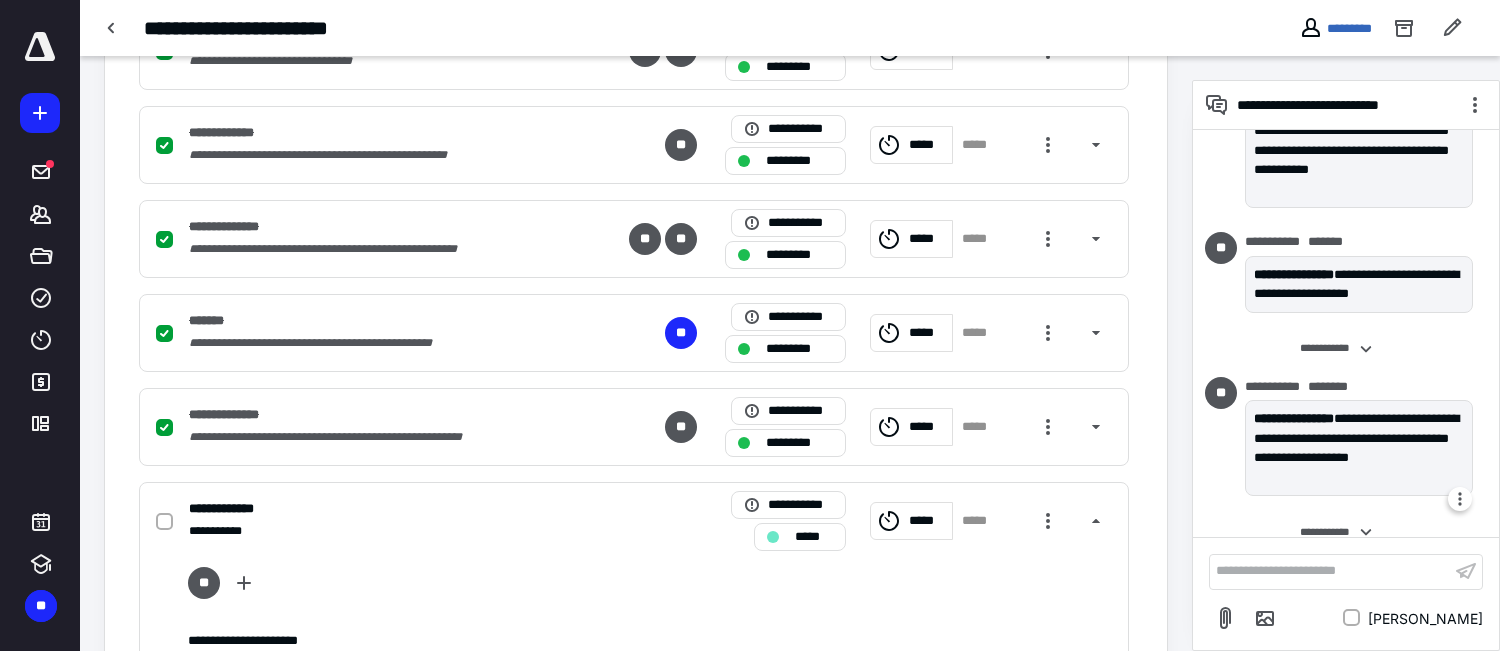 scroll, scrollTop: 141, scrollLeft: 0, axis: vertical 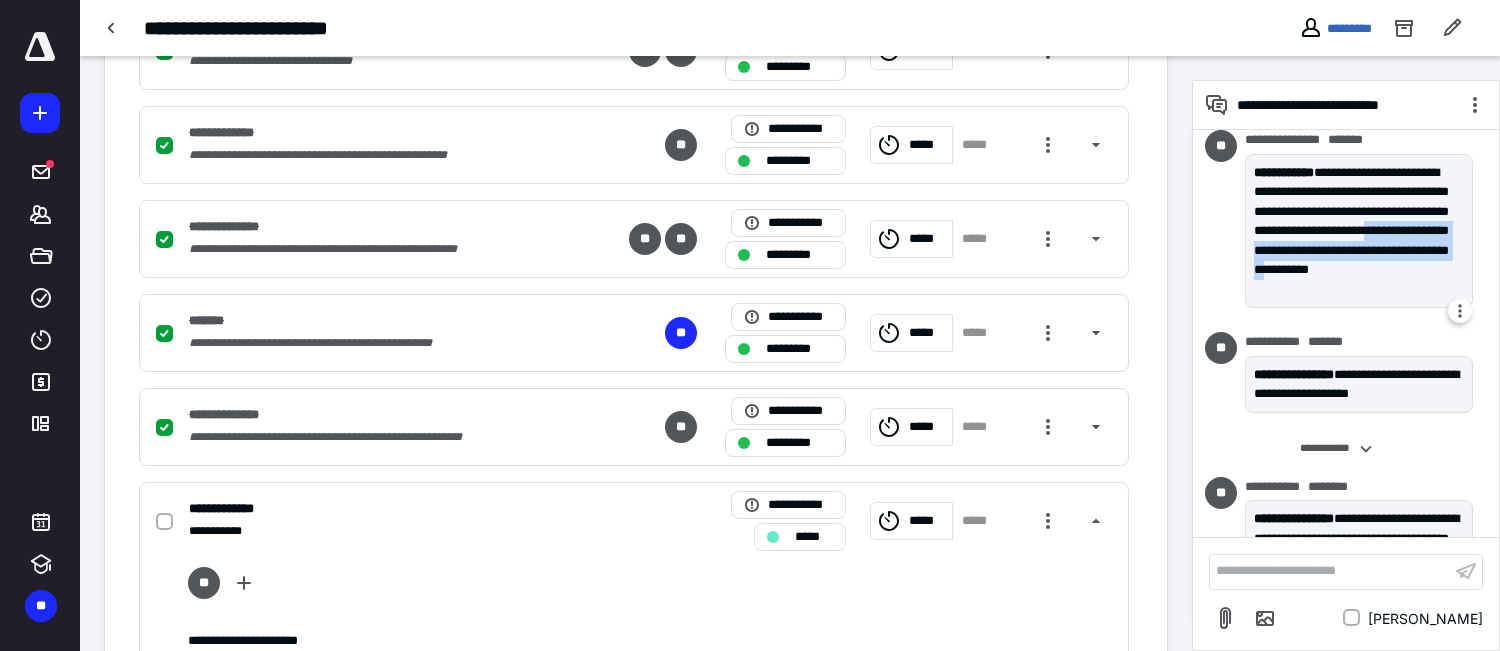 drag, startPoint x: 1353, startPoint y: 244, endPoint x: 1364, endPoint y: 279, distance: 36.687874 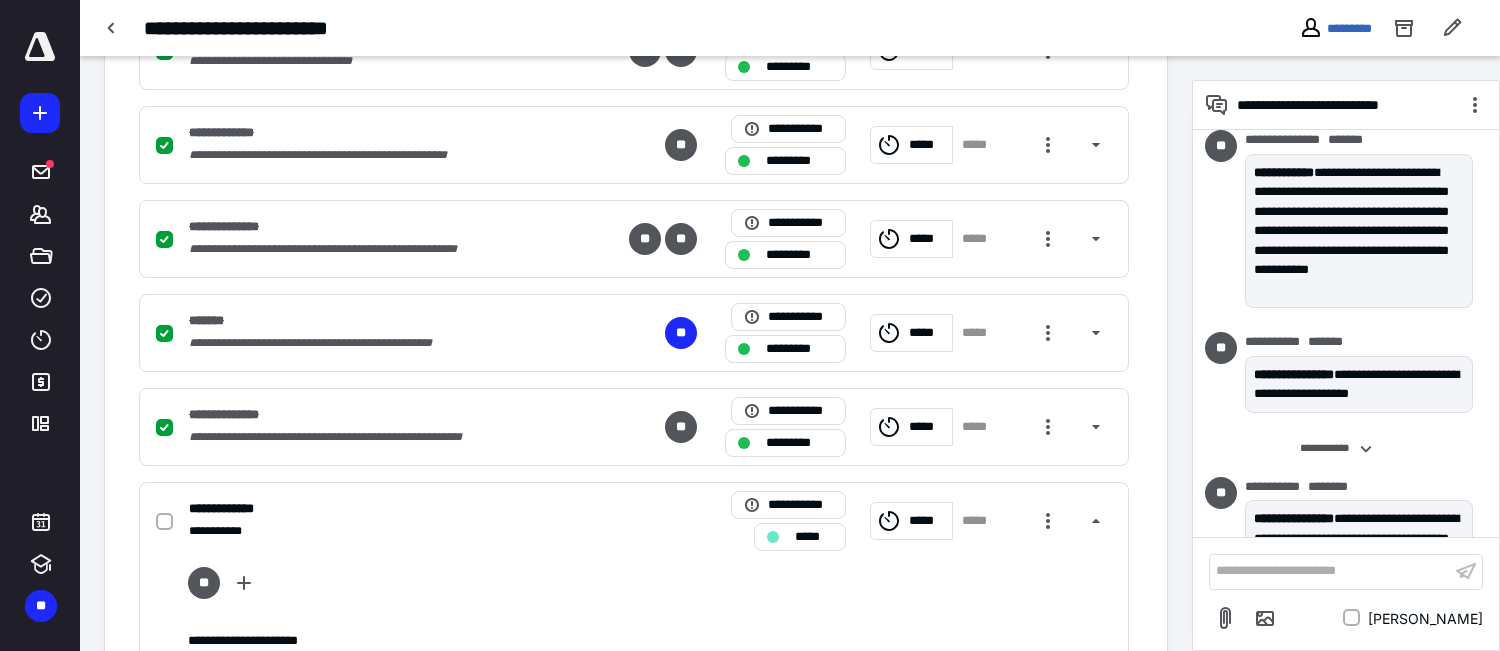 click on "**********" at bounding box center (1346, 353) 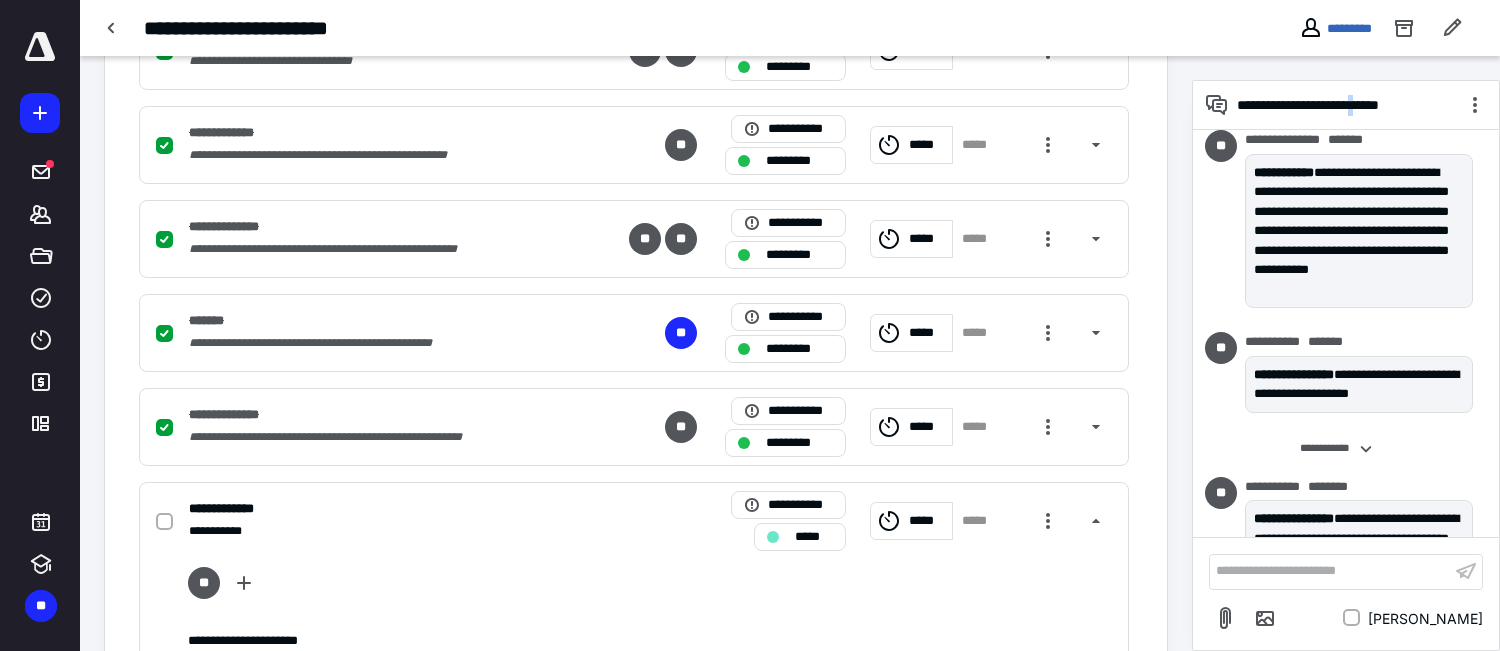 click on "**********" at bounding box center [1346, 353] 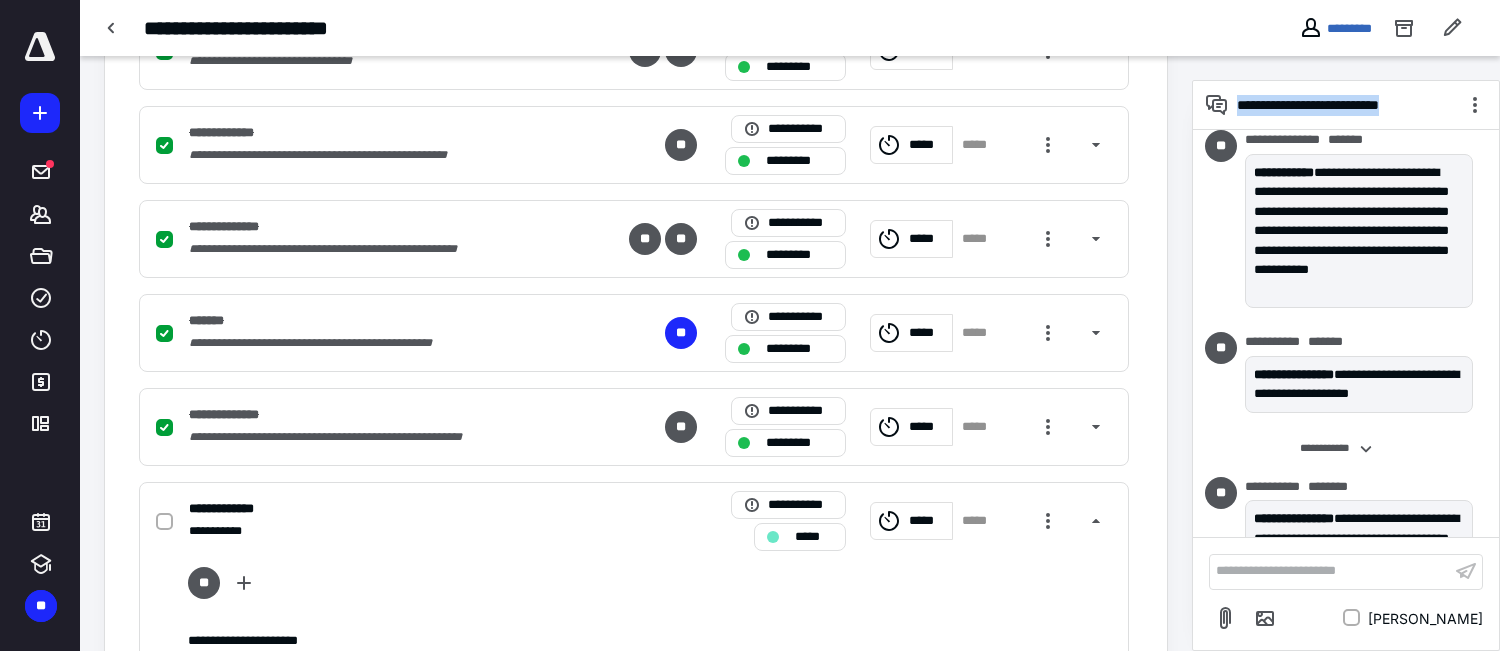 click on "**********" at bounding box center (1346, 353) 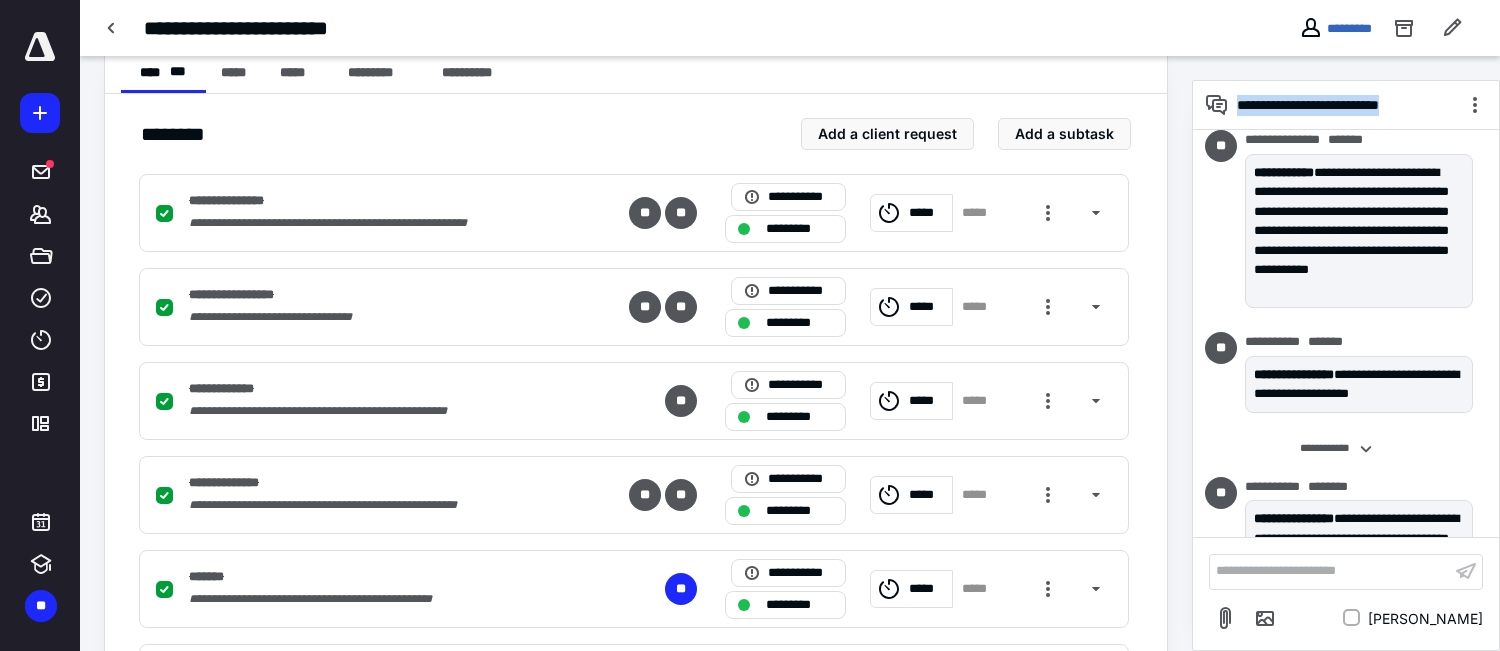scroll, scrollTop: 260, scrollLeft: 0, axis: vertical 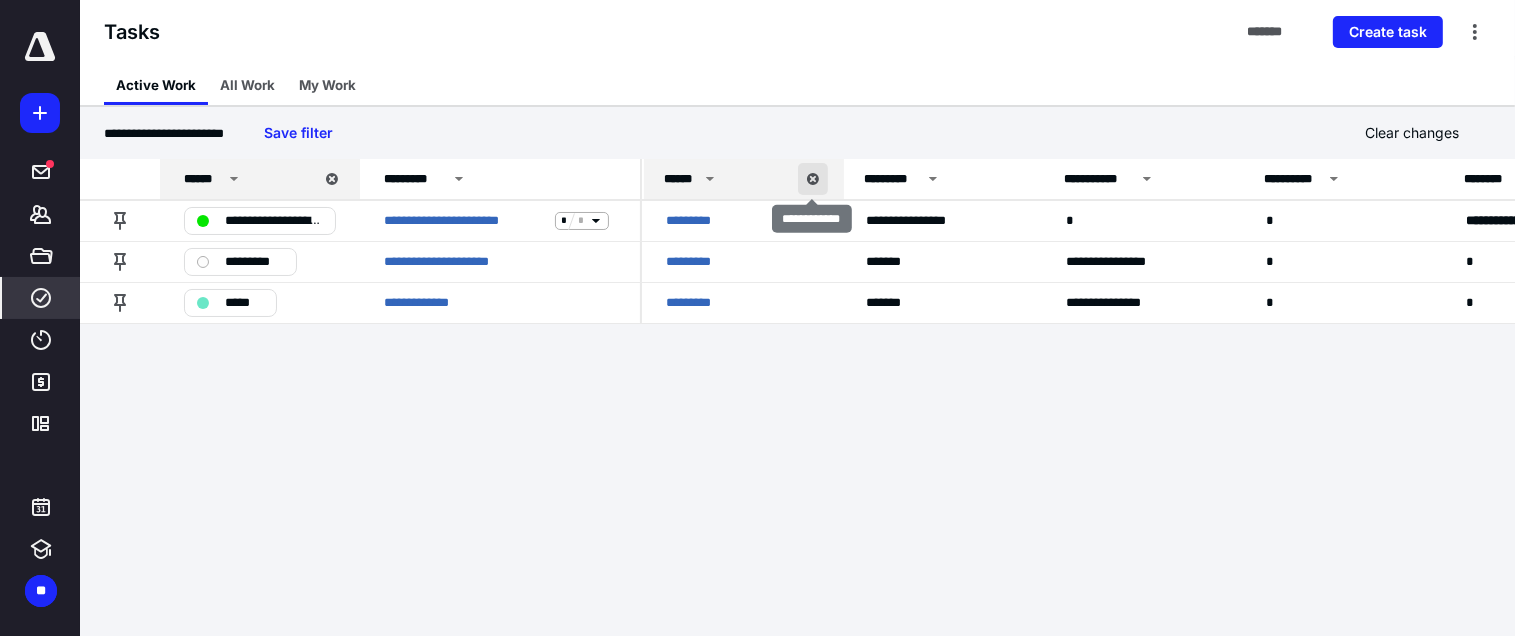 click at bounding box center [813, 179] 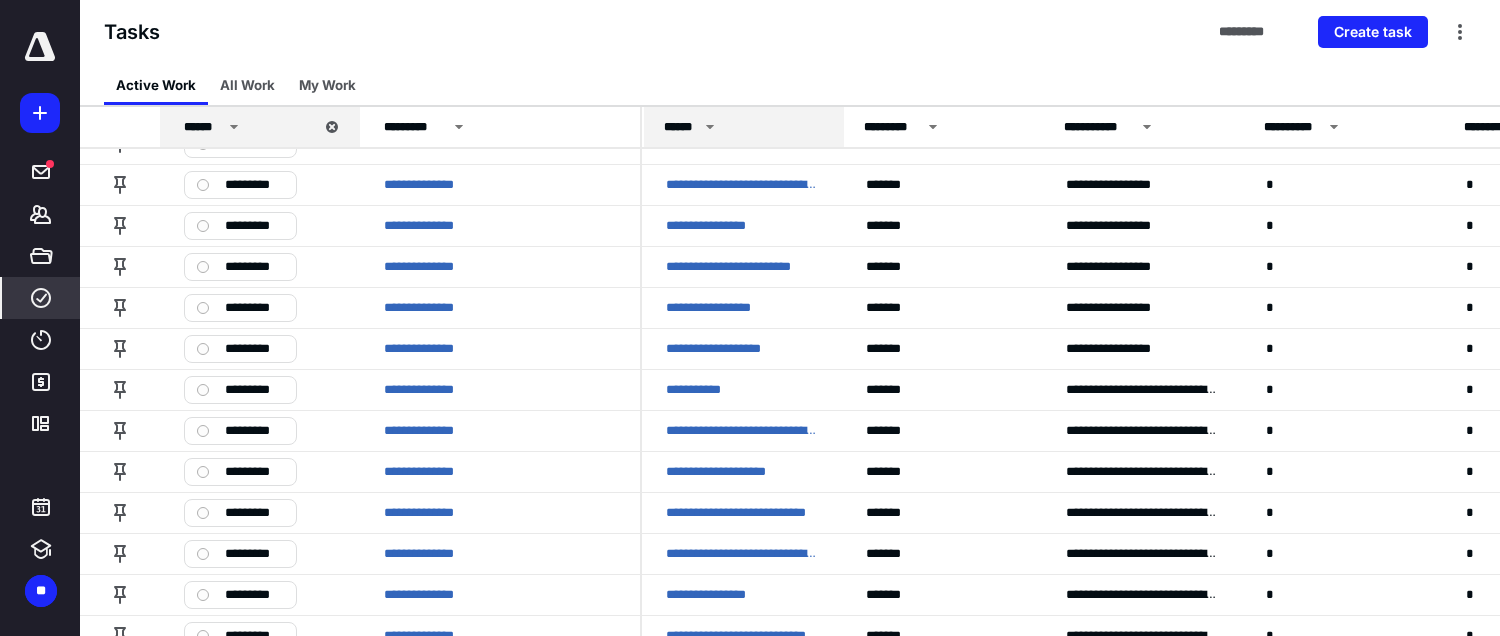scroll, scrollTop: 1600, scrollLeft: 0, axis: vertical 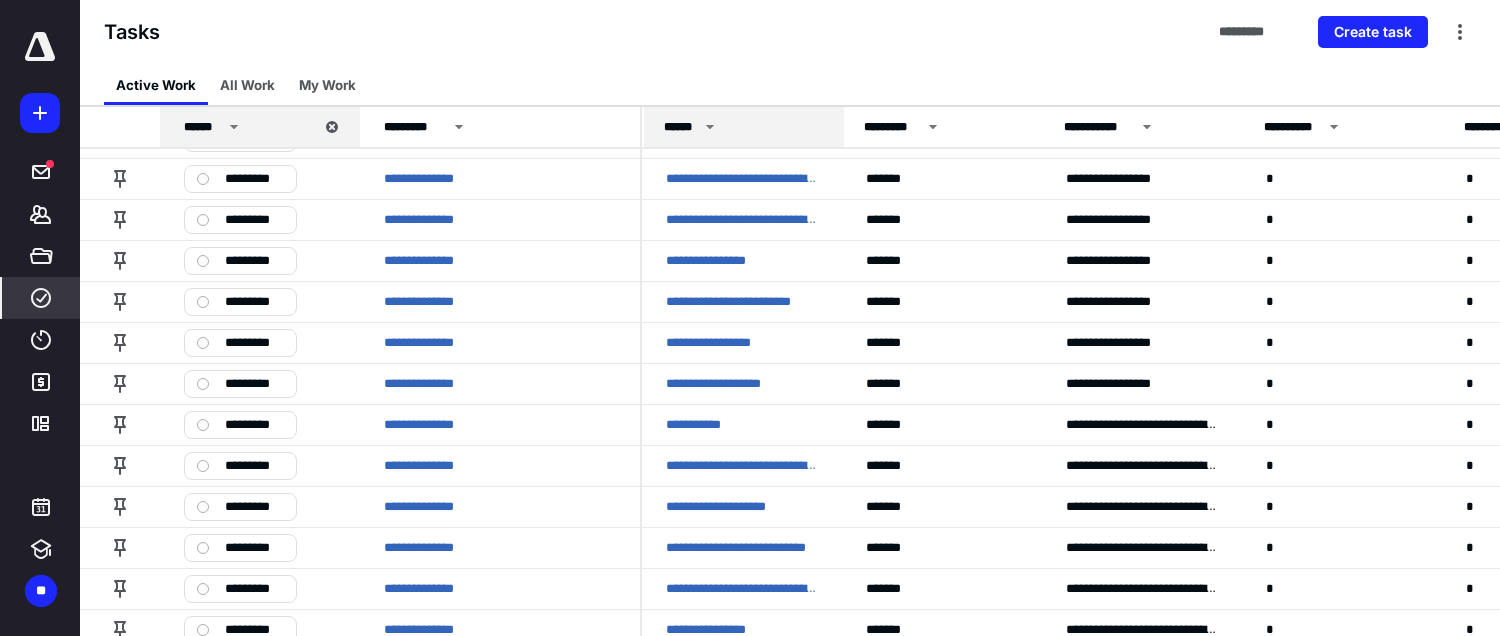 click 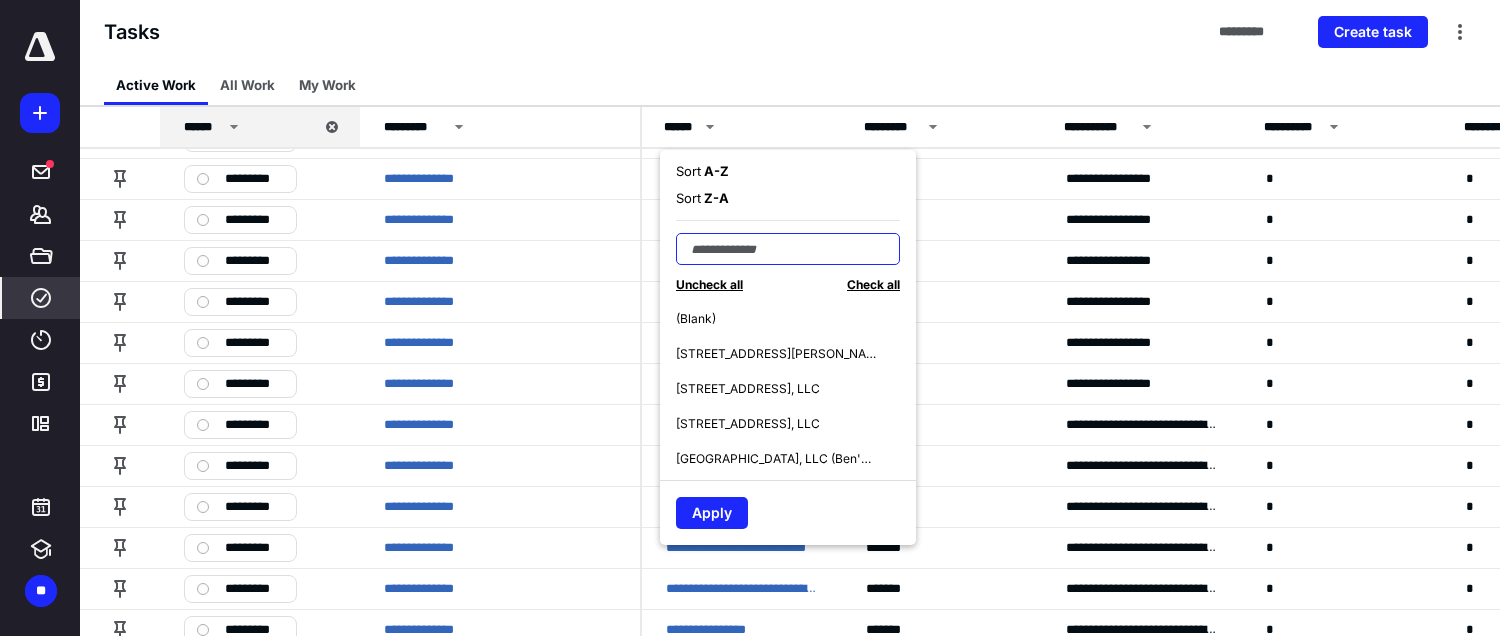 click at bounding box center (788, 249) 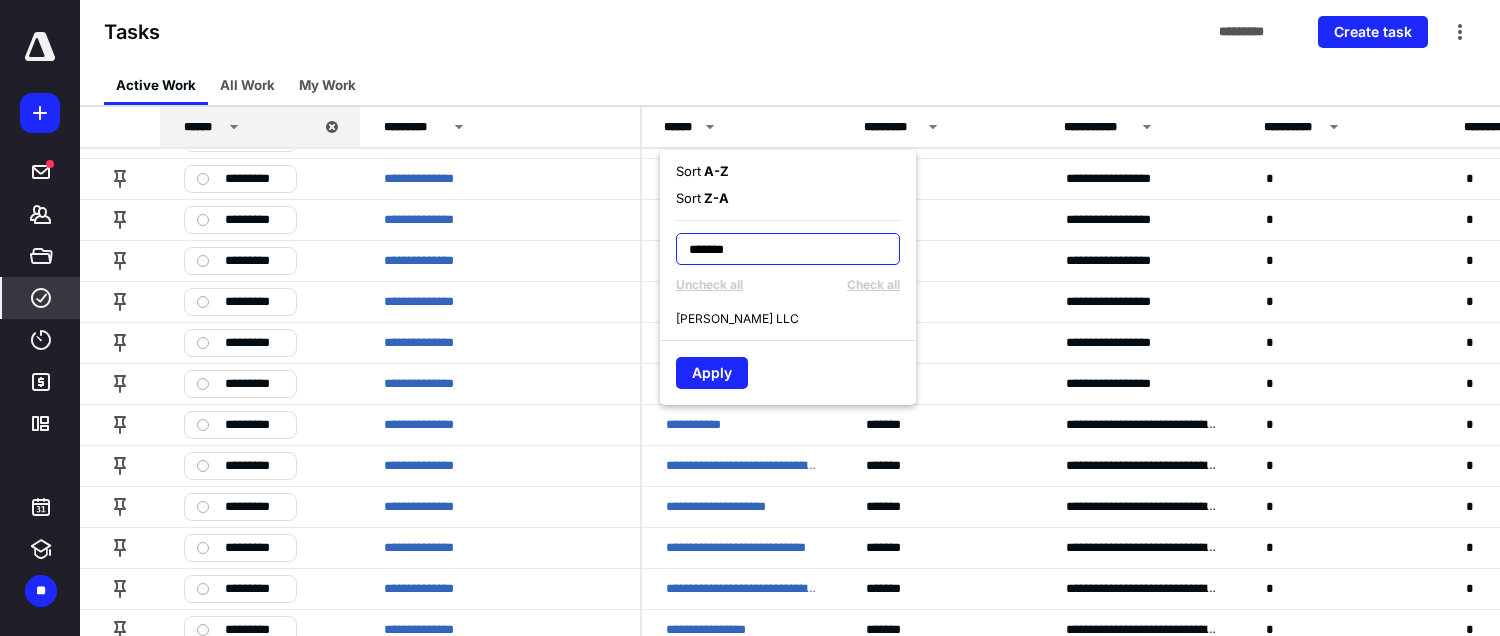 type on "*******" 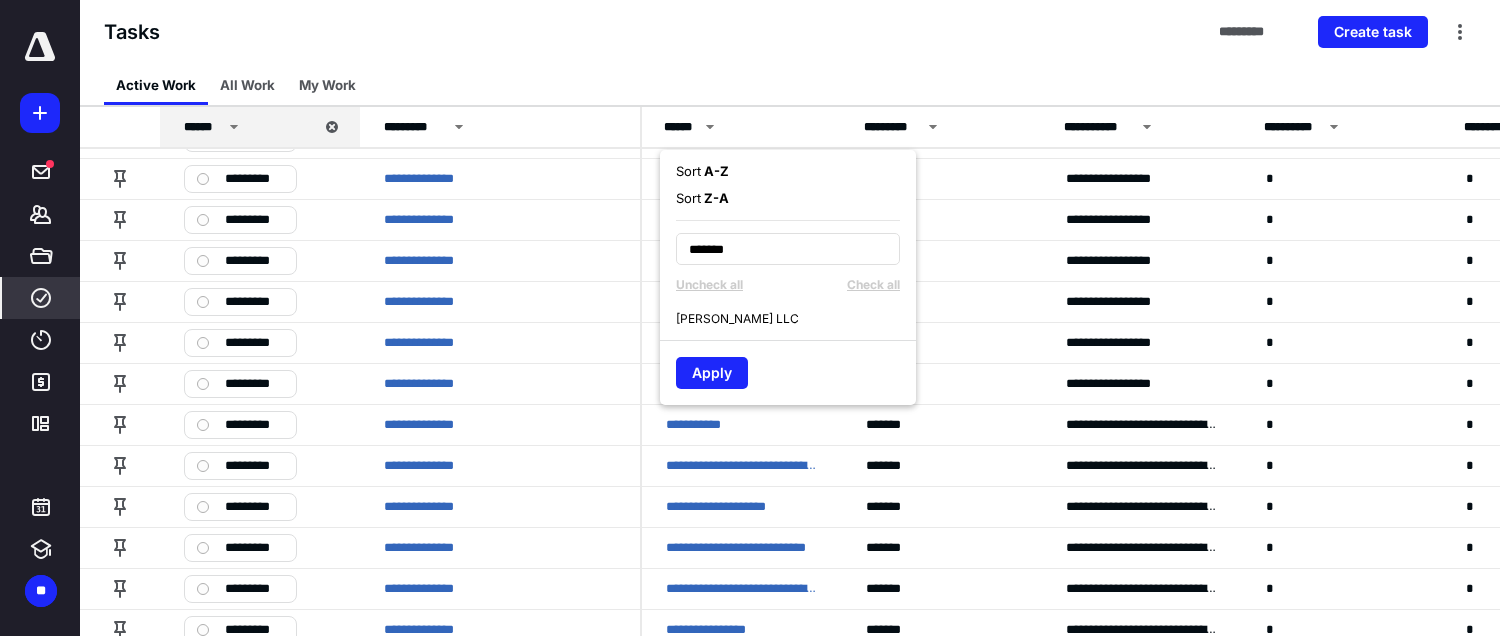 click on "JAMES HOOPER LLC" at bounding box center (737, 319) 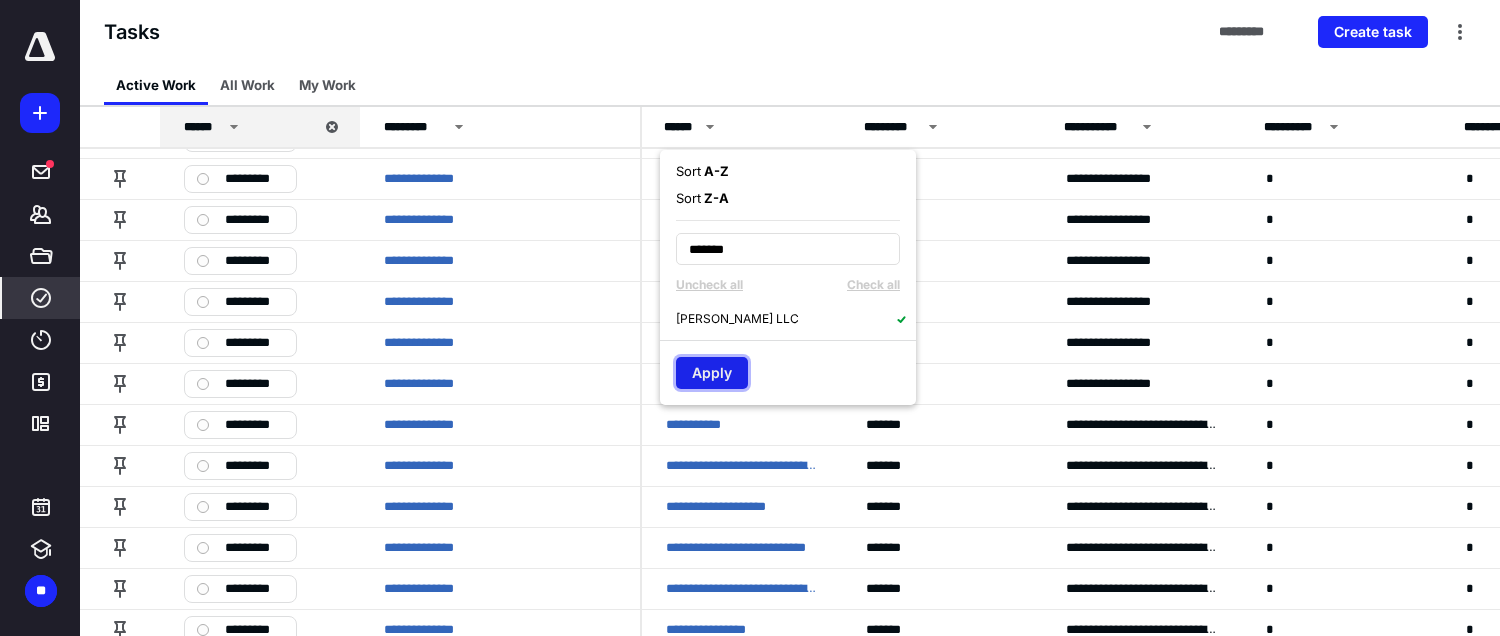 click on "Apply" at bounding box center (712, 373) 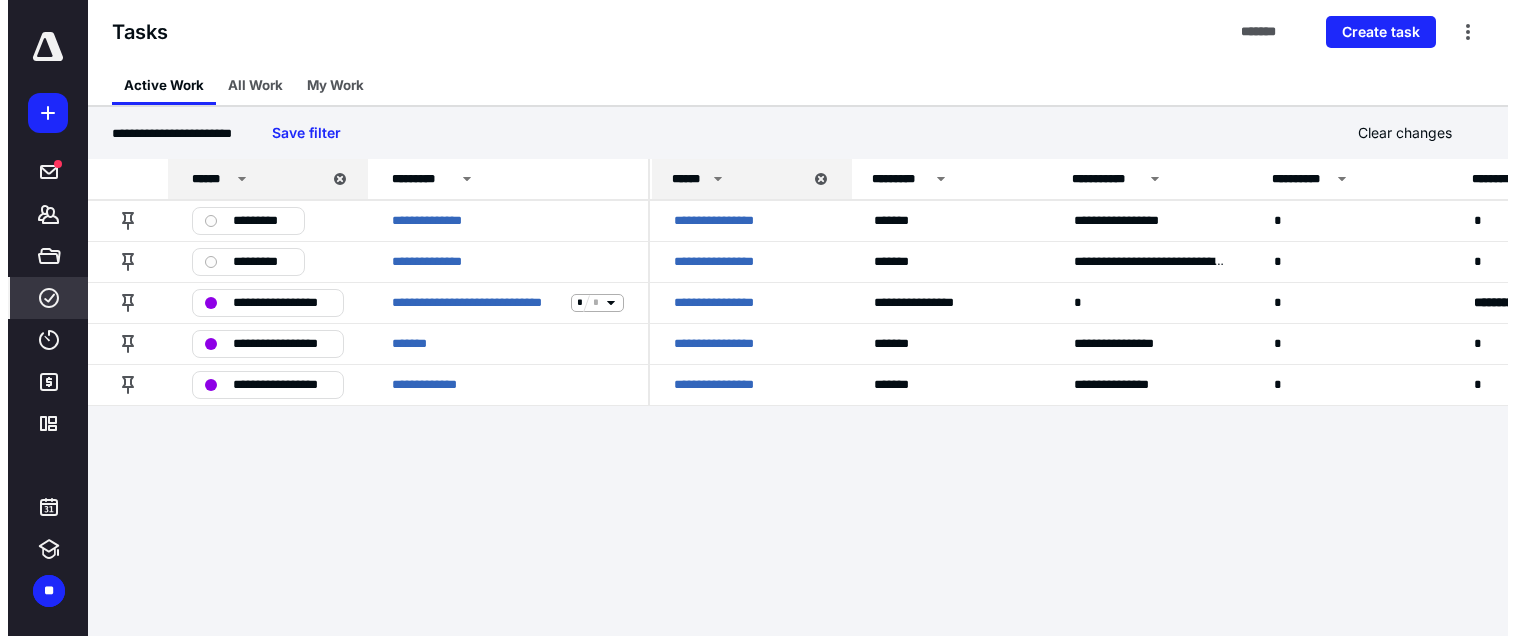 scroll, scrollTop: 0, scrollLeft: 0, axis: both 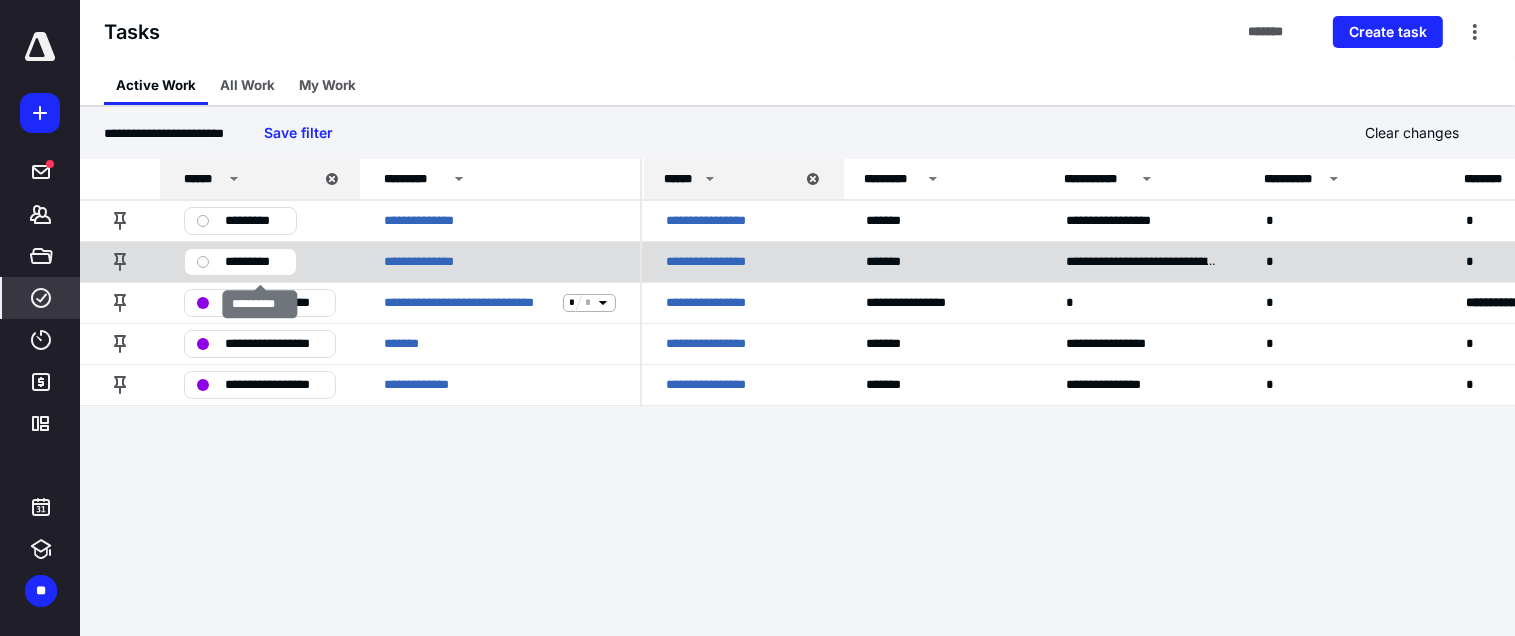 click on "*********" at bounding box center (254, 262) 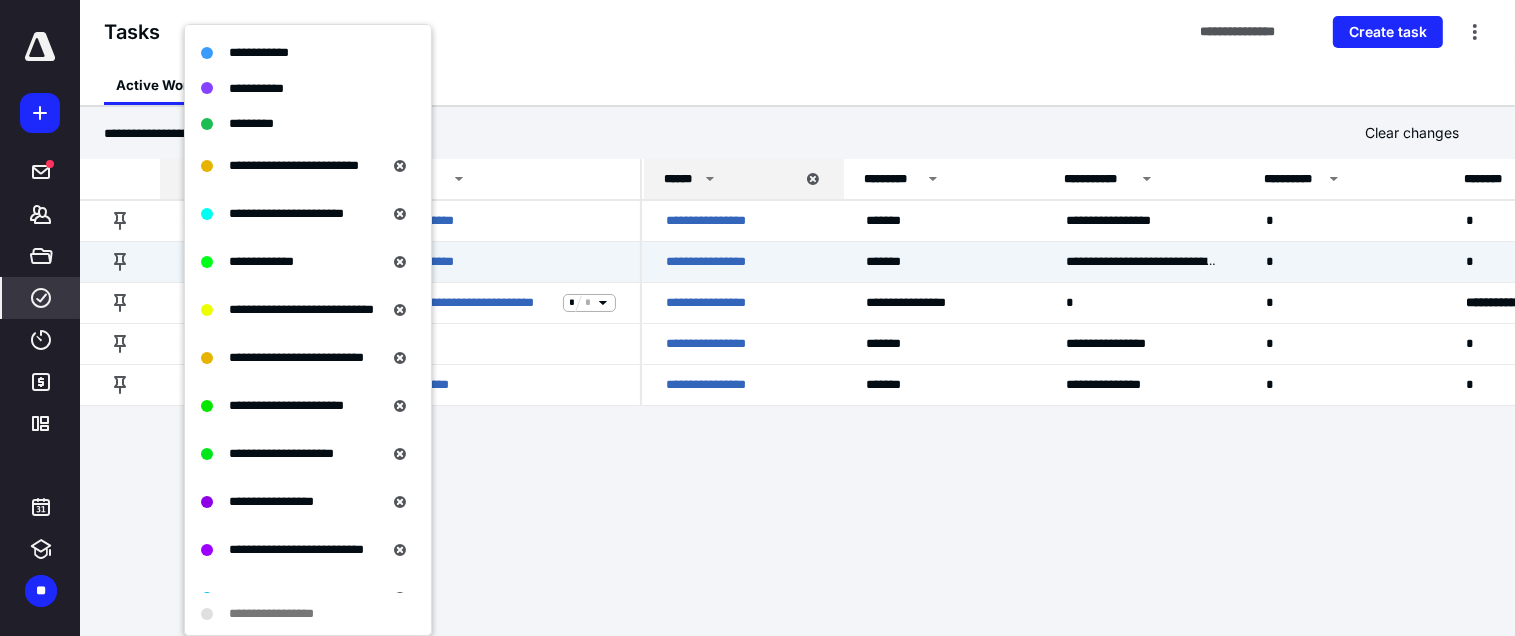 scroll, scrollTop: 400, scrollLeft: 0, axis: vertical 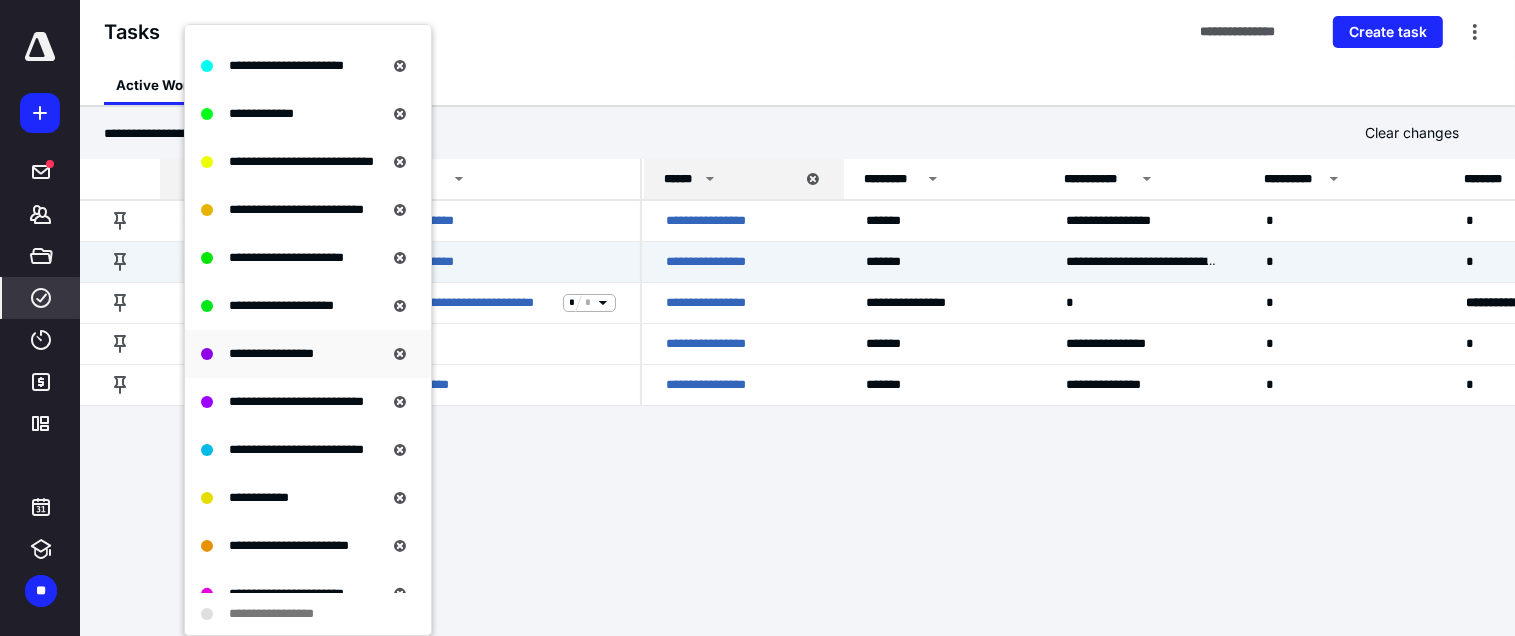 click on "**********" at bounding box center (271, 353) 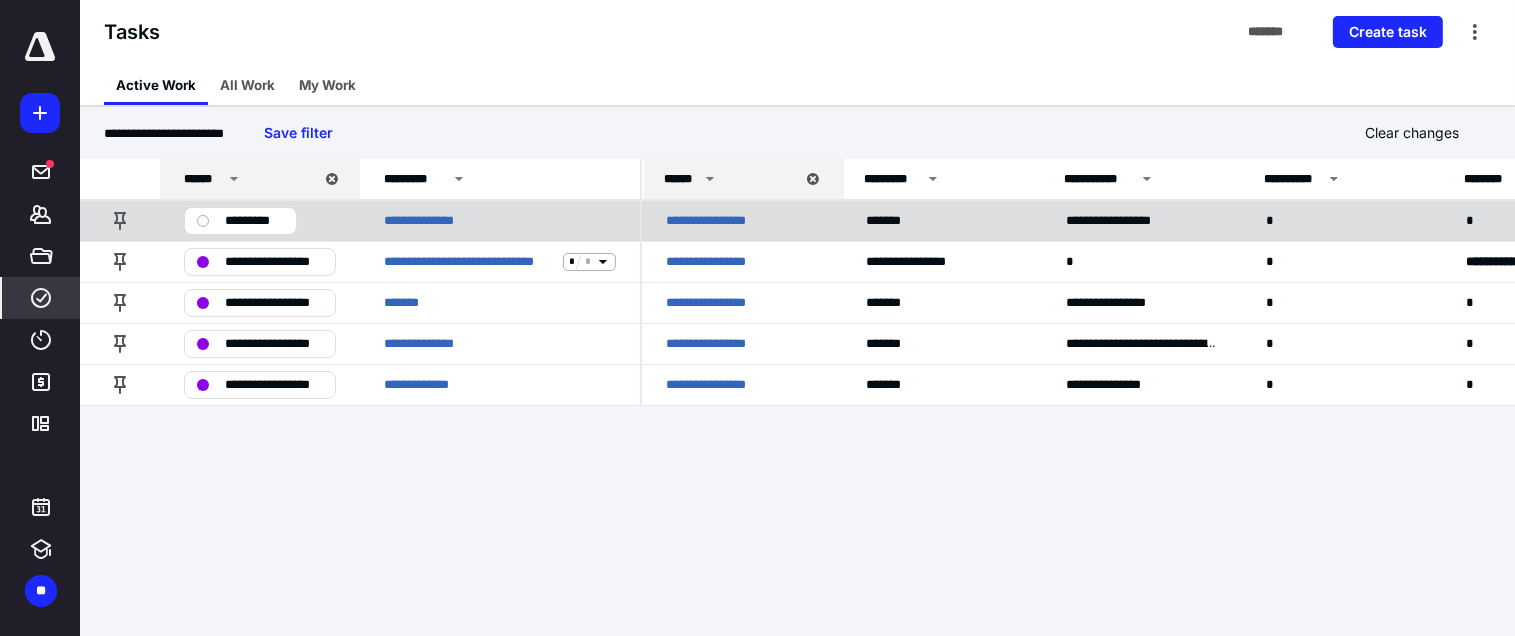 click on "*********" at bounding box center [254, 221] 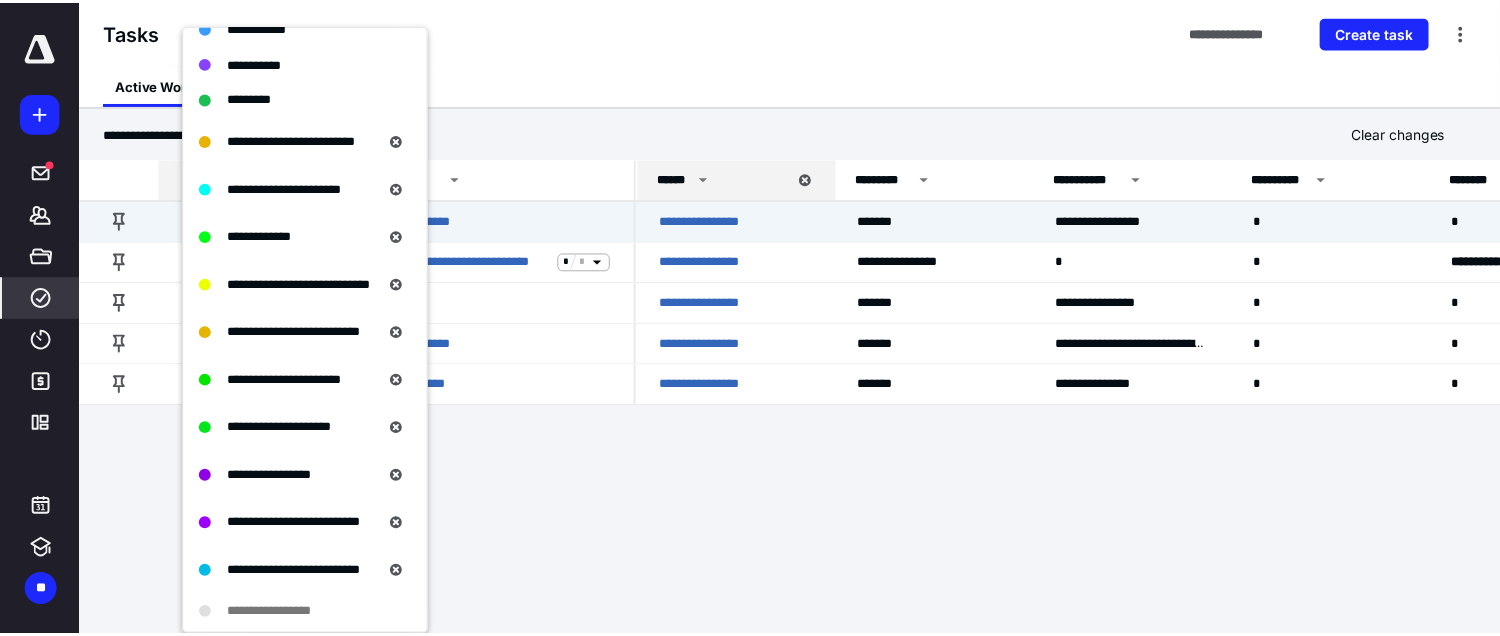 scroll, scrollTop: 472, scrollLeft: 0, axis: vertical 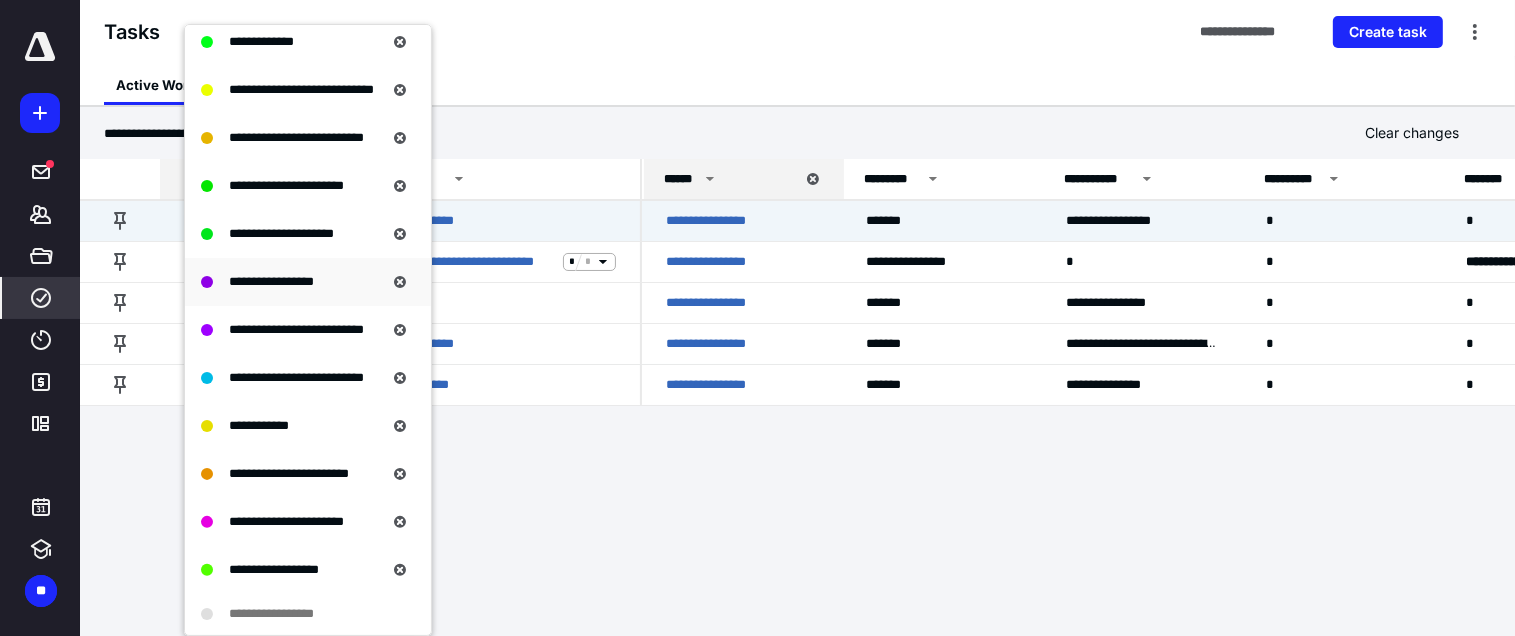 click on "**********" at bounding box center [271, 281] 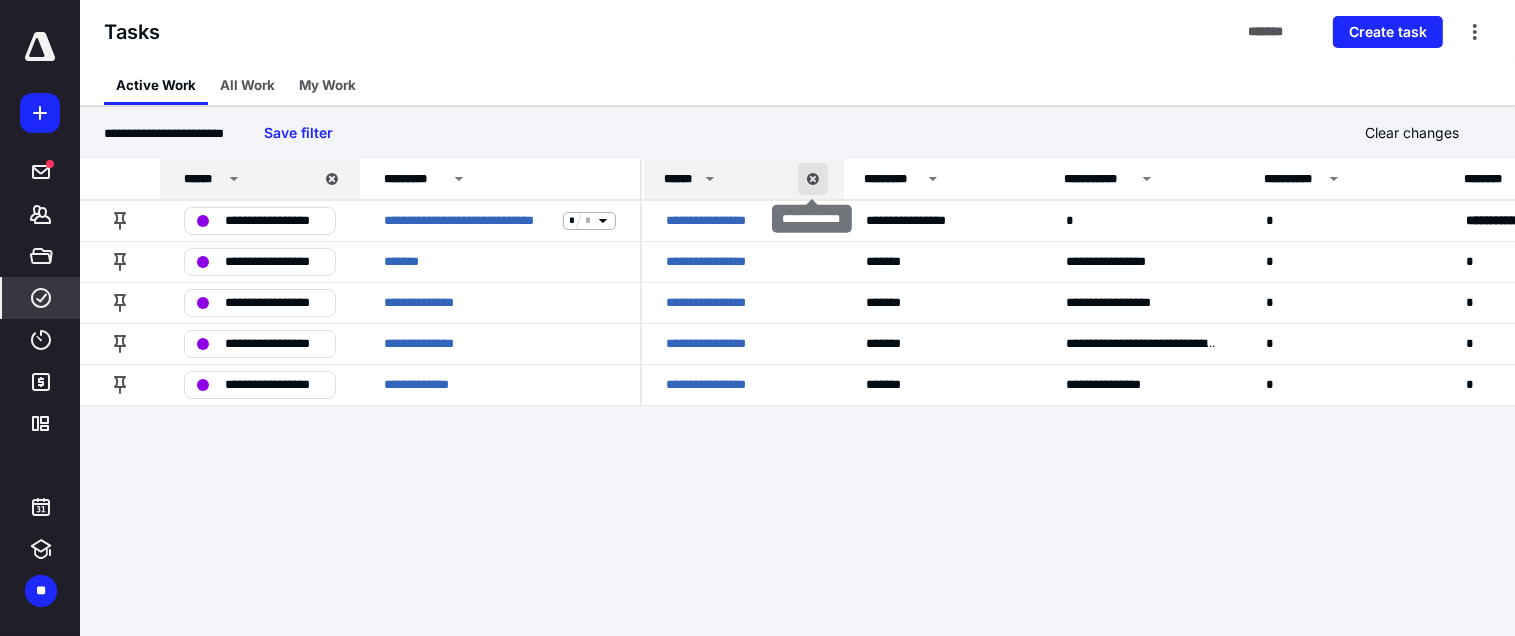 click at bounding box center (813, 179) 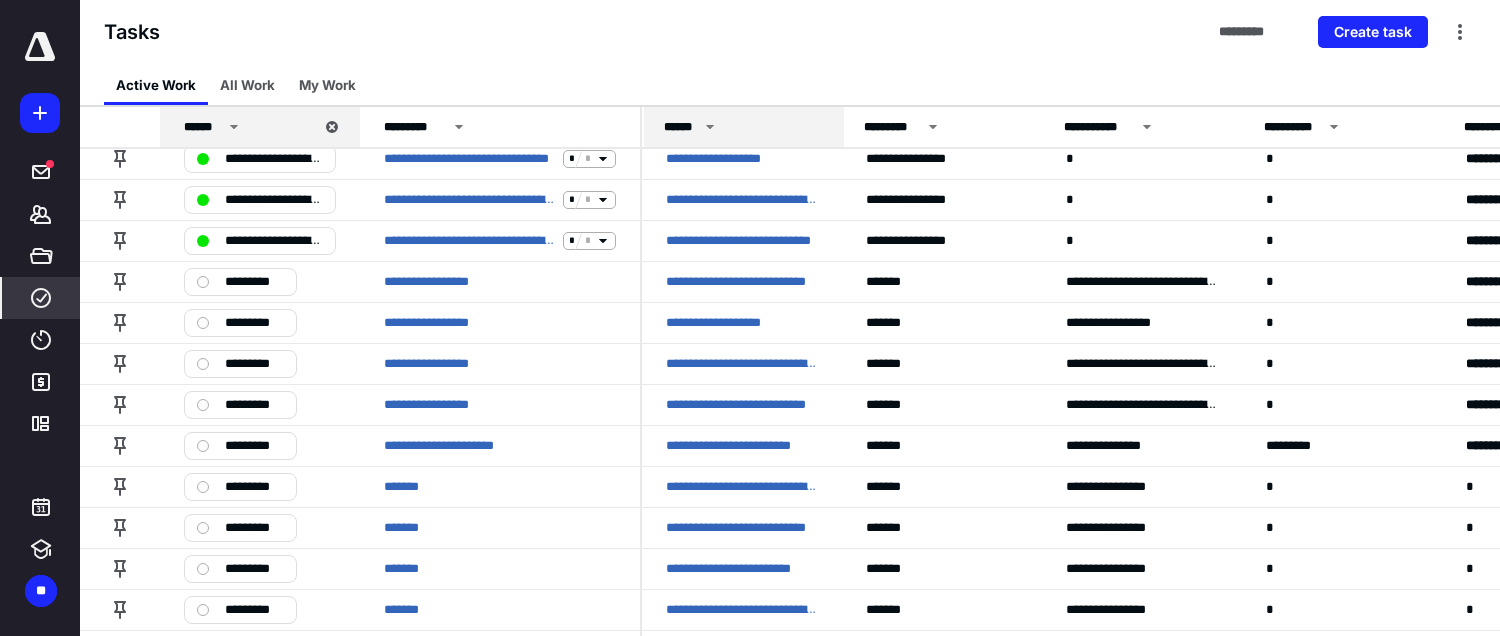 scroll, scrollTop: 900, scrollLeft: 0, axis: vertical 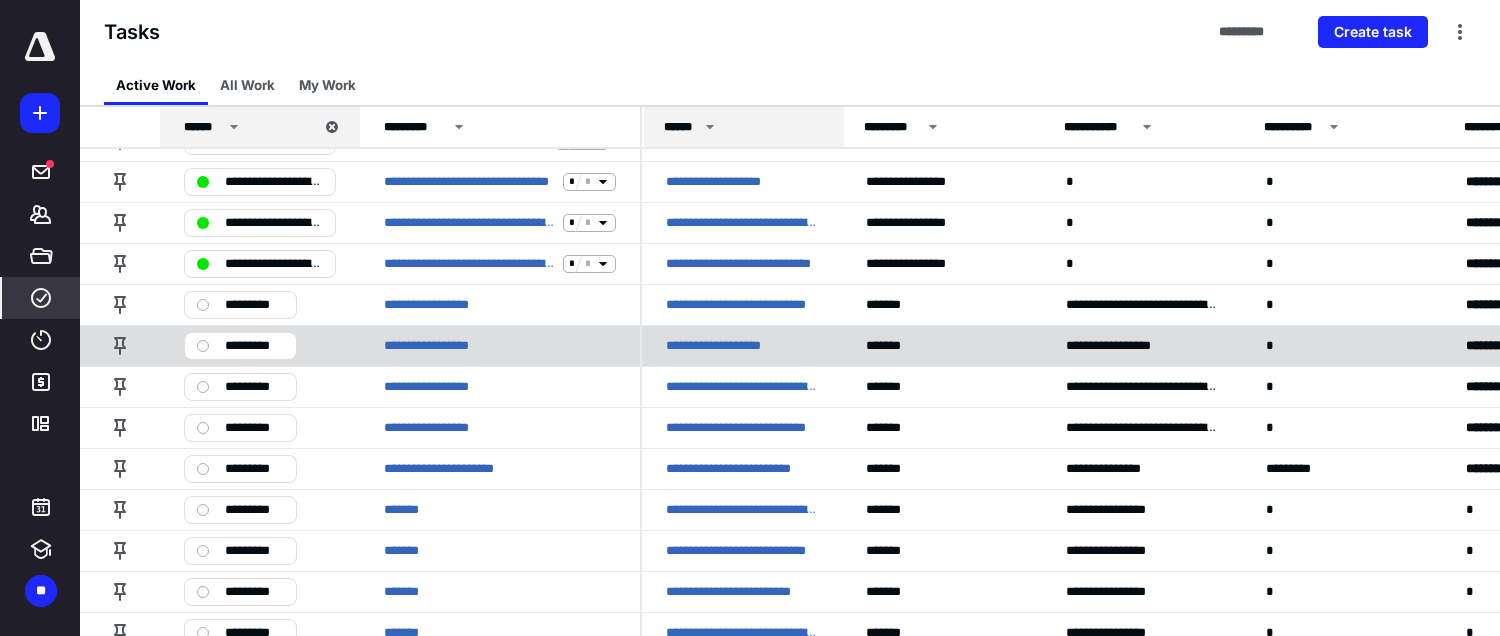 click on "**********" at bounding box center [739, 346] 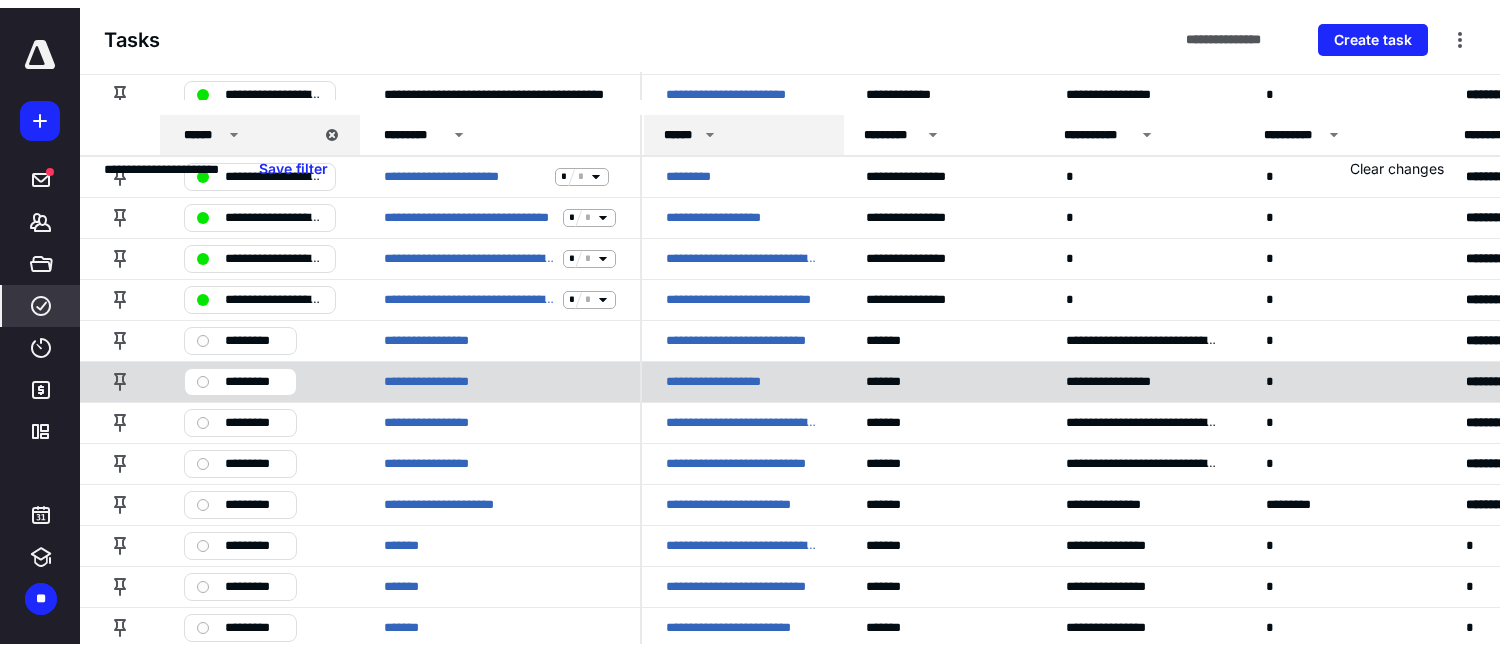 scroll, scrollTop: 0, scrollLeft: 0, axis: both 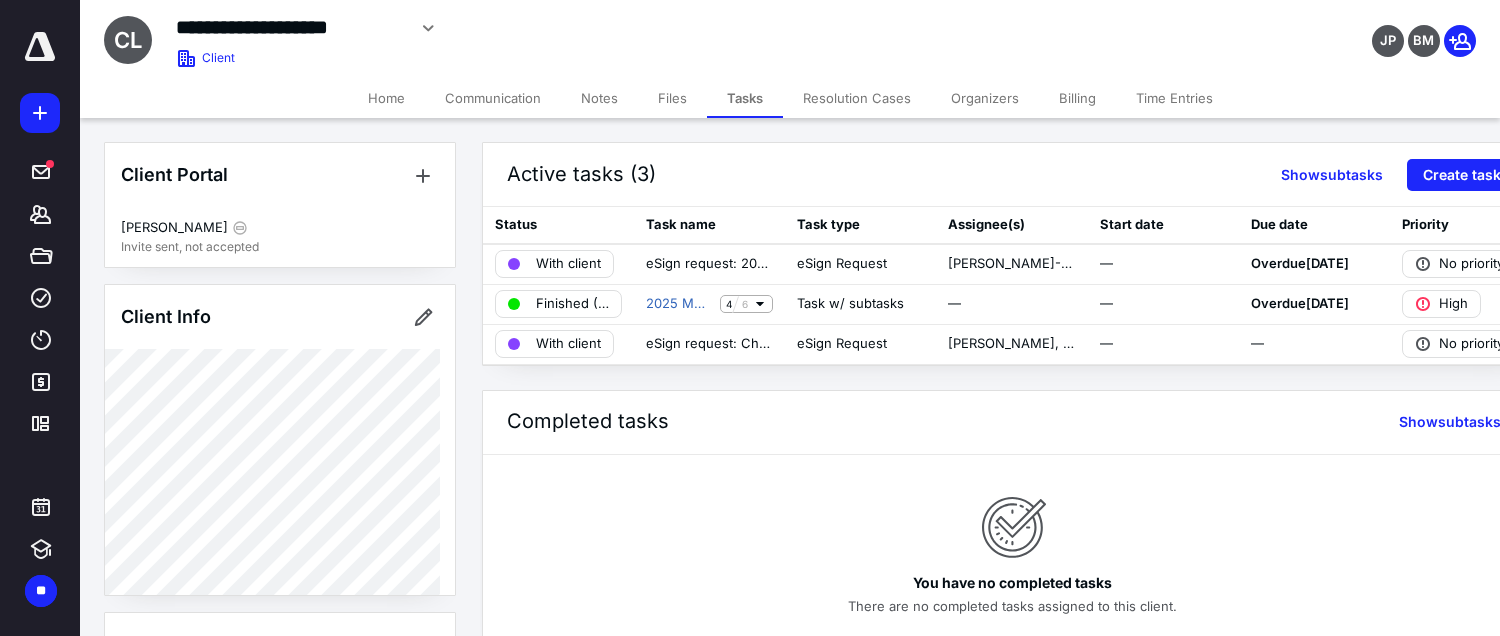 click on "Home" at bounding box center [386, 98] 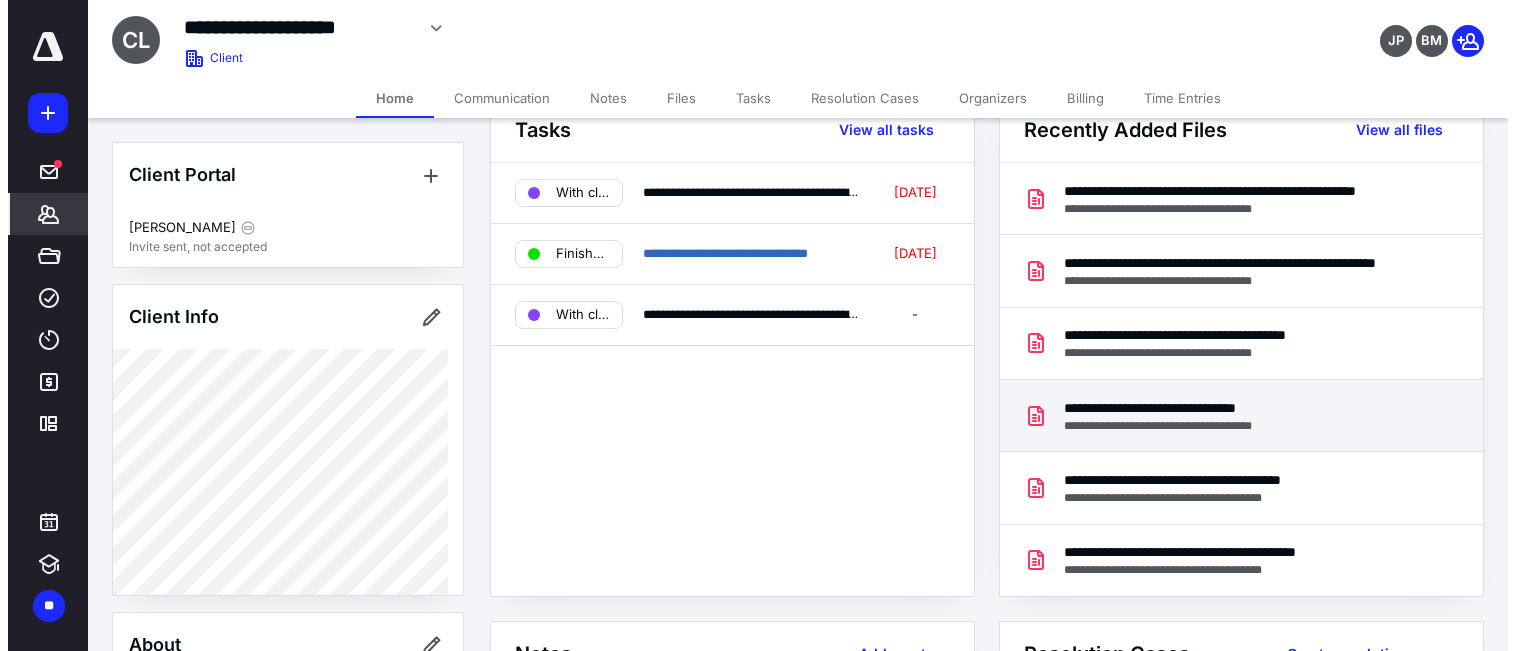 scroll, scrollTop: 0, scrollLeft: 0, axis: both 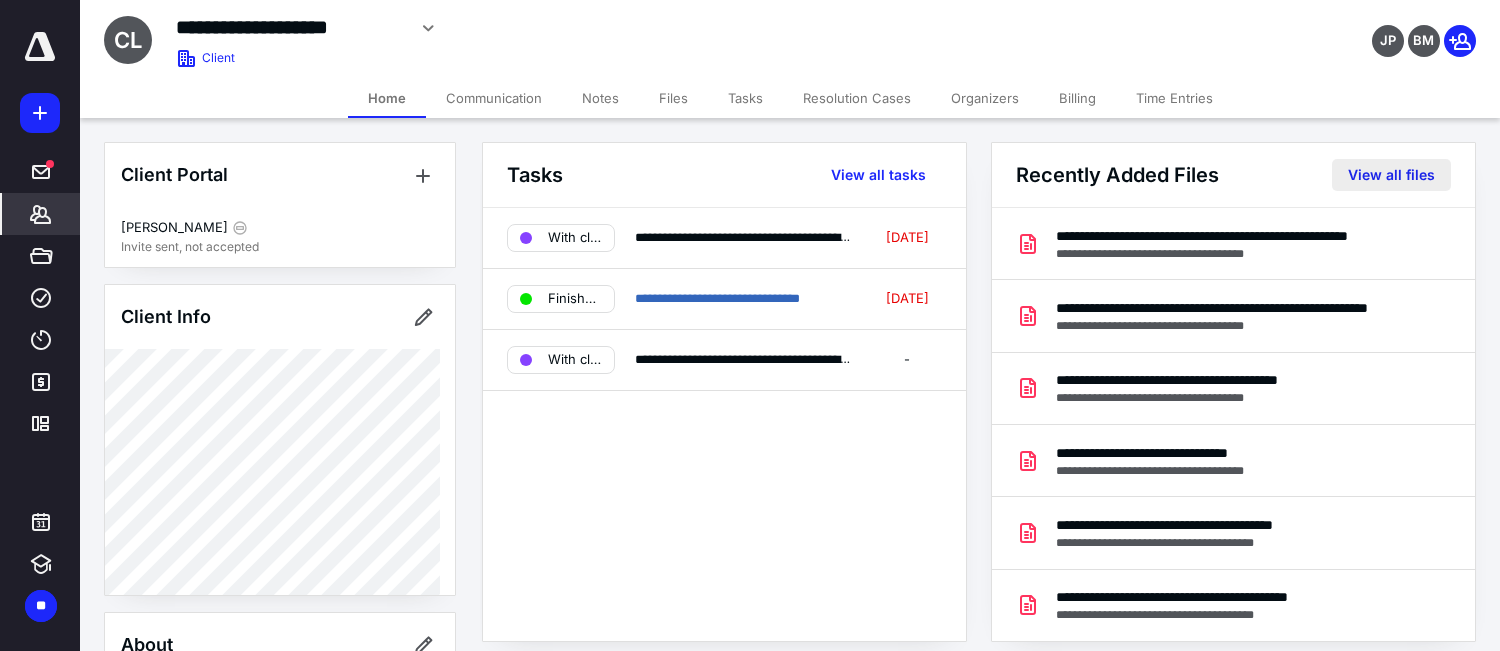 click on "View all files" at bounding box center [1391, 175] 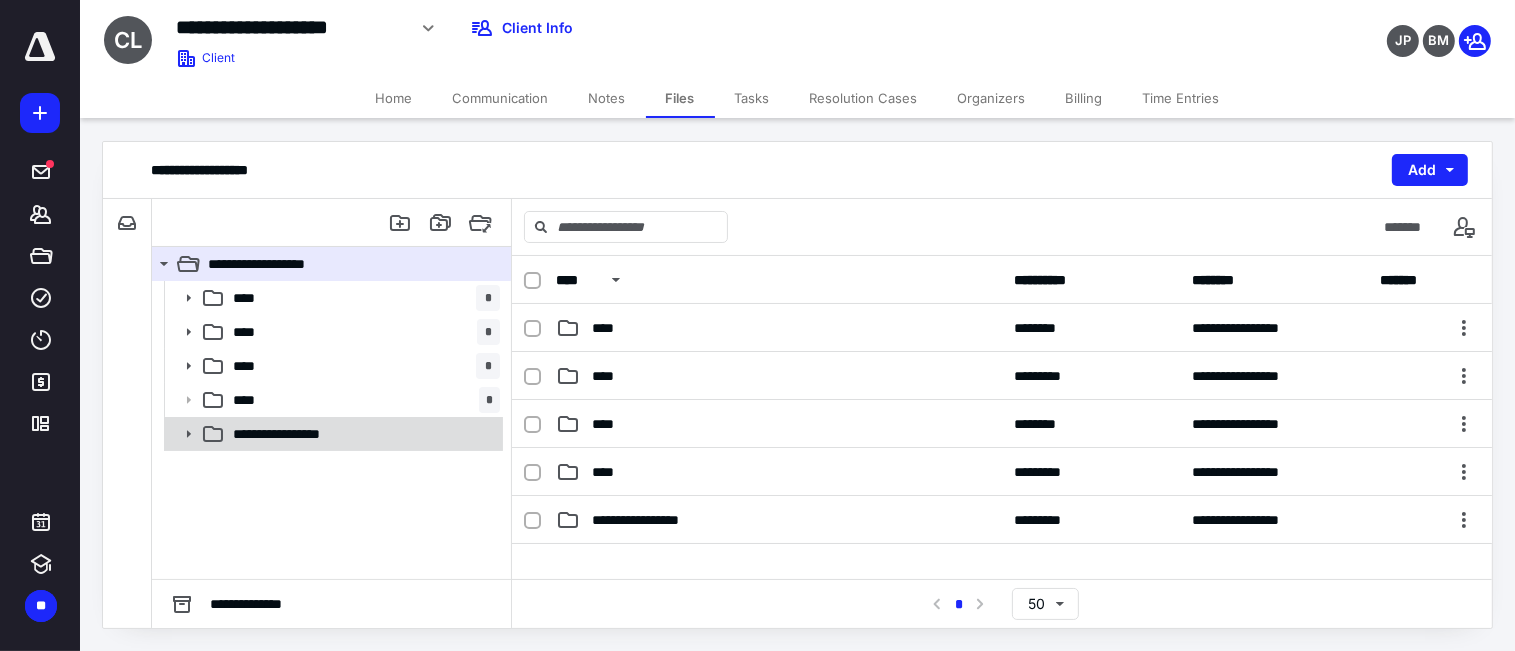 click on "**********" at bounding box center [362, 434] 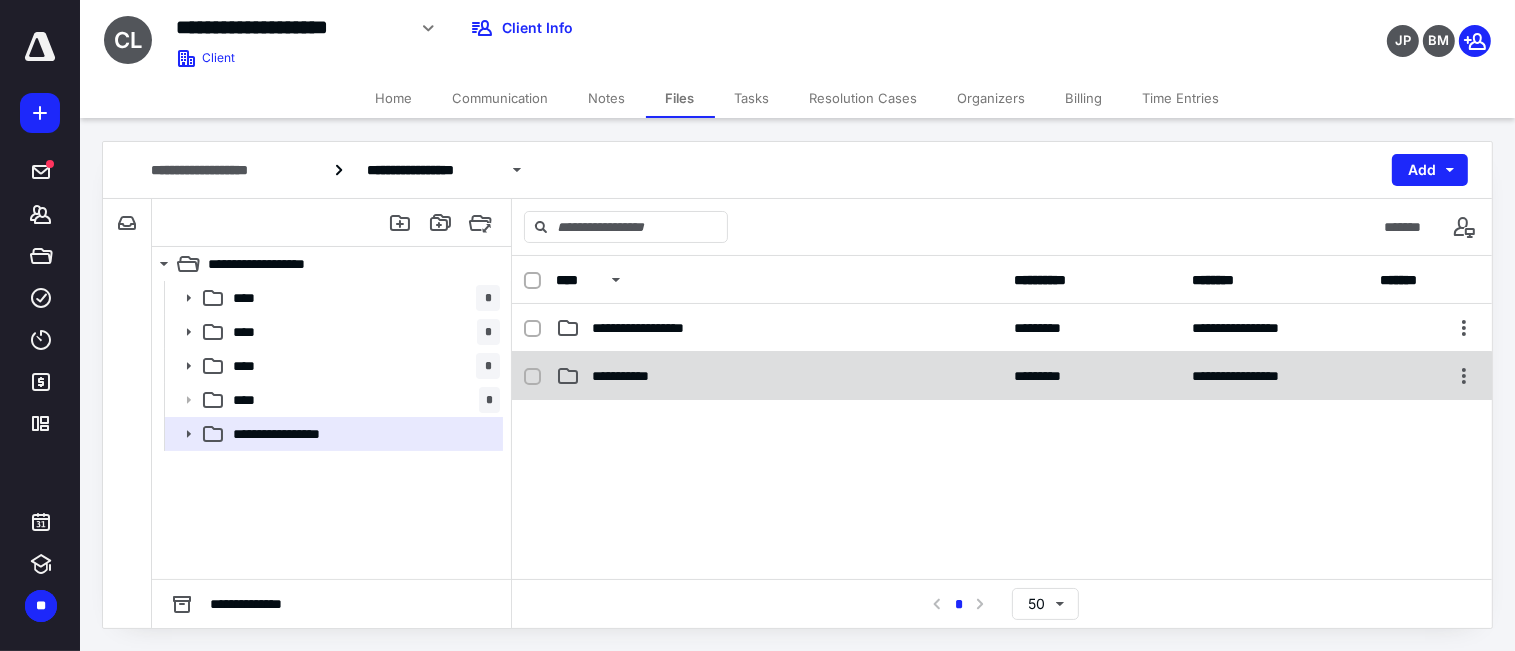 click on "**********" at bounding box center (638, 376) 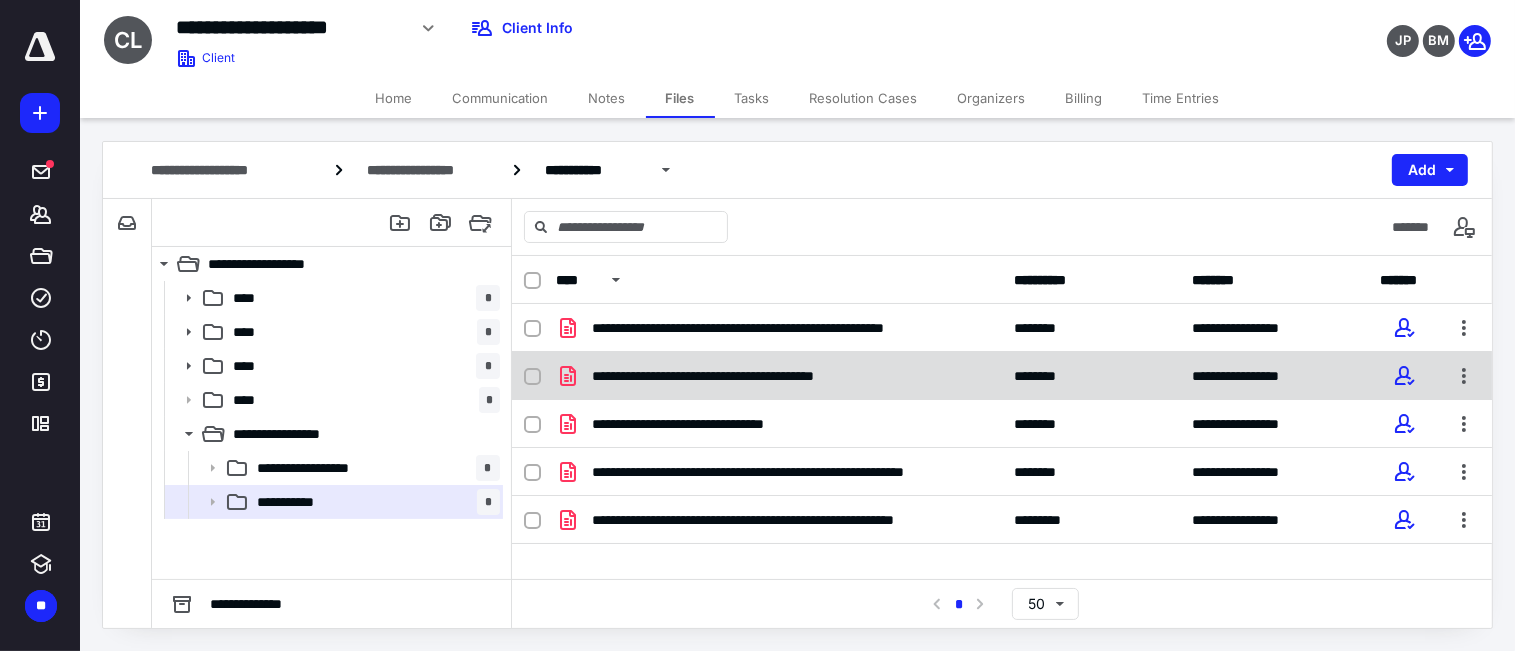 scroll, scrollTop: 24, scrollLeft: 0, axis: vertical 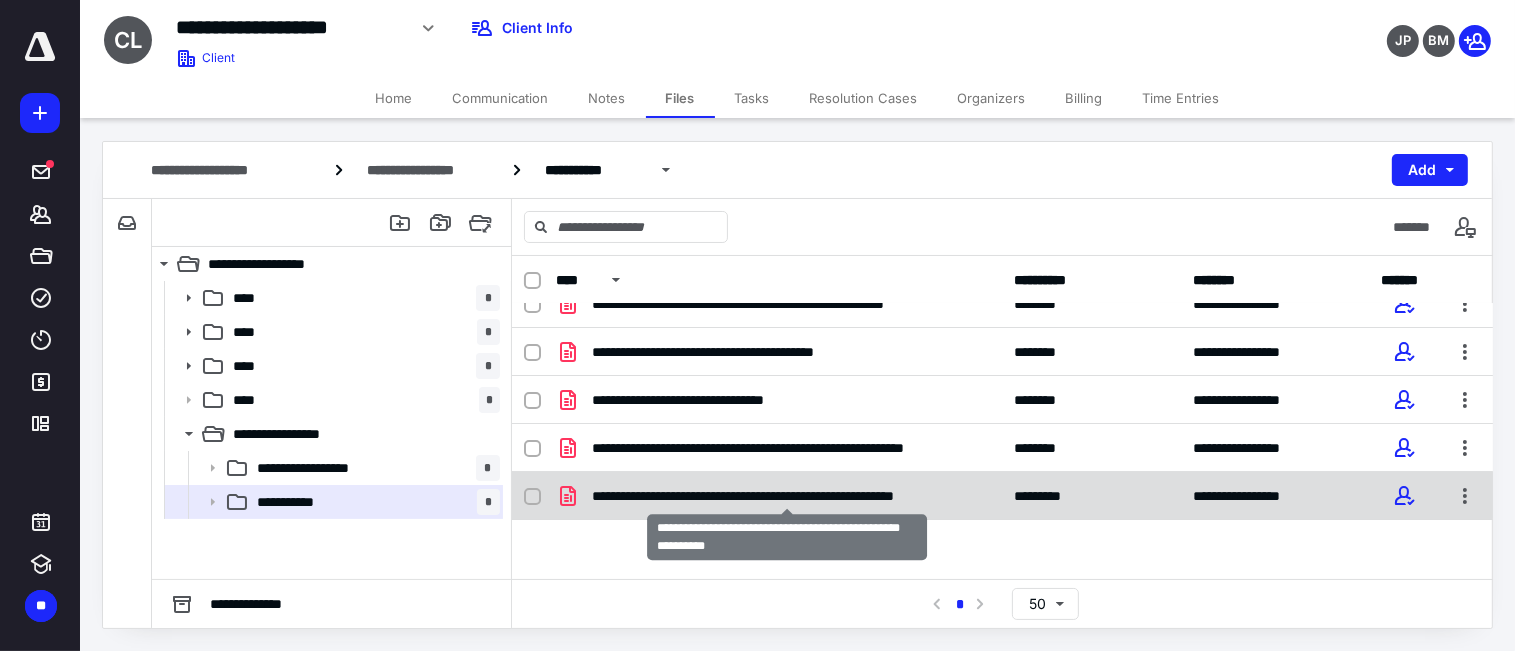 click on "**********" at bounding box center [787, 496] 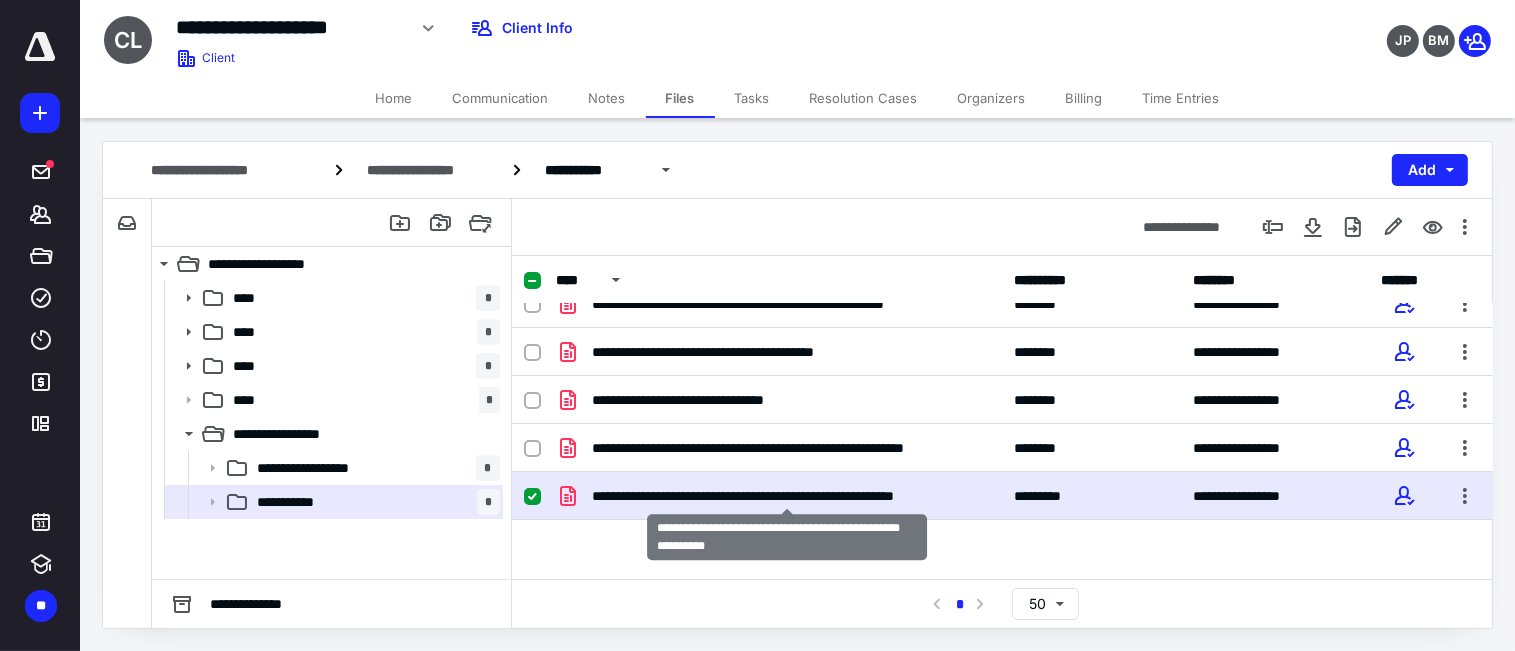 click on "**********" at bounding box center (787, 496) 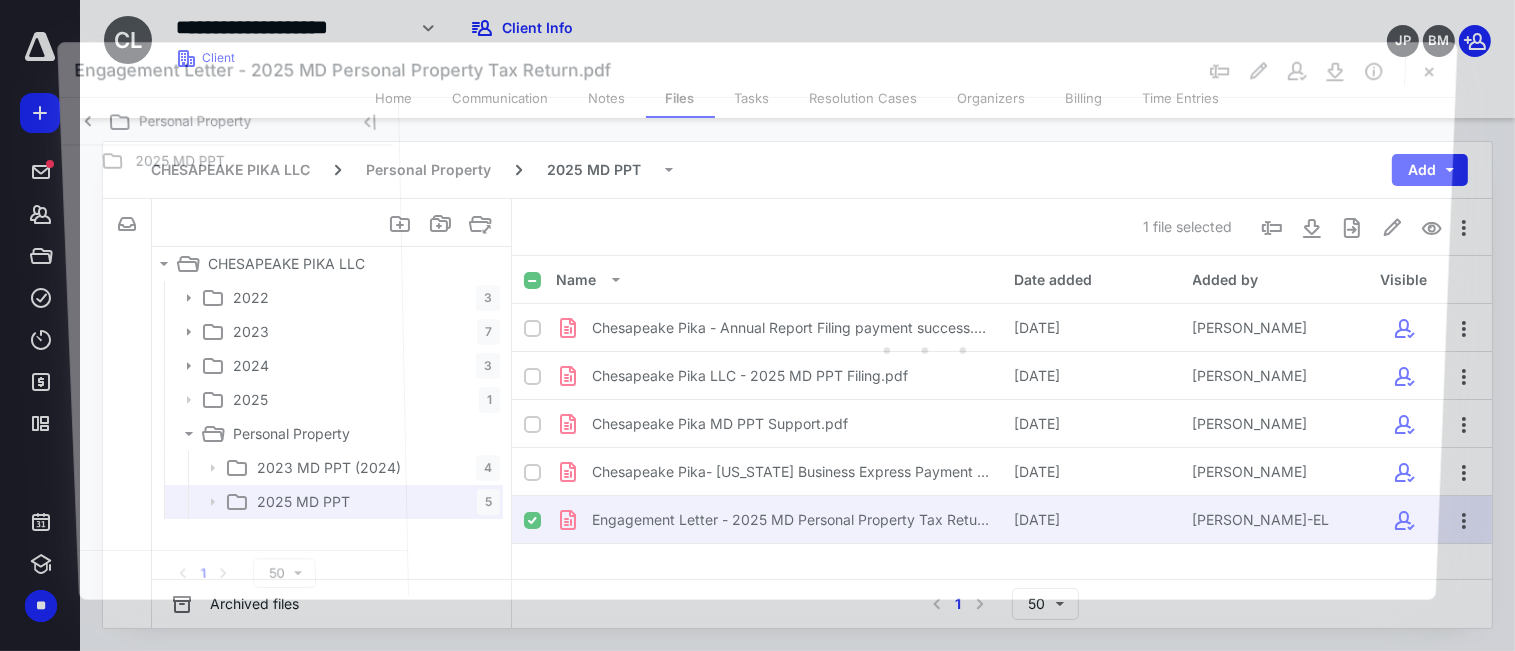 scroll, scrollTop: 24, scrollLeft: 0, axis: vertical 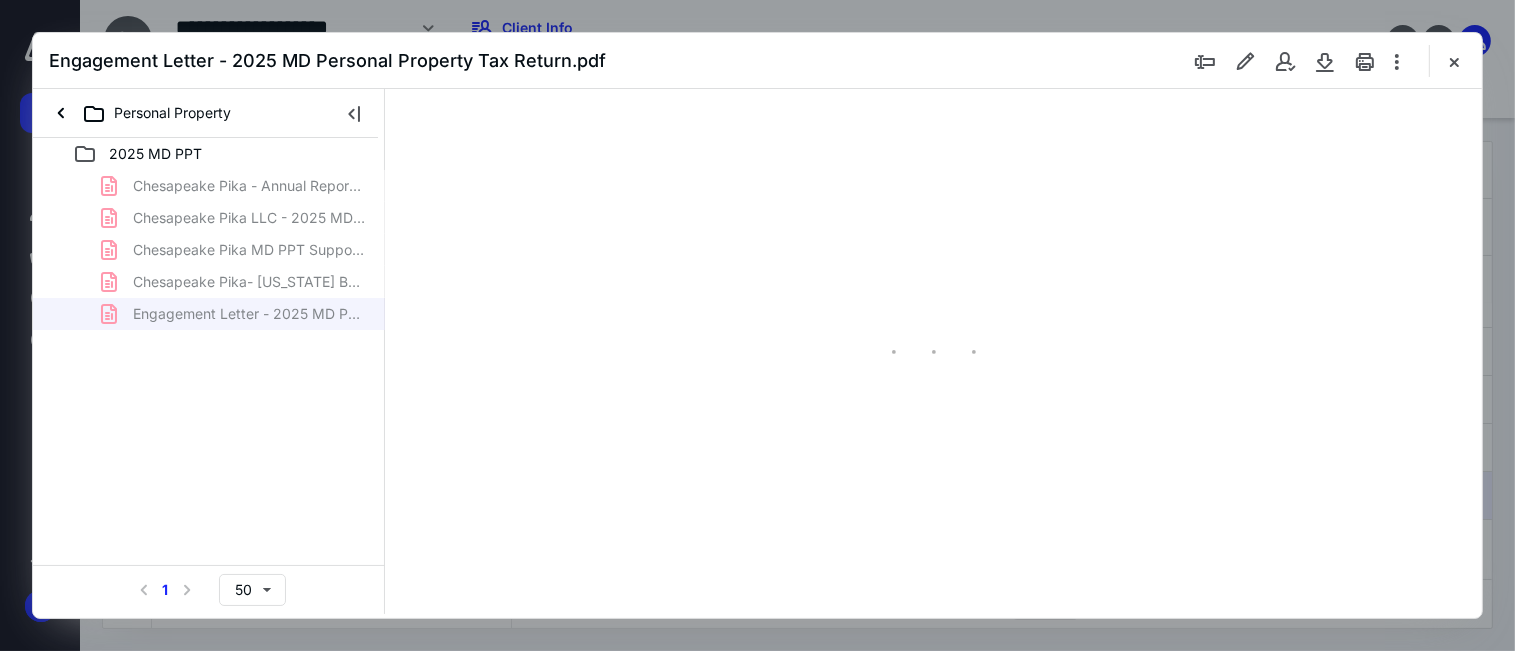 type on "57" 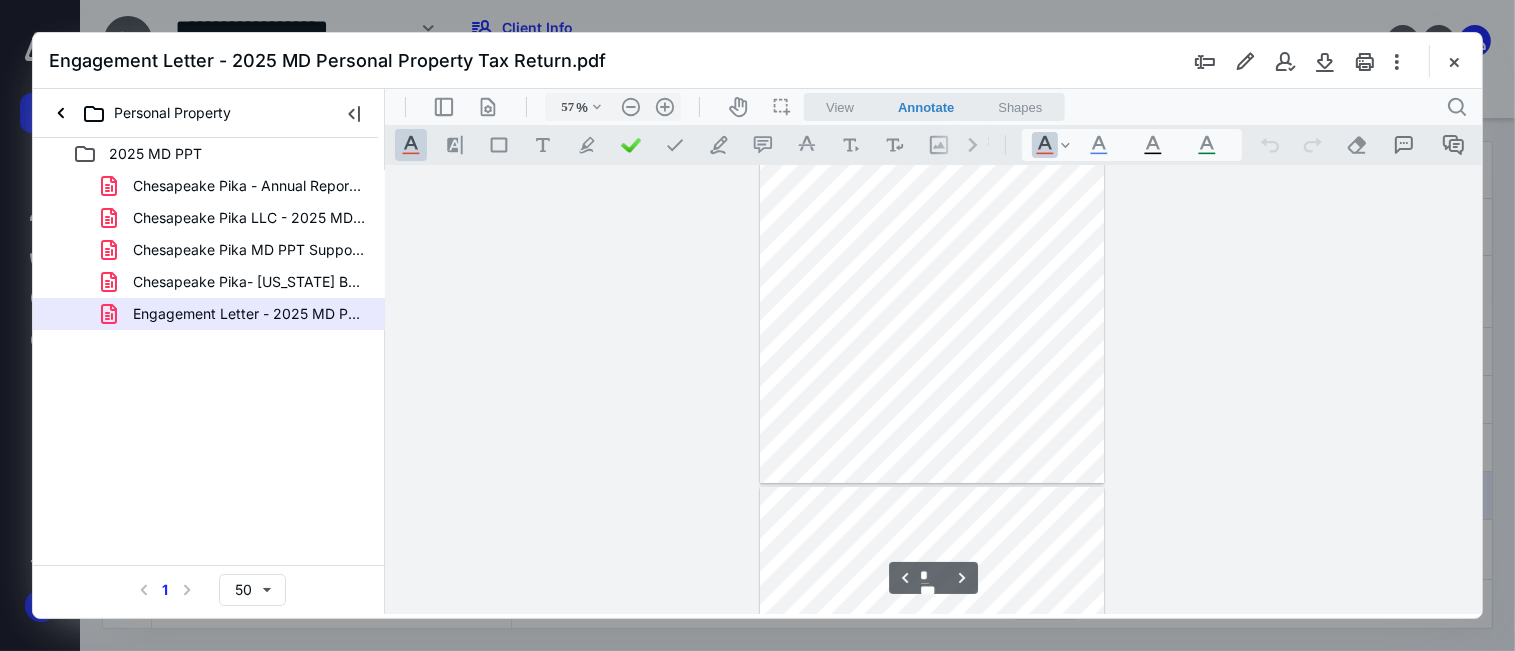 type on "*" 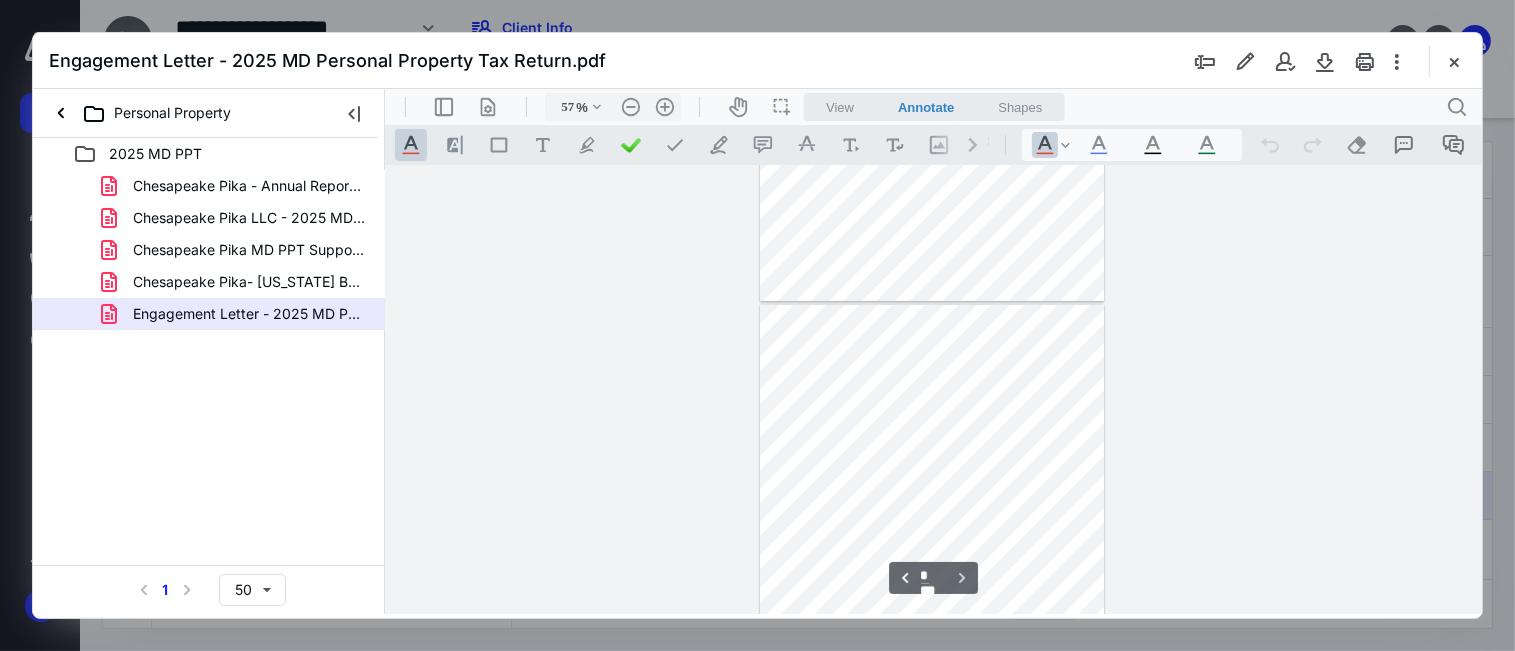 scroll, scrollTop: 897, scrollLeft: 0, axis: vertical 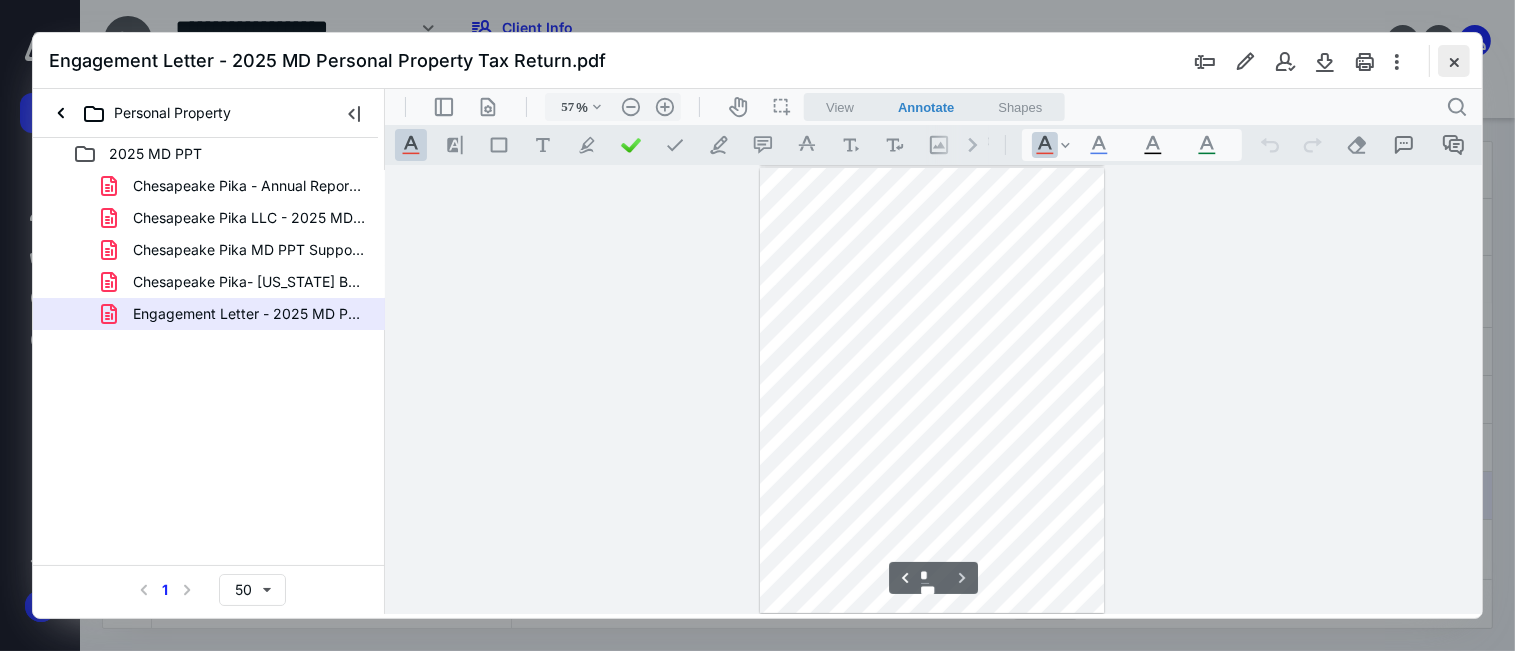 click at bounding box center [1454, 61] 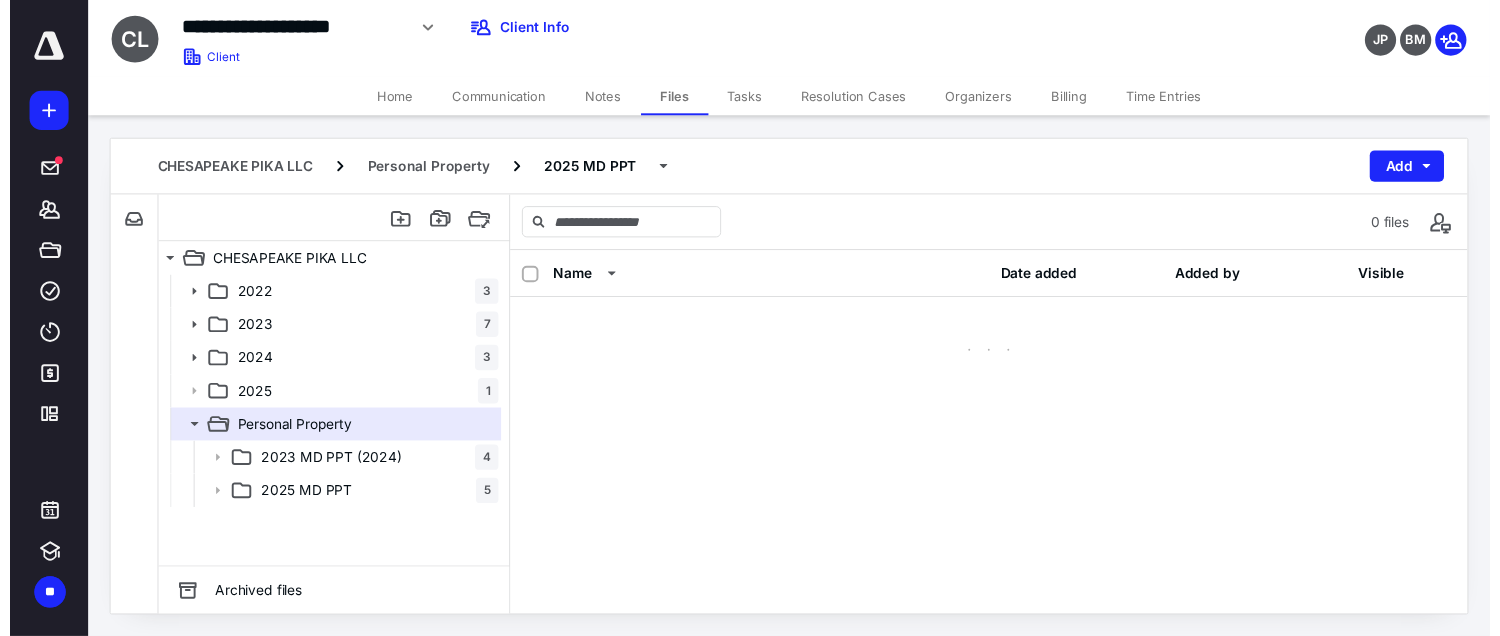 scroll, scrollTop: 0, scrollLeft: 0, axis: both 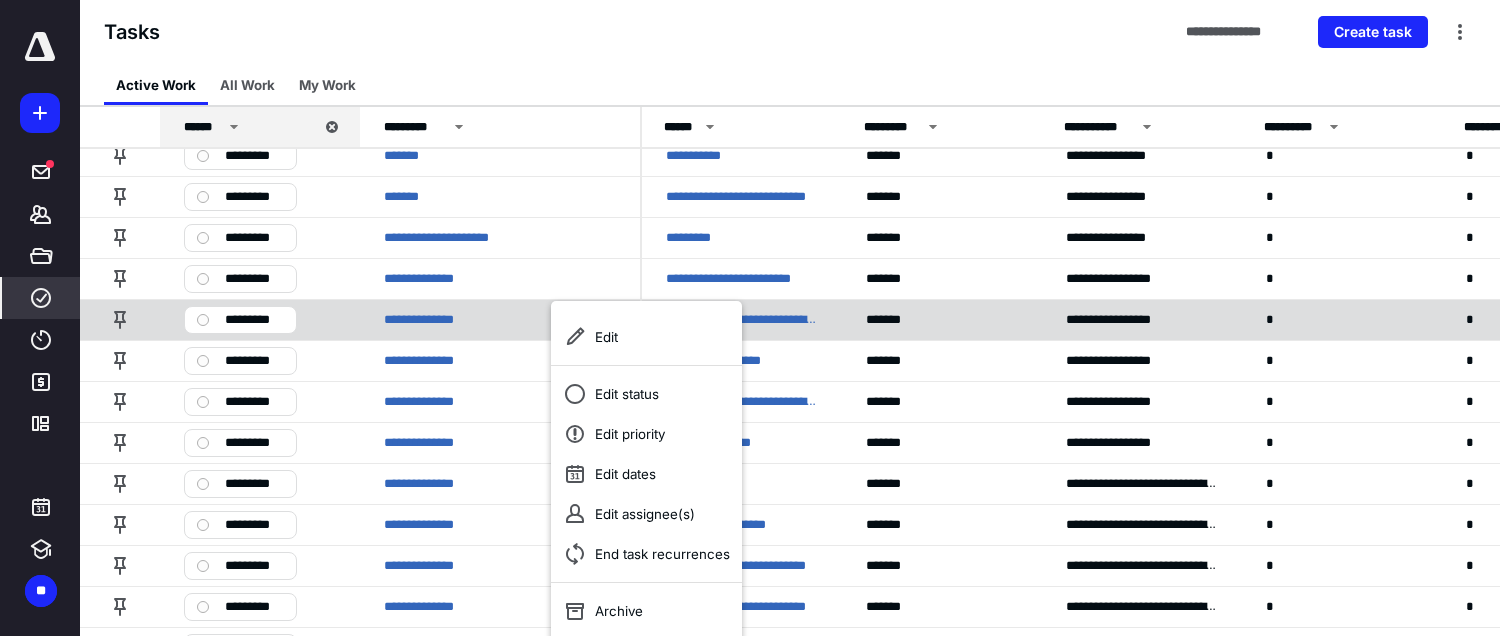 click on "**********" at bounding box center [742, 320] 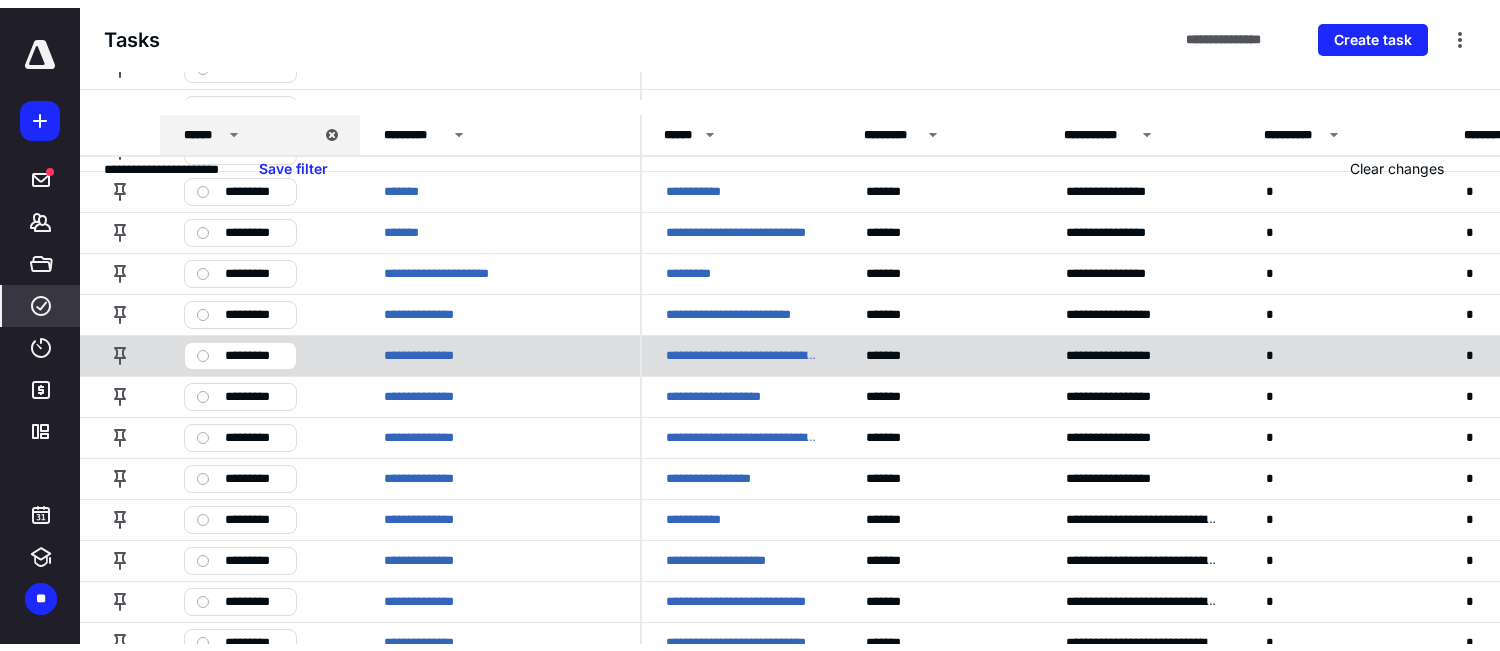 scroll, scrollTop: 0, scrollLeft: 0, axis: both 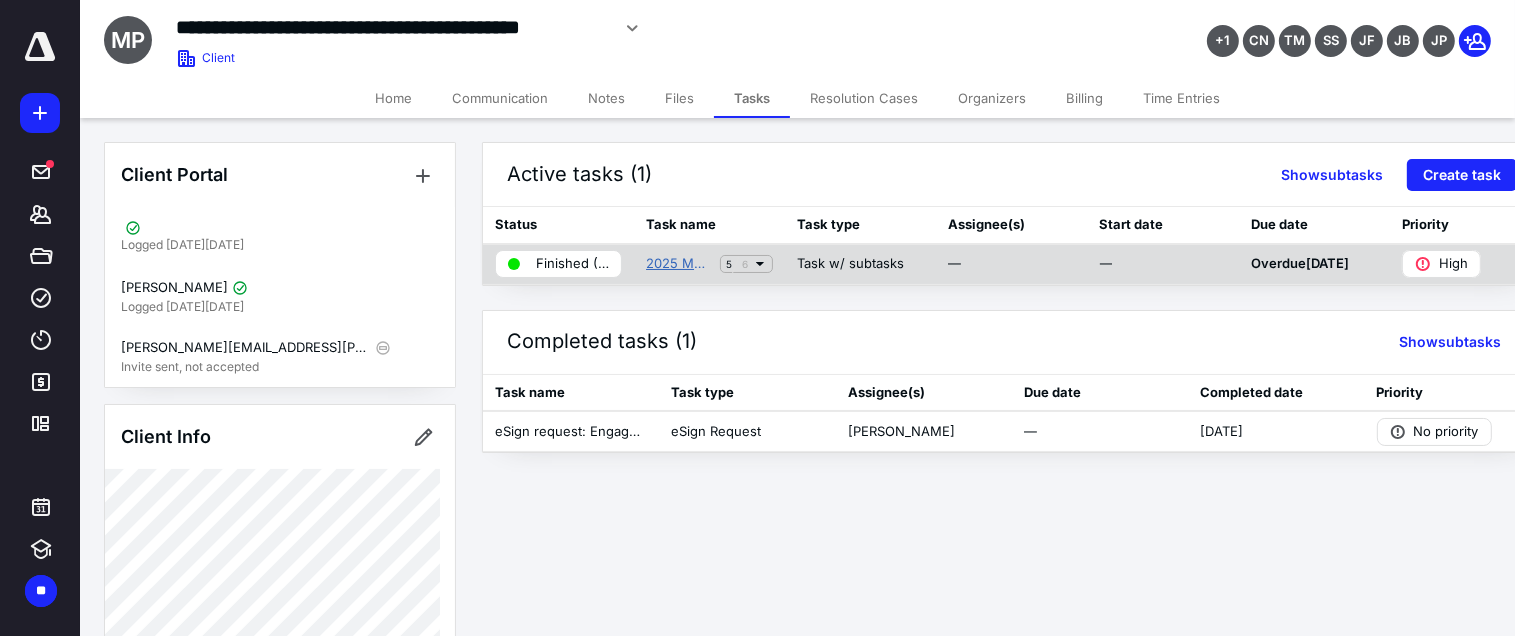 click on "2025 MD PPT - MU & CD, LLC (Roscoe's Neapolitan Pizzeria)" at bounding box center (679, 264) 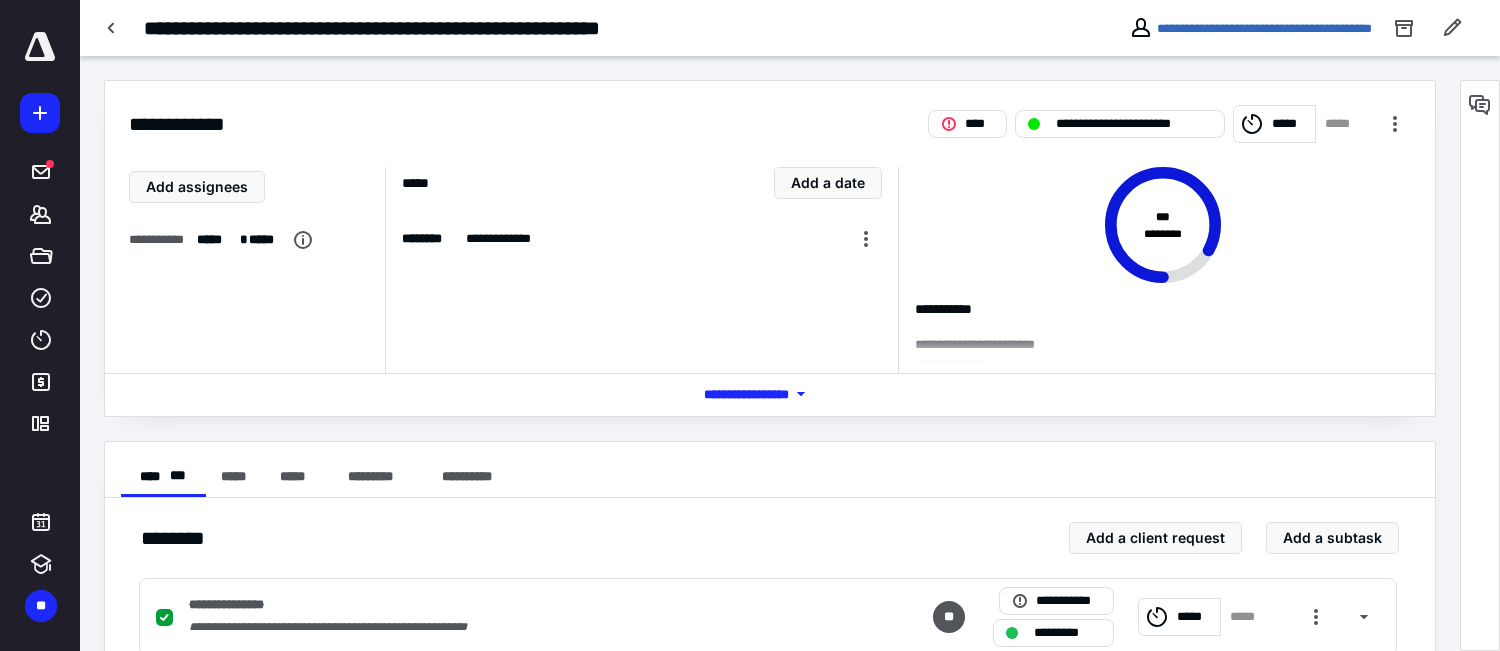 scroll, scrollTop: 523, scrollLeft: 0, axis: vertical 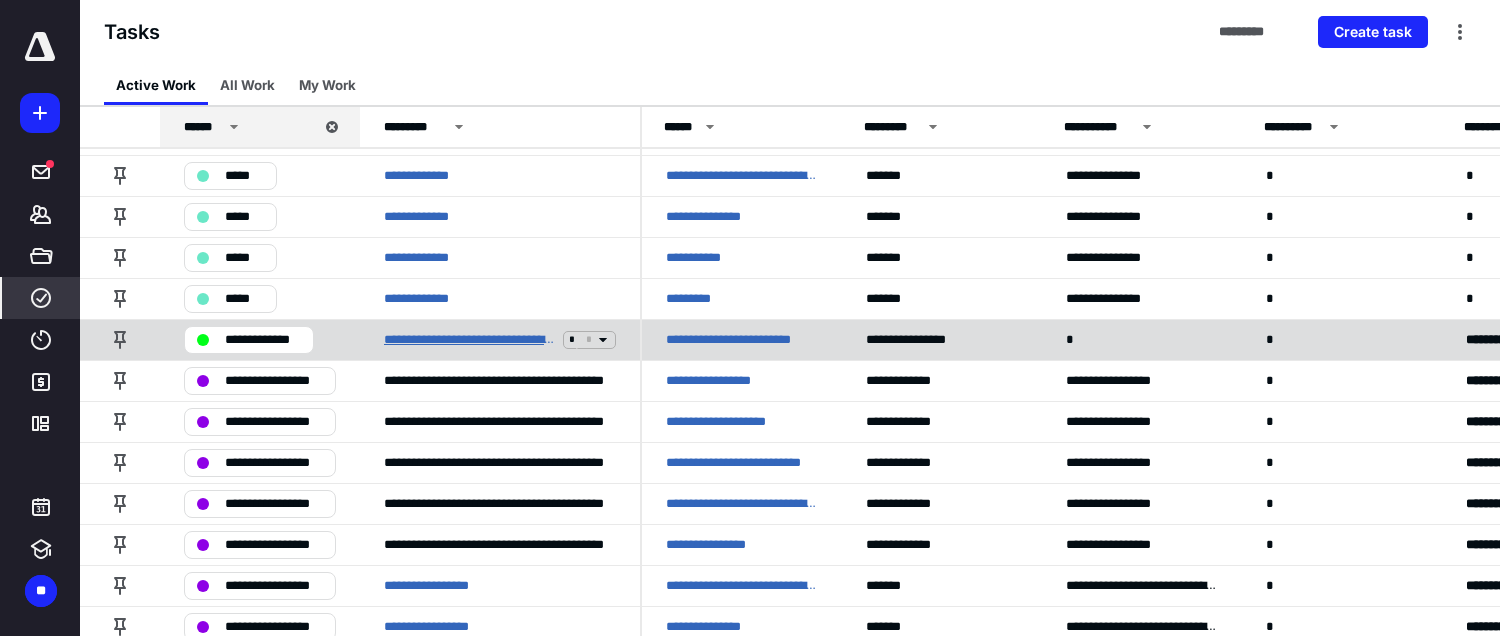 click on "**********" at bounding box center (469, 340) 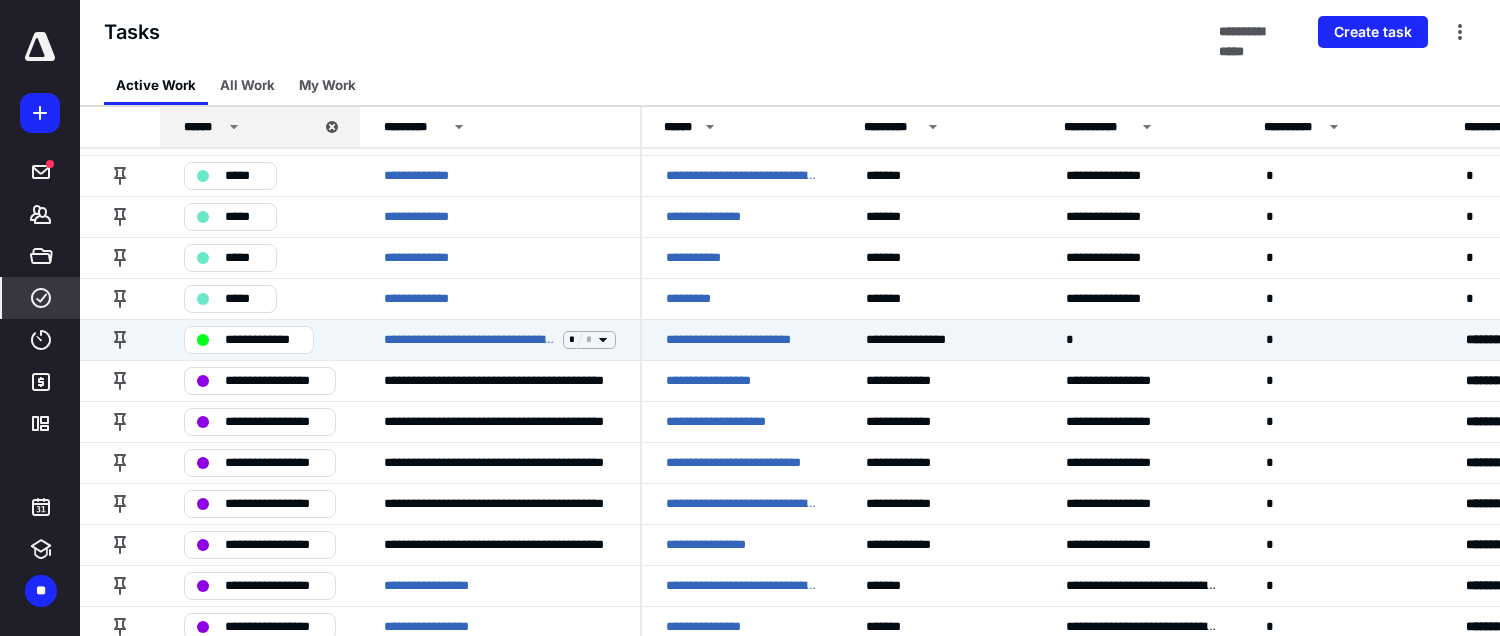 scroll, scrollTop: 0, scrollLeft: 0, axis: both 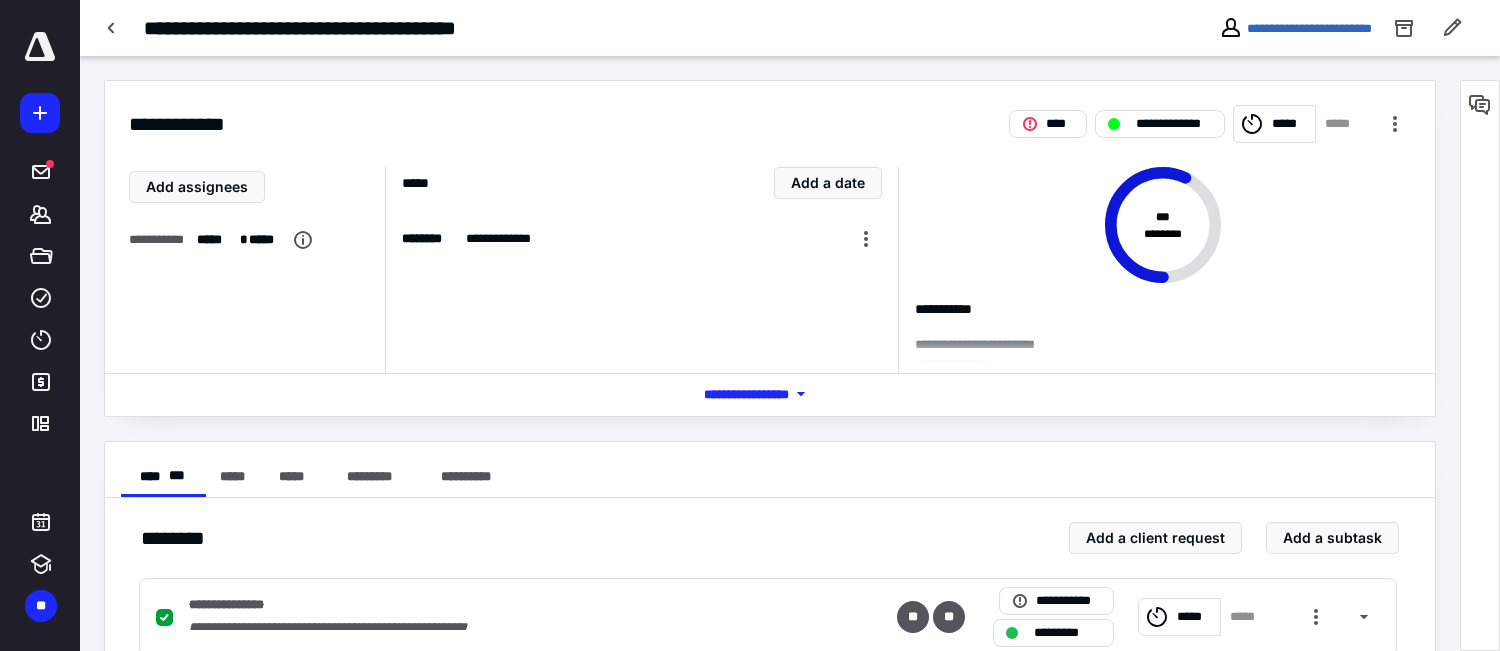 click at bounding box center (1480, 365) 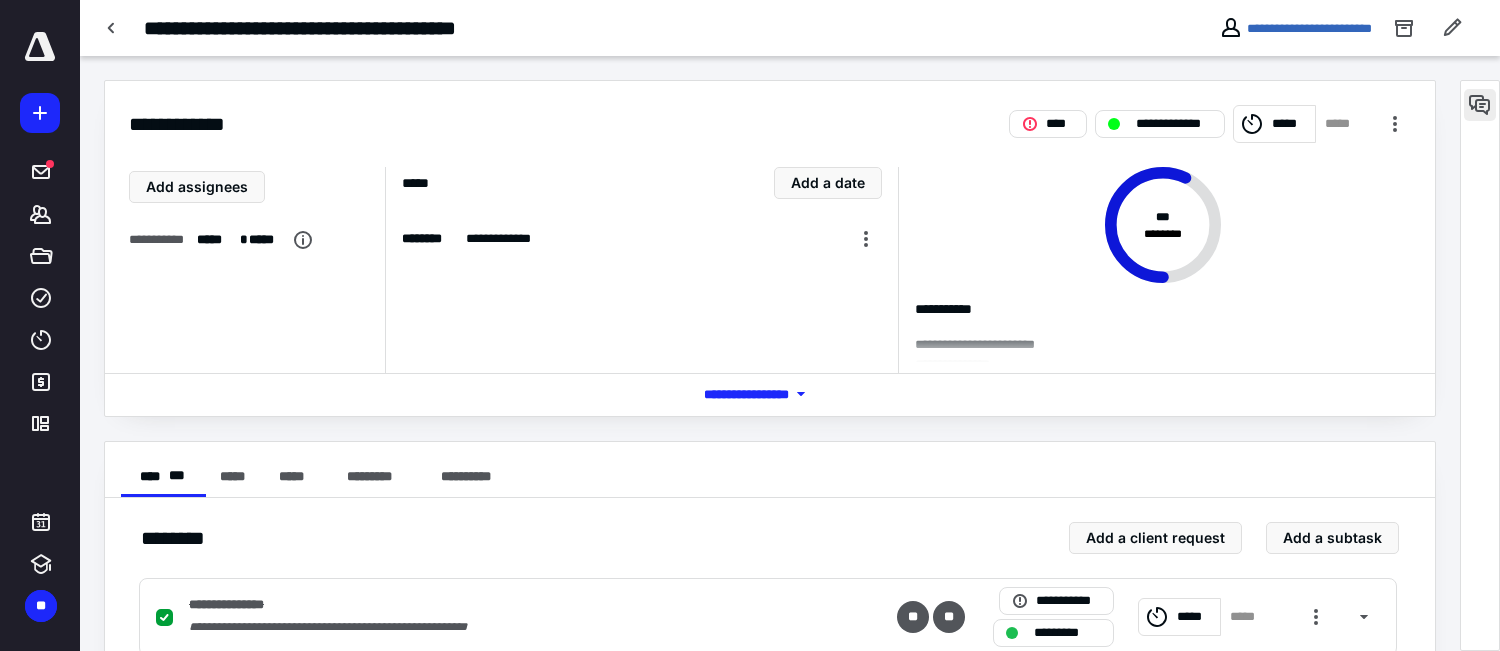 click at bounding box center (1480, 105) 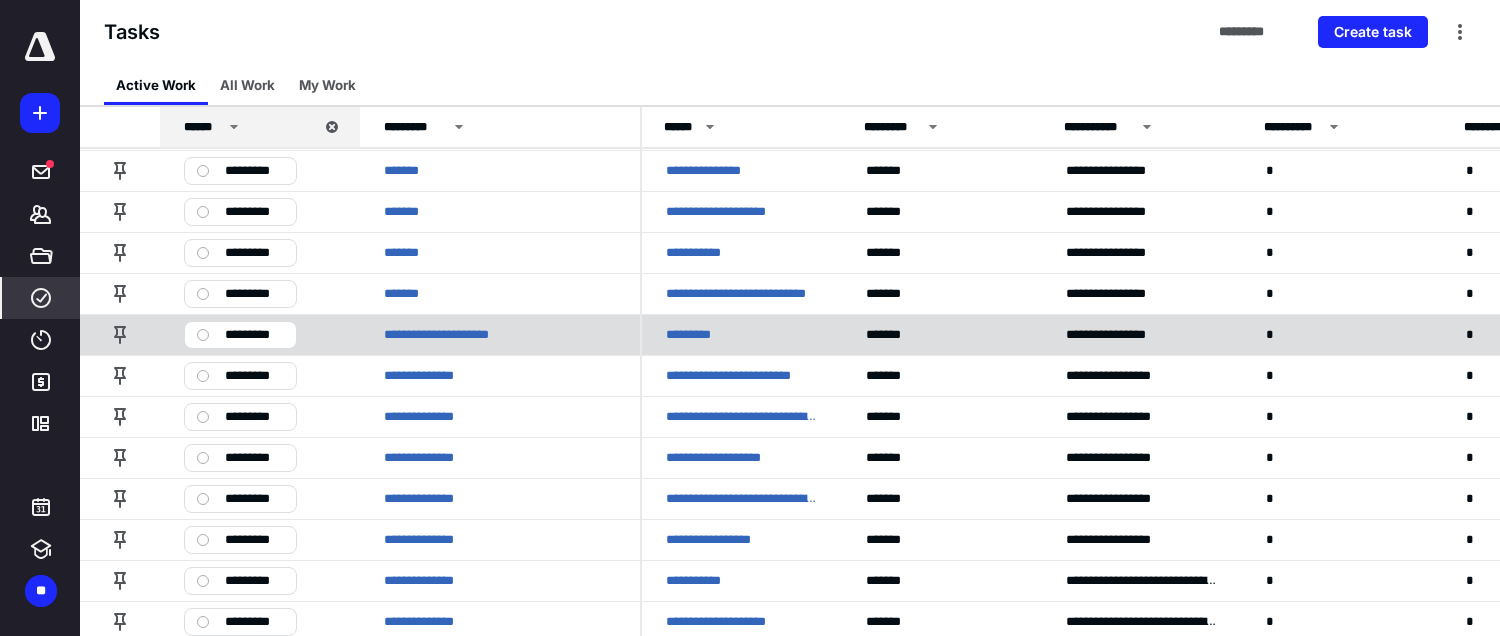 scroll, scrollTop: 1400, scrollLeft: 0, axis: vertical 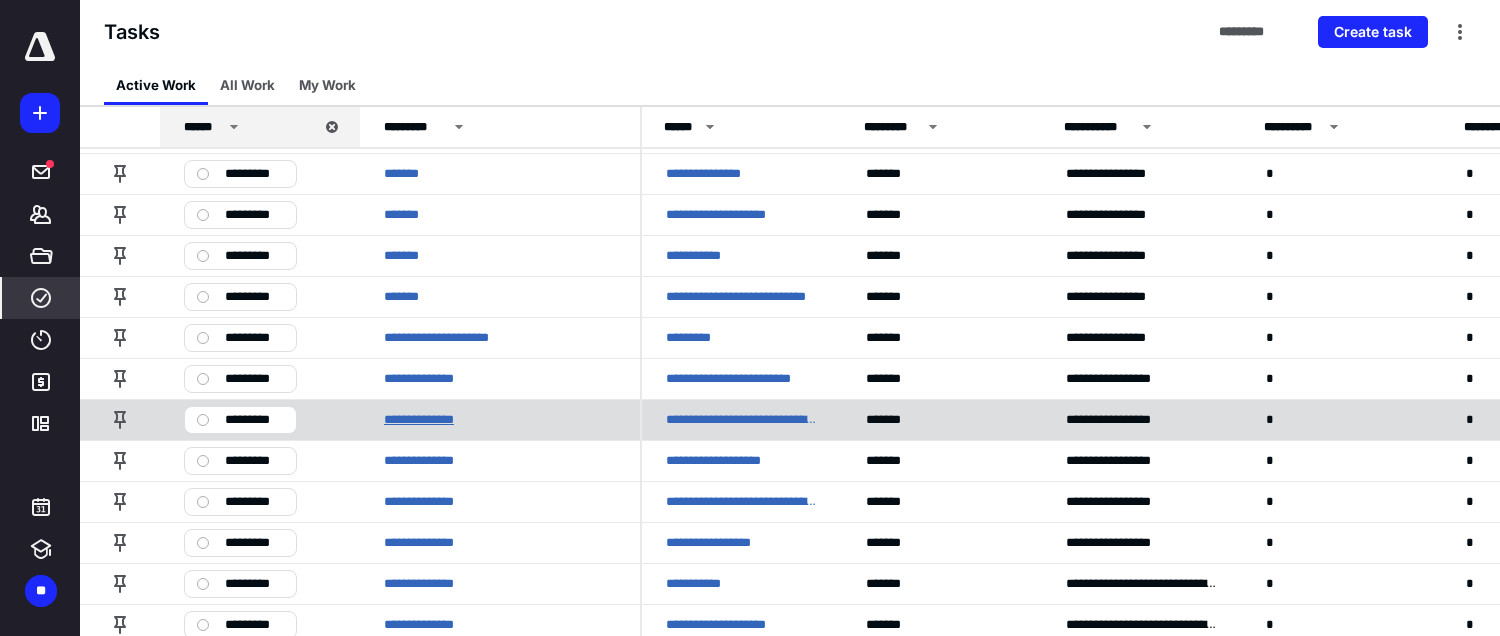 click on "**********" at bounding box center [431, 420] 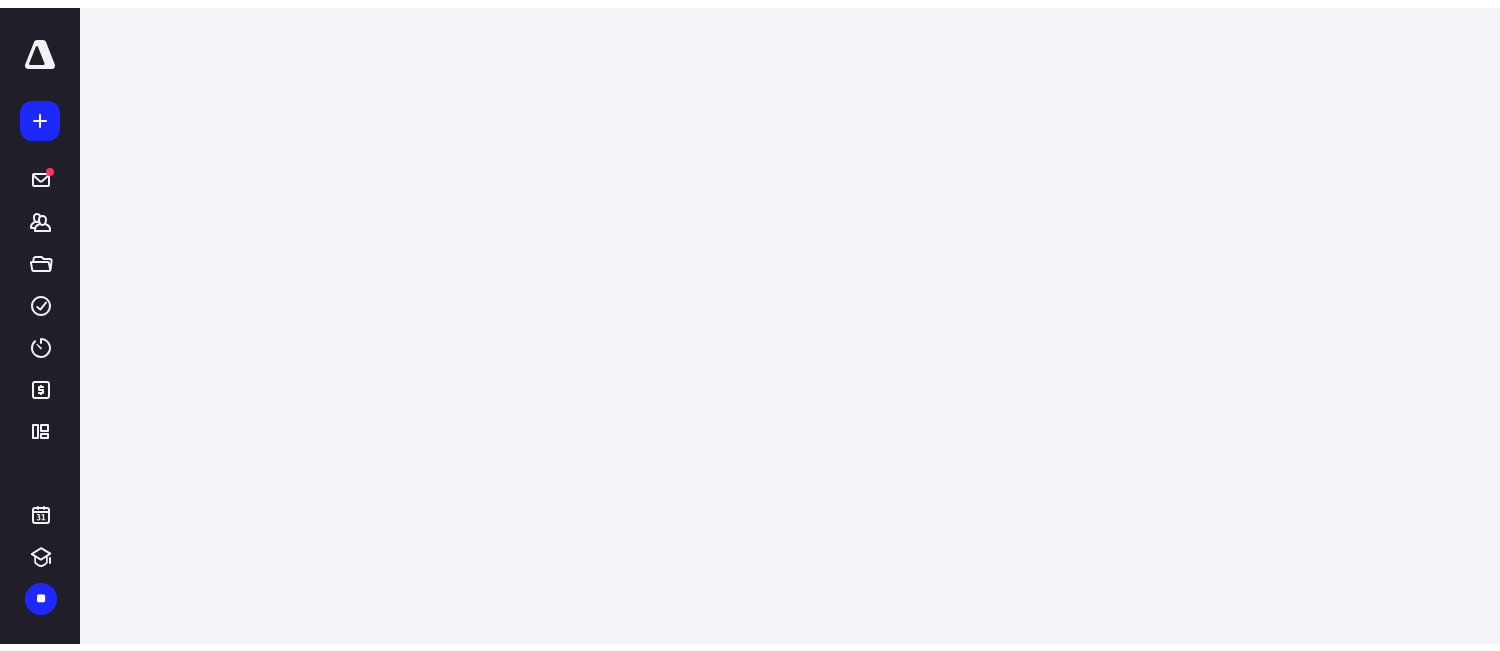 scroll, scrollTop: 0, scrollLeft: 0, axis: both 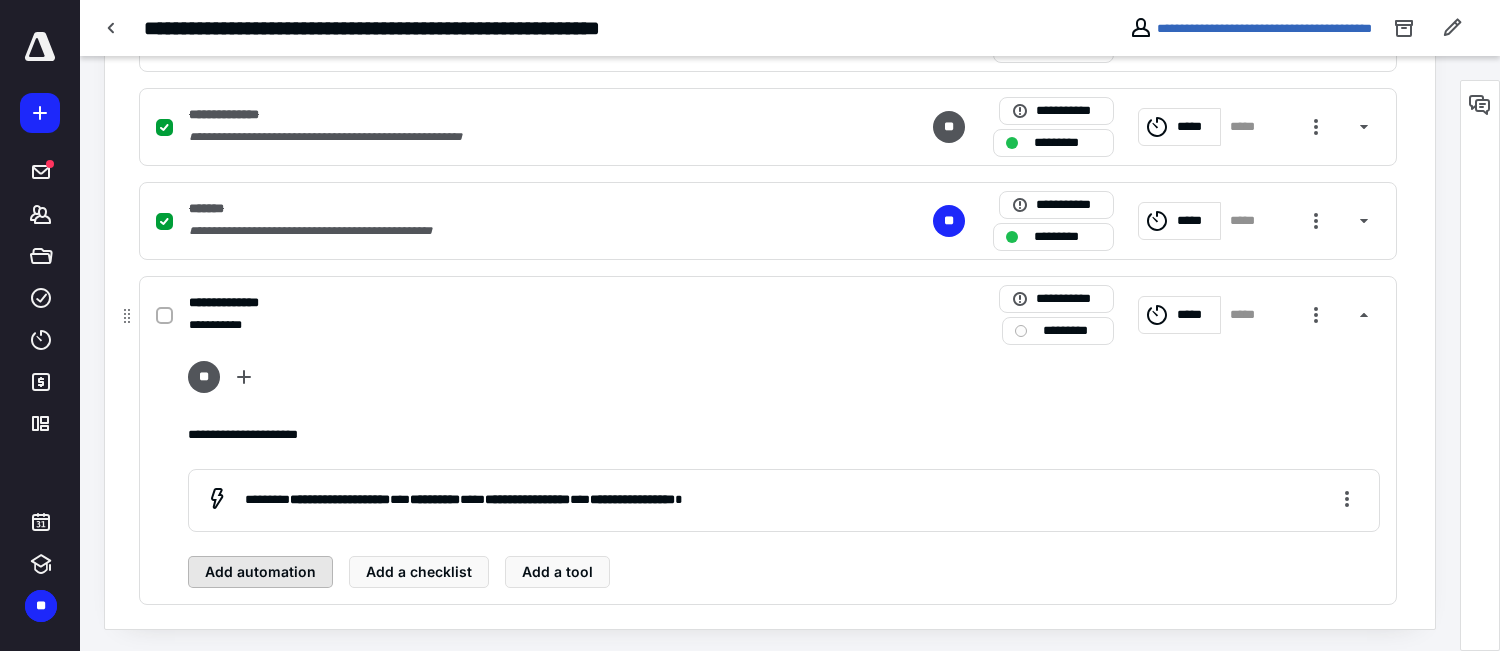 click on "Add automation" at bounding box center [260, 572] 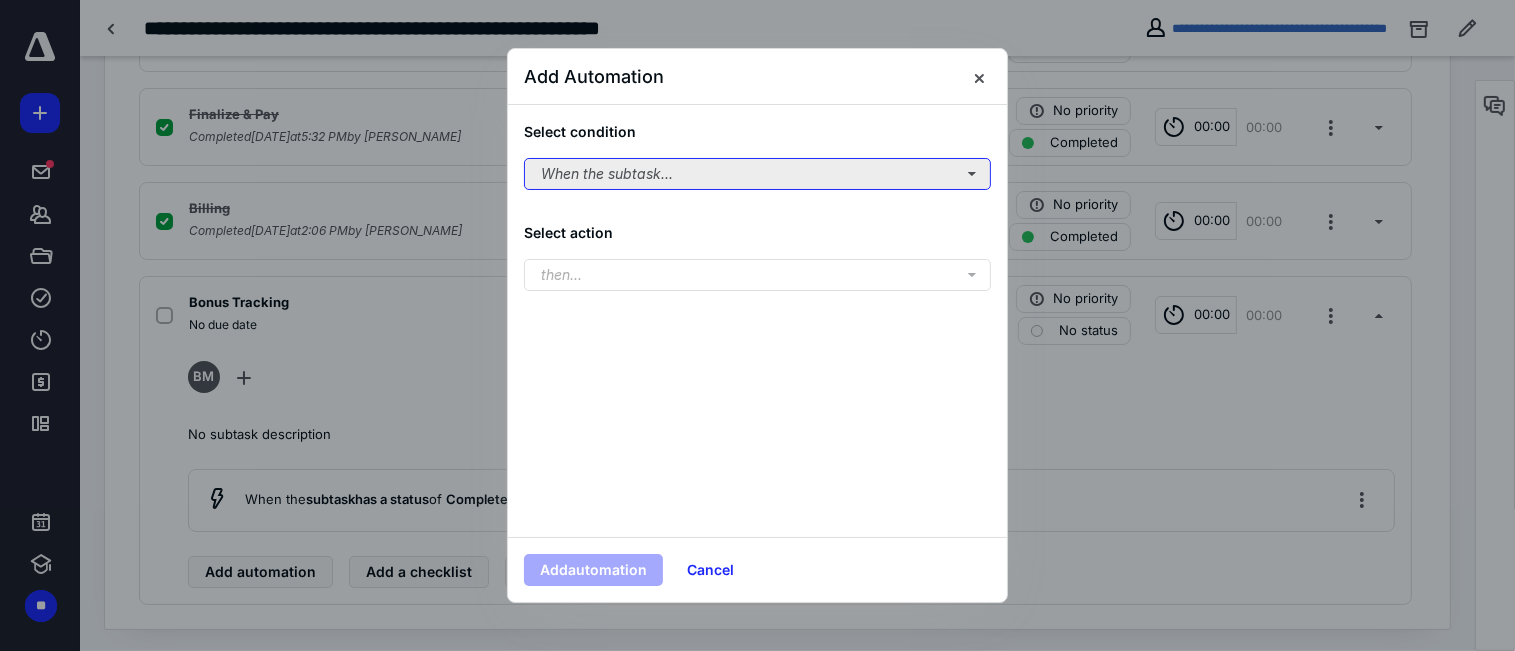 click on "When the subtask..." at bounding box center [757, 174] 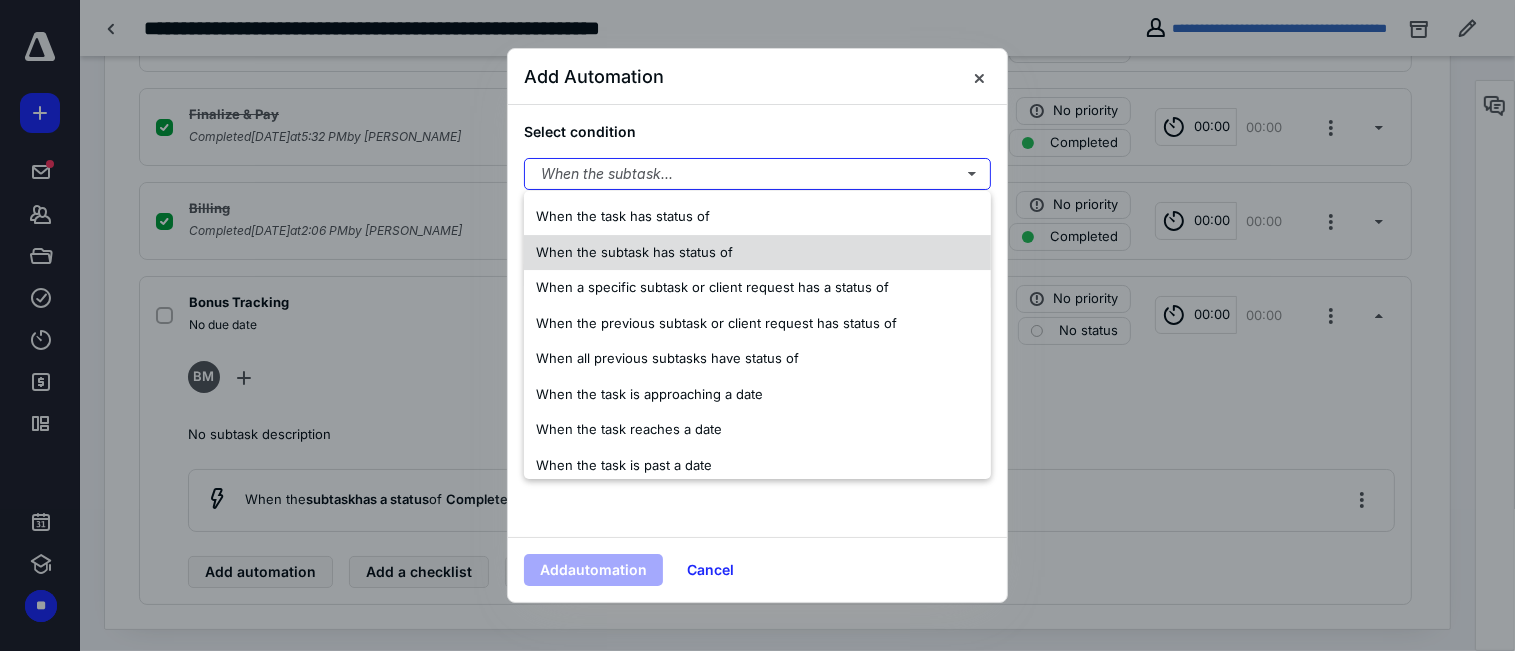 click on "When the subtask has status of" at bounding box center (634, 252) 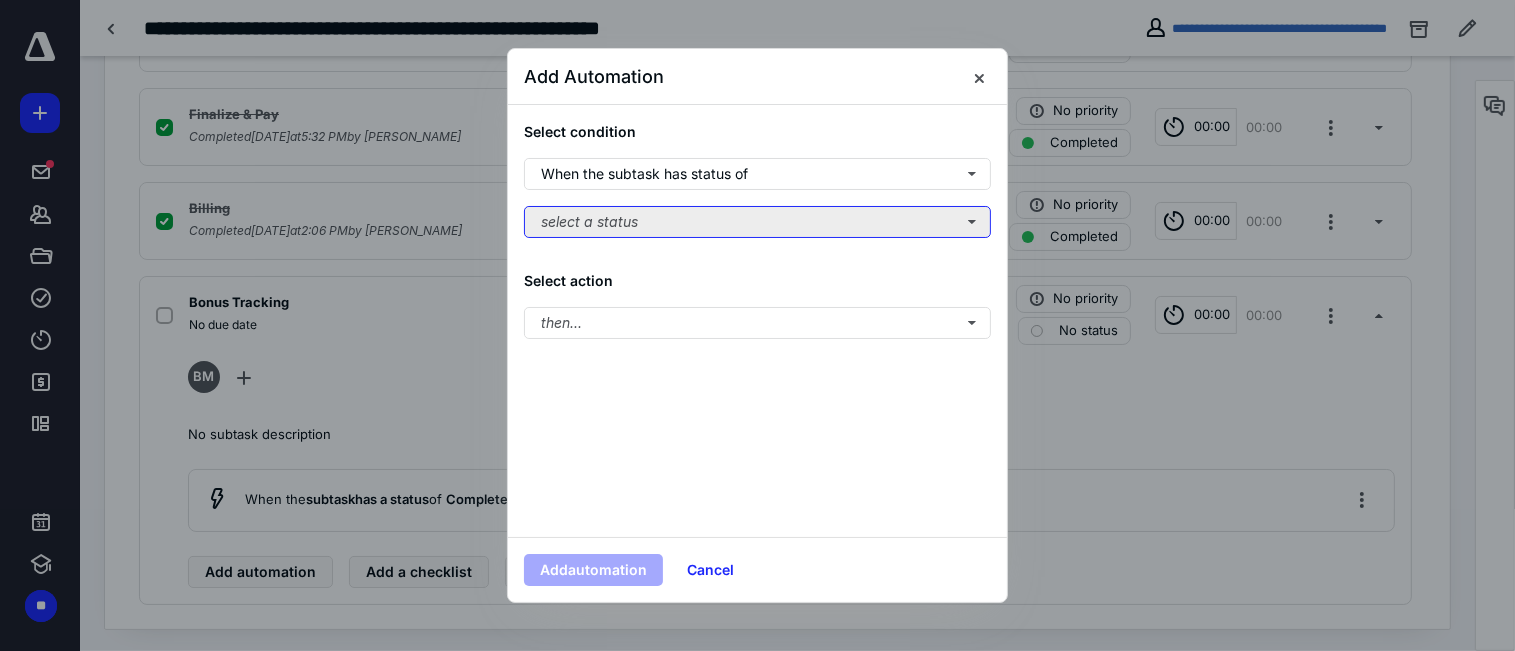 click on "select a status" at bounding box center [757, 222] 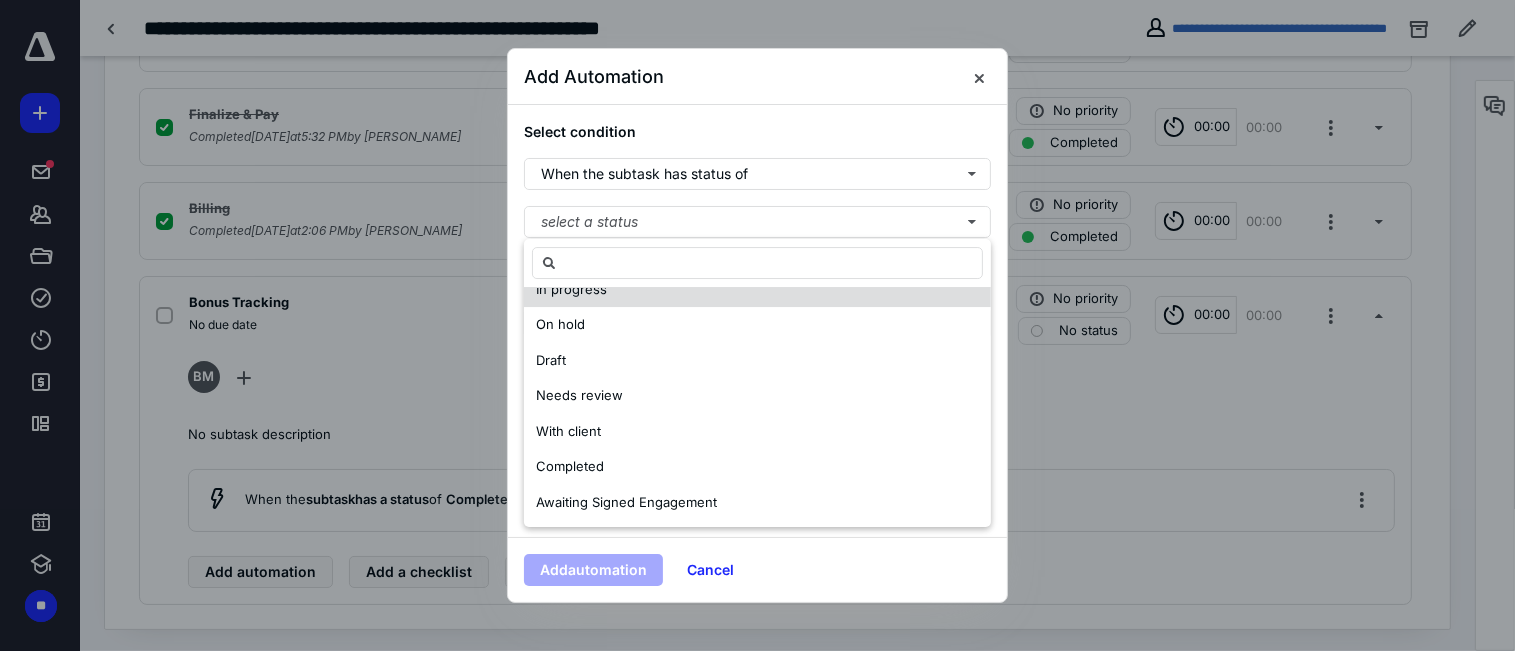 scroll, scrollTop: 152, scrollLeft: 0, axis: vertical 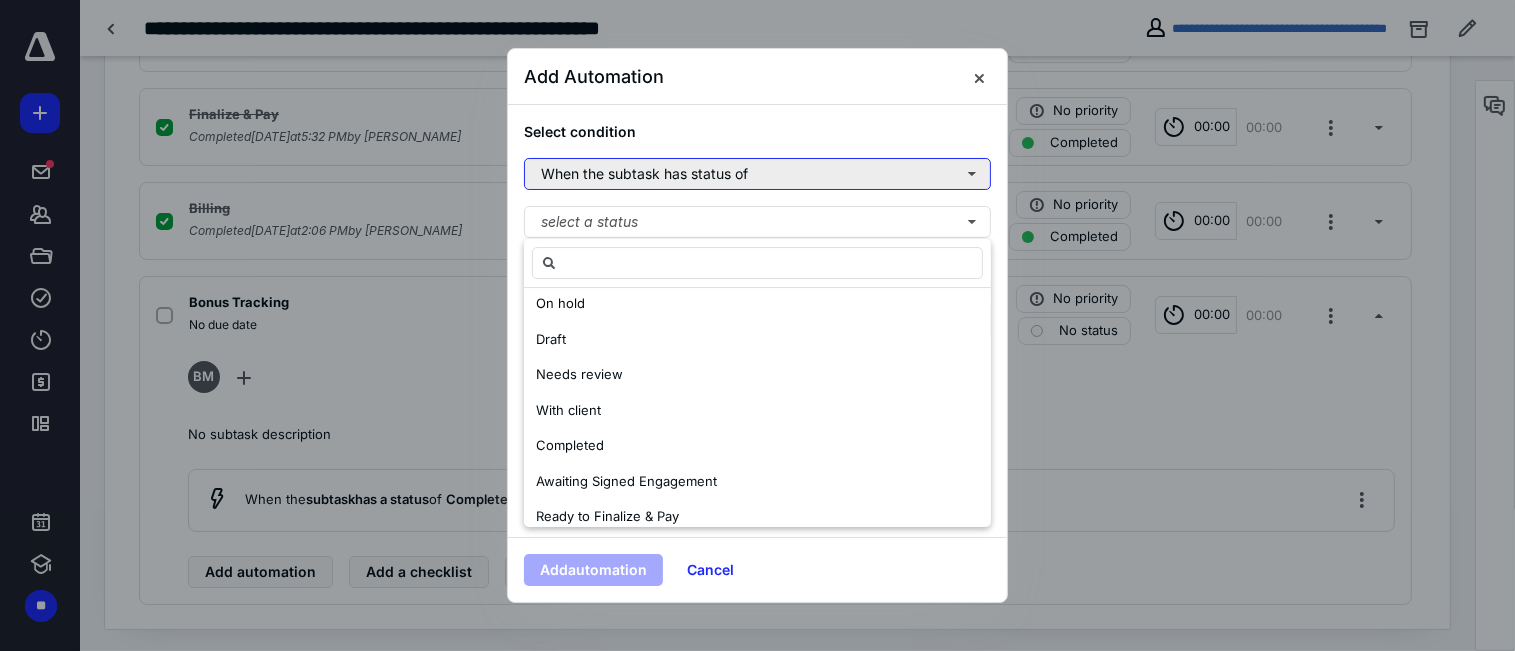 click on "When the subtask has status of" at bounding box center [757, 174] 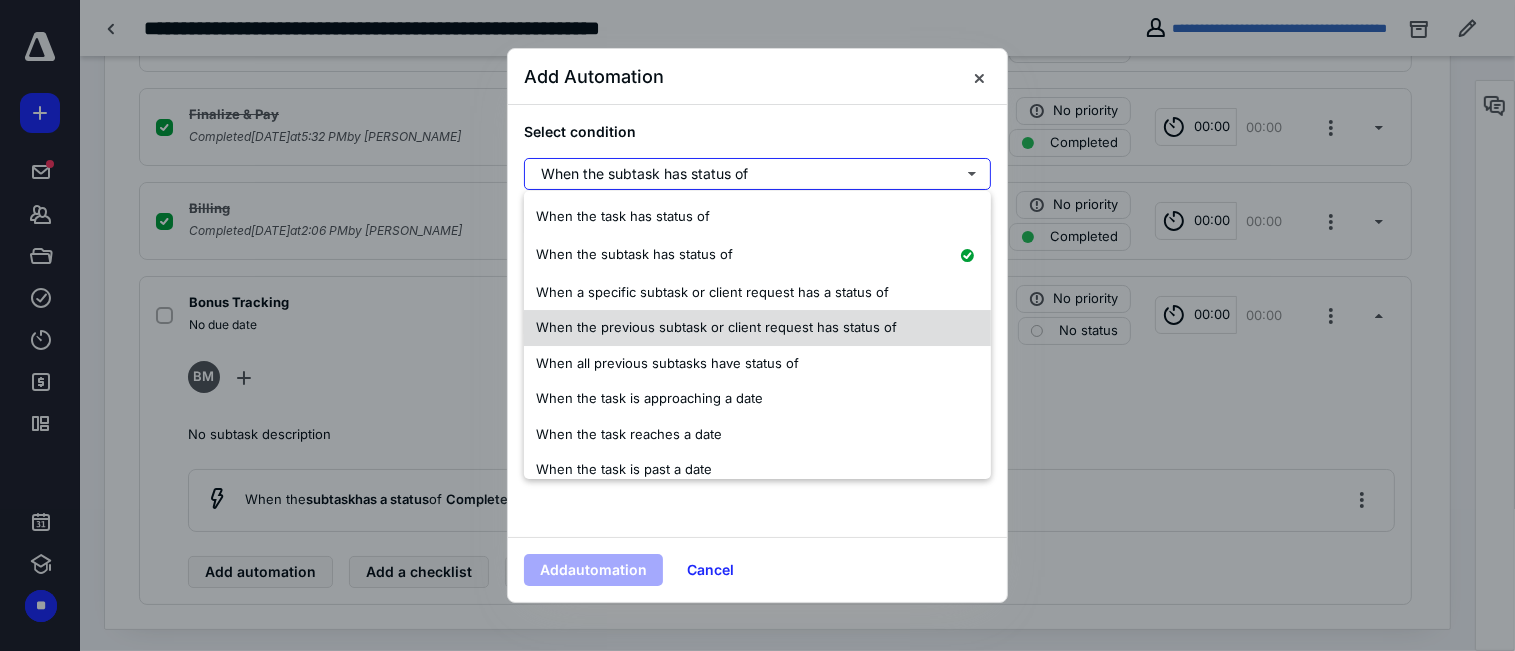 click on "When the previous subtask or client request has status of" at bounding box center (716, 327) 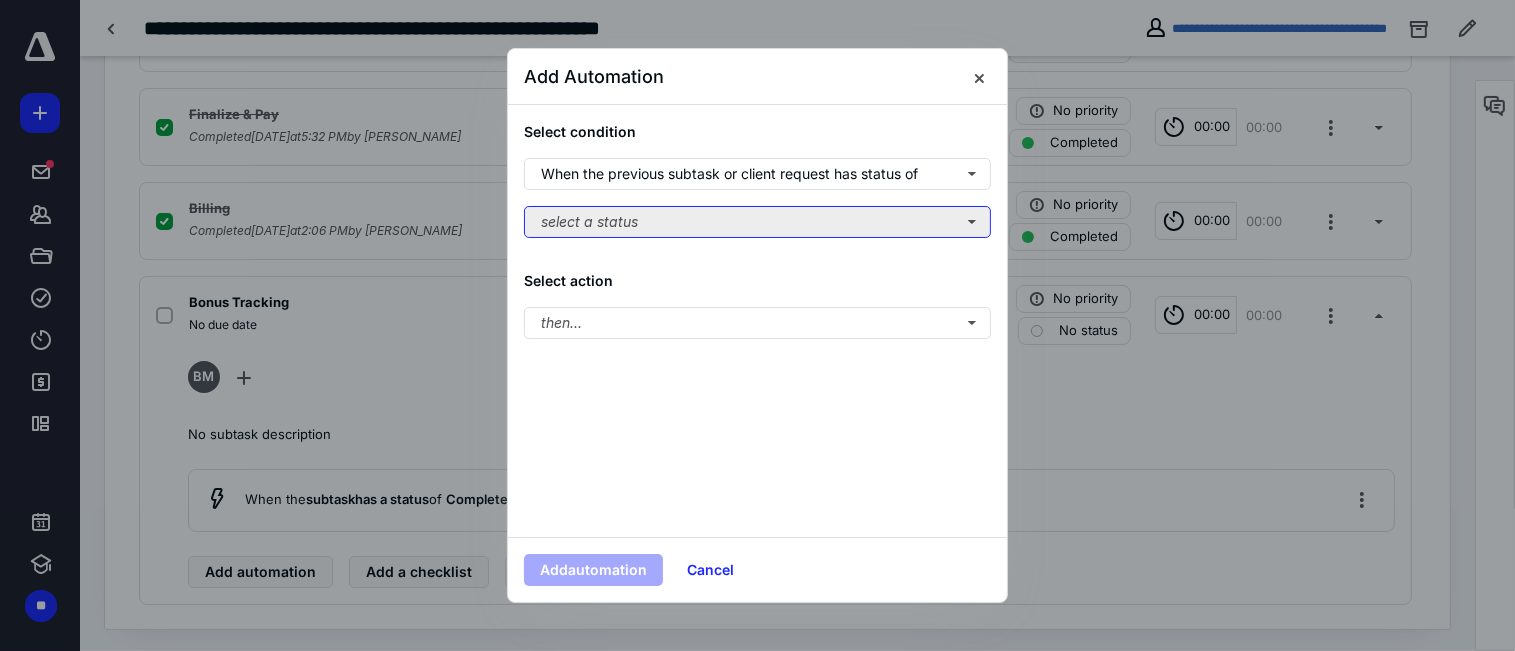 click on "select a status" at bounding box center (757, 222) 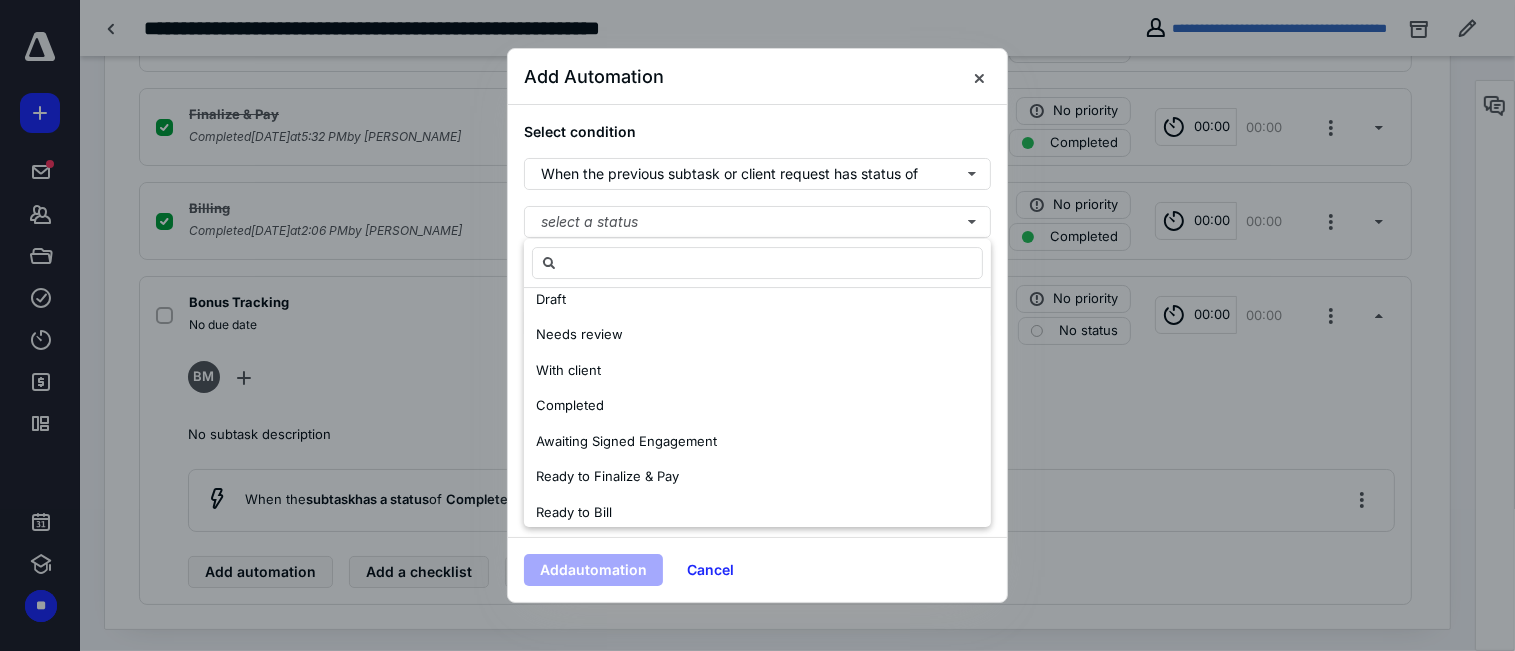 scroll, scrollTop: 195, scrollLeft: 0, axis: vertical 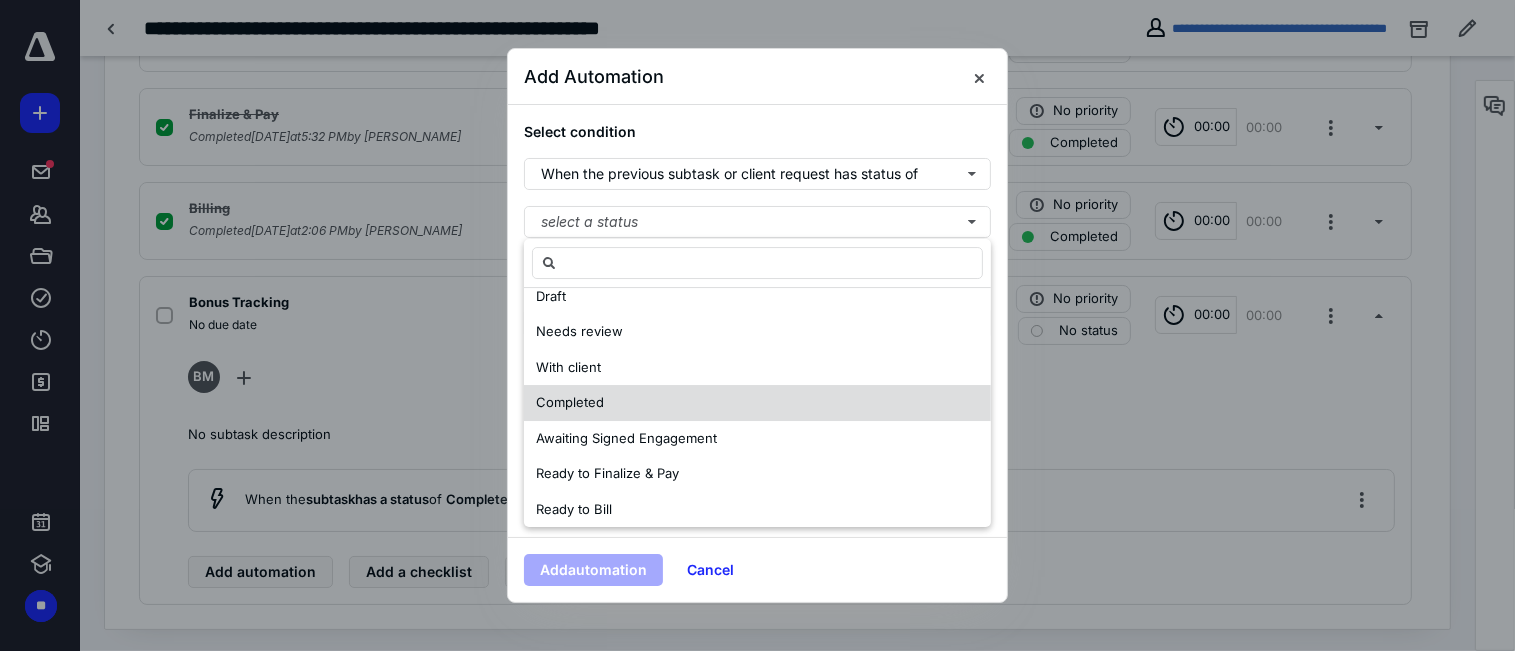 click on "Completed" at bounding box center (757, 403) 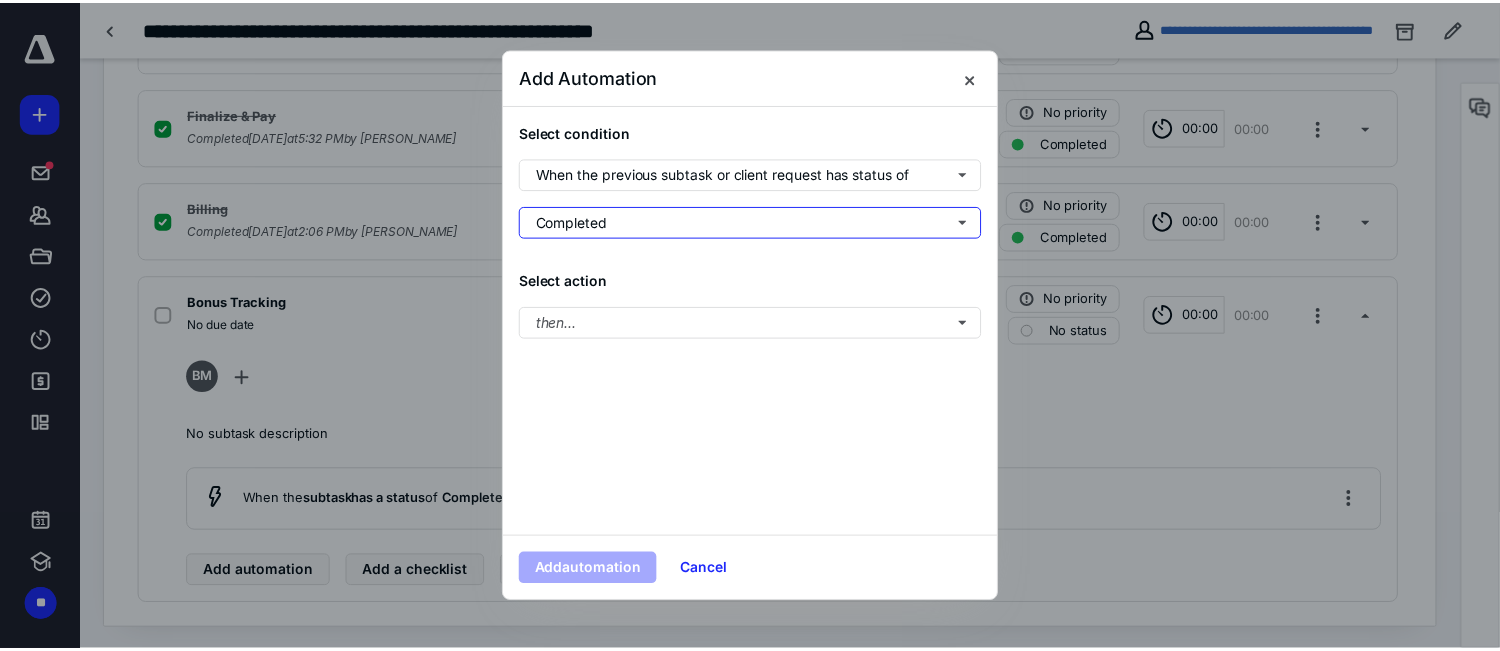 scroll, scrollTop: 0, scrollLeft: 0, axis: both 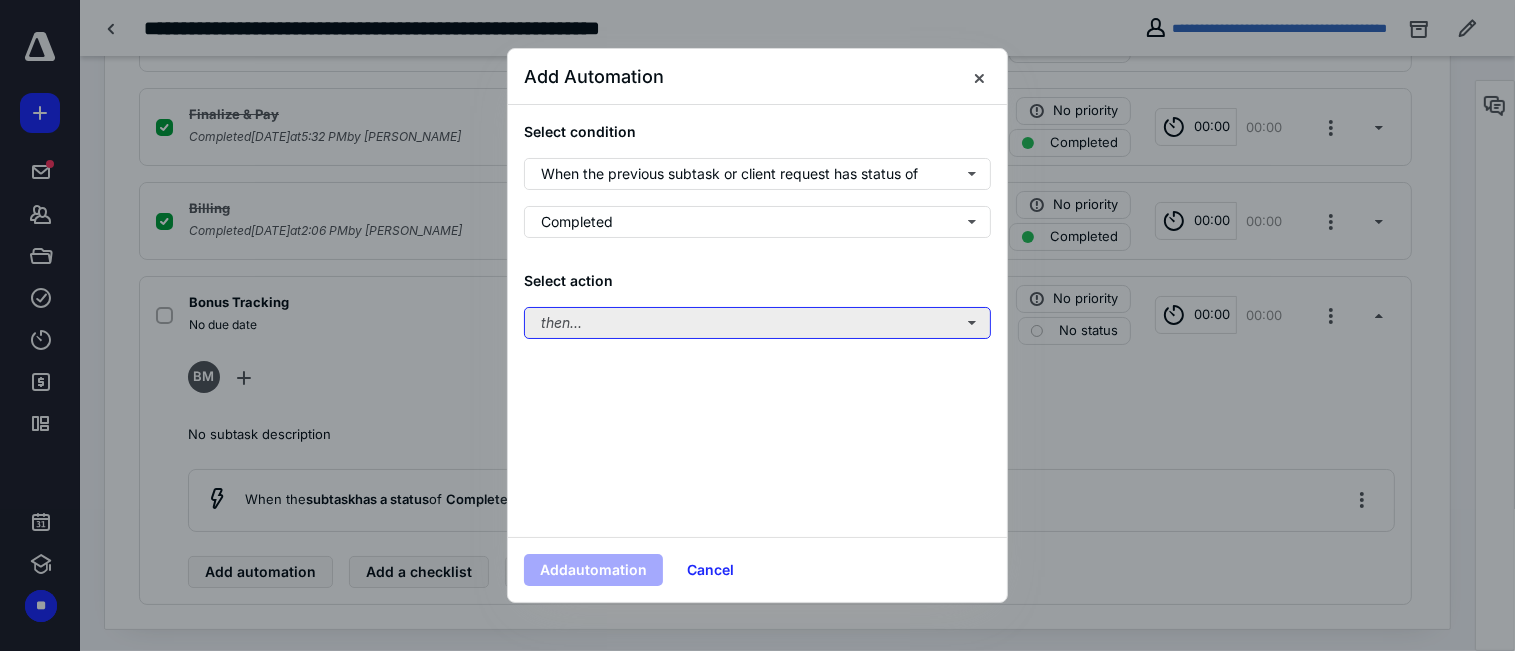 click on "then..." at bounding box center (757, 323) 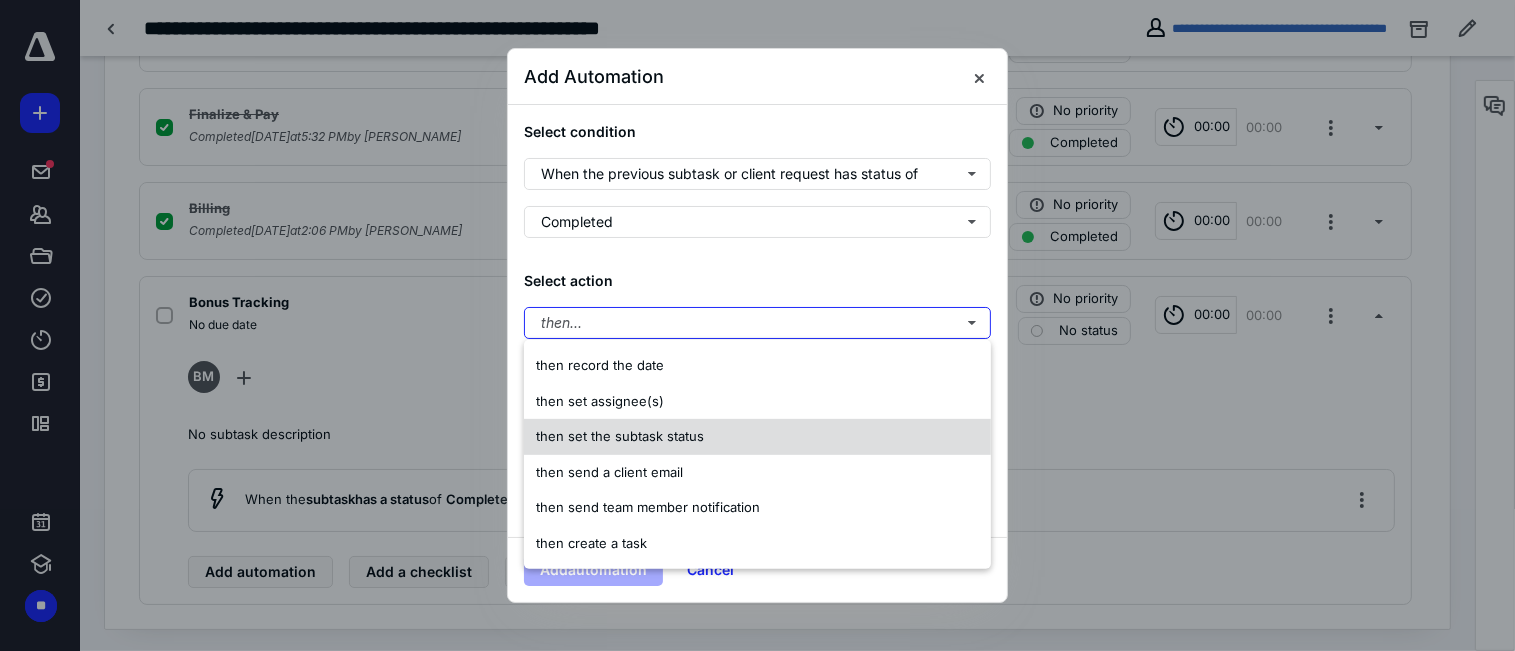 click on "then set the subtask status" at bounding box center (620, 436) 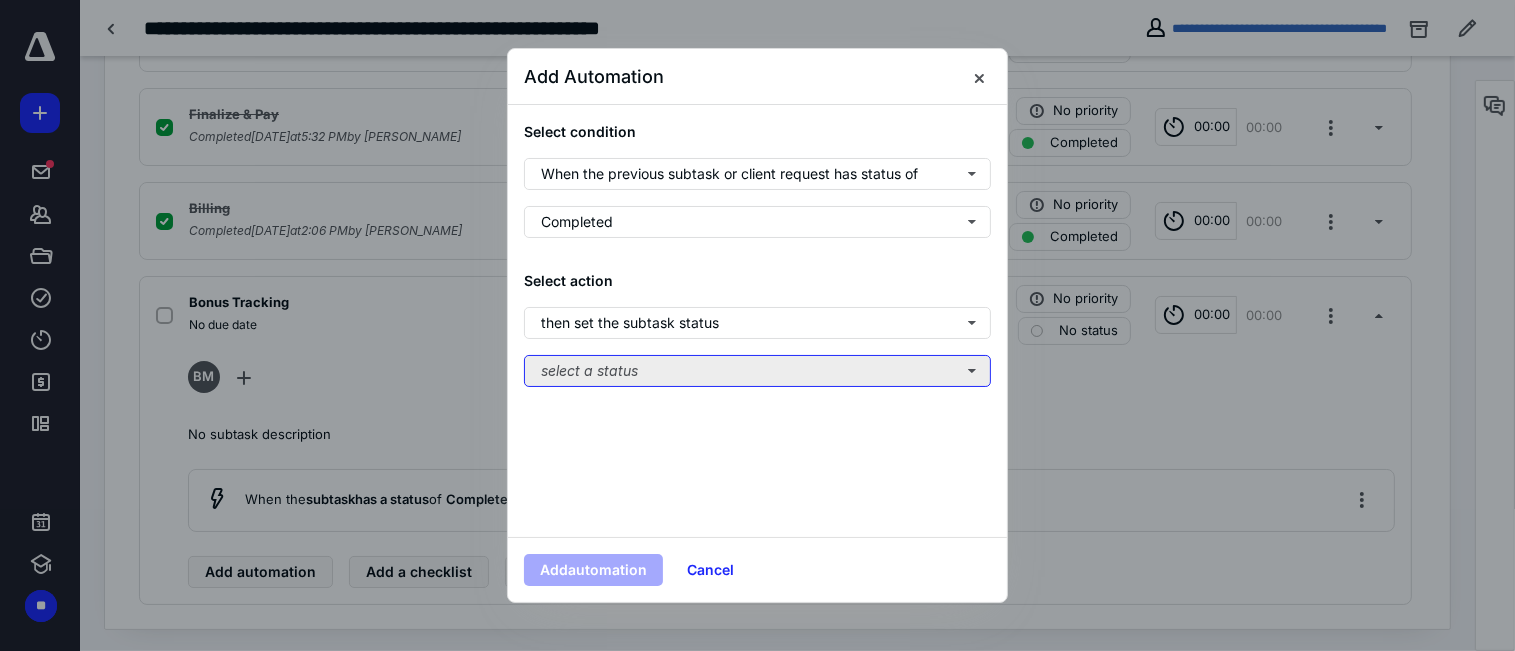 click on "select a status" at bounding box center (757, 371) 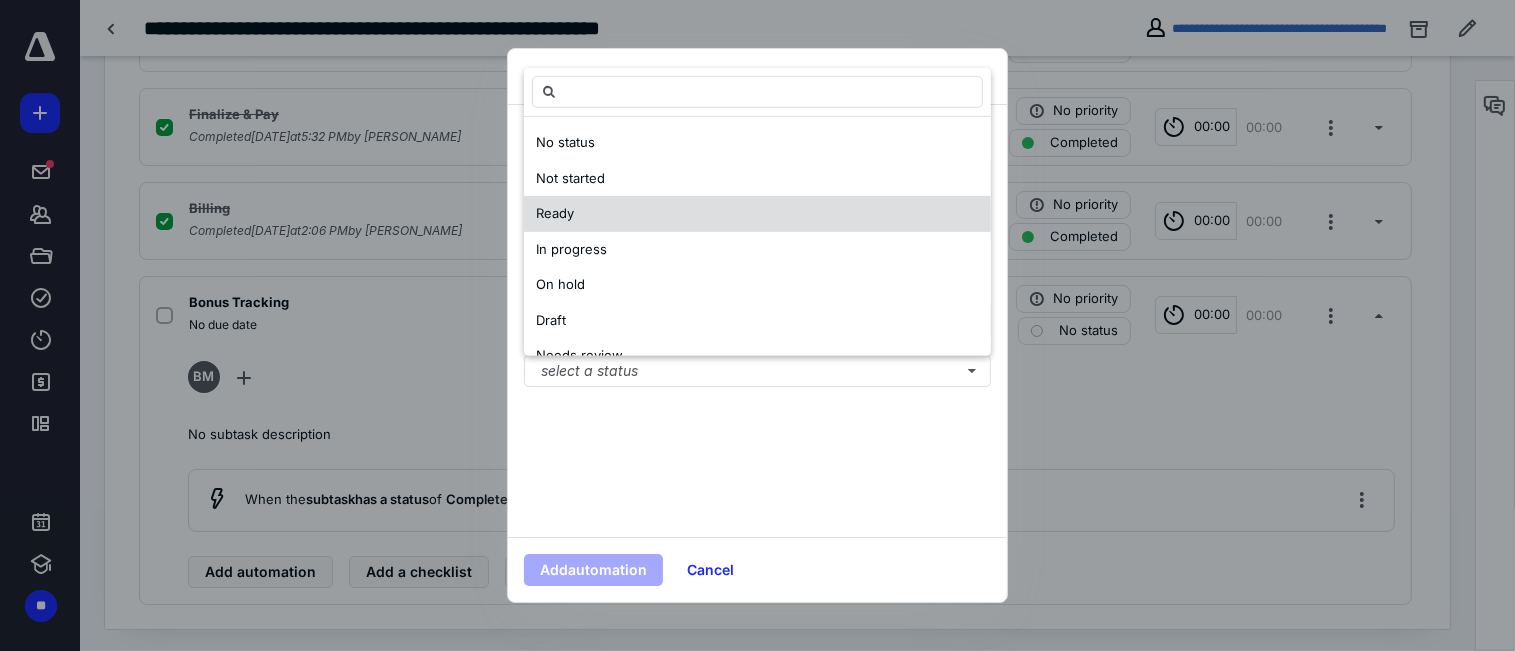 click on "Ready" at bounding box center [757, 214] 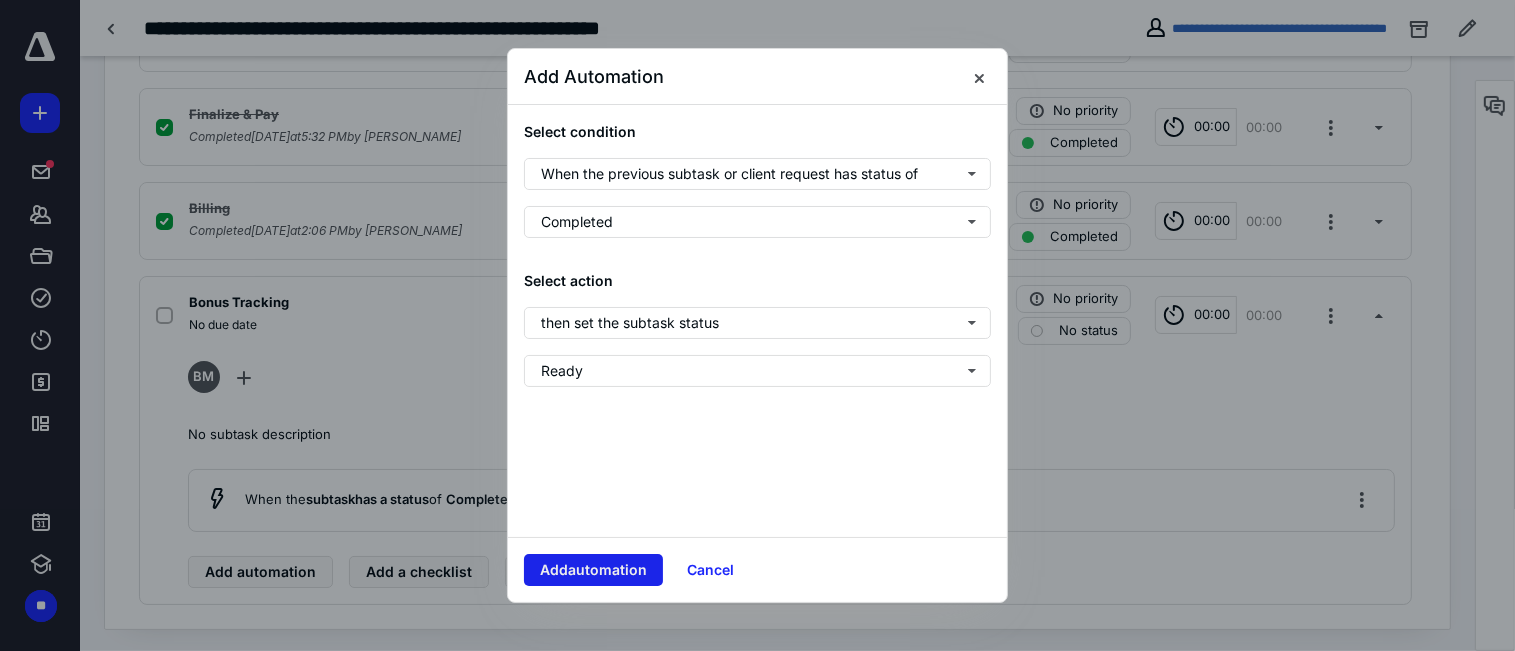 click on "Add  automation" at bounding box center (593, 570) 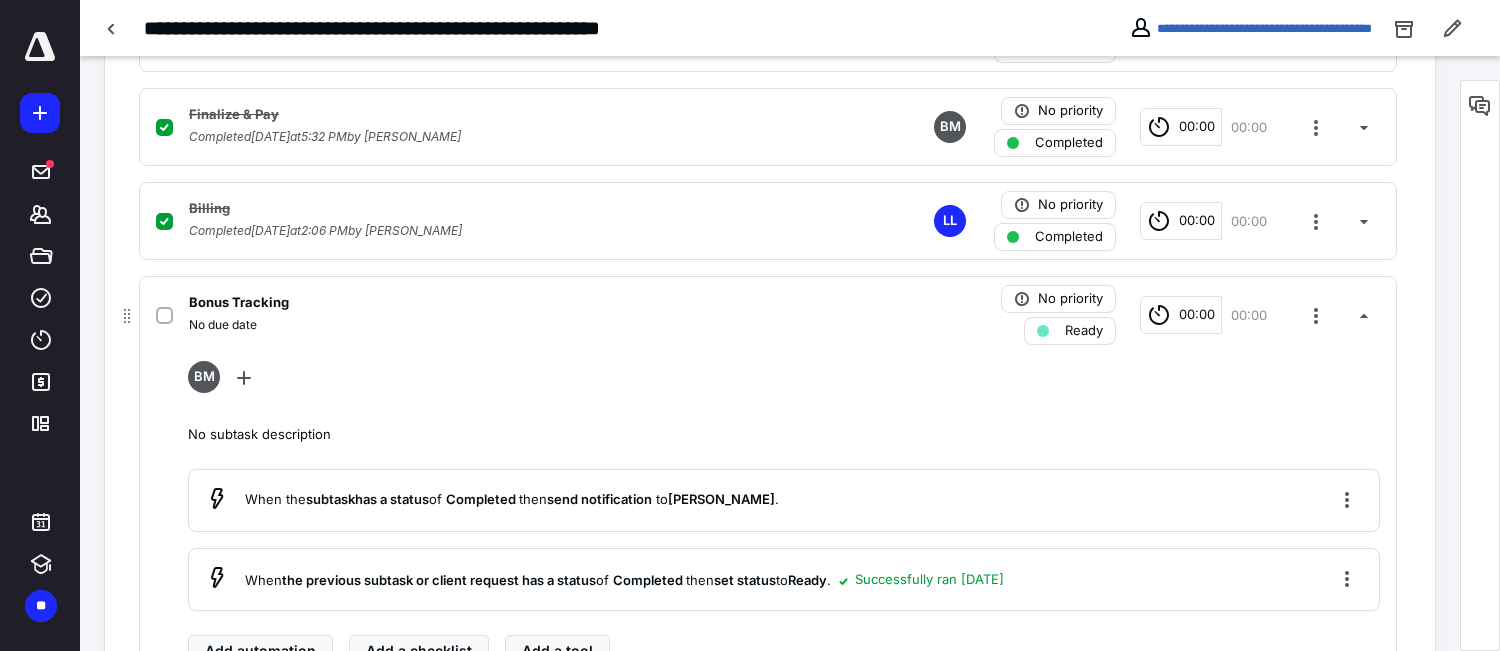 scroll, scrollTop: 852, scrollLeft: 0, axis: vertical 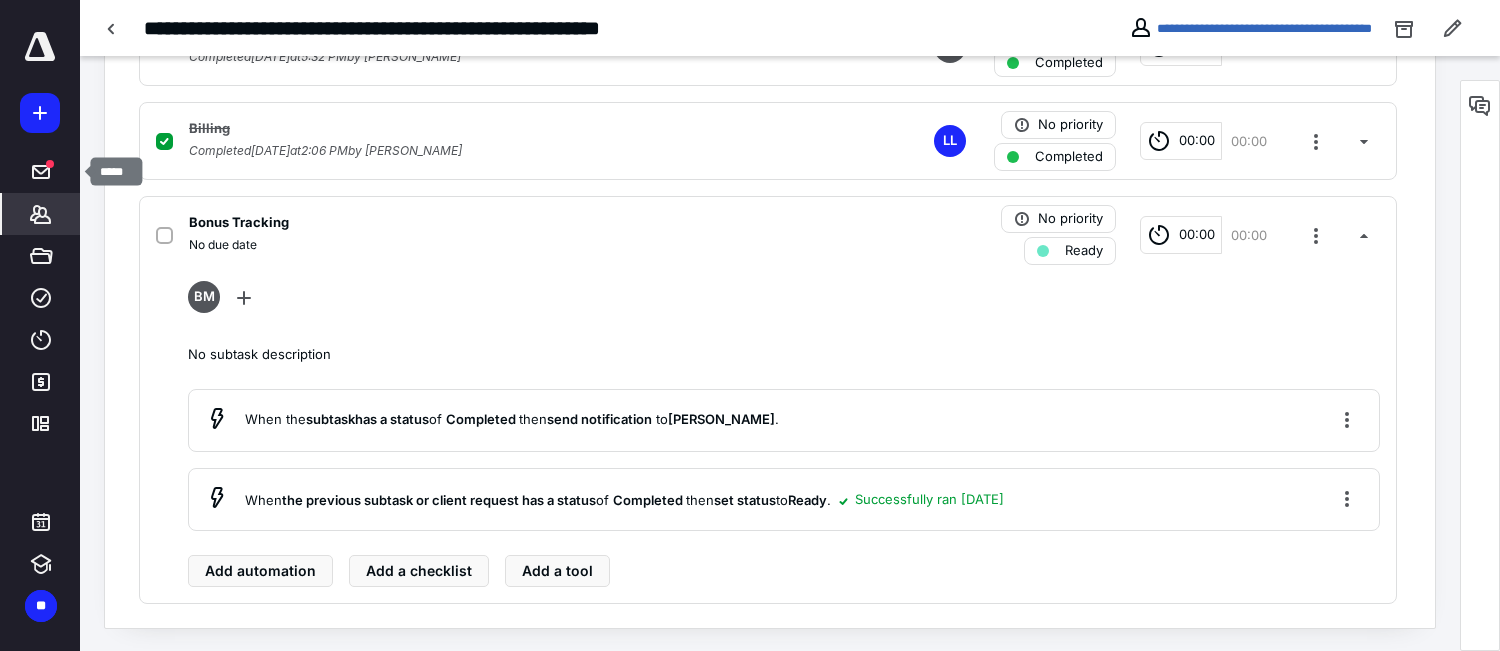 click on "*******" at bounding box center (41, 214) 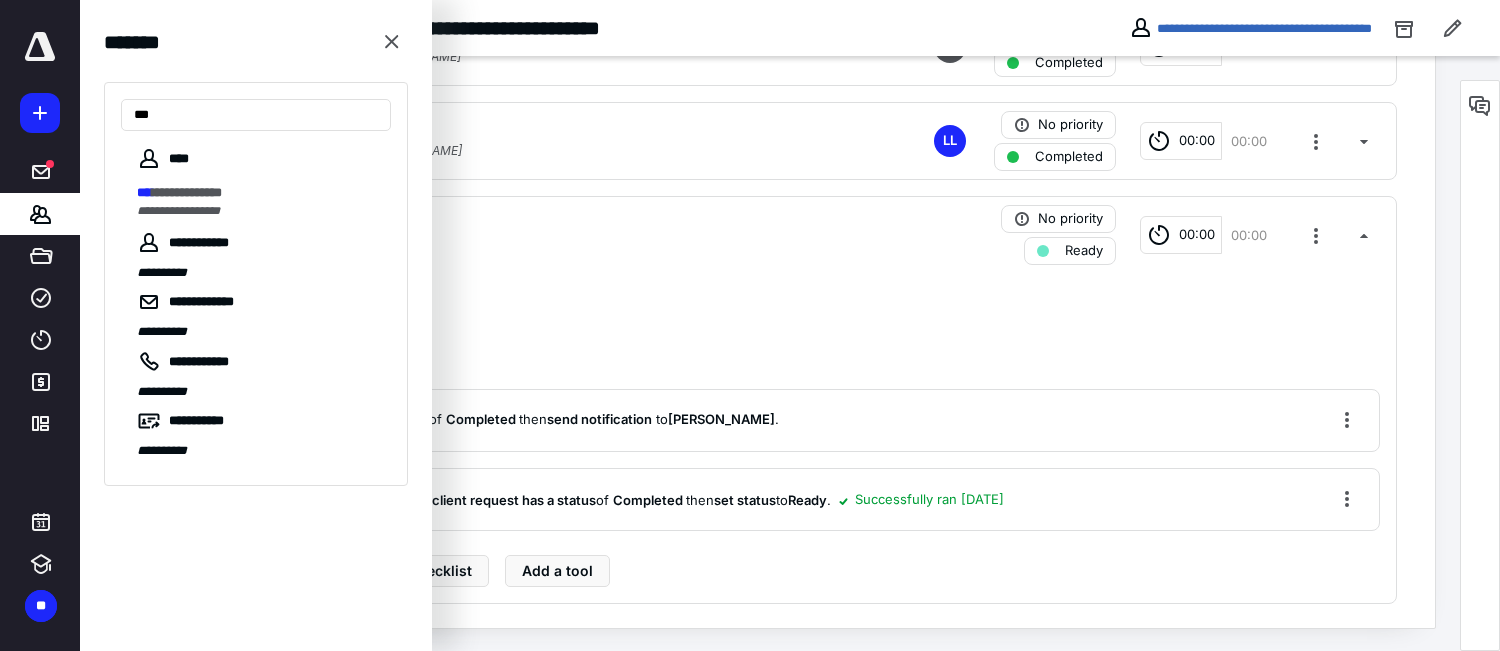 type on "***" 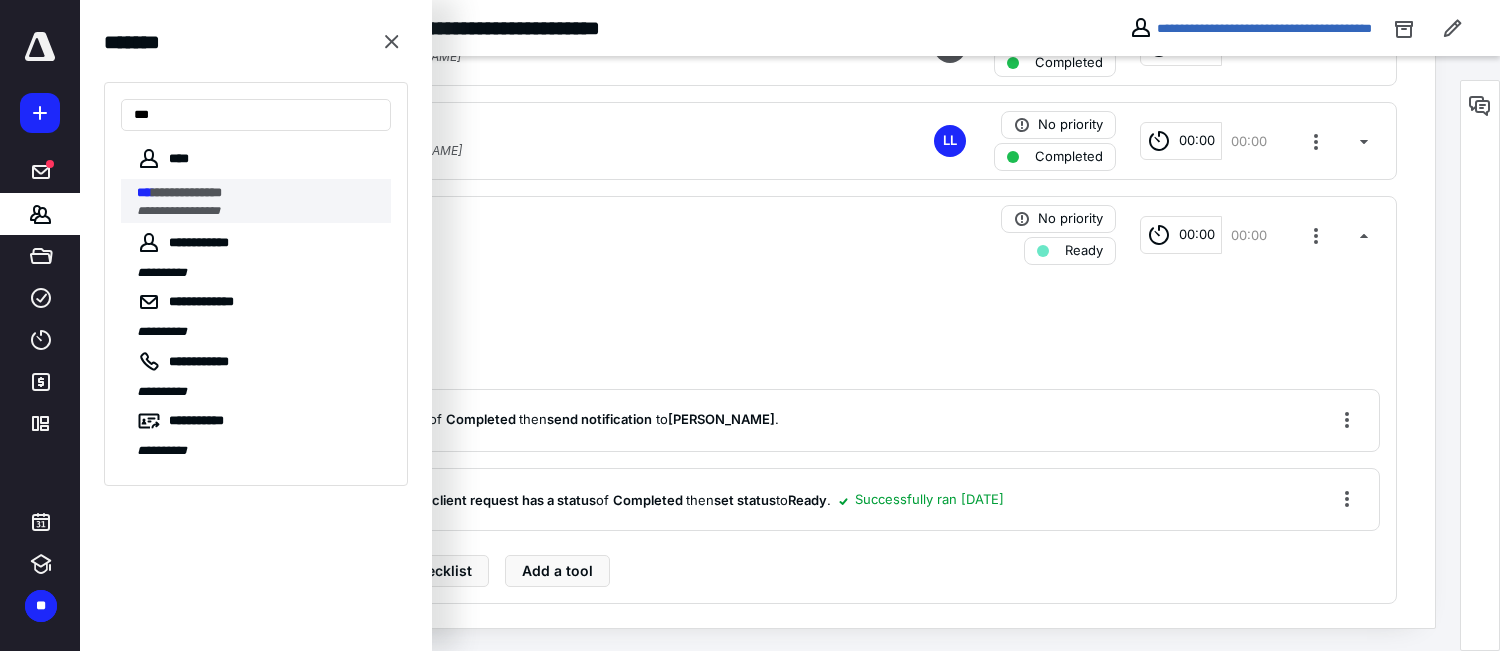 click on "**********" at bounding box center [187, 192] 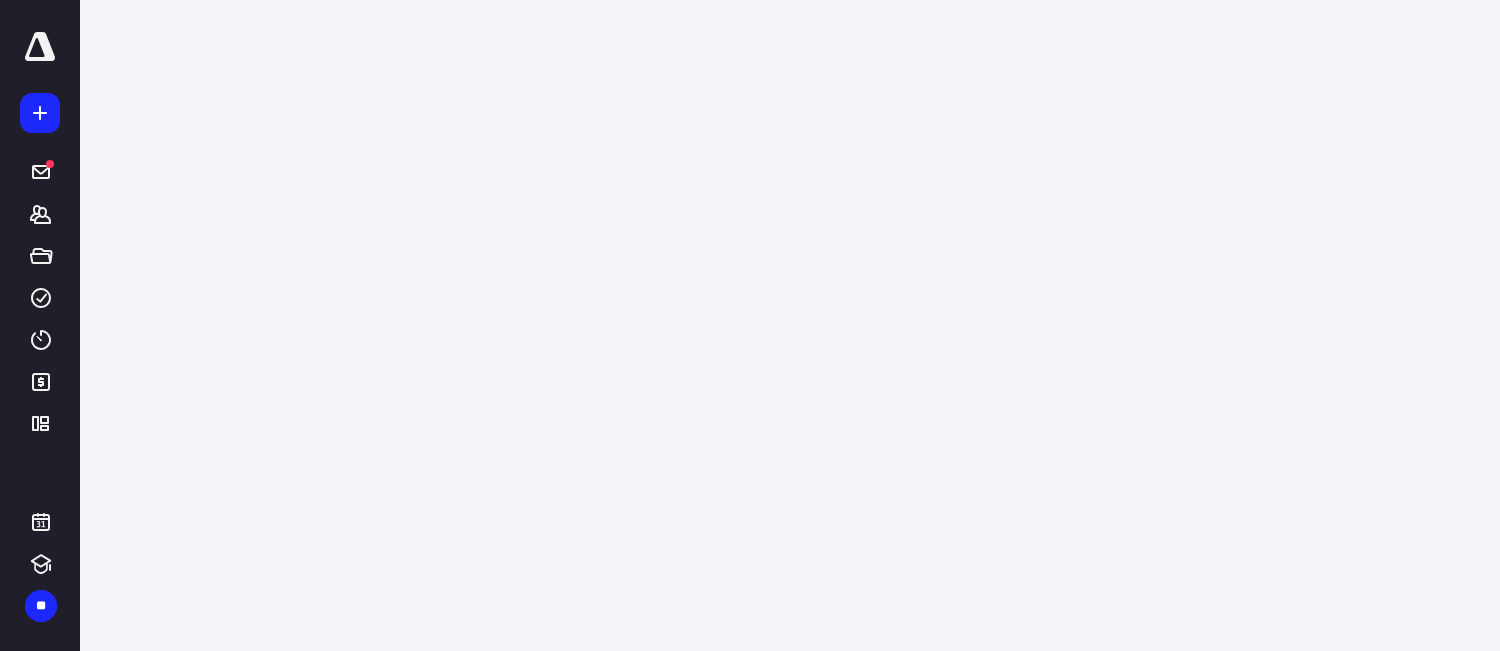 scroll, scrollTop: 0, scrollLeft: 0, axis: both 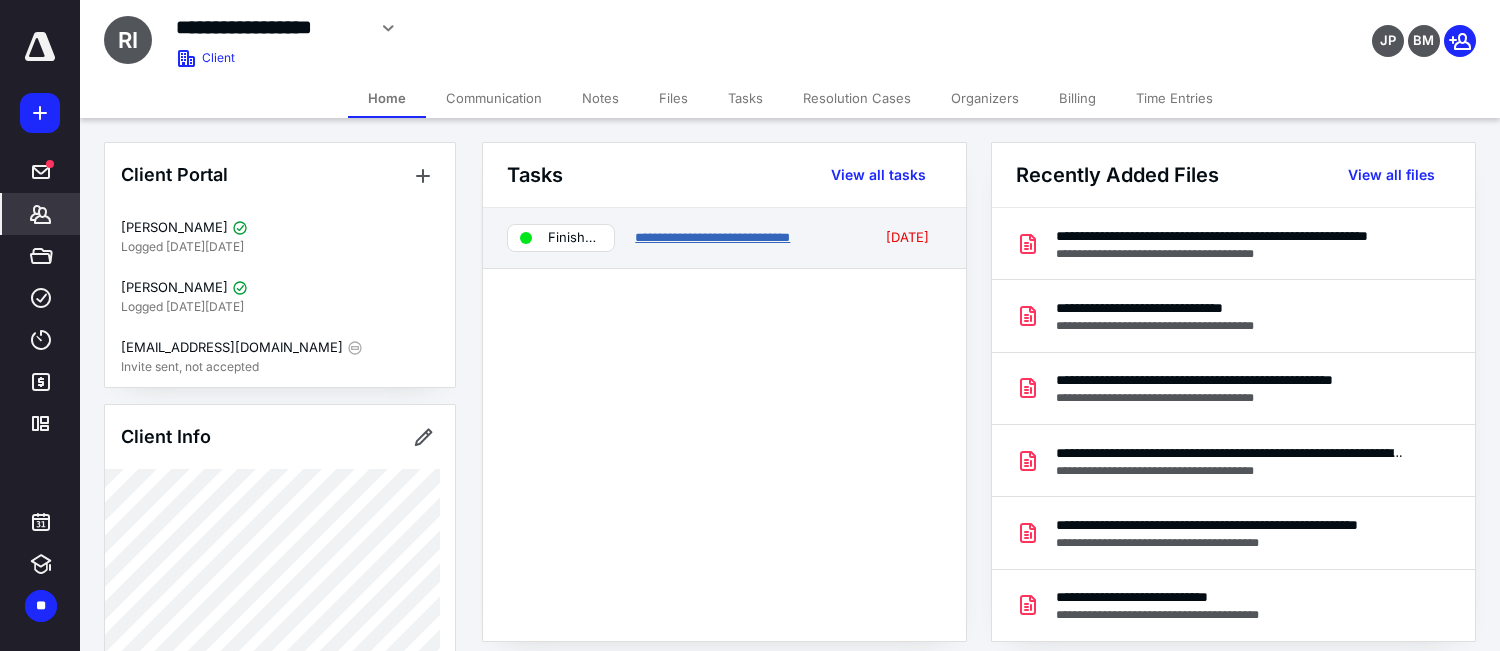 click on "**********" at bounding box center (712, 237) 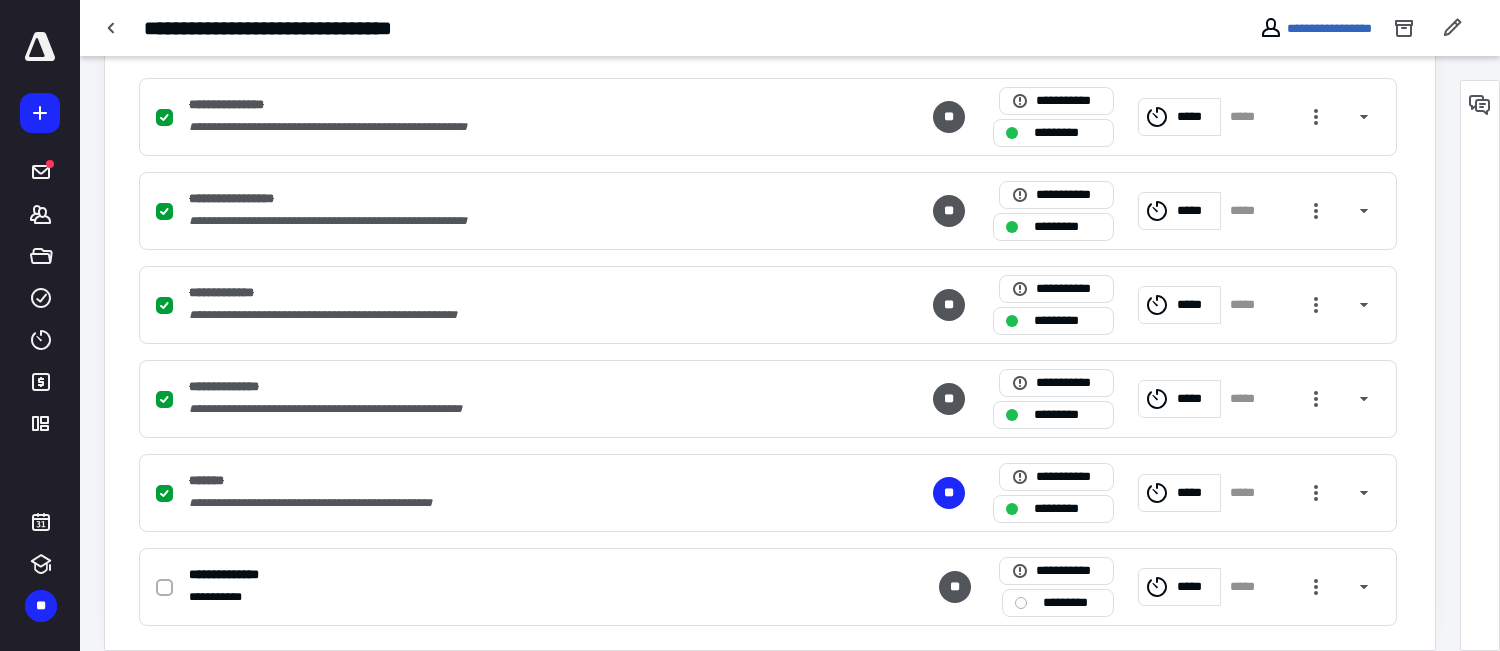 scroll, scrollTop: 523, scrollLeft: 0, axis: vertical 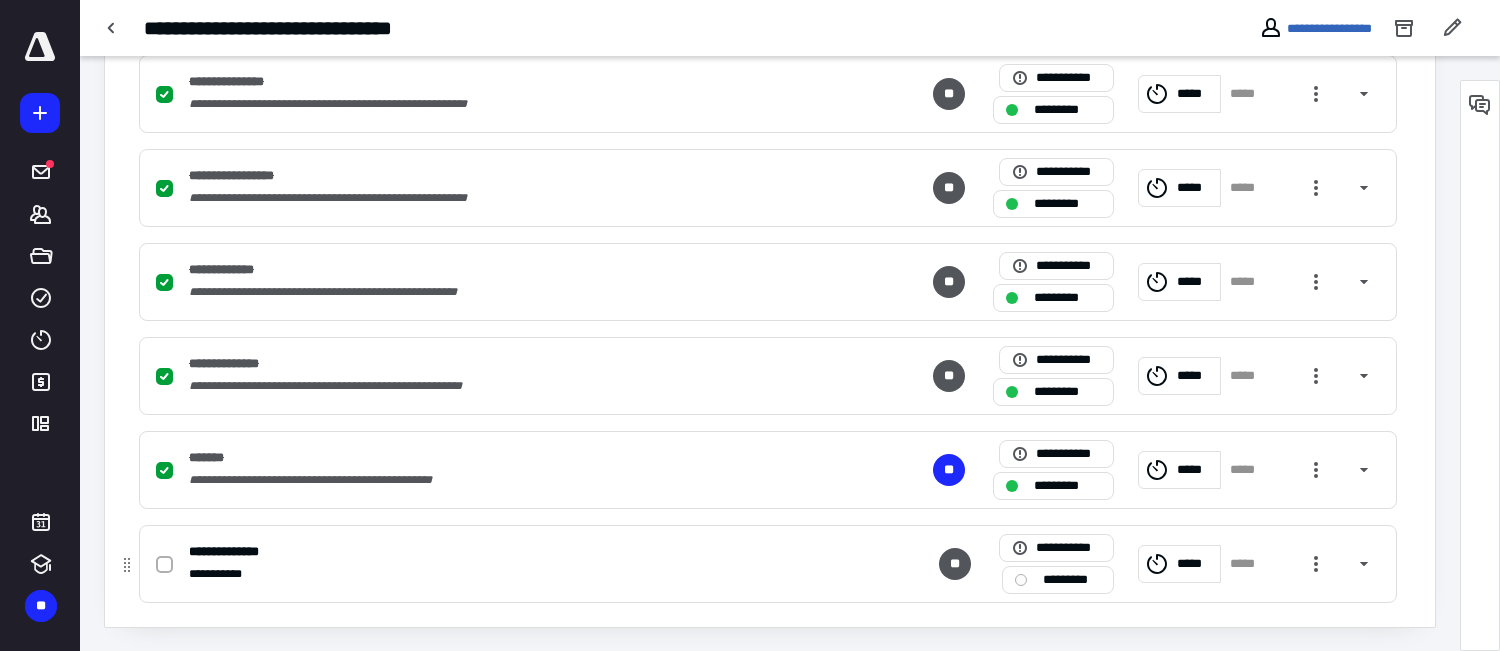 click on "*********" at bounding box center (1072, 580) 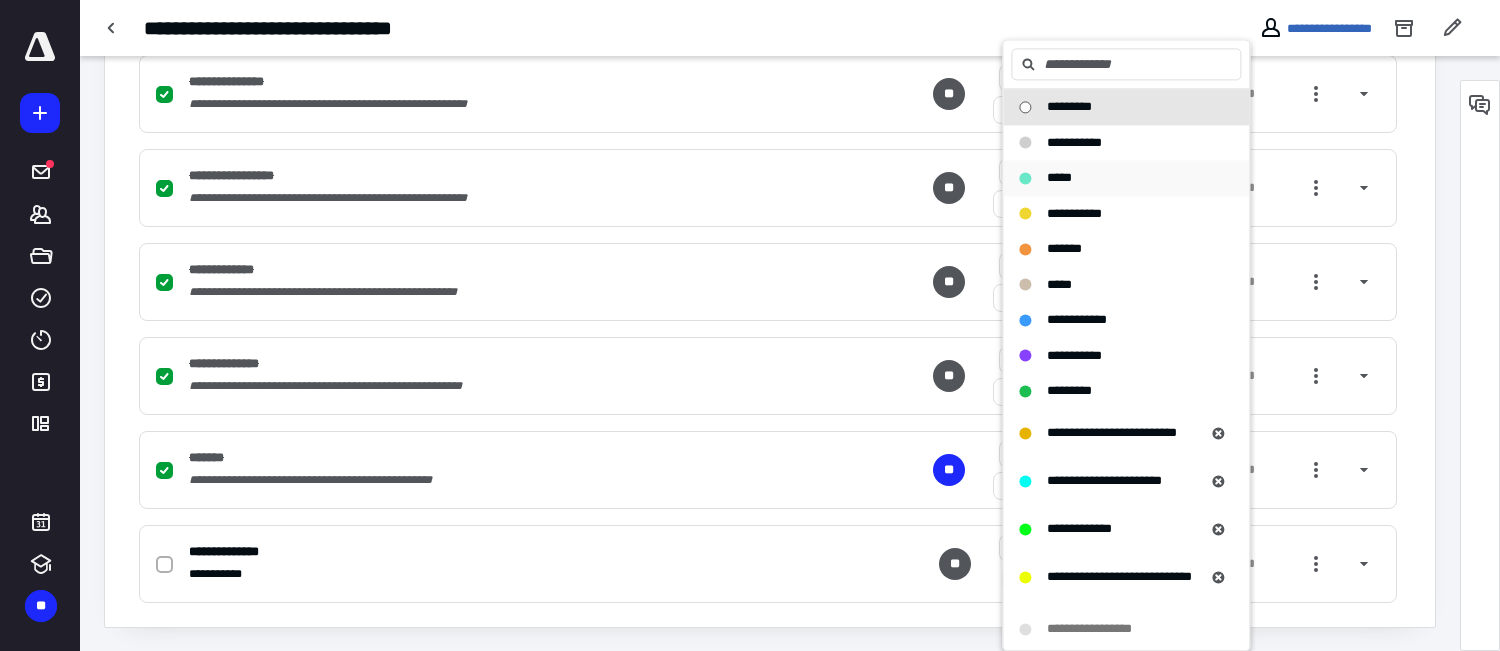 click on "*****" at bounding box center (1126, 178) 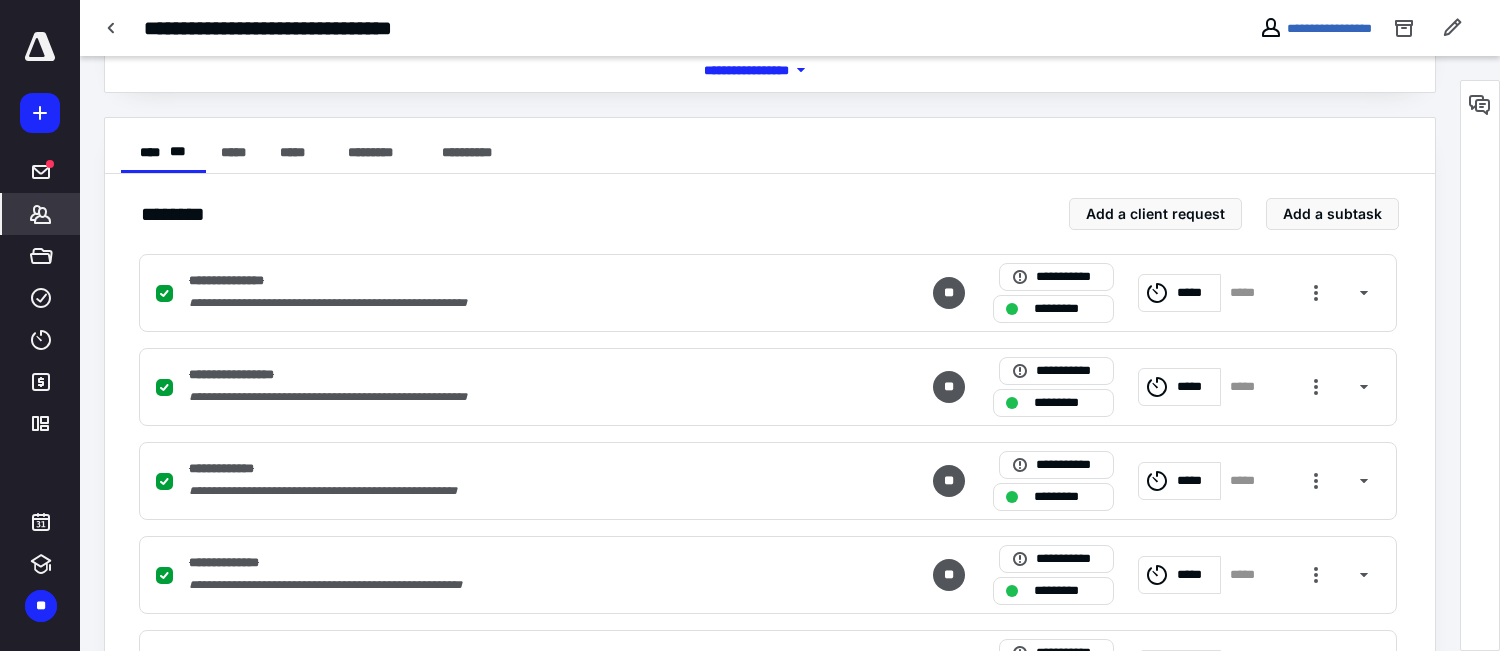scroll, scrollTop: 323, scrollLeft: 0, axis: vertical 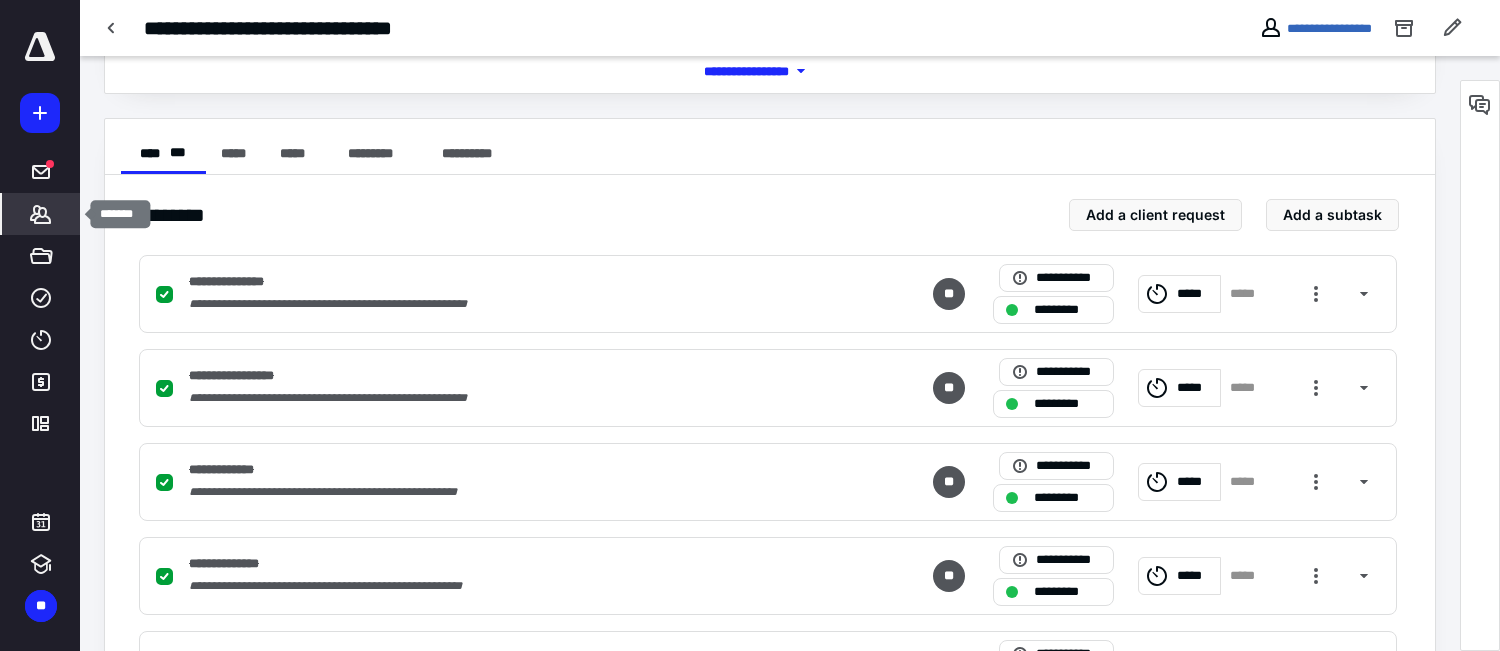 click on "*******" at bounding box center (41, 214) 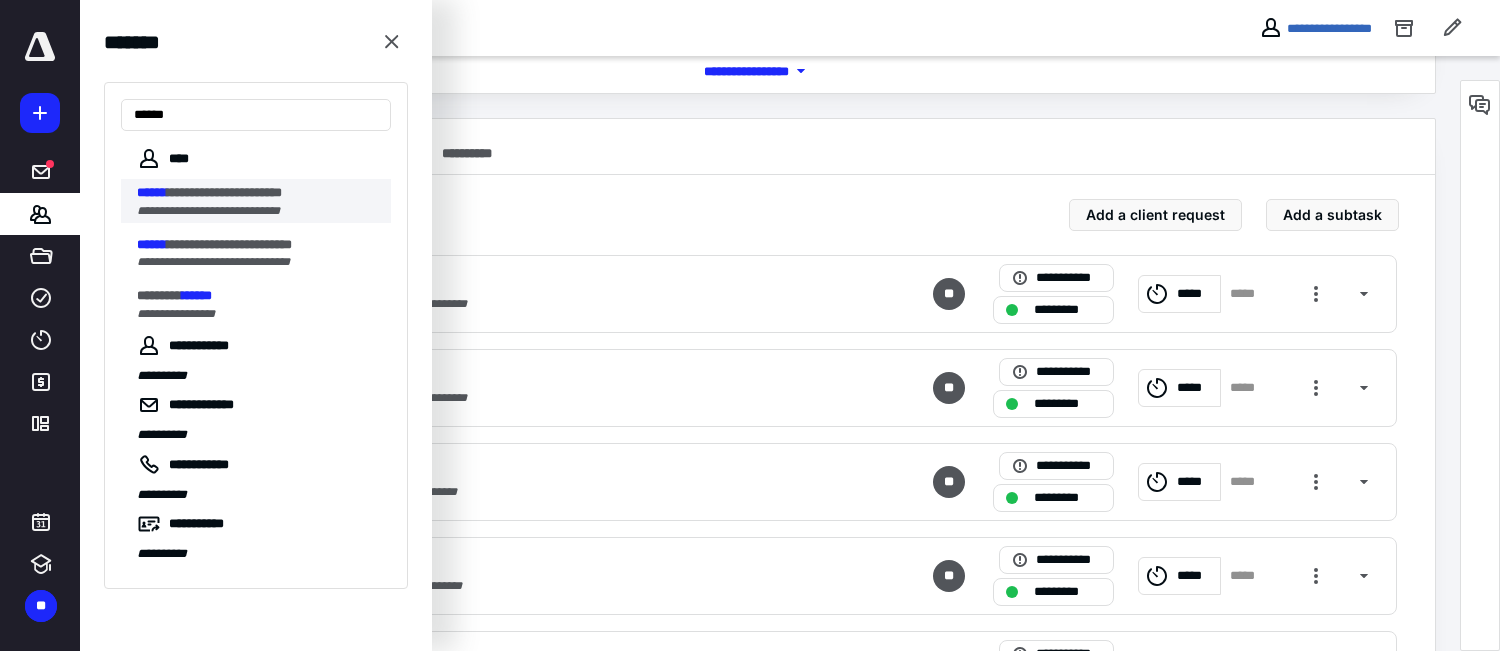 type on "******" 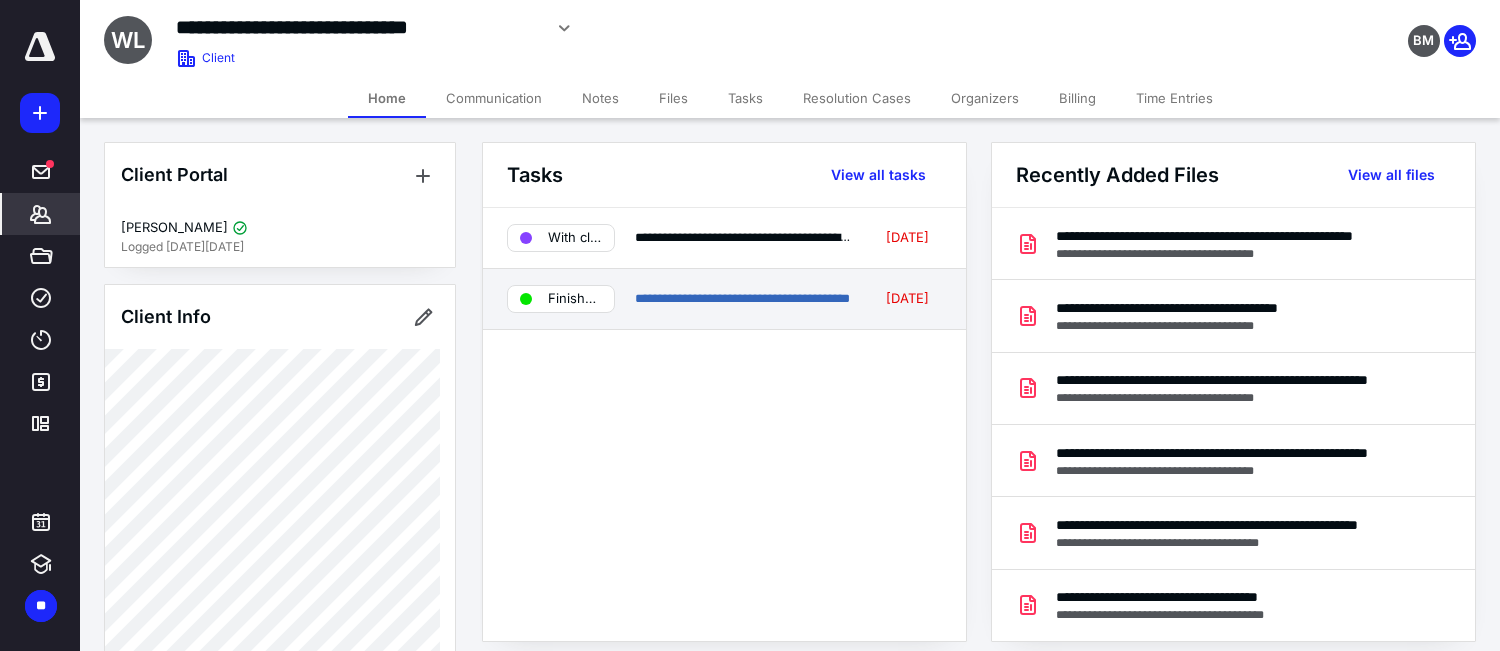 click on "**********" at bounding box center [724, 299] 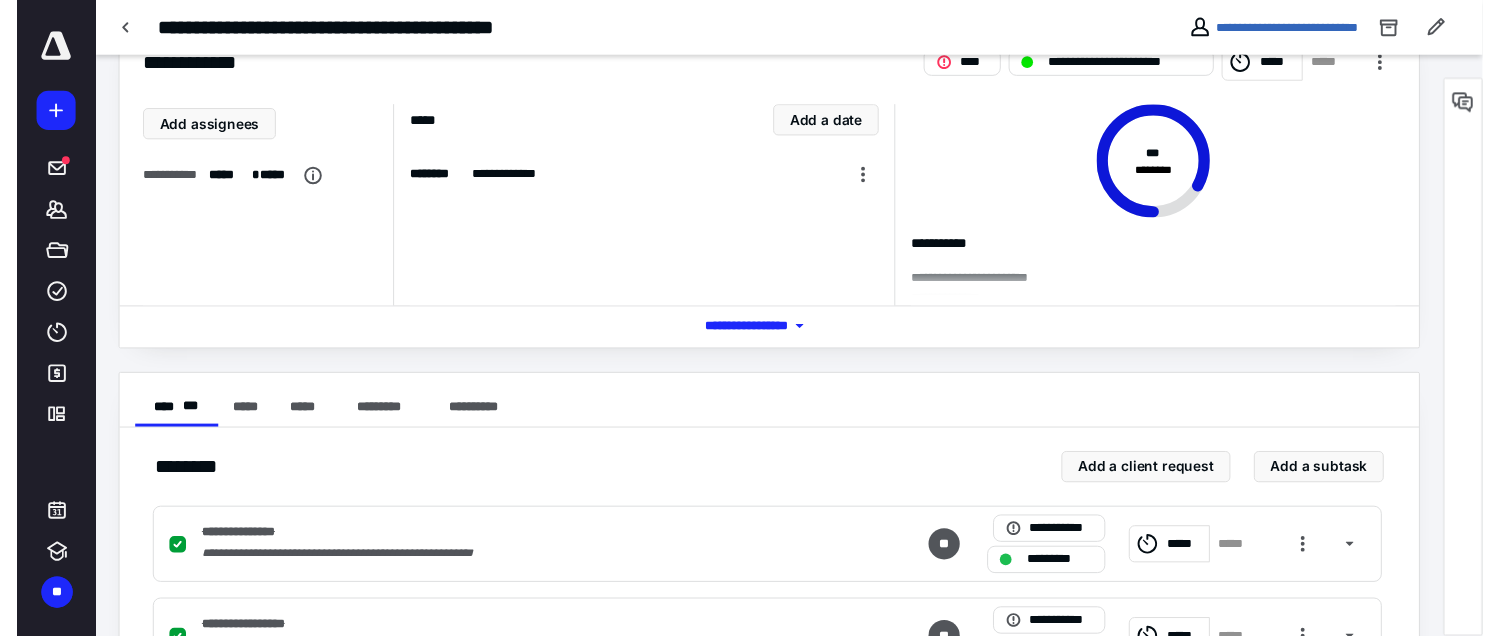 scroll, scrollTop: 0, scrollLeft: 0, axis: both 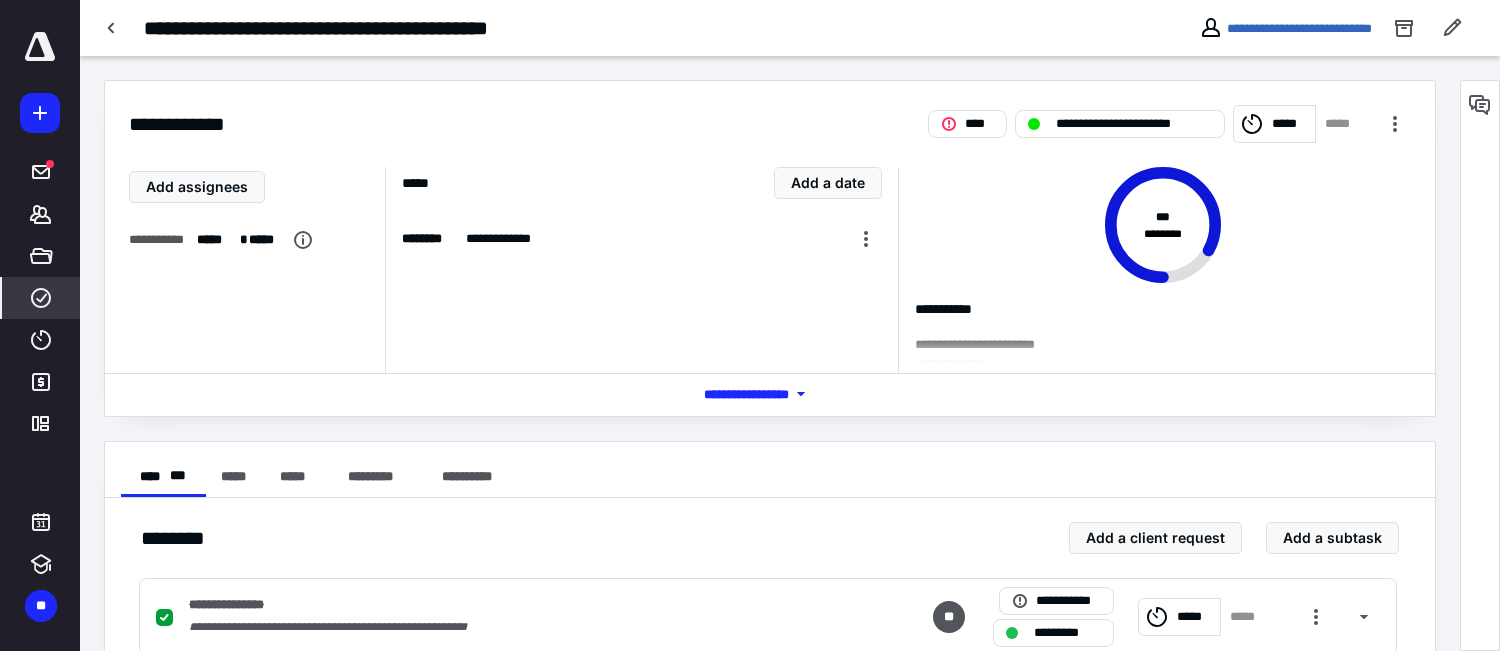 click 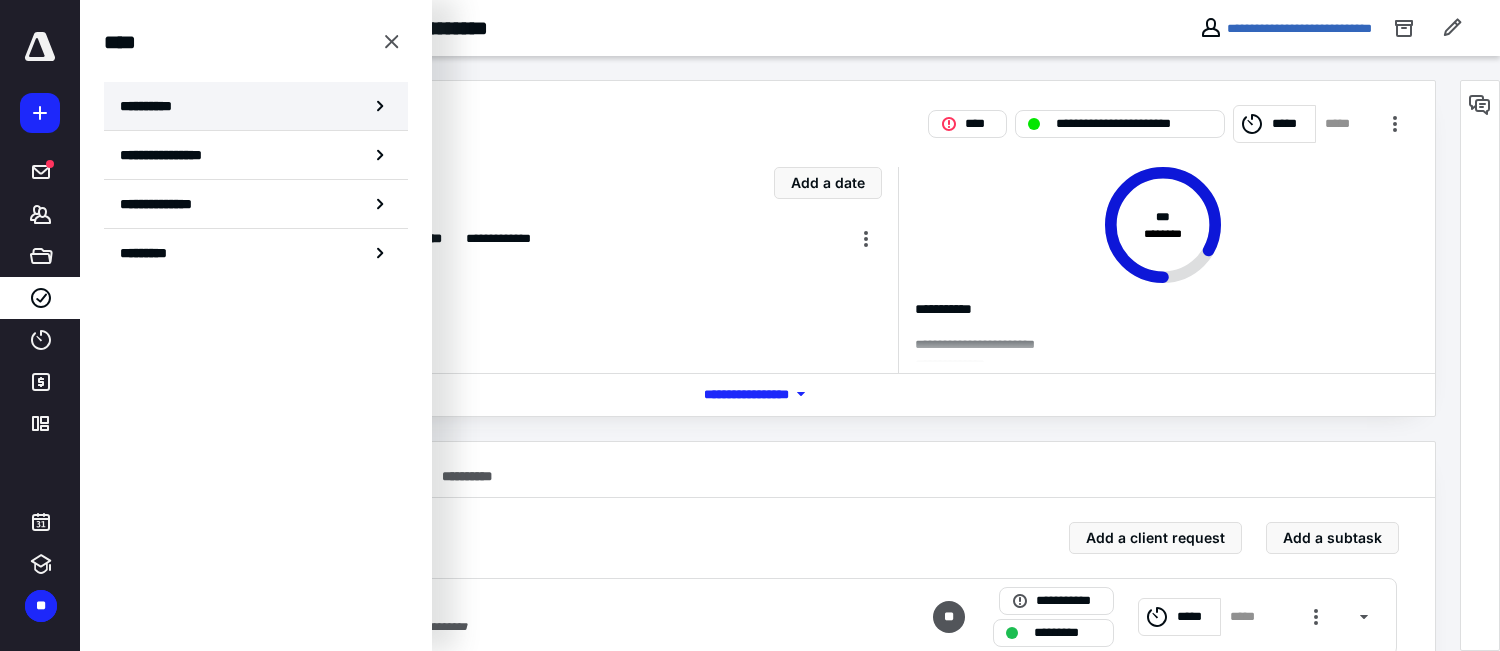 click on "**********" at bounding box center (256, 106) 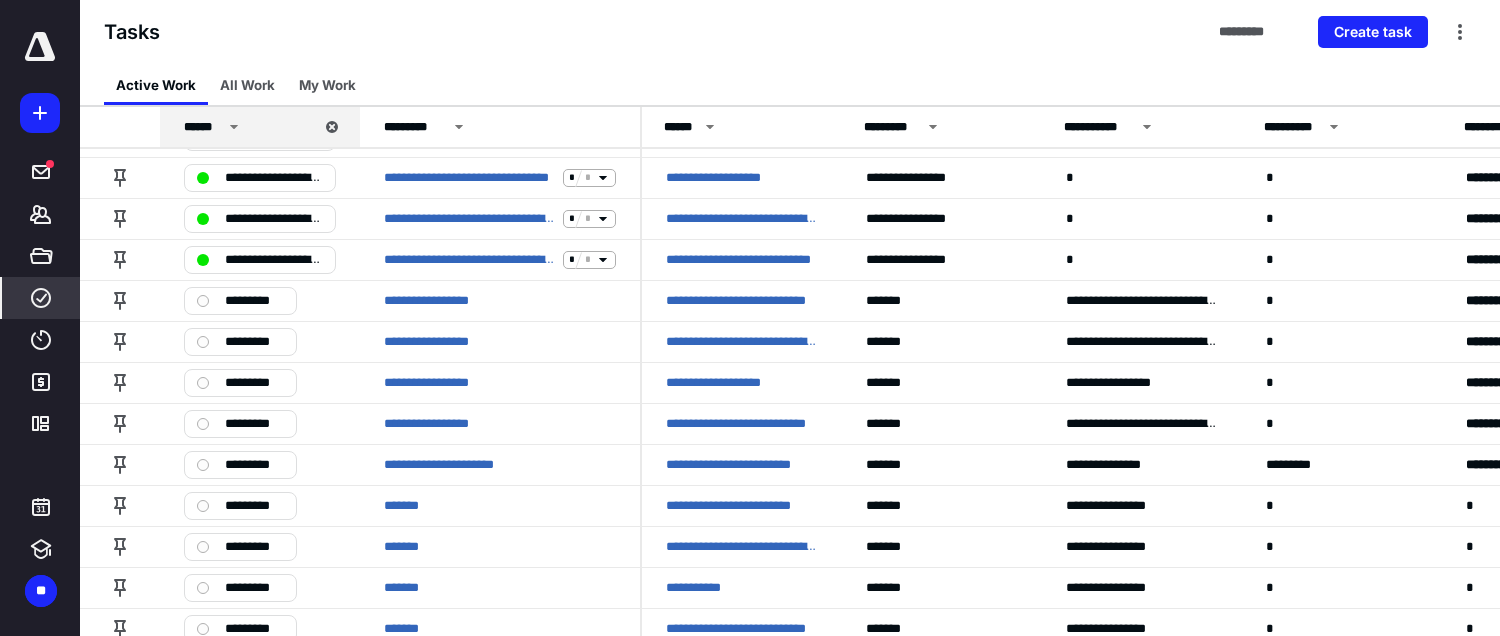 scroll, scrollTop: 888, scrollLeft: 0, axis: vertical 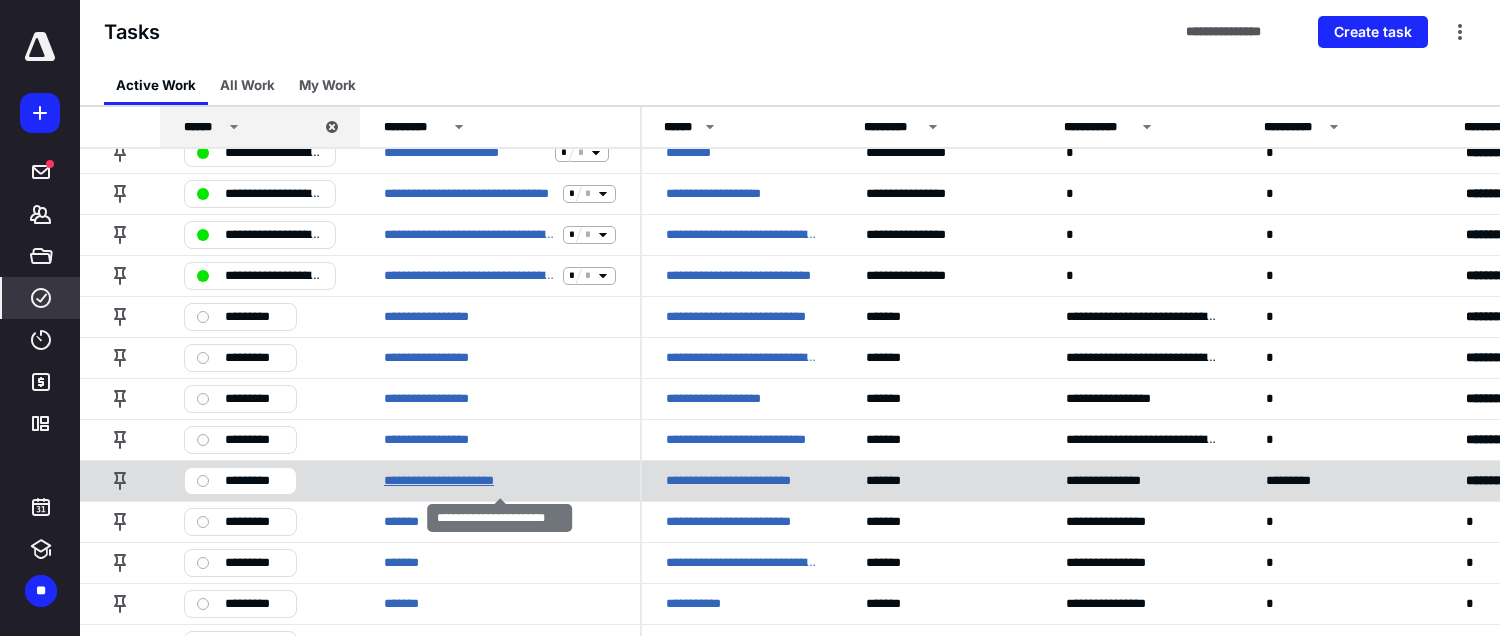click on "**********" at bounding box center [451, 481] 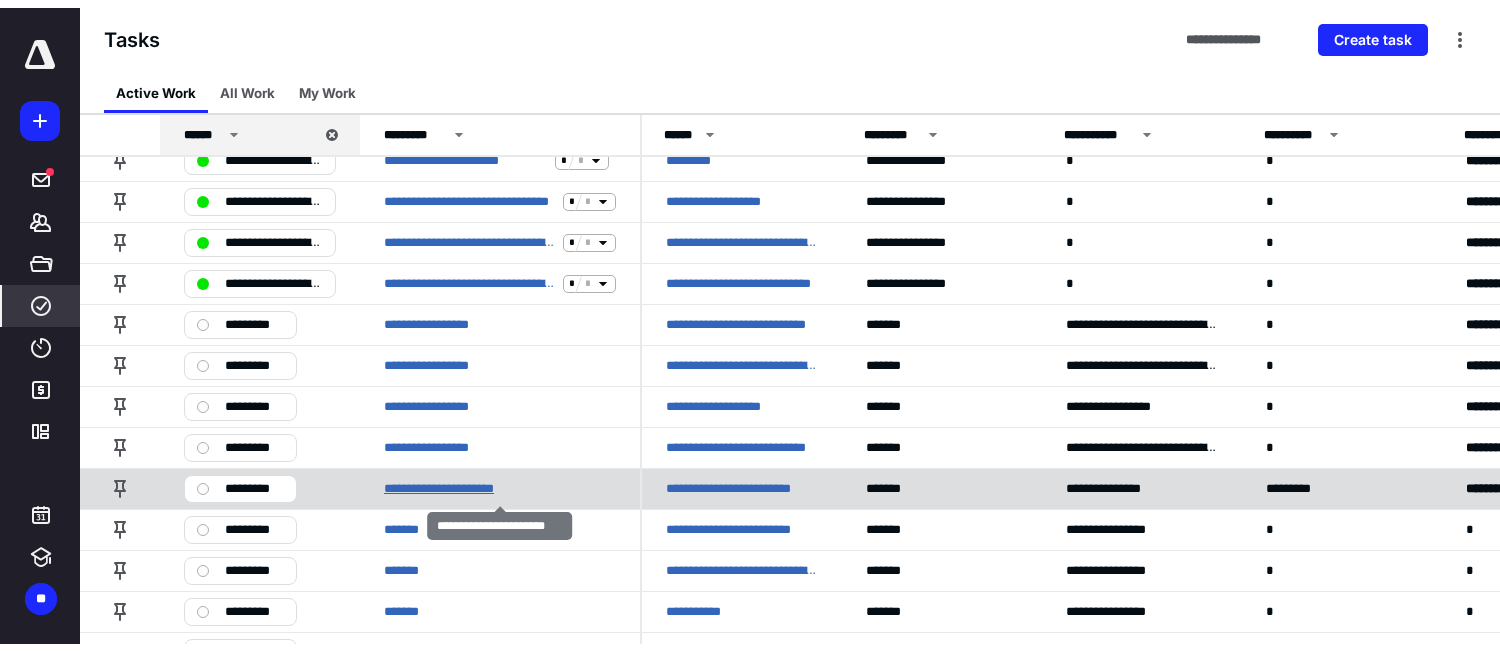 scroll, scrollTop: 0, scrollLeft: 0, axis: both 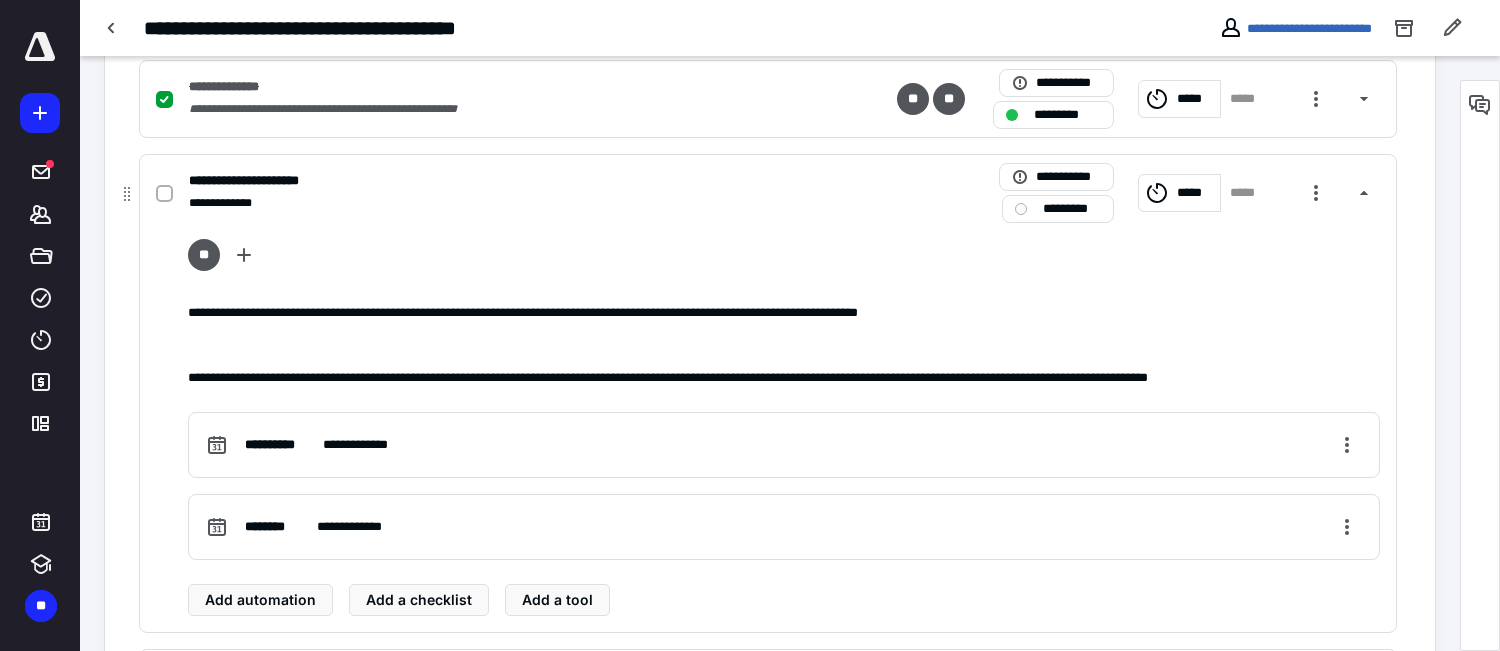 click on "*********" at bounding box center (1058, 209) 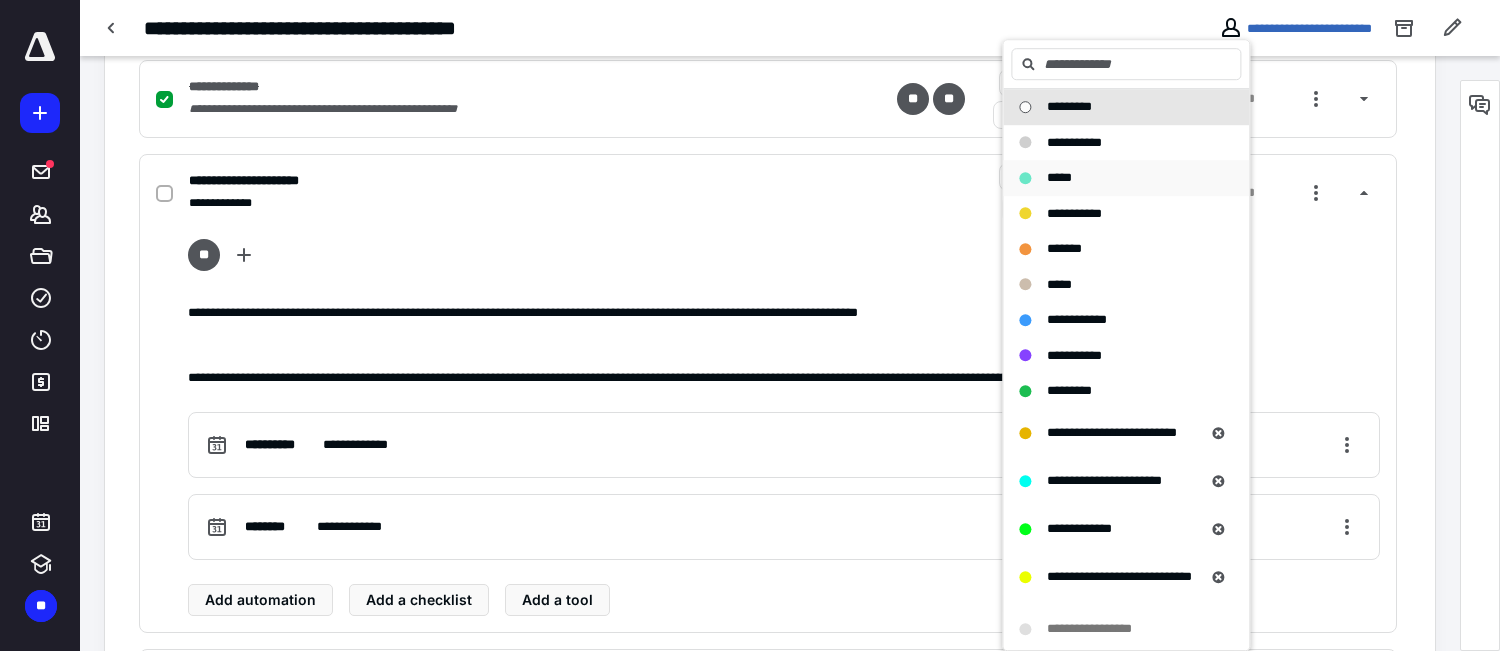 click on "*****" at bounding box center (1114, 178) 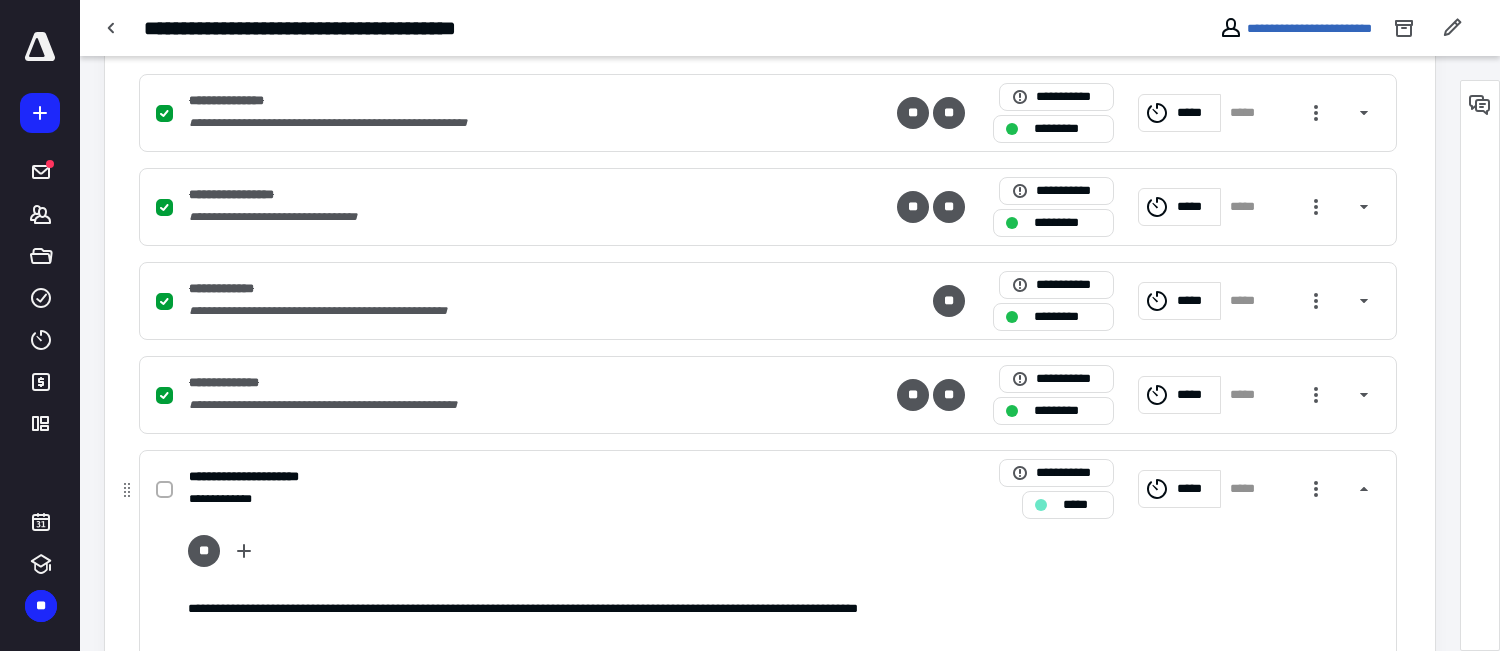 scroll, scrollTop: 500, scrollLeft: 0, axis: vertical 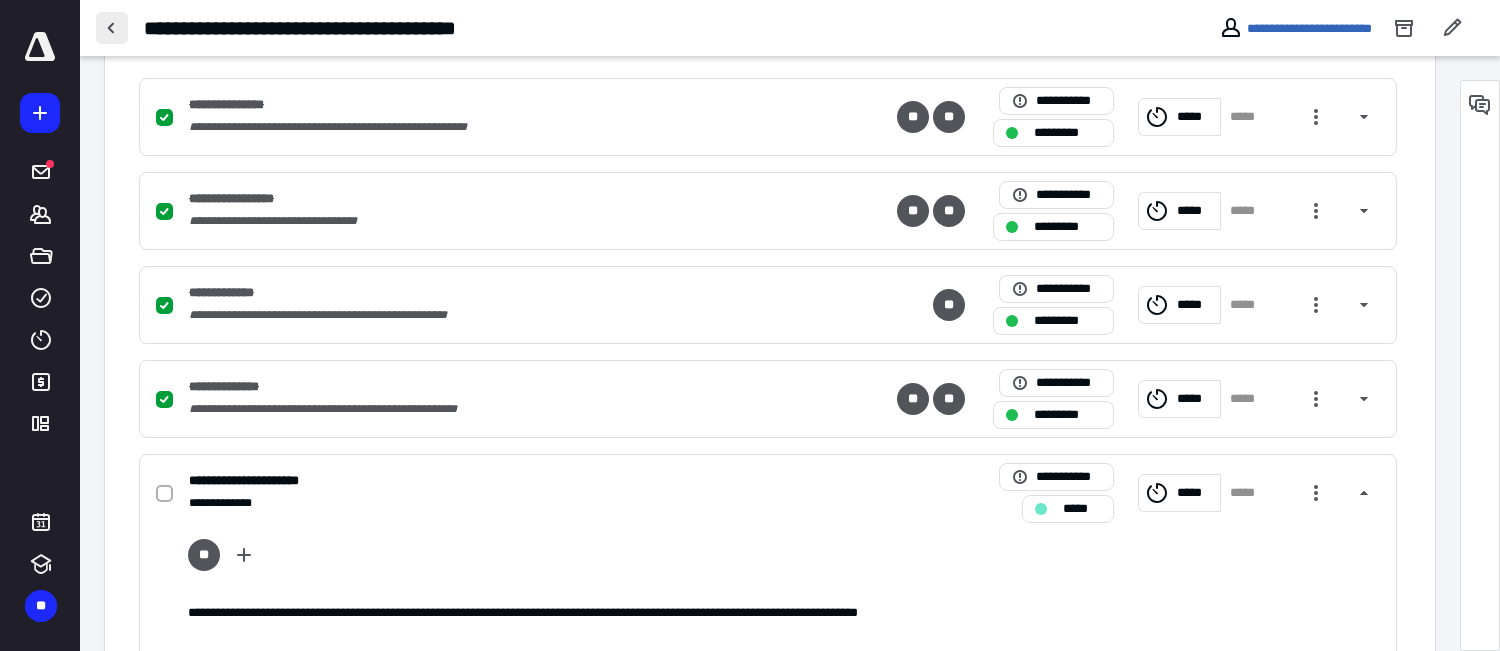 click at bounding box center (112, 28) 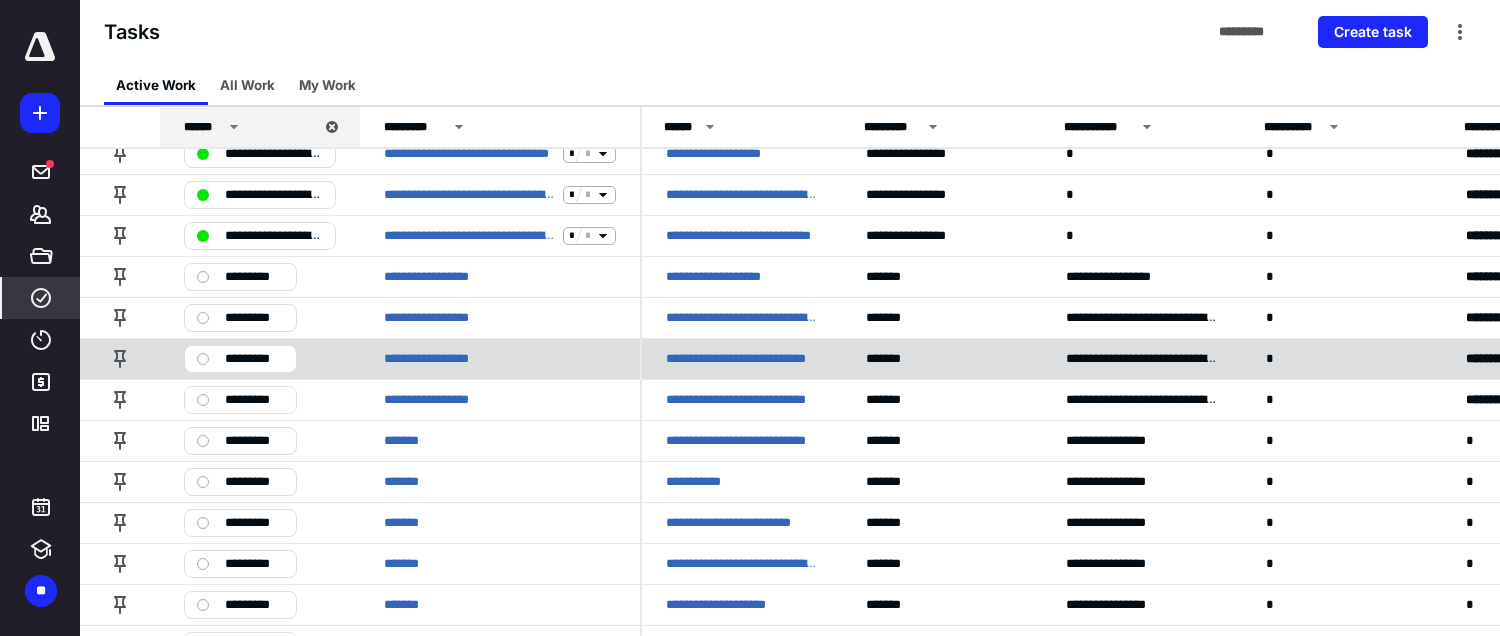 scroll, scrollTop: 900, scrollLeft: 0, axis: vertical 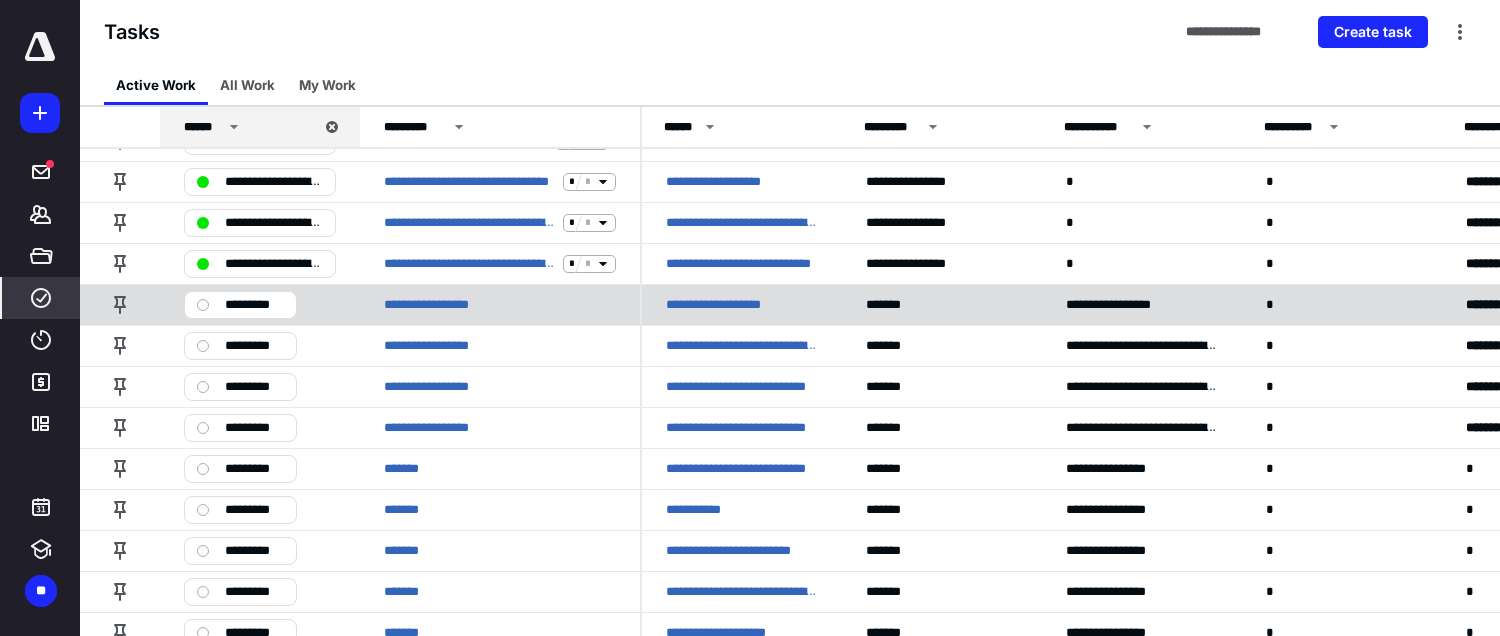 click on "*********" at bounding box center (254, 305) 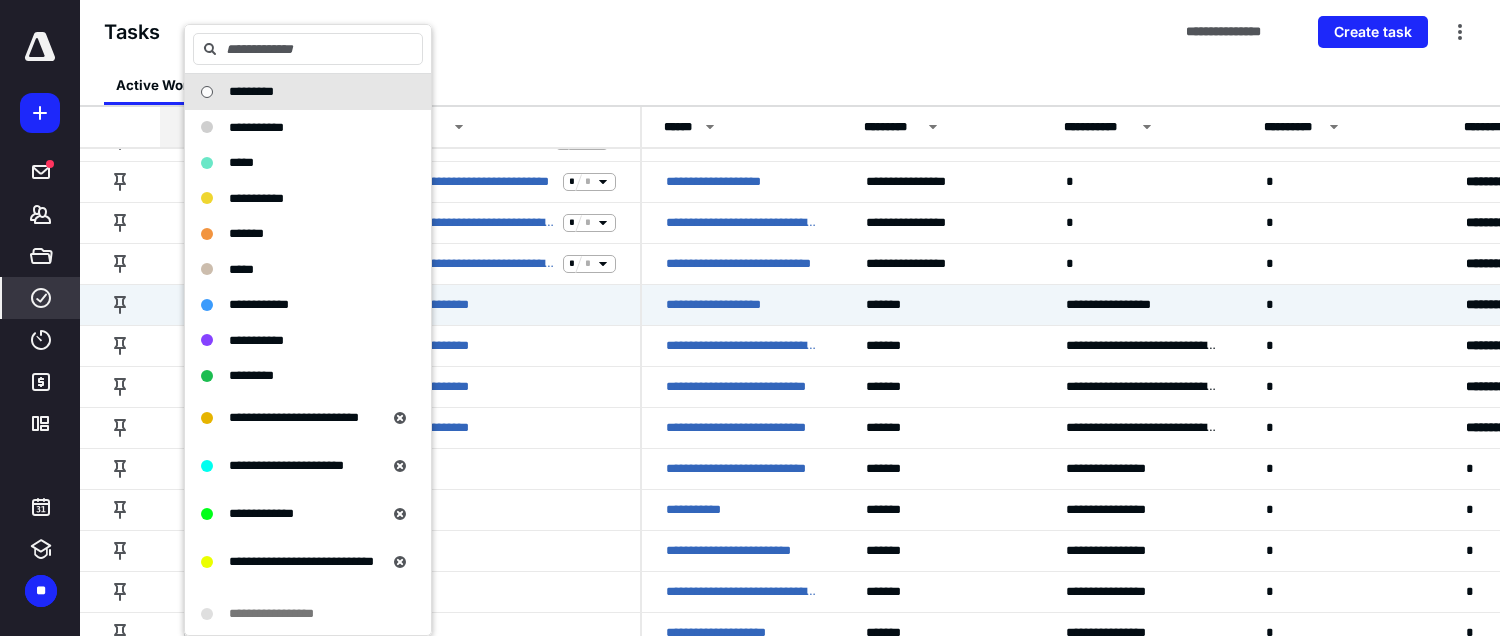 click on "**********" at bounding box center [790, 32] 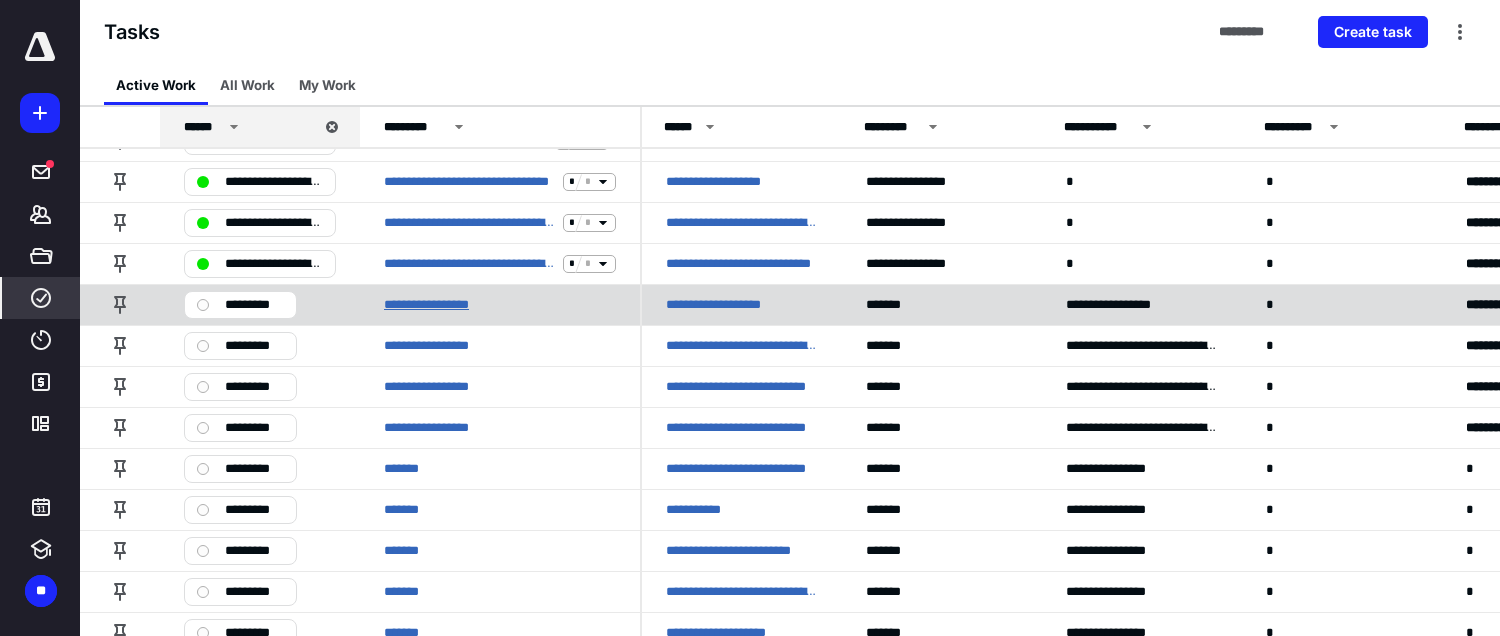 click on "**********" at bounding box center [446, 305] 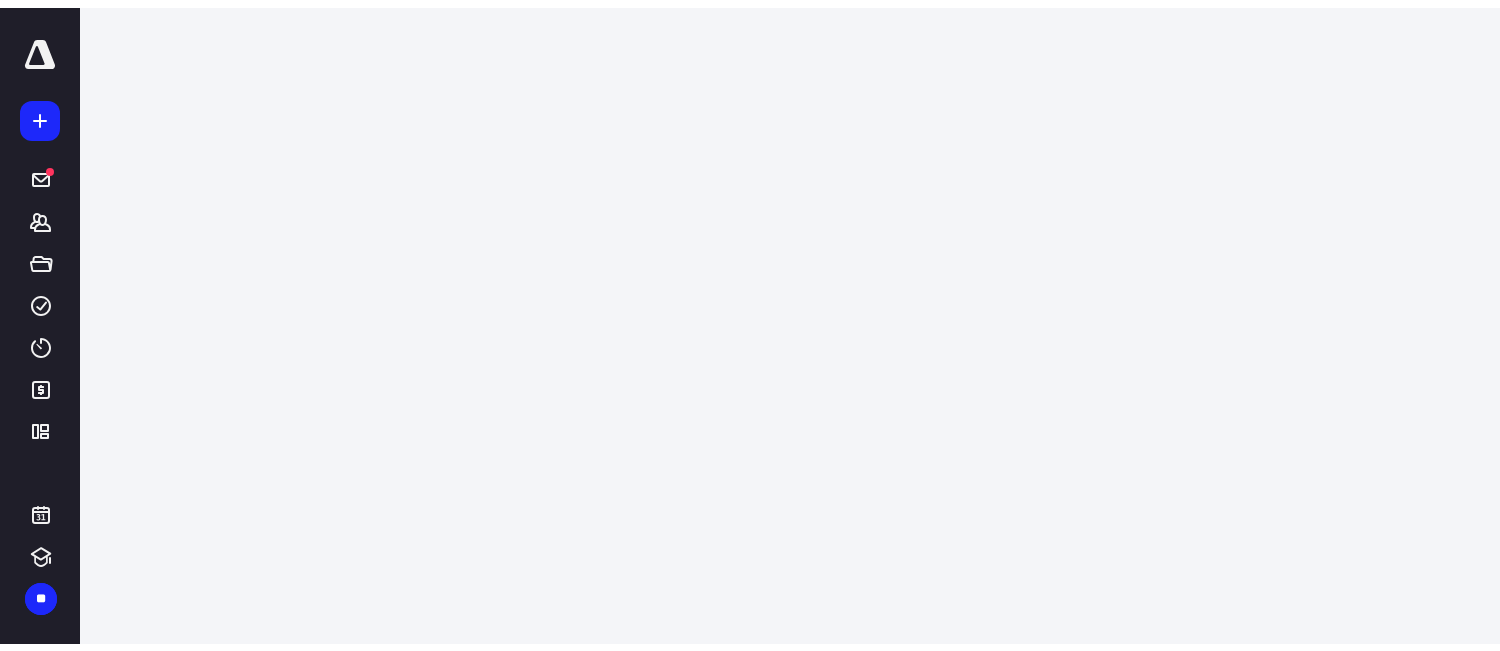 scroll, scrollTop: 0, scrollLeft: 0, axis: both 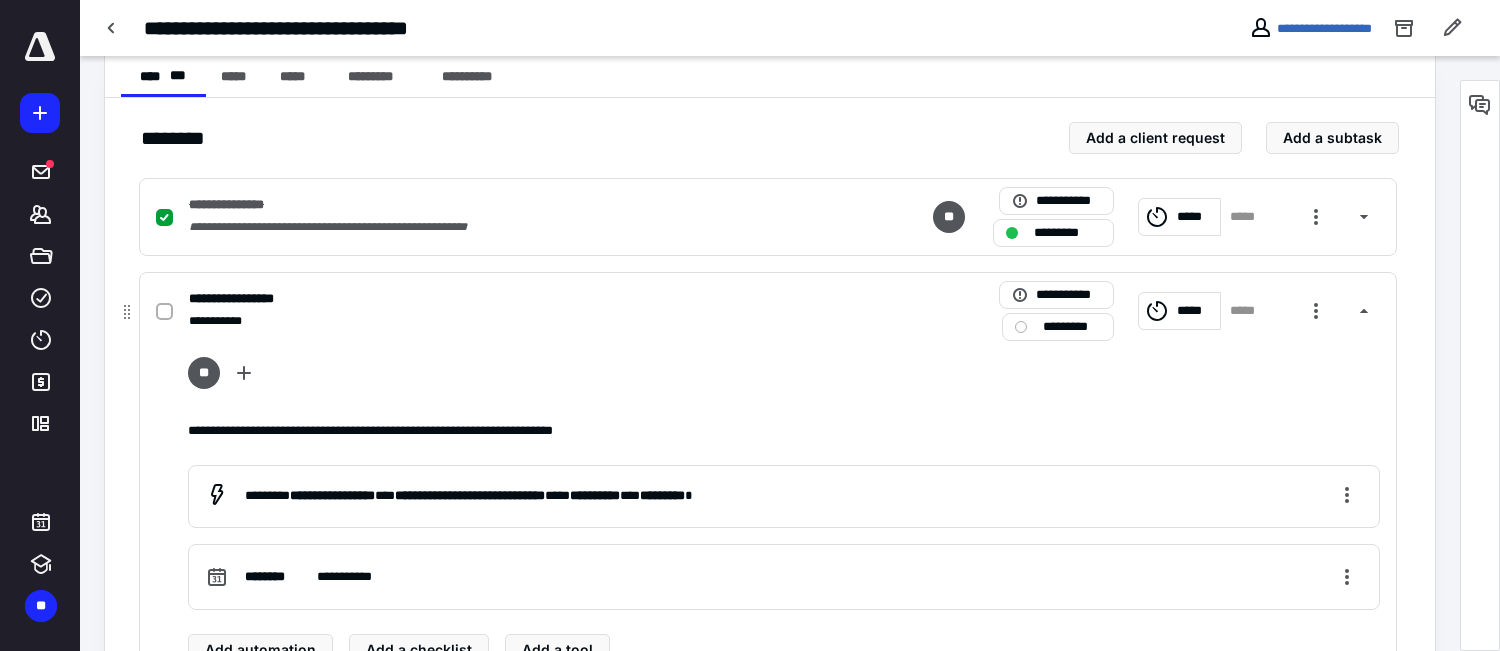 click at bounding box center (1021, 327) 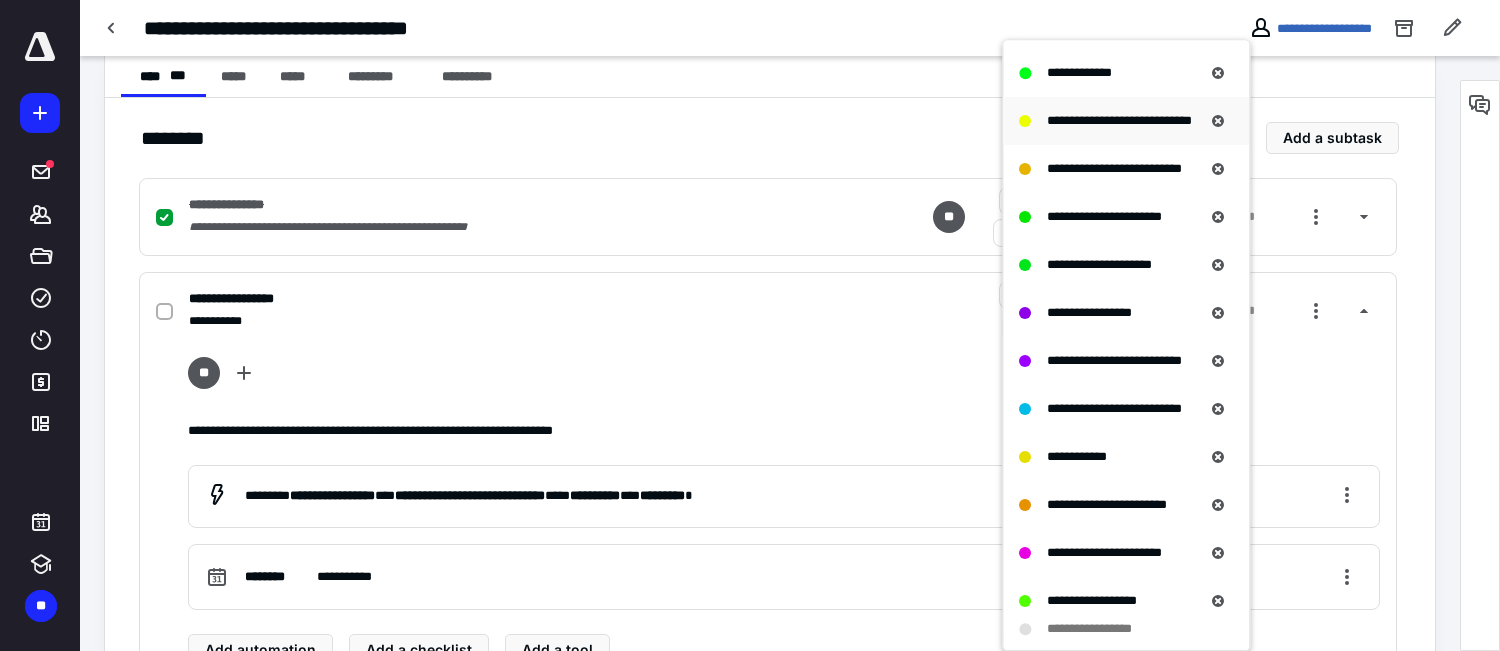 scroll, scrollTop: 472, scrollLeft: 0, axis: vertical 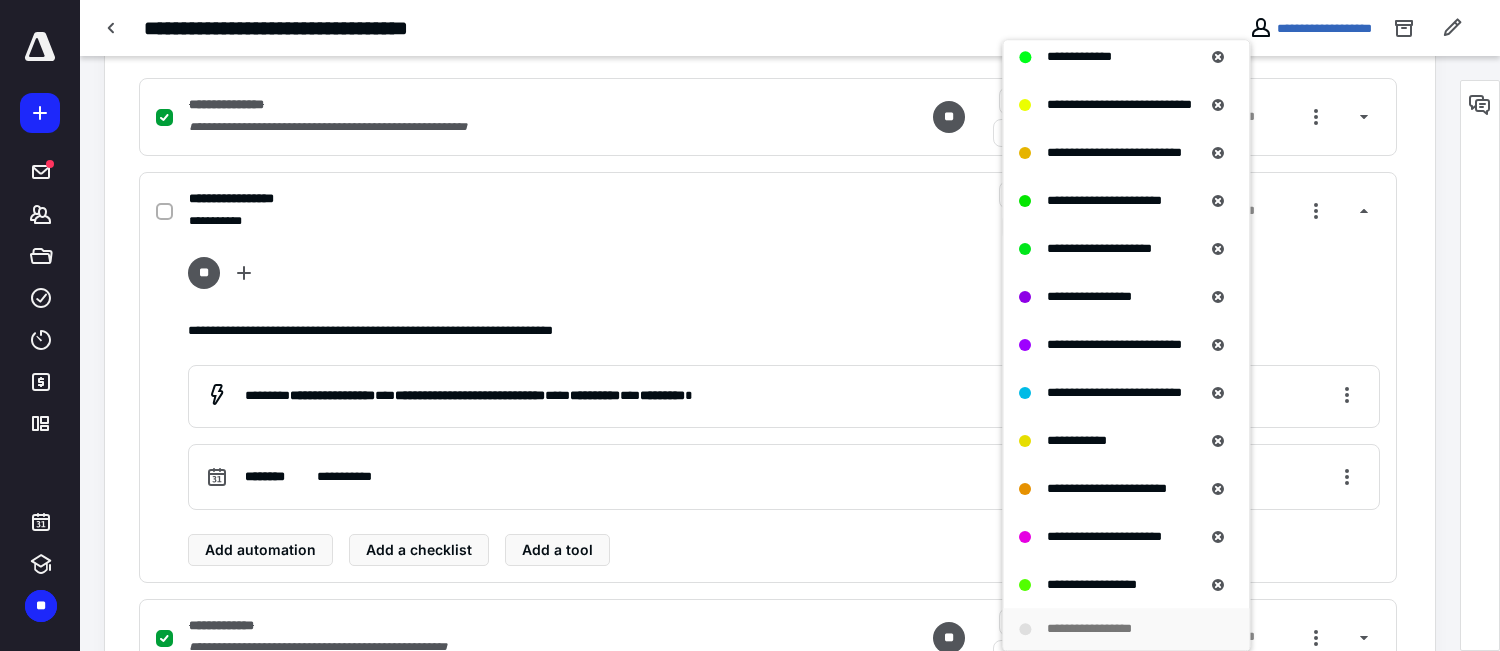 click on "**********" at bounding box center [1104, 629] 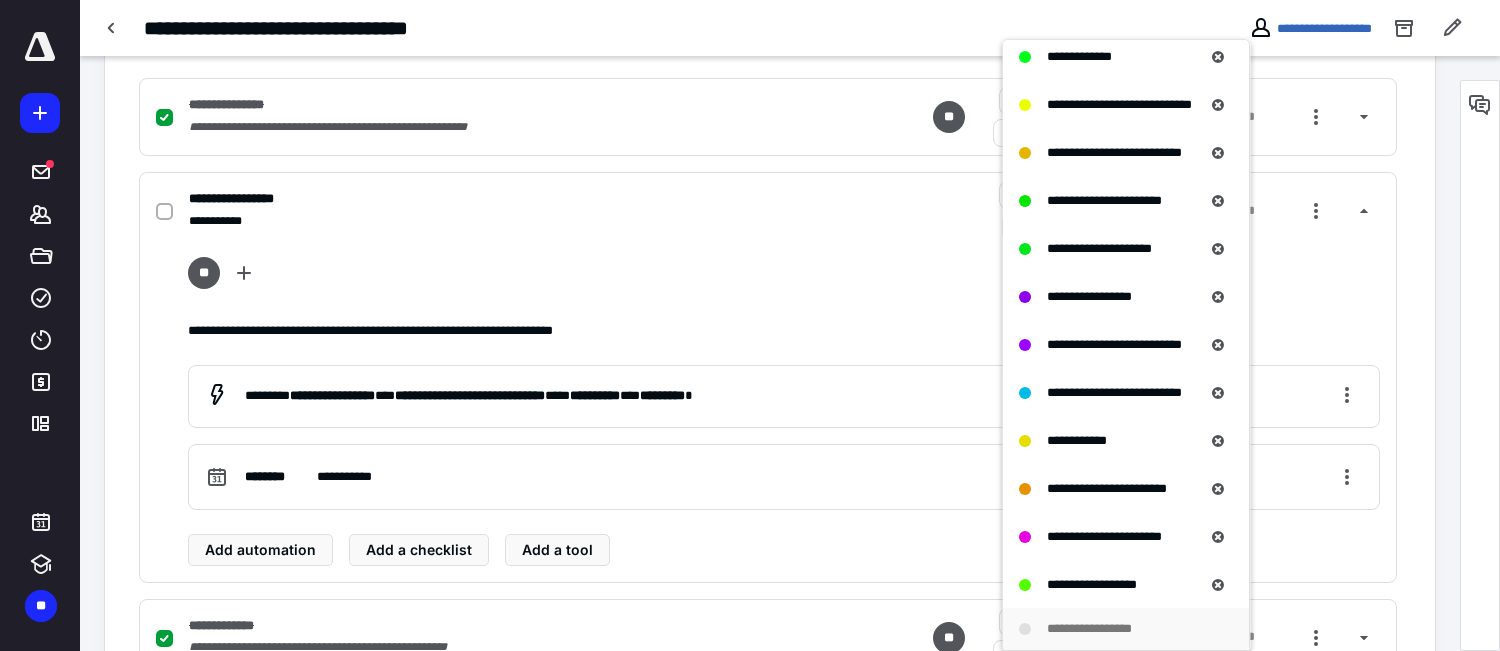 scroll, scrollTop: 137, scrollLeft: 0, axis: vertical 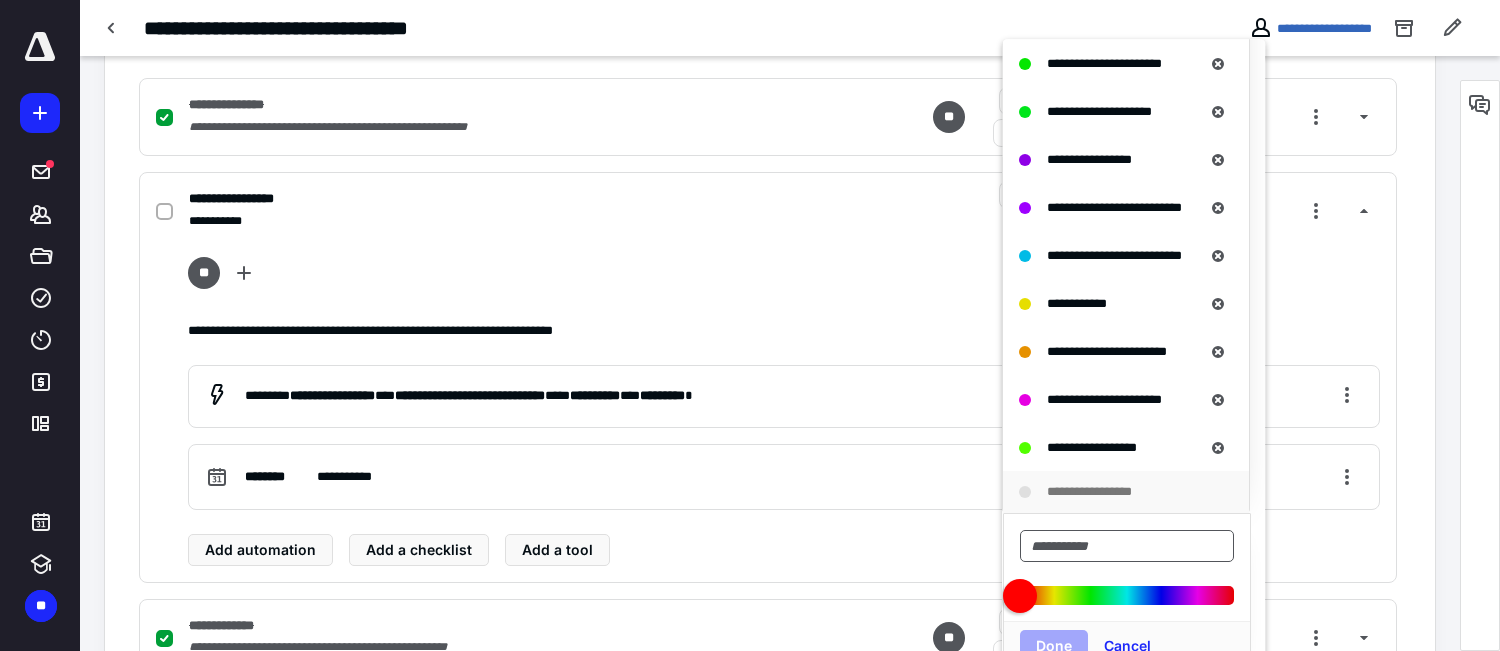 click at bounding box center (1127, 546) 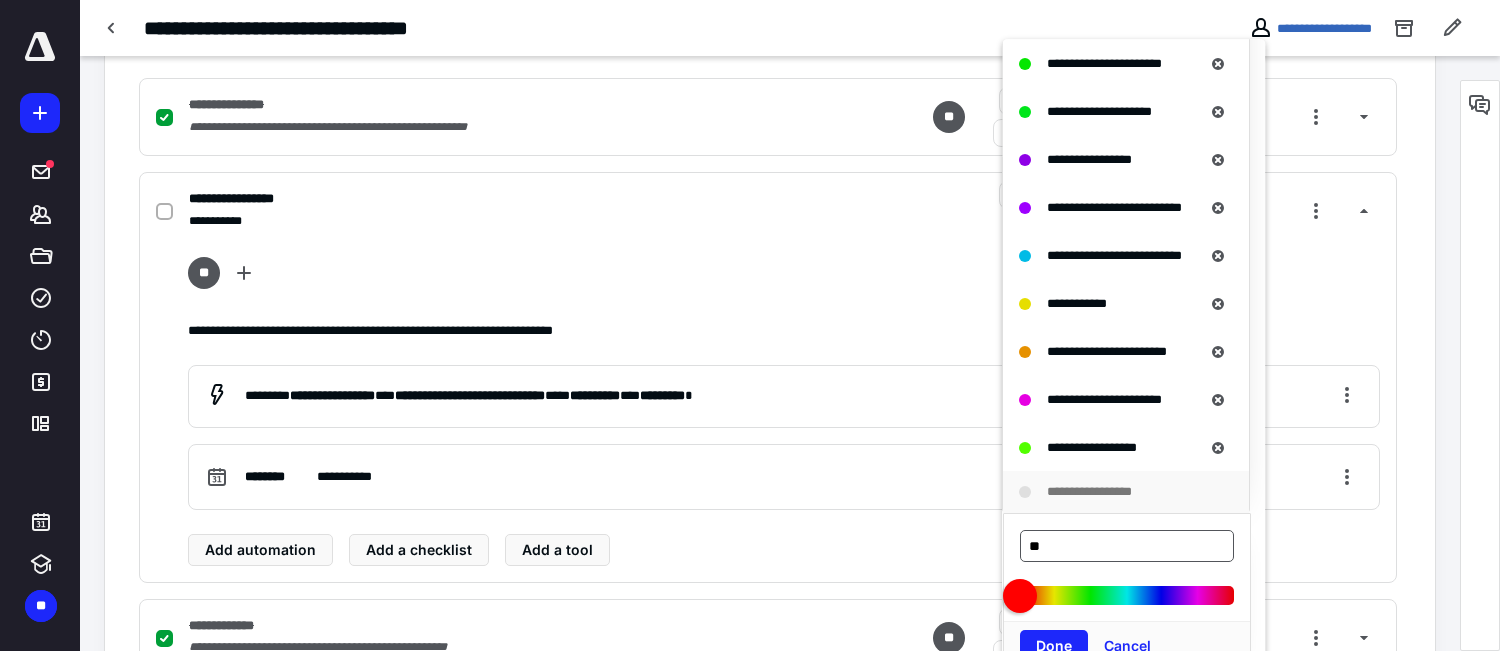 type on "*" 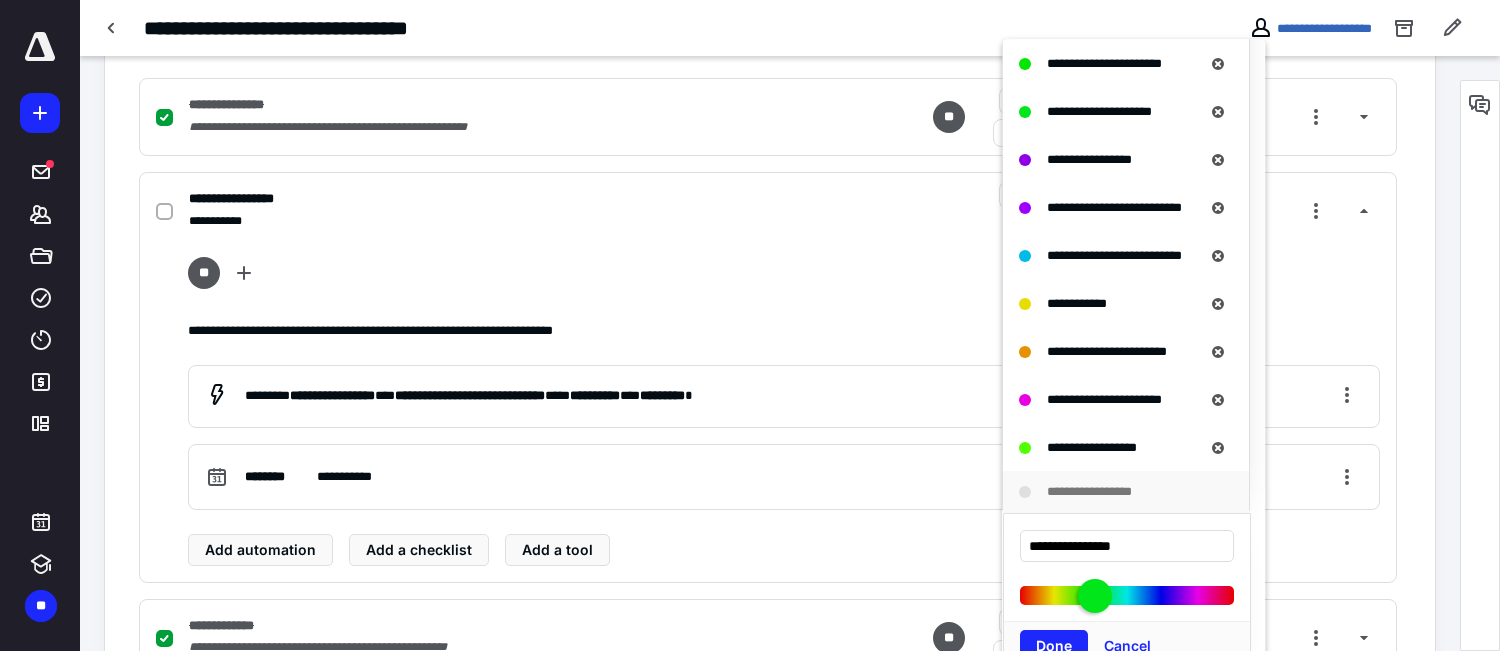 drag, startPoint x: 1024, startPoint y: 607, endPoint x: 1096, endPoint y: 605, distance: 72.02777 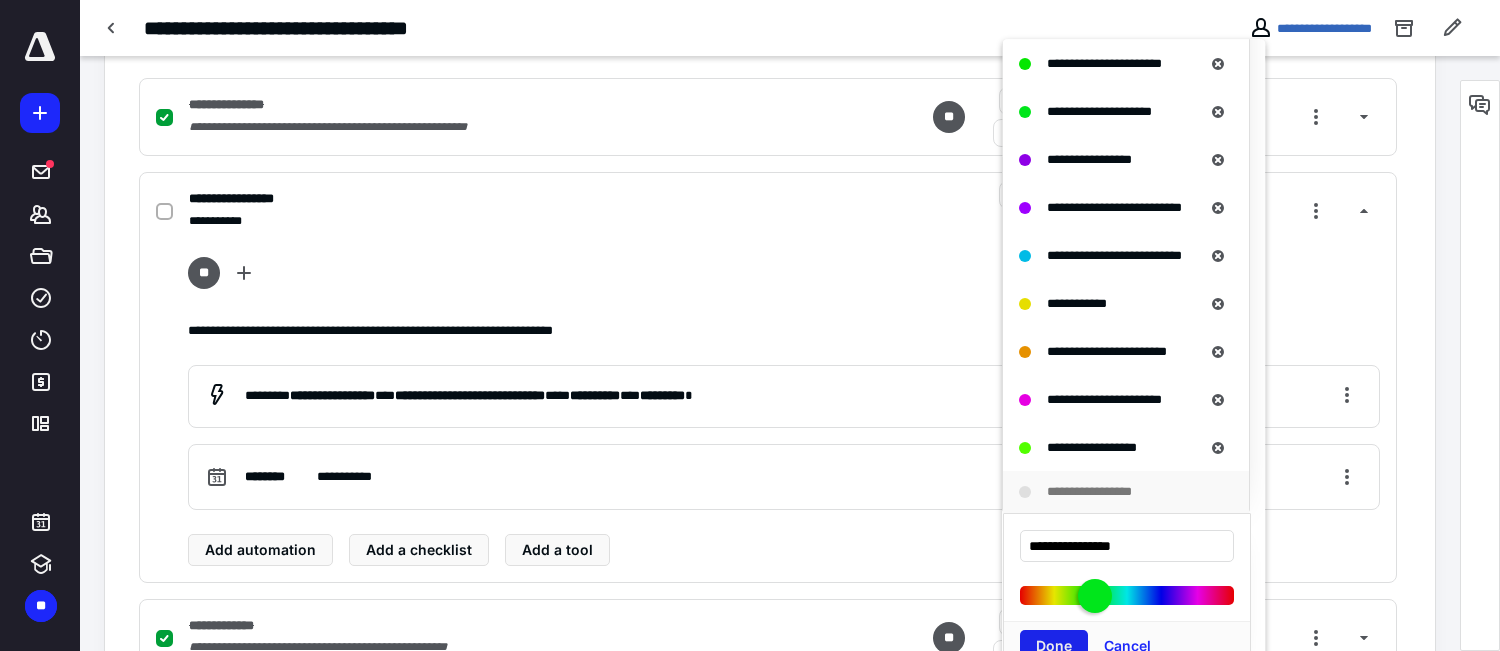 type on "**********" 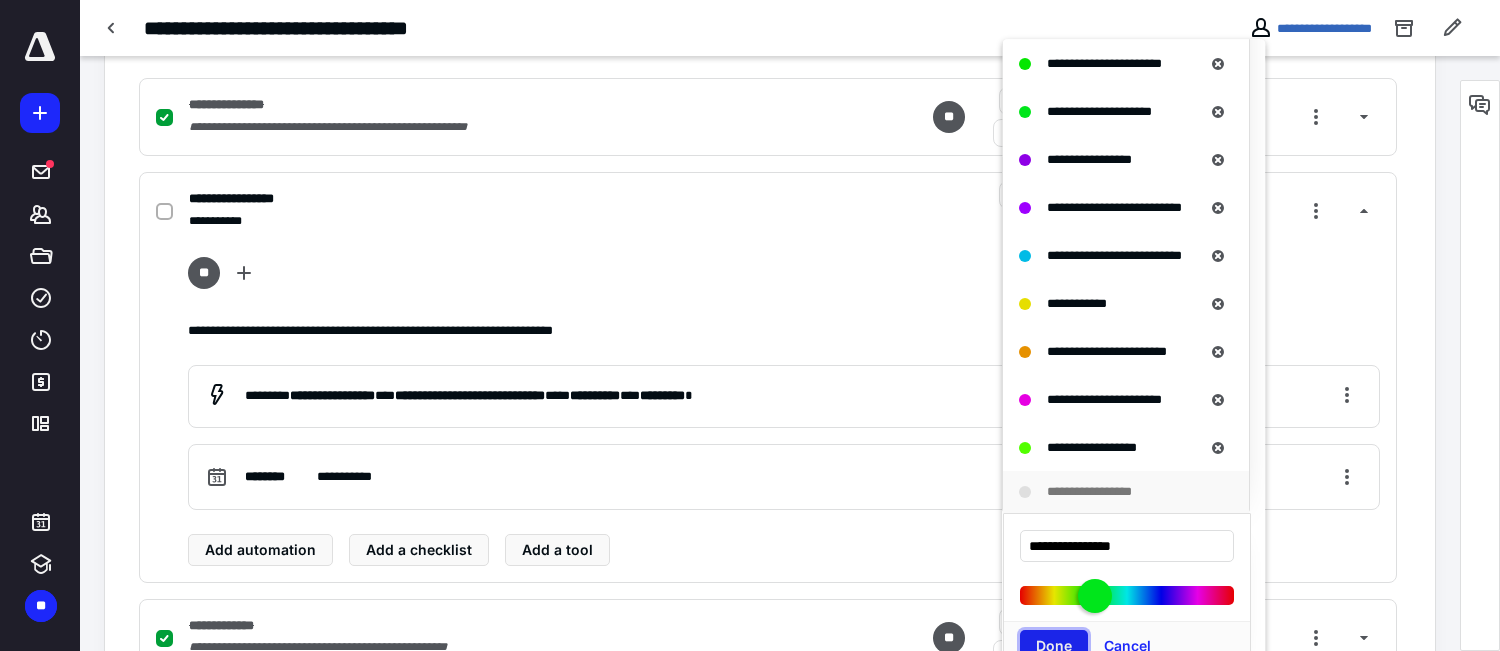 click on "Done" at bounding box center [1054, 646] 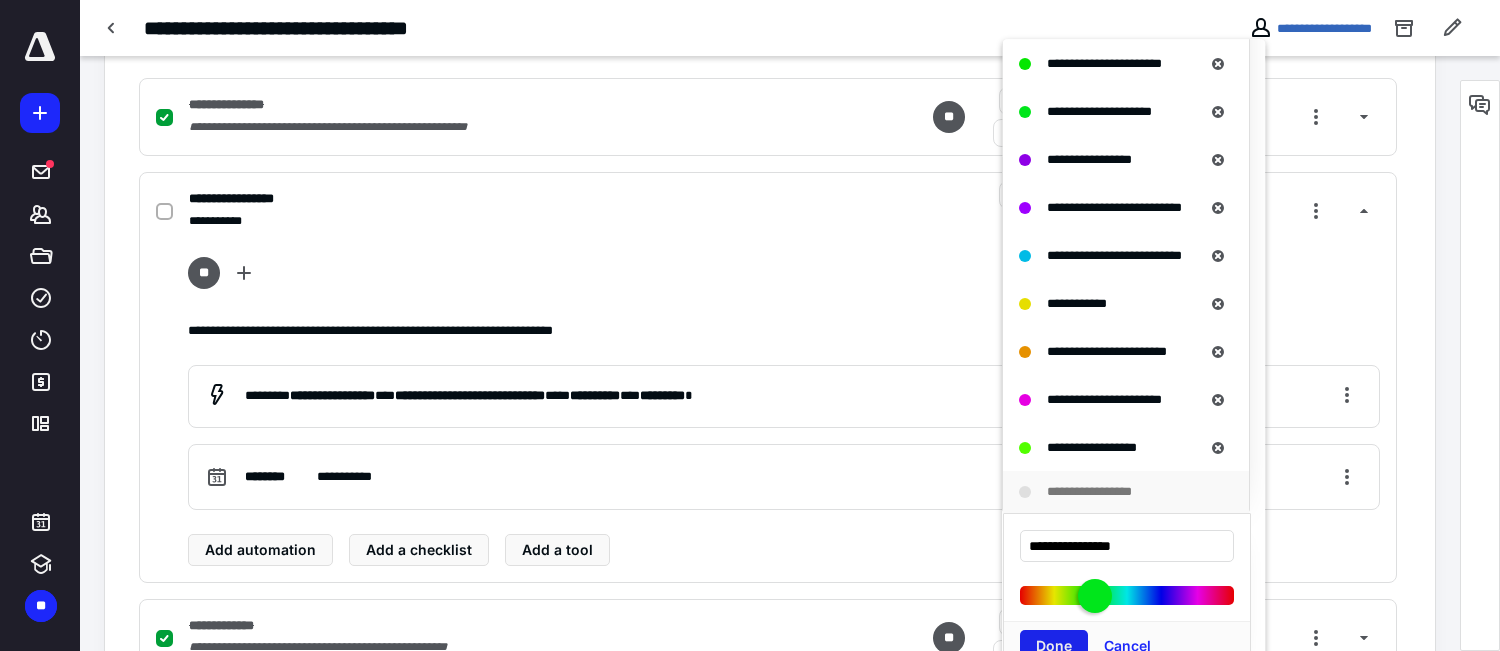 scroll, scrollTop: 0, scrollLeft: 0, axis: both 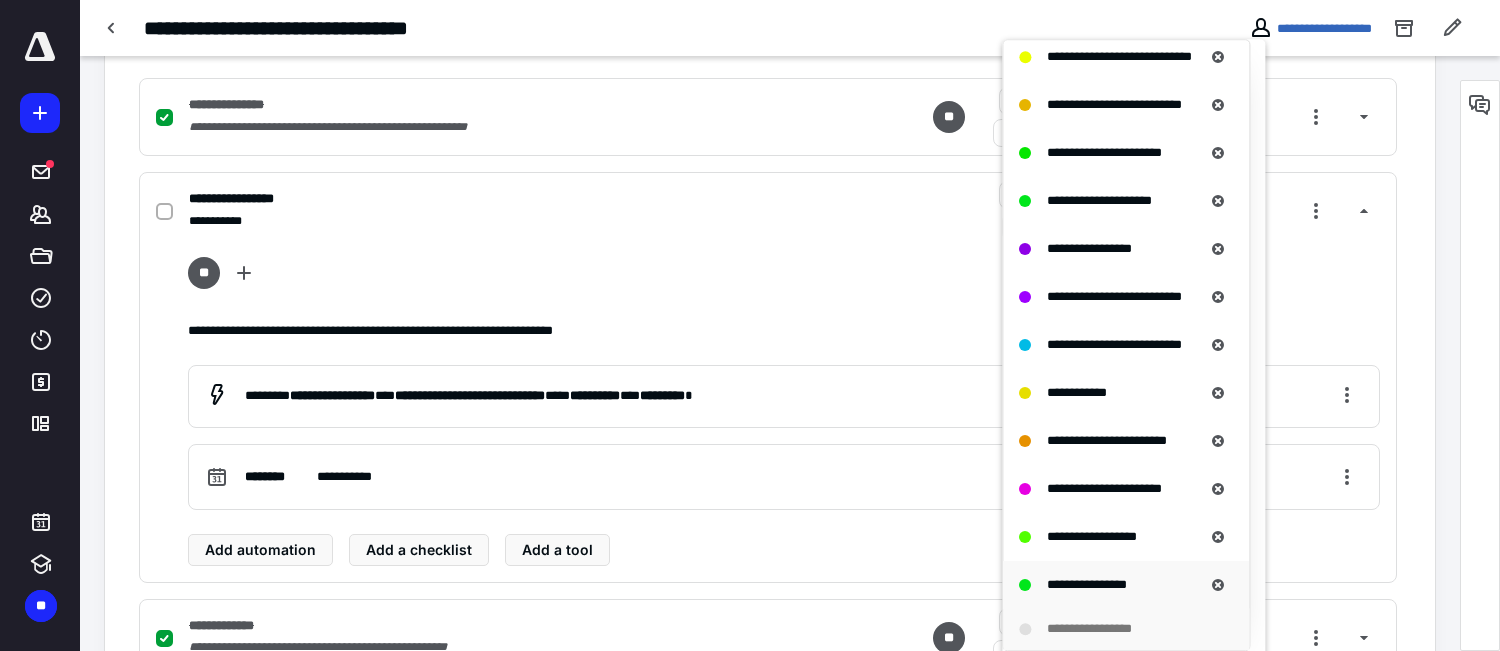 click on "**********" at bounding box center (1087, 584) 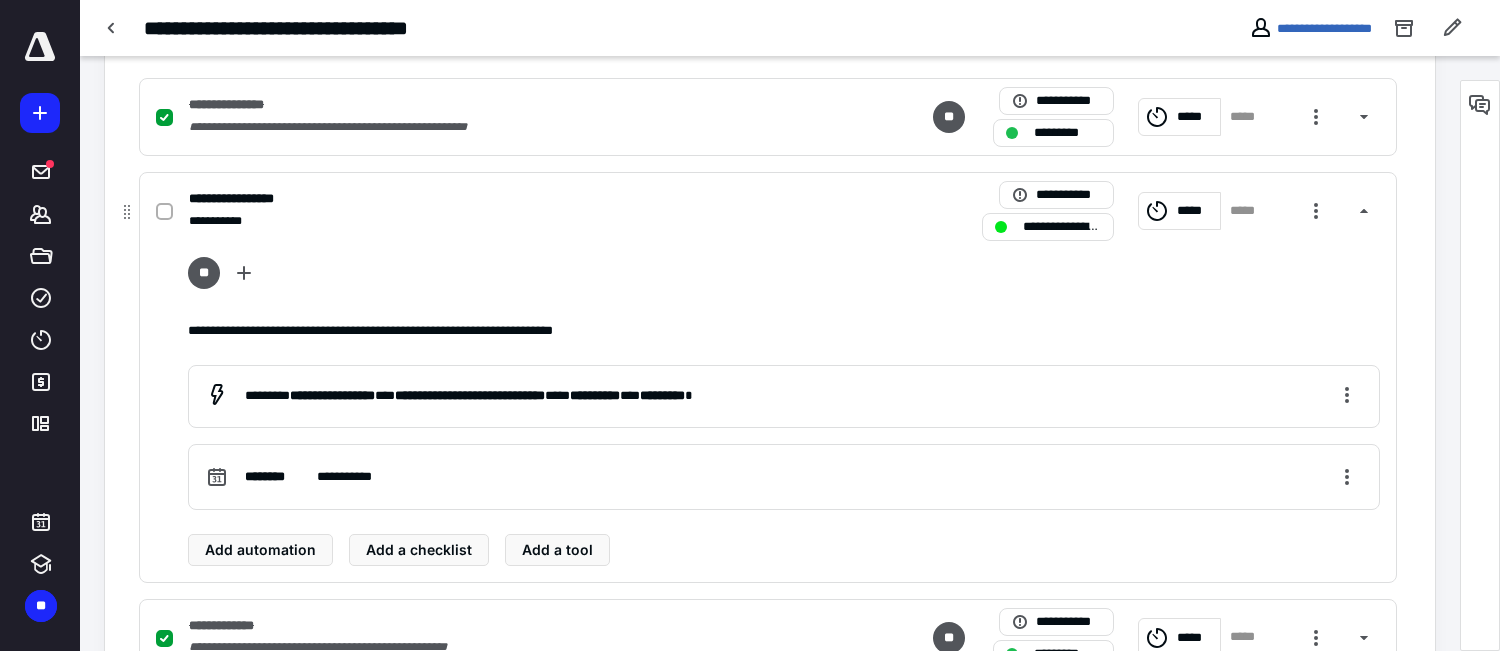 click 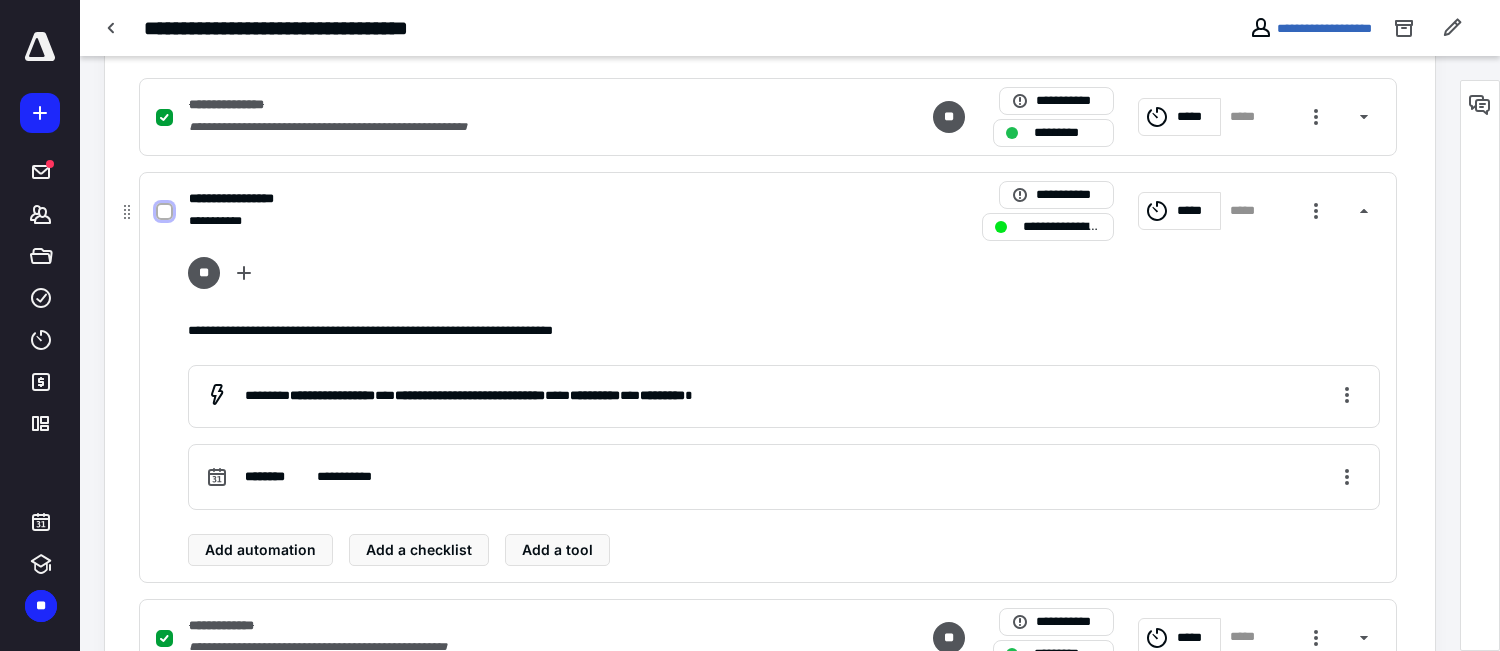click at bounding box center (164, 212) 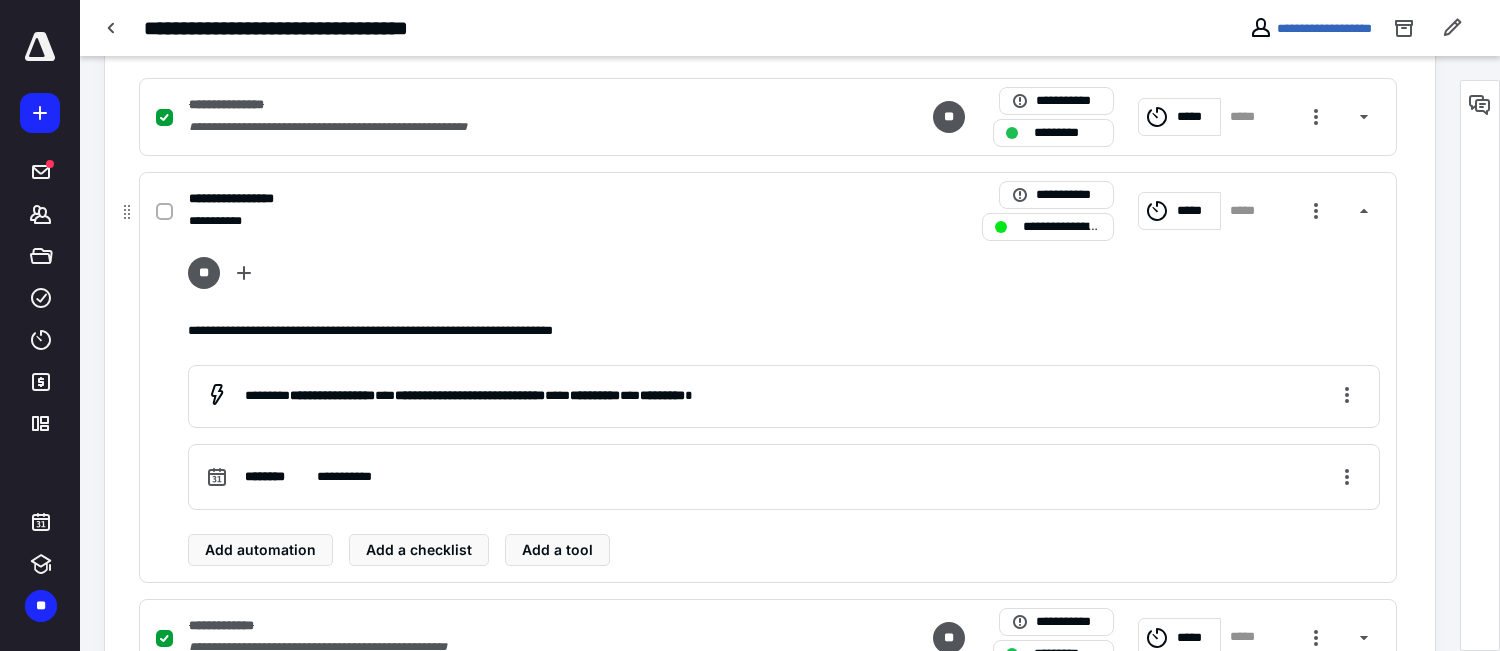 checkbox on "true" 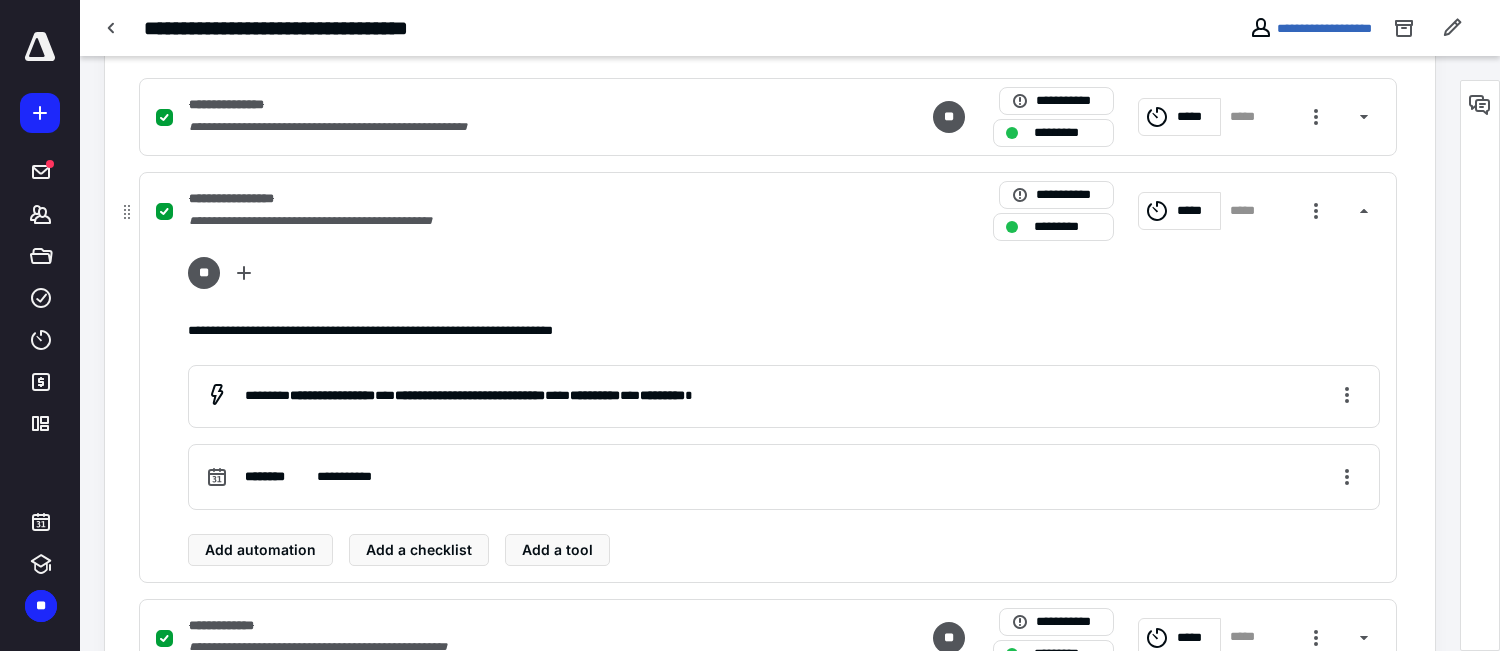 checkbox on "false" 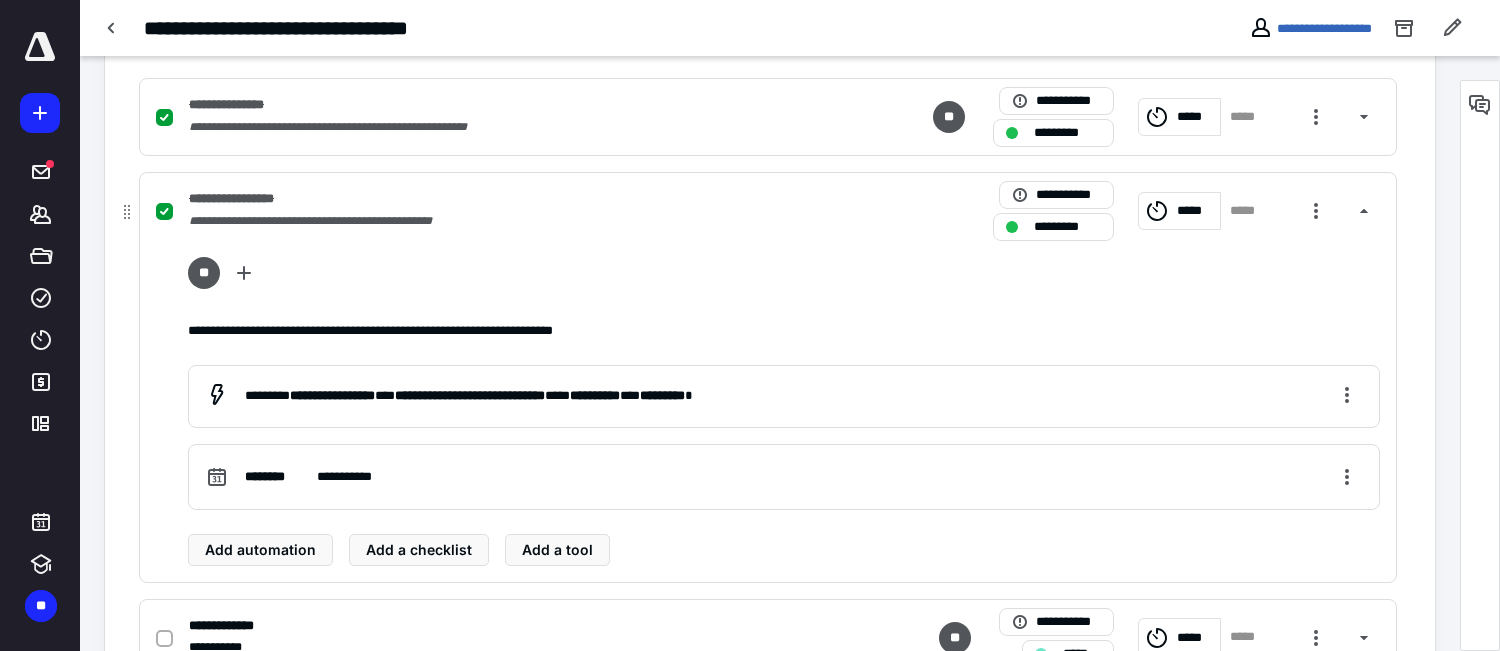 click at bounding box center [1012, 227] 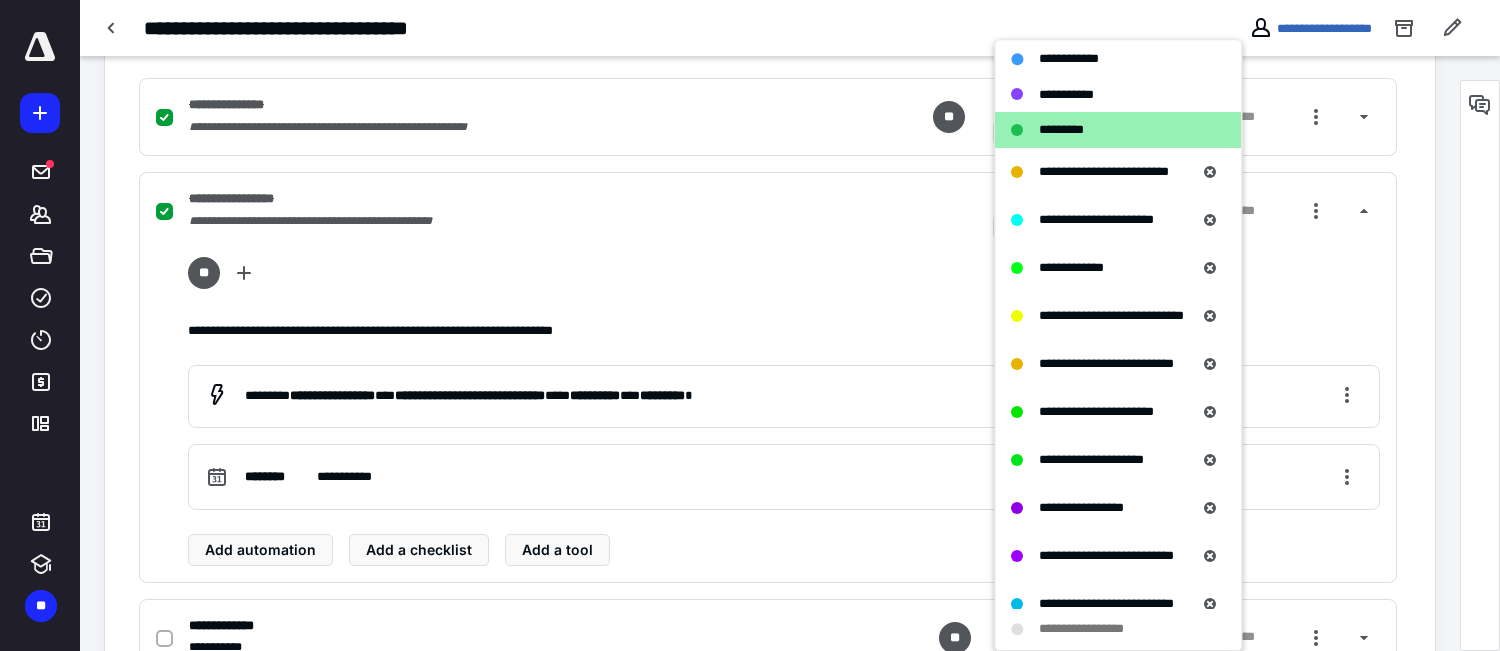 scroll, scrollTop: 500, scrollLeft: 0, axis: vertical 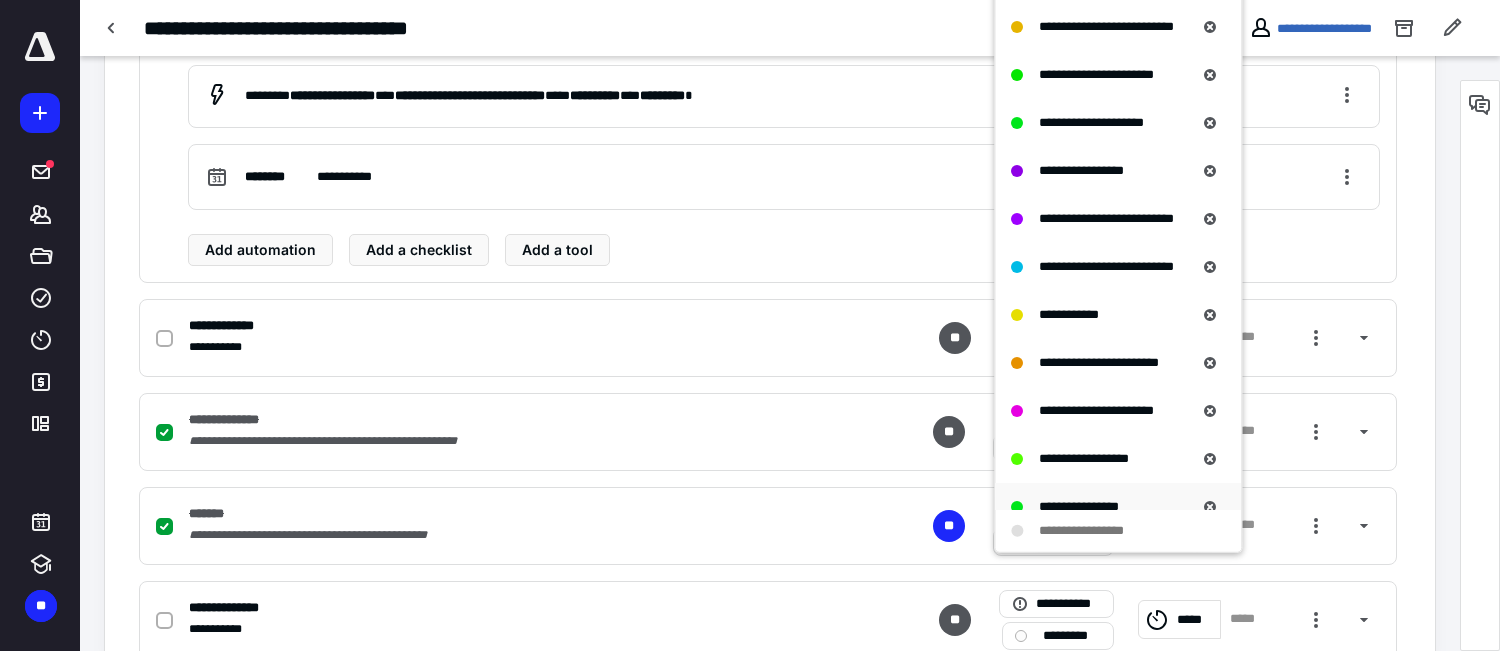 click on "**********" at bounding box center [1079, 506] 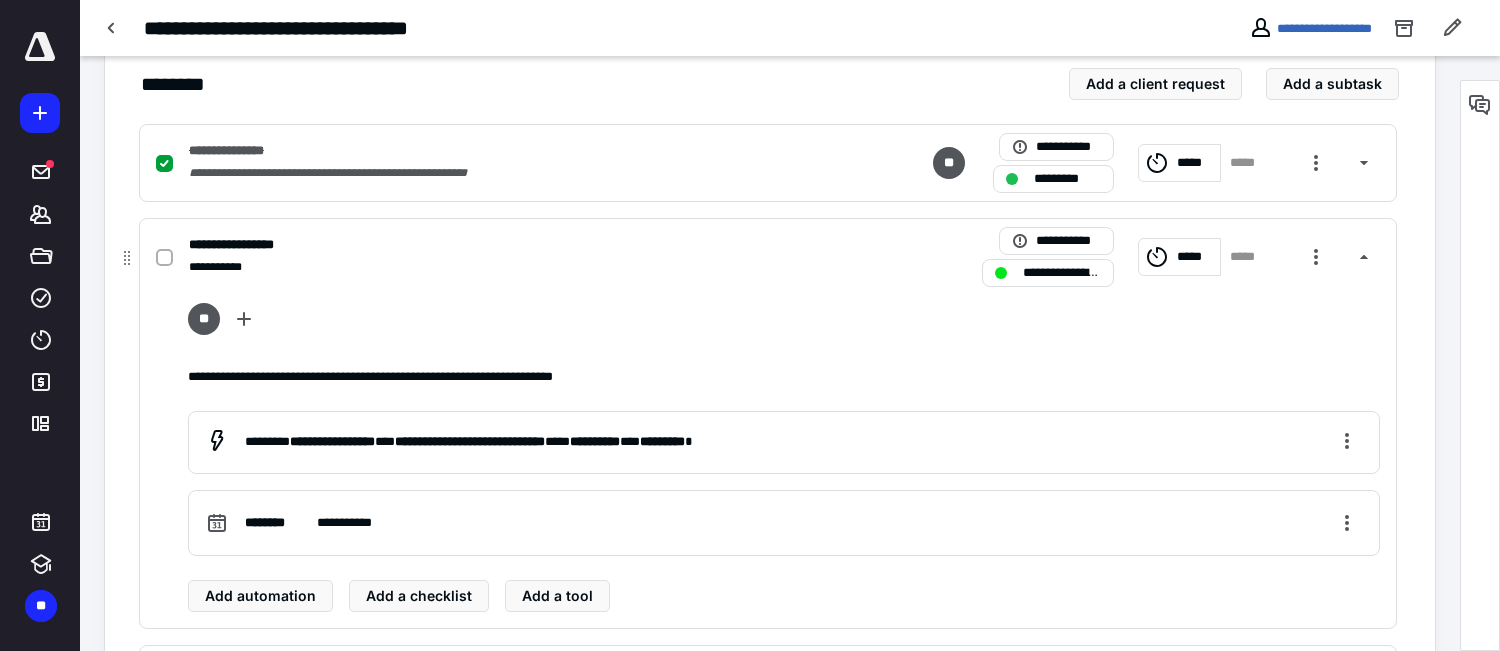 scroll, scrollTop: 854, scrollLeft: 0, axis: vertical 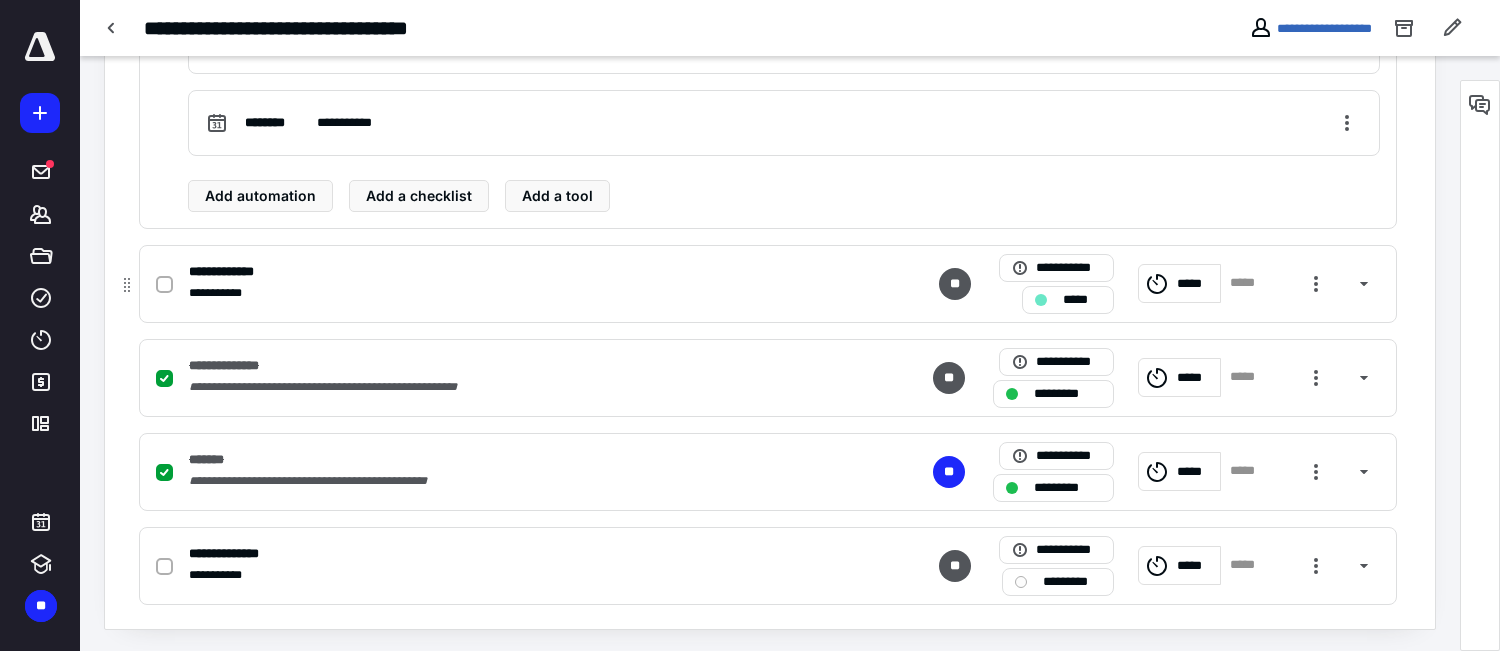 click on "*****" at bounding box center (1082, 300) 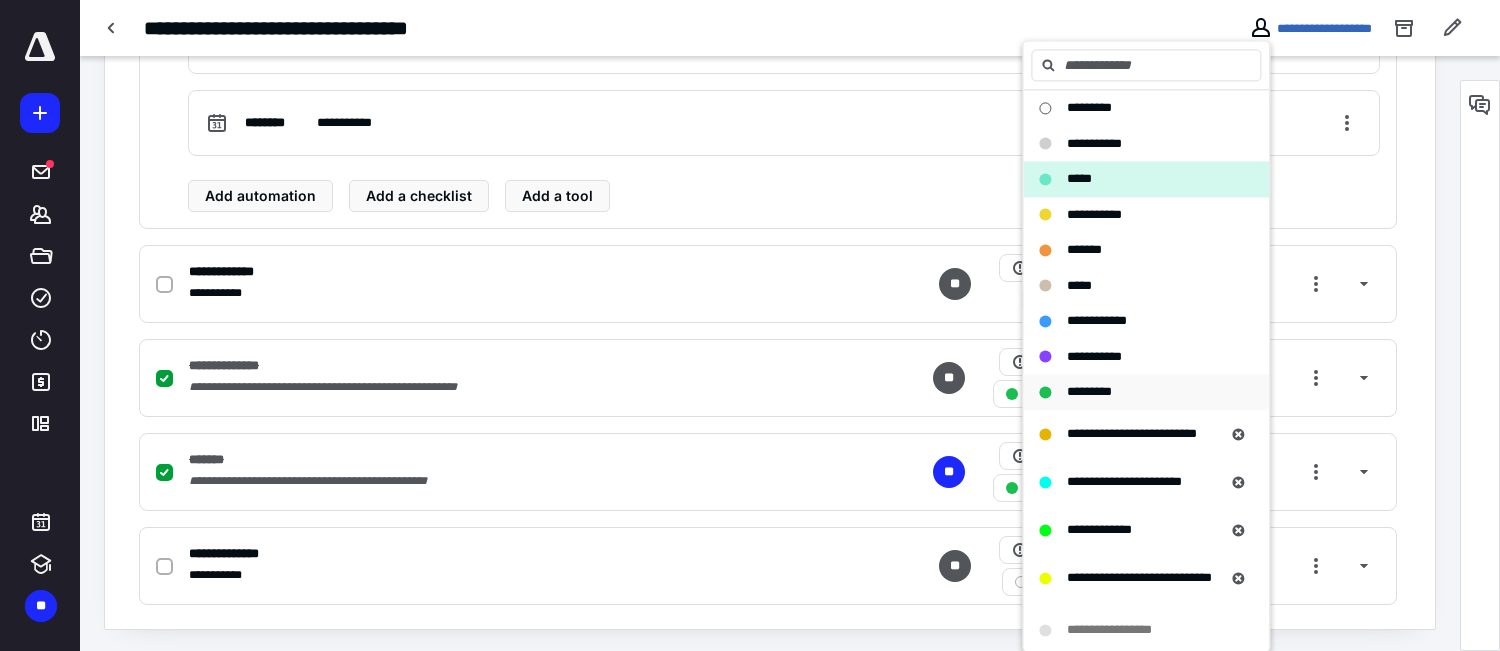 click on "*********" at bounding box center [1089, 392] 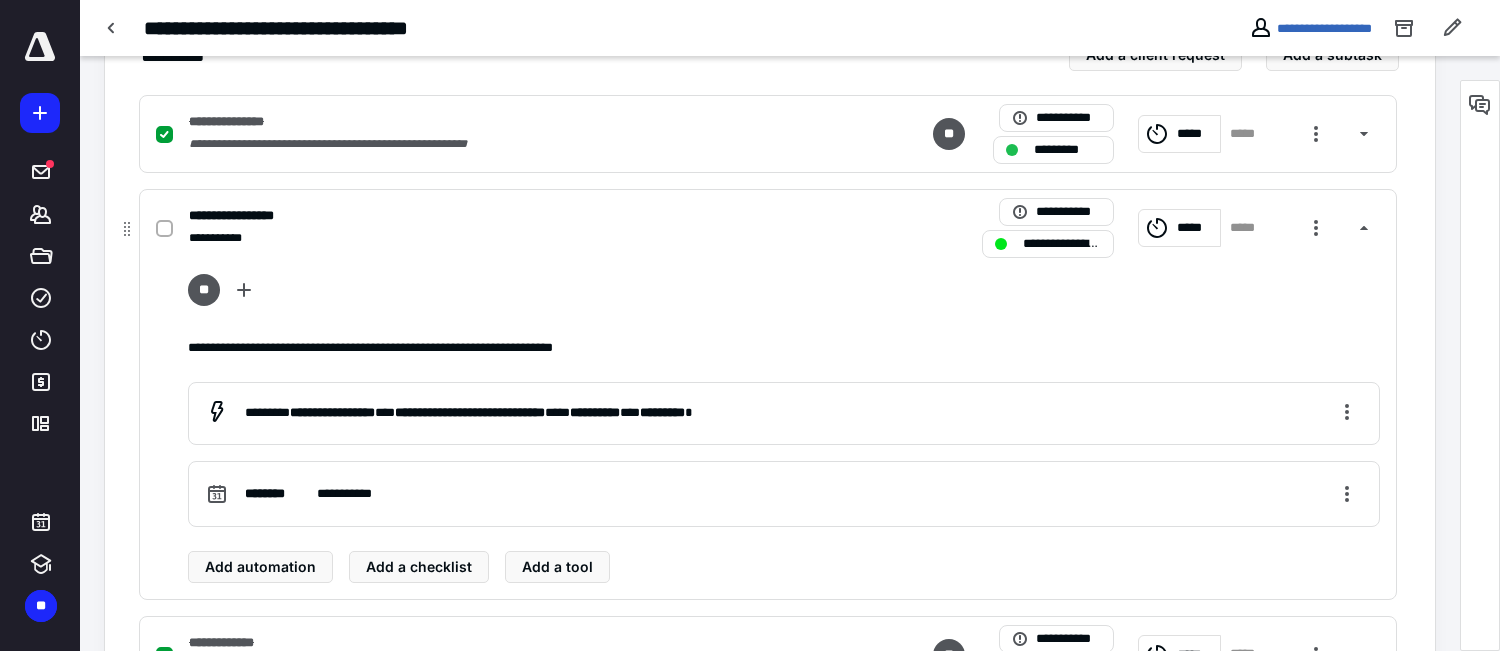 checkbox on "false" 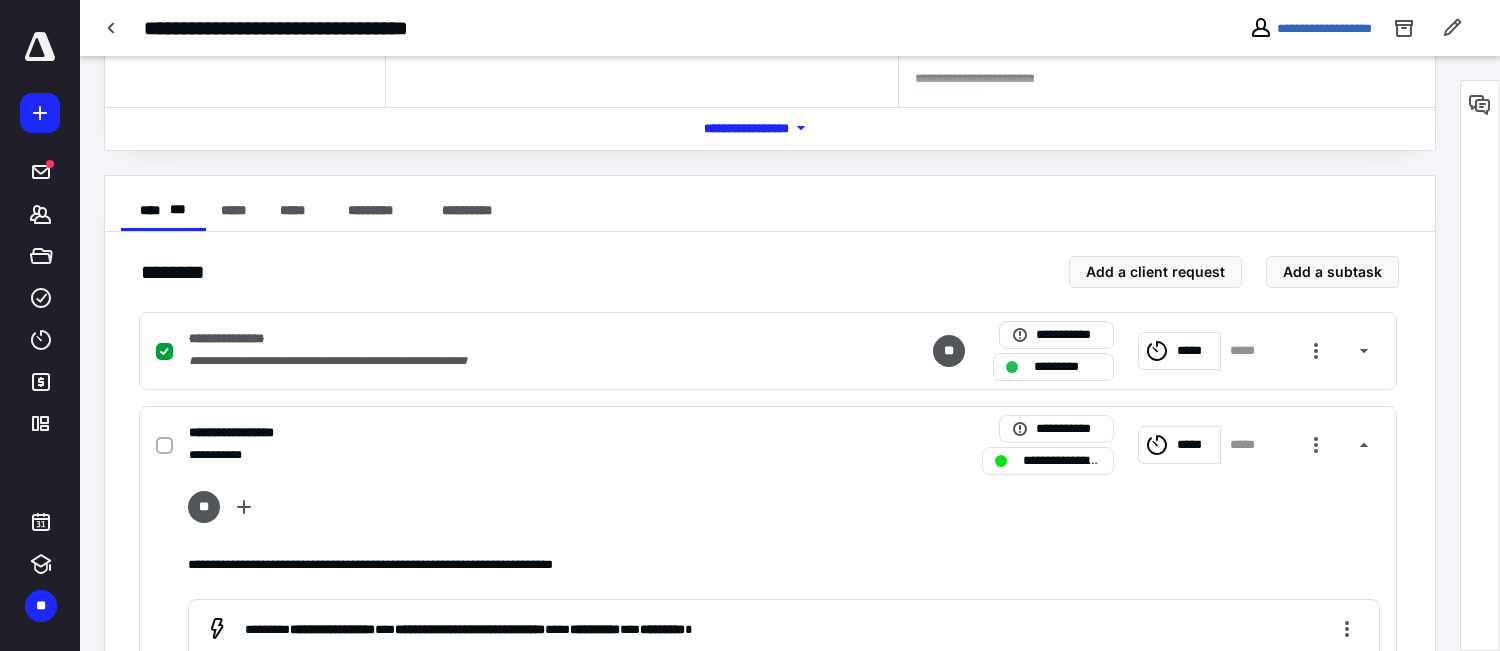 scroll, scrollTop: 254, scrollLeft: 0, axis: vertical 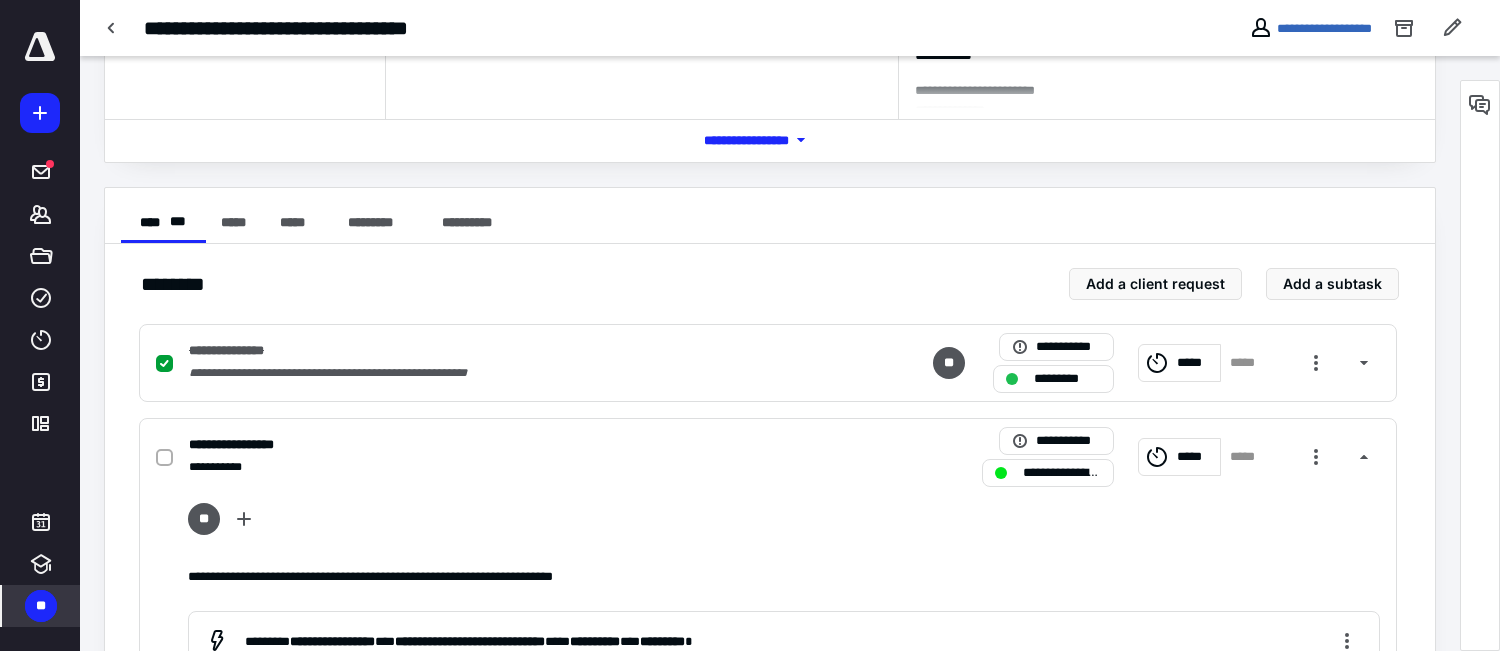 click on "**" at bounding box center (41, 606) 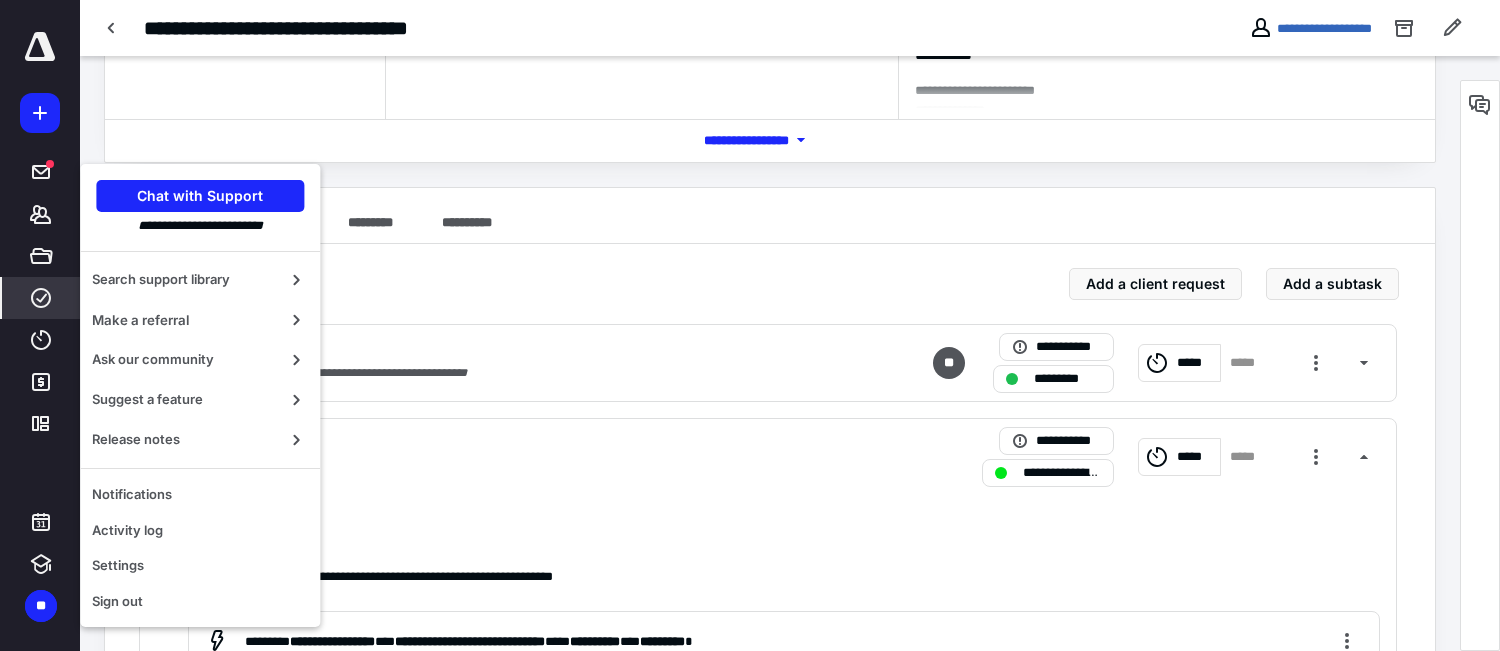 click 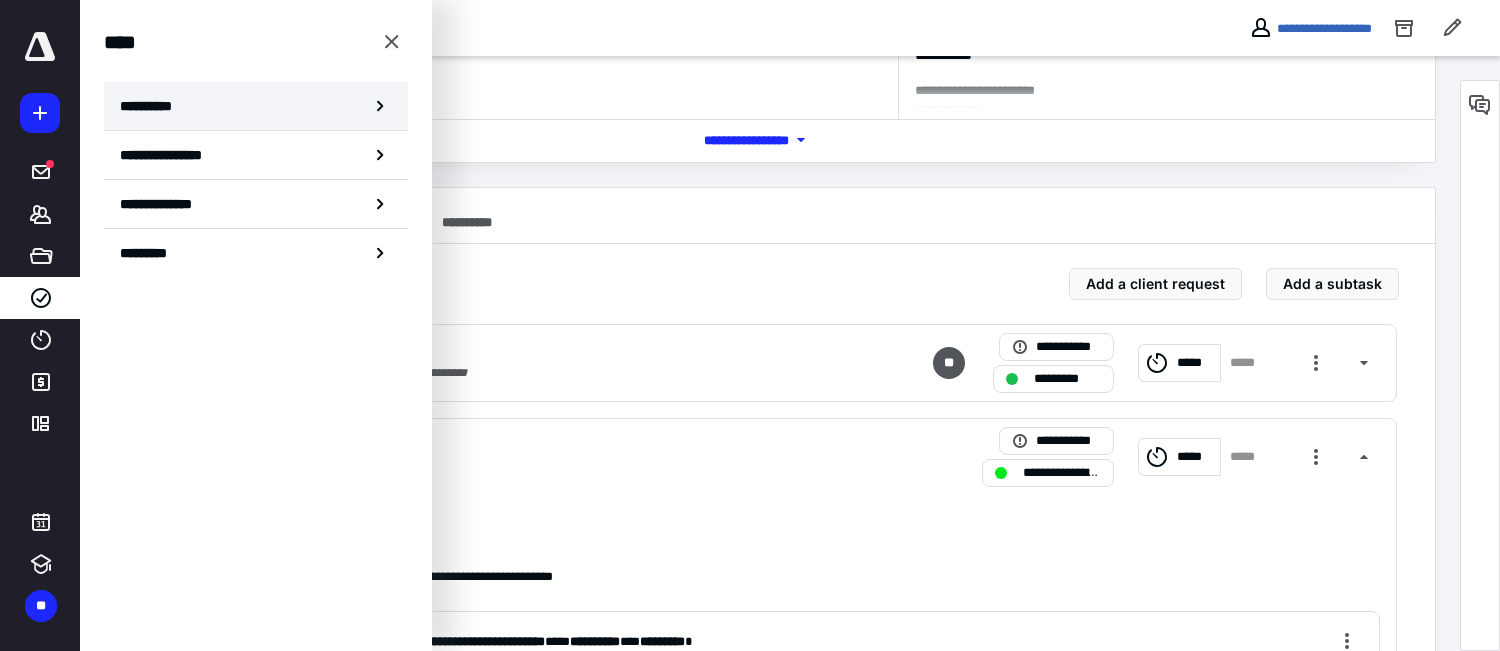 click on "**********" at bounding box center [256, 106] 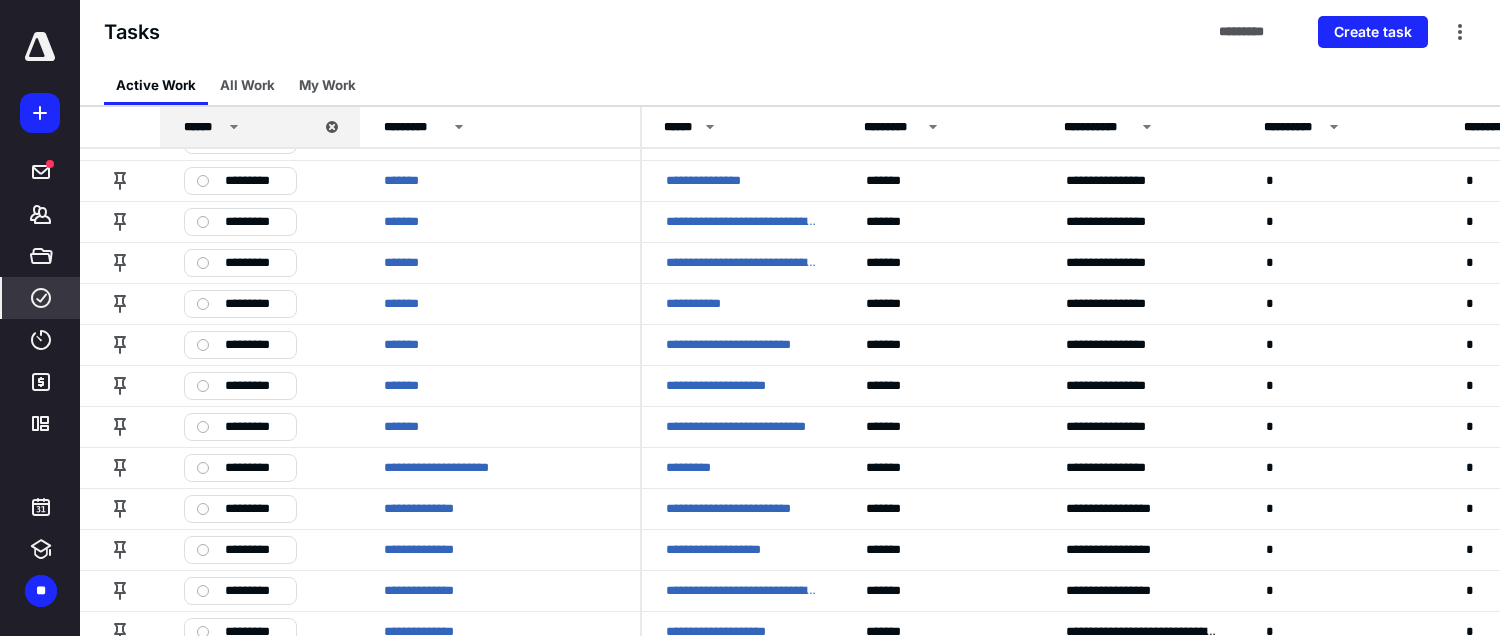 scroll, scrollTop: 788, scrollLeft: 0, axis: vertical 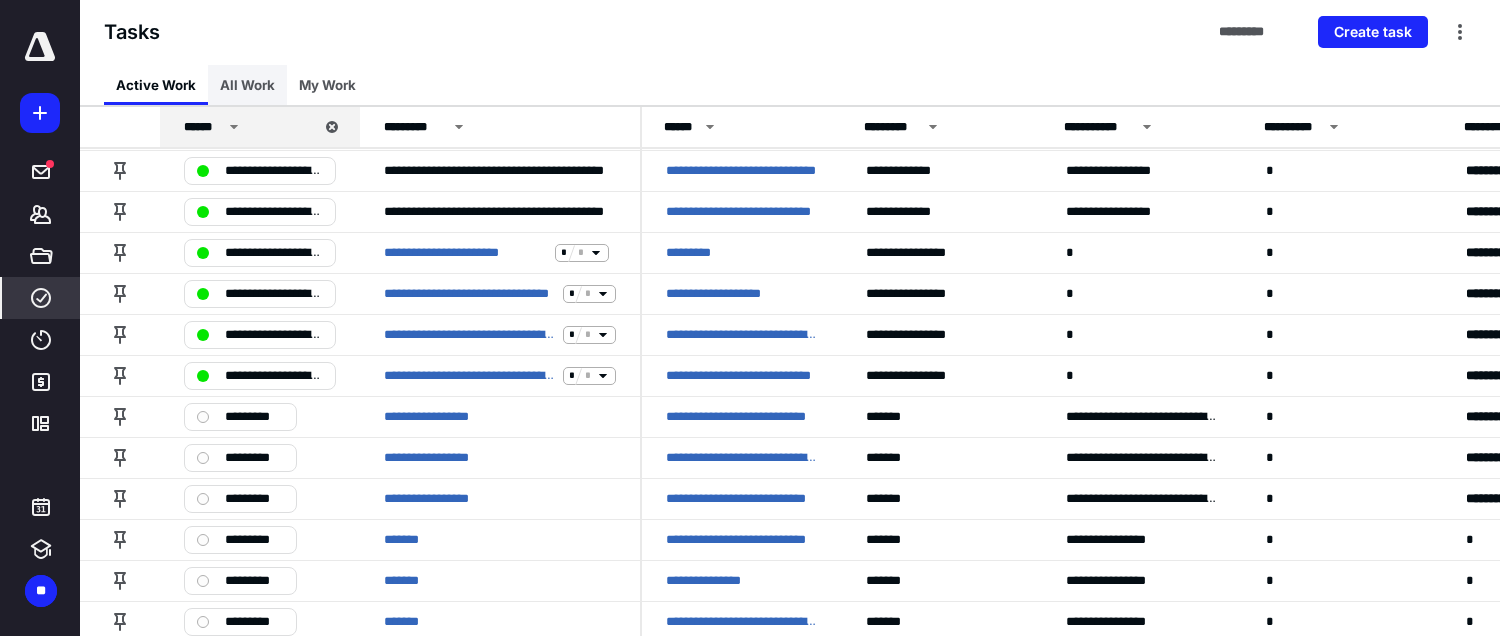 click on "All Work" at bounding box center [247, 85] 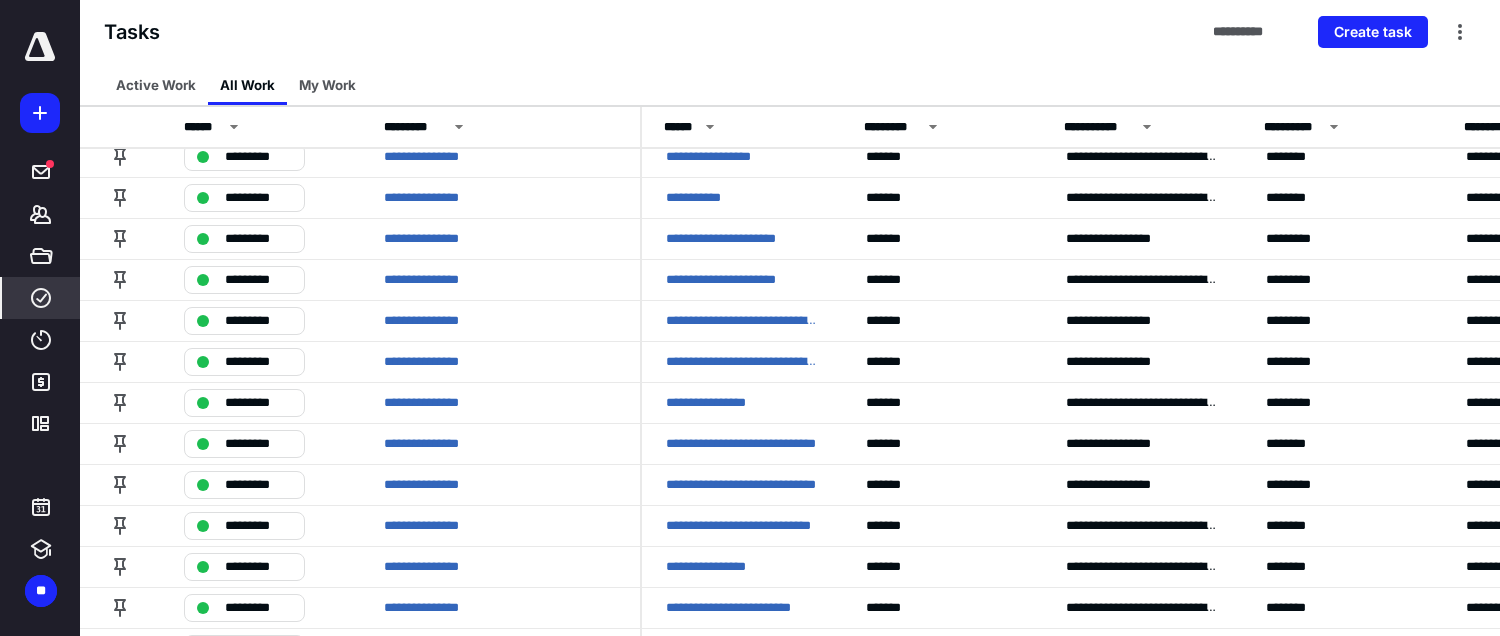 scroll, scrollTop: 0, scrollLeft: 0, axis: both 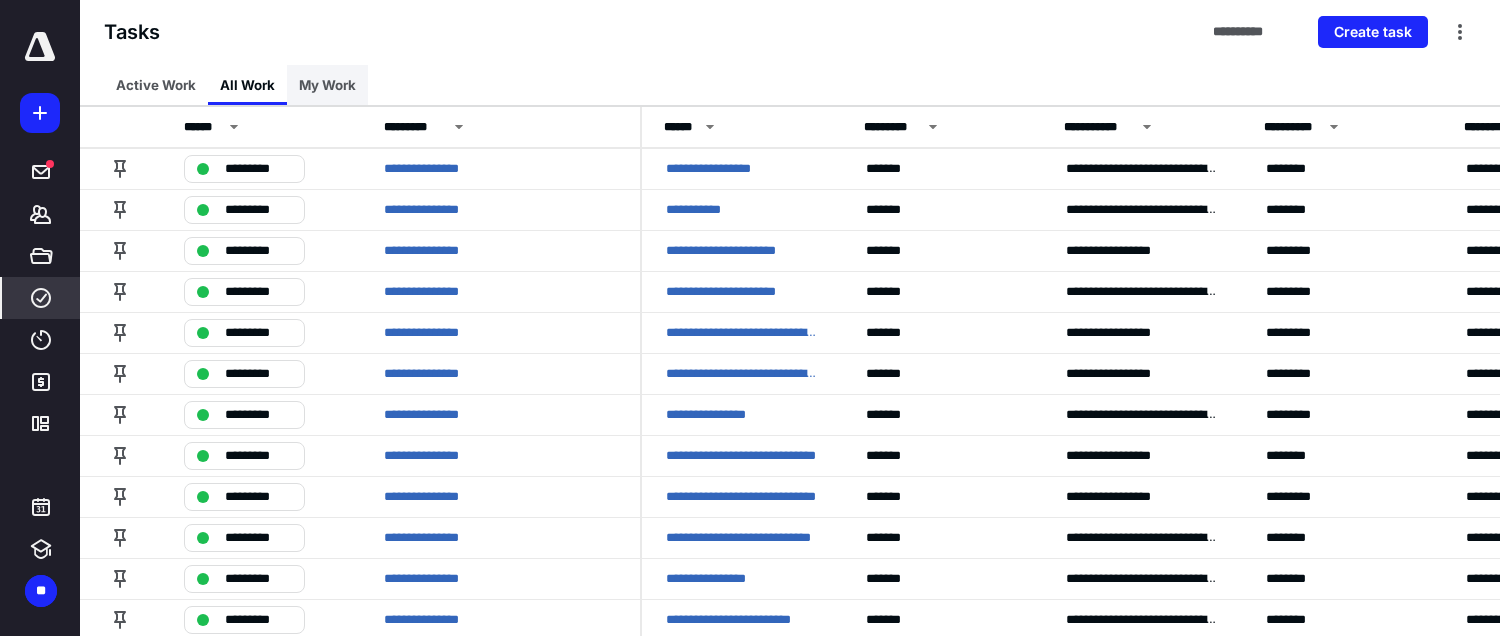 click on "My Work" at bounding box center (327, 85) 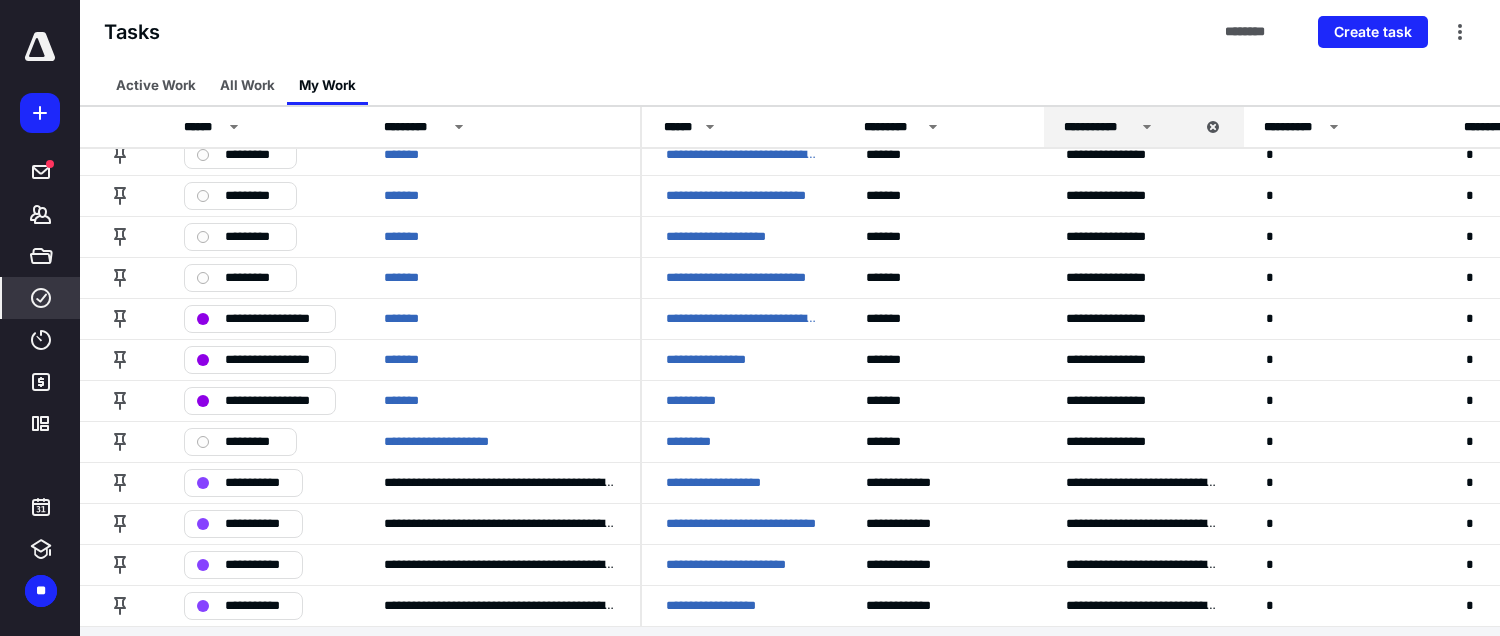 scroll, scrollTop: 434, scrollLeft: 0, axis: vertical 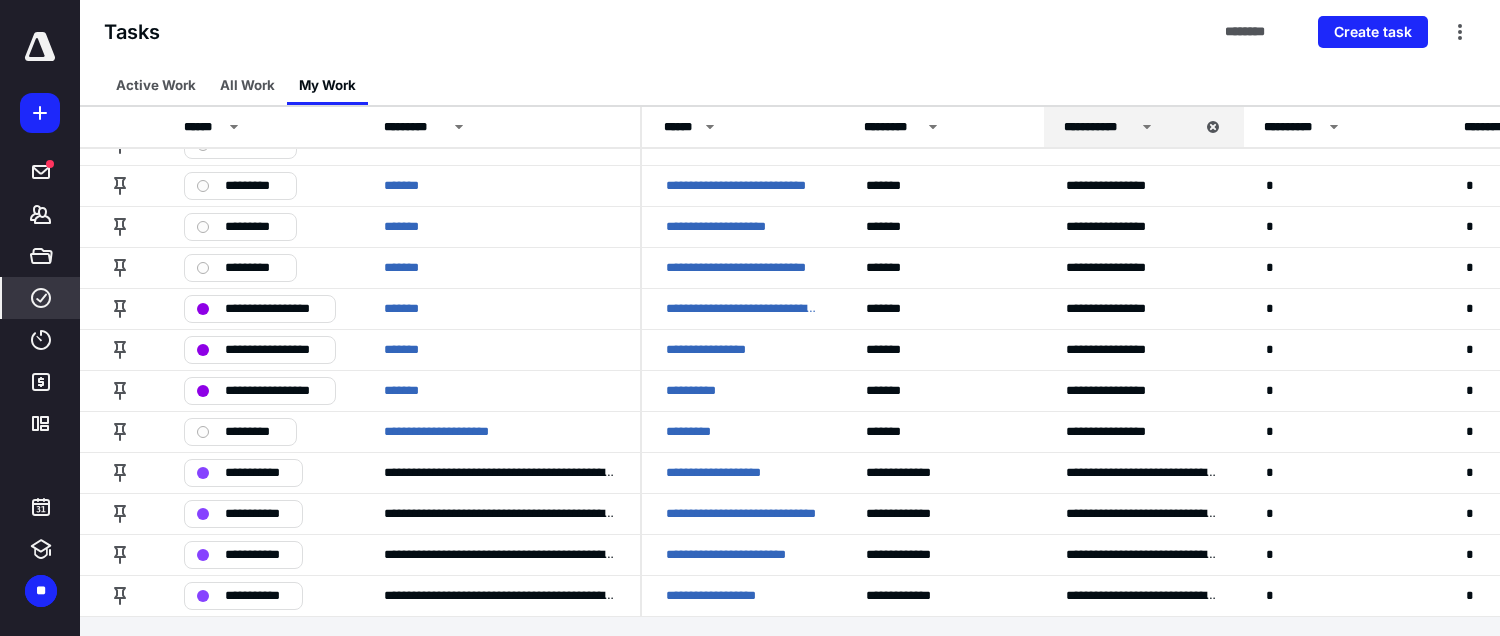 click at bounding box center (40, 47) 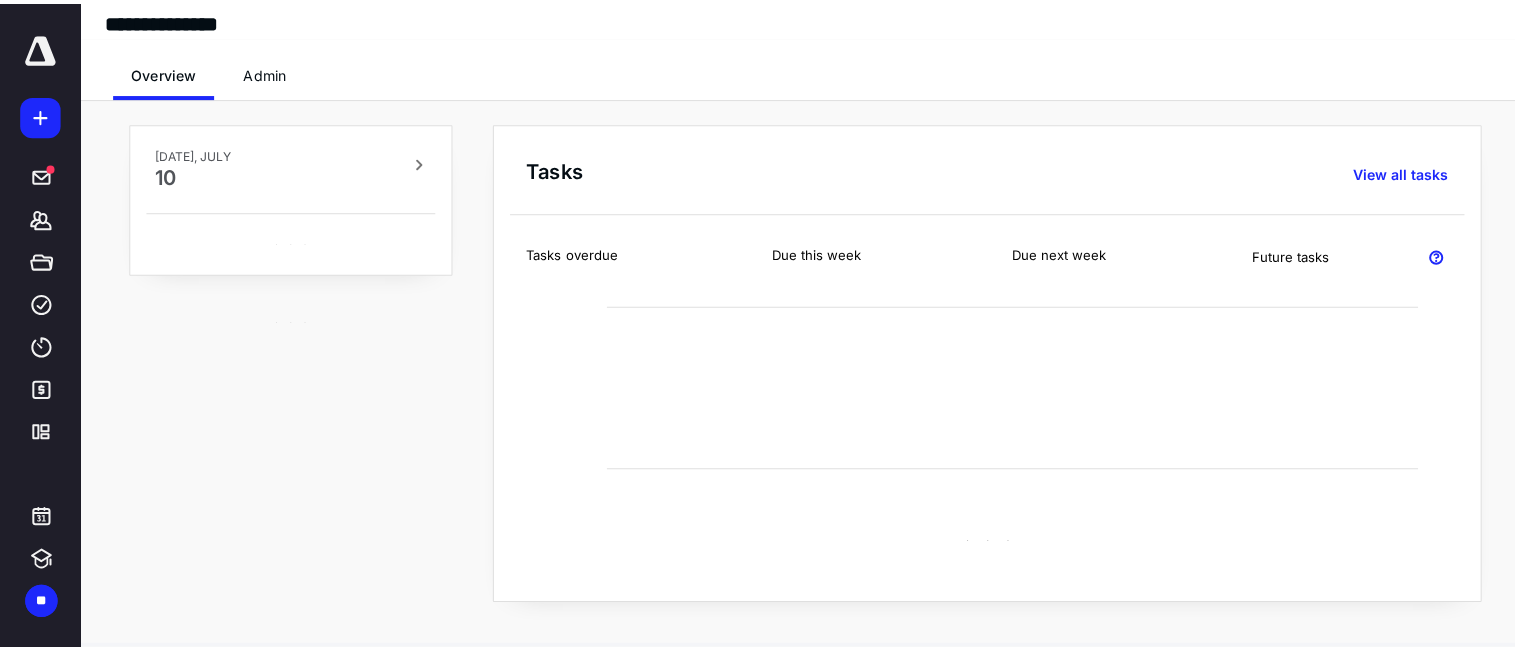 scroll, scrollTop: 0, scrollLeft: 0, axis: both 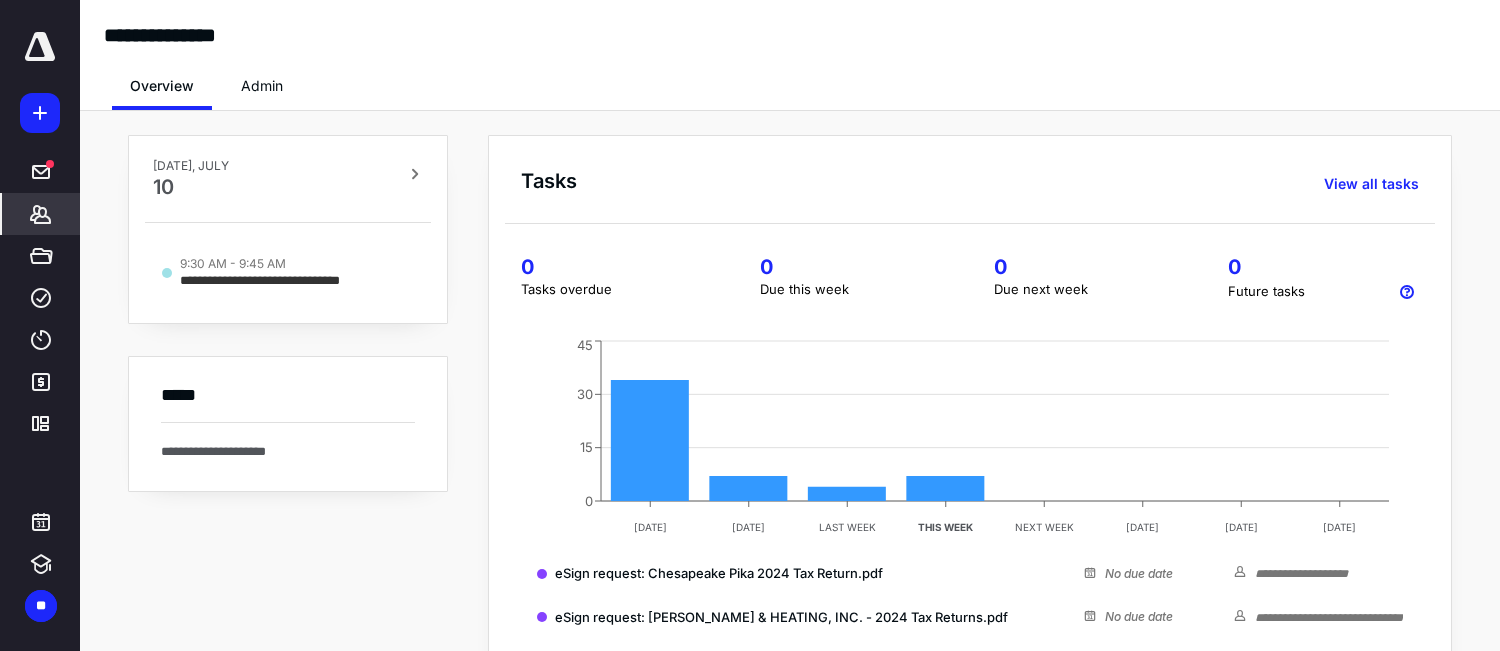click 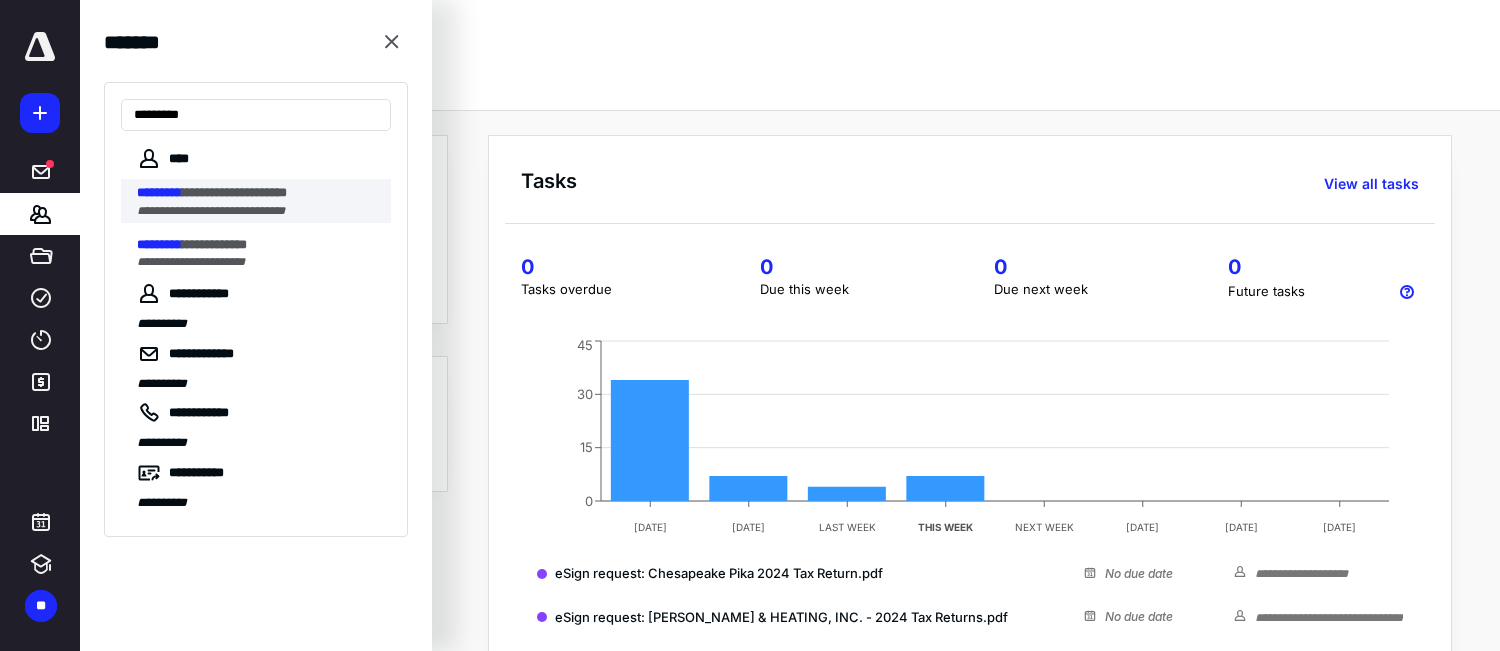 type on "*********" 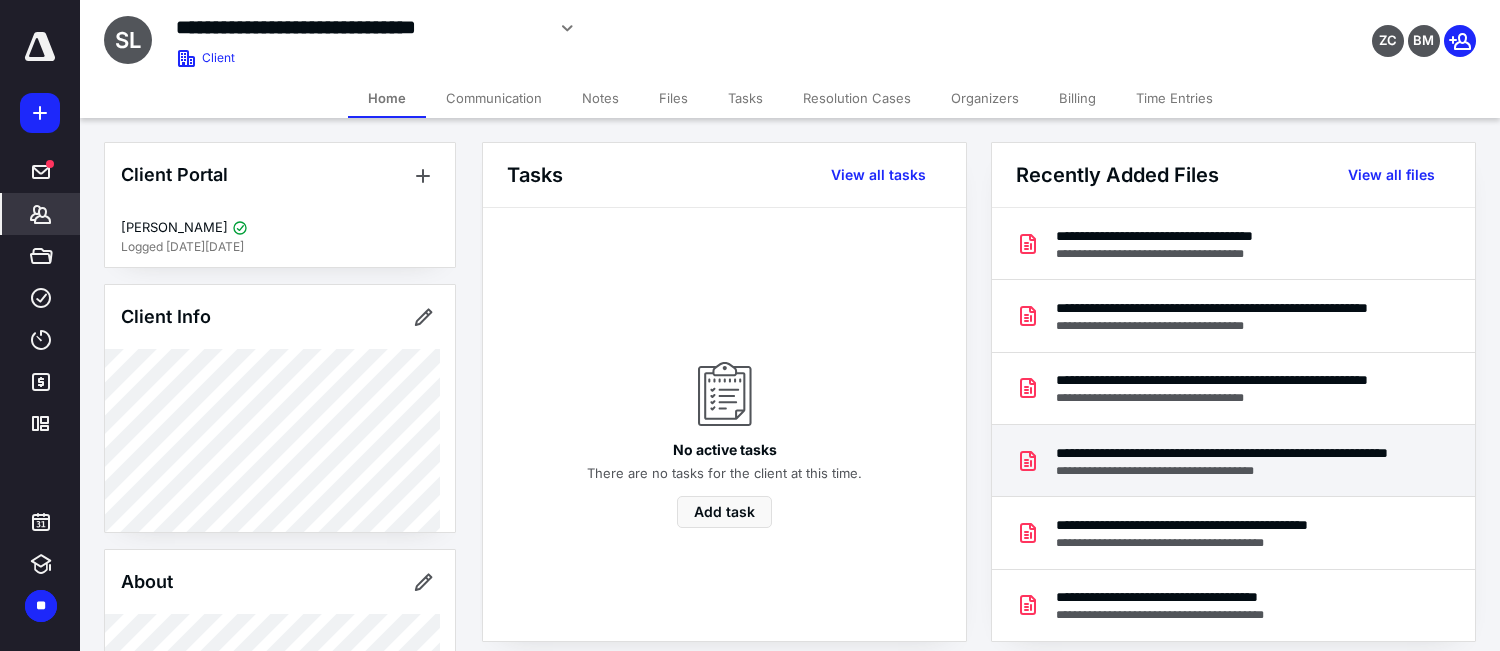 click on "**********" at bounding box center (1230, 471) 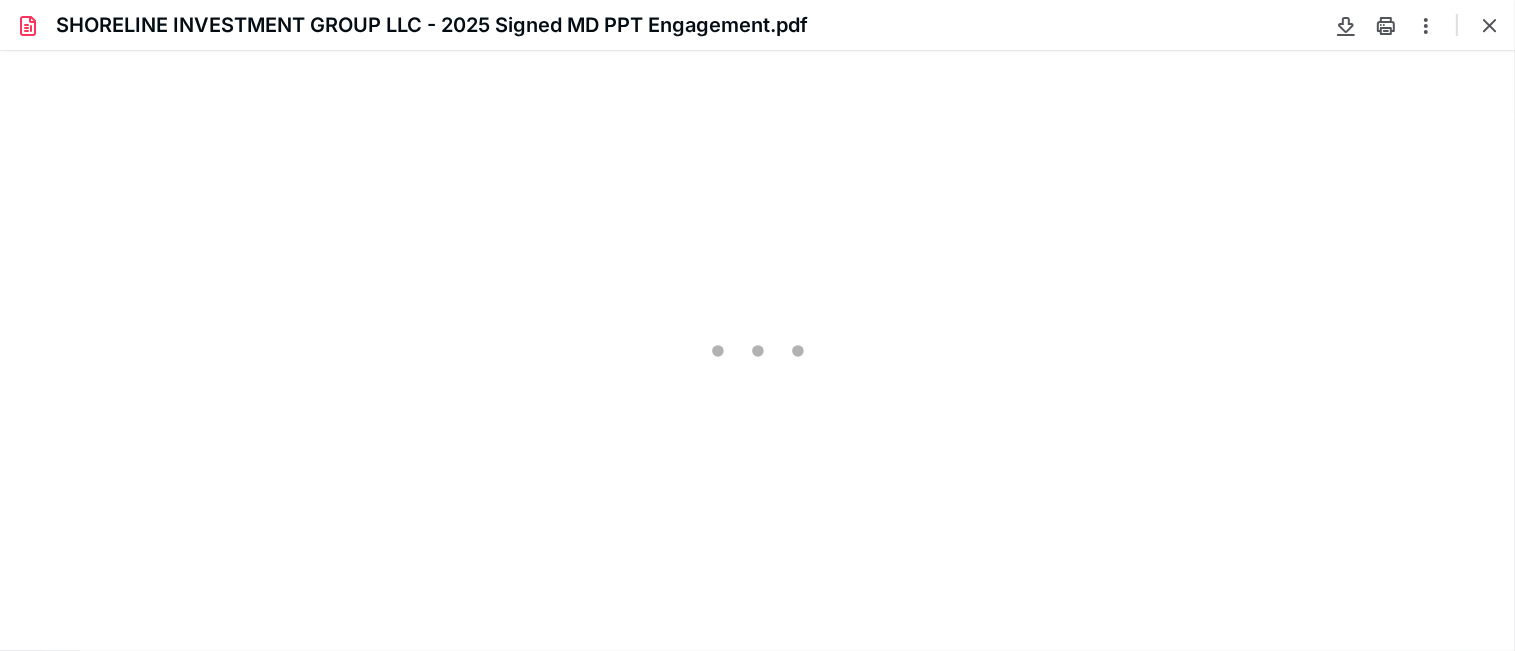scroll, scrollTop: 0, scrollLeft: 0, axis: both 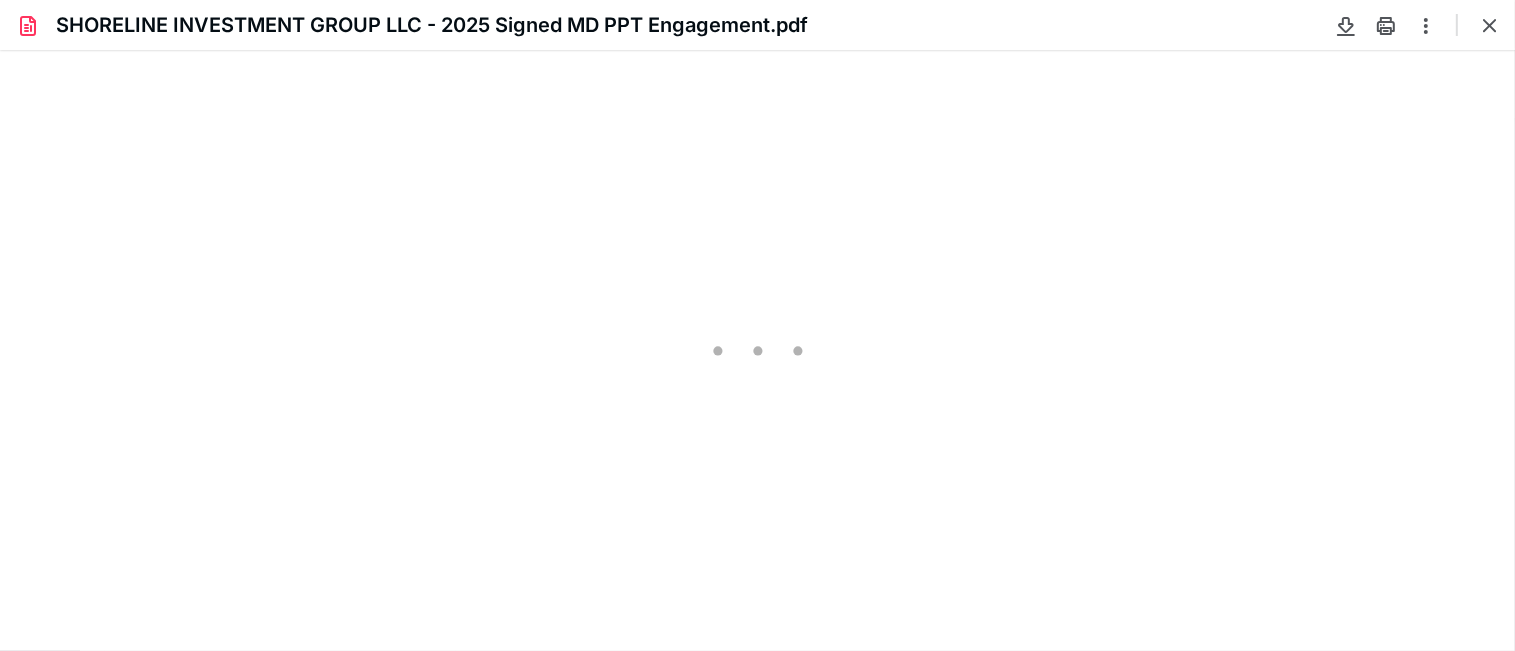 type on "71" 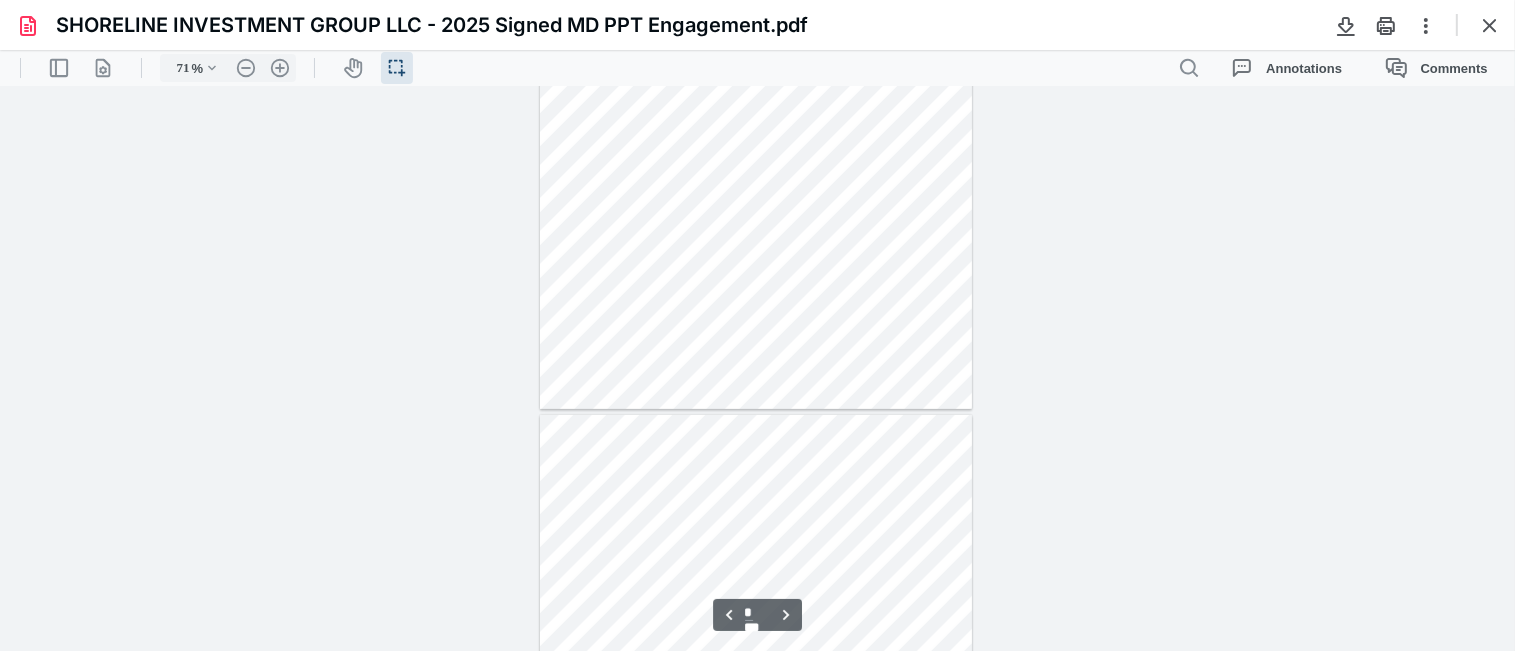 type on "*" 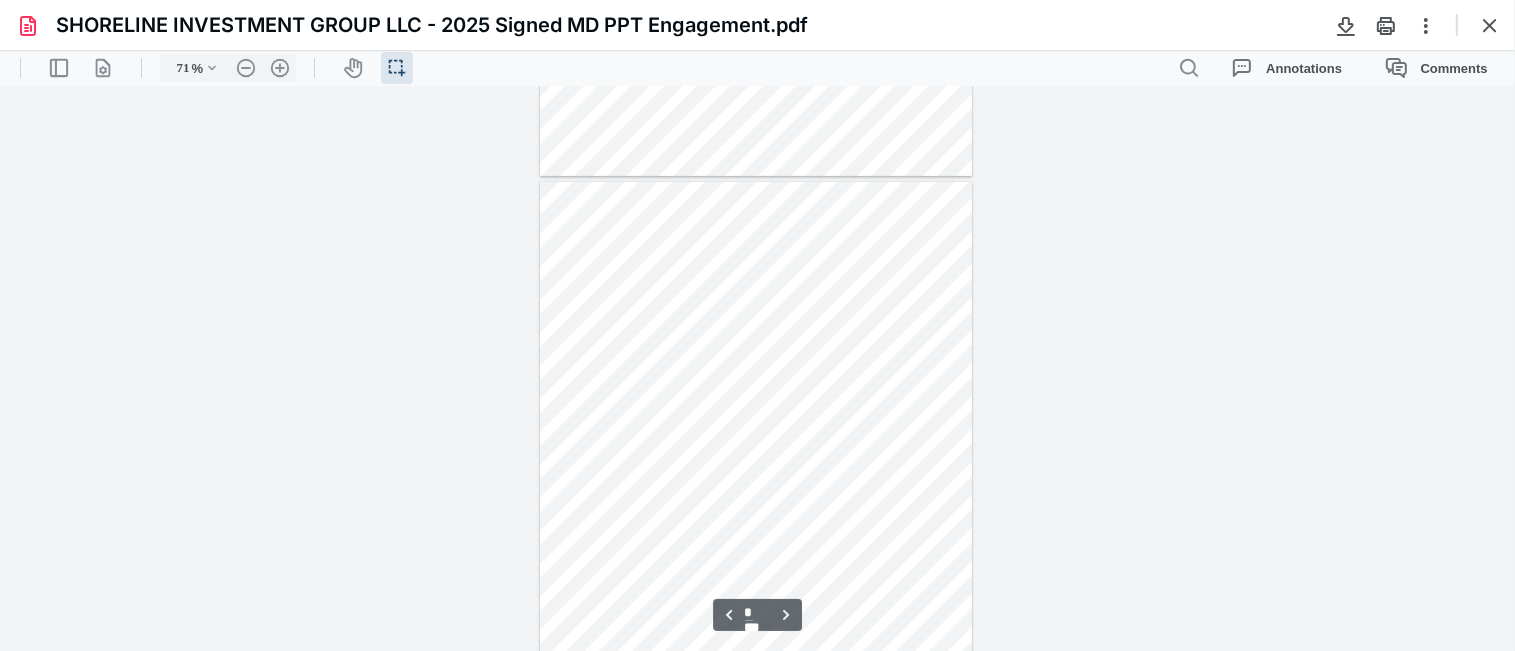 scroll, scrollTop: 1339, scrollLeft: 0, axis: vertical 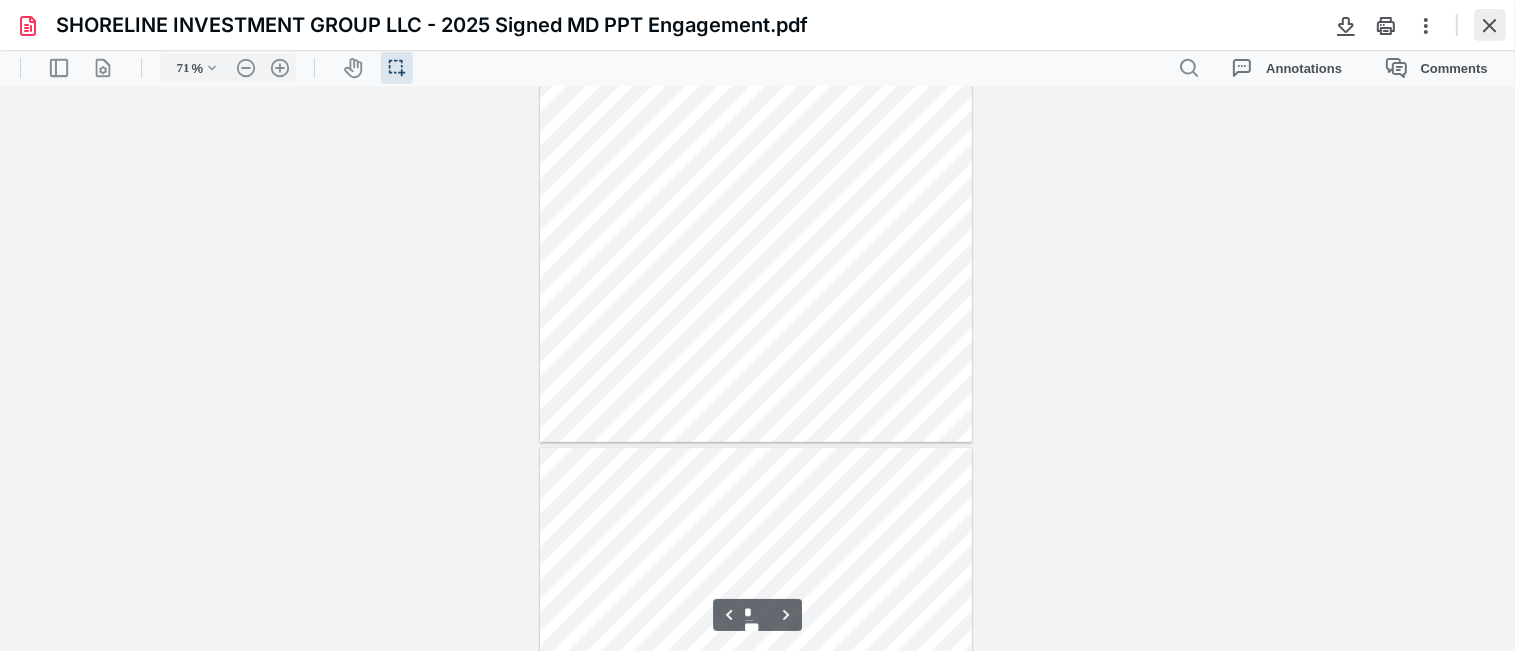 click at bounding box center [1490, 25] 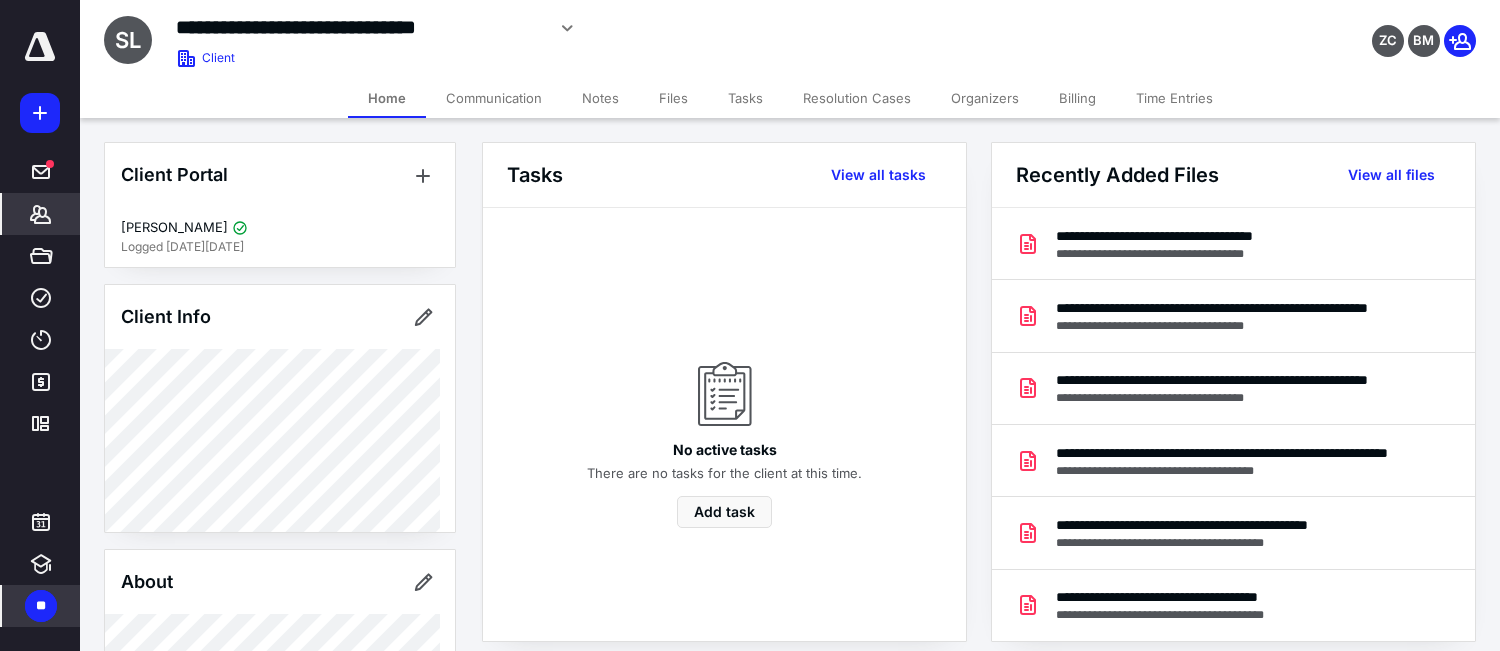 click on "**" at bounding box center [41, 606] 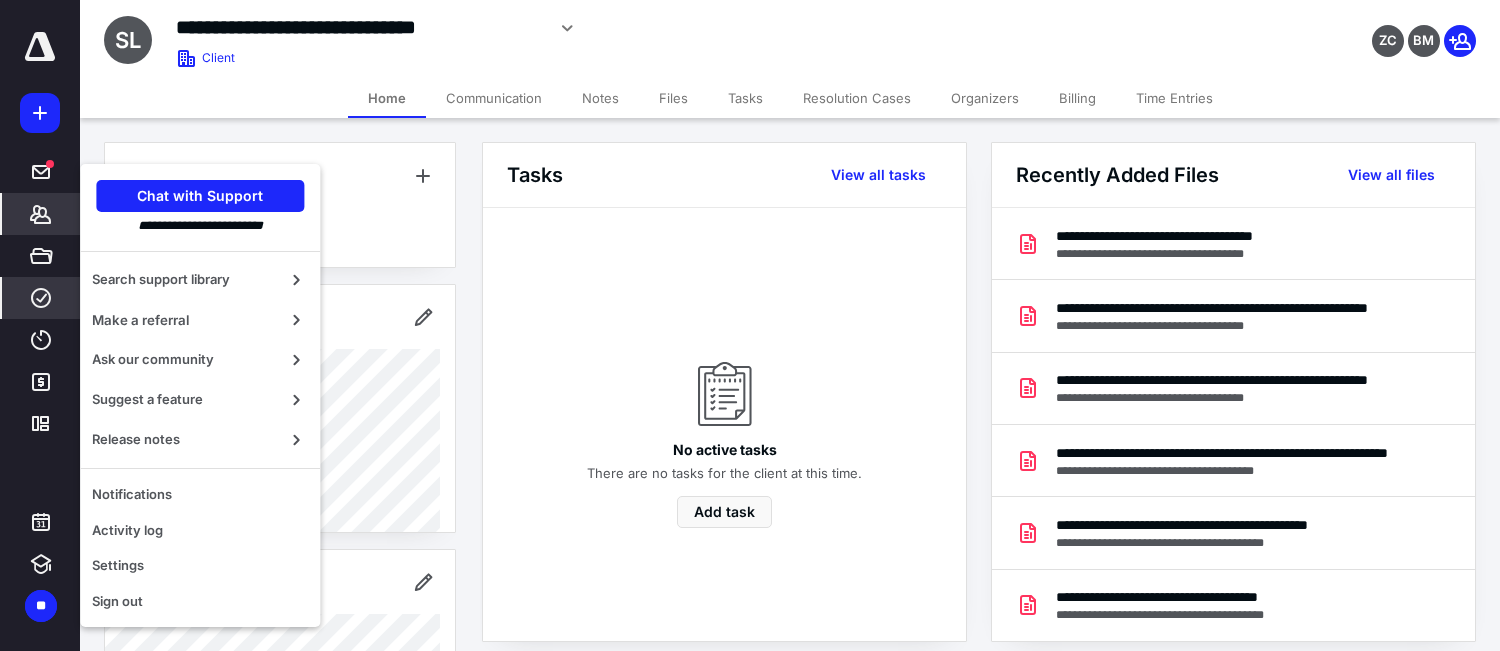 click 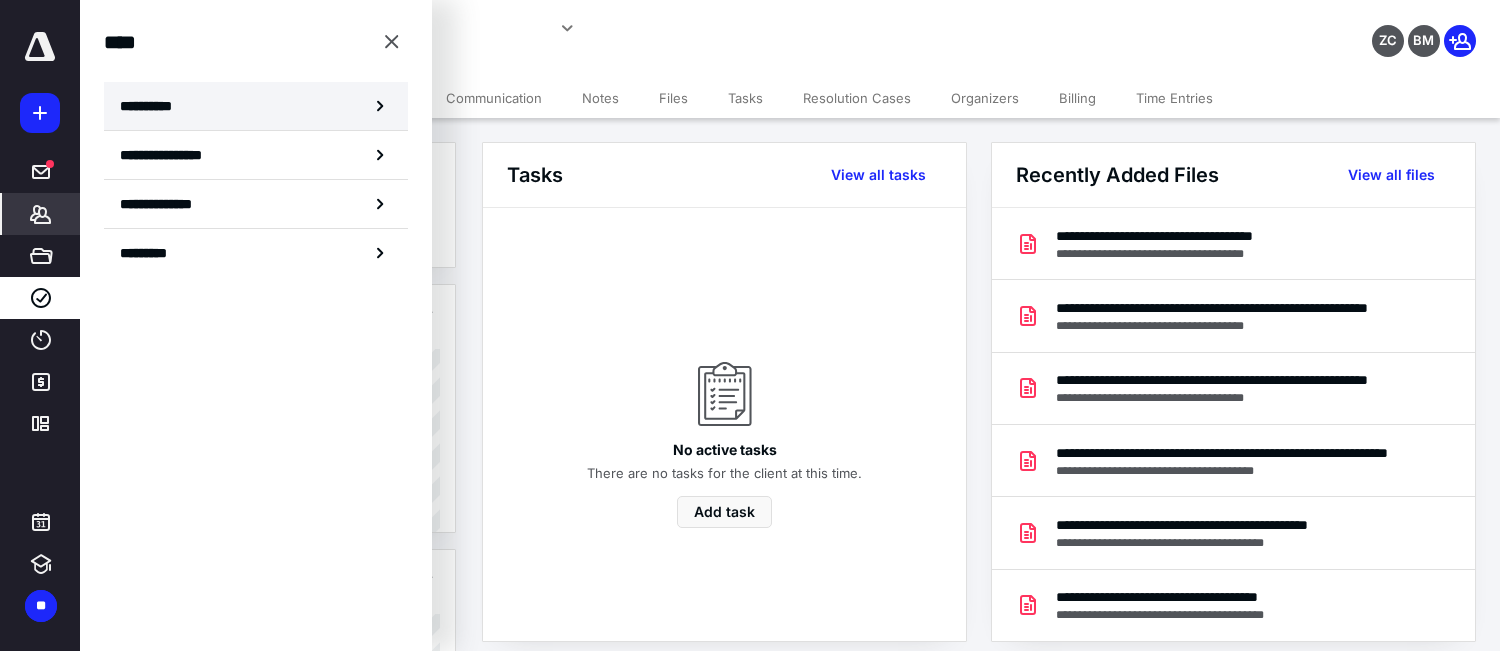 click on "**********" at bounding box center (256, 106) 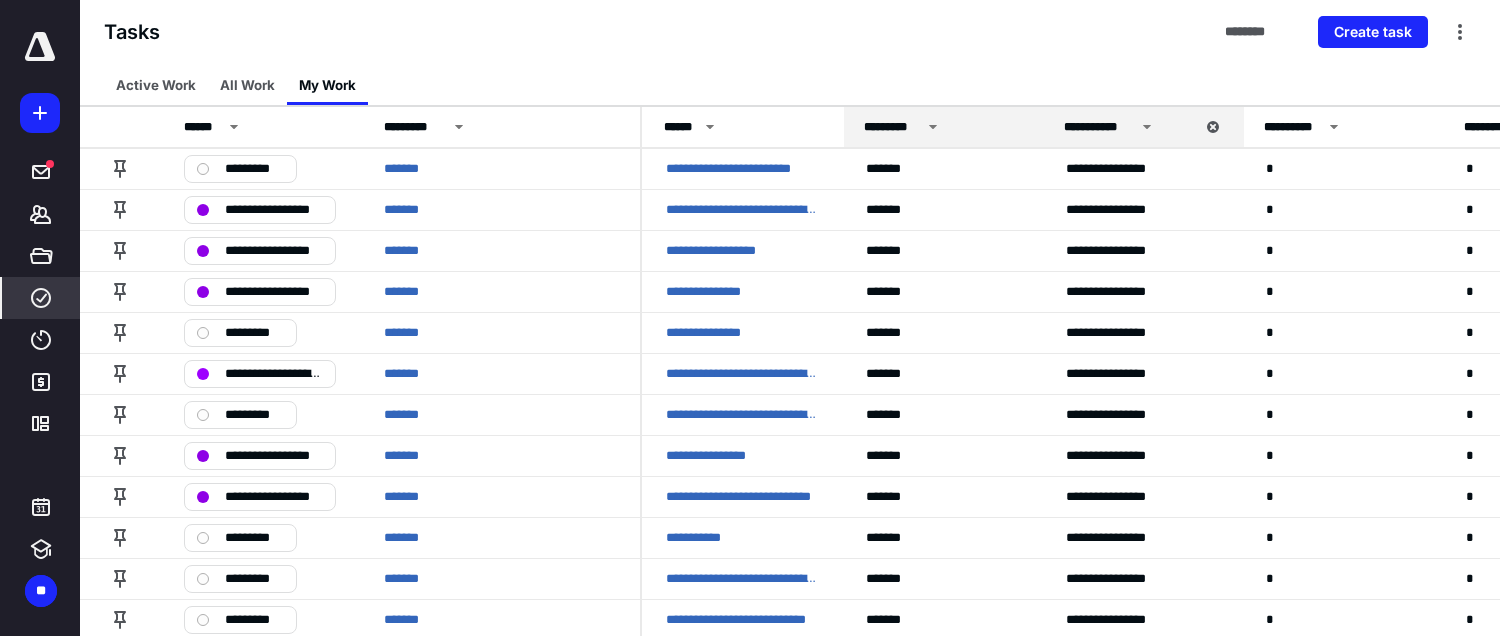 click on "*********" at bounding box center (892, 127) 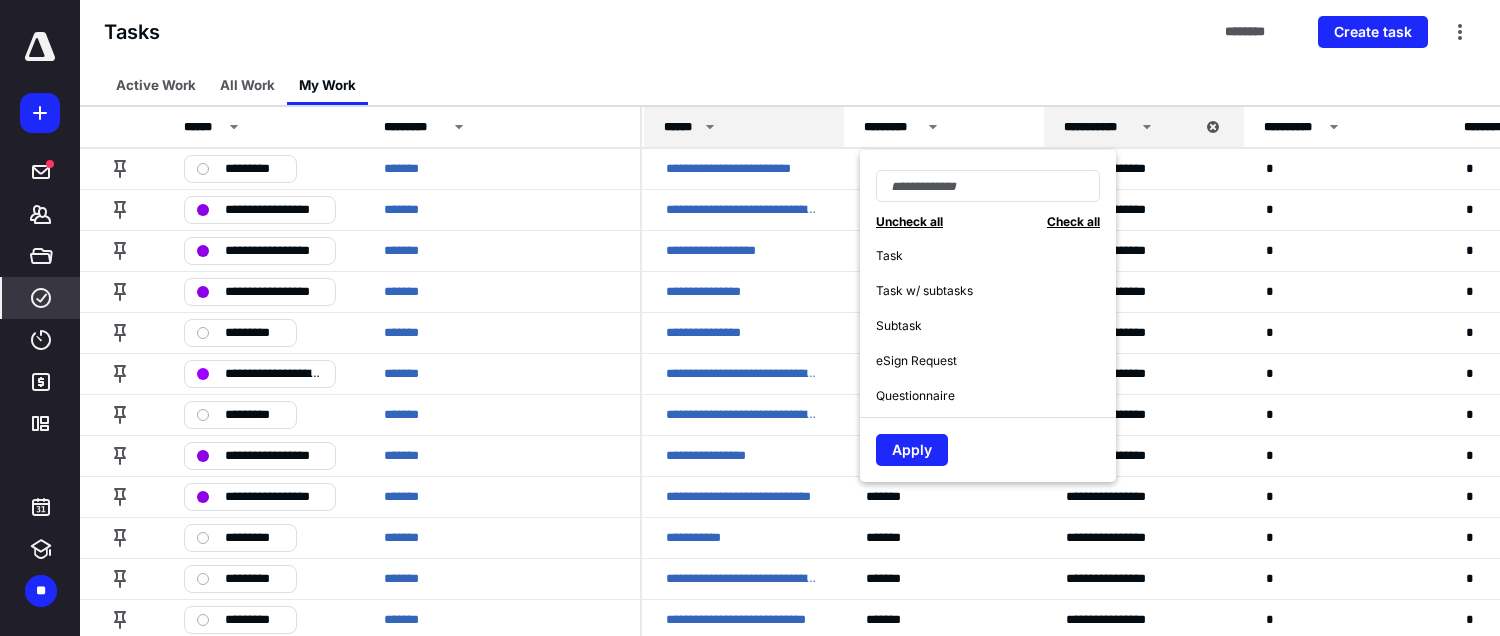 click 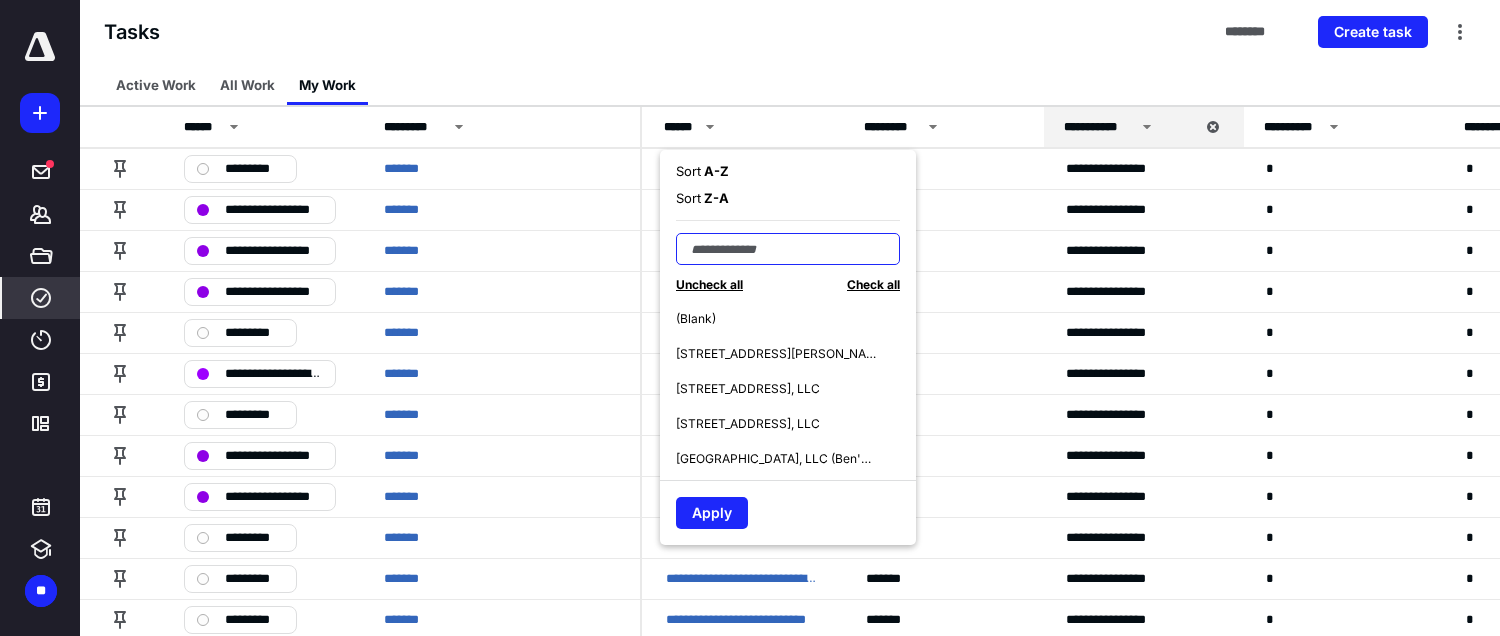 click at bounding box center [788, 249] 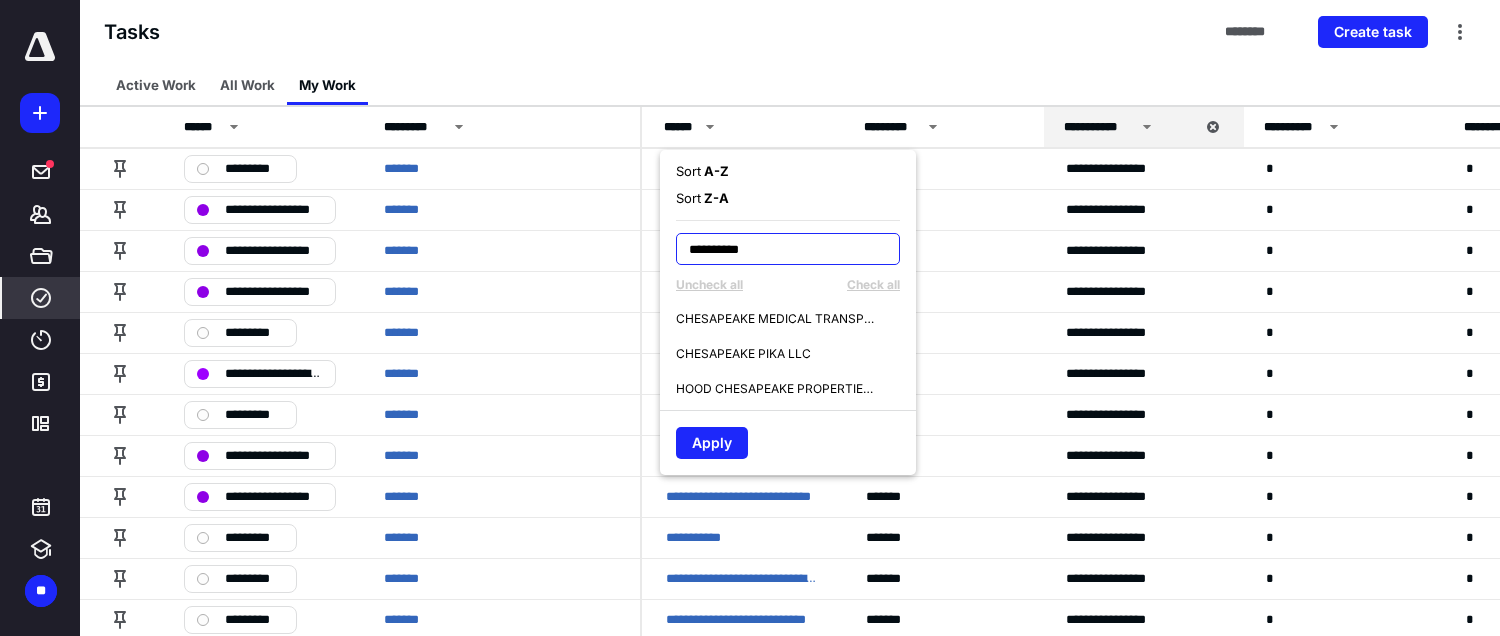 type on "**********" 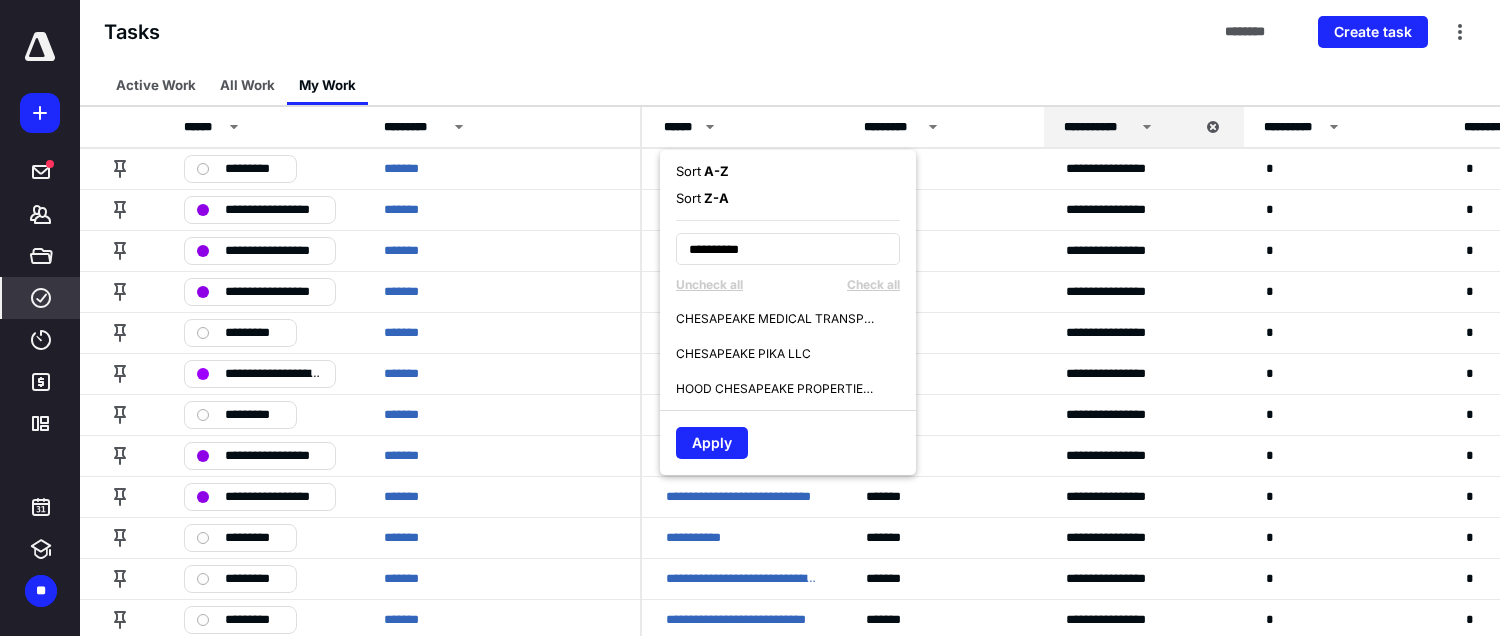 click on "CHESAPEAKE PIKA LLC" at bounding box center (743, 354) 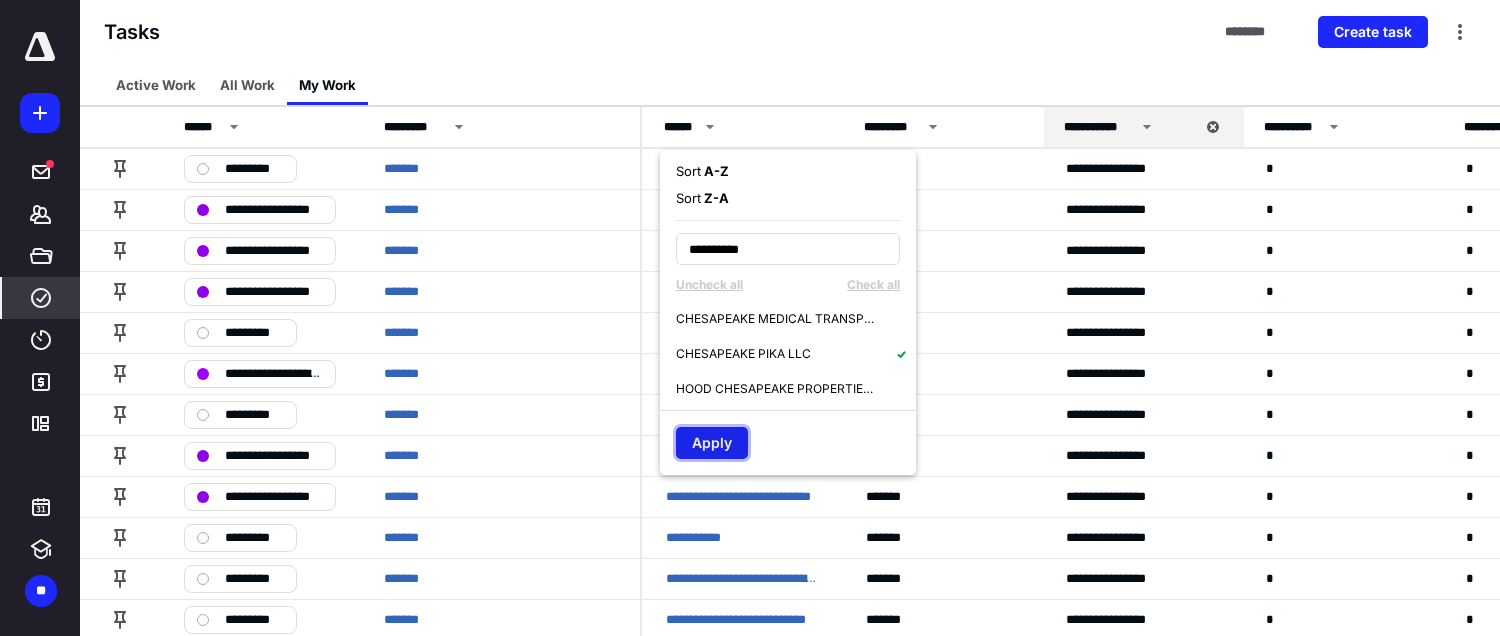 click on "Apply" at bounding box center [712, 443] 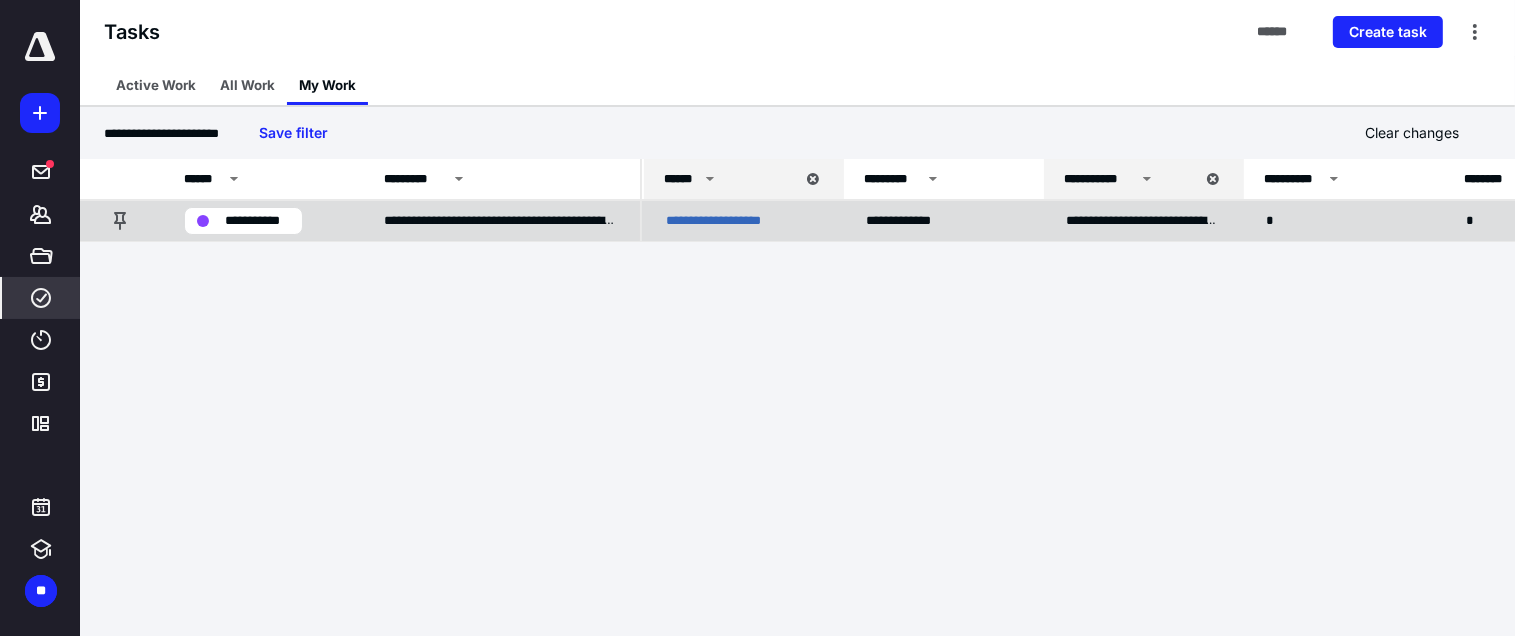 click on "**********" at bounding box center [260, 220] 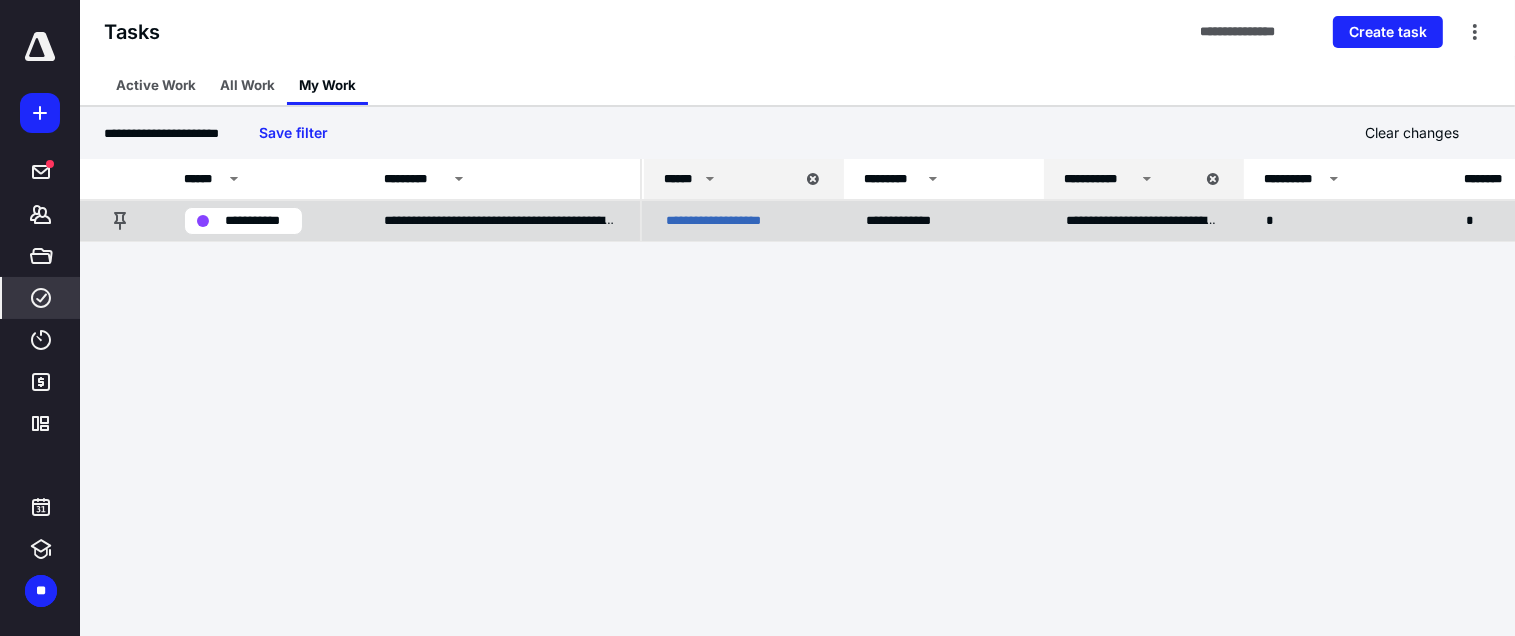 click on "**********" at bounding box center (500, 220) 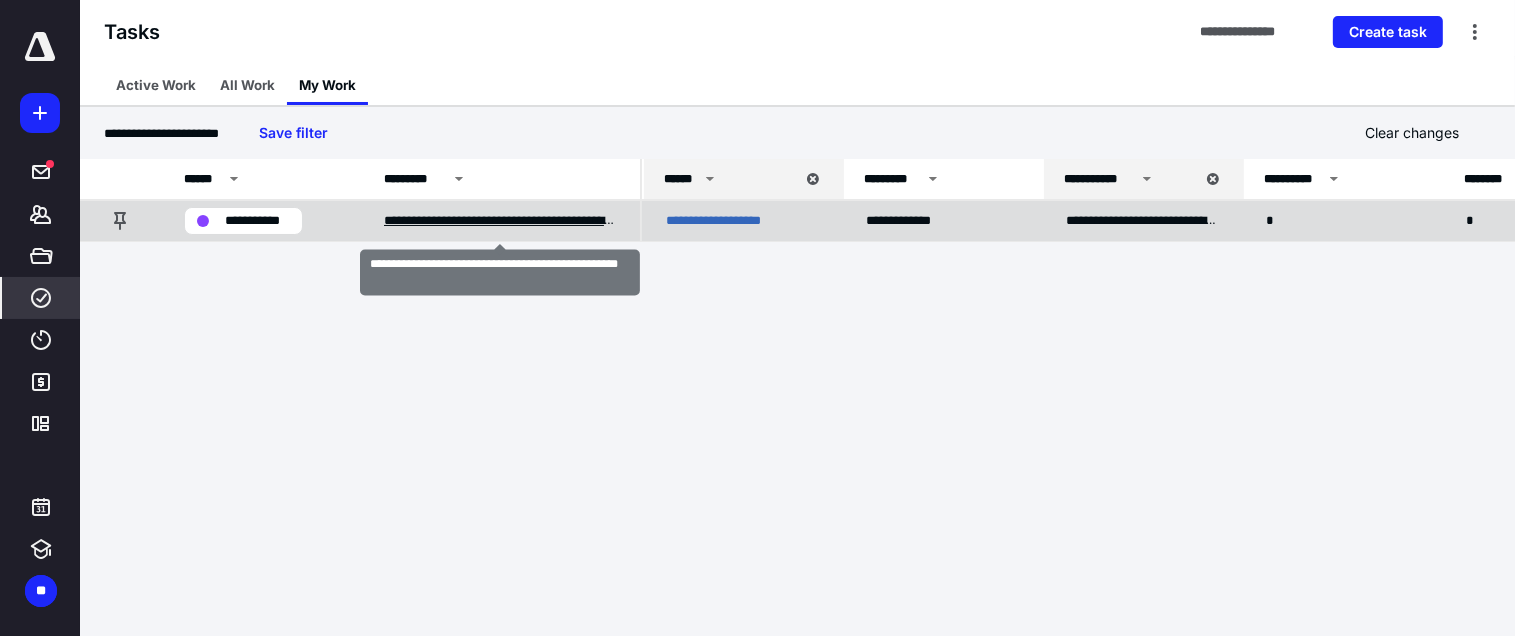 click on "**********" at bounding box center (500, 221) 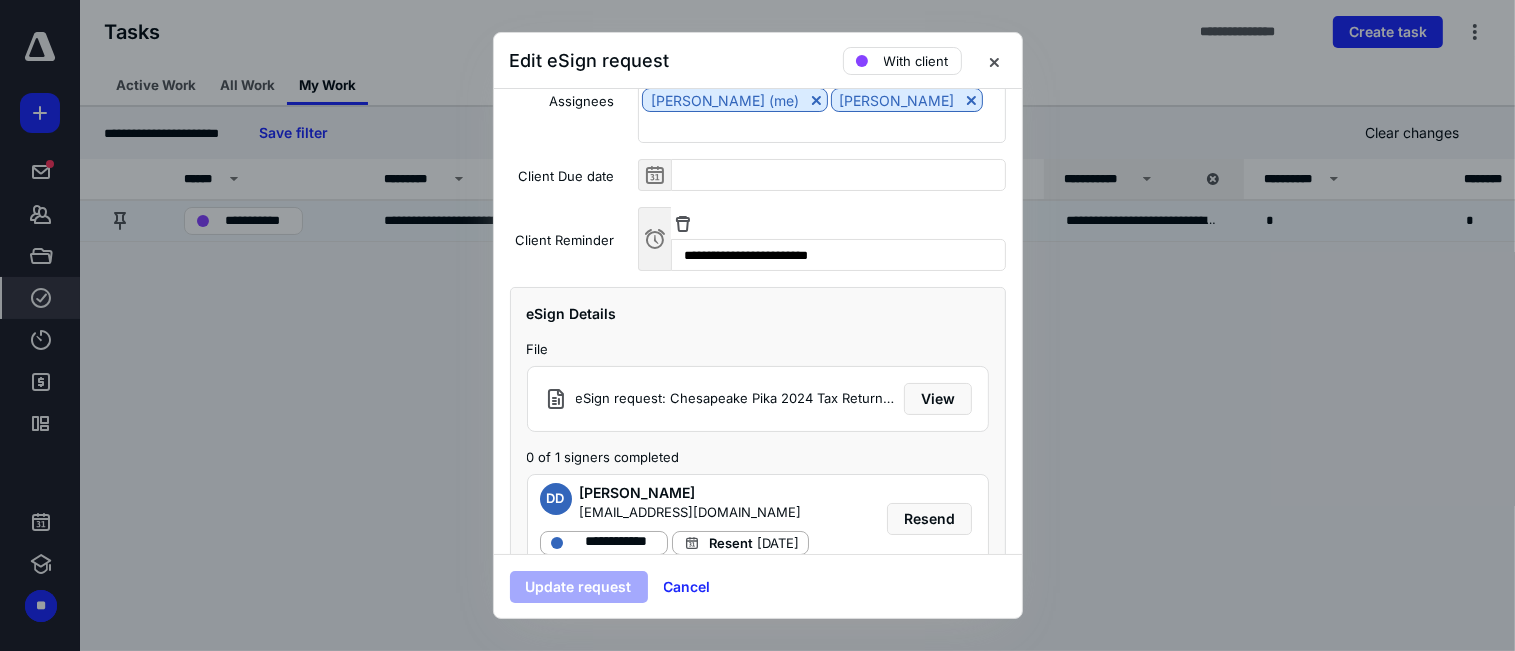 scroll, scrollTop: 238, scrollLeft: 0, axis: vertical 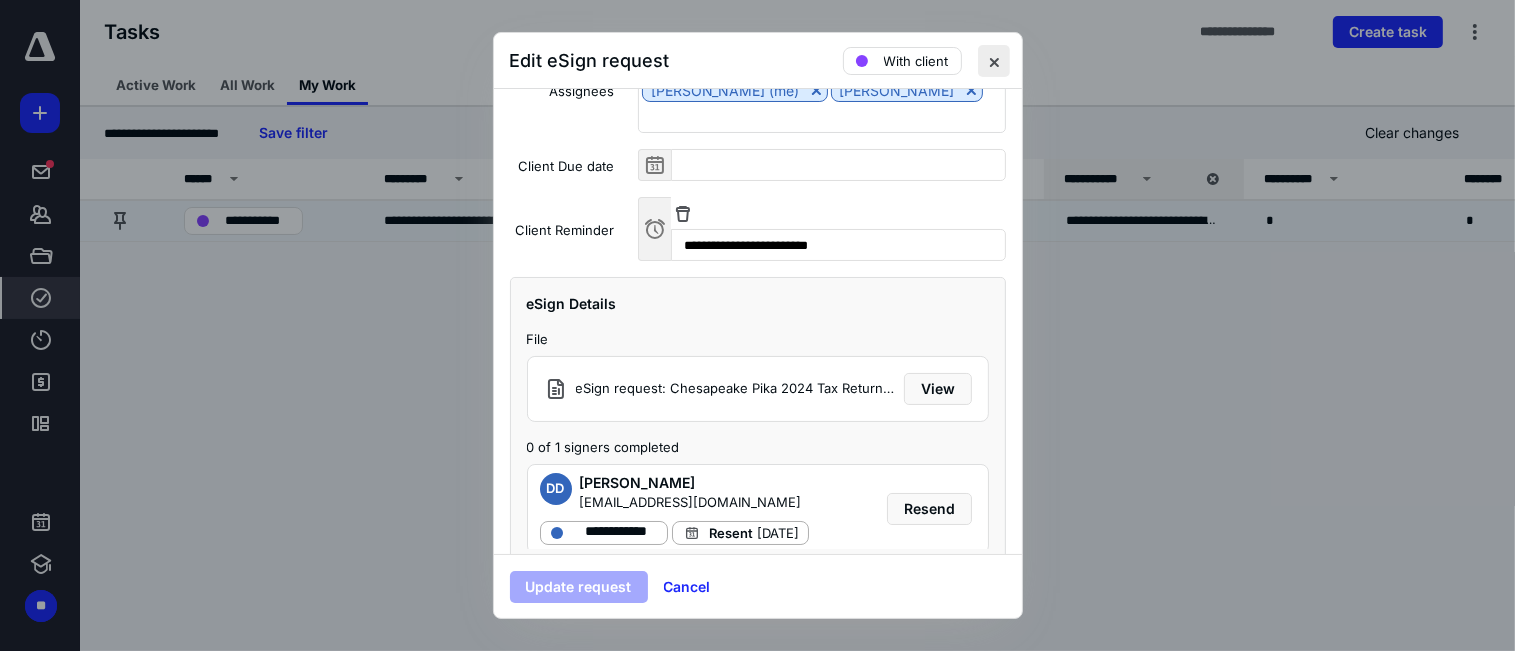 click at bounding box center [994, 61] 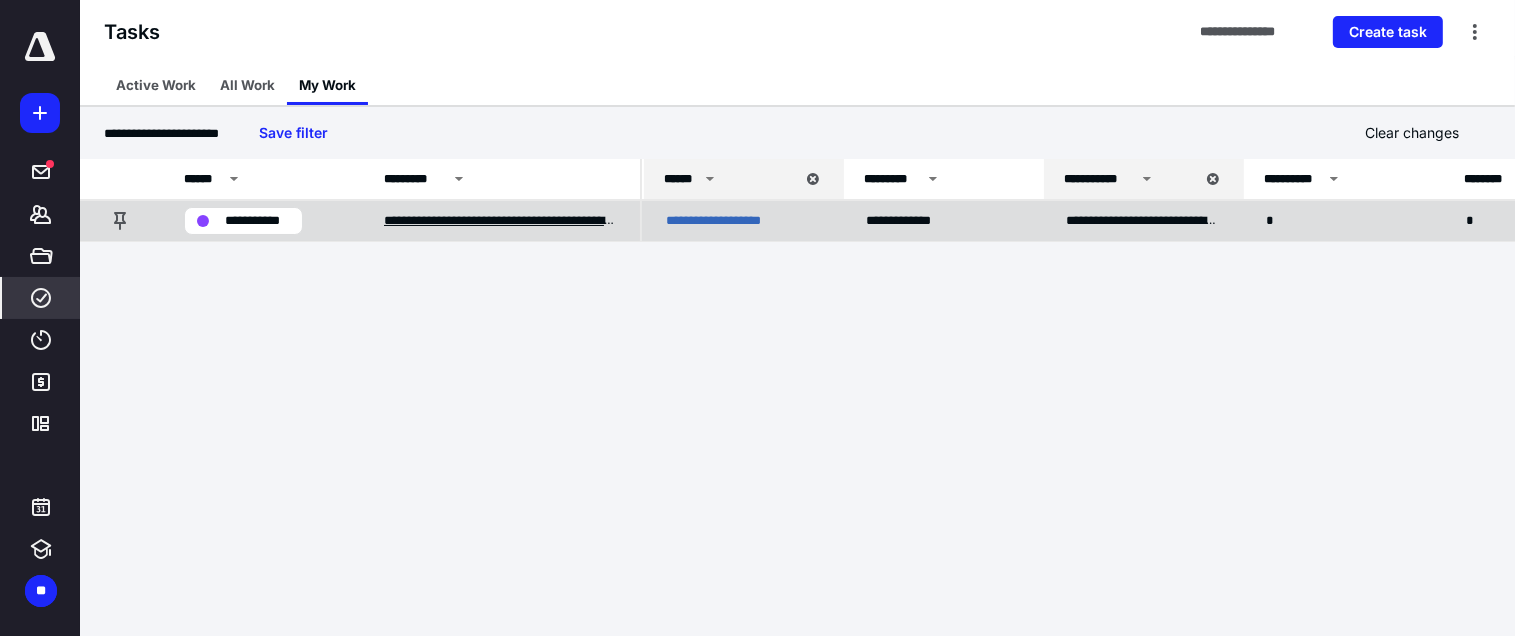 click on "**********" at bounding box center (500, 221) 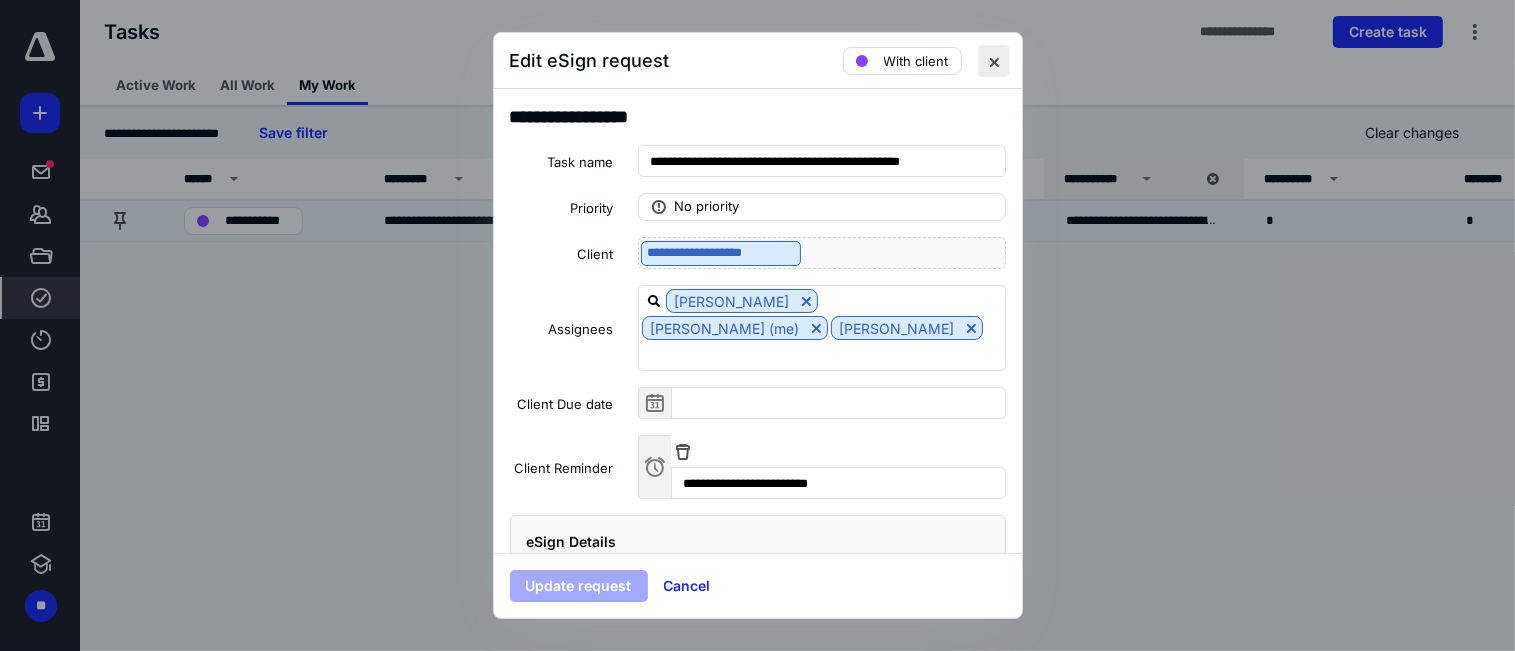 click at bounding box center [994, 61] 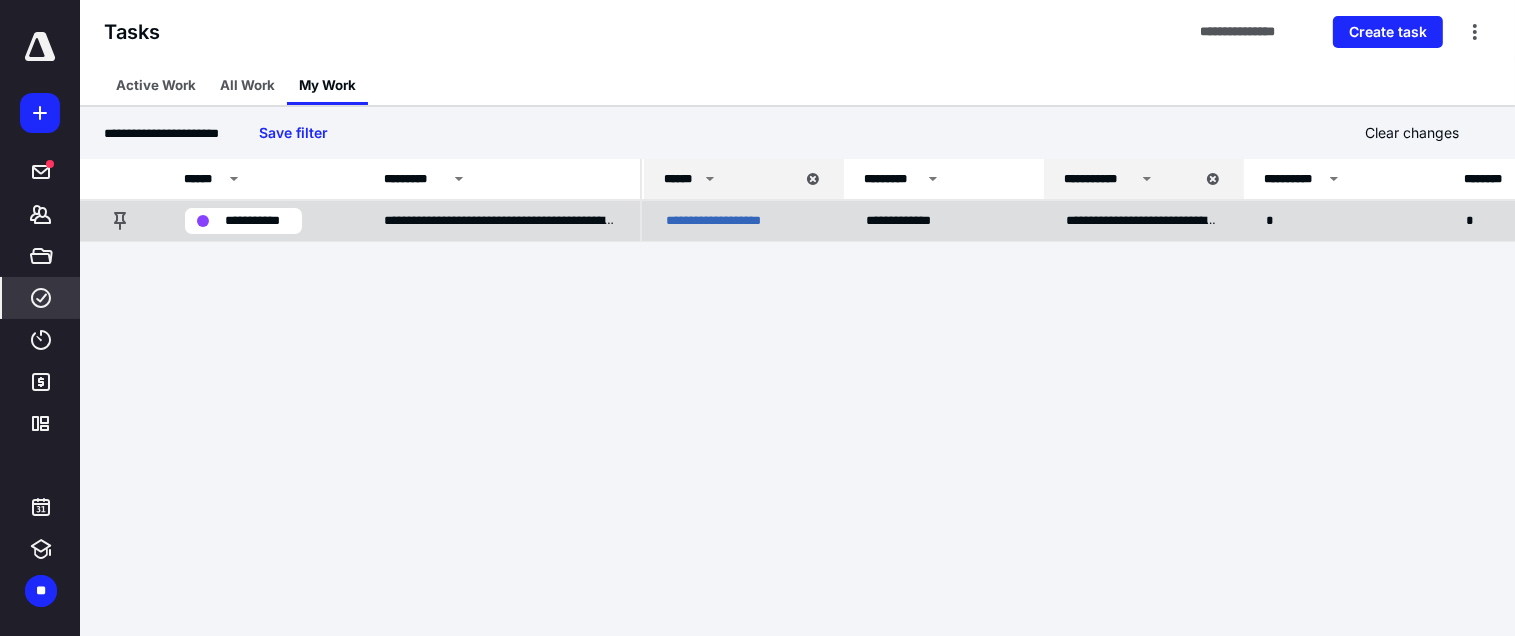click on "**********" at bounding box center (739, 221) 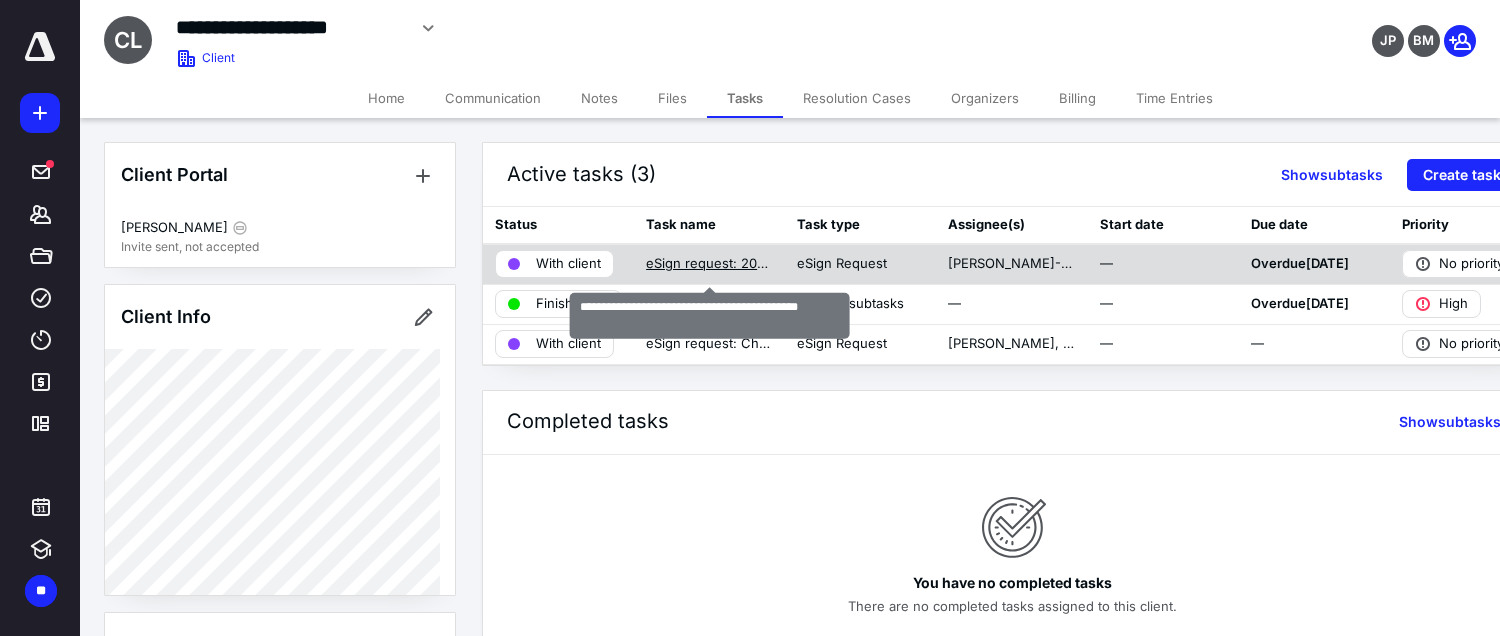 click on "eSign request: 2025 MD PPT Engagement Letter" at bounding box center (709, 264) 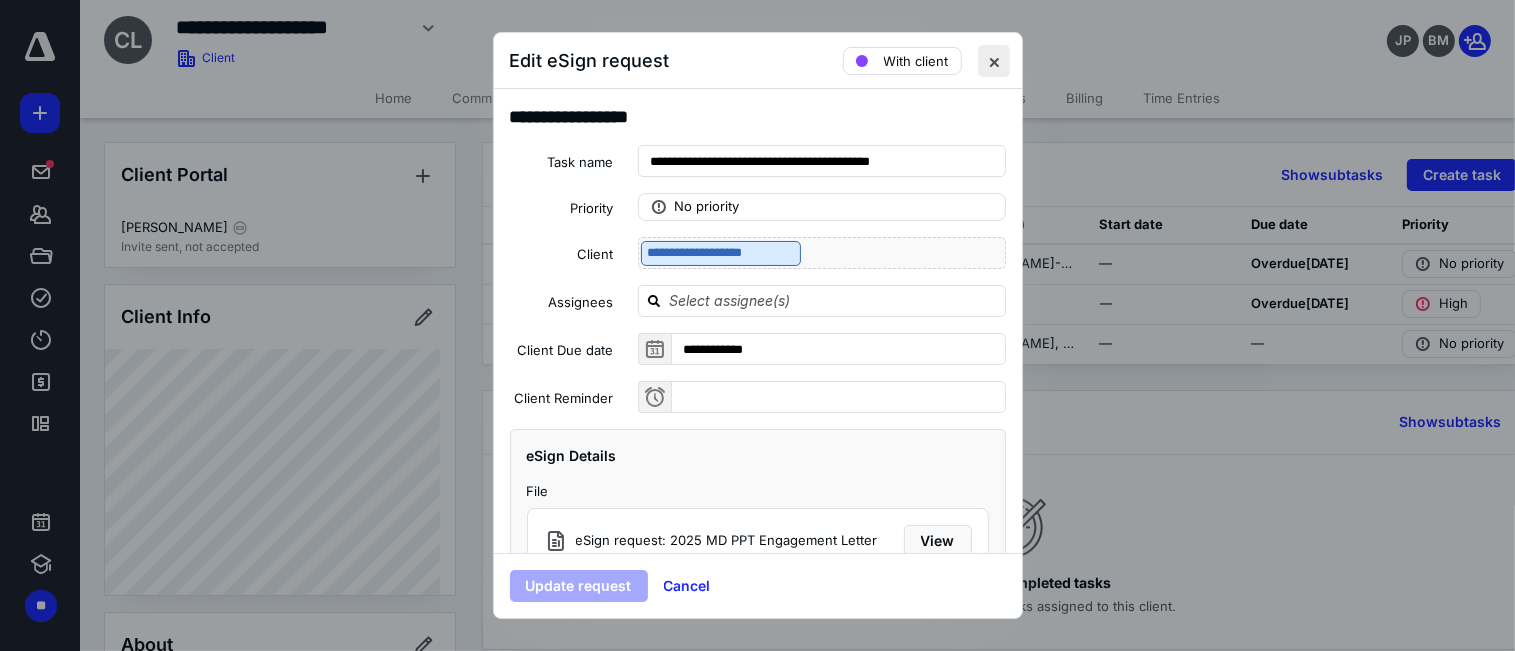 click at bounding box center (994, 61) 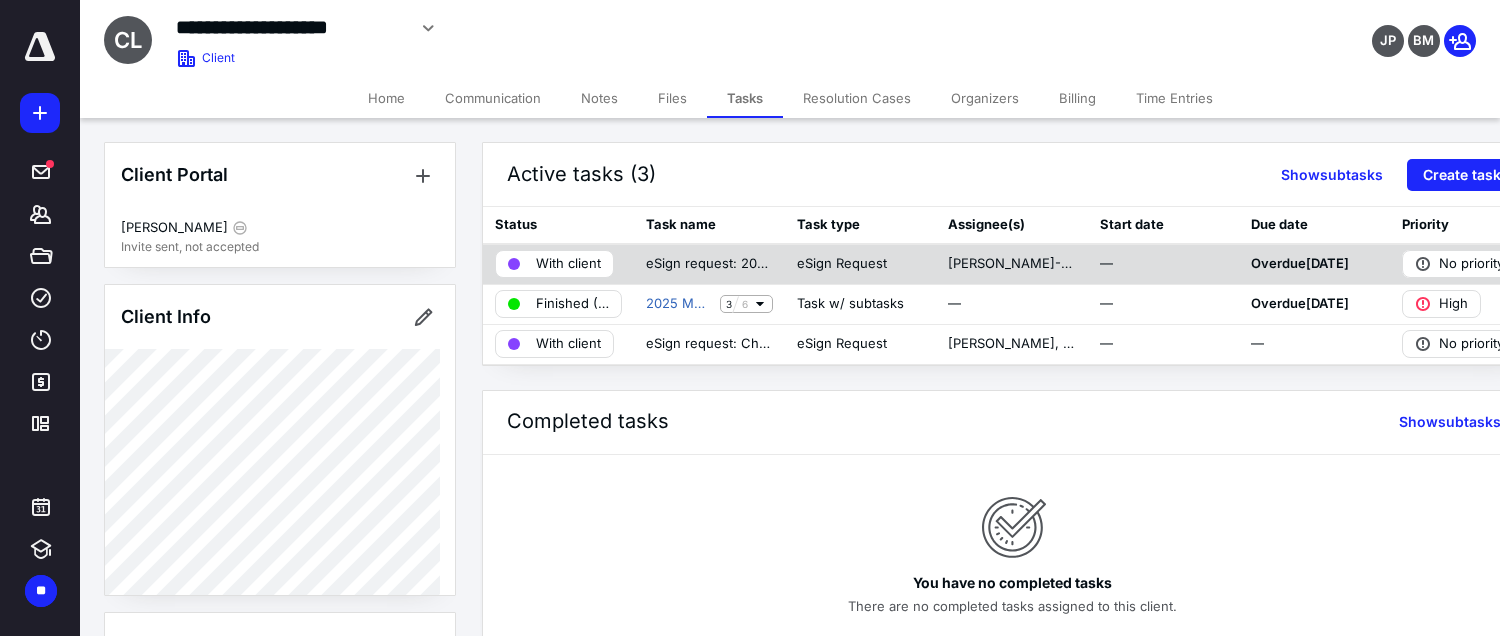 click on "With client" at bounding box center (558, 264) 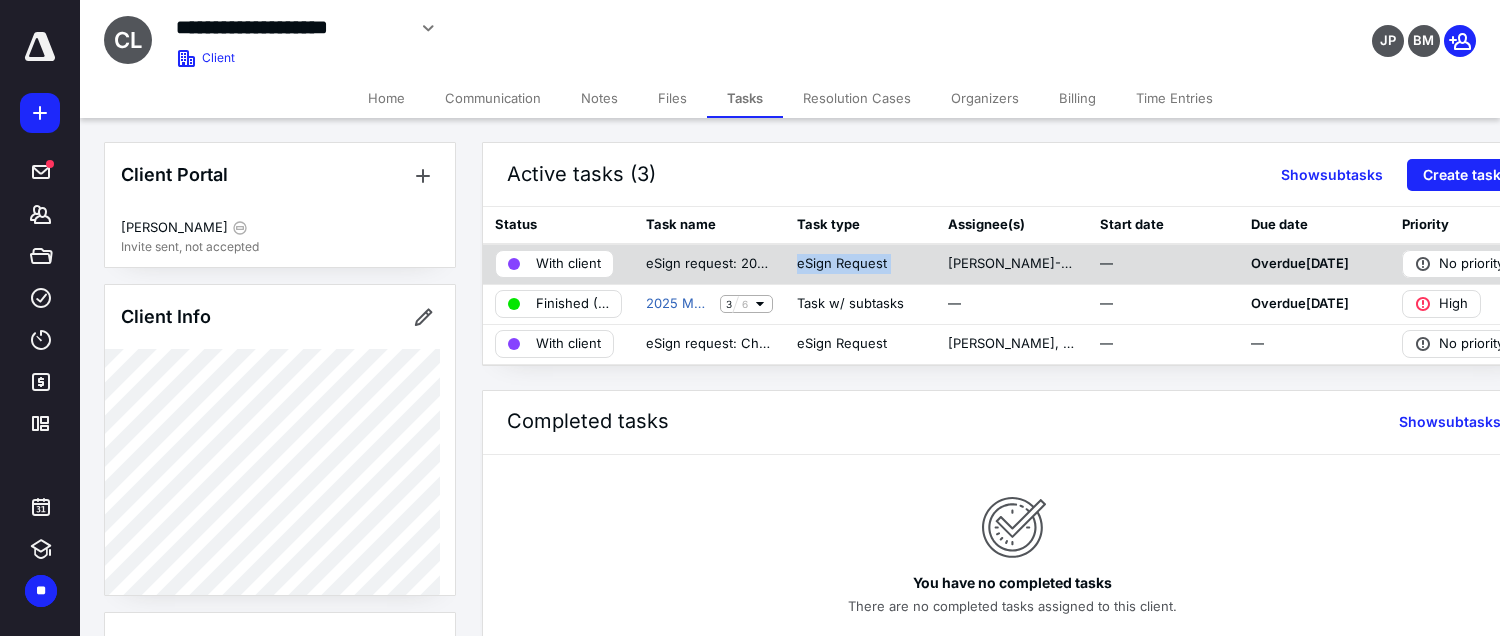 click on "eSign Request" at bounding box center [860, 264] 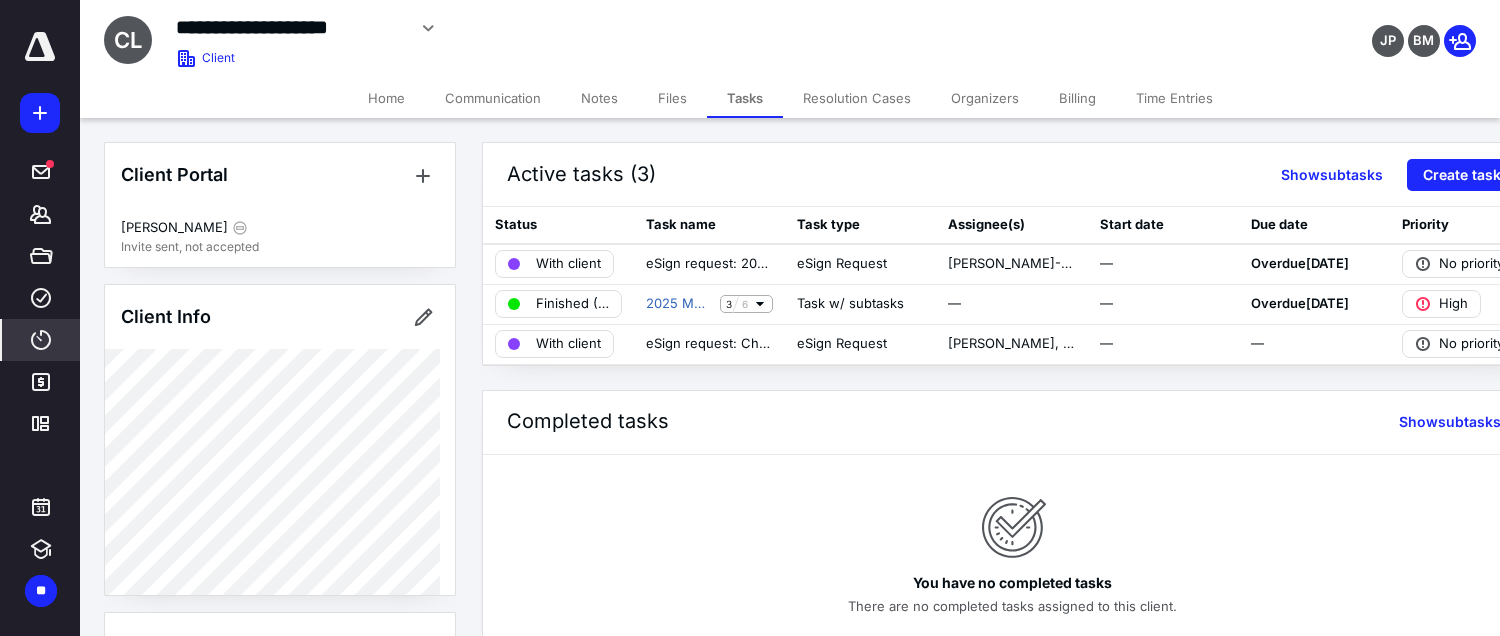 click on "****" at bounding box center (41, 340) 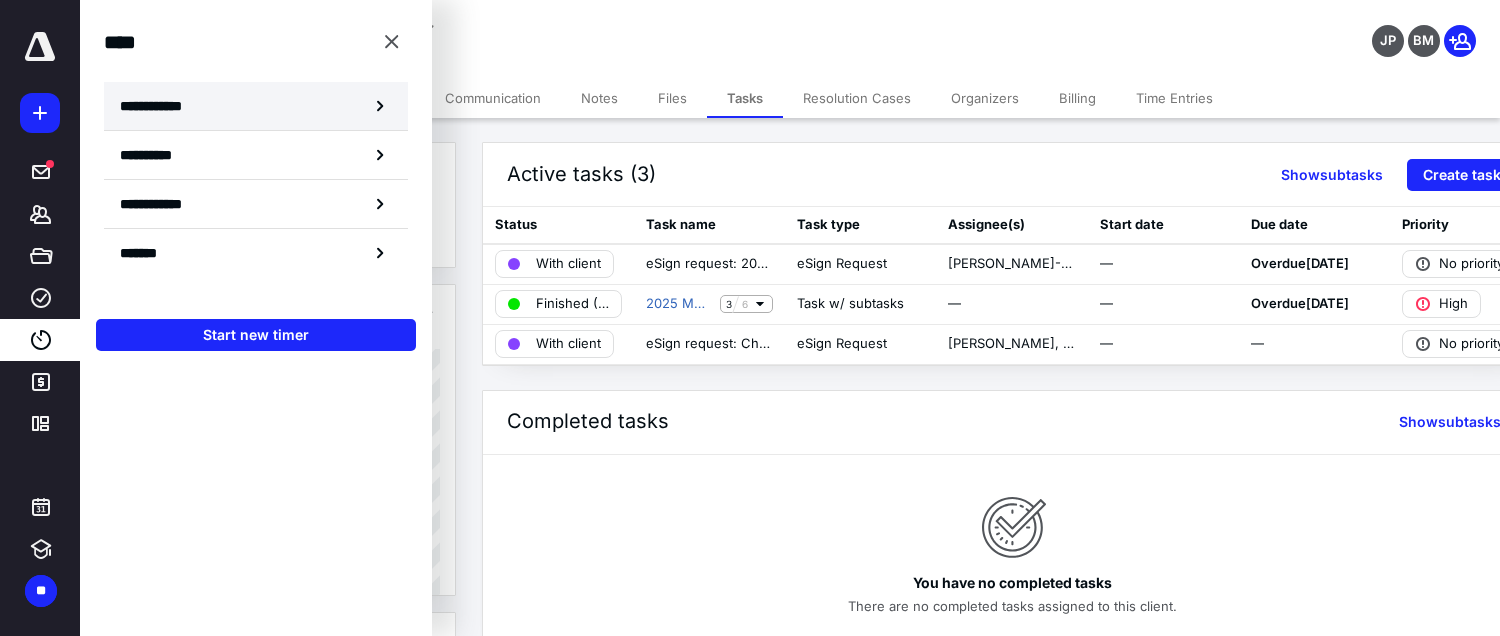 click on "**********" at bounding box center (162, 106) 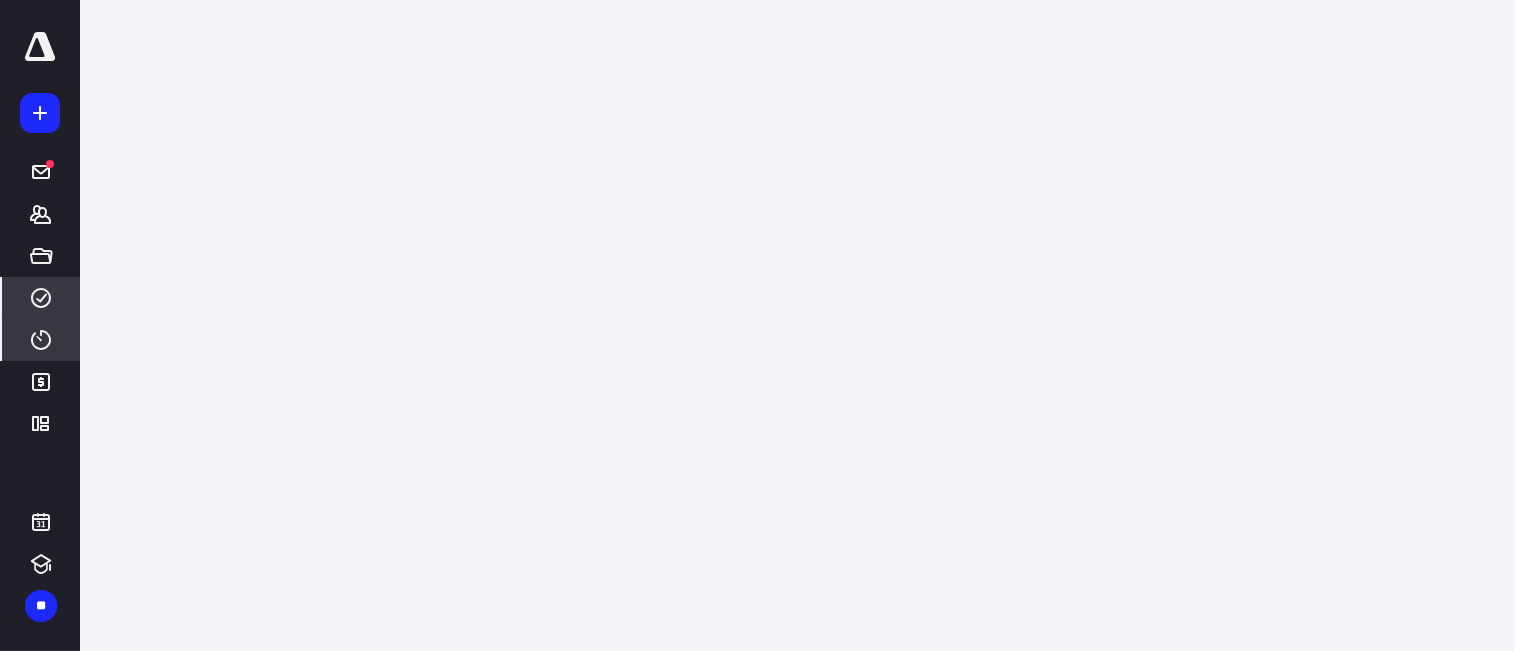 click 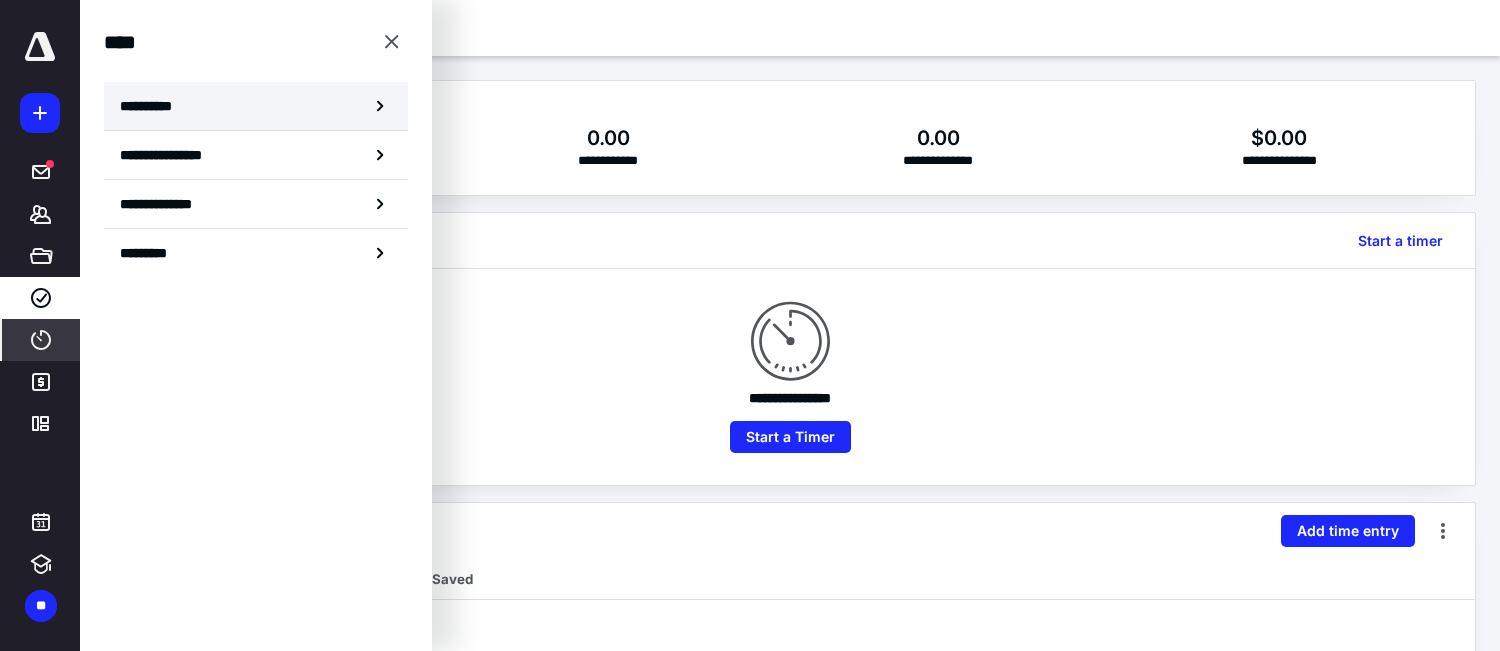 click on "**********" at bounding box center [153, 106] 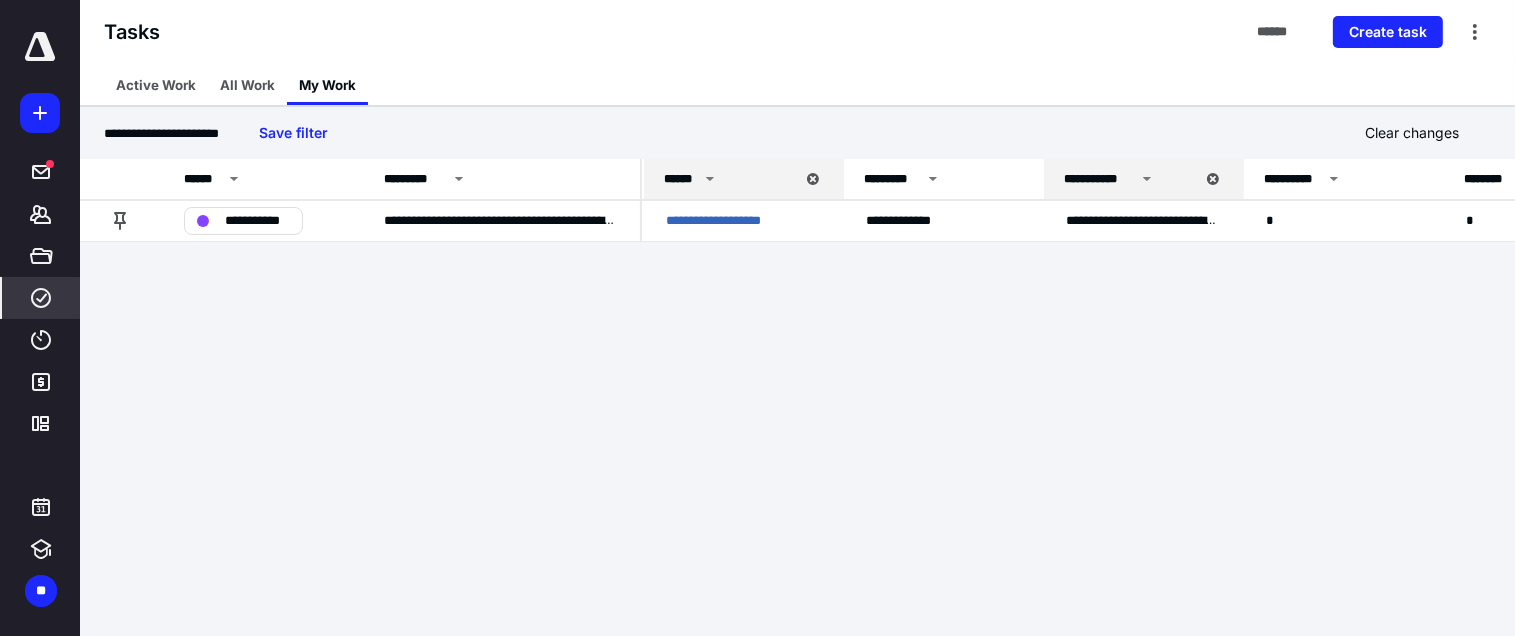 click 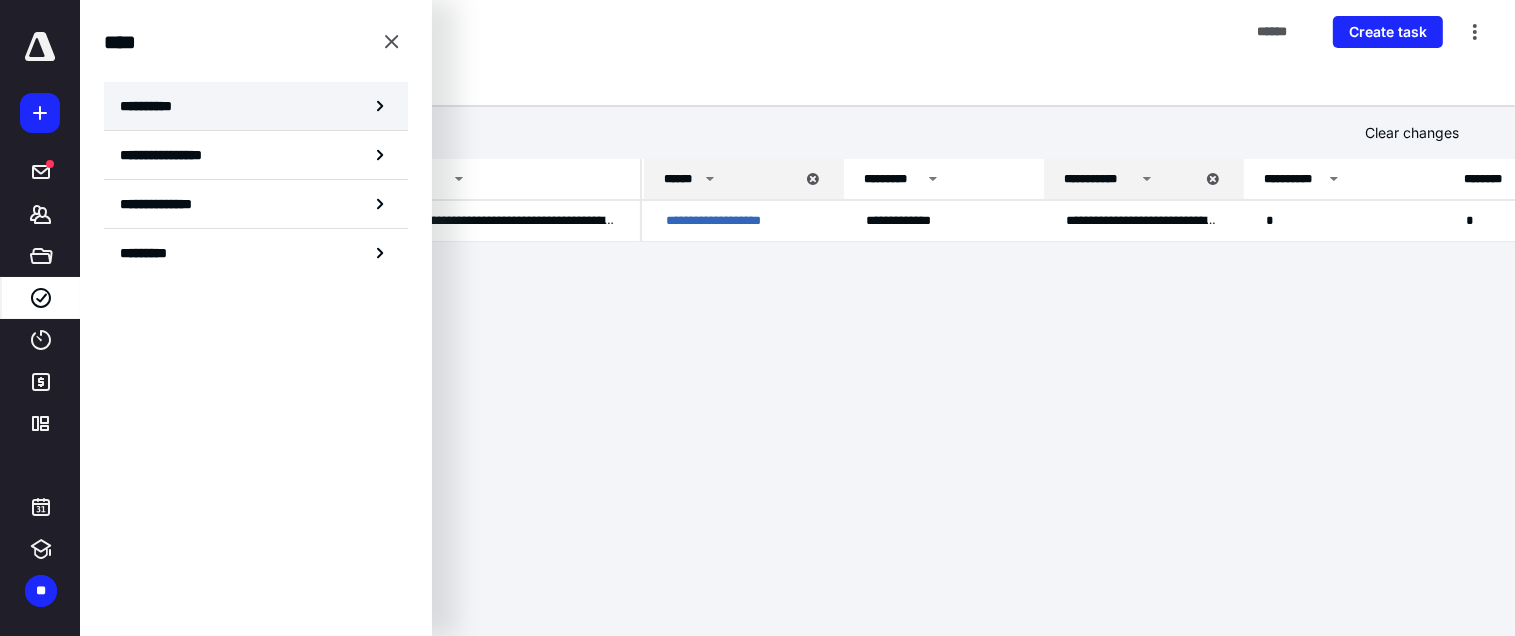 click on "**********" at bounding box center (256, 106) 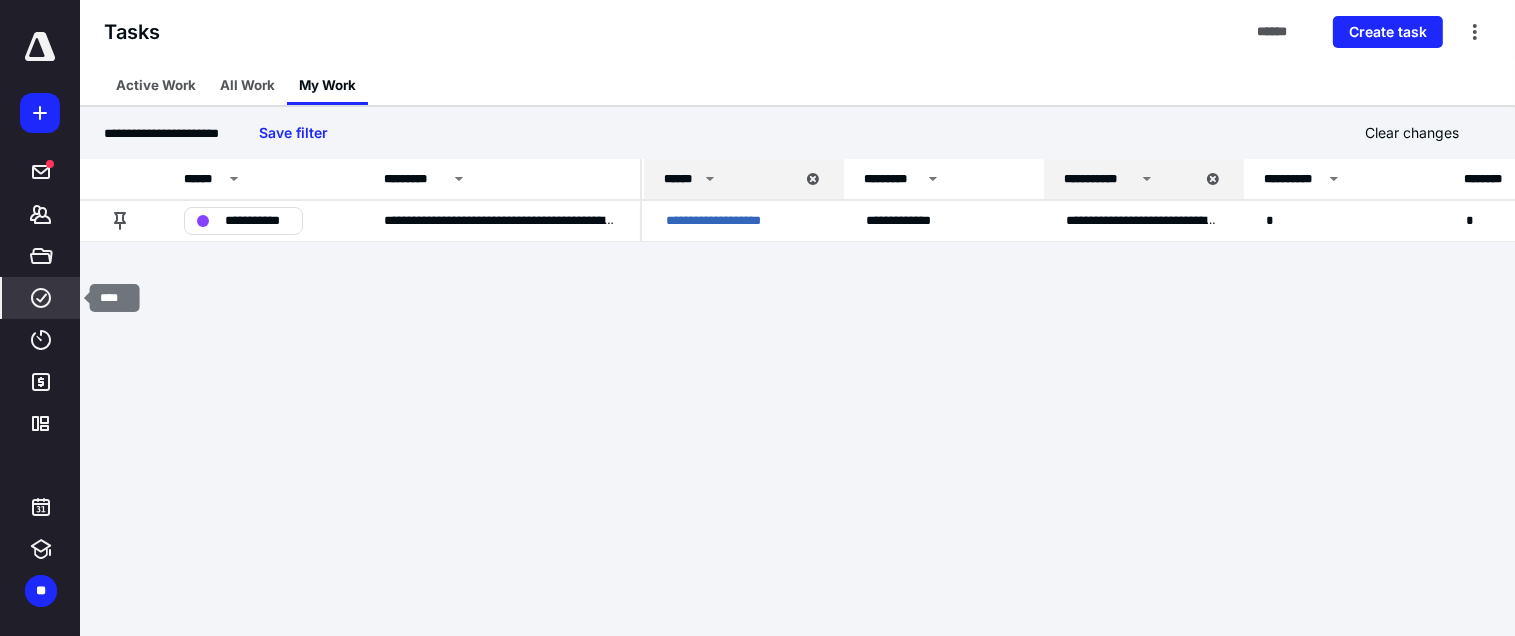 click 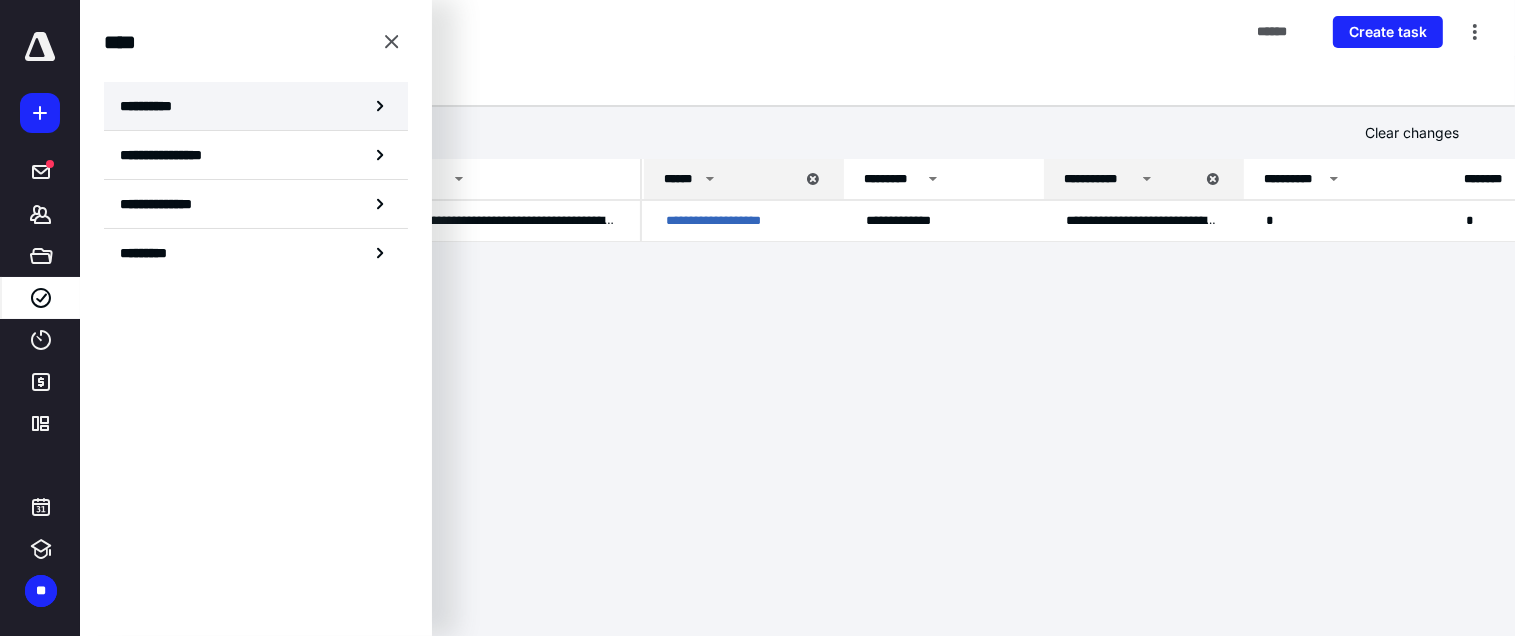 click on "**********" at bounding box center [153, 106] 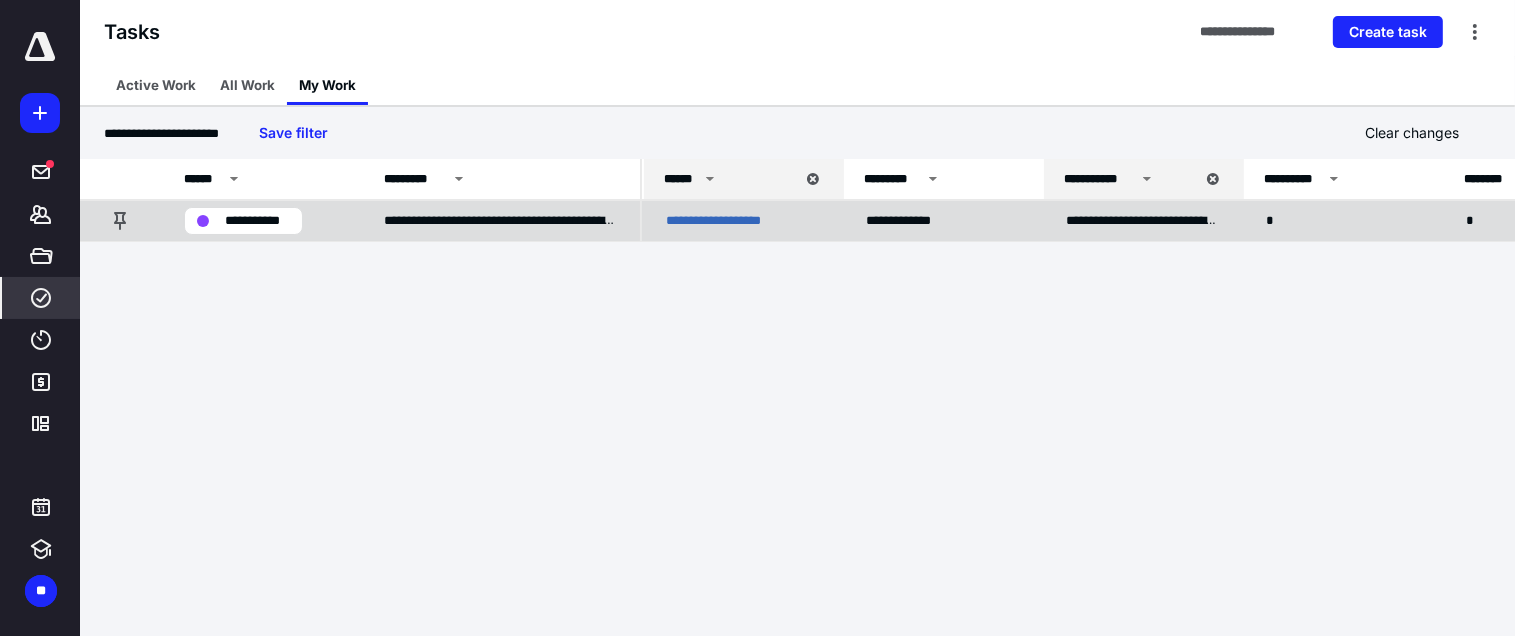 click on "**********" at bounding box center (260, 220) 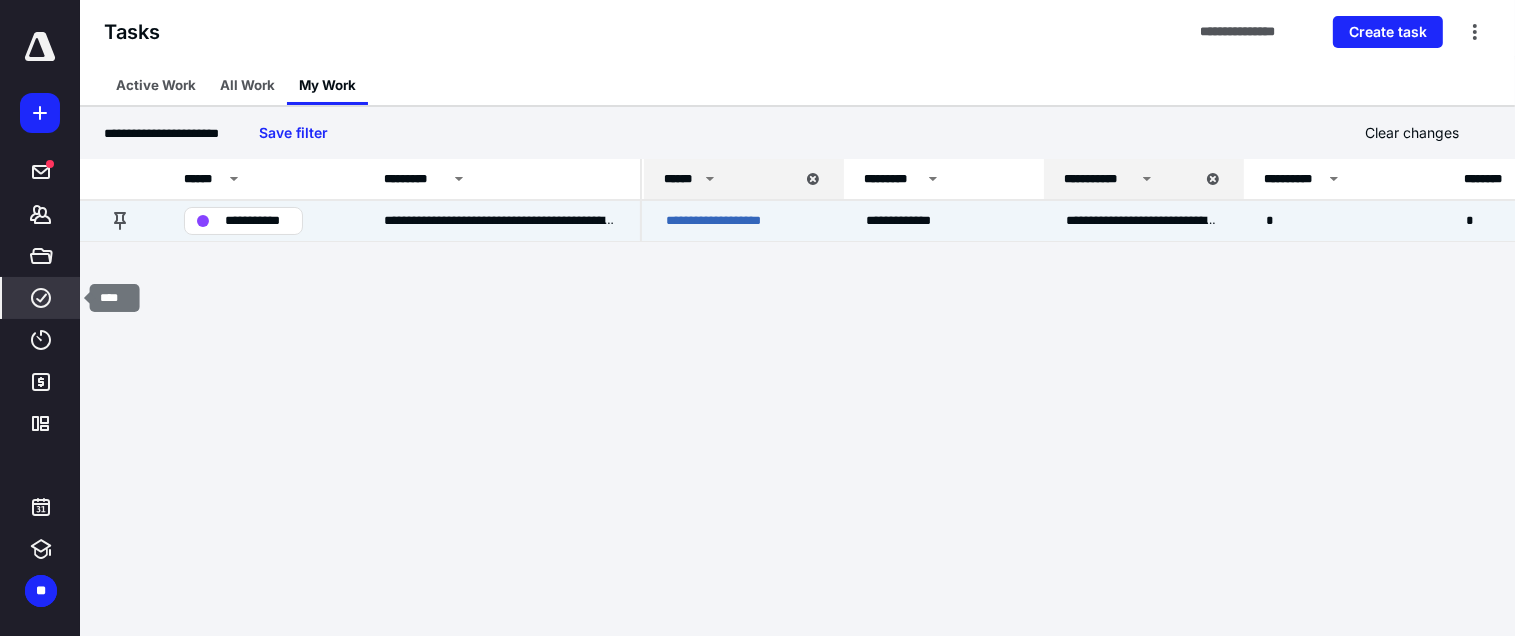 click 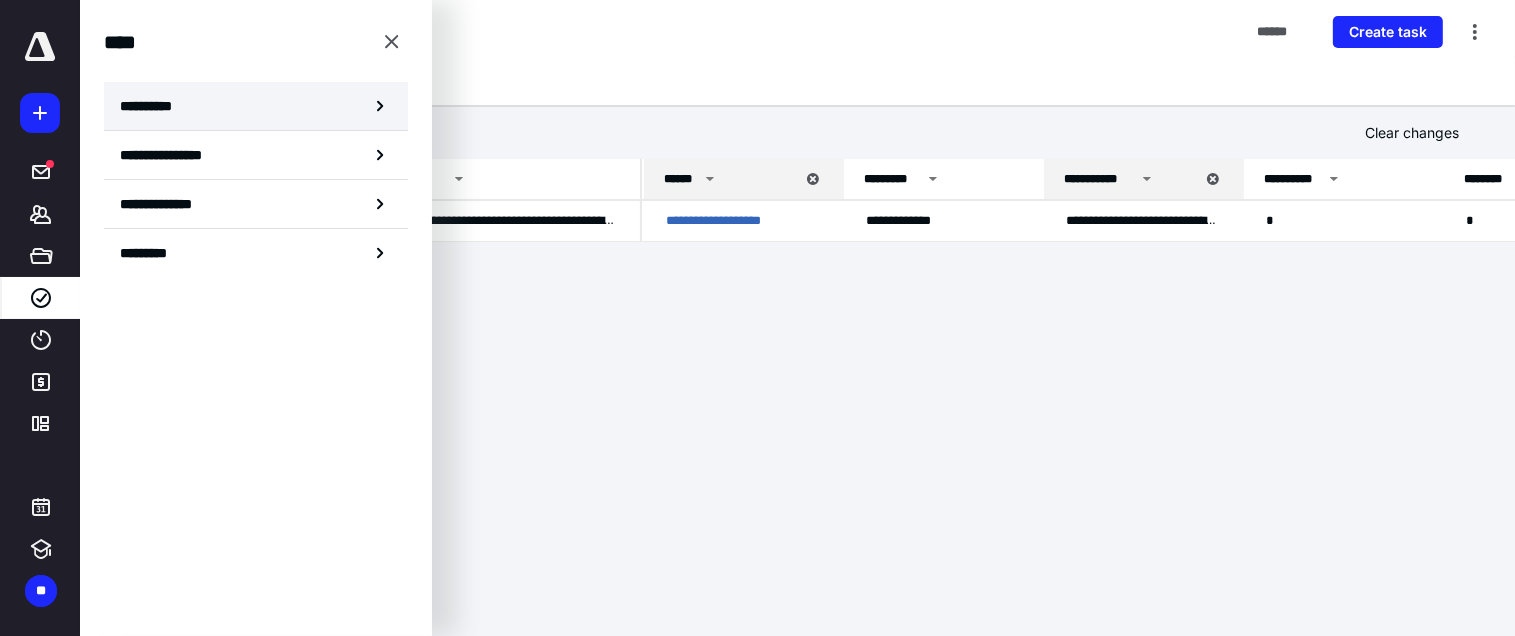 click on "**********" at bounding box center [256, 106] 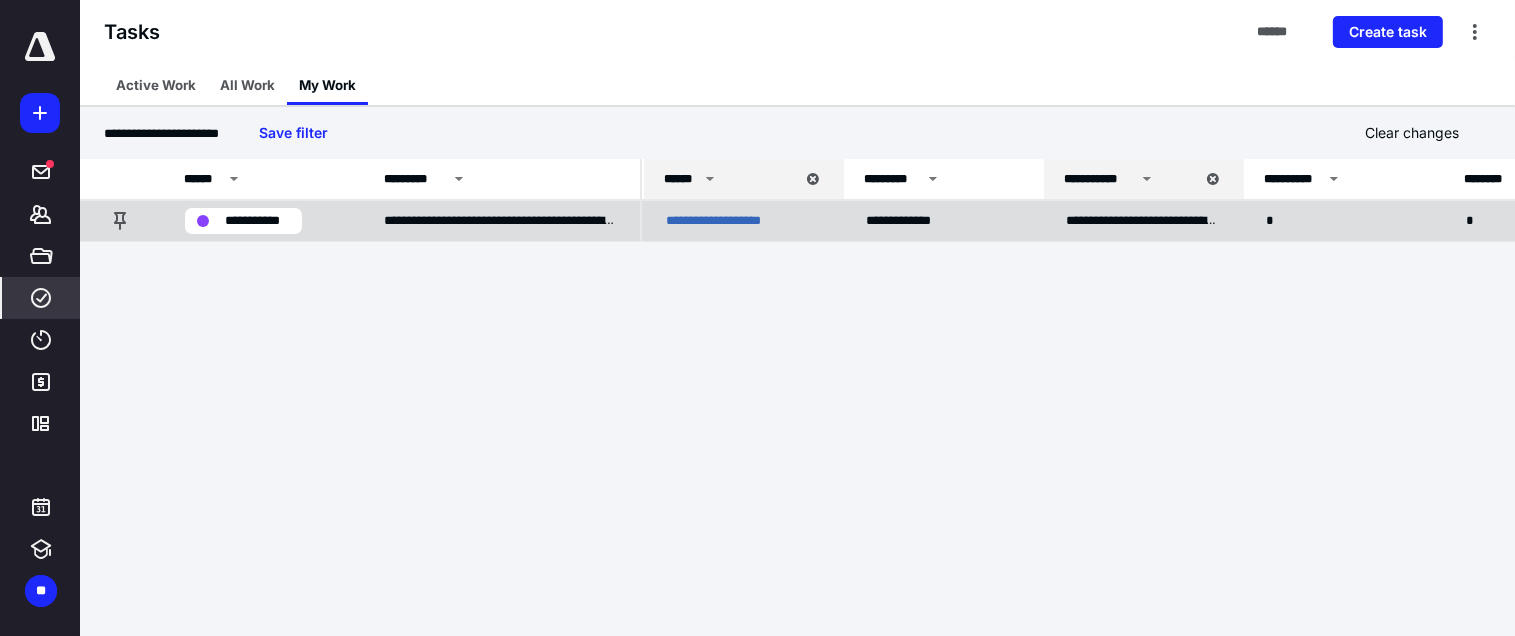 click on "**********" at bounding box center [260, 220] 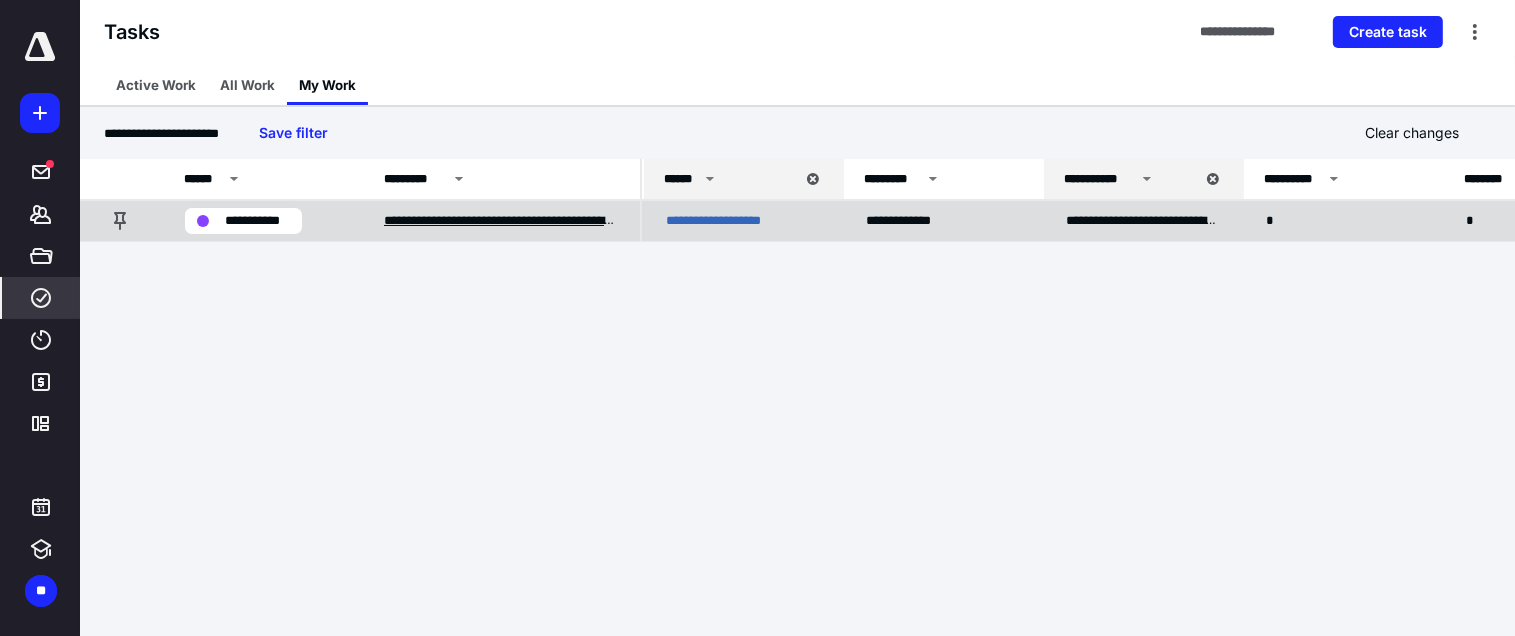 click on "**********" at bounding box center [500, 221] 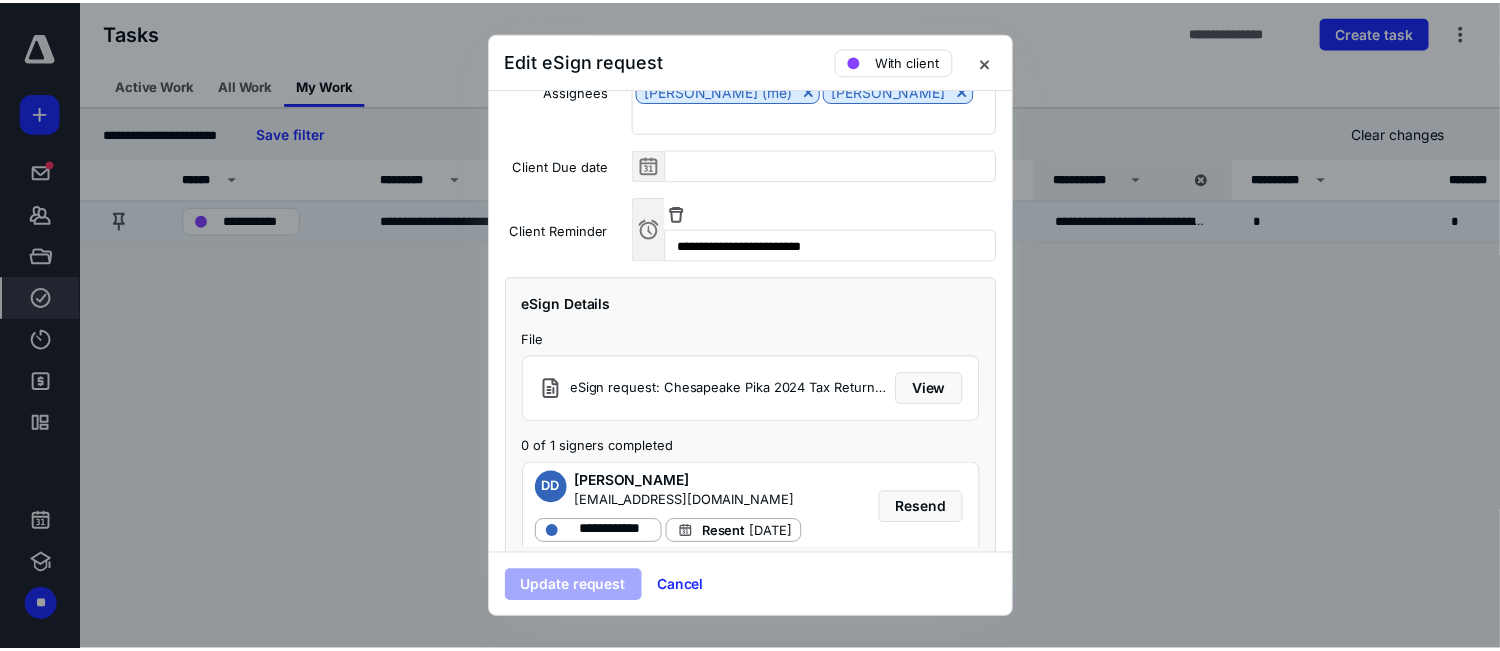scroll, scrollTop: 0, scrollLeft: 0, axis: both 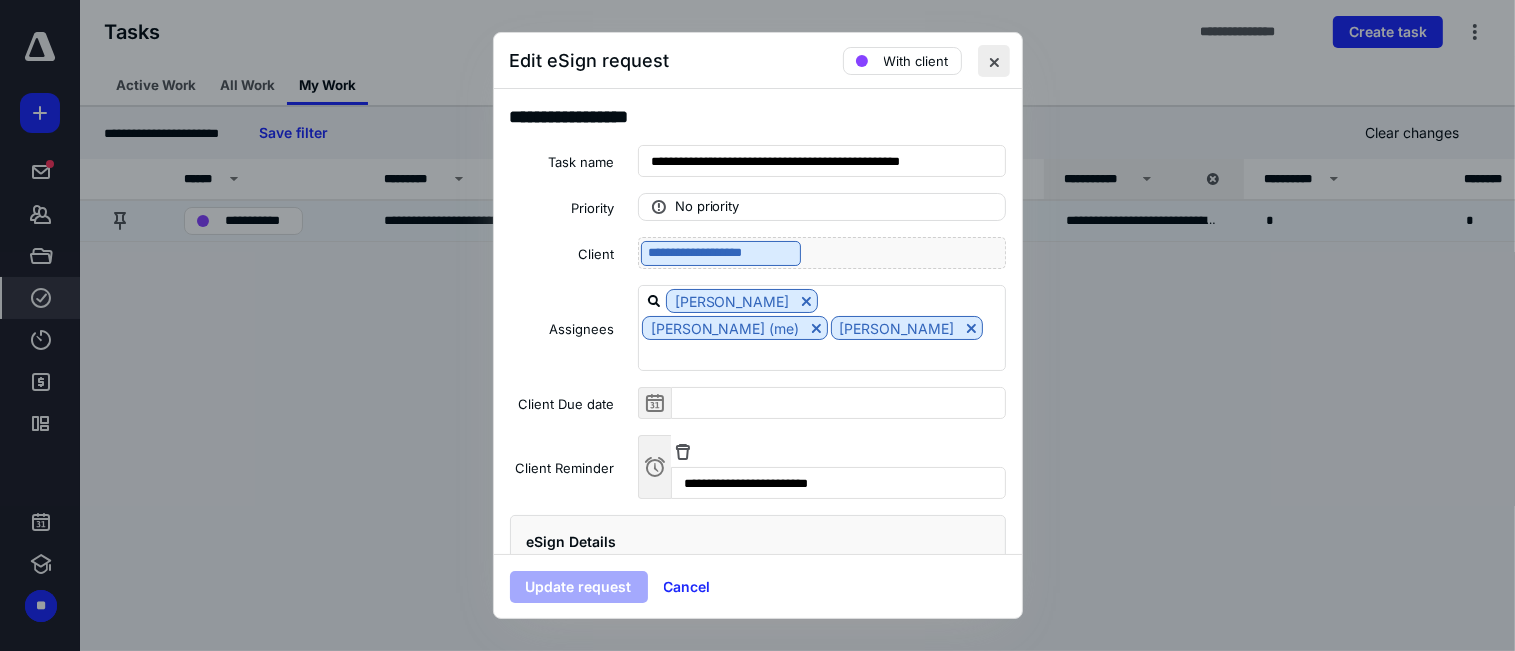 click at bounding box center [994, 61] 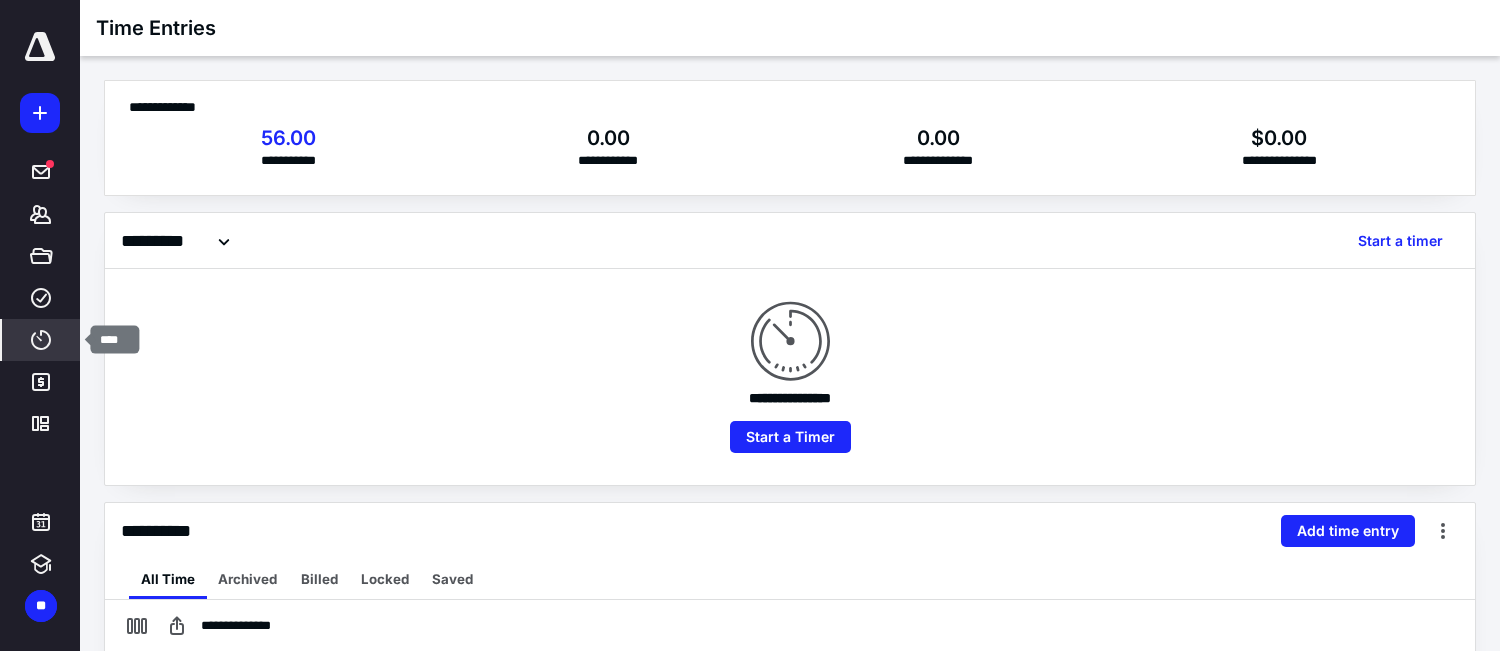 click 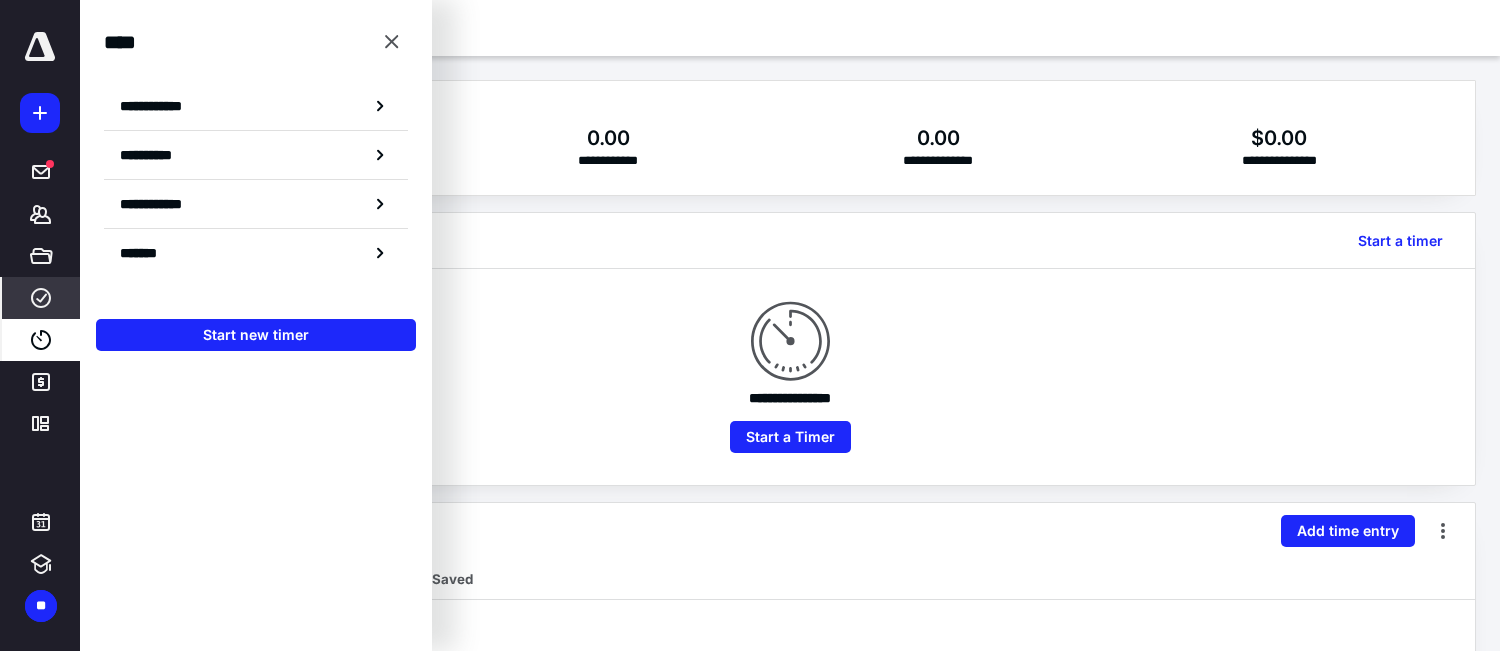 click on "****" at bounding box center [41, 298] 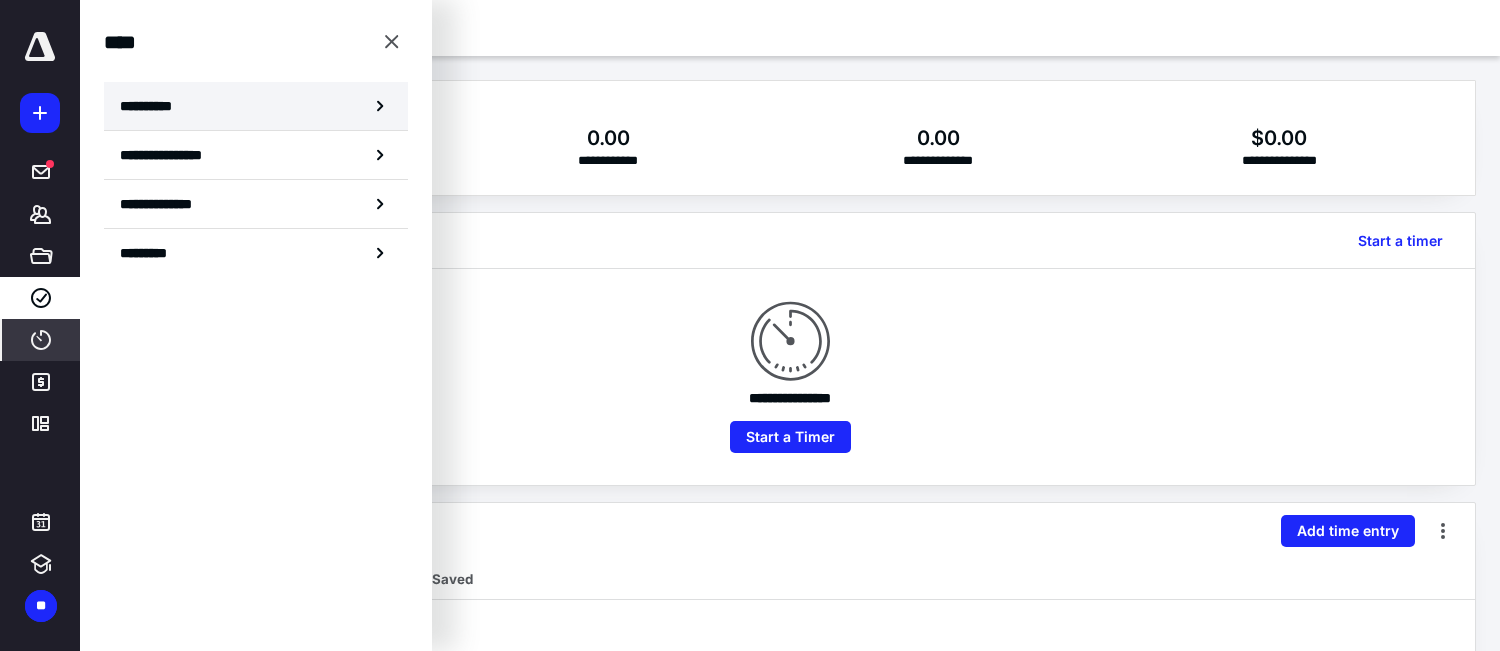 click on "**********" at bounding box center (256, 106) 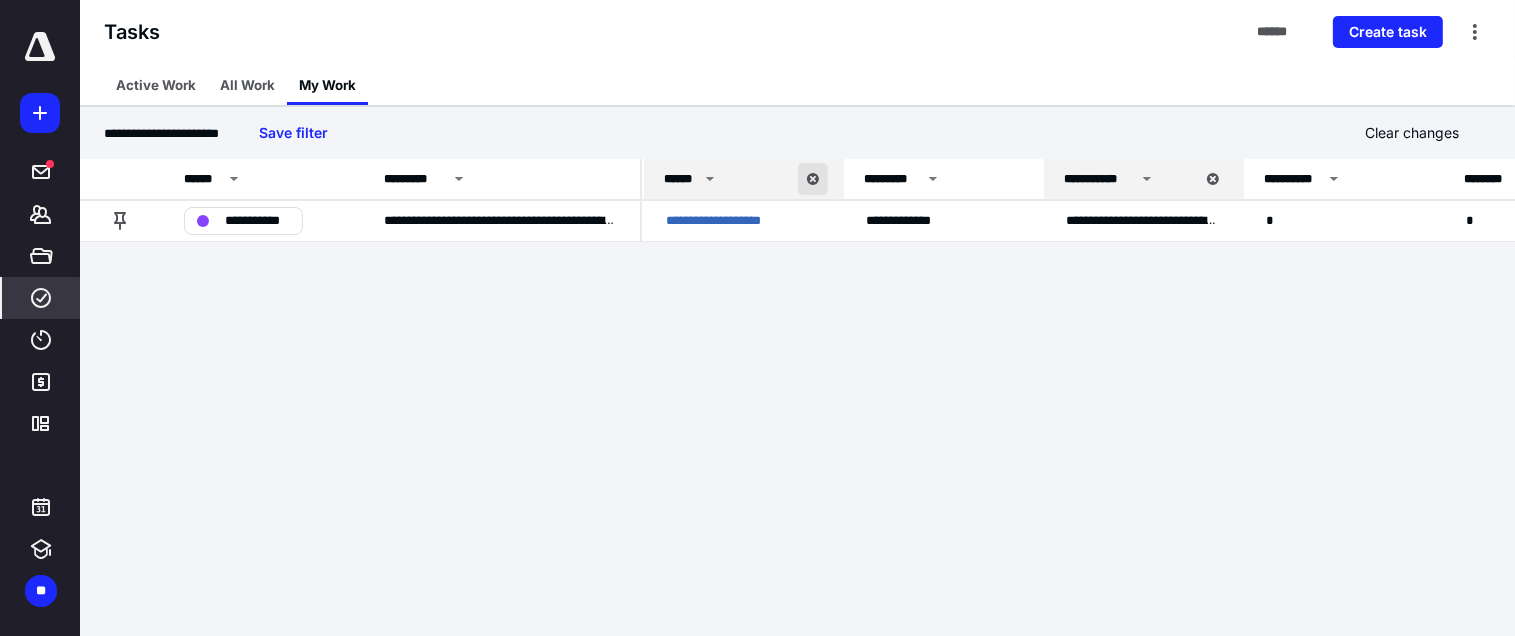 click at bounding box center (813, 179) 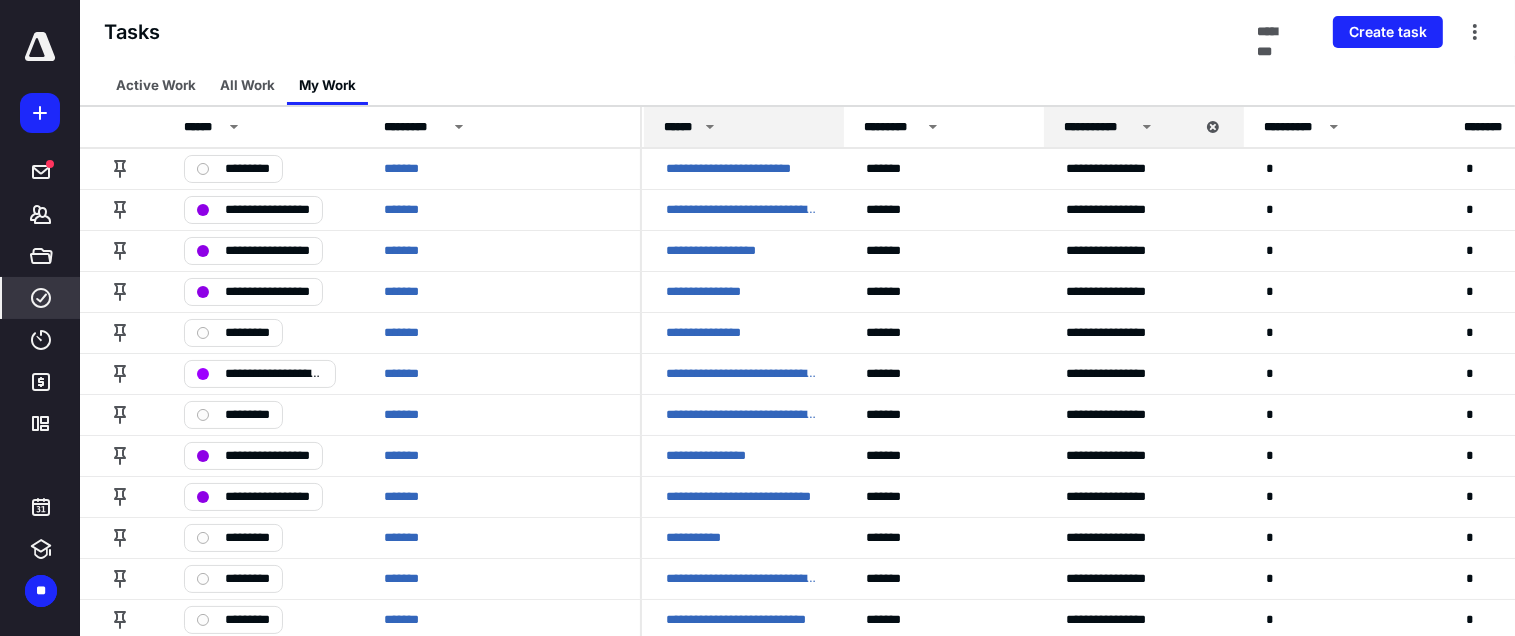 click on "Active Work" at bounding box center [156, 85] 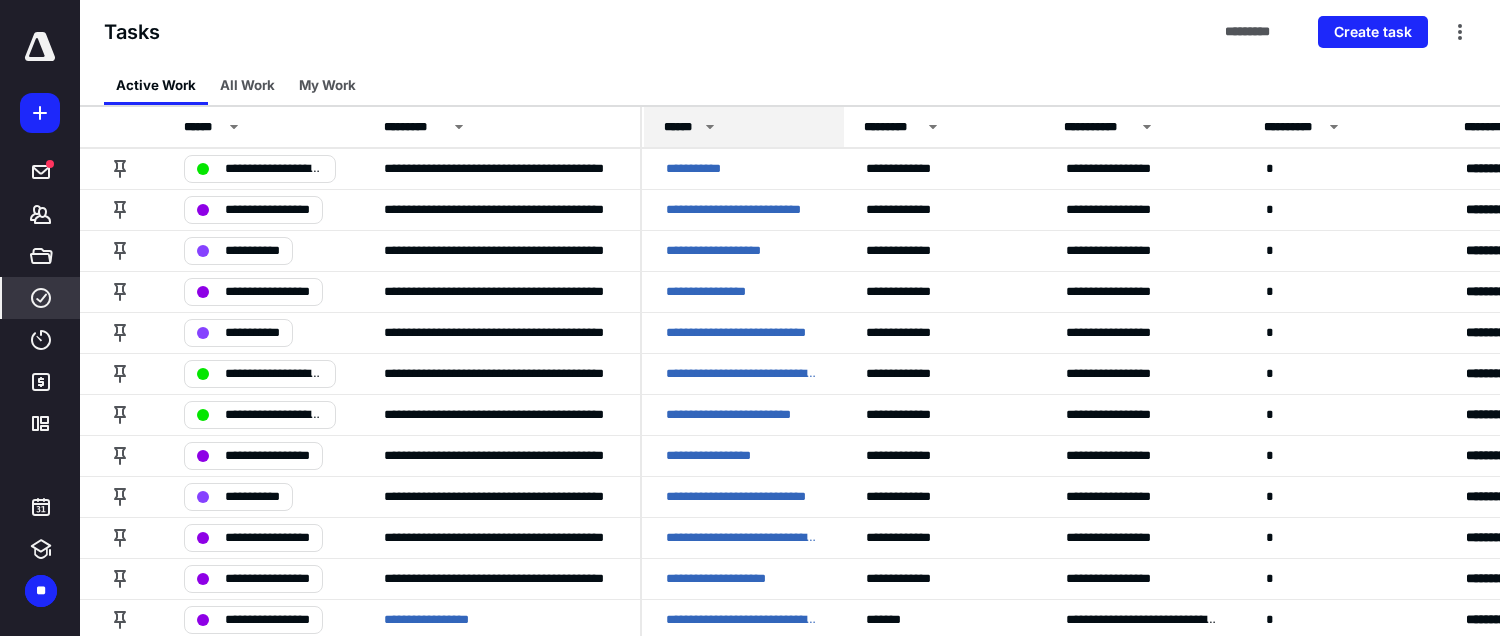click 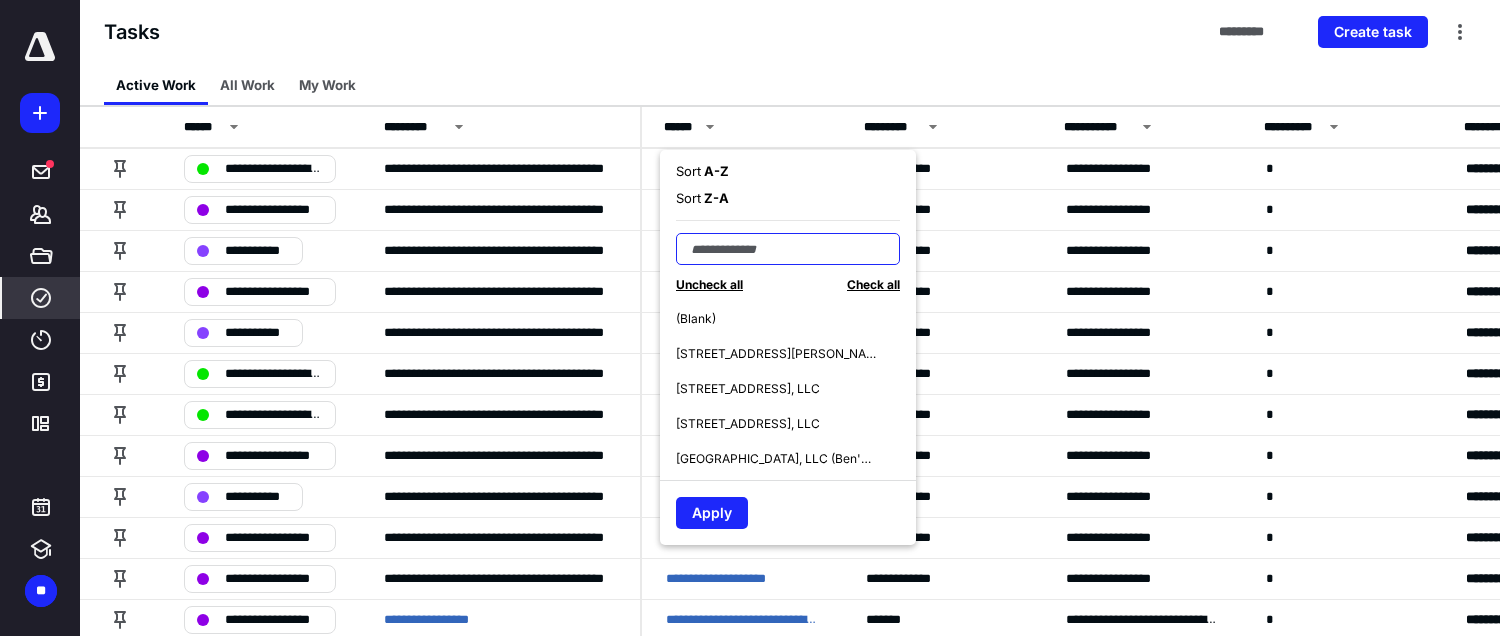 click at bounding box center [788, 249] 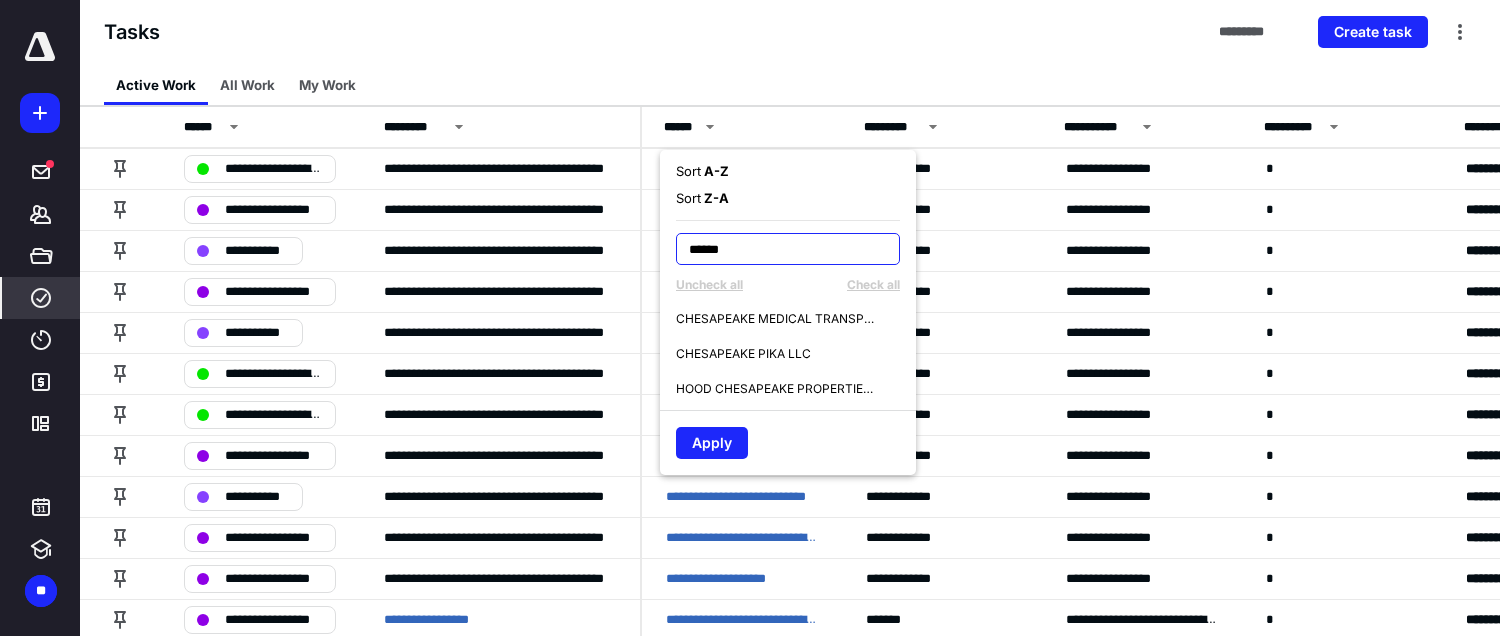 type on "******" 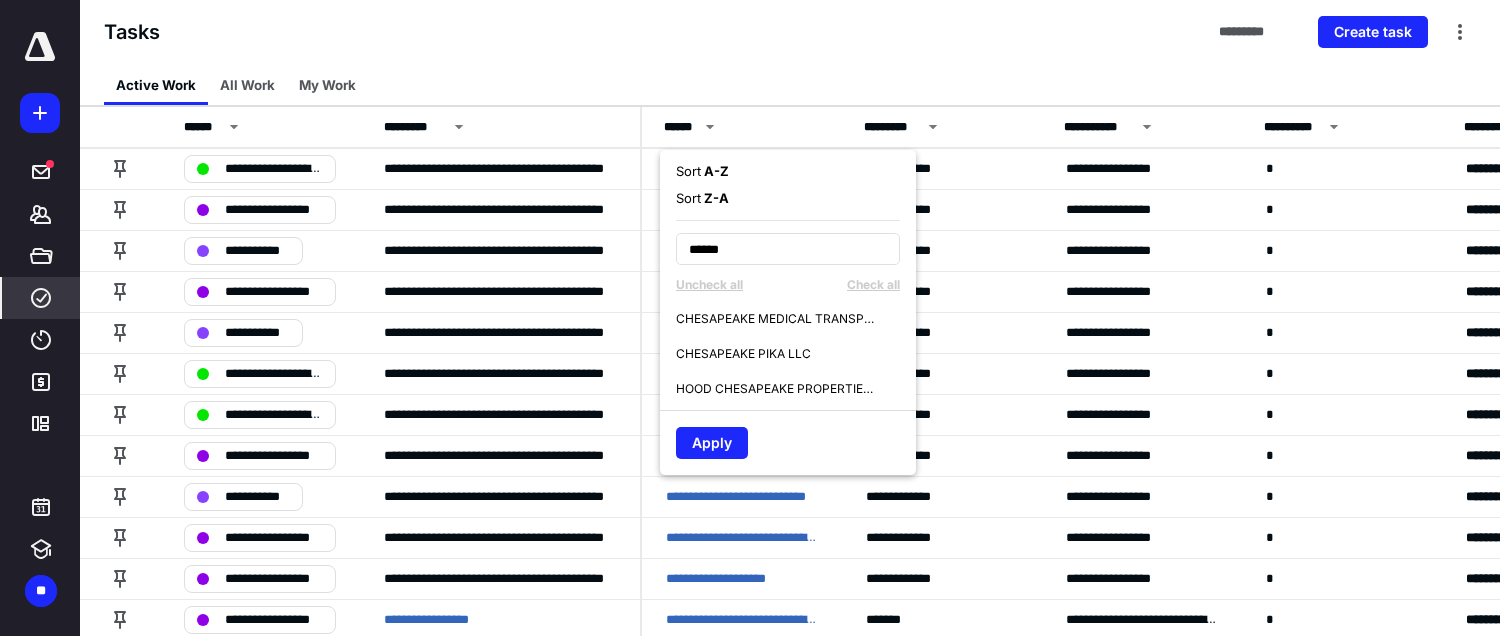 click on "CHESAPEAKE PIKA LLC" at bounding box center (743, 354) 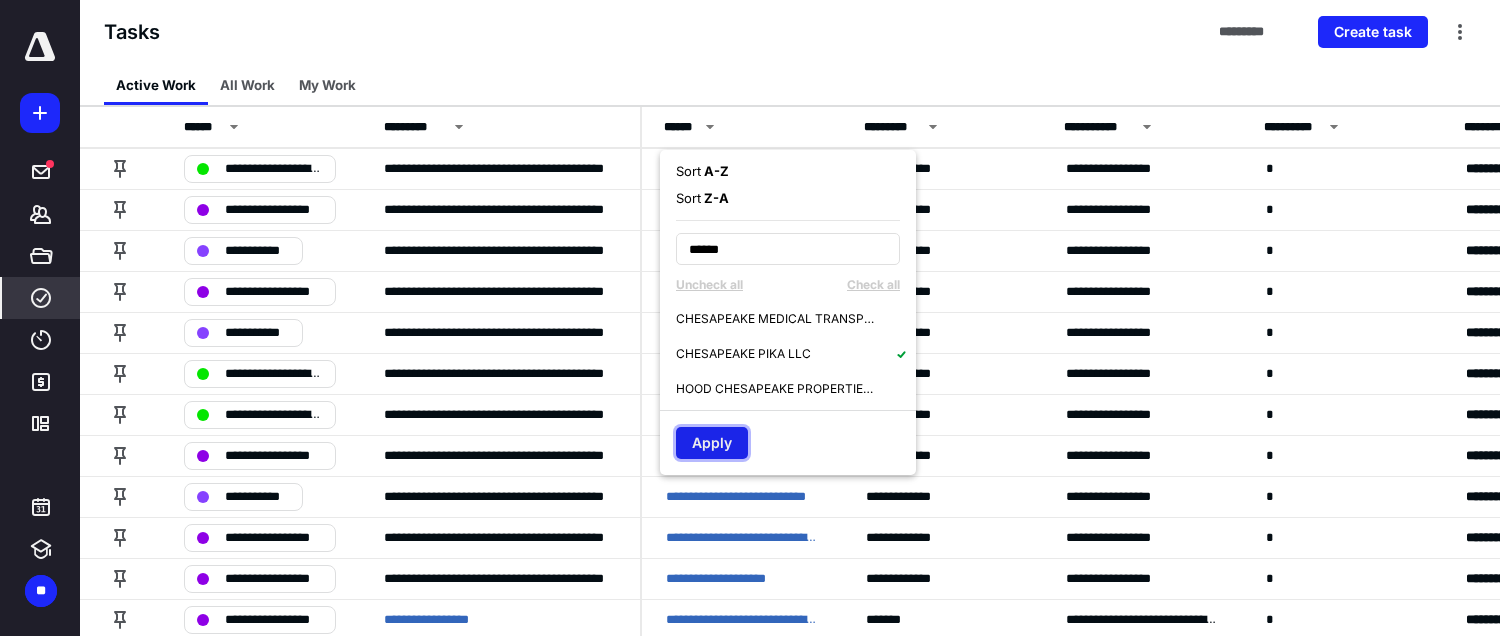 click on "Apply" at bounding box center (712, 443) 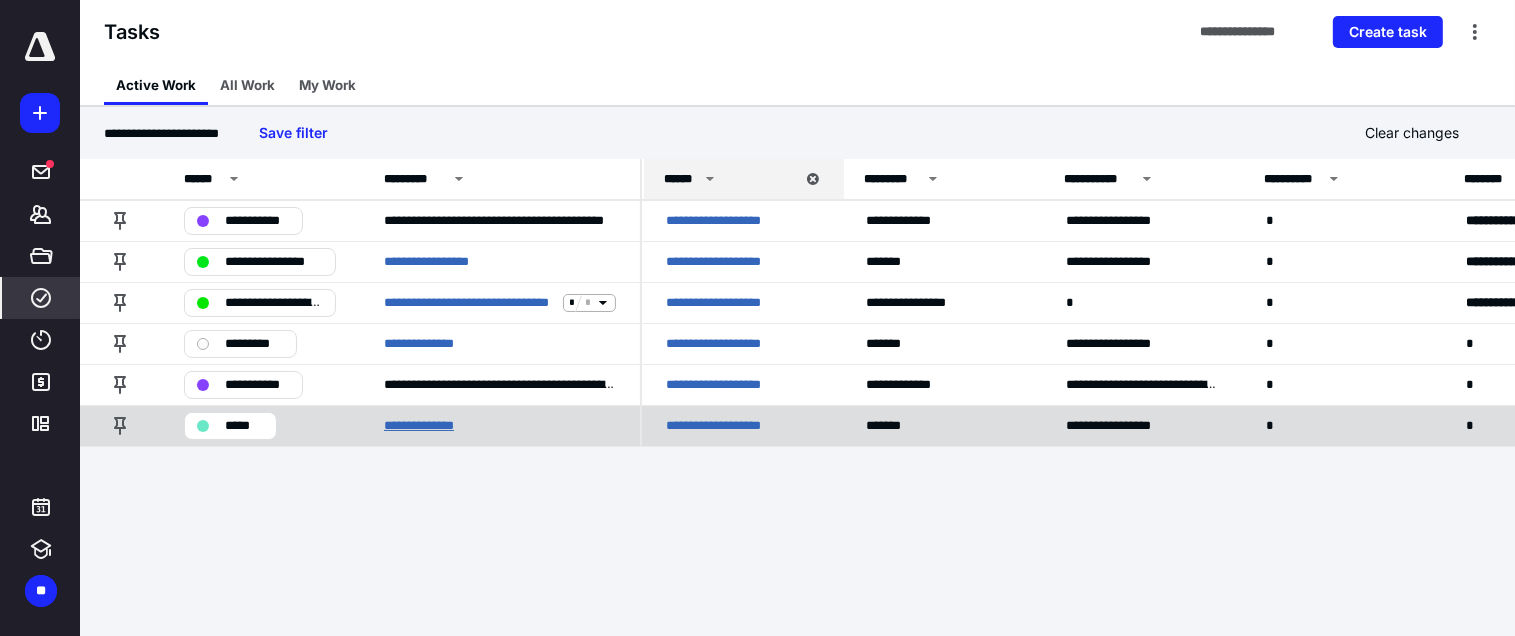 click on "**********" at bounding box center (426, 426) 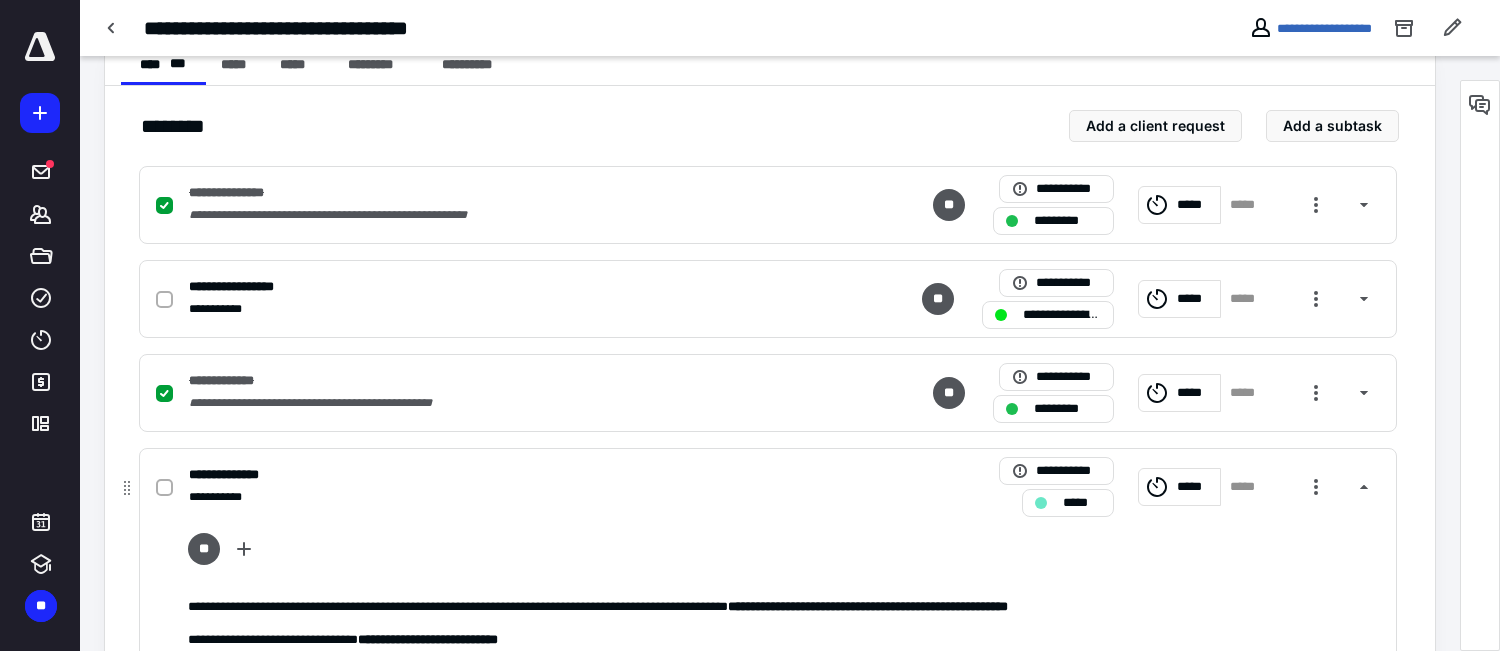 scroll, scrollTop: 409, scrollLeft: 0, axis: vertical 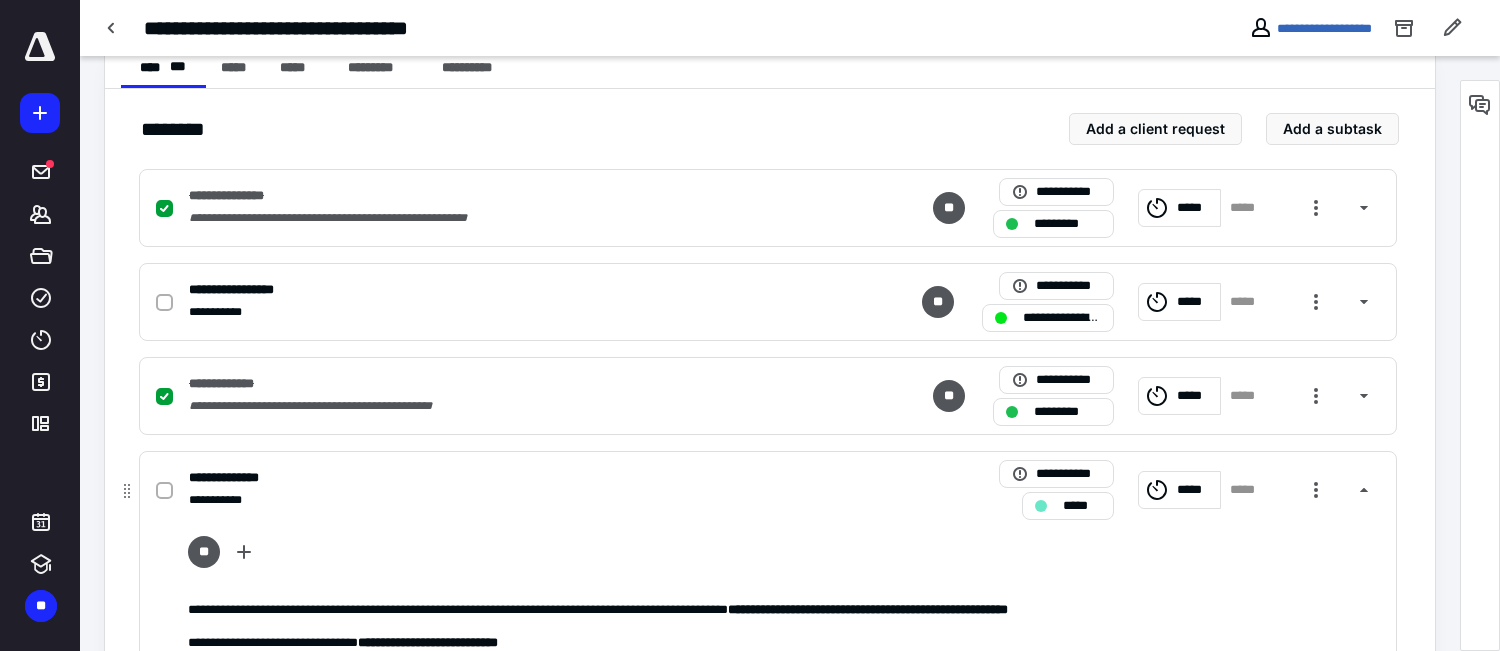 click on "*****" at bounding box center (1082, 506) 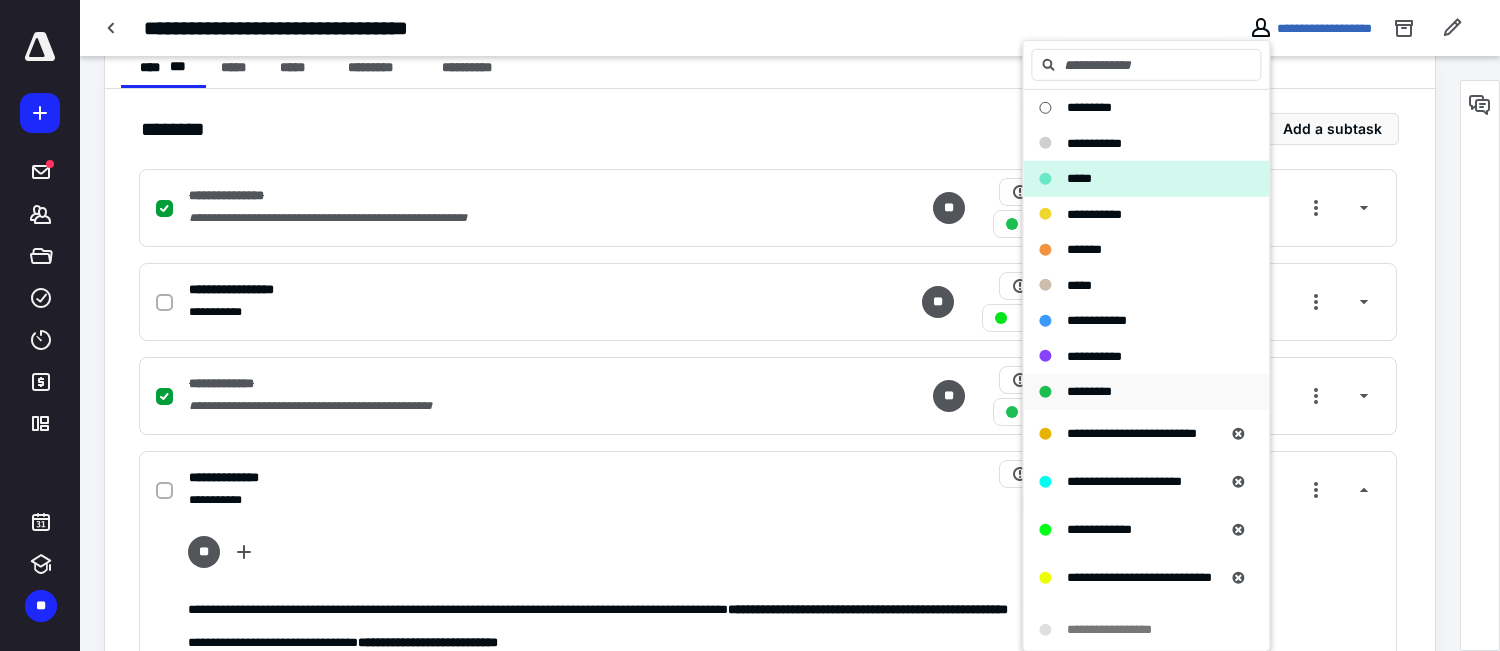 click on "*********" at bounding box center [1089, 391] 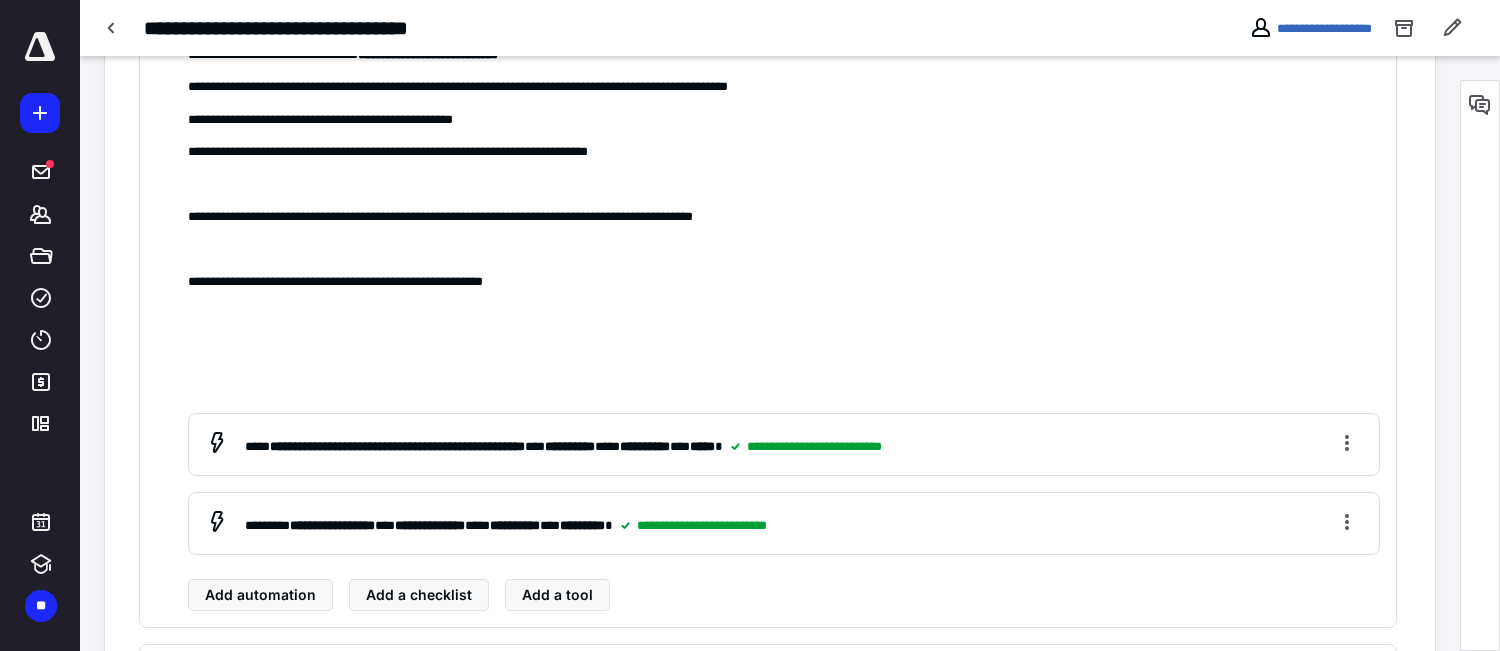 checkbox on "false" 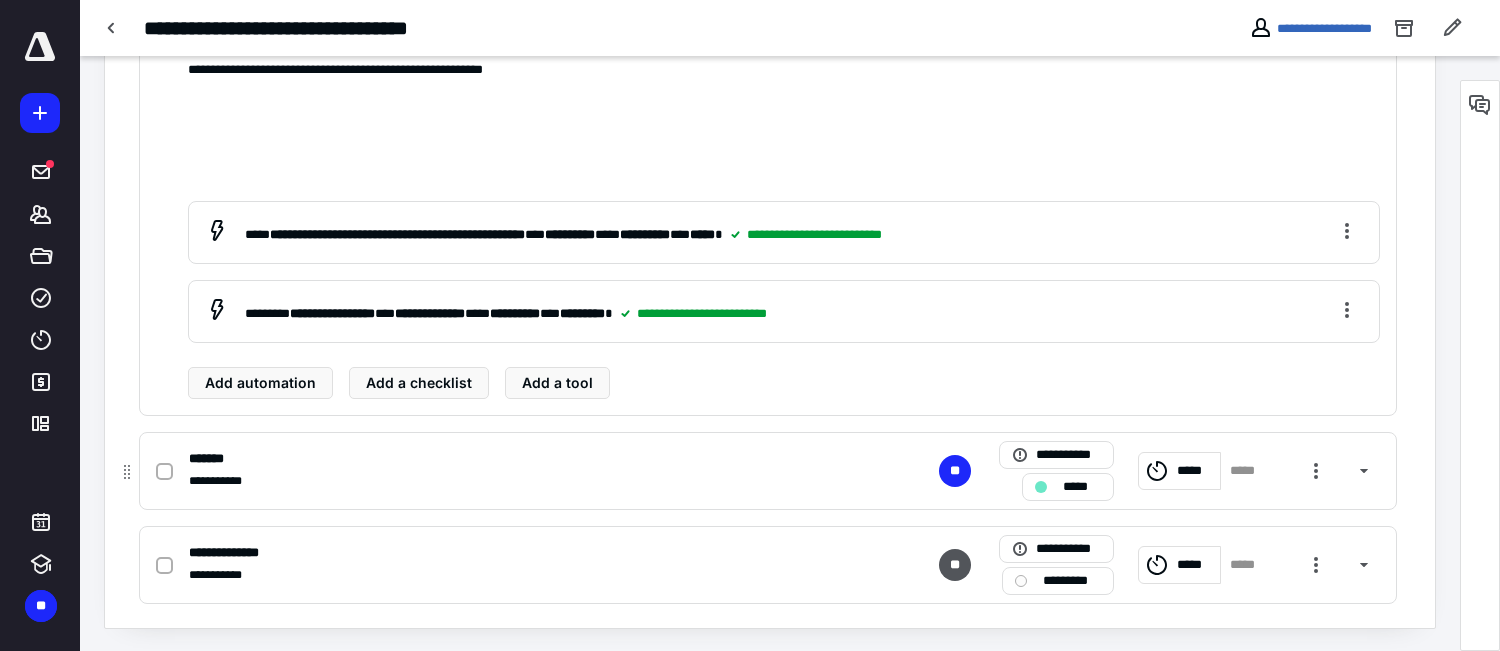 click at bounding box center (1041, 487) 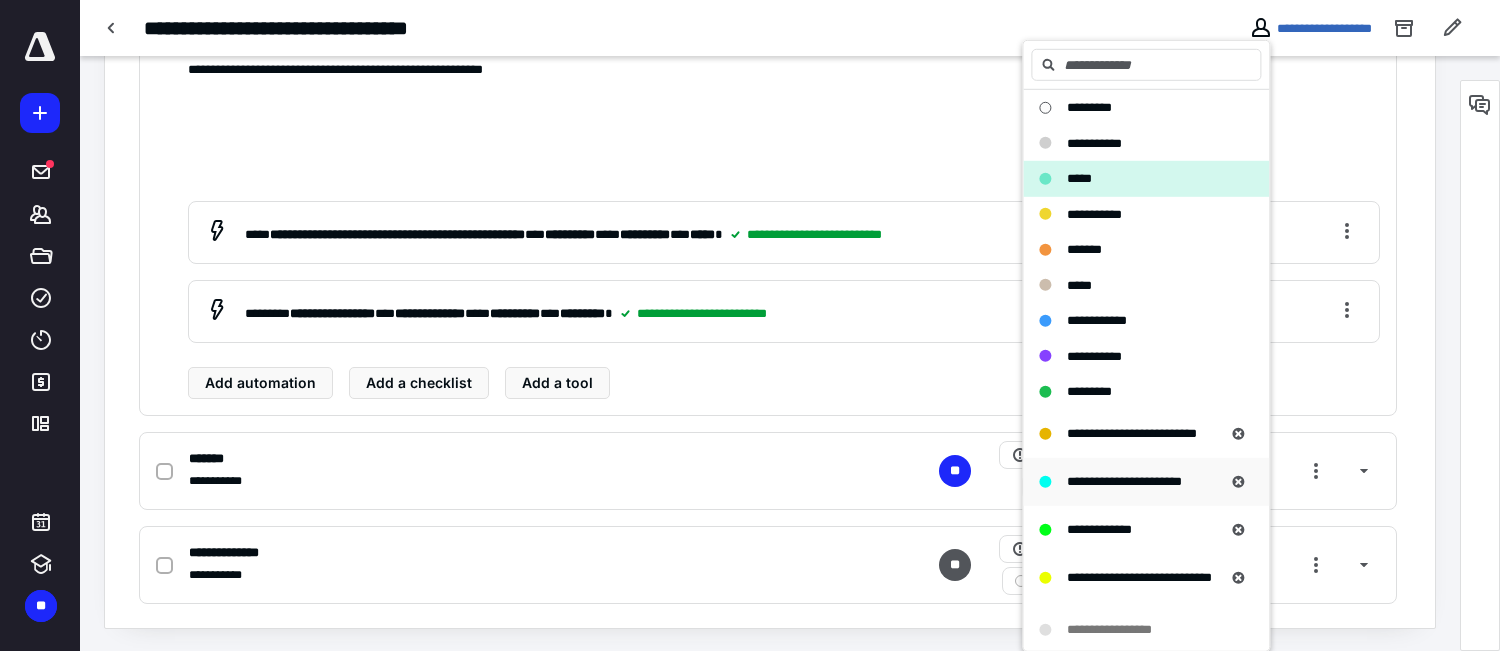 scroll, scrollTop: 200, scrollLeft: 0, axis: vertical 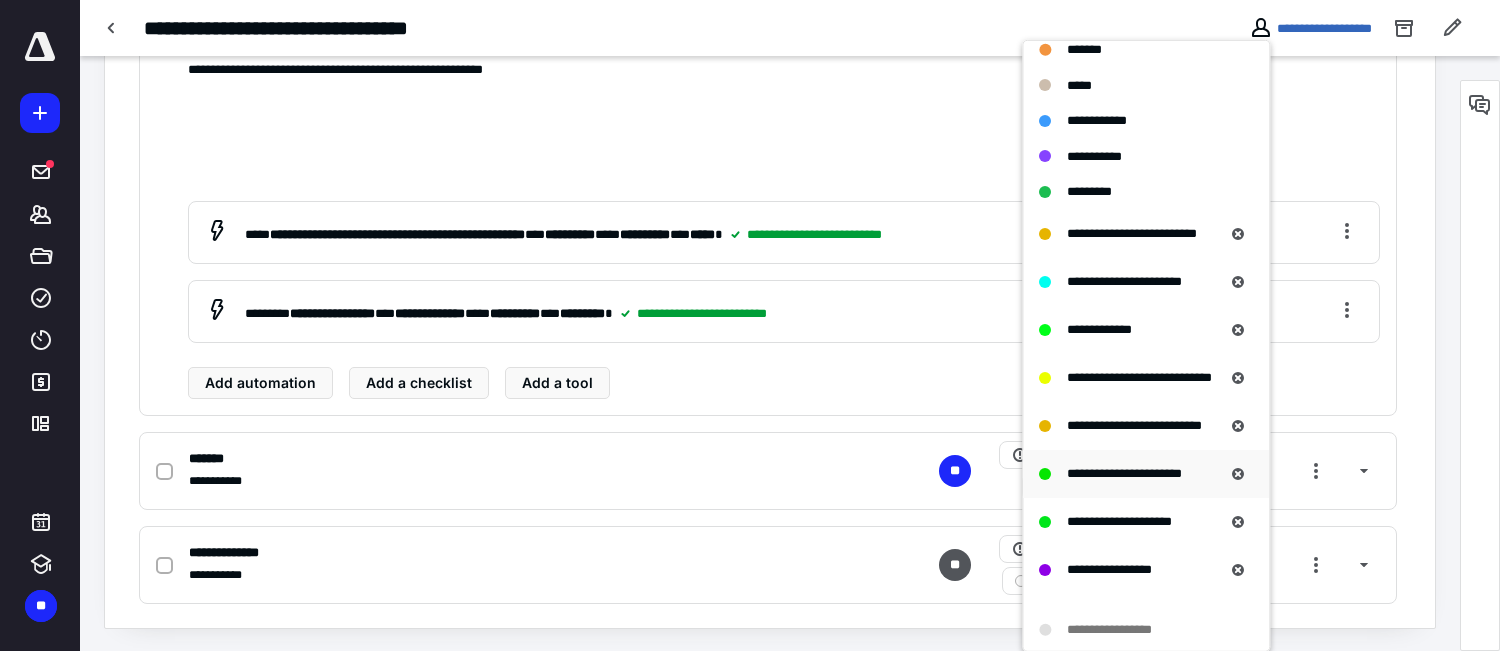 click on "**********" at bounding box center (1124, 473) 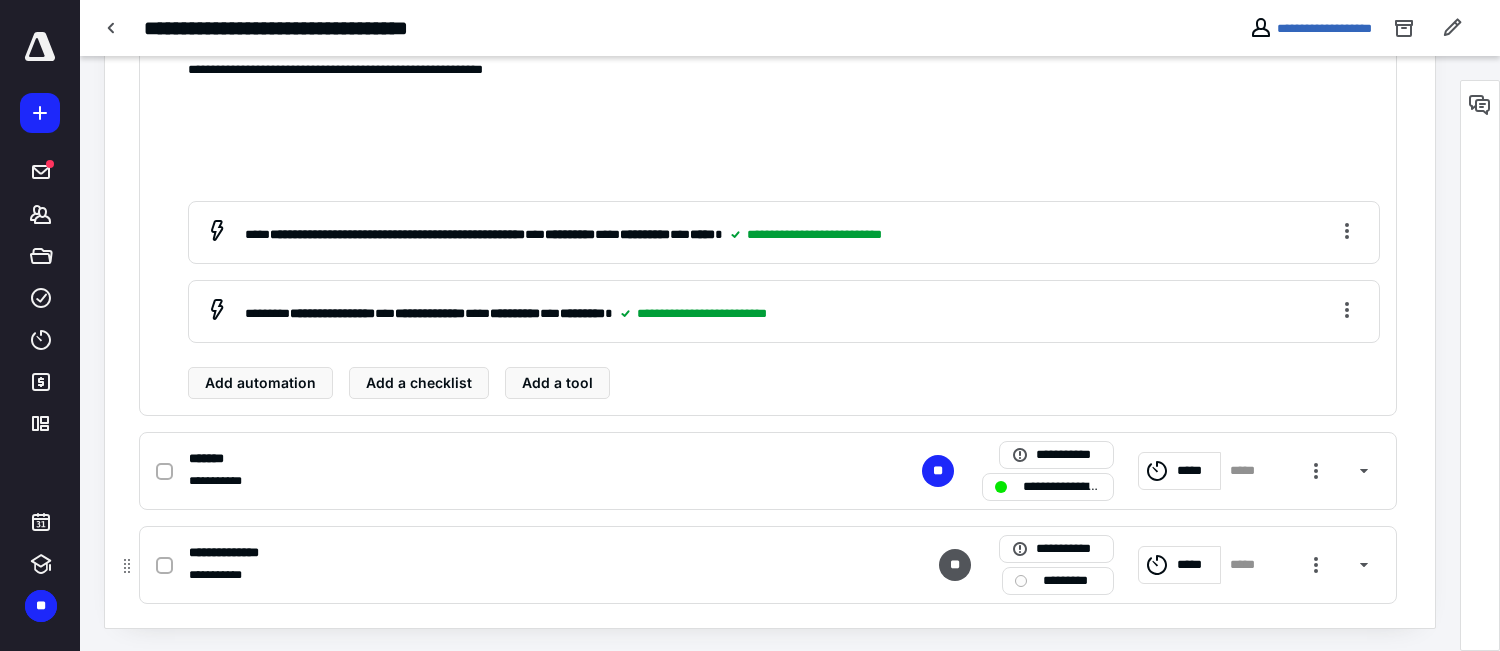 click on "*********" at bounding box center [1058, 581] 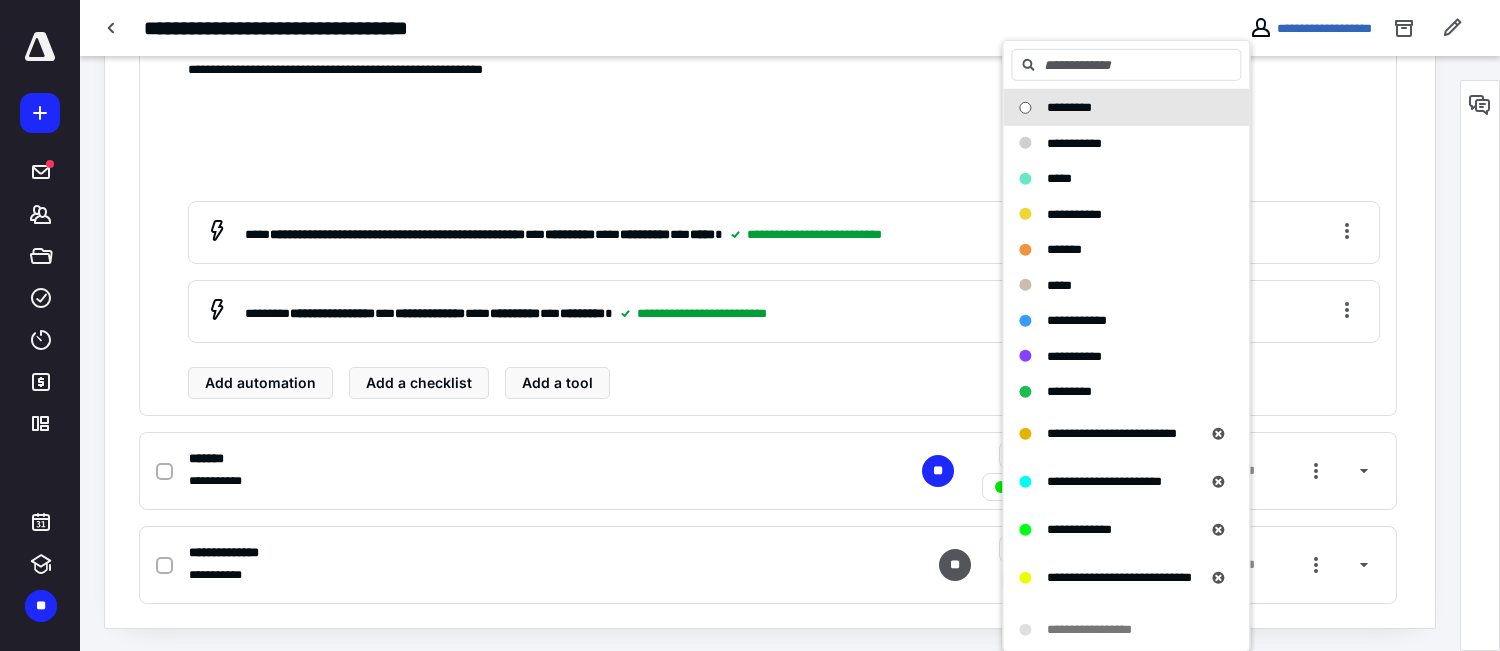 click on "**********" at bounding box center (770, -14) 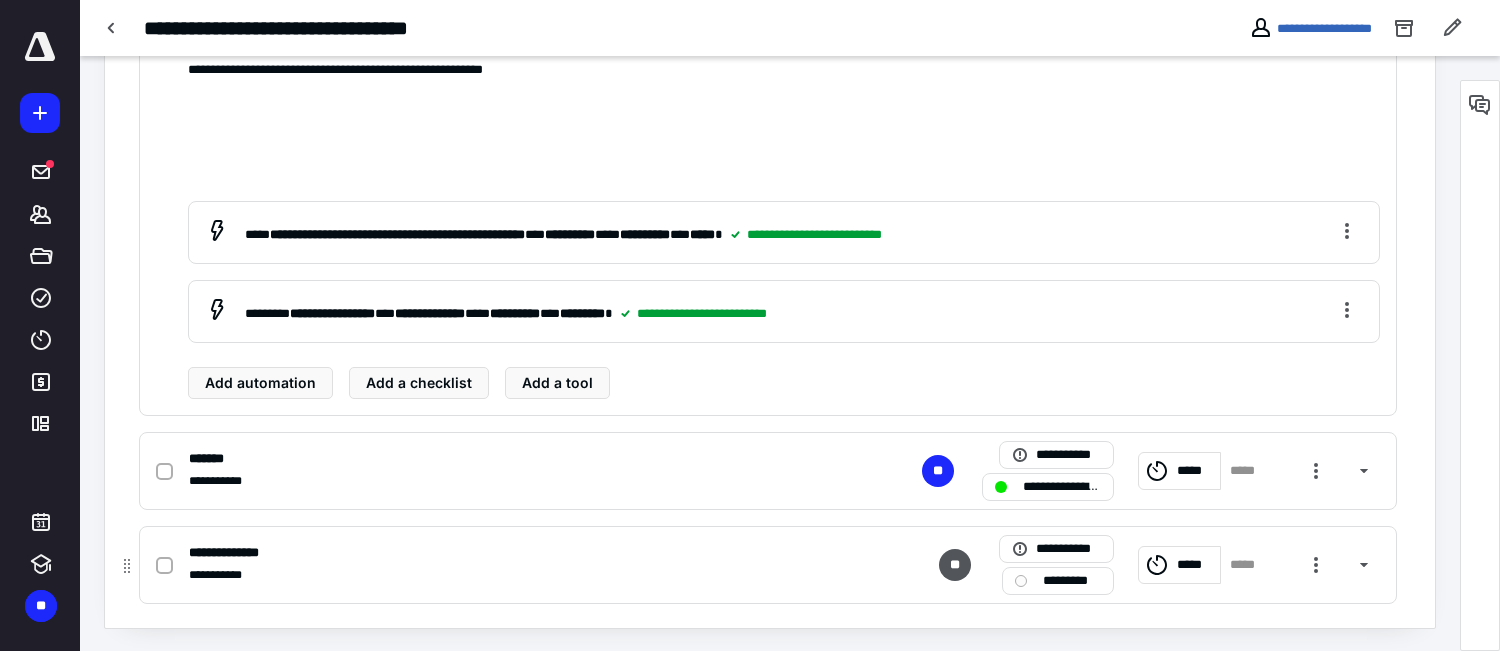 click on "*********" at bounding box center (1072, 581) 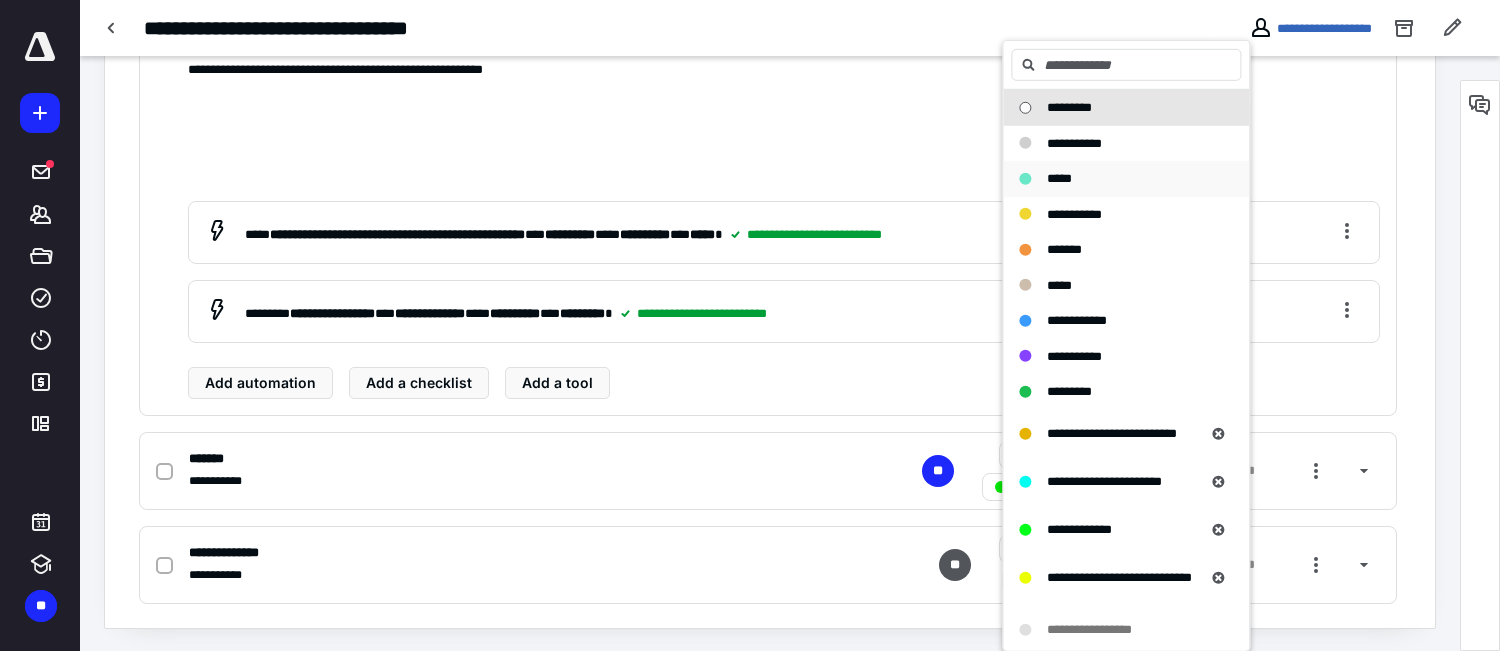 click on "*****" at bounding box center [1114, 179] 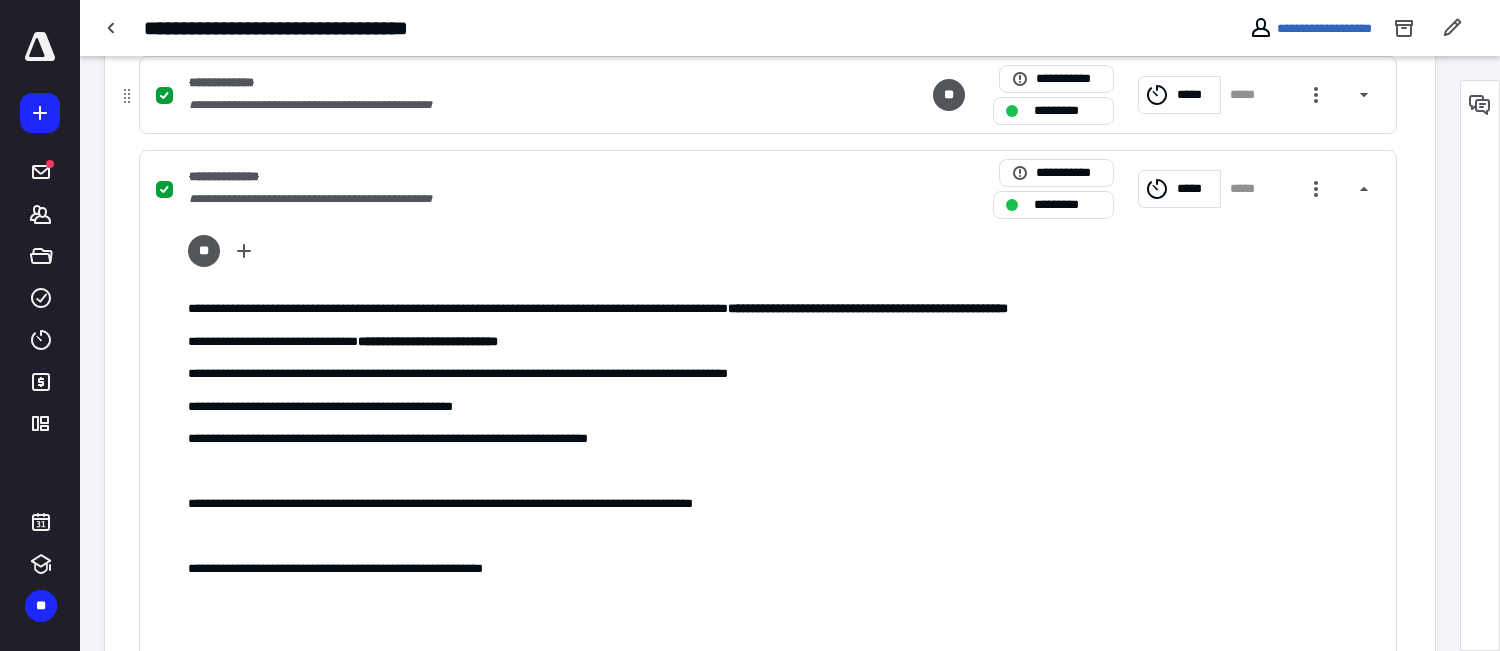 scroll, scrollTop: 709, scrollLeft: 0, axis: vertical 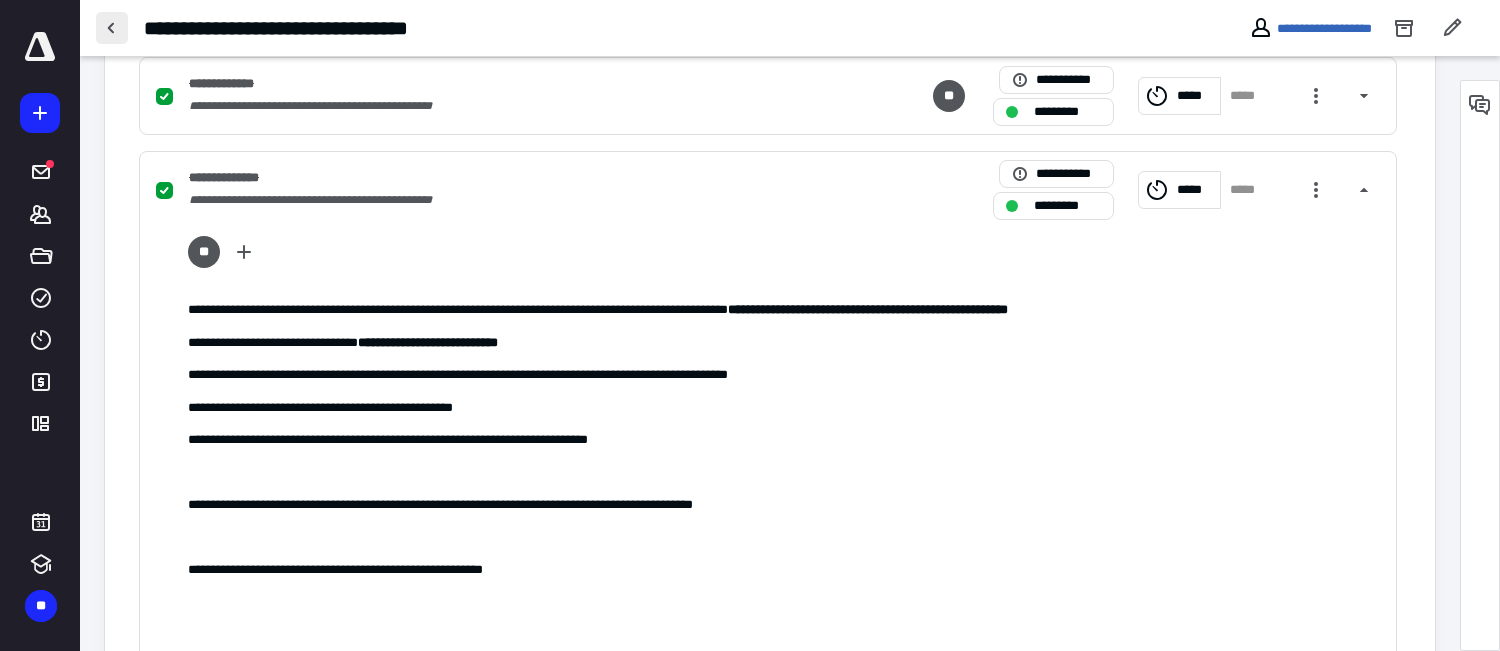 click at bounding box center (112, 28) 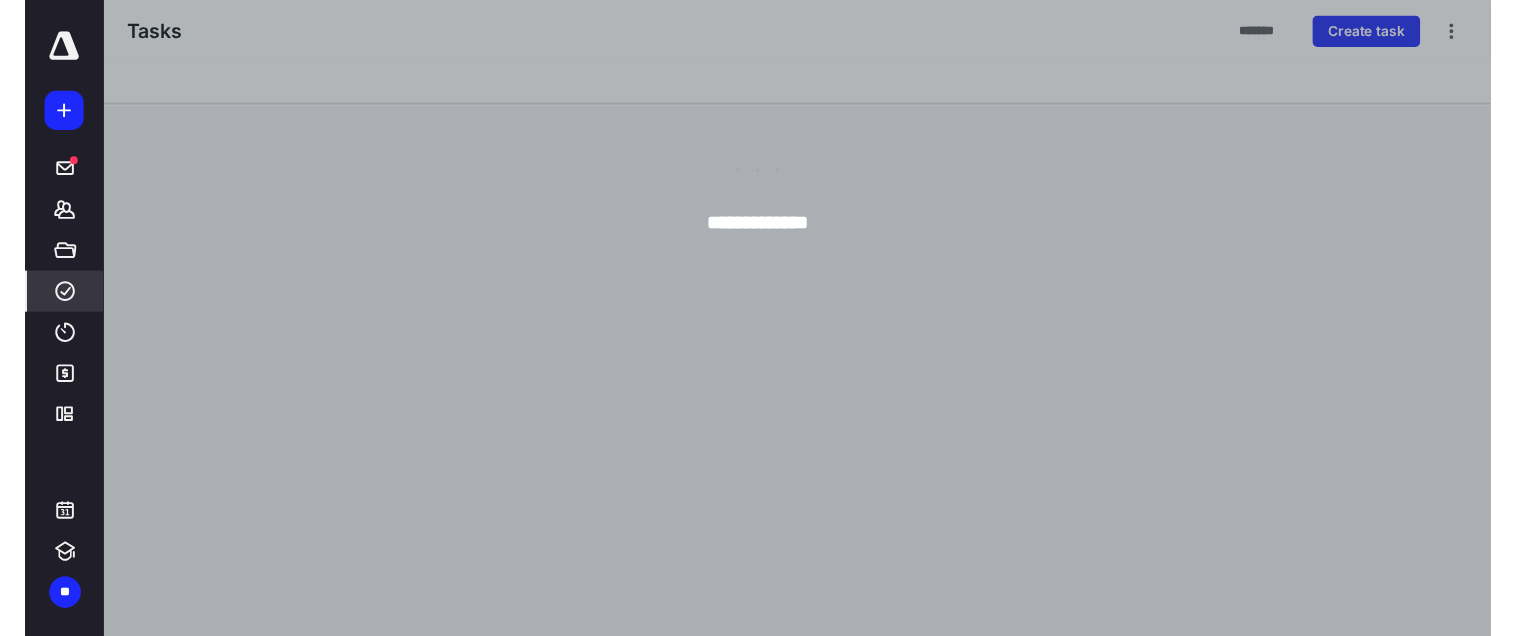 scroll, scrollTop: 0, scrollLeft: 0, axis: both 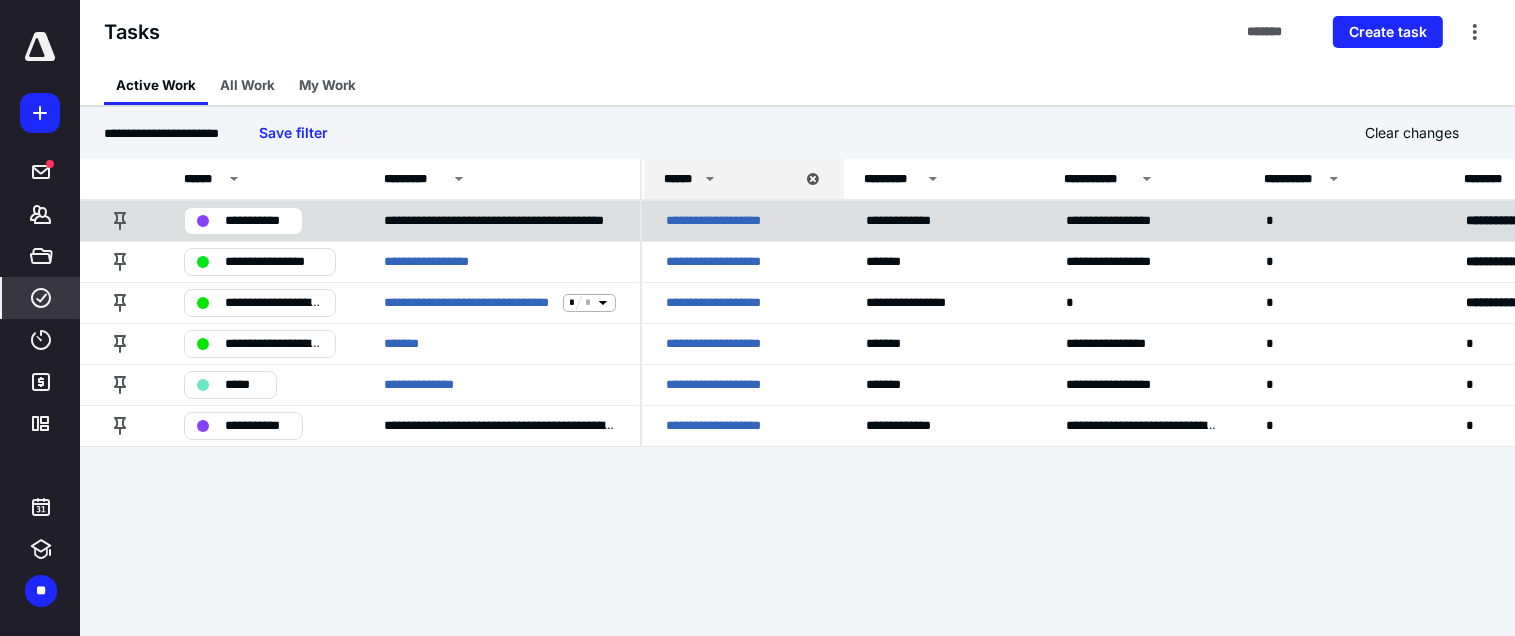 click on "**********" at bounding box center (257, 221) 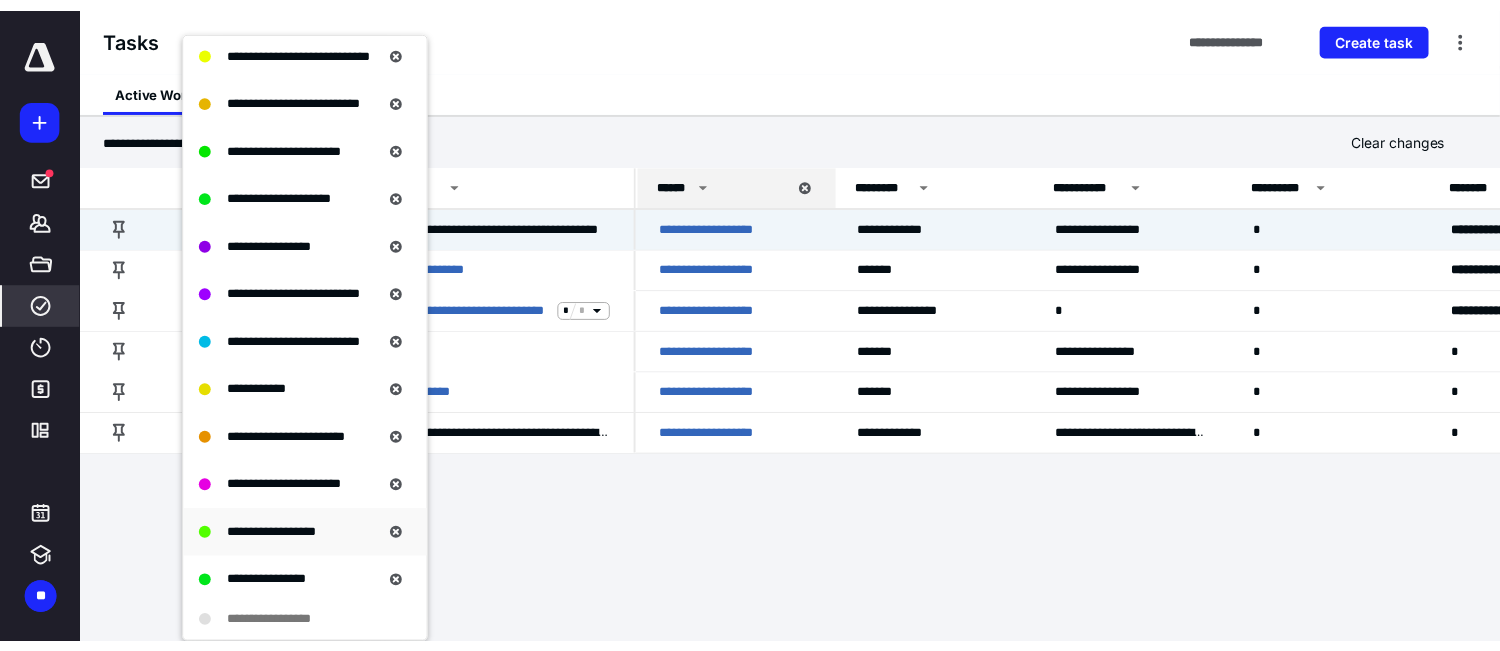 scroll, scrollTop: 520, scrollLeft: 0, axis: vertical 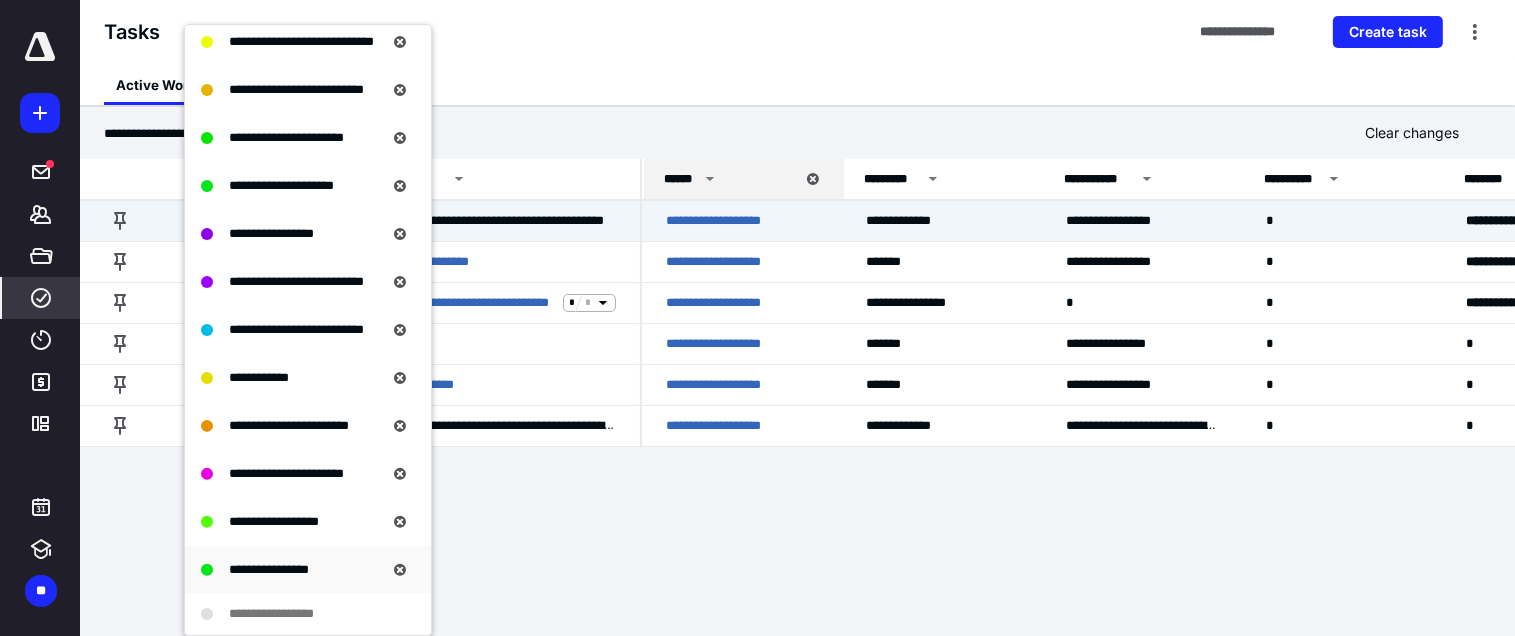 click on "**********" at bounding box center (269, 570) 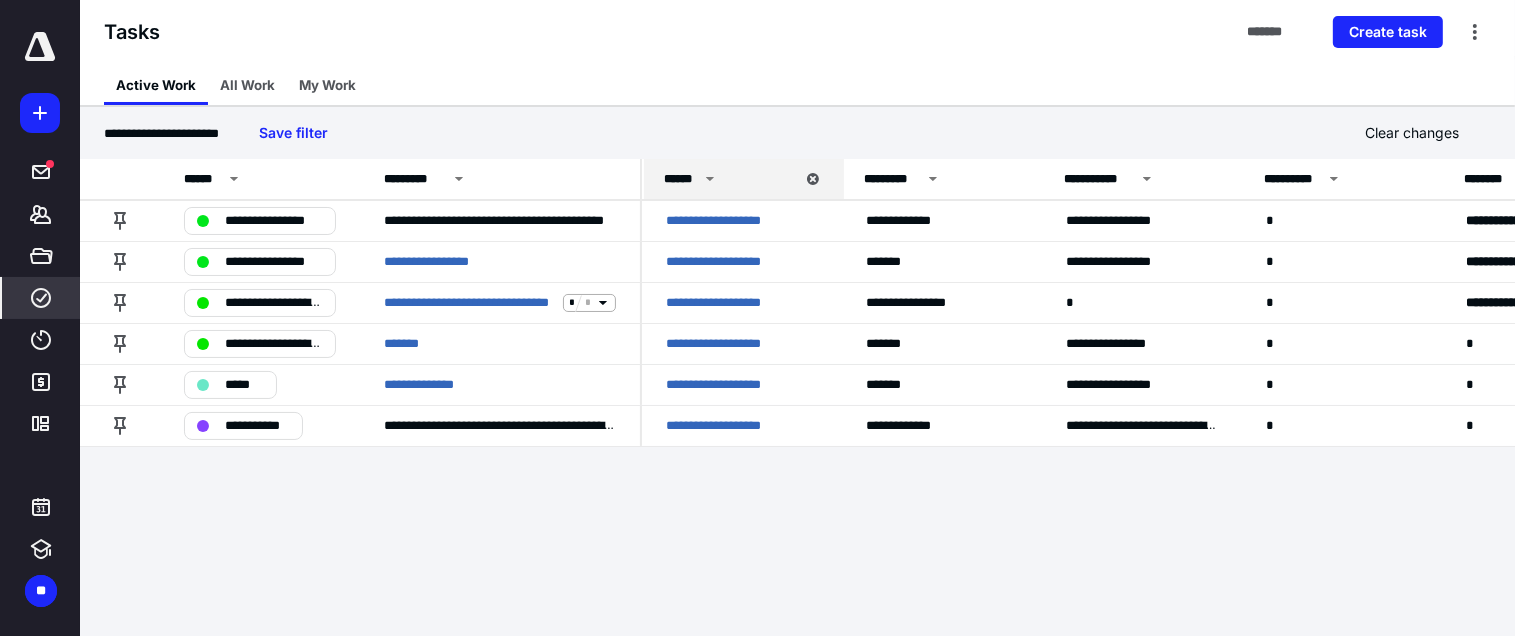 click at bounding box center [40, 47] 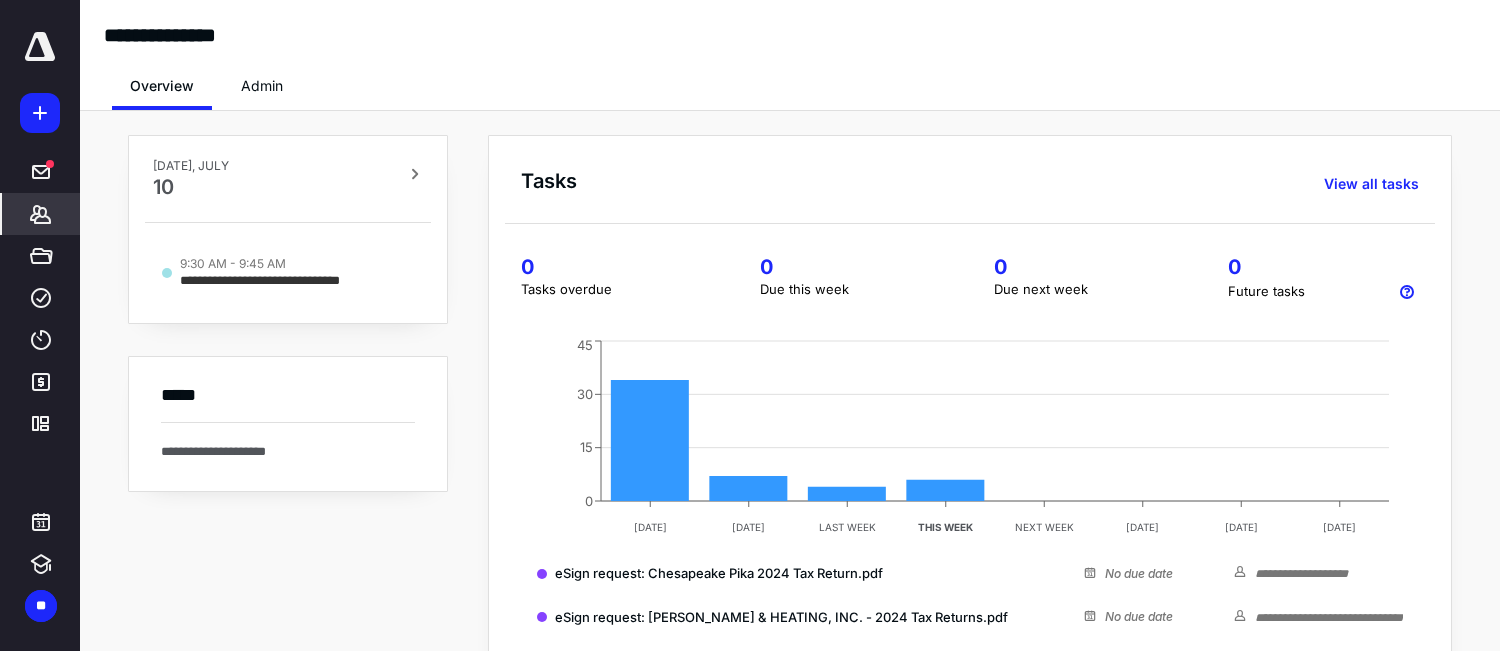 click on "*******" at bounding box center [41, 214] 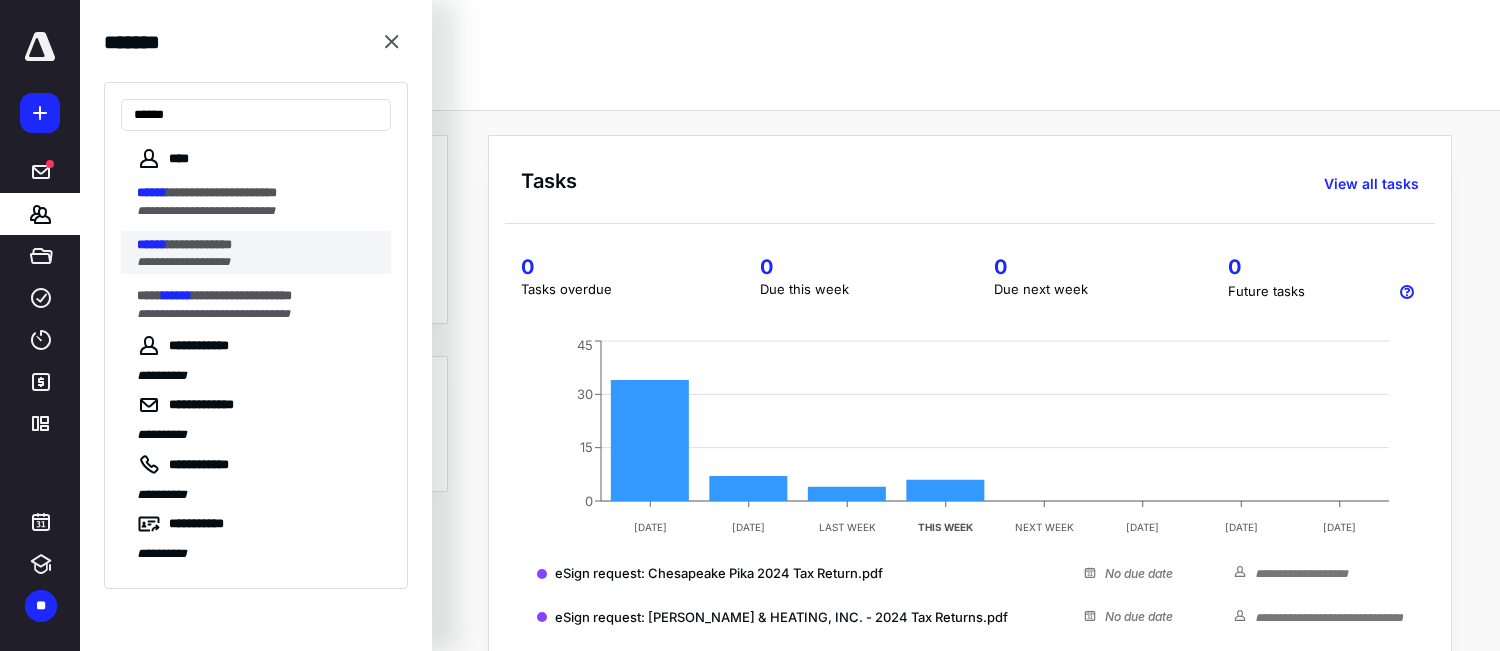type on "******" 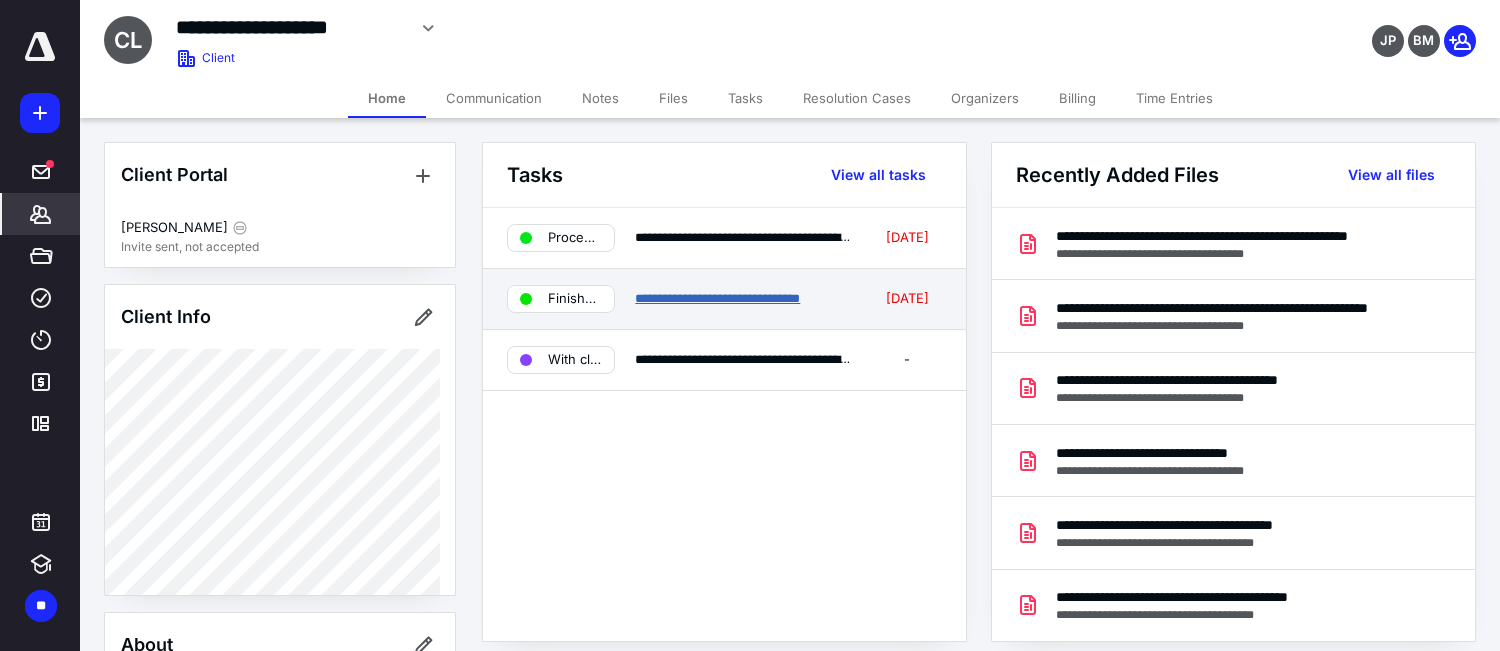 click on "**********" at bounding box center (717, 298) 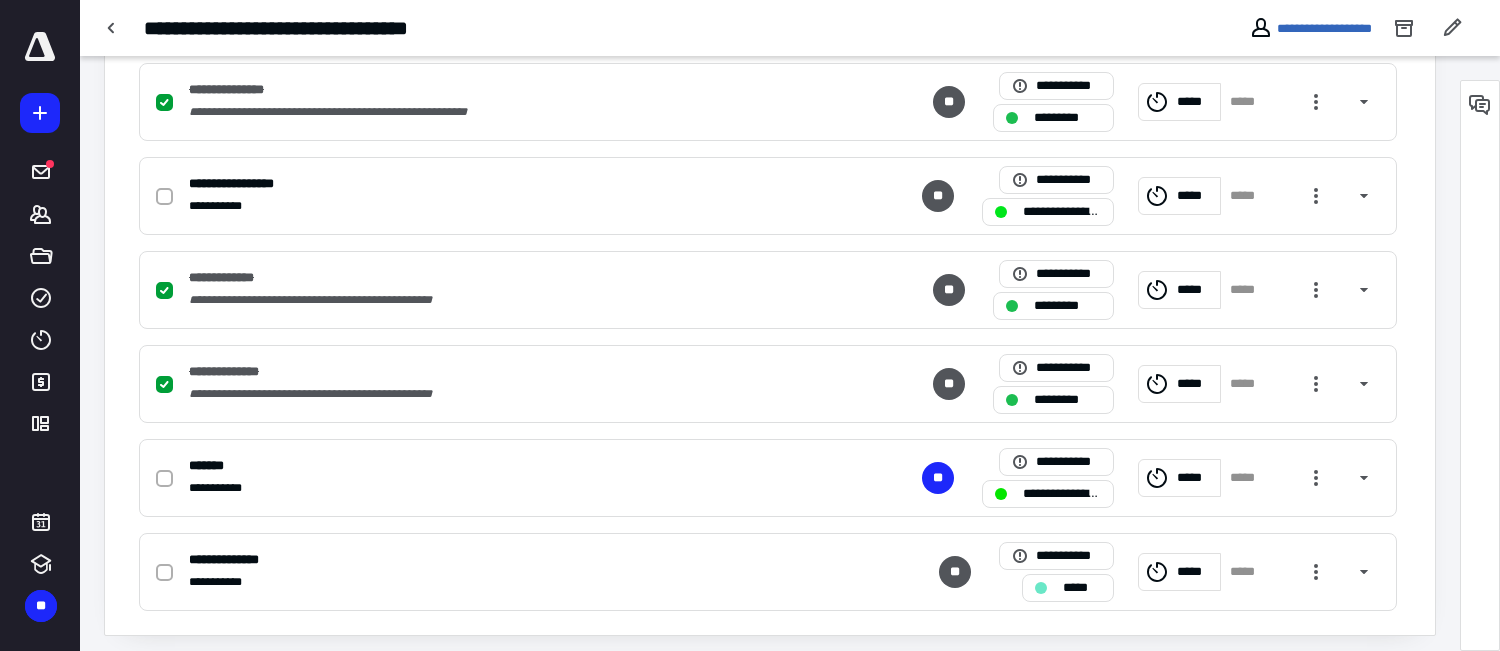 scroll, scrollTop: 523, scrollLeft: 0, axis: vertical 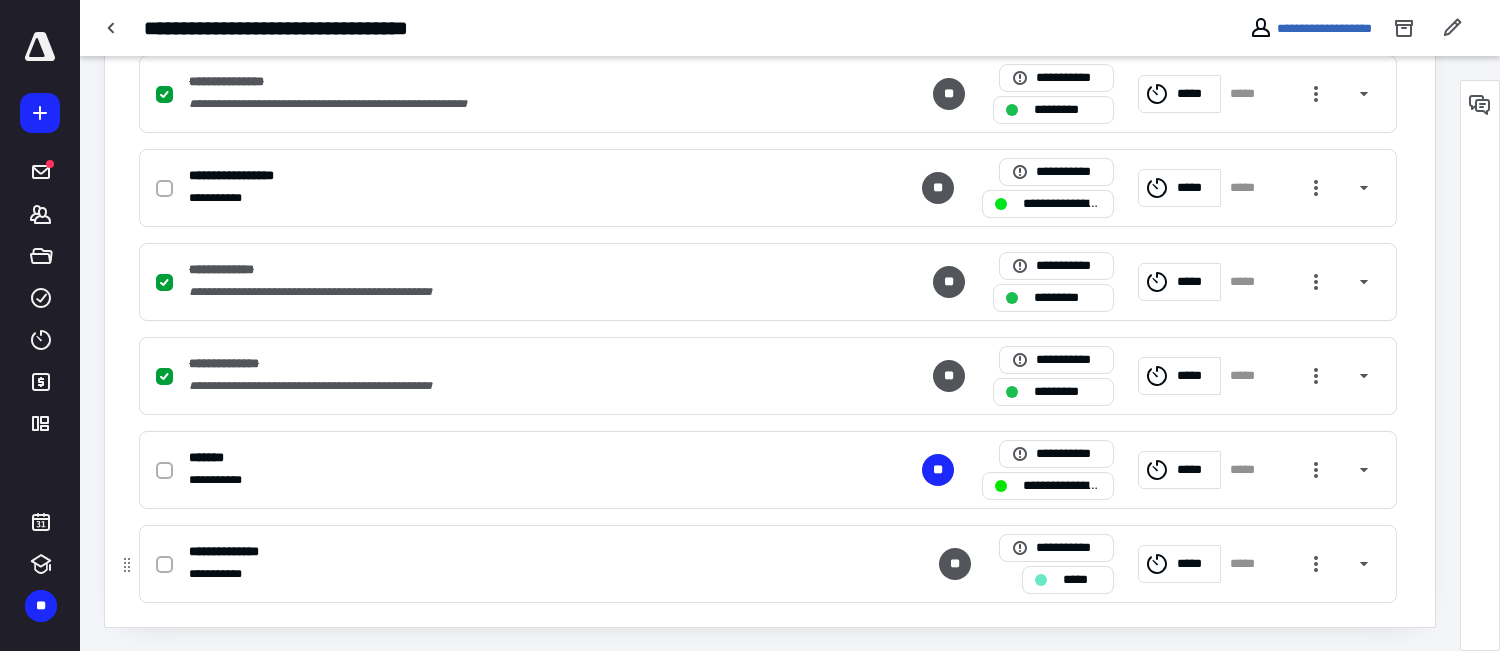 click on "*****" at bounding box center (1082, 580) 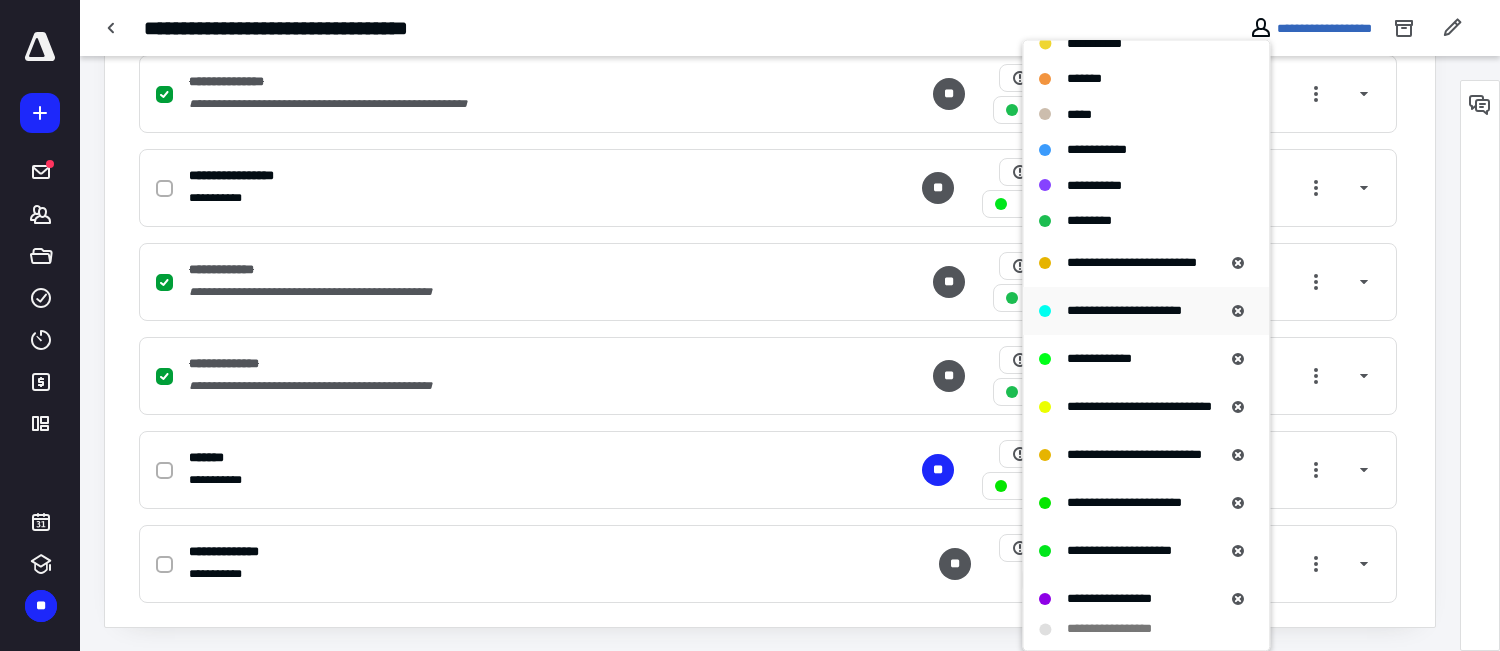 scroll, scrollTop: 0, scrollLeft: 0, axis: both 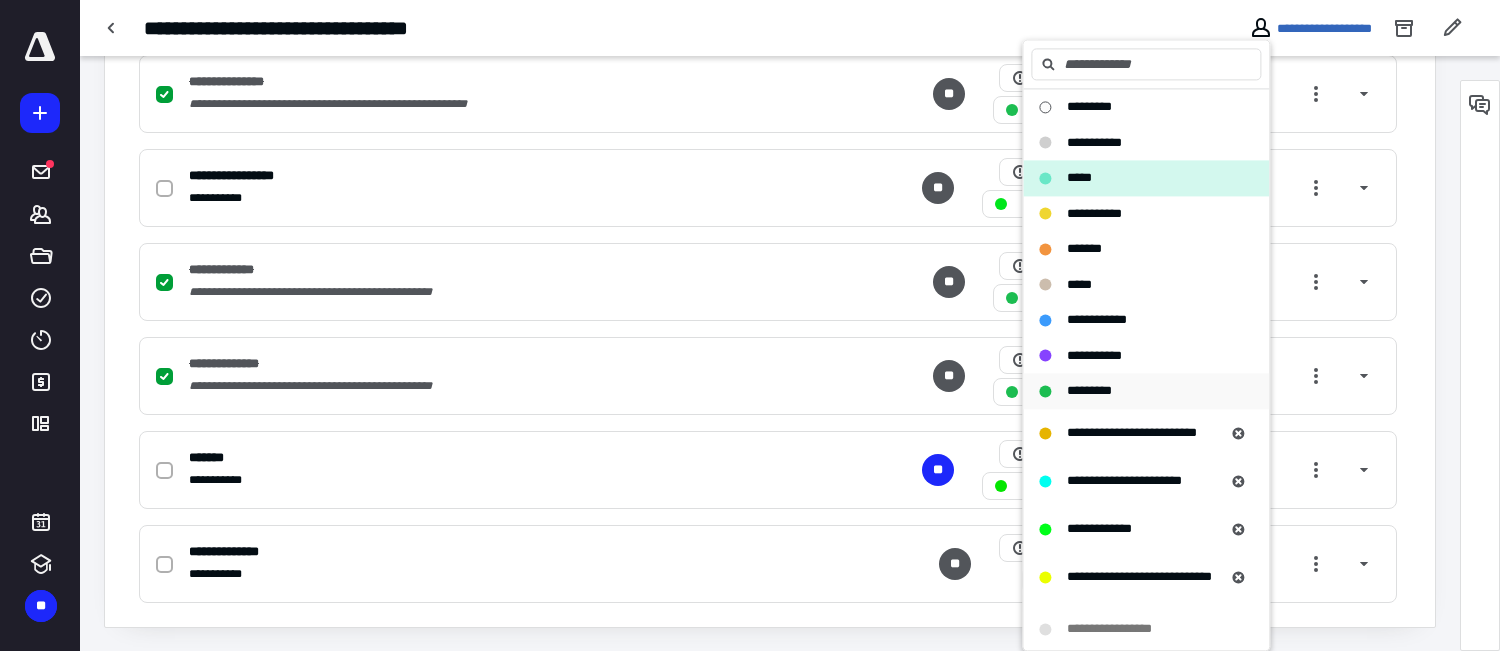 click on "*********" at bounding box center (1089, 390) 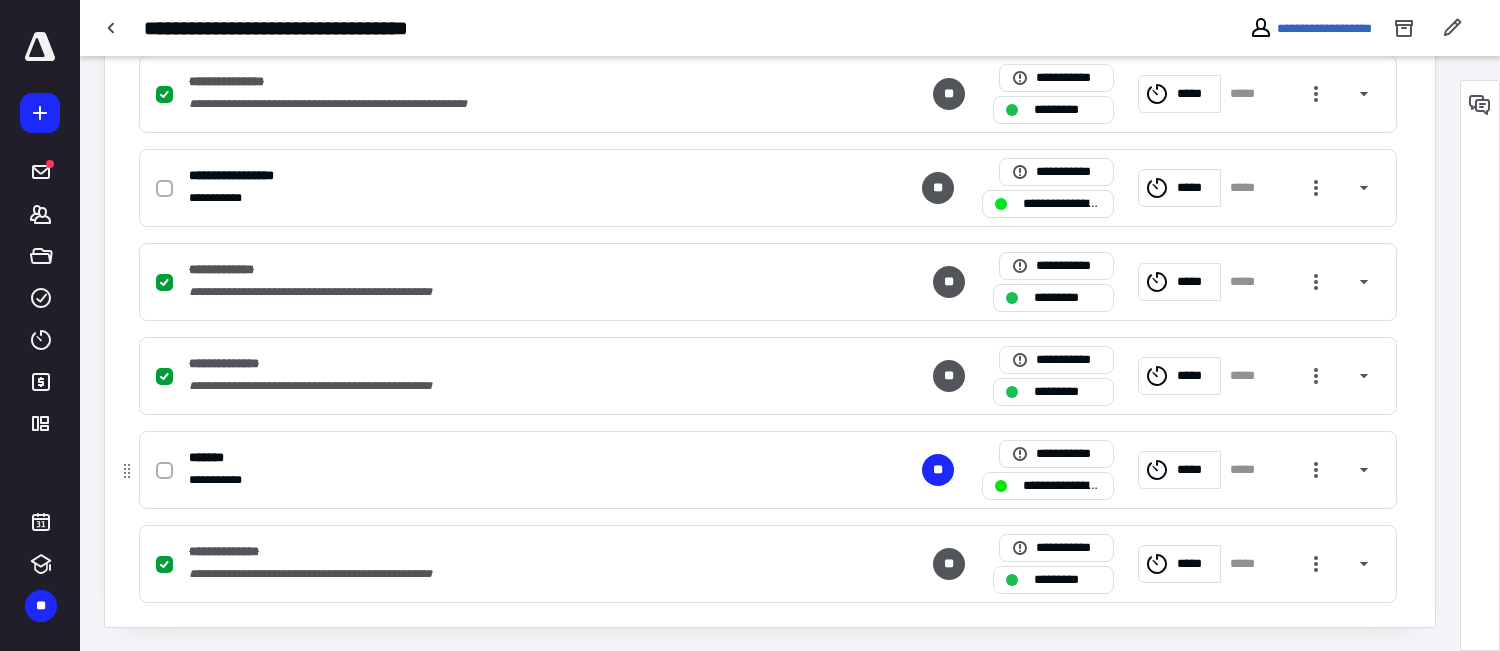 click 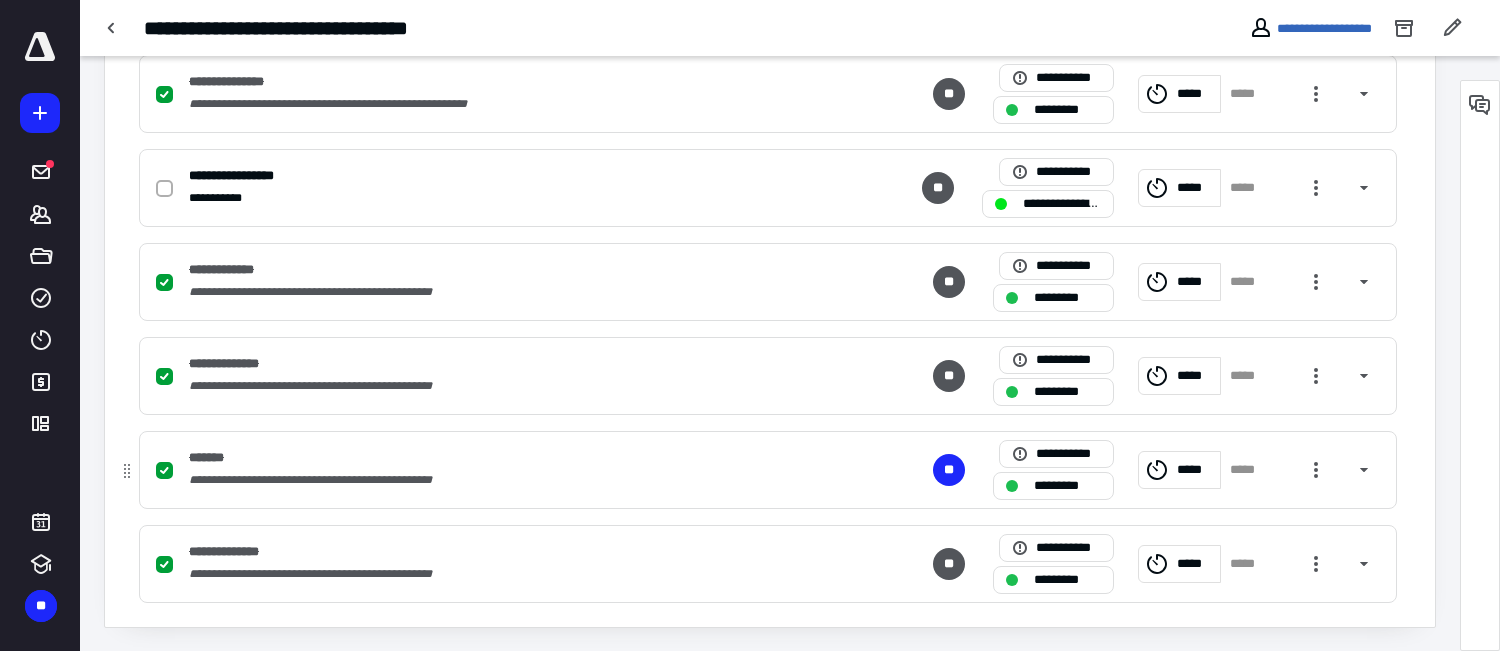 click on "*********" at bounding box center (1053, 486) 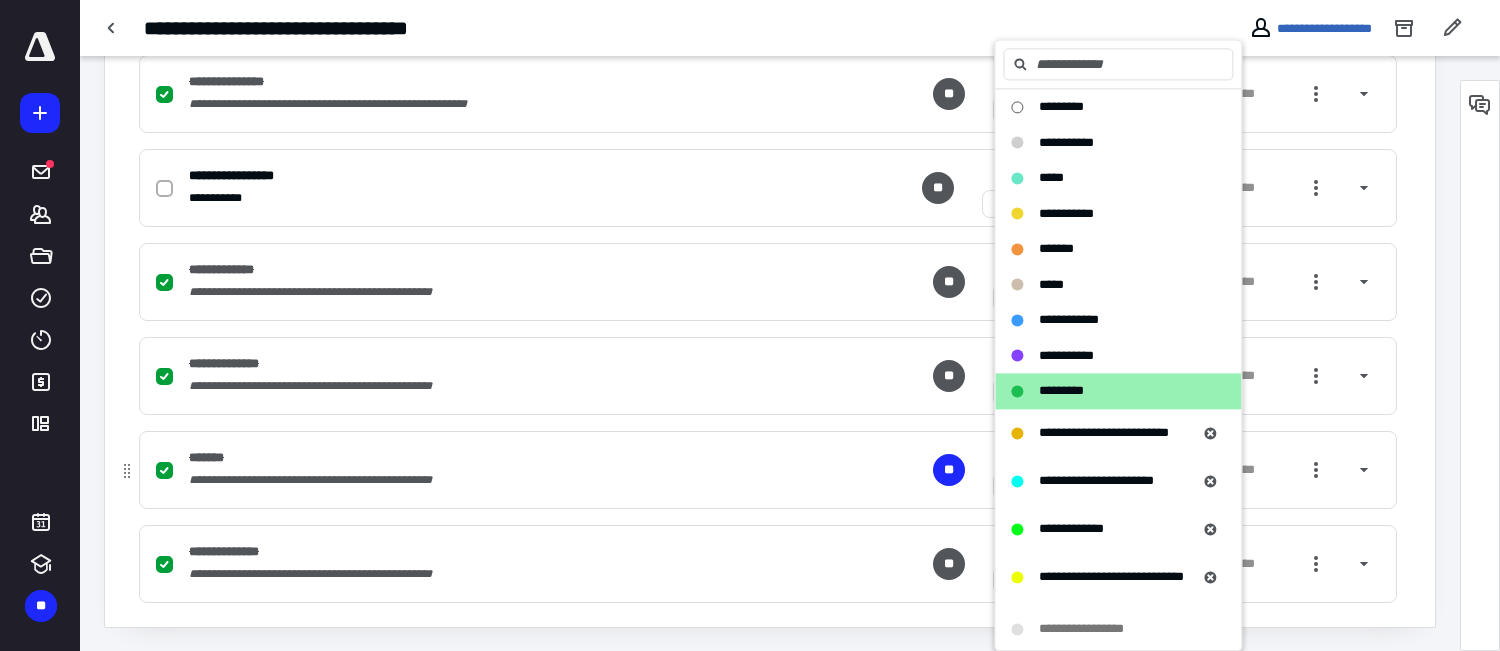 click on "**********" at bounding box center [768, 470] 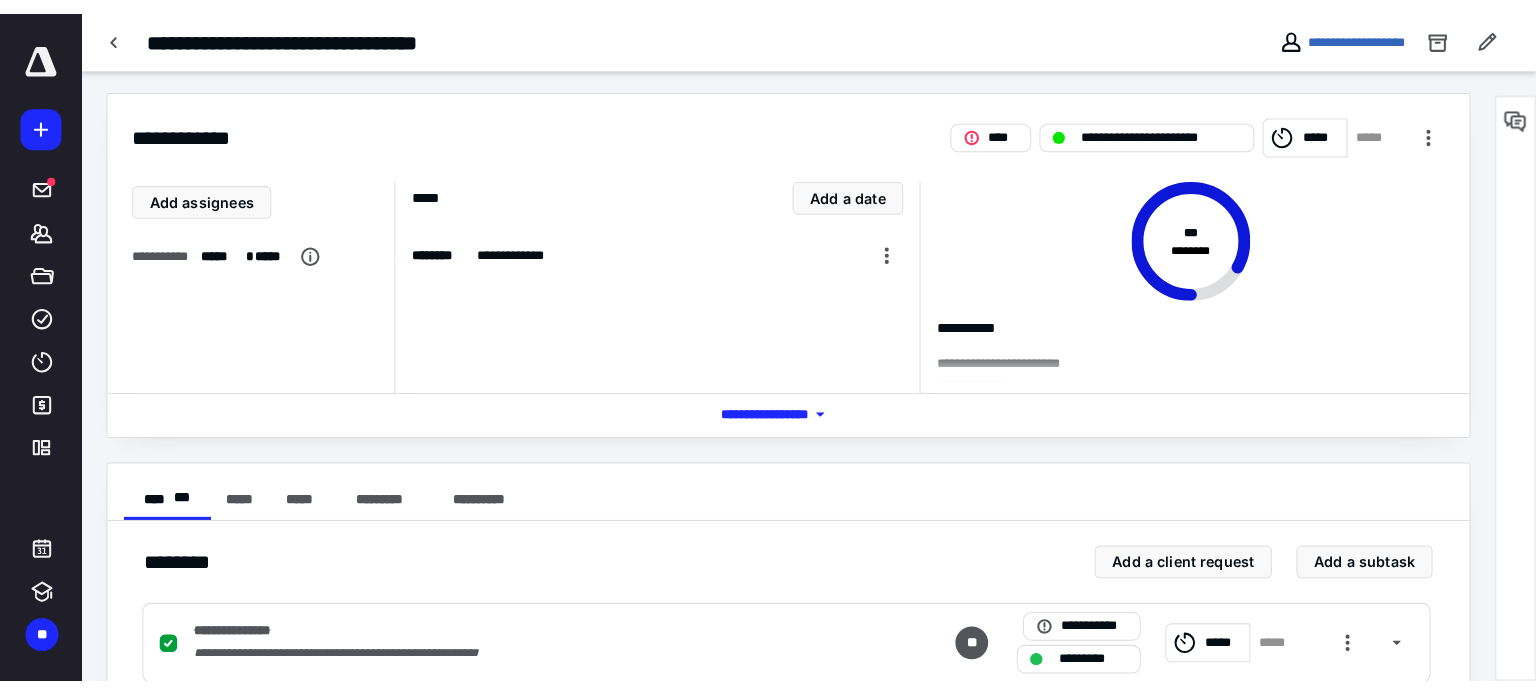 scroll, scrollTop: 0, scrollLeft: 0, axis: both 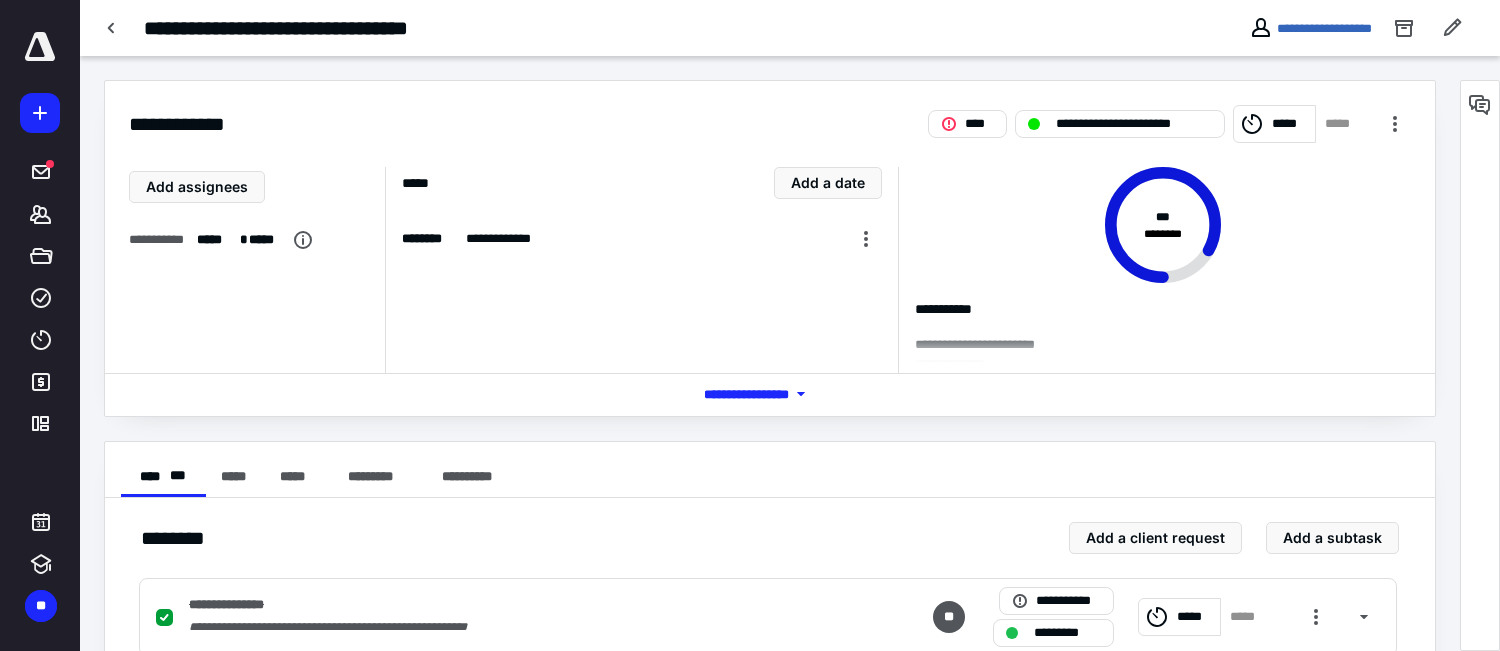 click on "***** ******* ***** **** **** ******* *********" at bounding box center (40, 238) 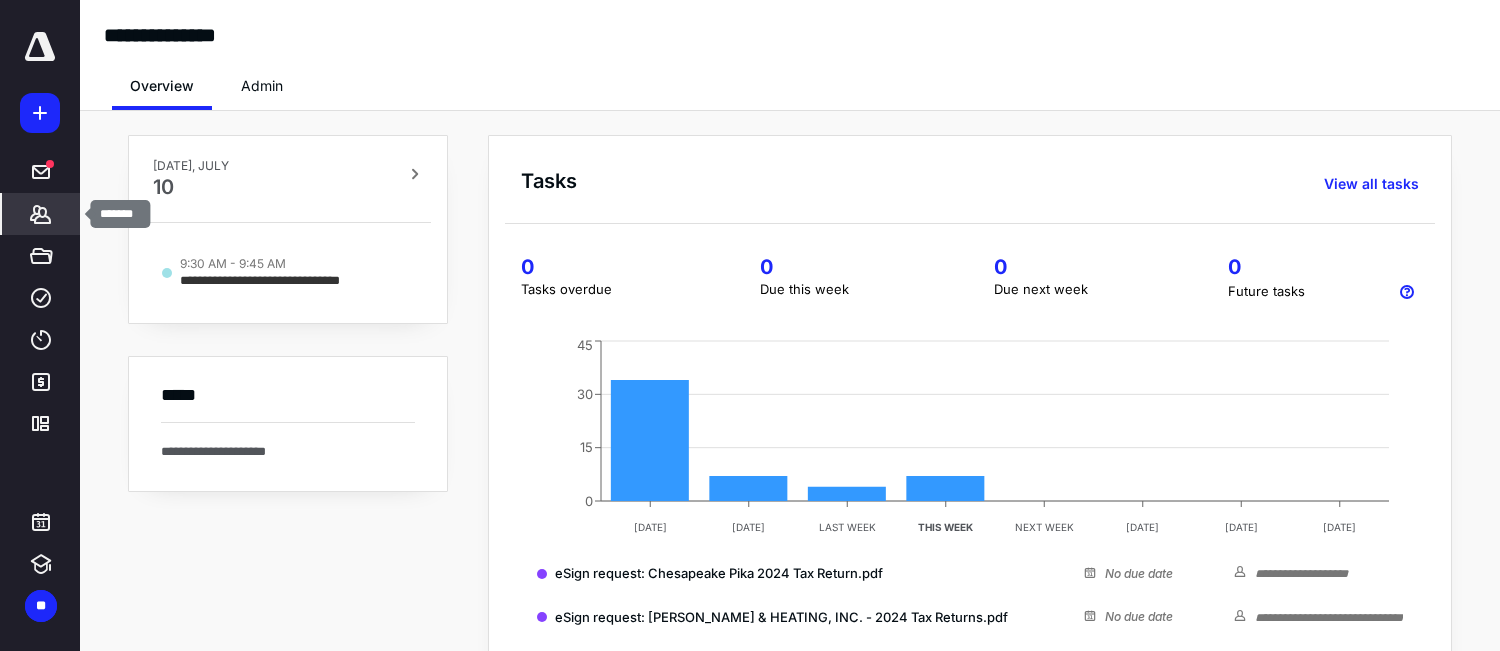 click 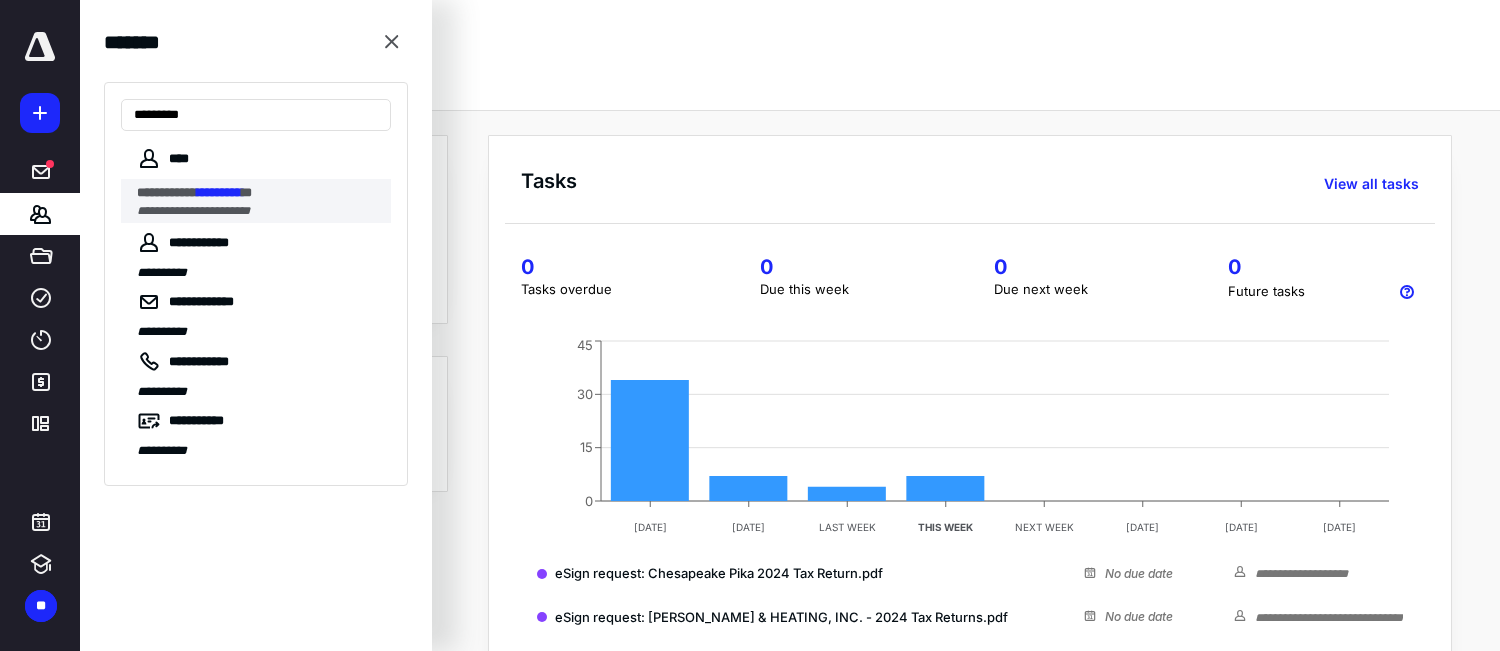 type on "*********" 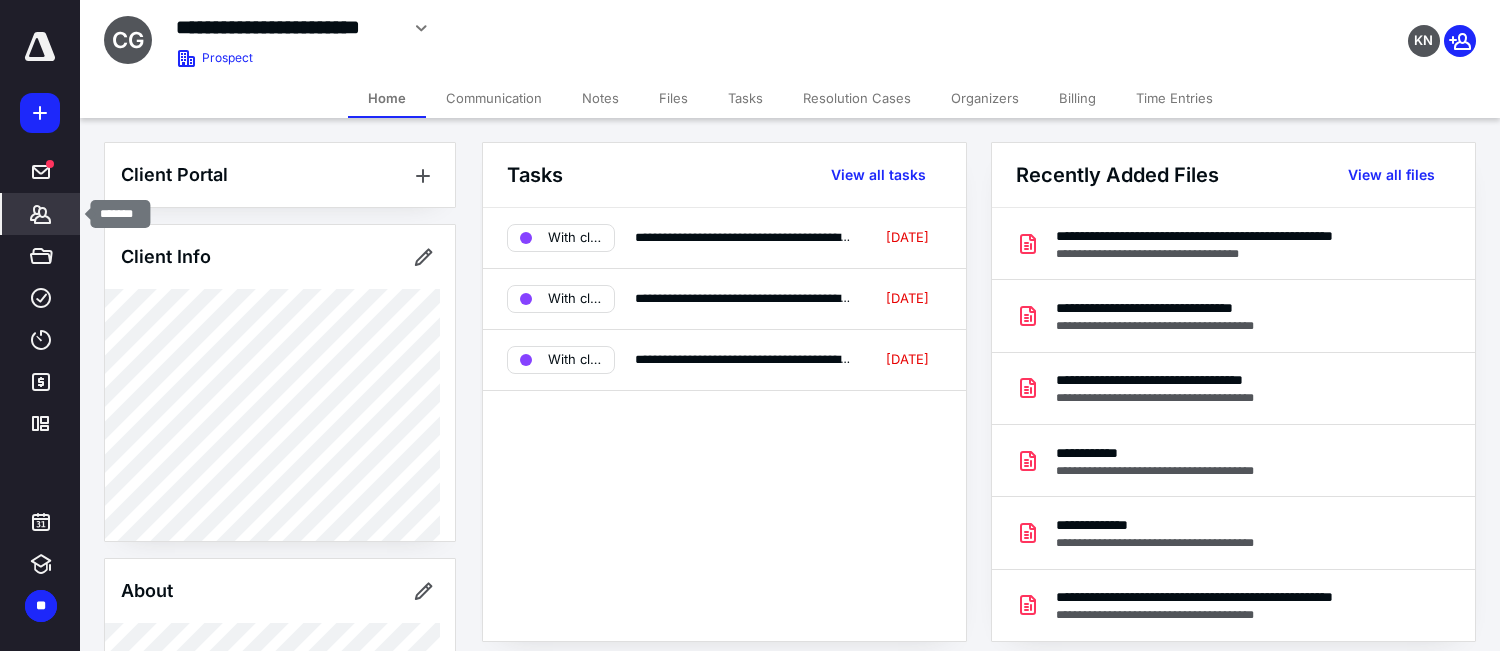 click on "*******" at bounding box center [41, 214] 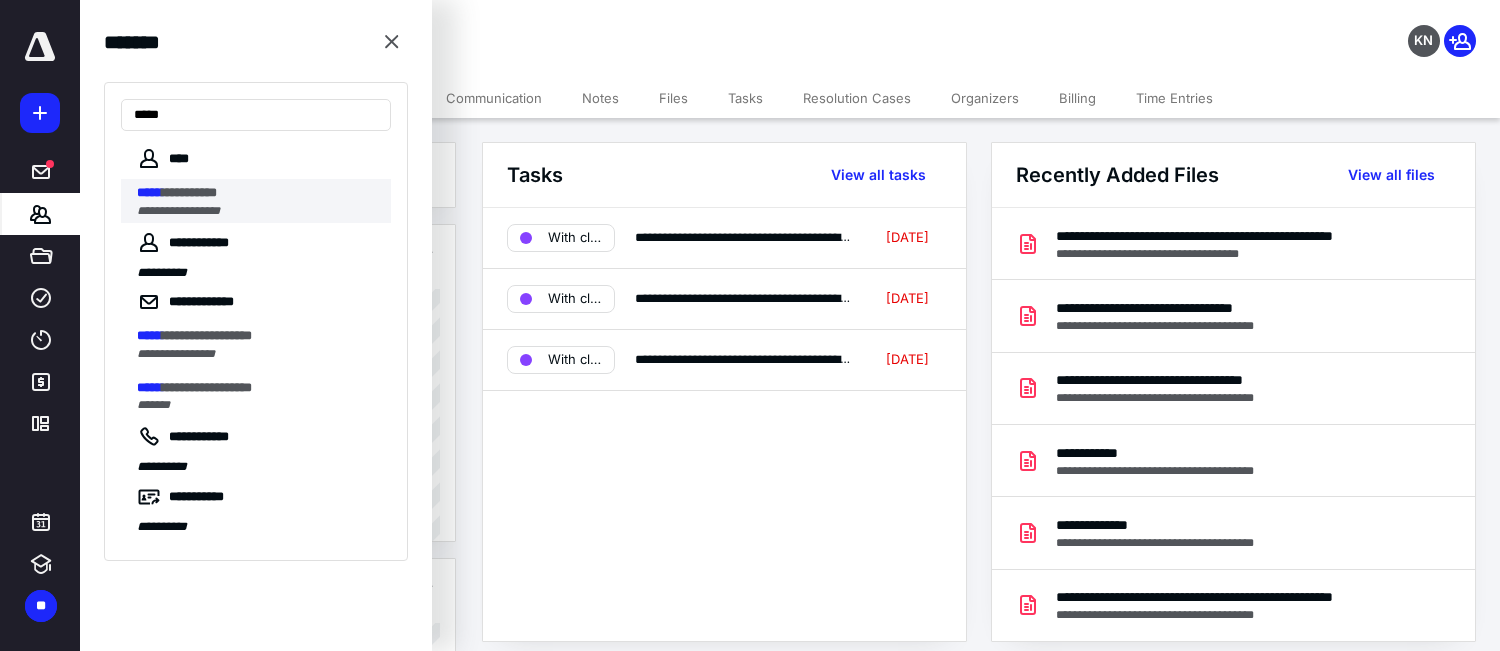 type on "*****" 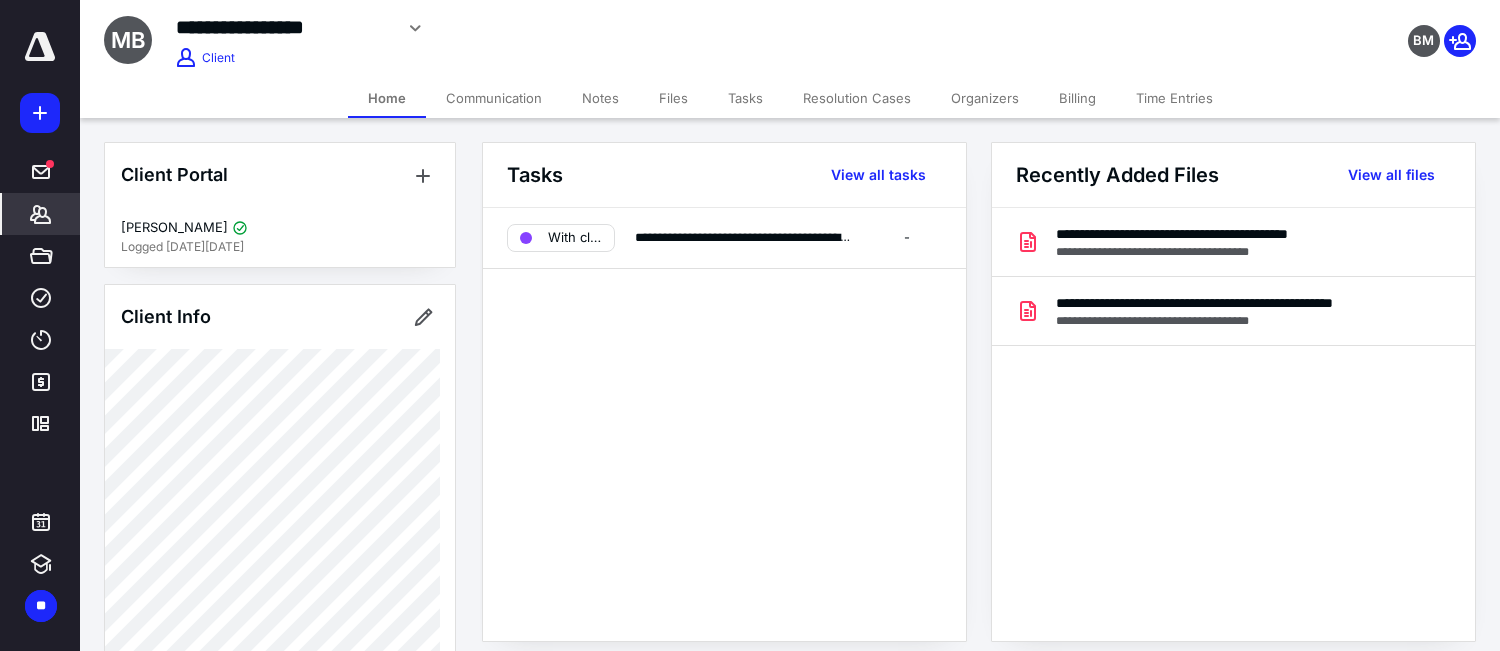 click 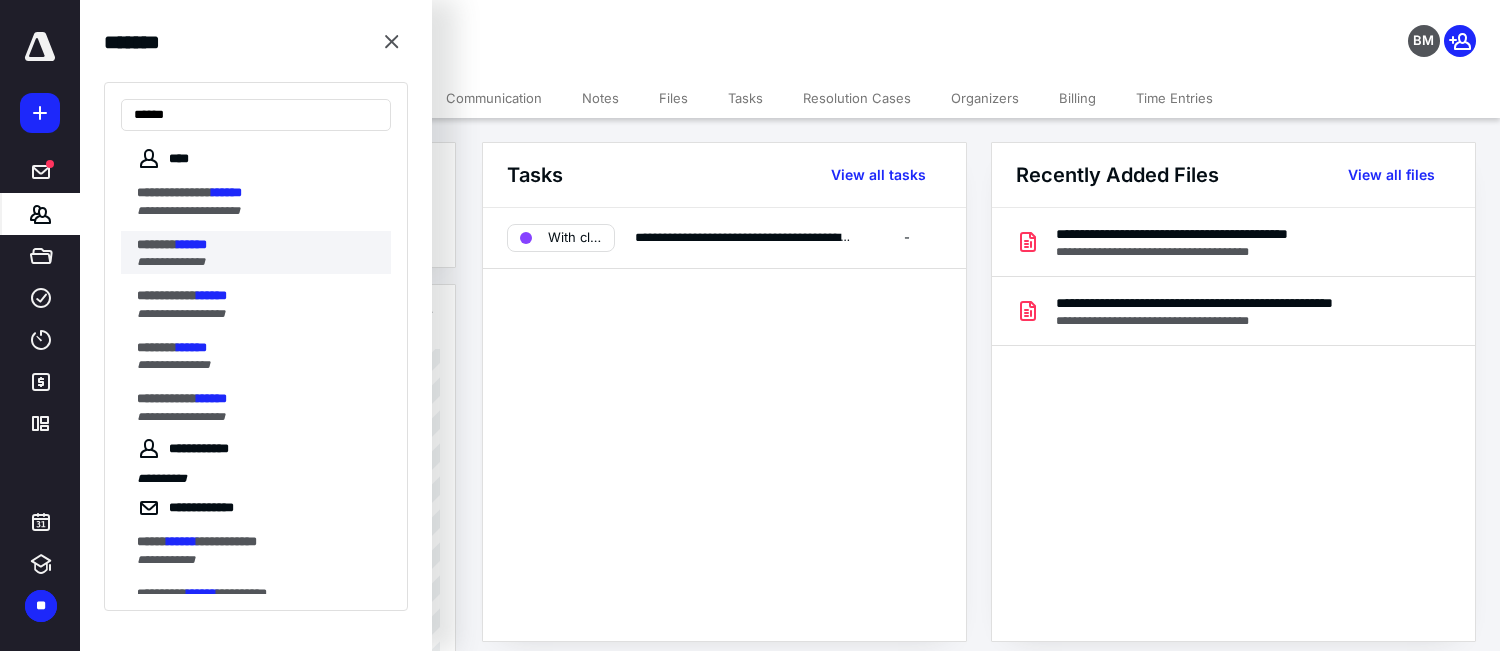 type on "******" 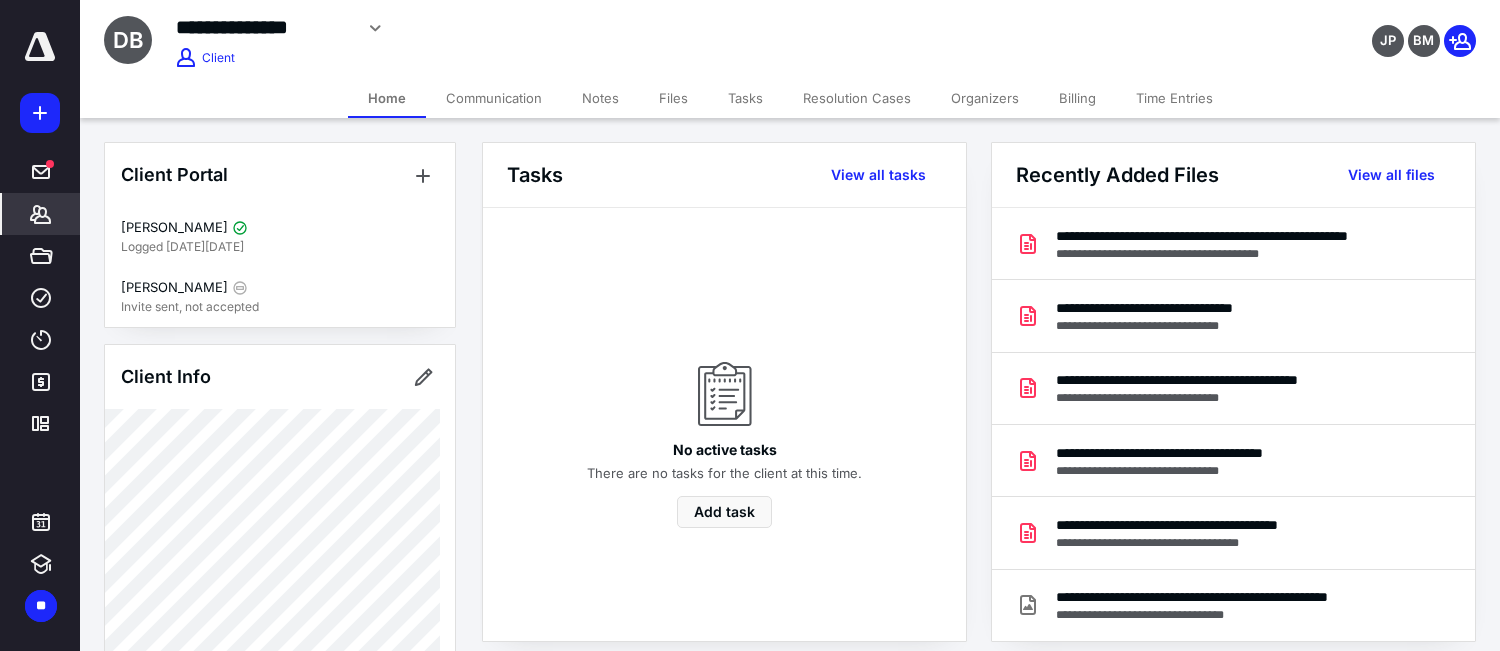 click 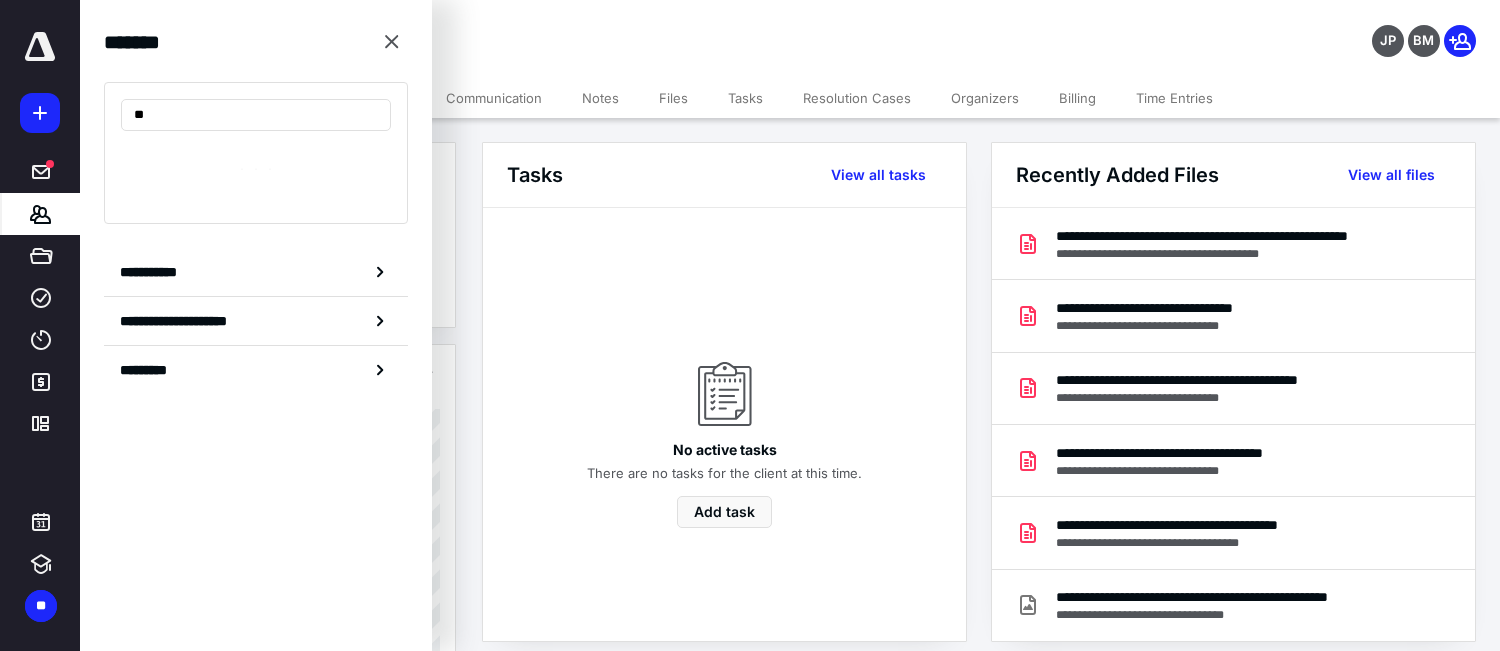 type on "*" 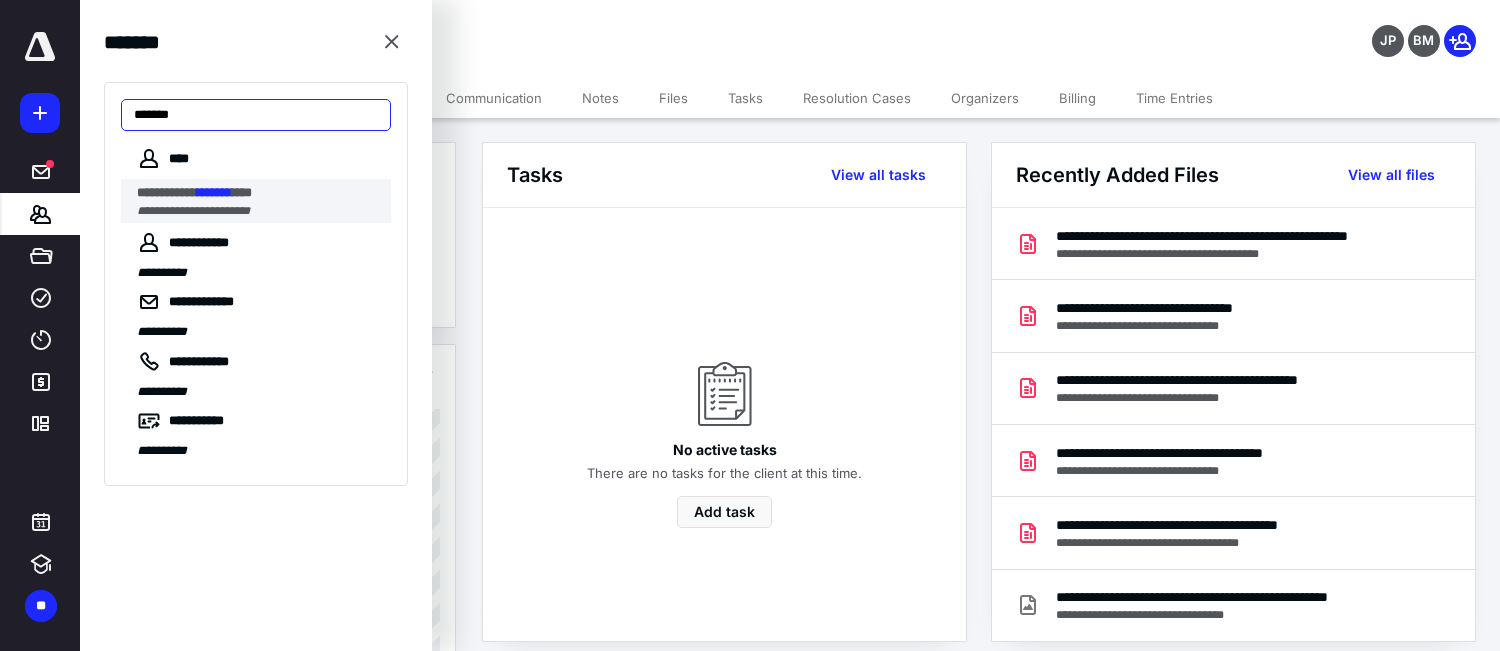type on "*******" 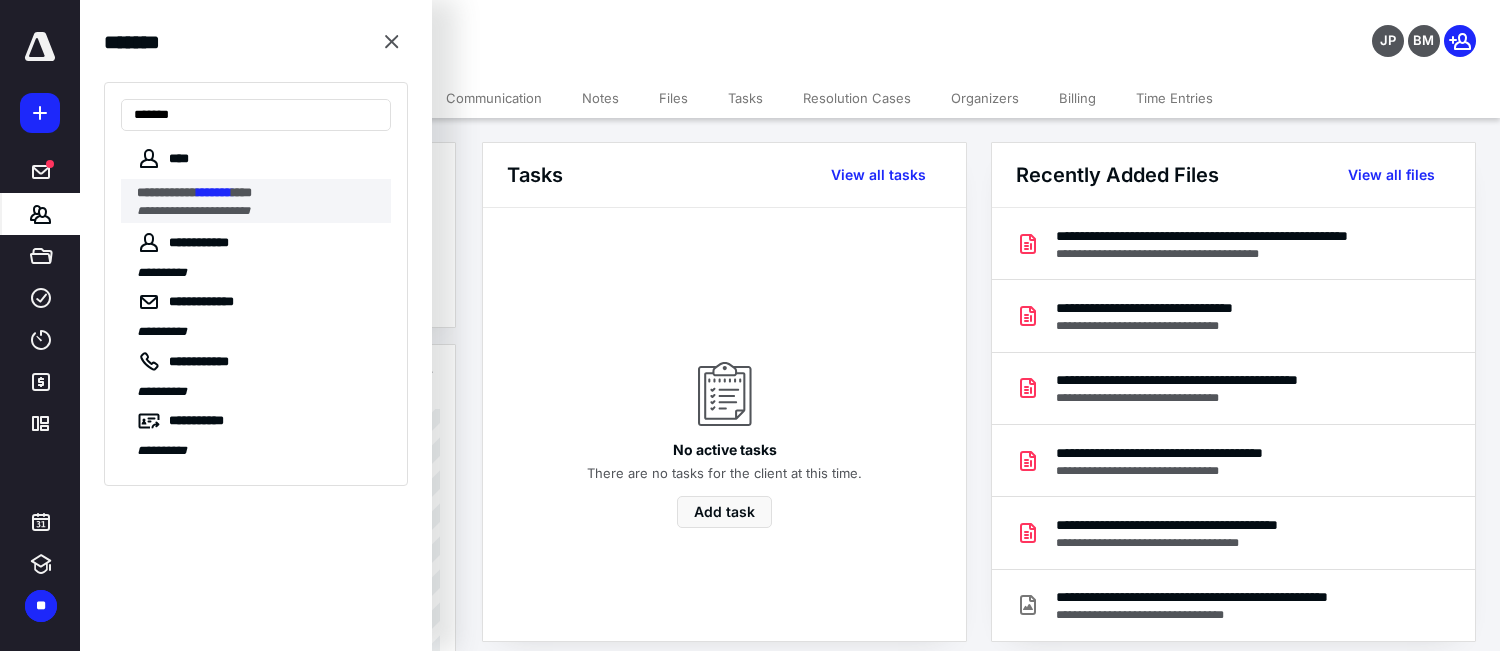 click on "**********" at bounding box center (193, 211) 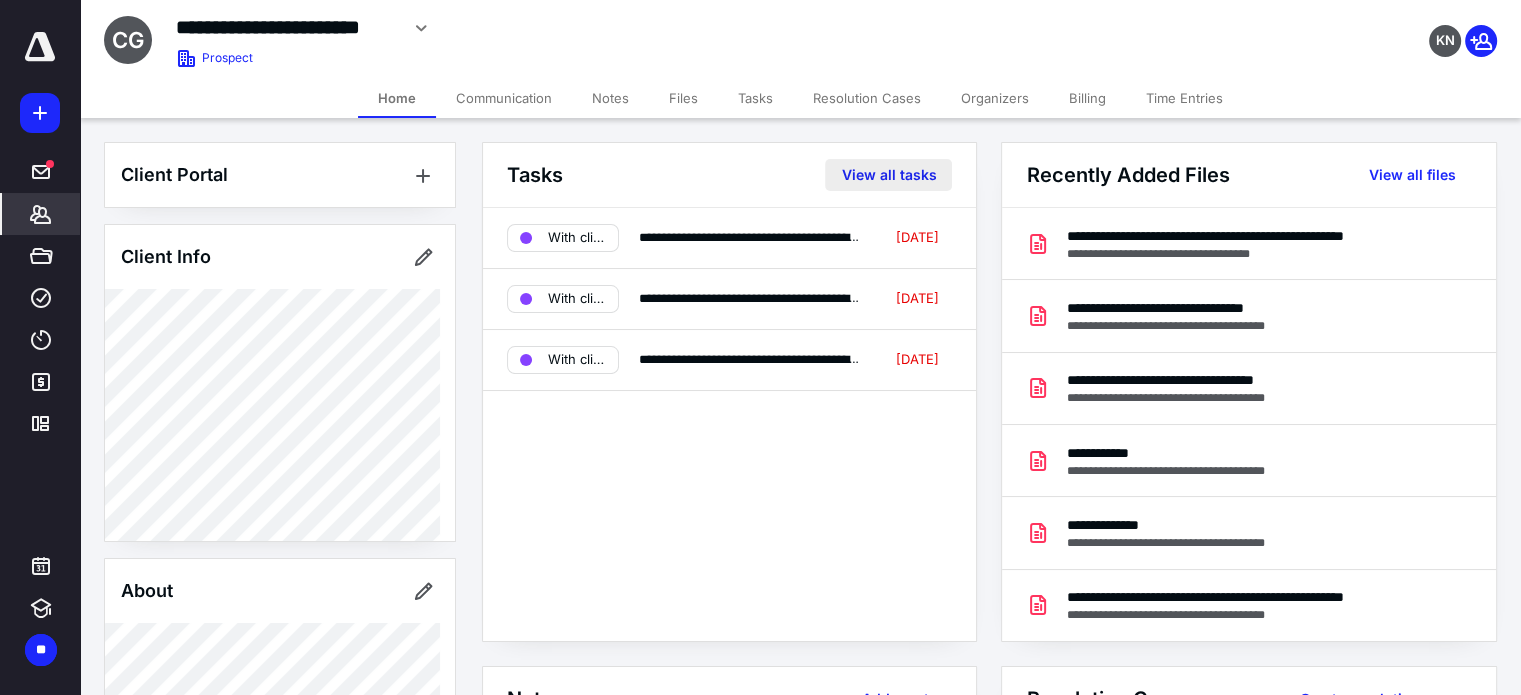 click on "View all tasks" at bounding box center [888, 175] 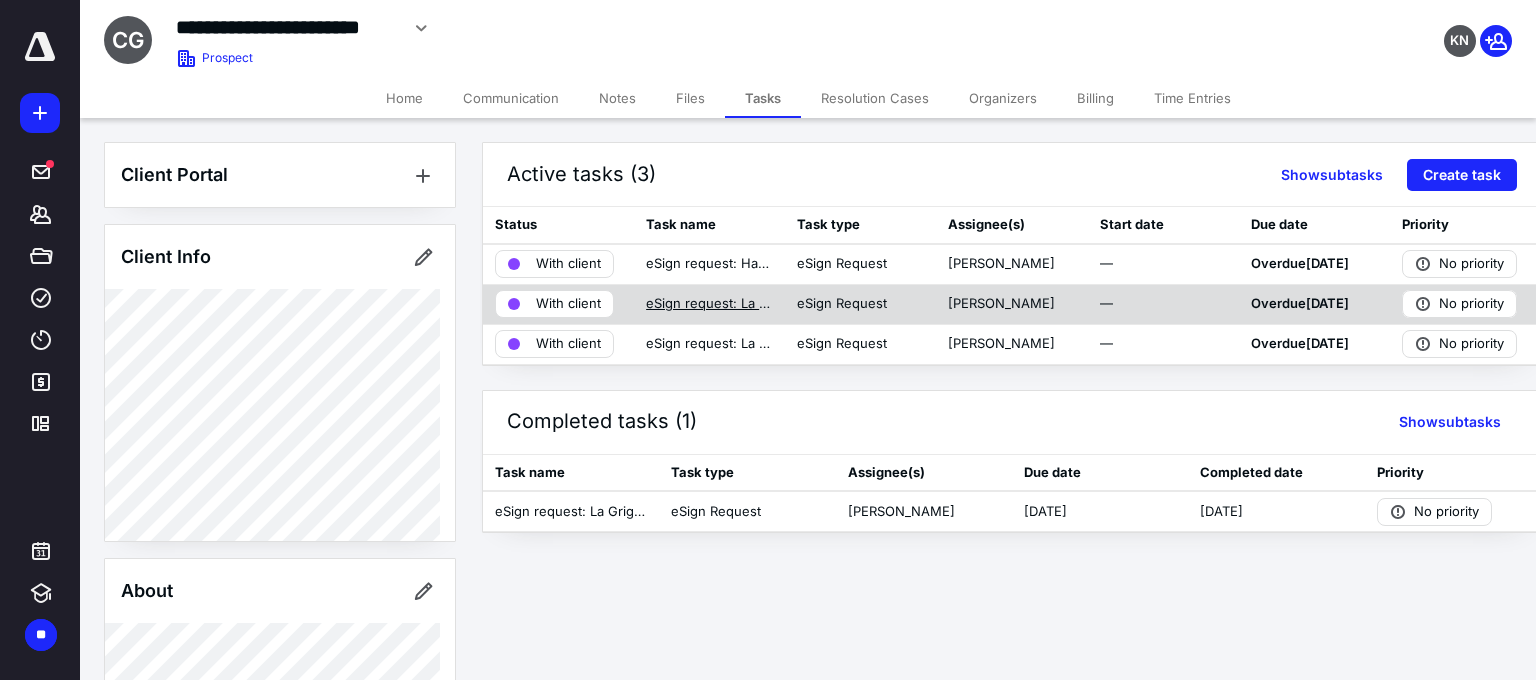 click on "eSign request: La Griglia - 2025 S Corp Tax Return Engagement Letter.pdf" at bounding box center (709, 304) 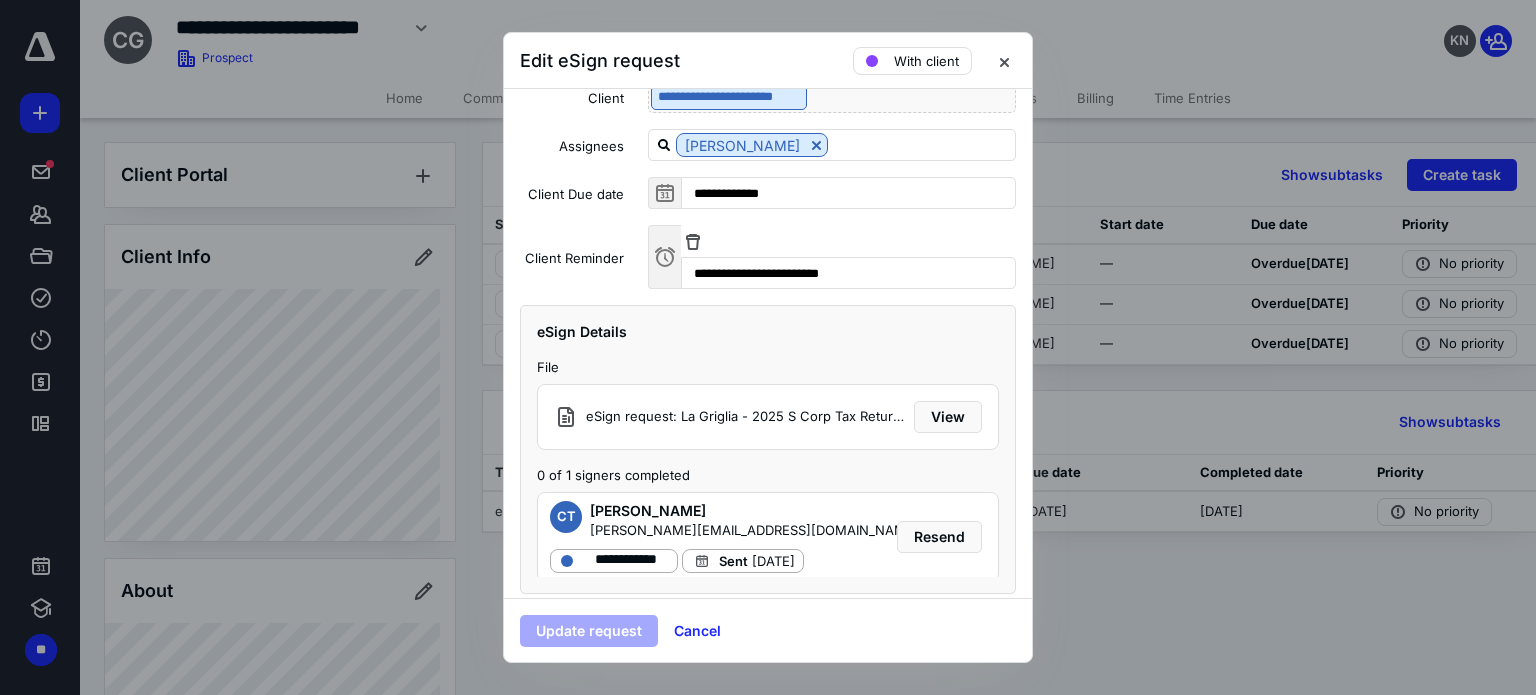 scroll, scrollTop: 168, scrollLeft: 0, axis: vertical 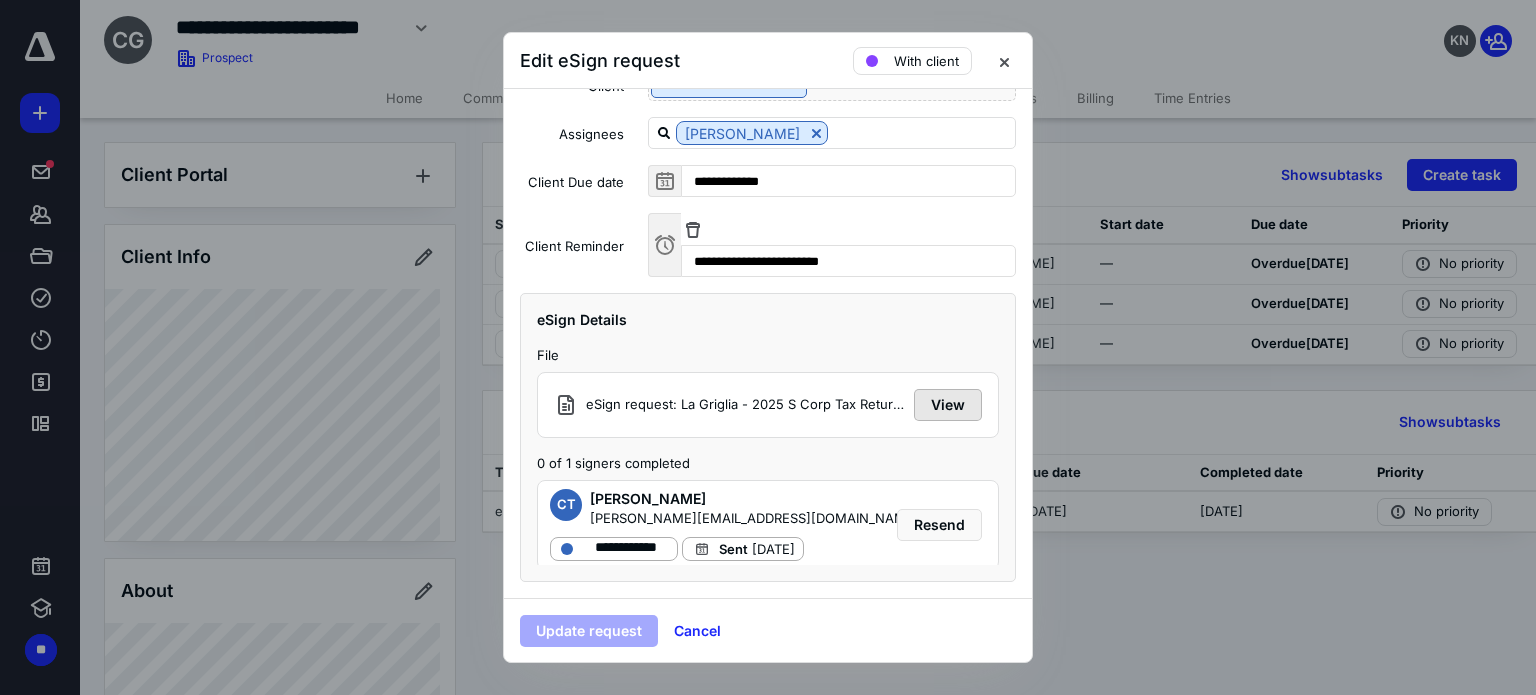 click on "View" at bounding box center (948, 405) 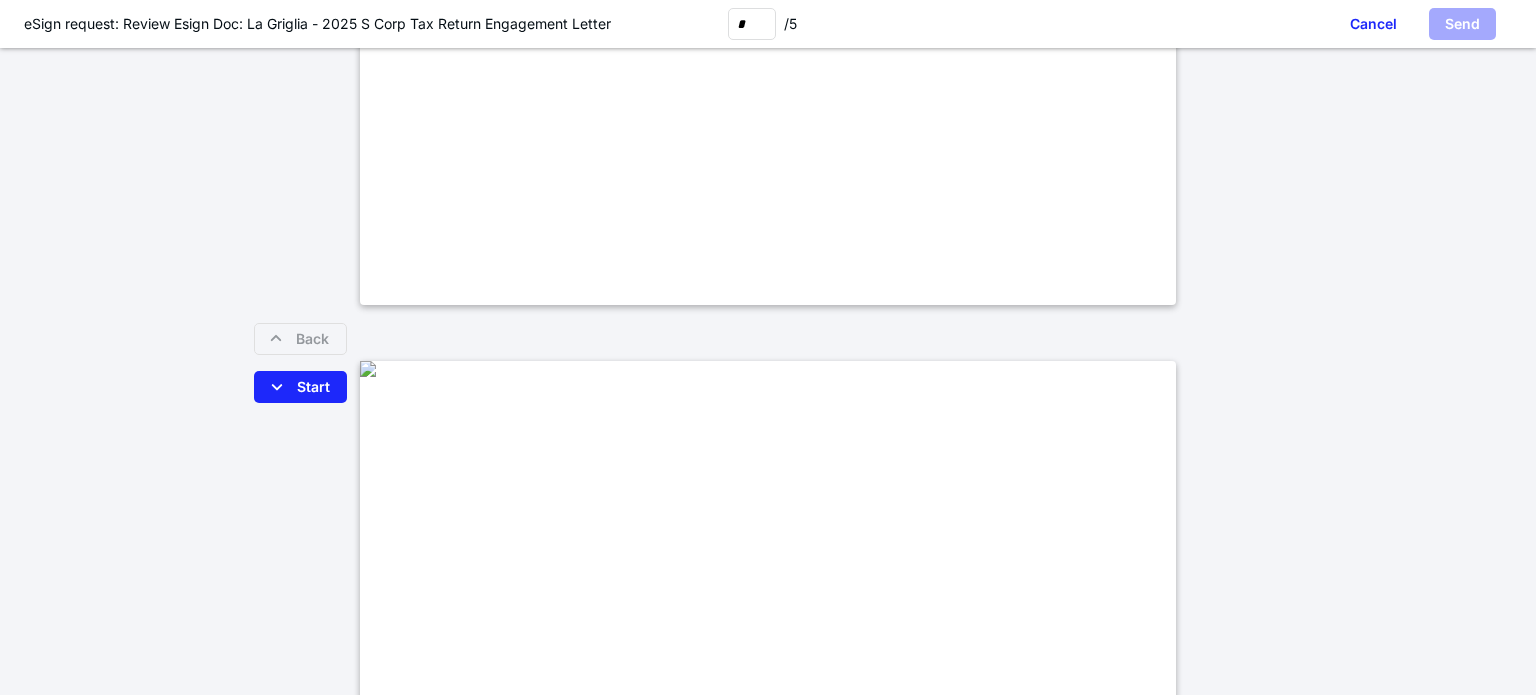 type on "*" 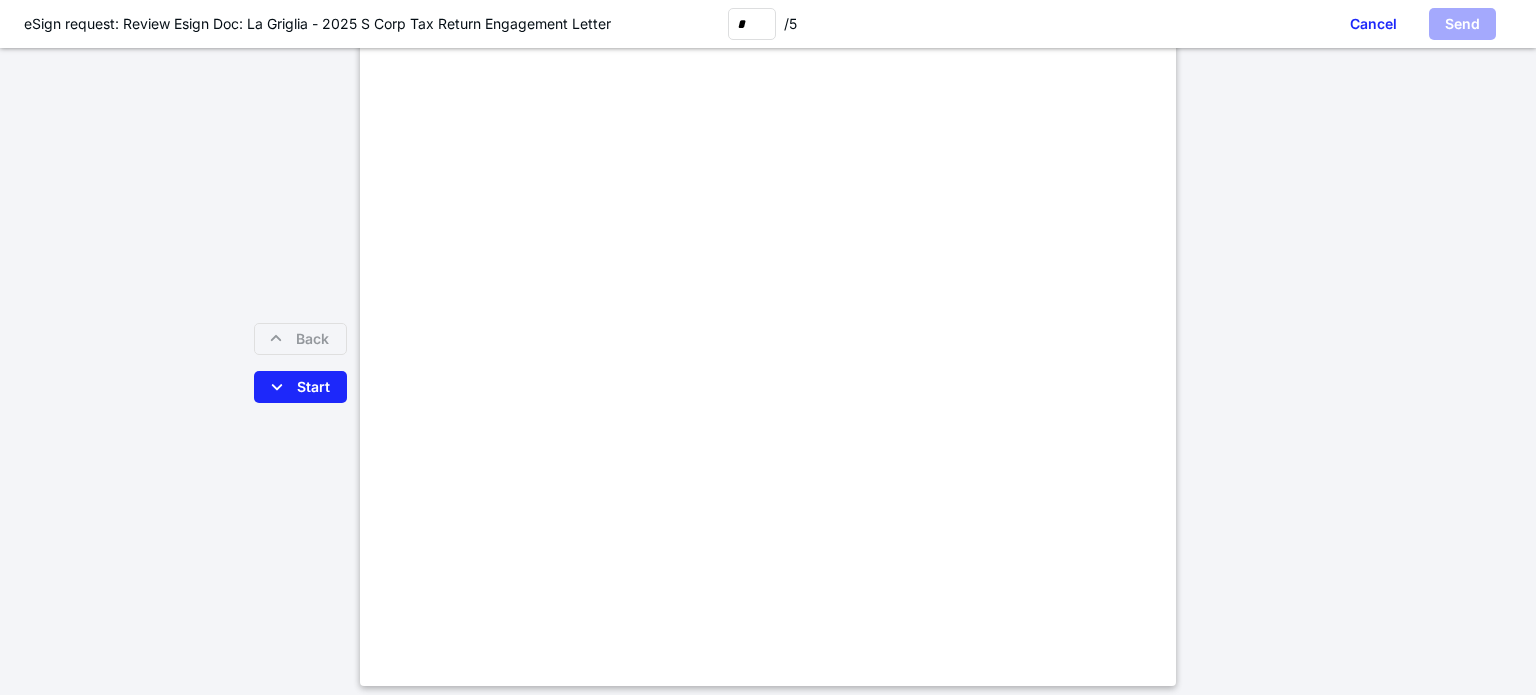 scroll, scrollTop: 1600, scrollLeft: 0, axis: vertical 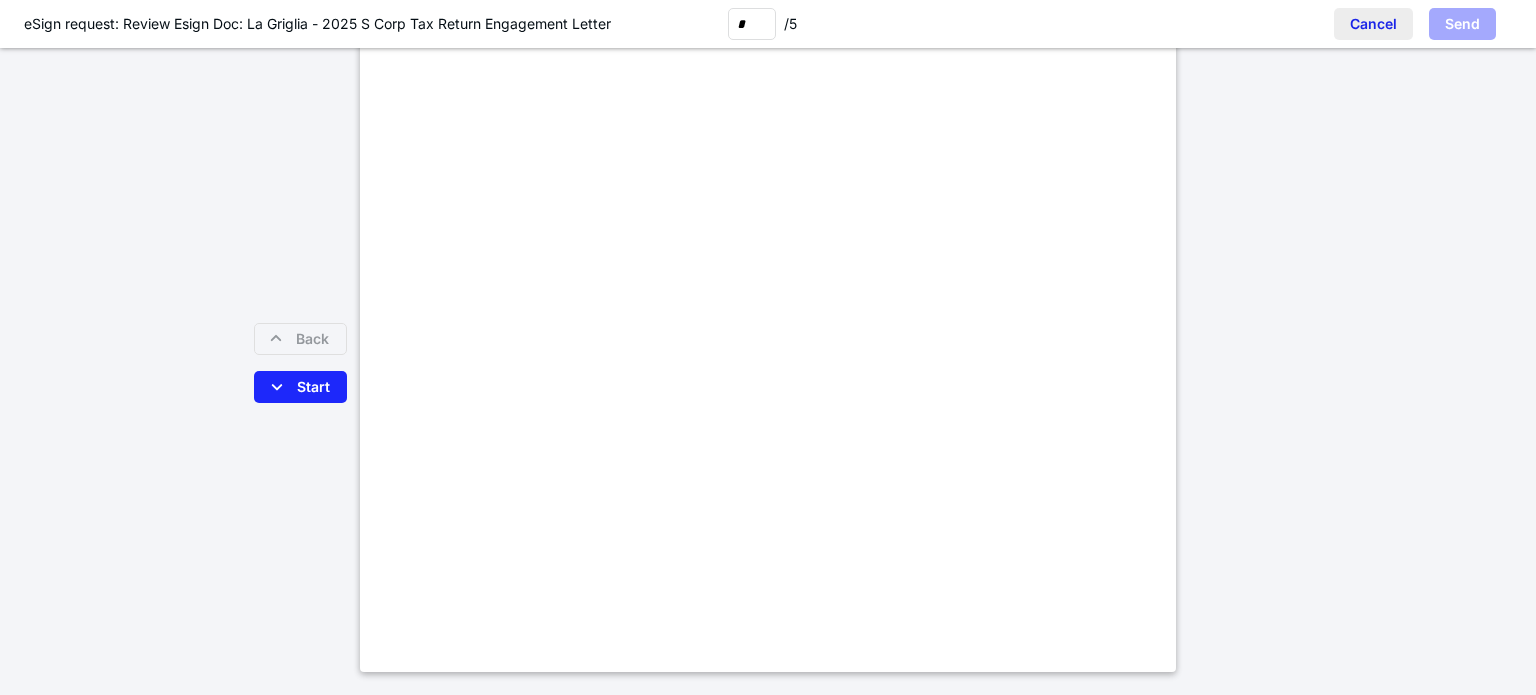 click on "Cancel" at bounding box center [1373, 24] 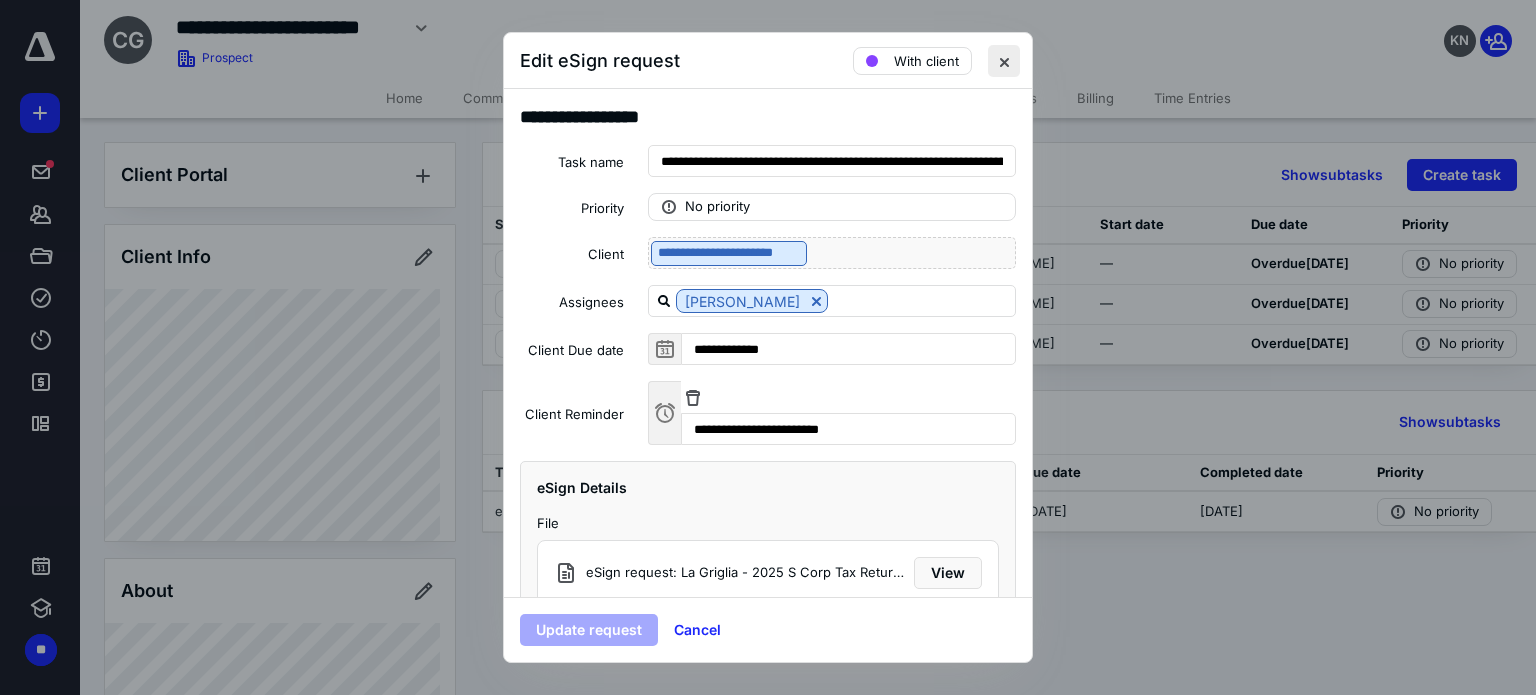 click at bounding box center [1004, 61] 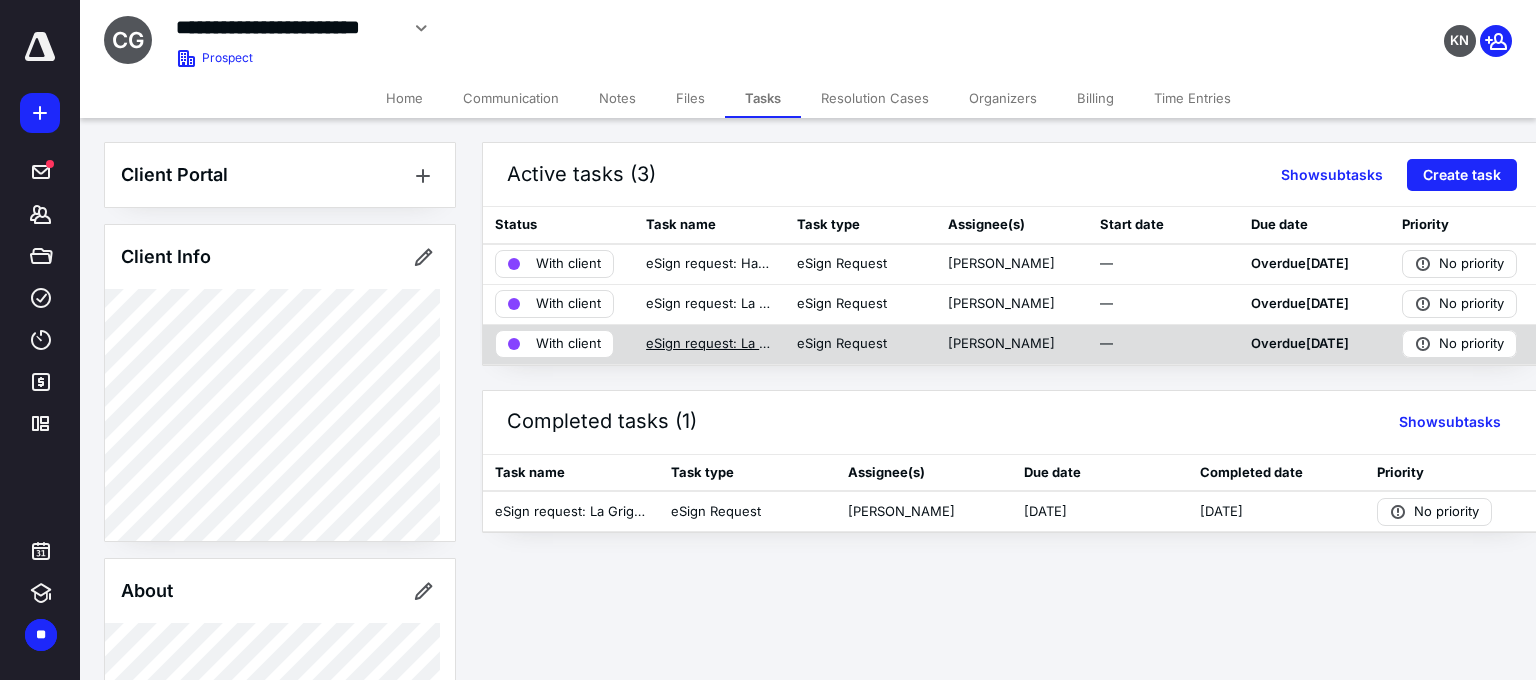 click on "eSign request: La Griglia CAS Engagement Letter .pdf" at bounding box center (709, 344) 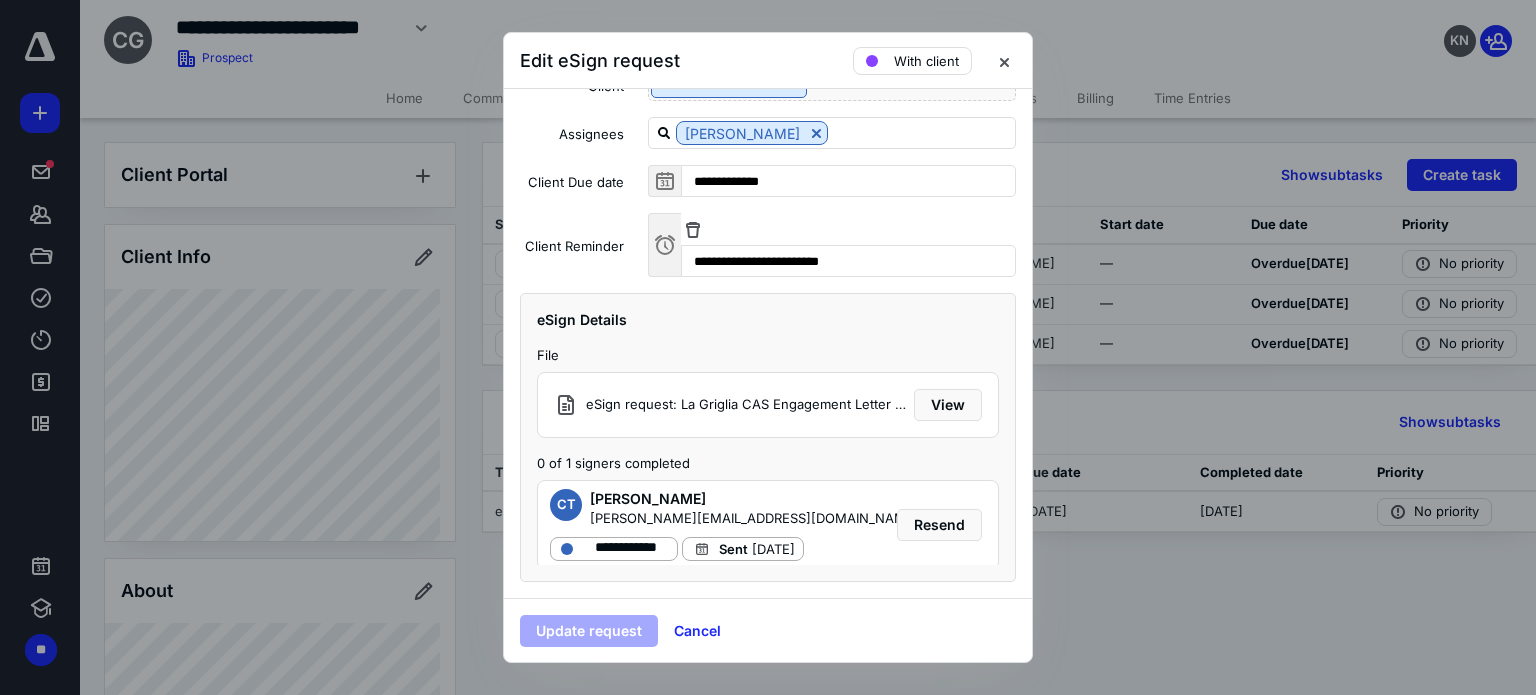 scroll, scrollTop: 0, scrollLeft: 0, axis: both 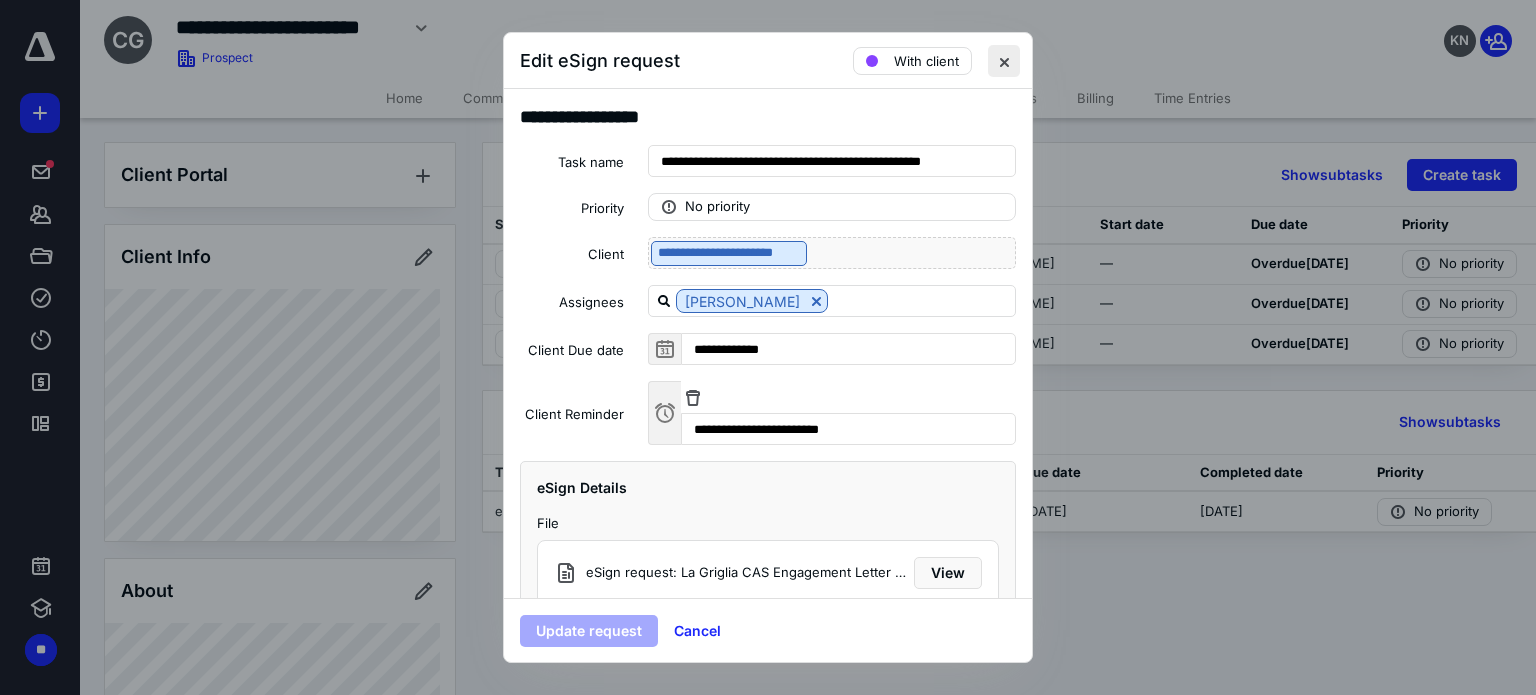 click at bounding box center (1004, 61) 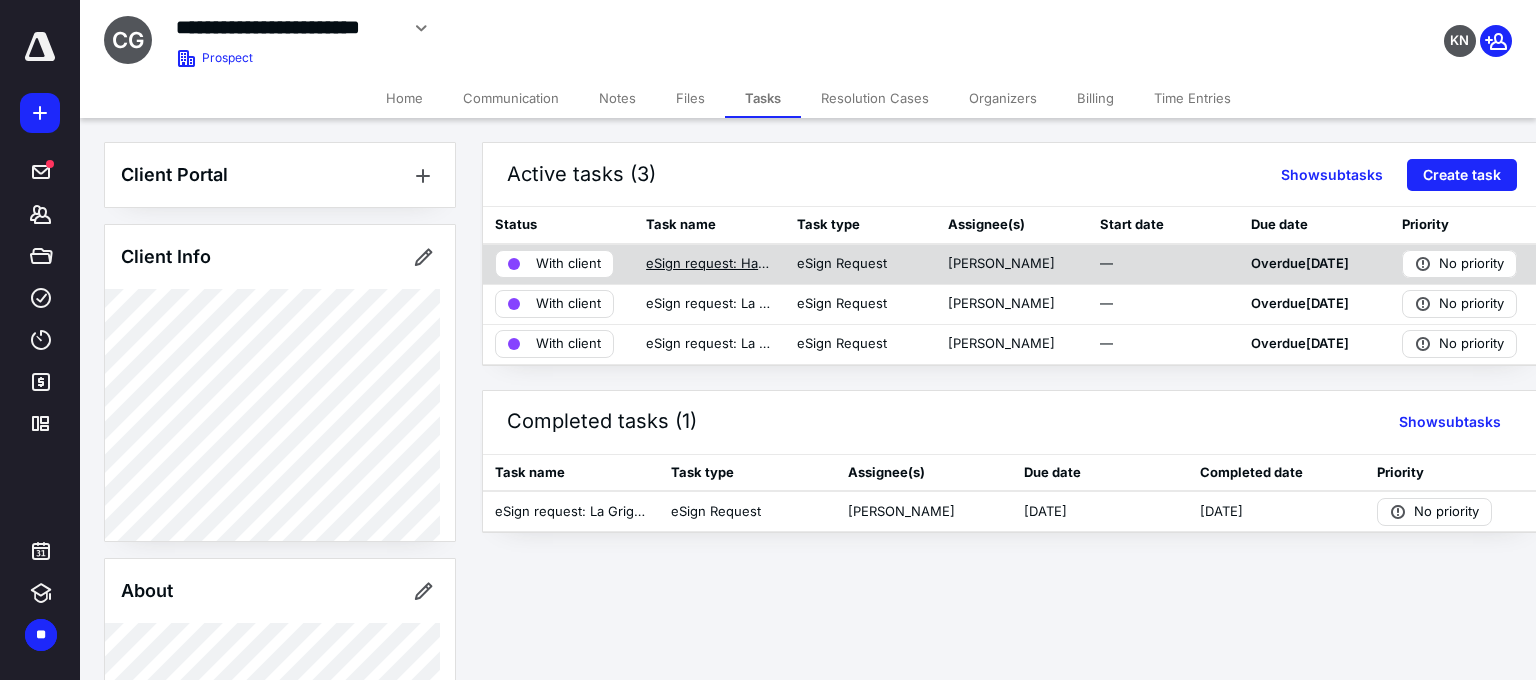 click on "eSign request: Harmony Group 2025 Individual Tax Engagement Letter.pdf" at bounding box center [709, 264] 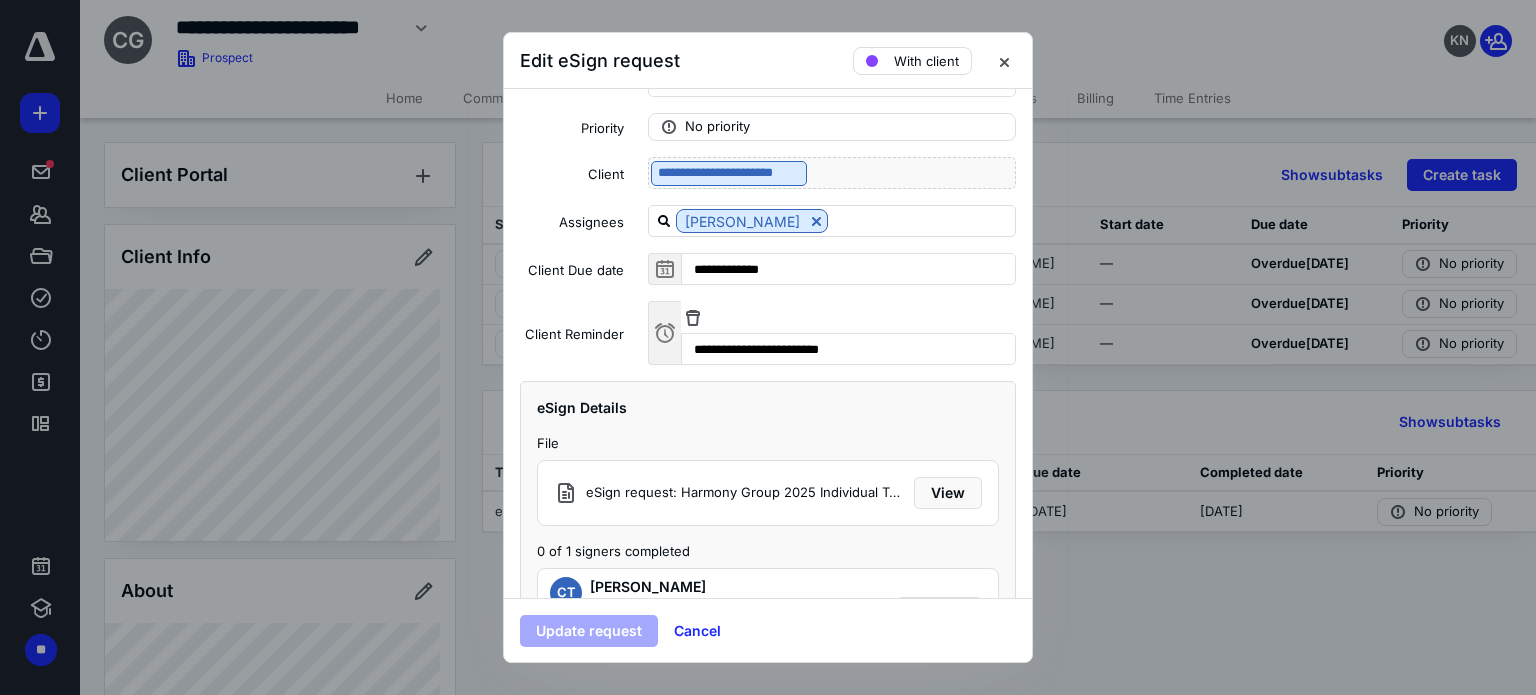 scroll, scrollTop: 168, scrollLeft: 0, axis: vertical 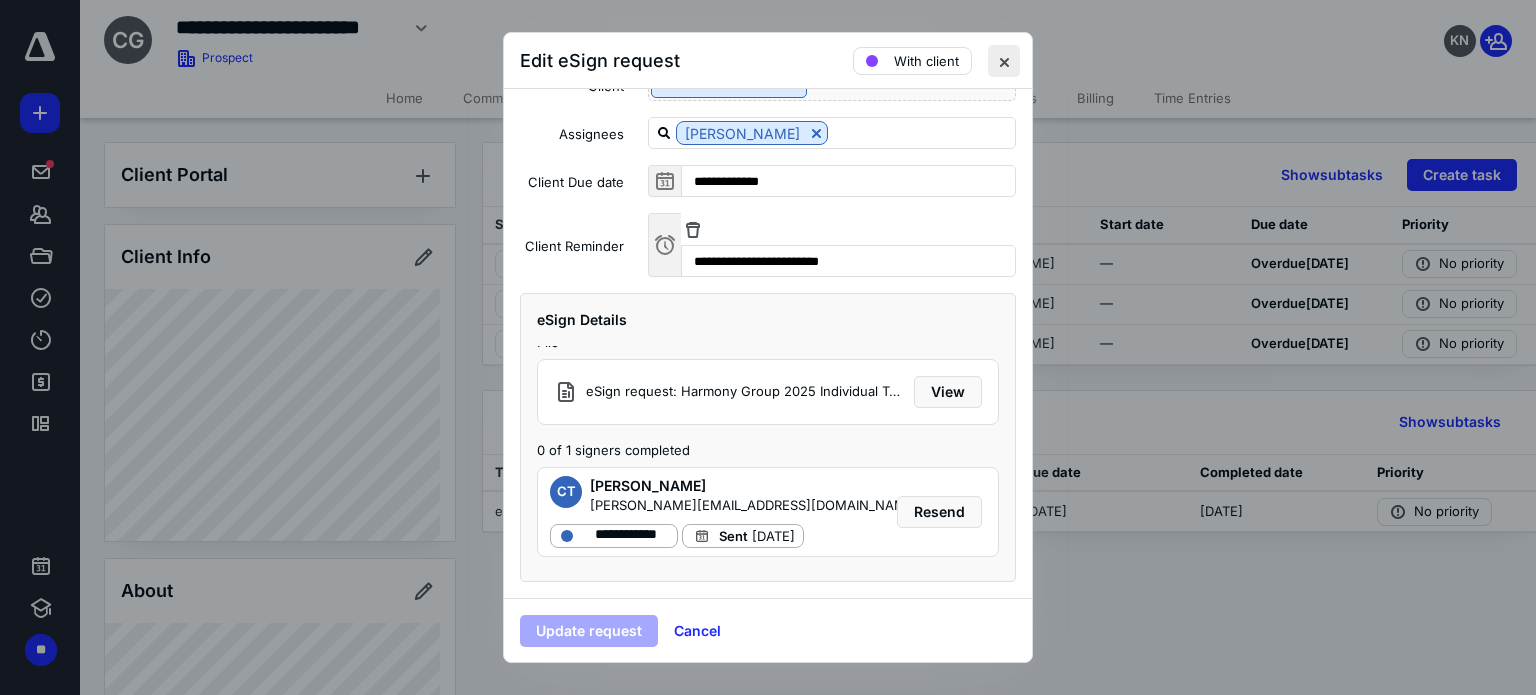 click at bounding box center (1004, 61) 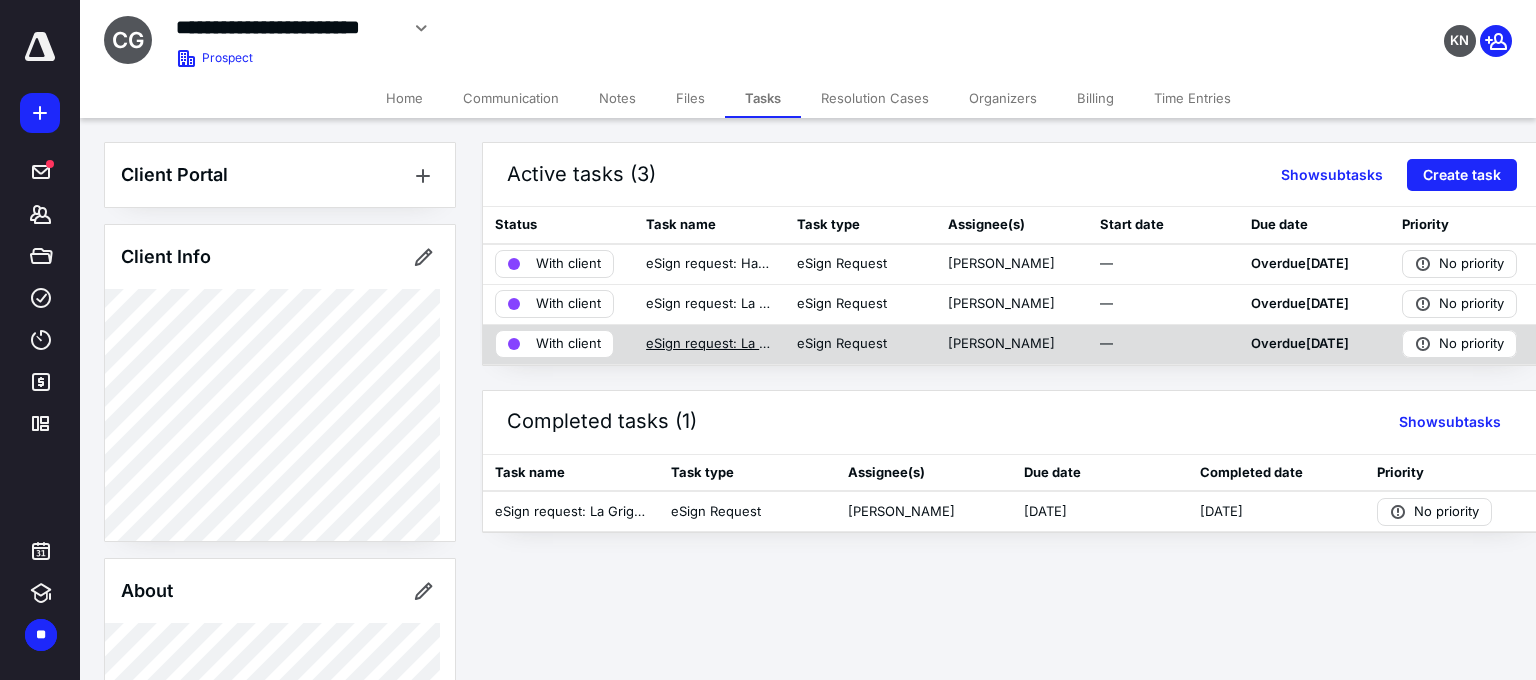 click on "eSign request: La Griglia CAS Engagement Letter .pdf" at bounding box center [709, 344] 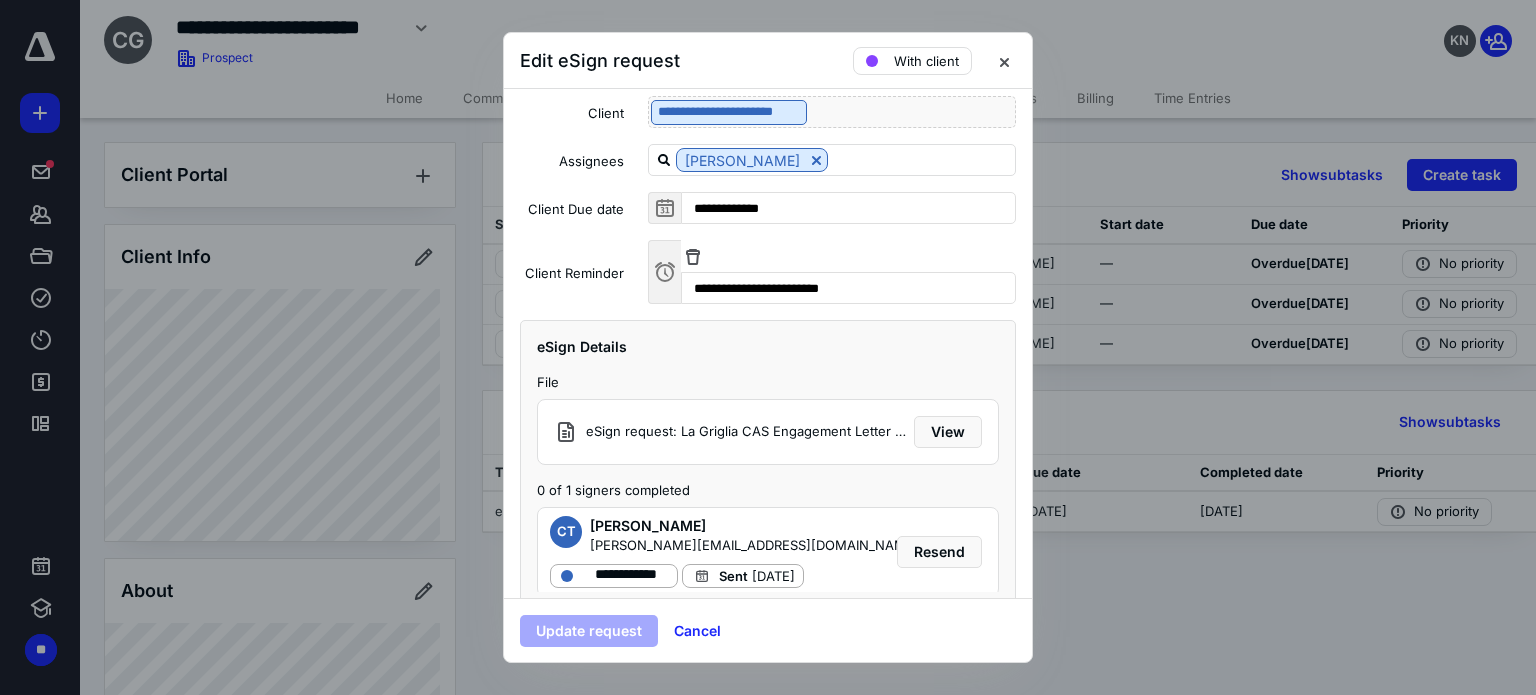 scroll, scrollTop: 168, scrollLeft: 0, axis: vertical 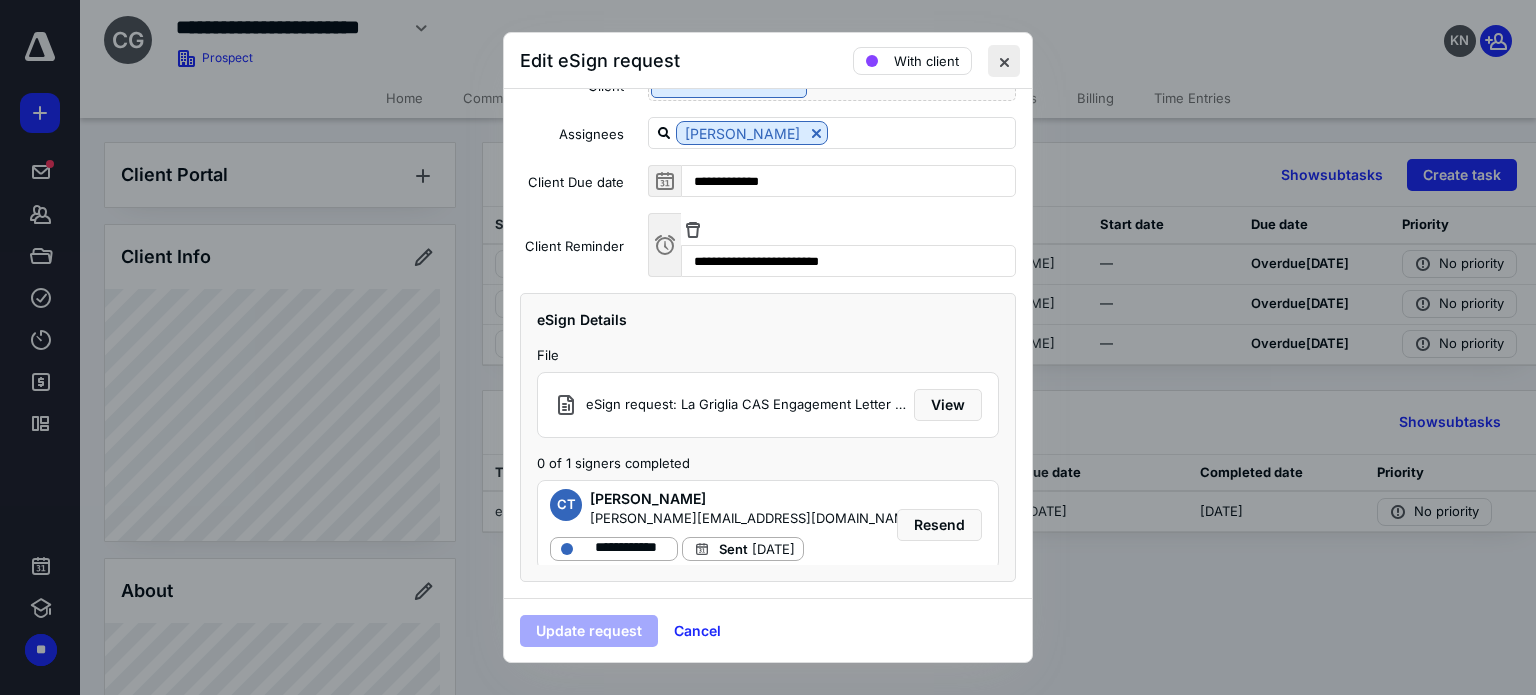 click at bounding box center [1004, 61] 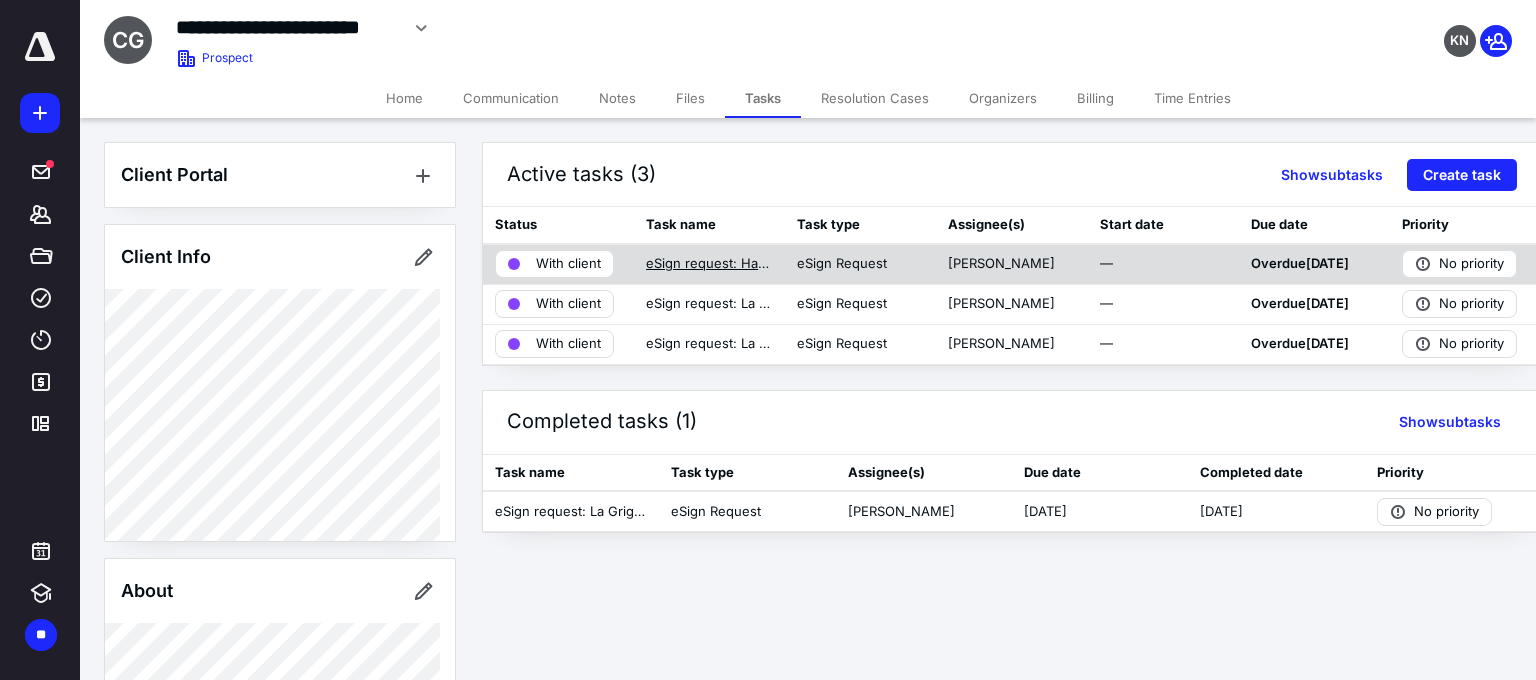 click on "eSign request: Harmony Group 2025 Individual Tax Engagement Letter.pdf" at bounding box center [709, 264] 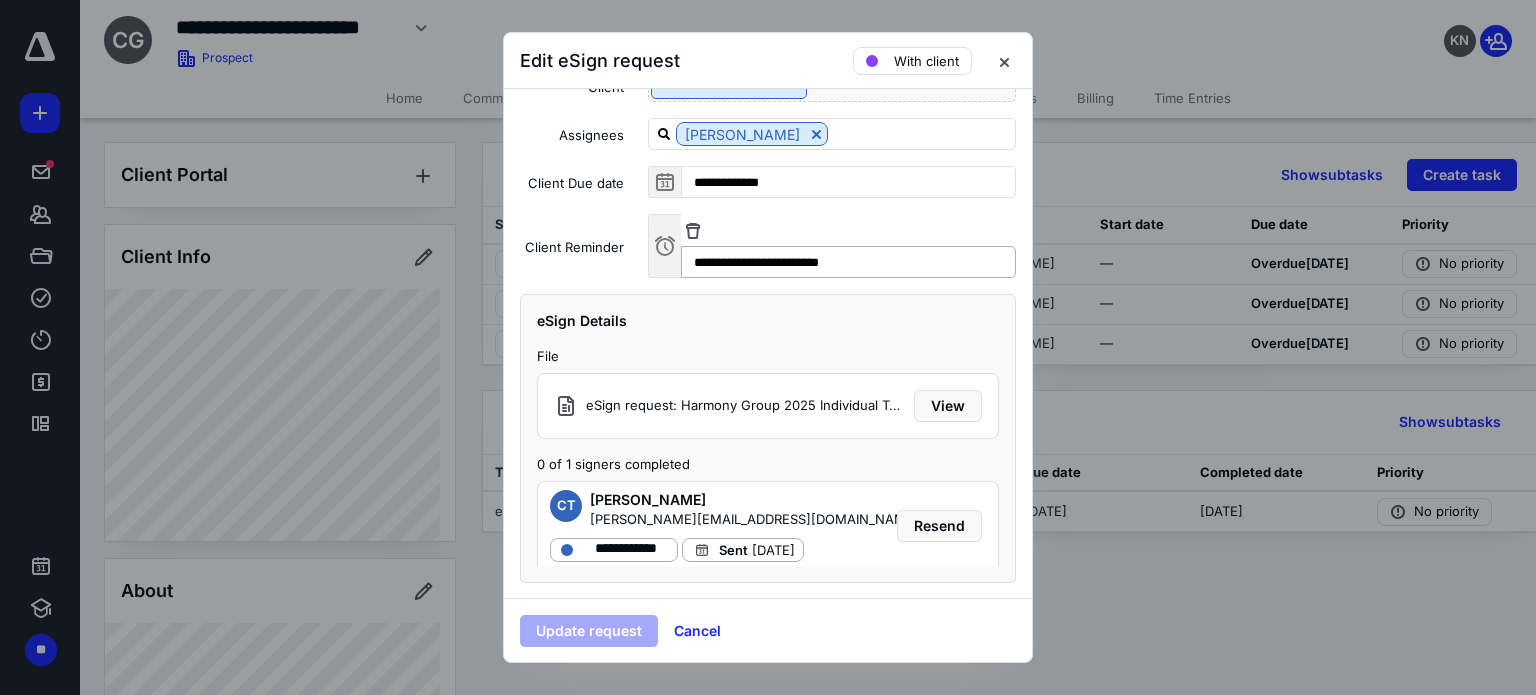 scroll, scrollTop: 168, scrollLeft: 0, axis: vertical 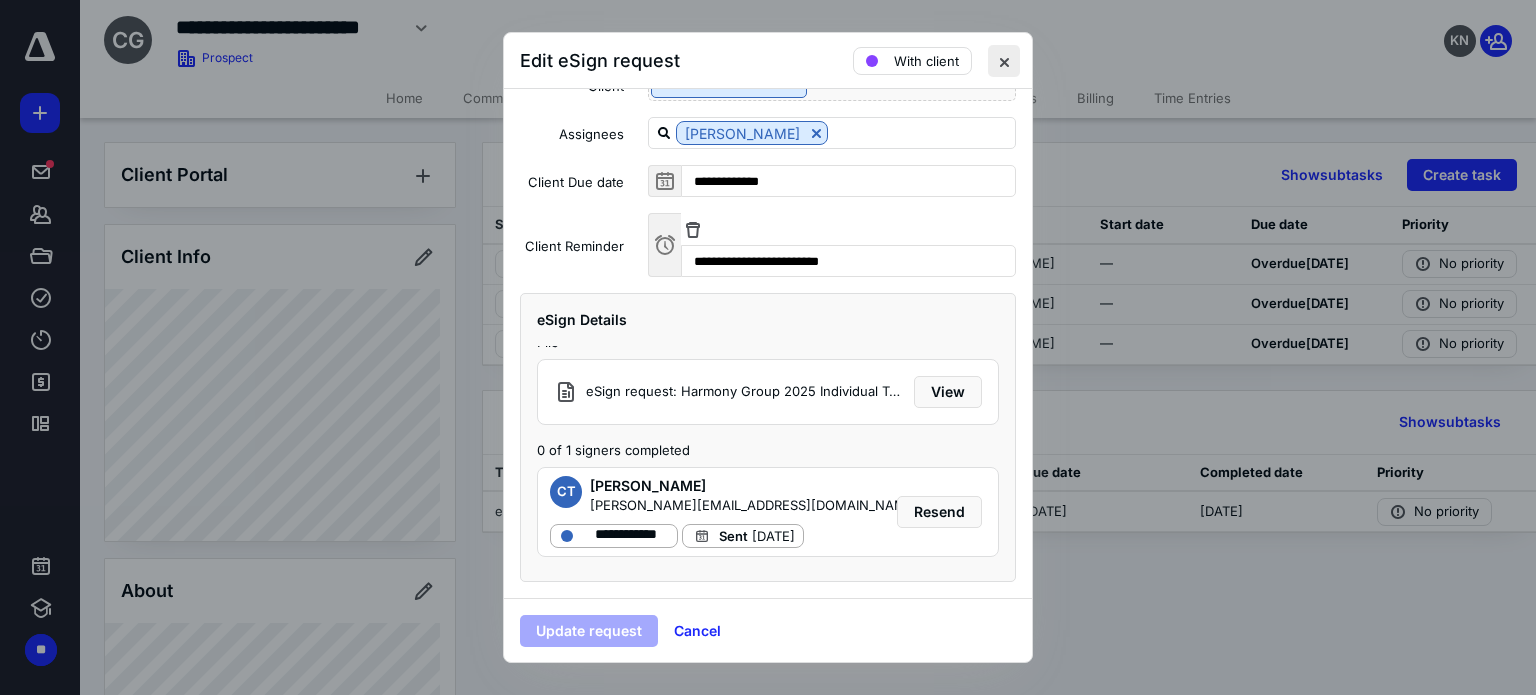 click at bounding box center [1004, 61] 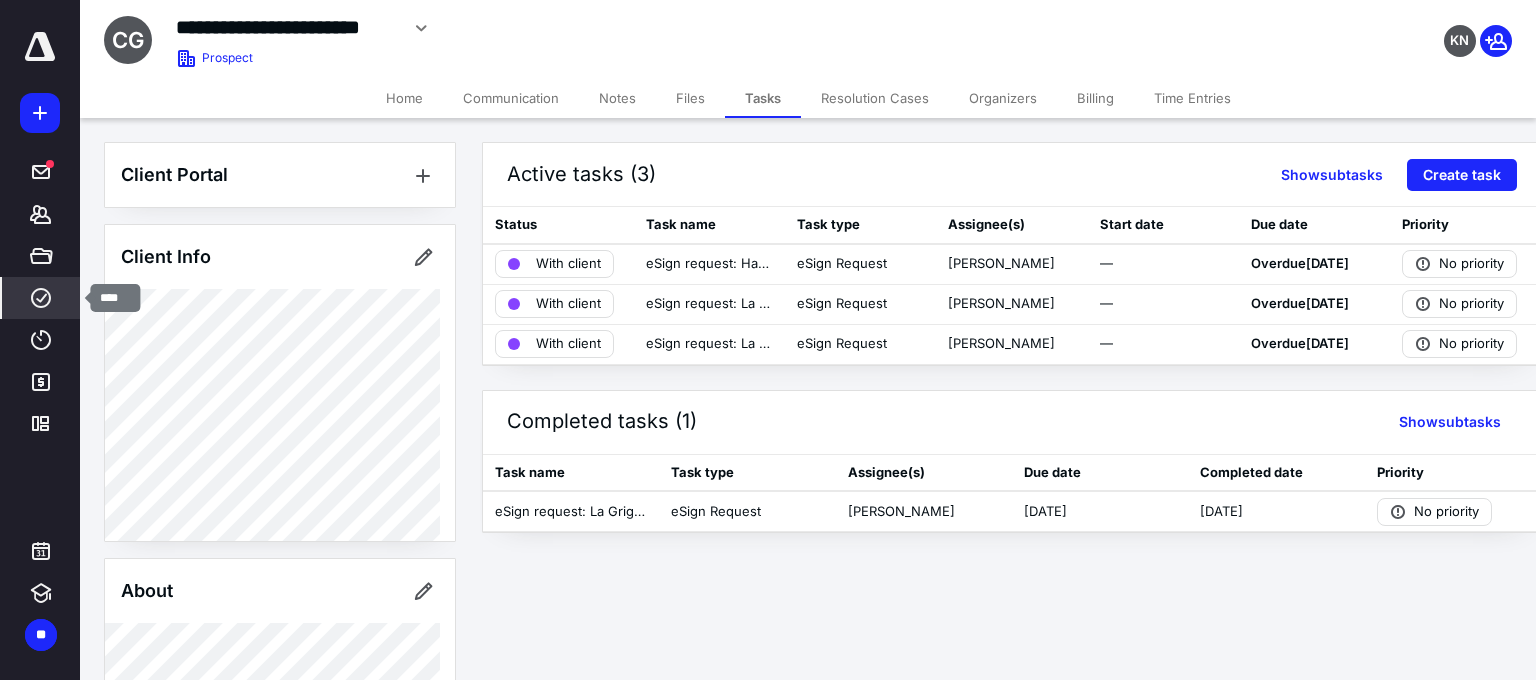 click on "****" at bounding box center [41, 298] 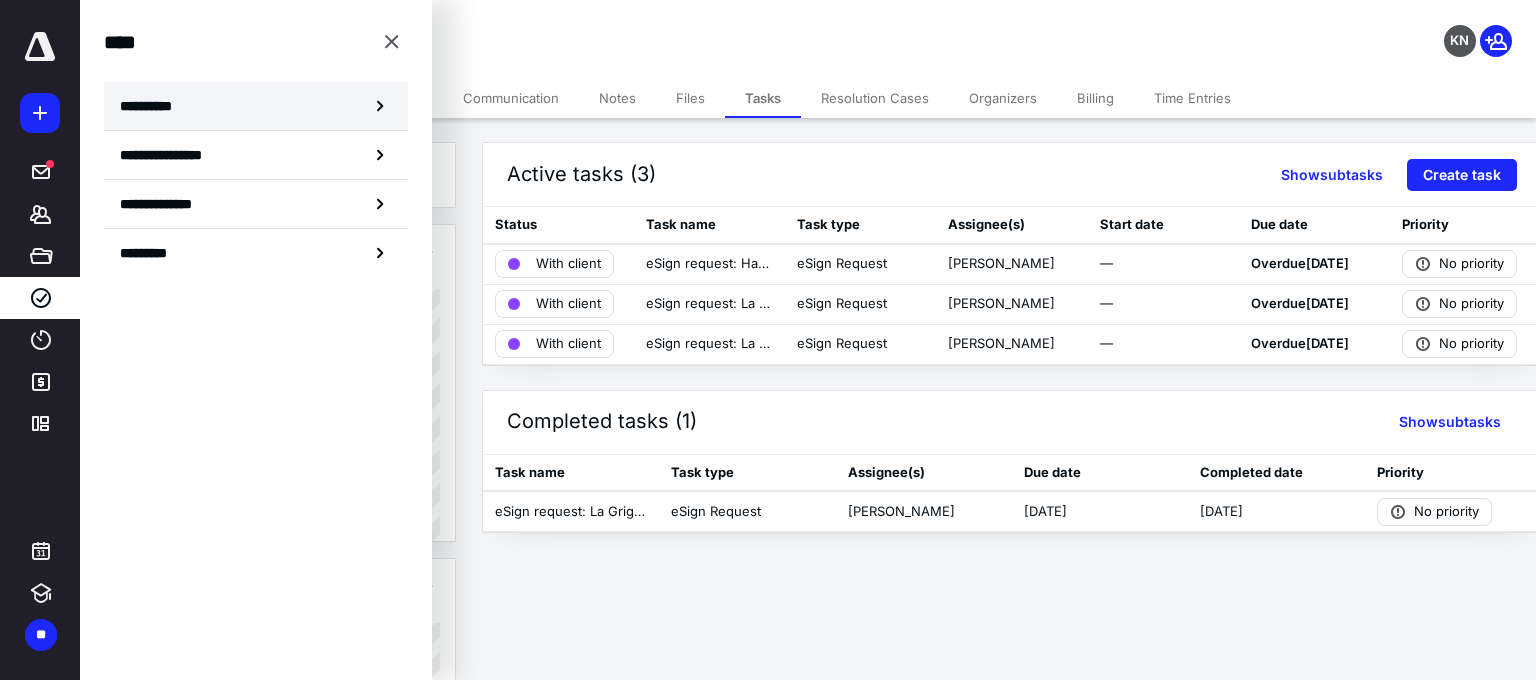 click on "**********" at bounding box center [153, 106] 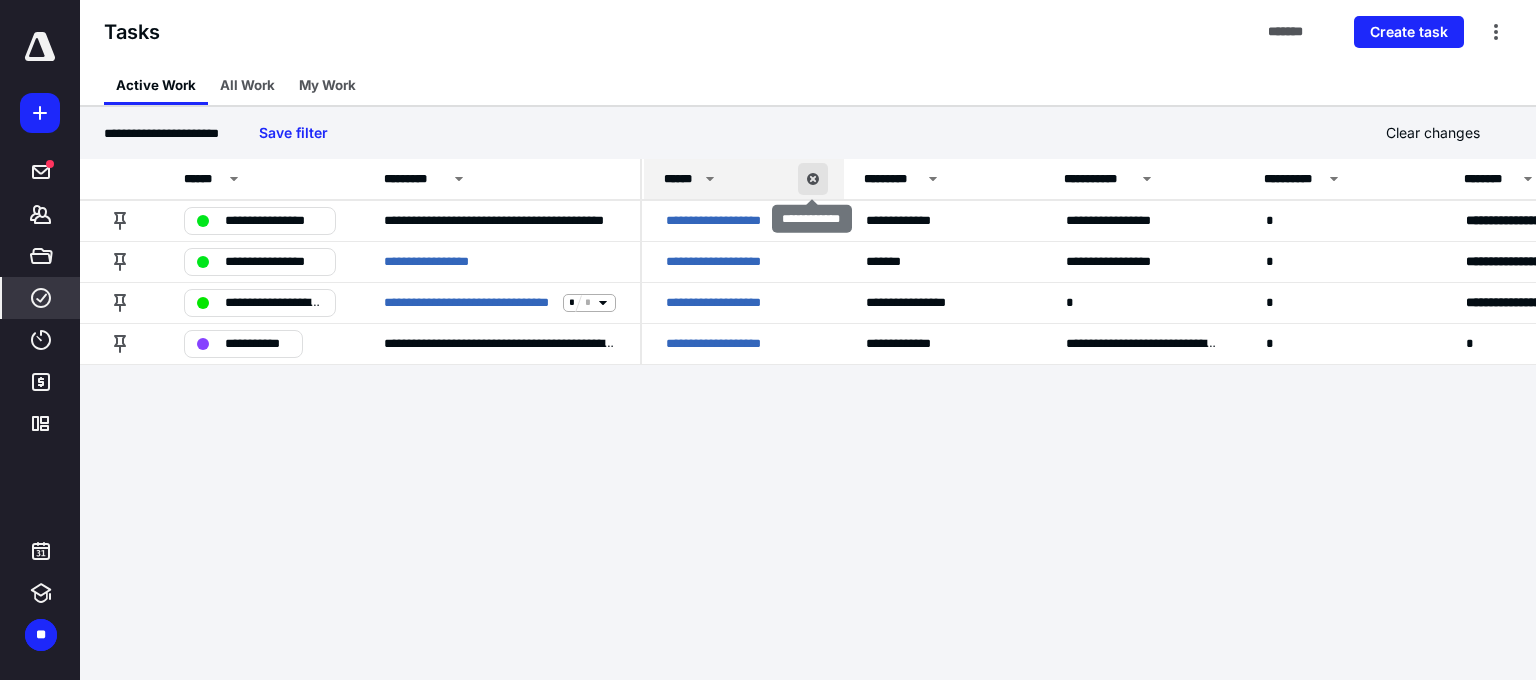 click at bounding box center [813, 179] 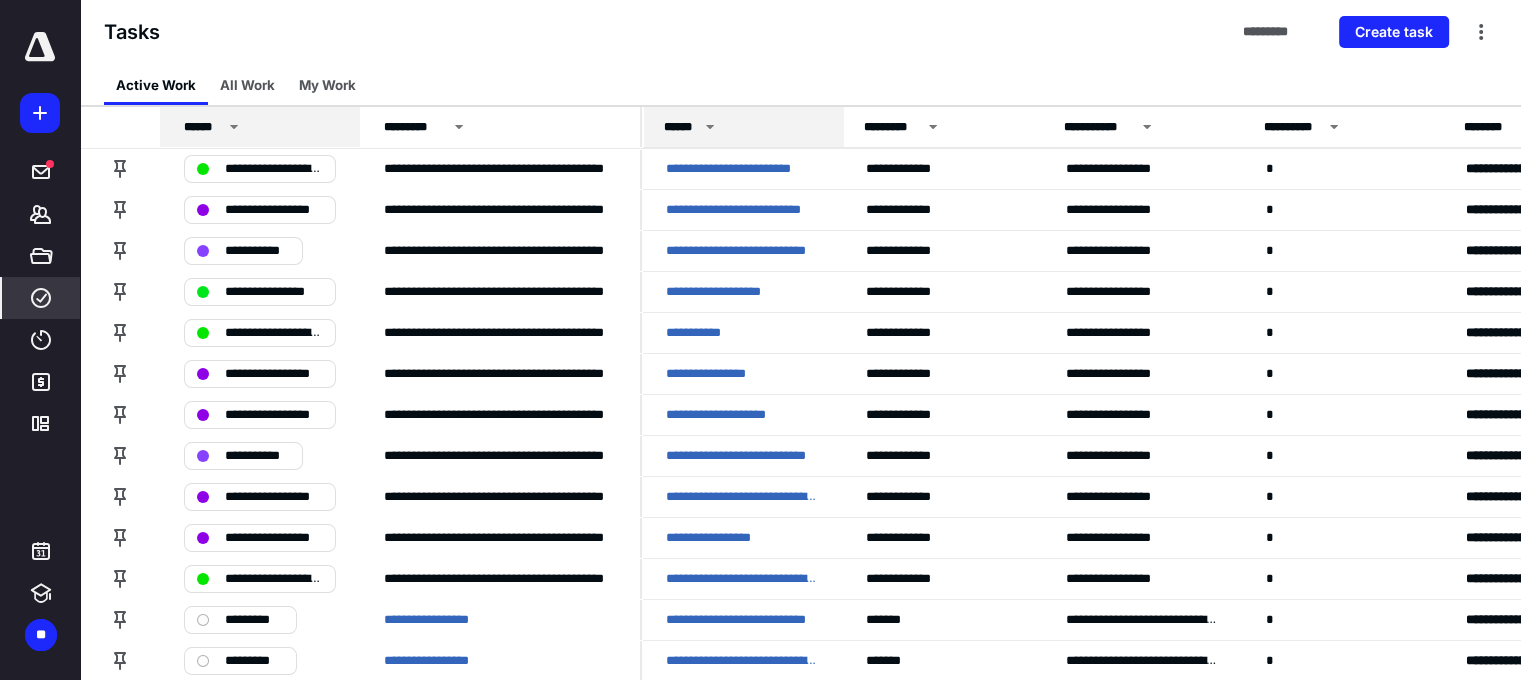 click 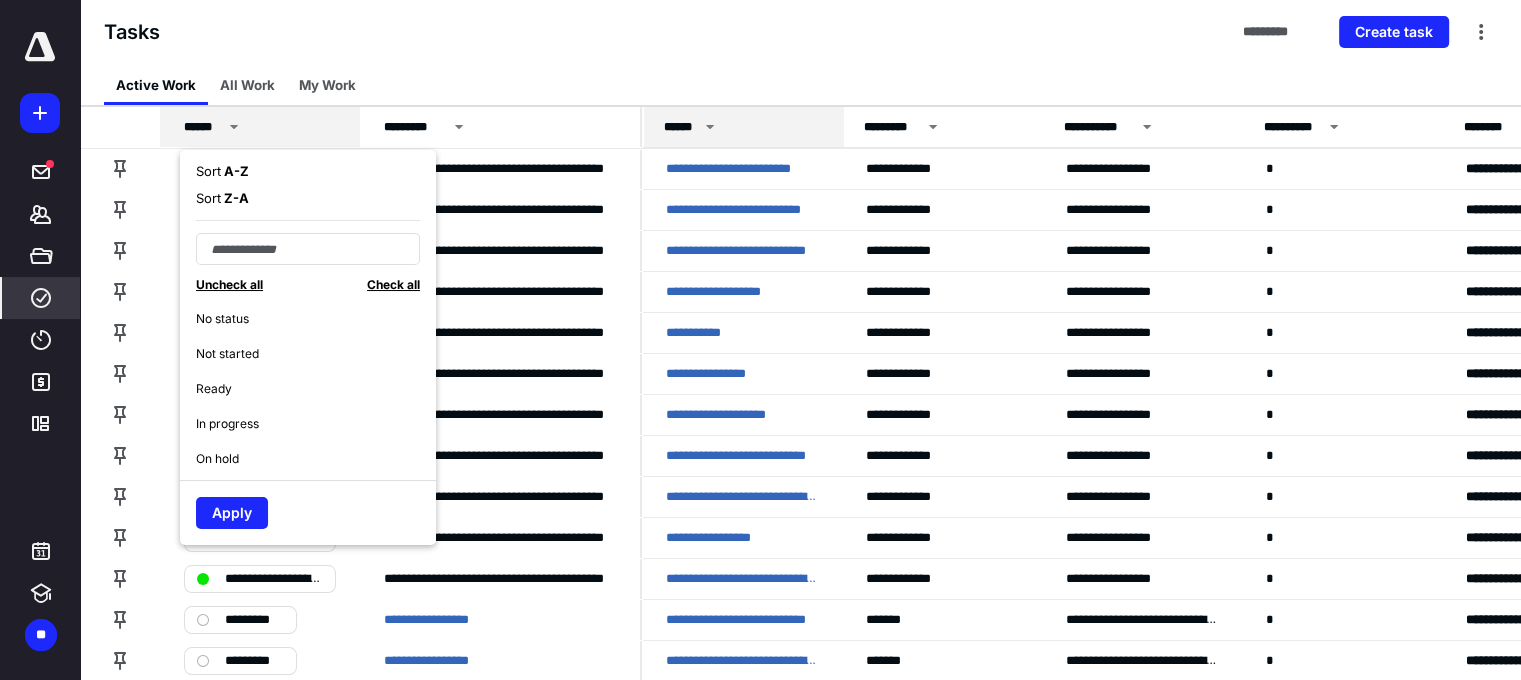 click on "A  -  Z" at bounding box center (235, 171) 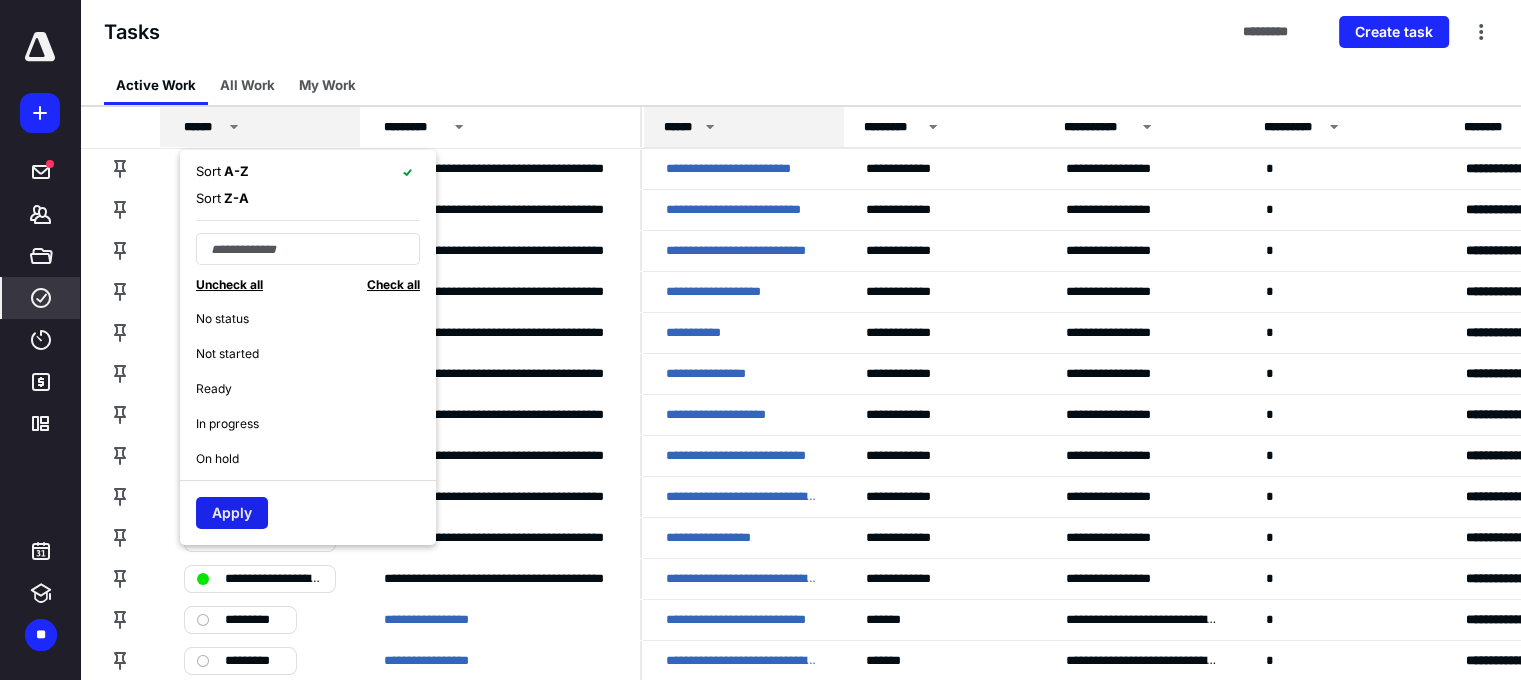 click on "Apply" at bounding box center (232, 513) 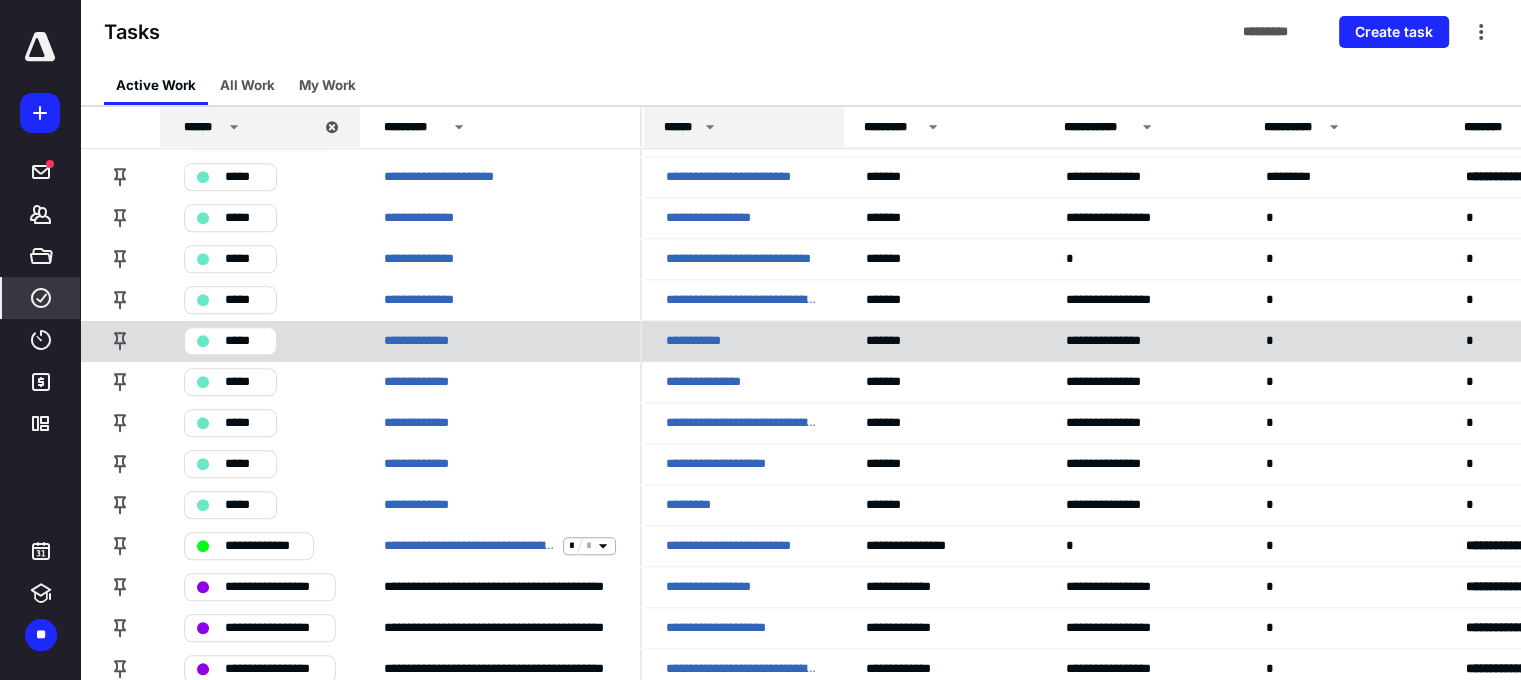 scroll, scrollTop: 2300, scrollLeft: 0, axis: vertical 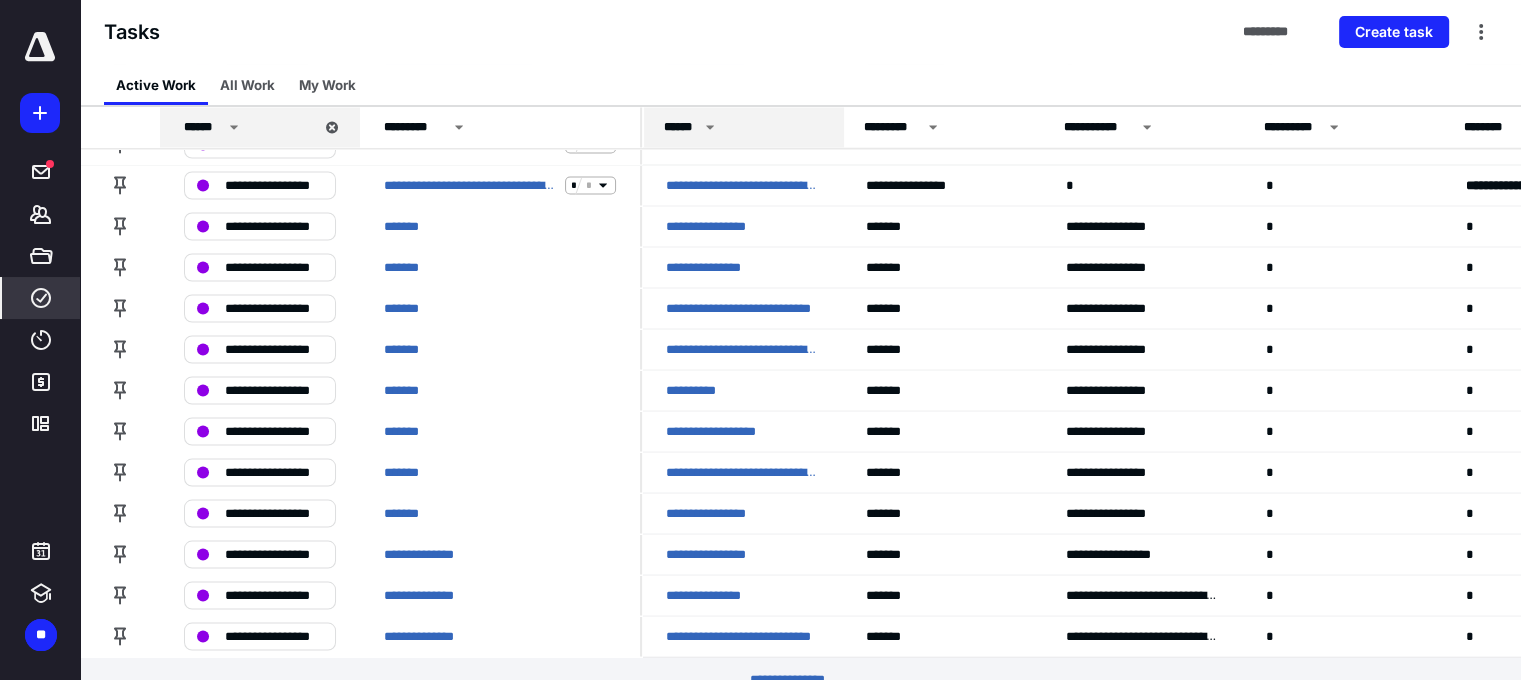 click on "********* *****" at bounding box center [801, 679] 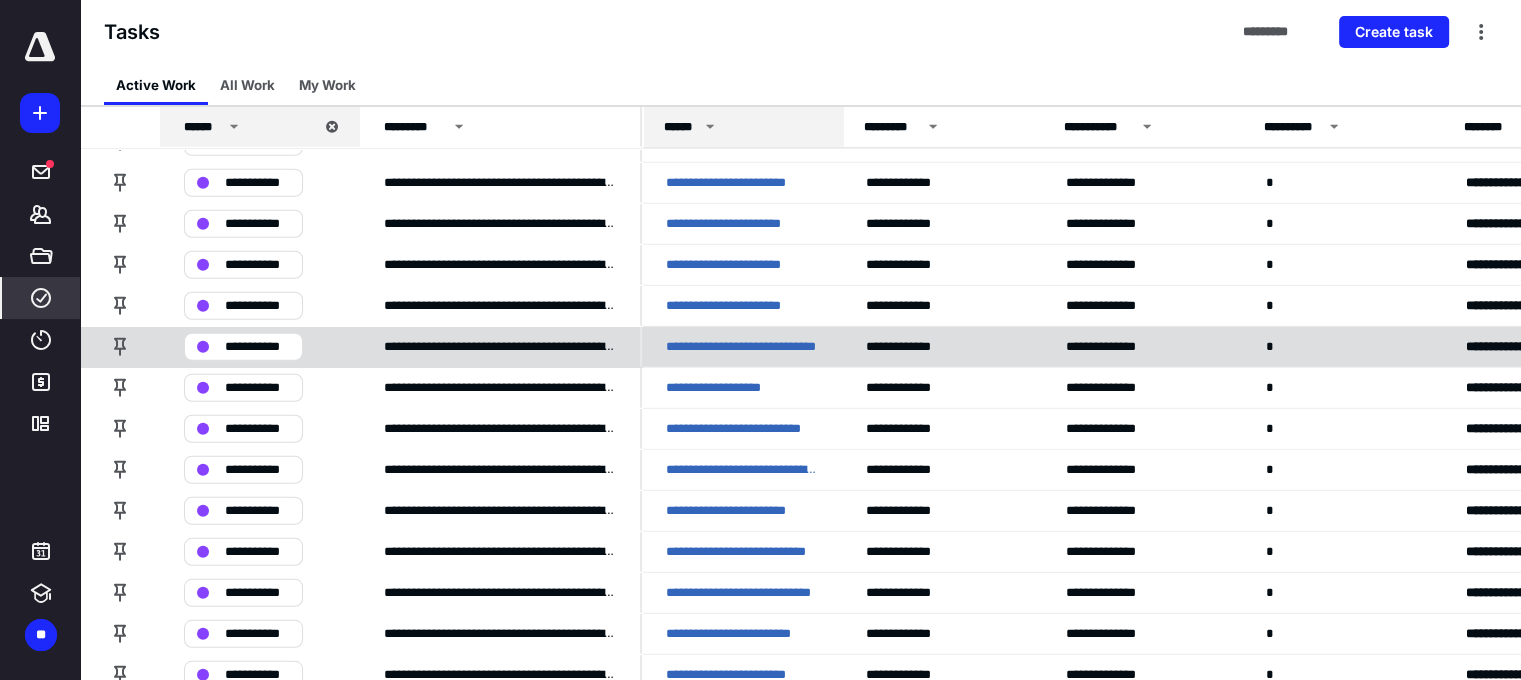 scroll, scrollTop: 5444, scrollLeft: 0, axis: vertical 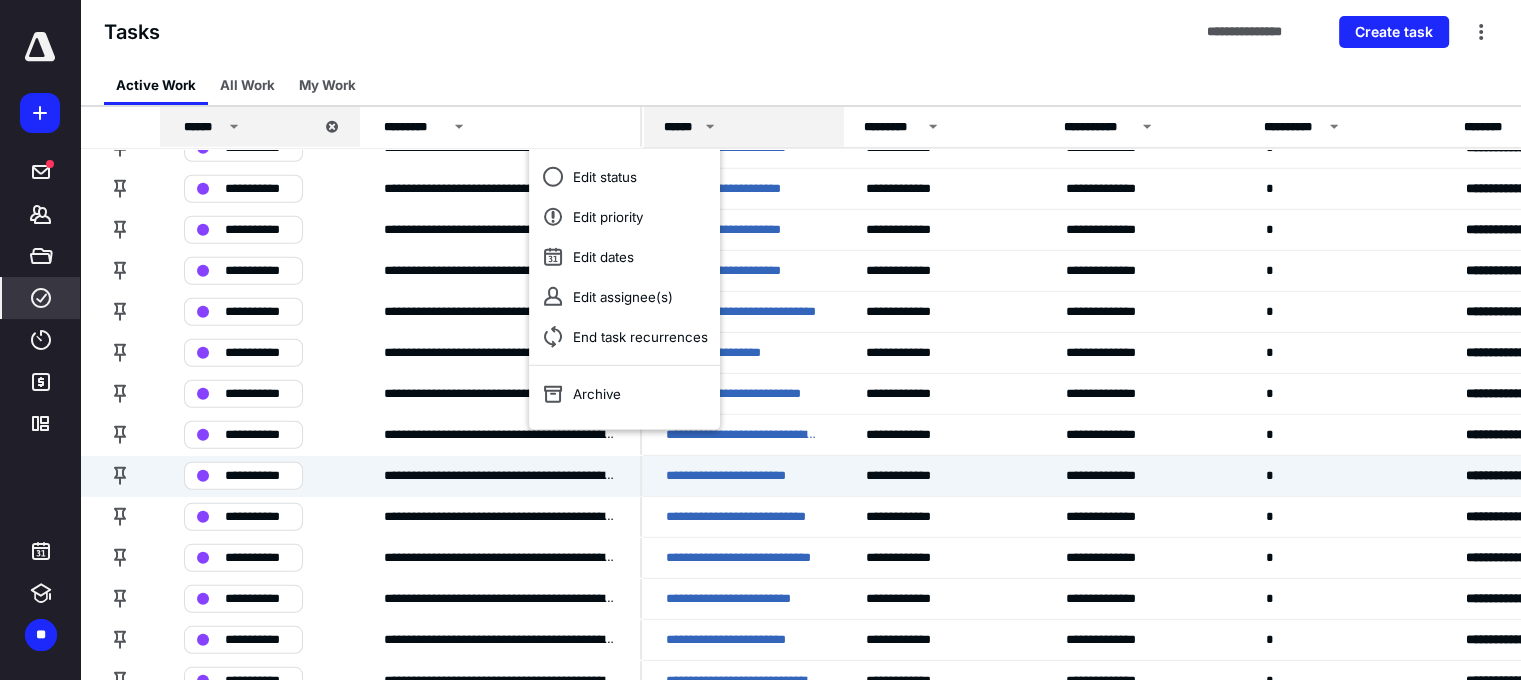 click on "**********" at bounding box center (800, 32) 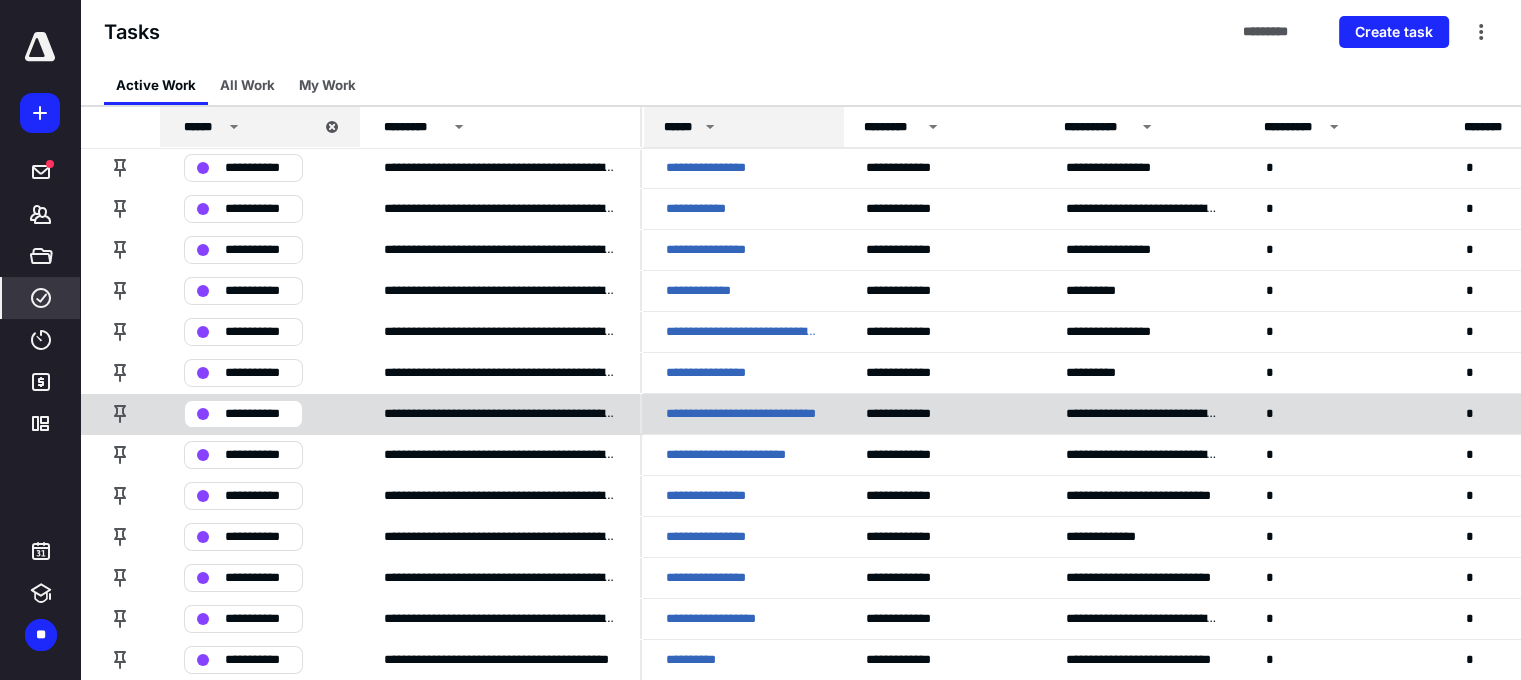 scroll, scrollTop: 6929, scrollLeft: 0, axis: vertical 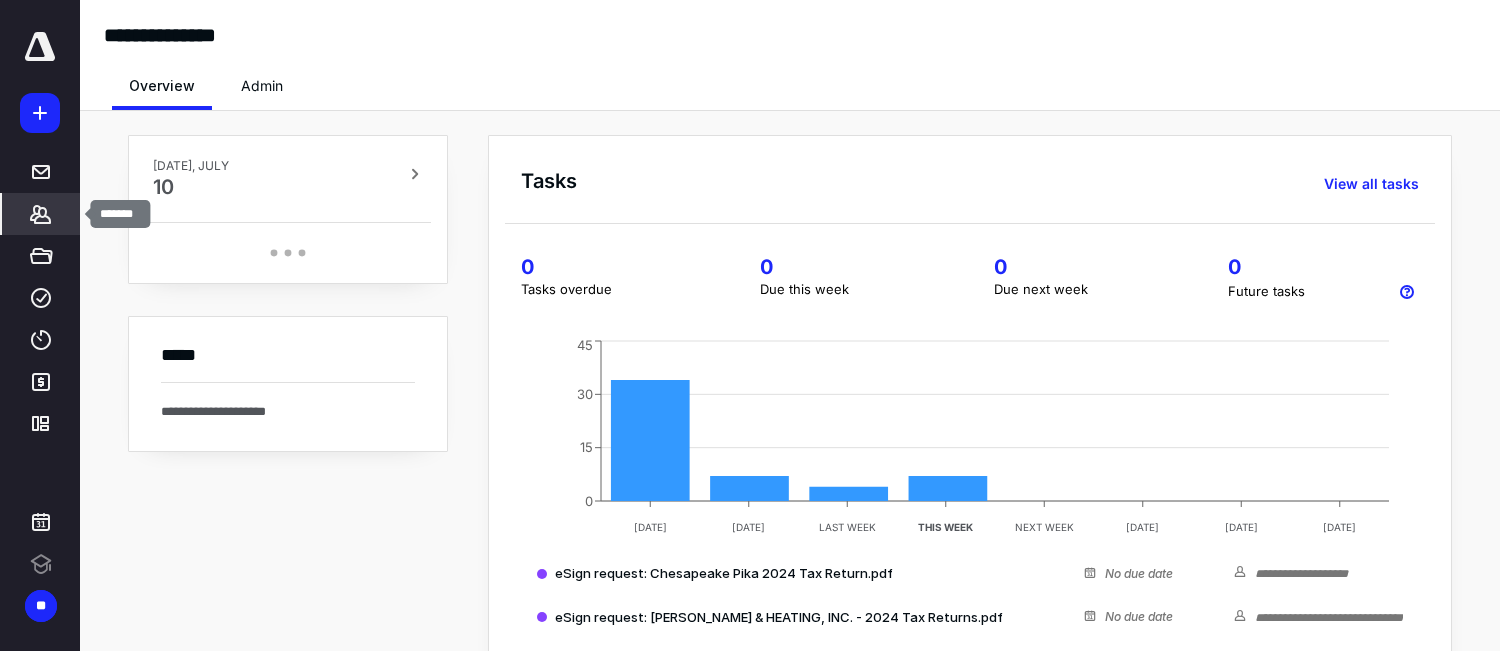 click 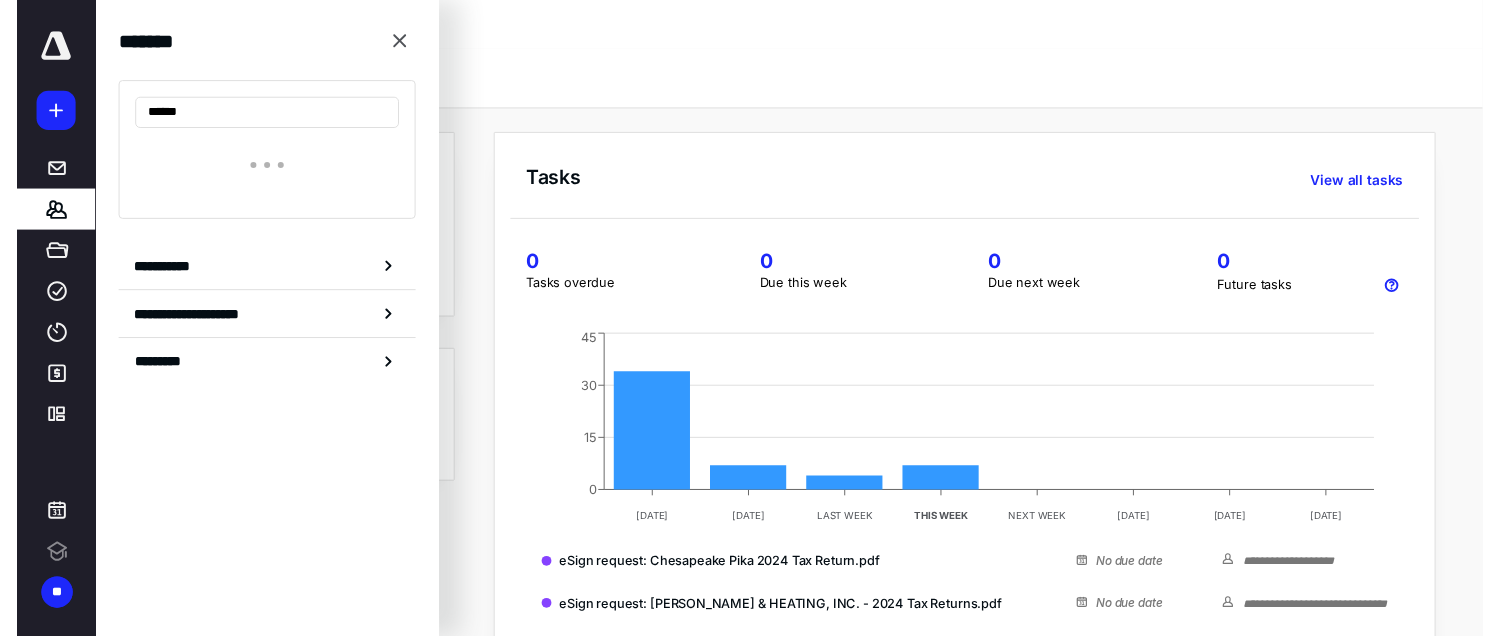 scroll, scrollTop: 0, scrollLeft: 0, axis: both 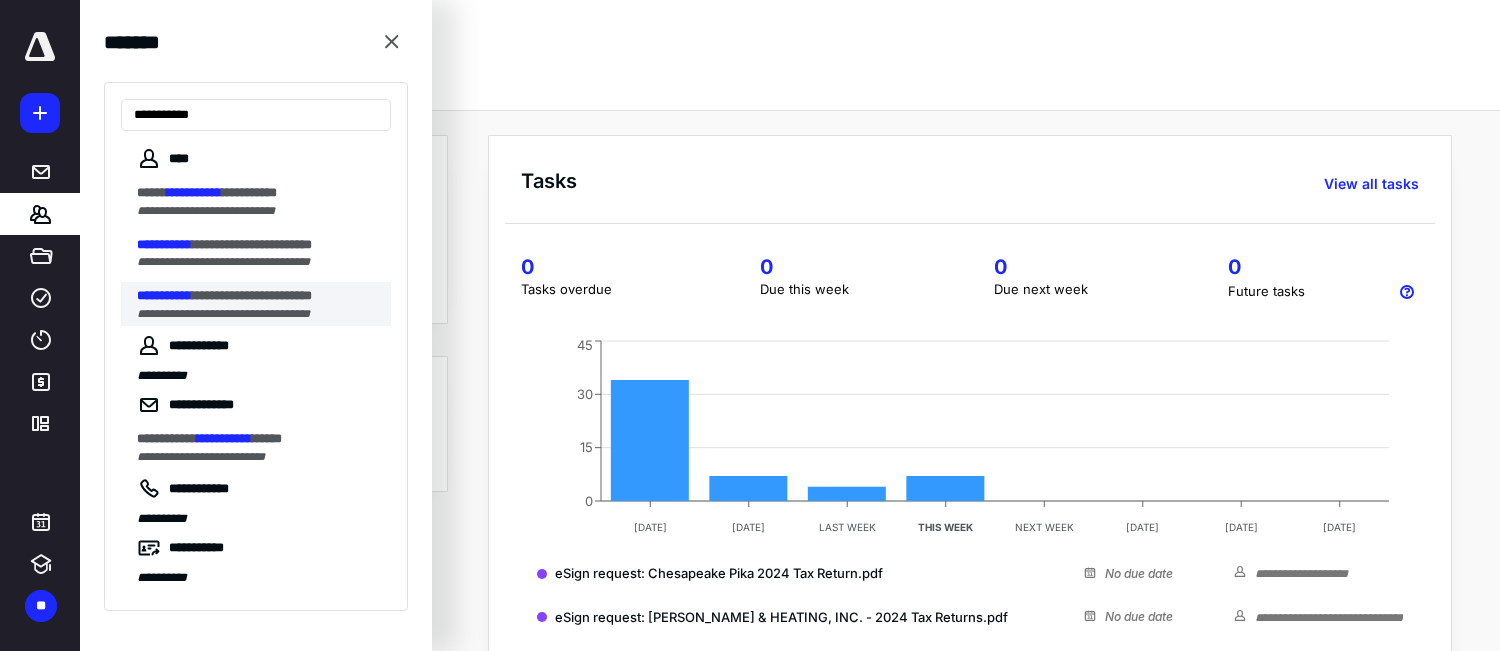 type on "**********" 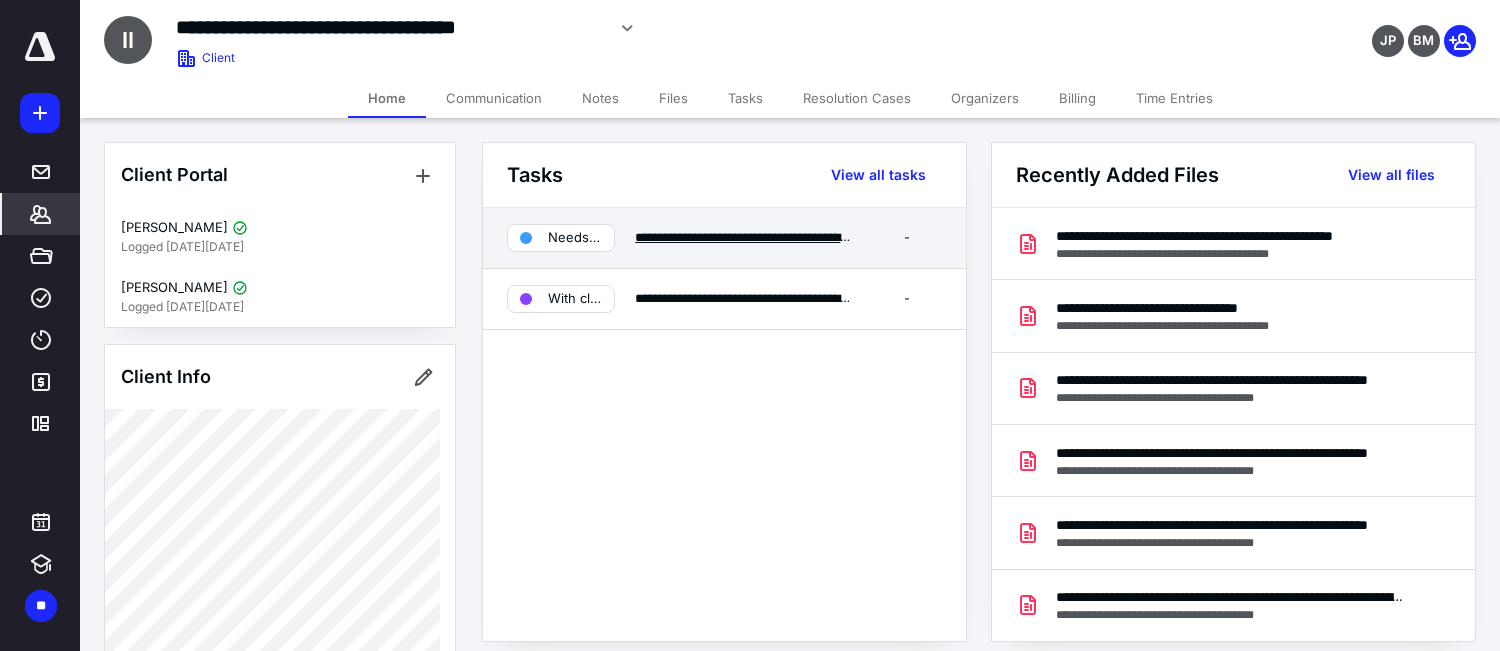 click on "**********" at bounding box center (762, 237) 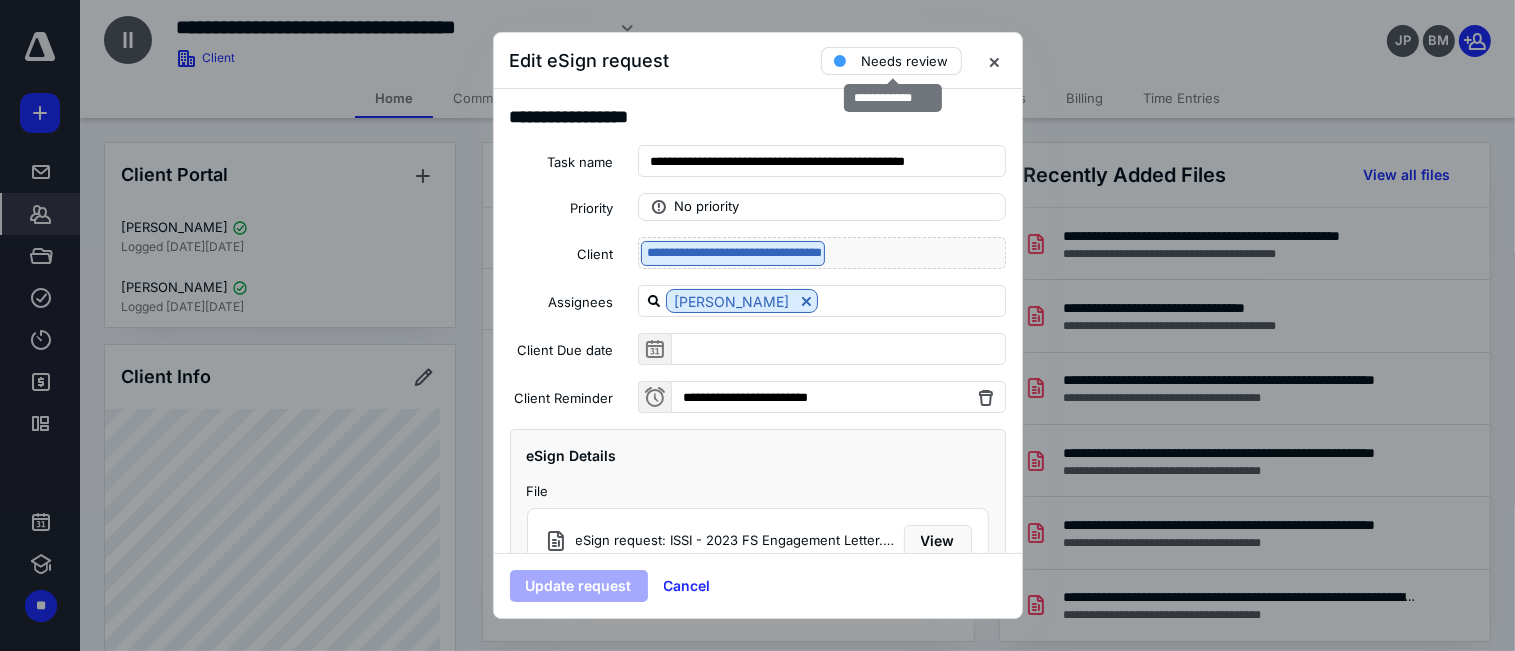 click on "Needs review" at bounding box center (905, 61) 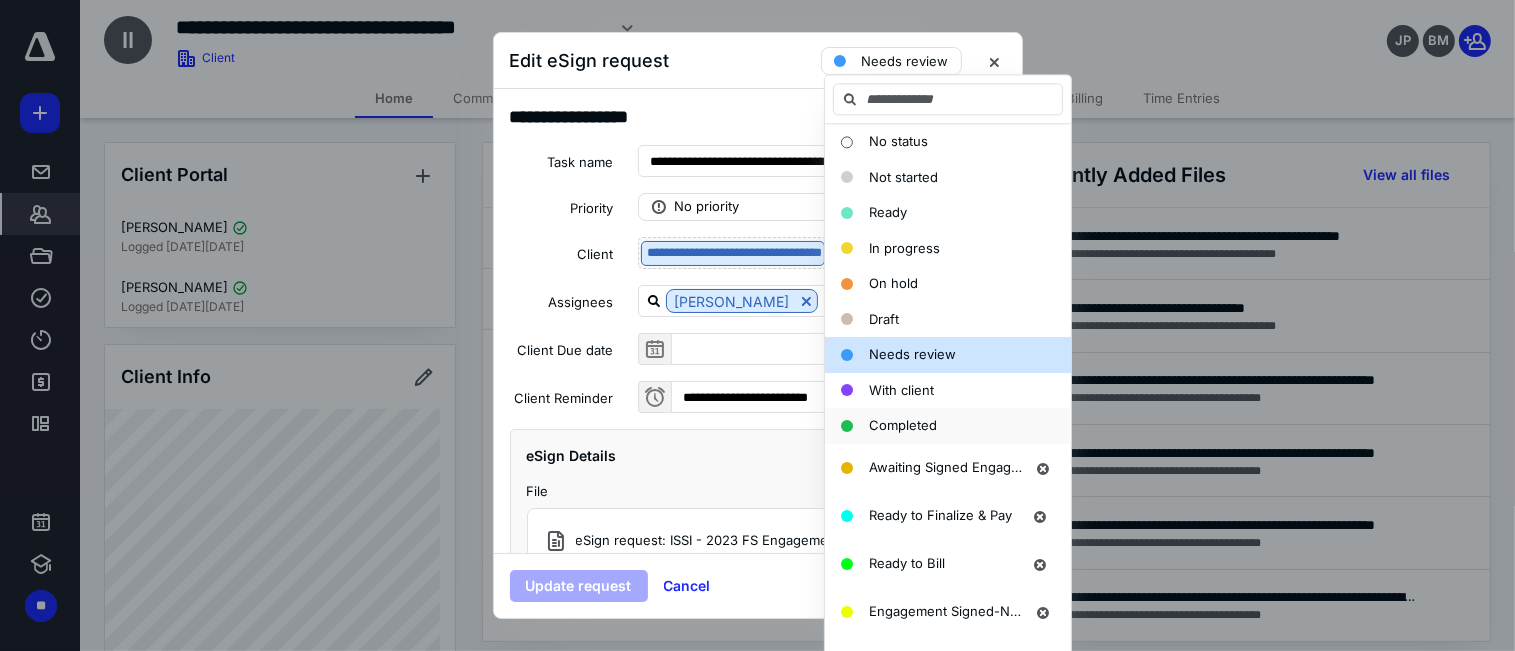click on "Completed" at bounding box center (903, 425) 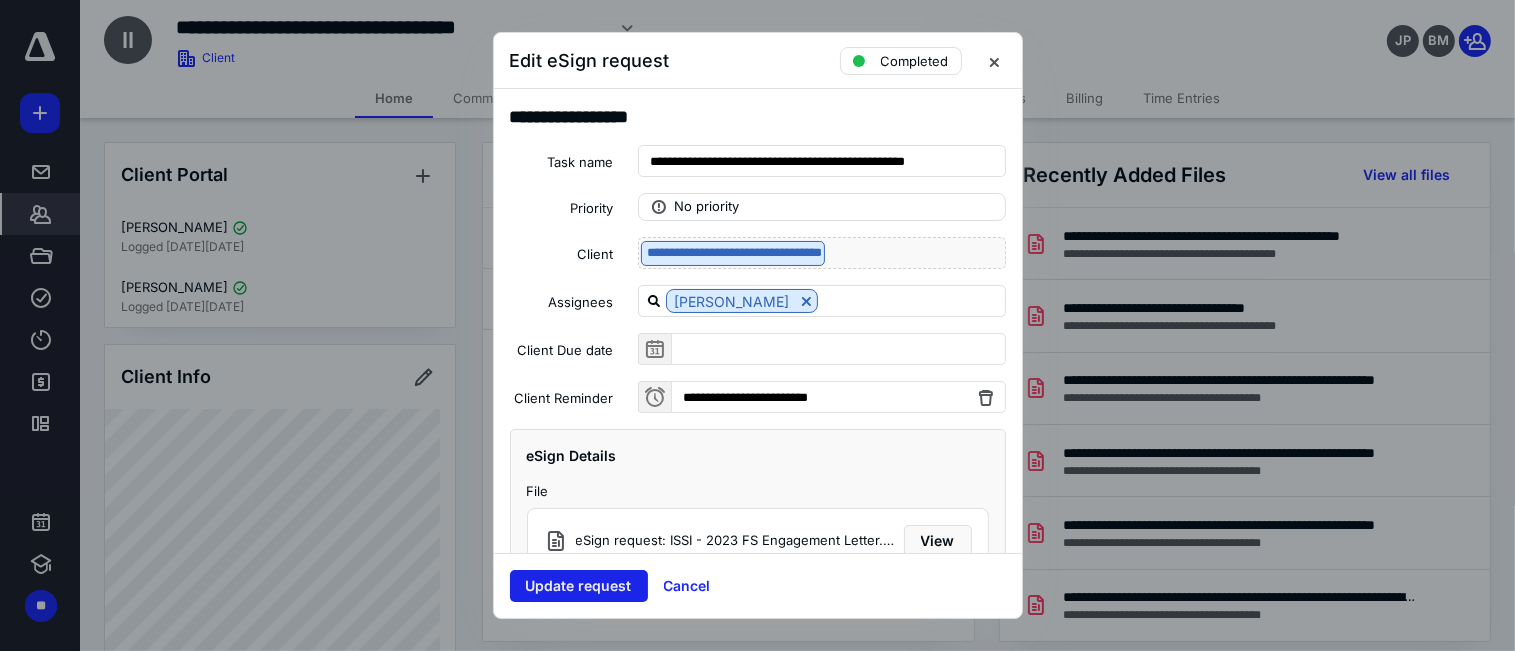 click on "Update request" at bounding box center [579, 586] 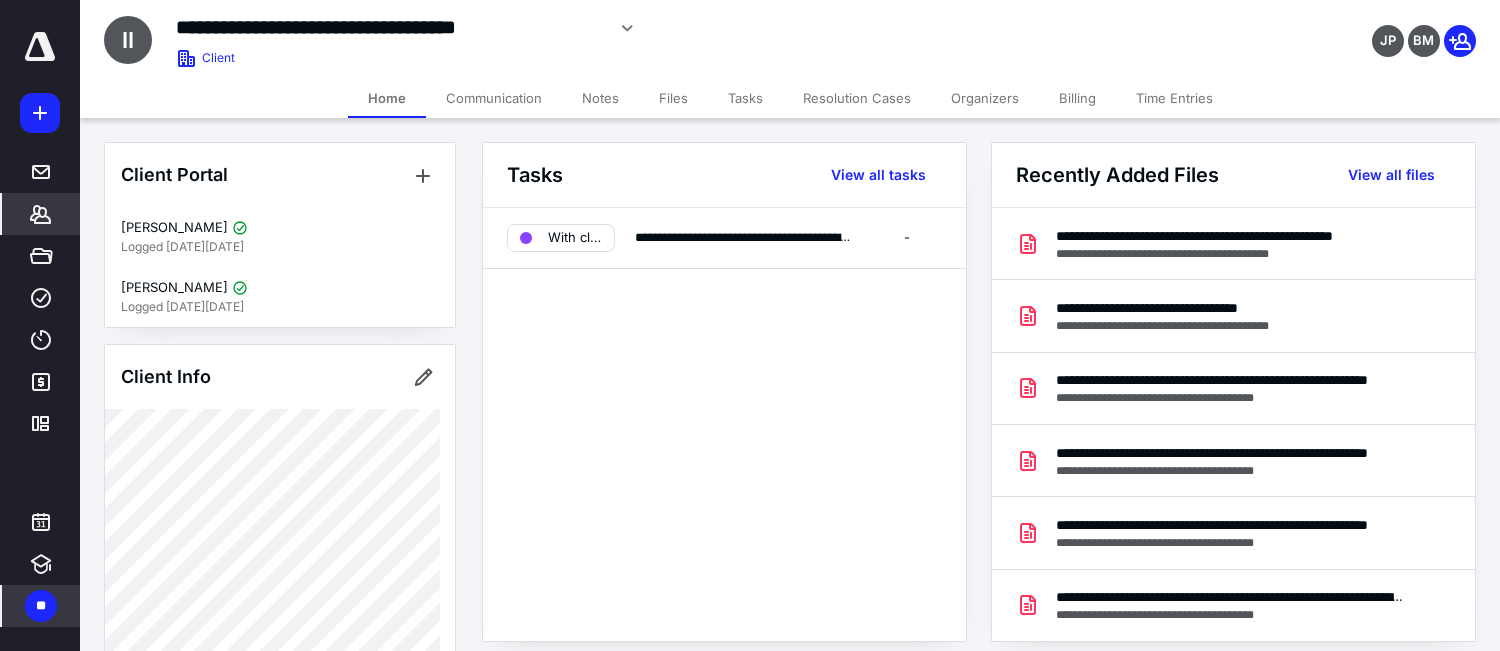 click on "**" at bounding box center (41, 606) 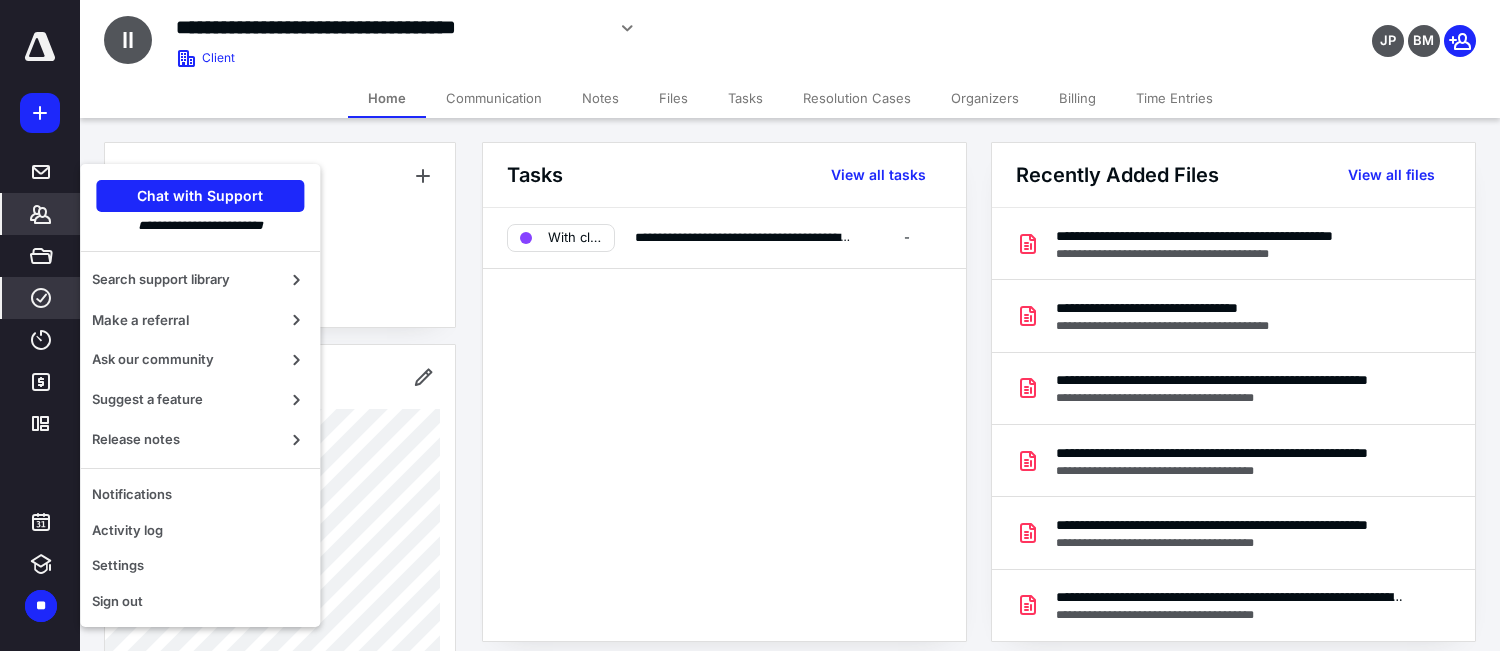 click on "****" at bounding box center (41, 298) 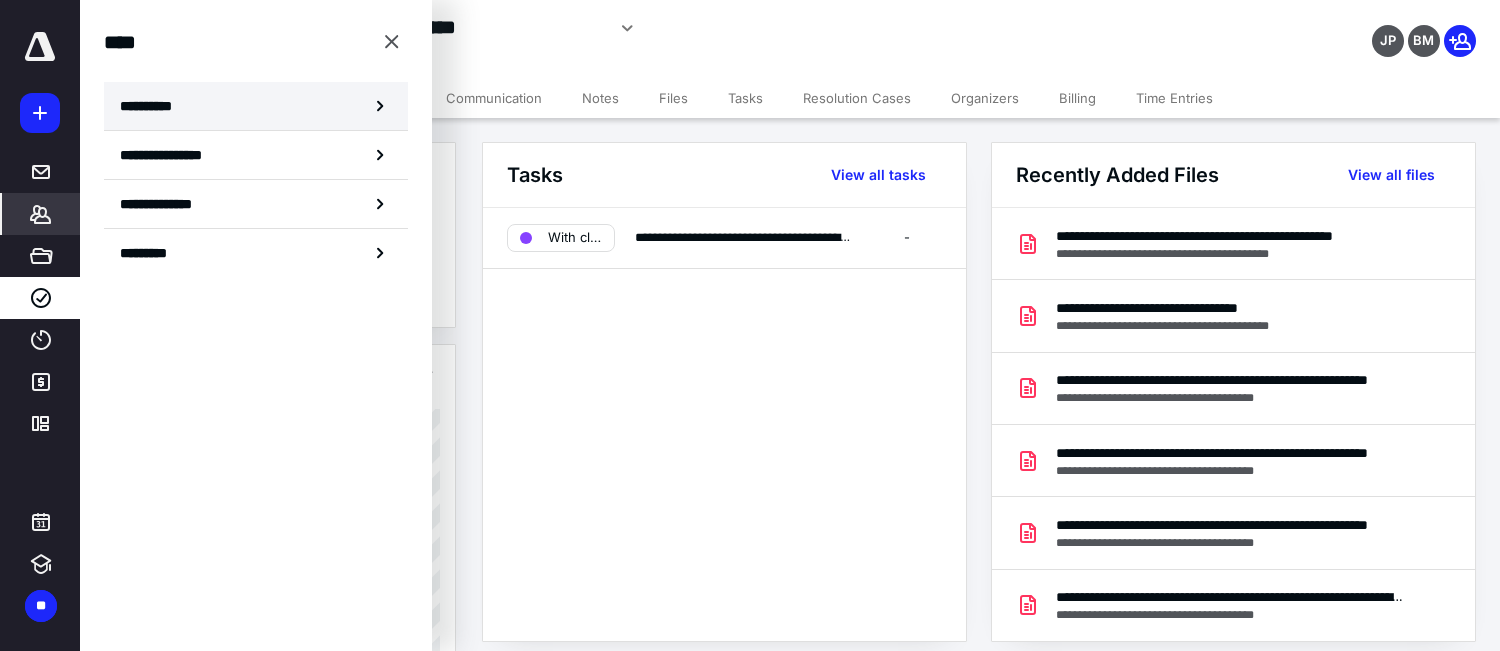 click on "**********" at bounding box center (256, 106) 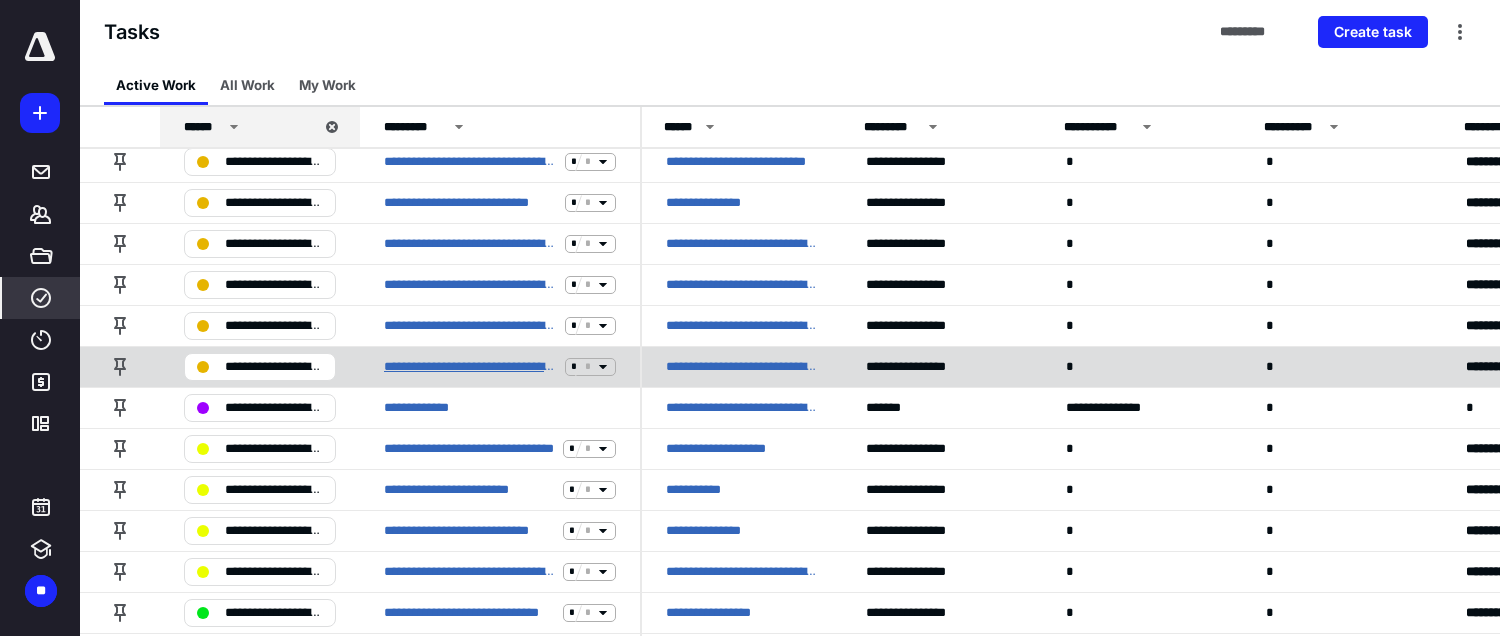 scroll, scrollTop: 0, scrollLeft: 0, axis: both 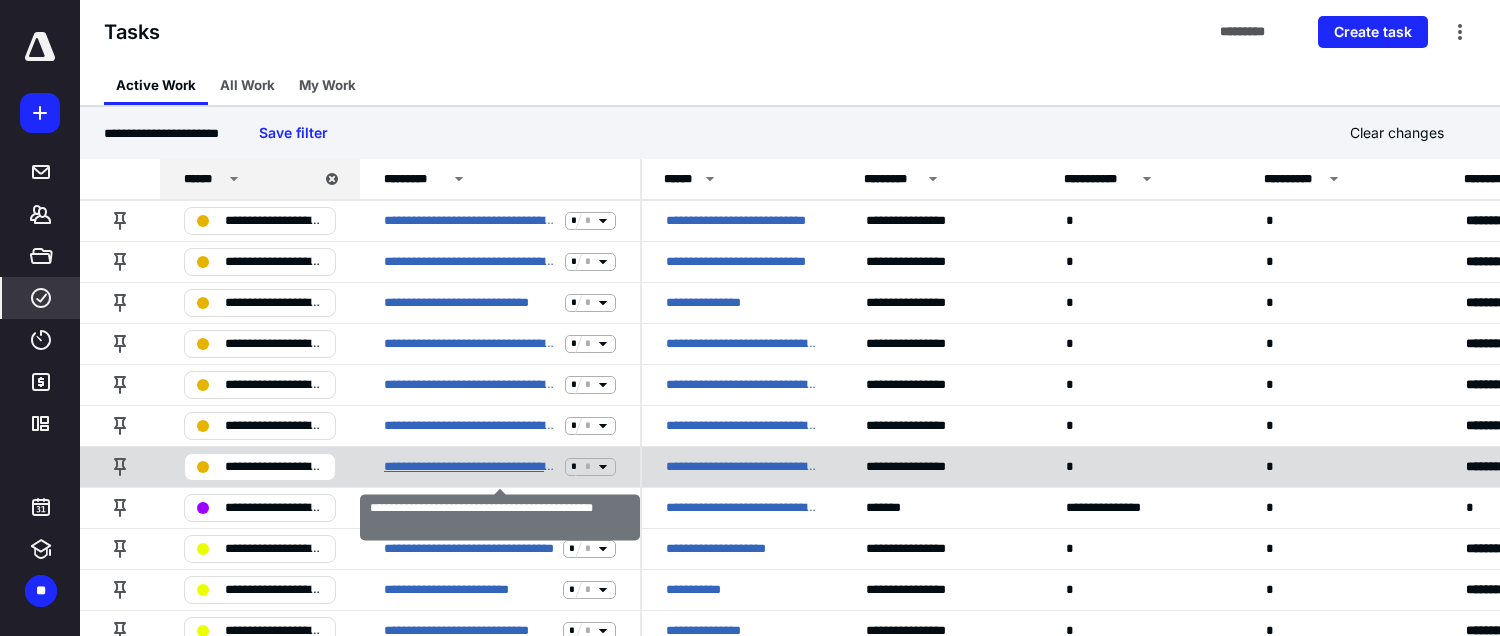 click on "**********" at bounding box center (470, 467) 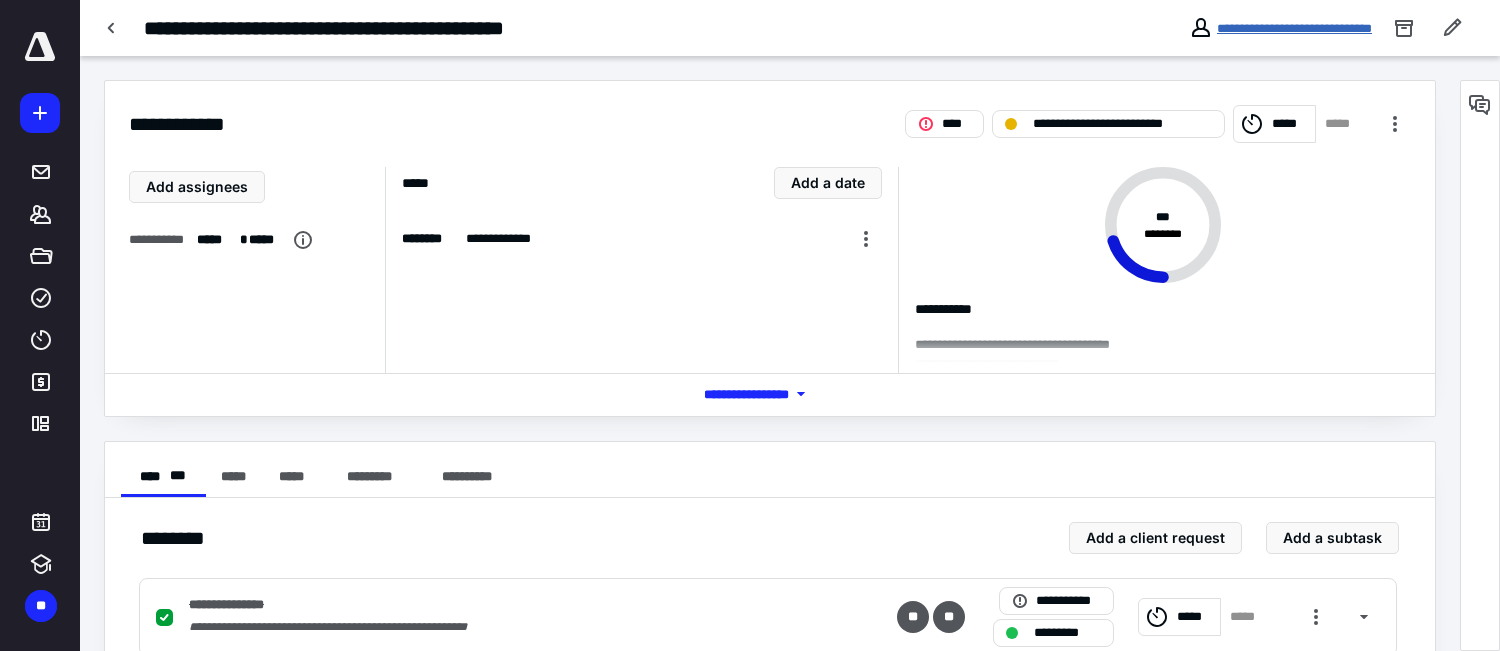 click on "**********" at bounding box center [1294, 28] 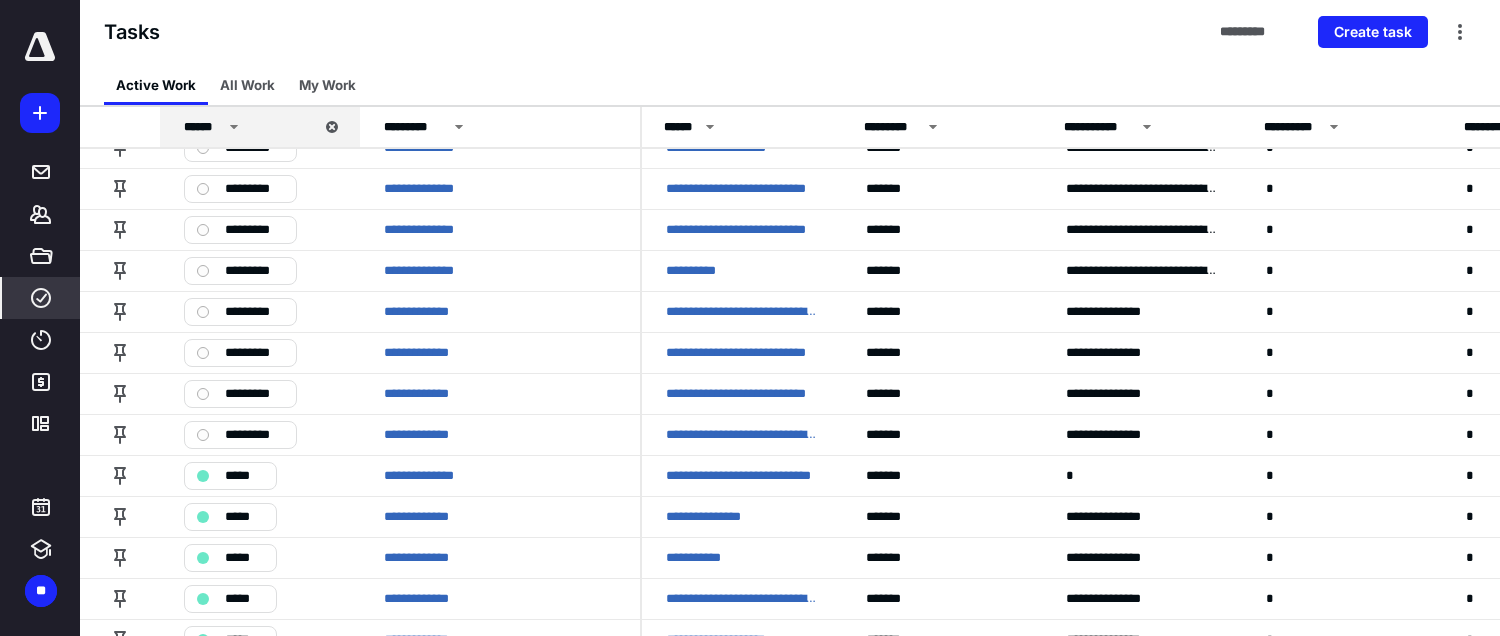 scroll, scrollTop: 2700, scrollLeft: 0, axis: vertical 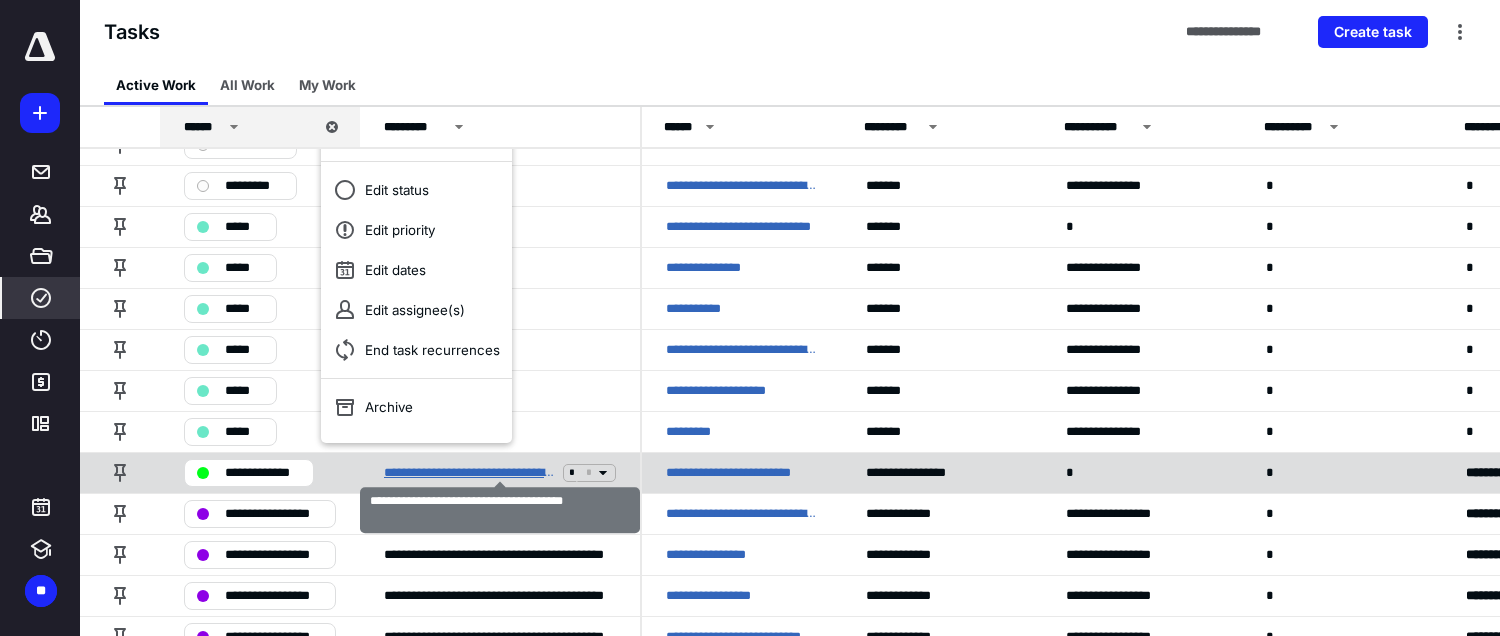 click on "**********" at bounding box center [469, 473] 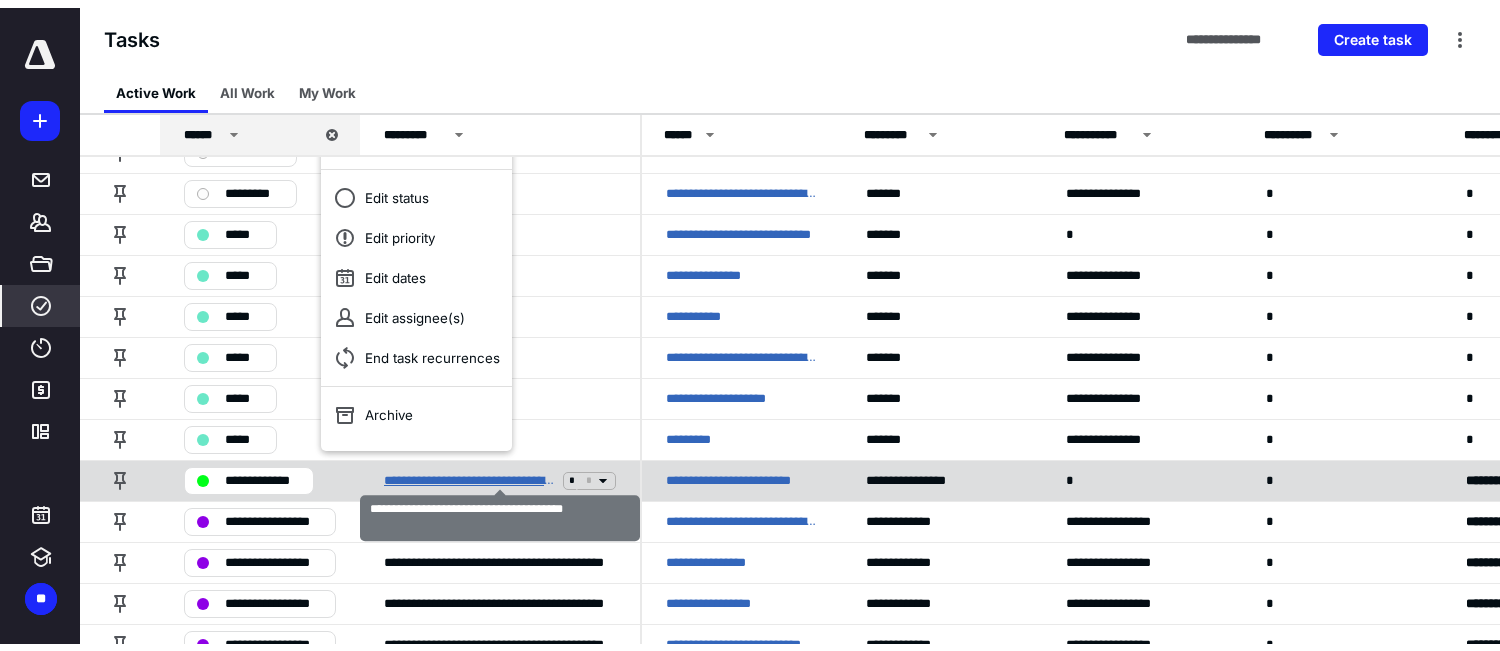 scroll, scrollTop: 0, scrollLeft: 0, axis: both 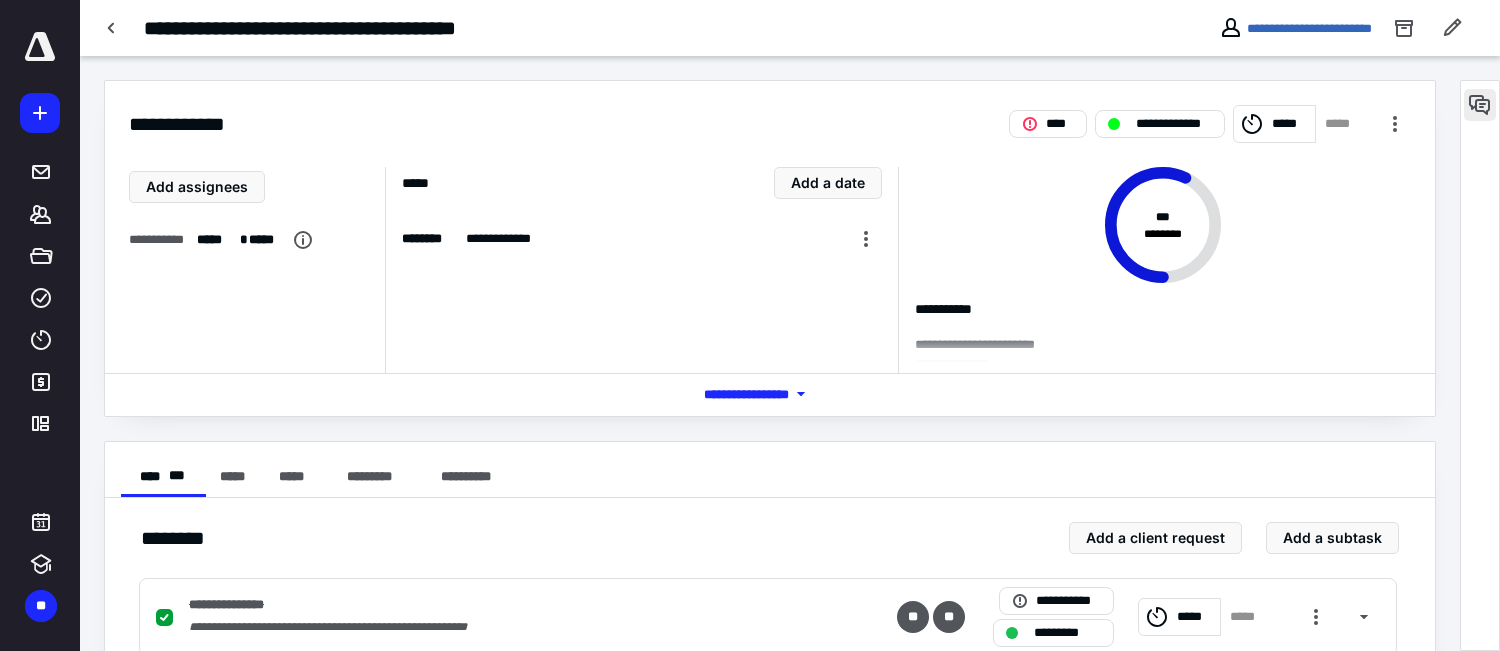 click at bounding box center (1480, 105) 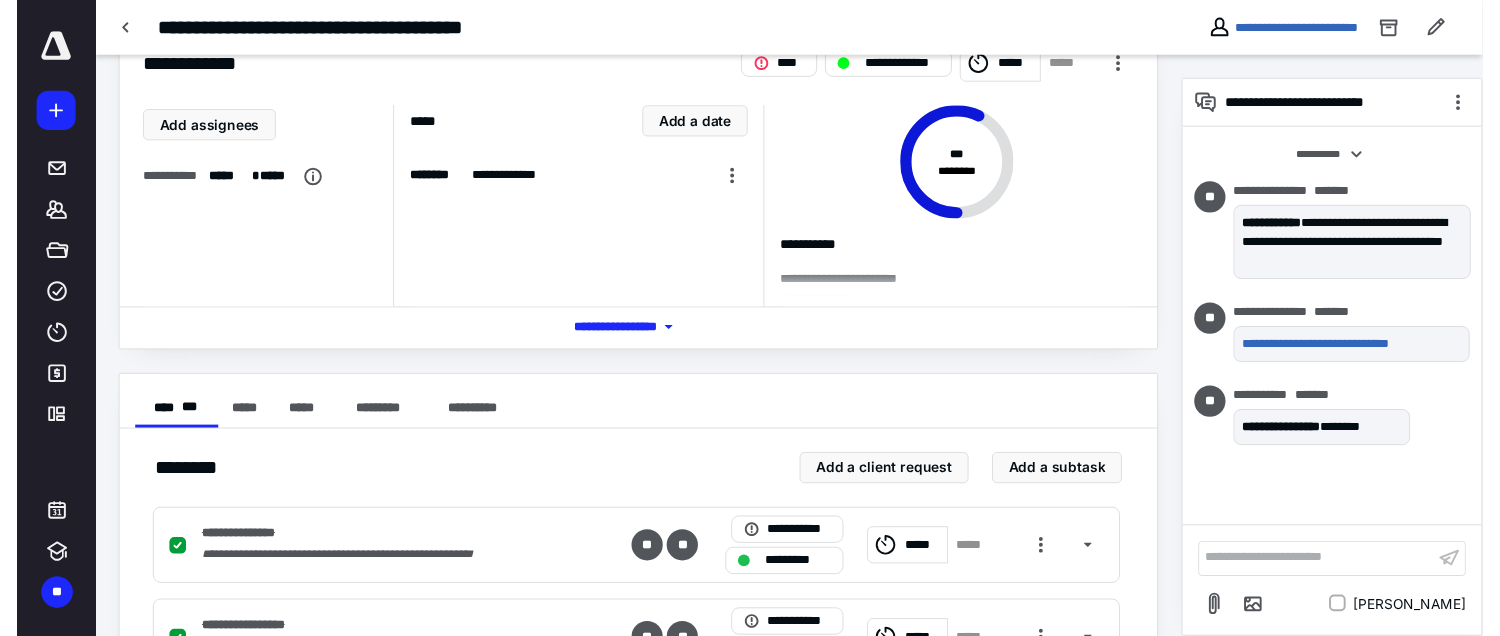 scroll, scrollTop: 0, scrollLeft: 0, axis: both 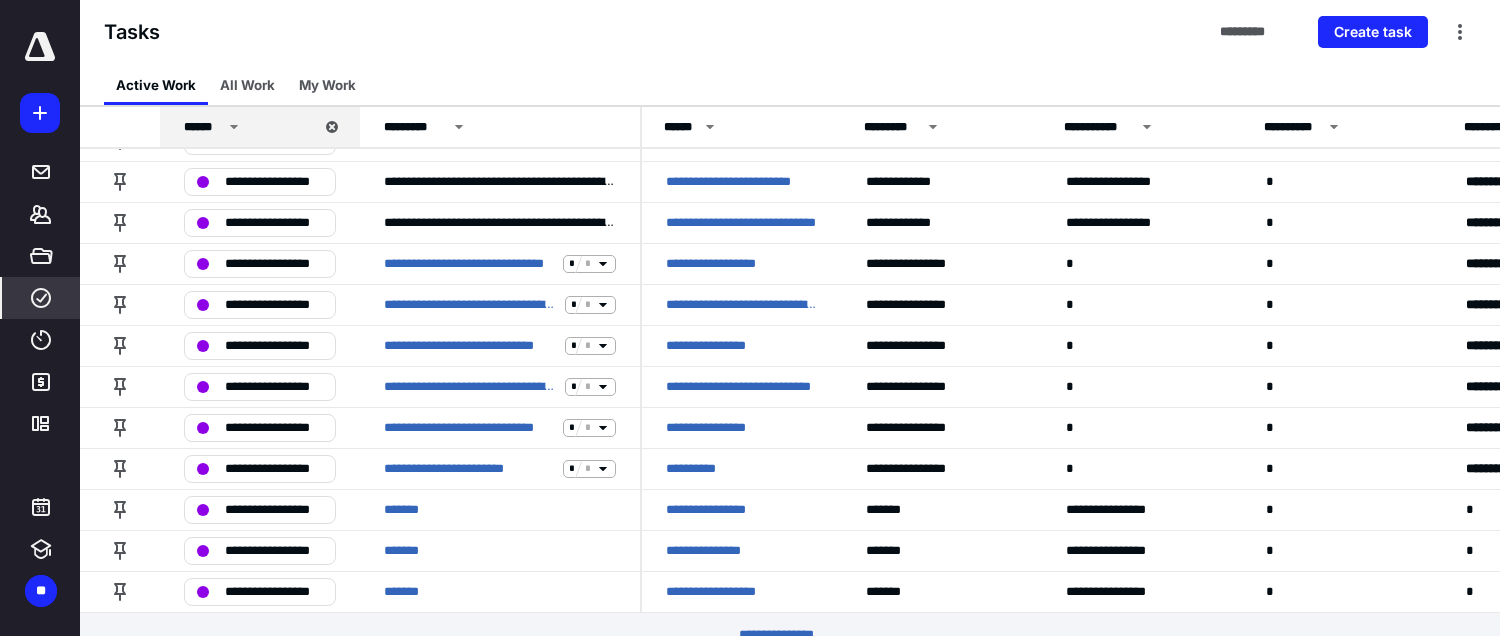 click on "********* *****" at bounding box center (790, 635) 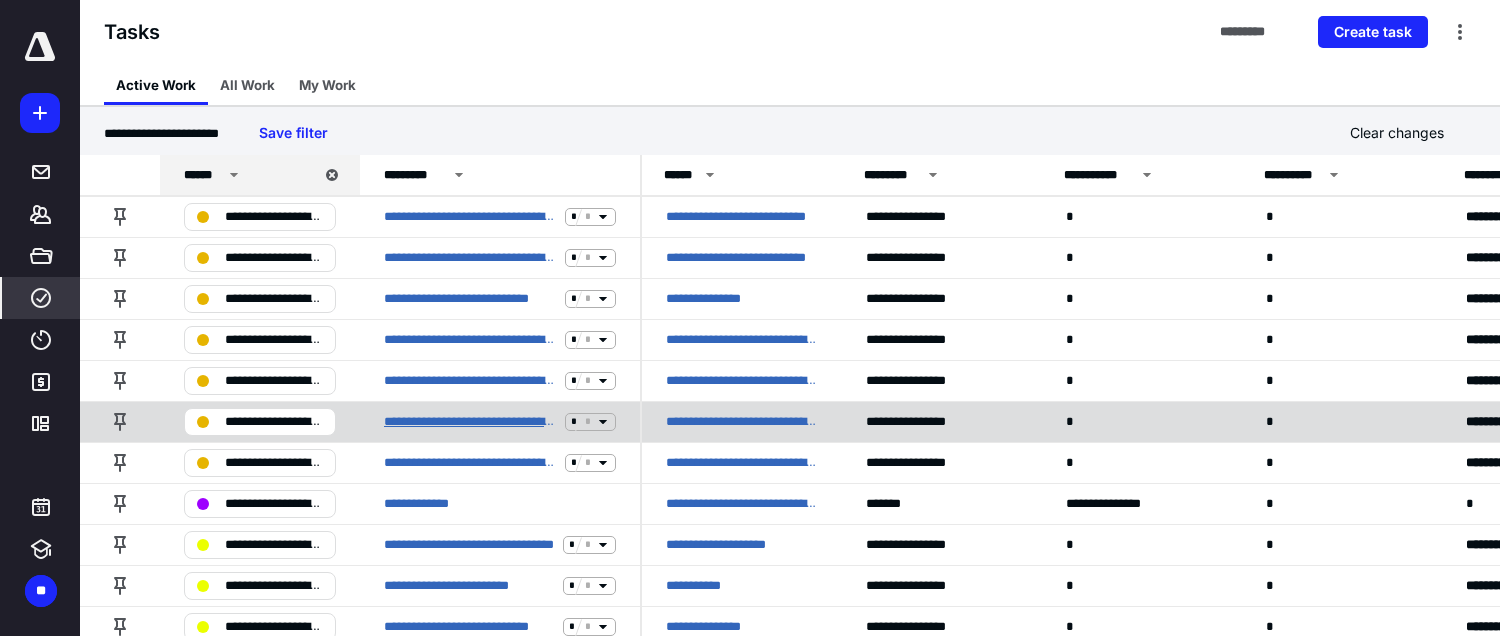 scroll, scrollTop: 0, scrollLeft: 0, axis: both 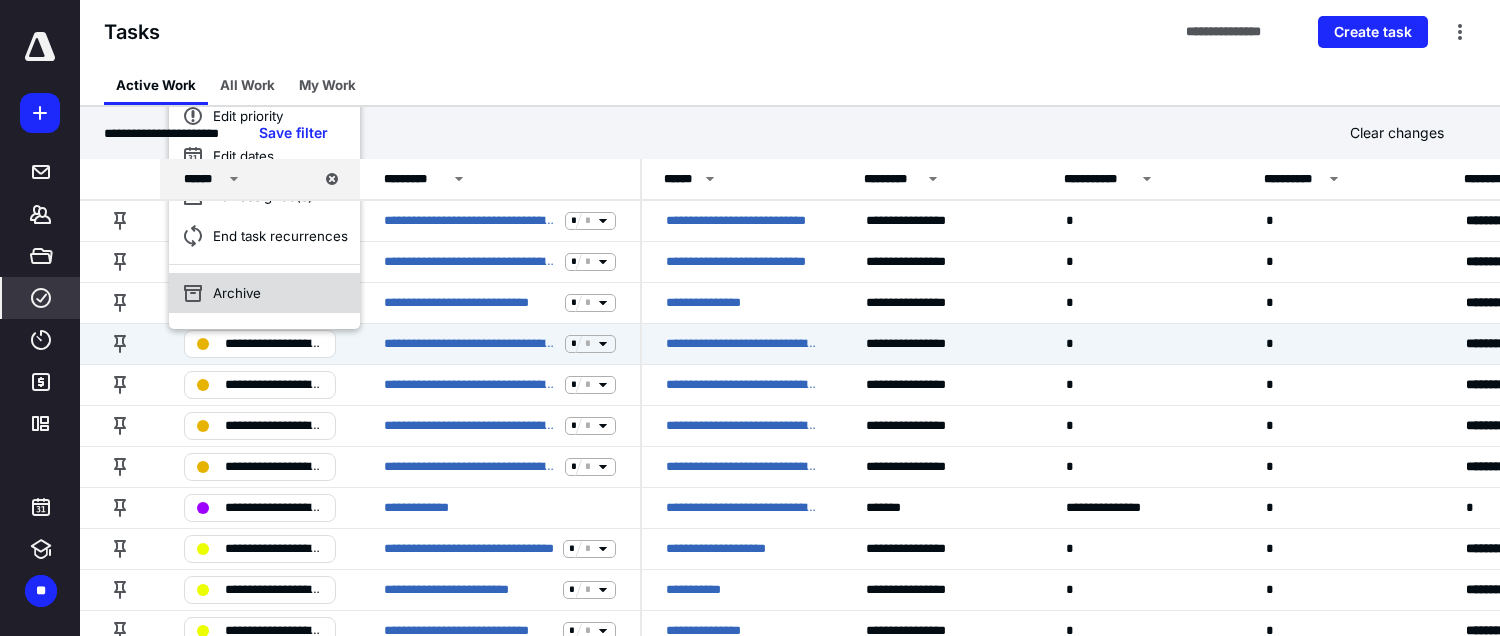 click on "Archive" at bounding box center (264, 293) 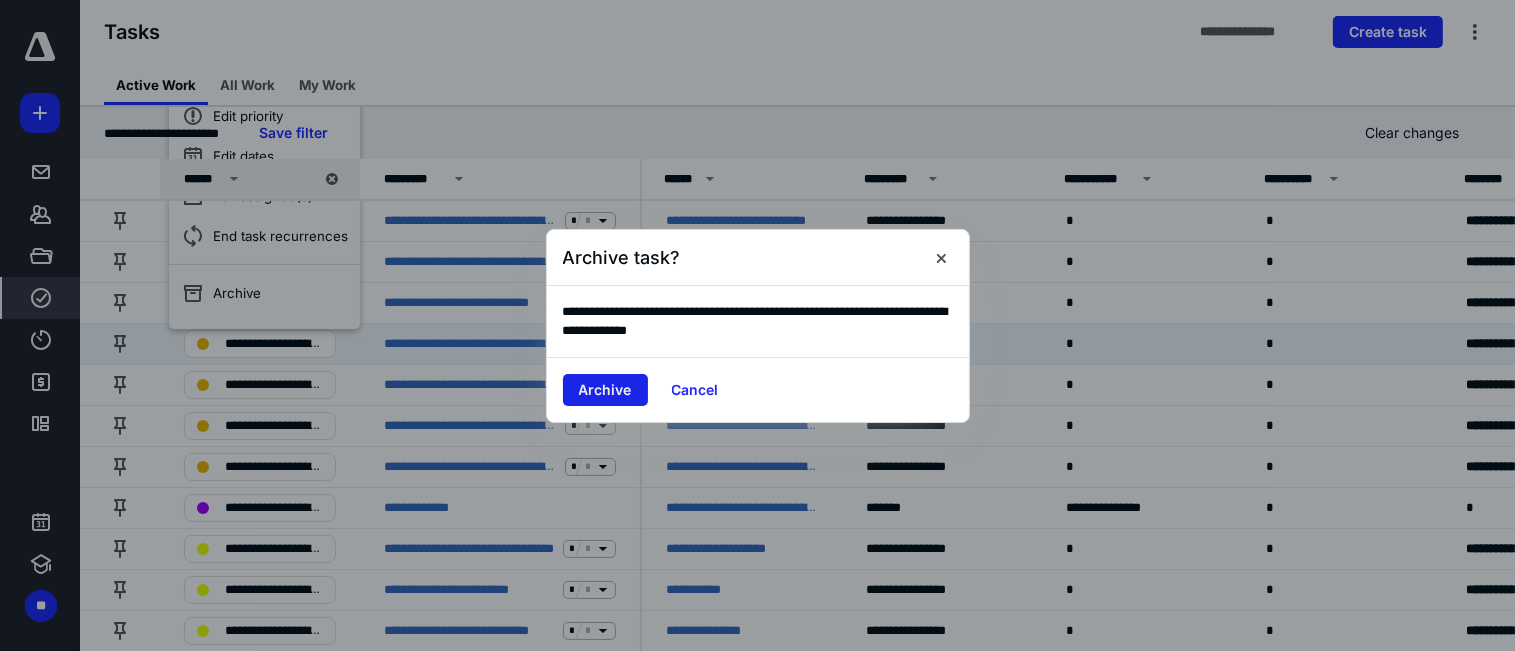 click on "Archive" at bounding box center [605, 390] 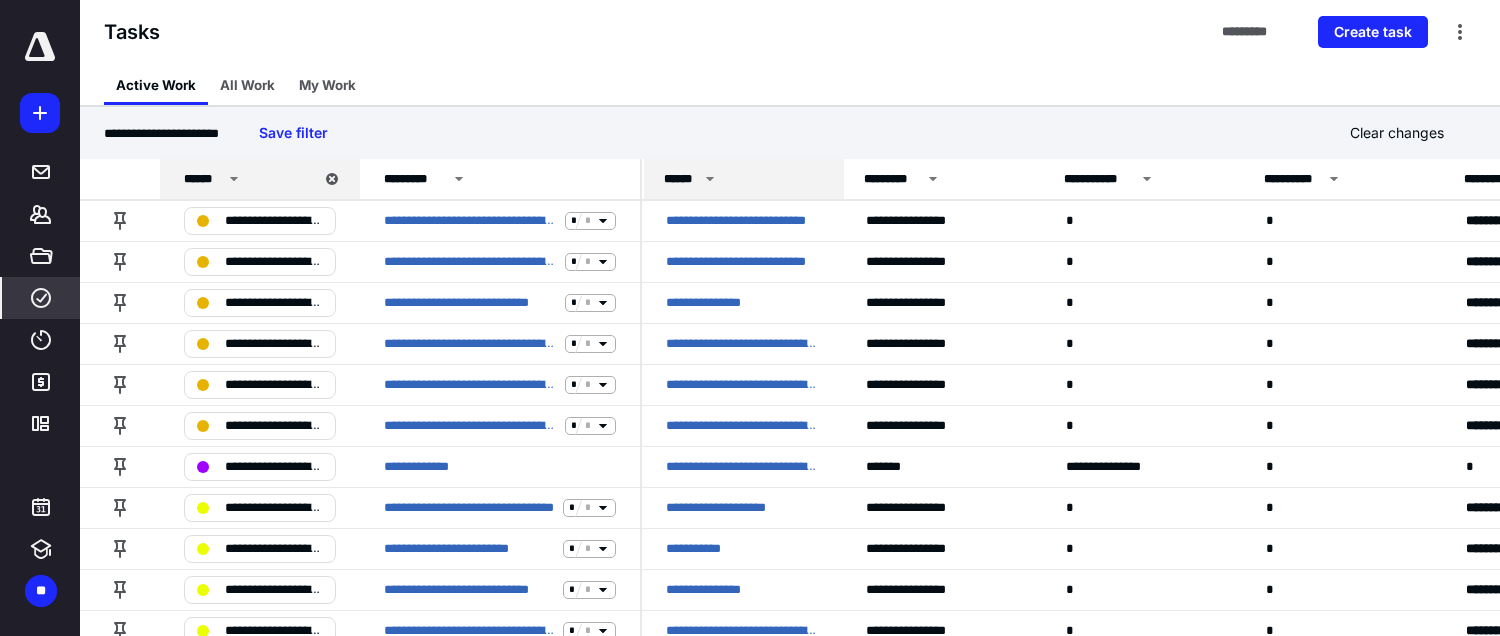click on "******" at bounding box center [744, 179] 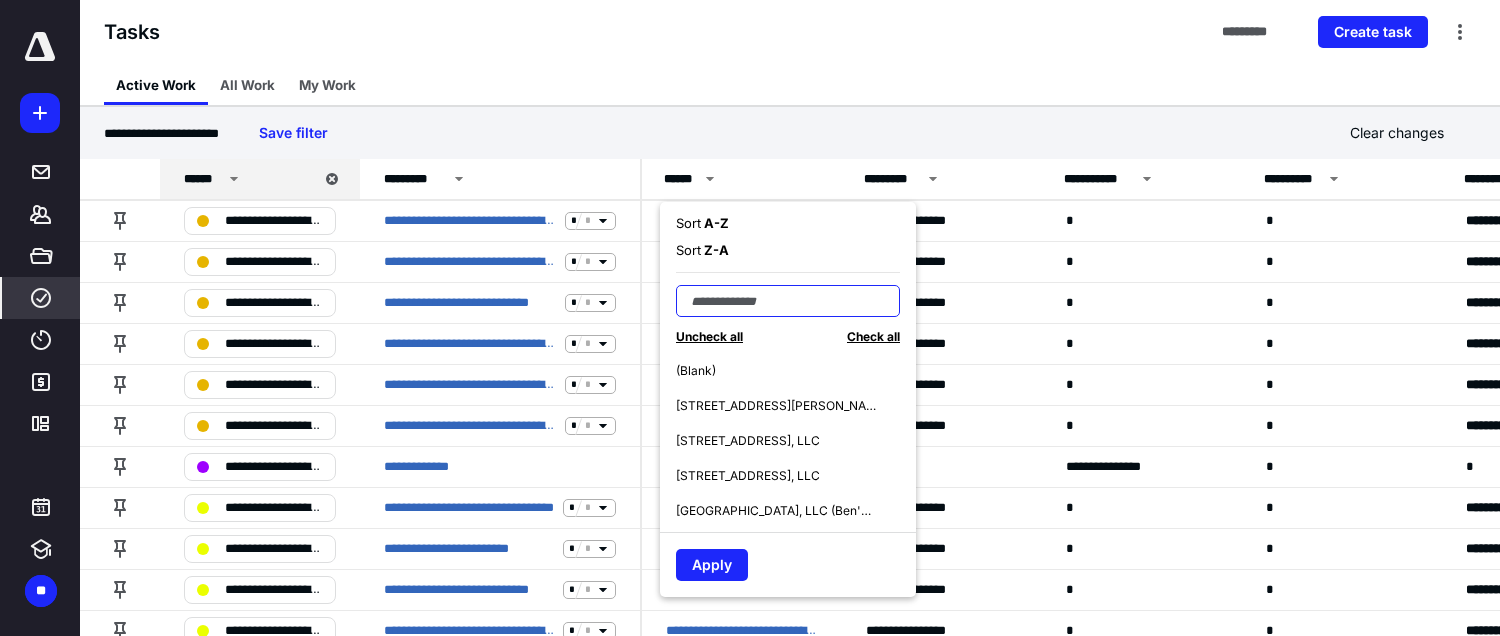click at bounding box center [788, 301] 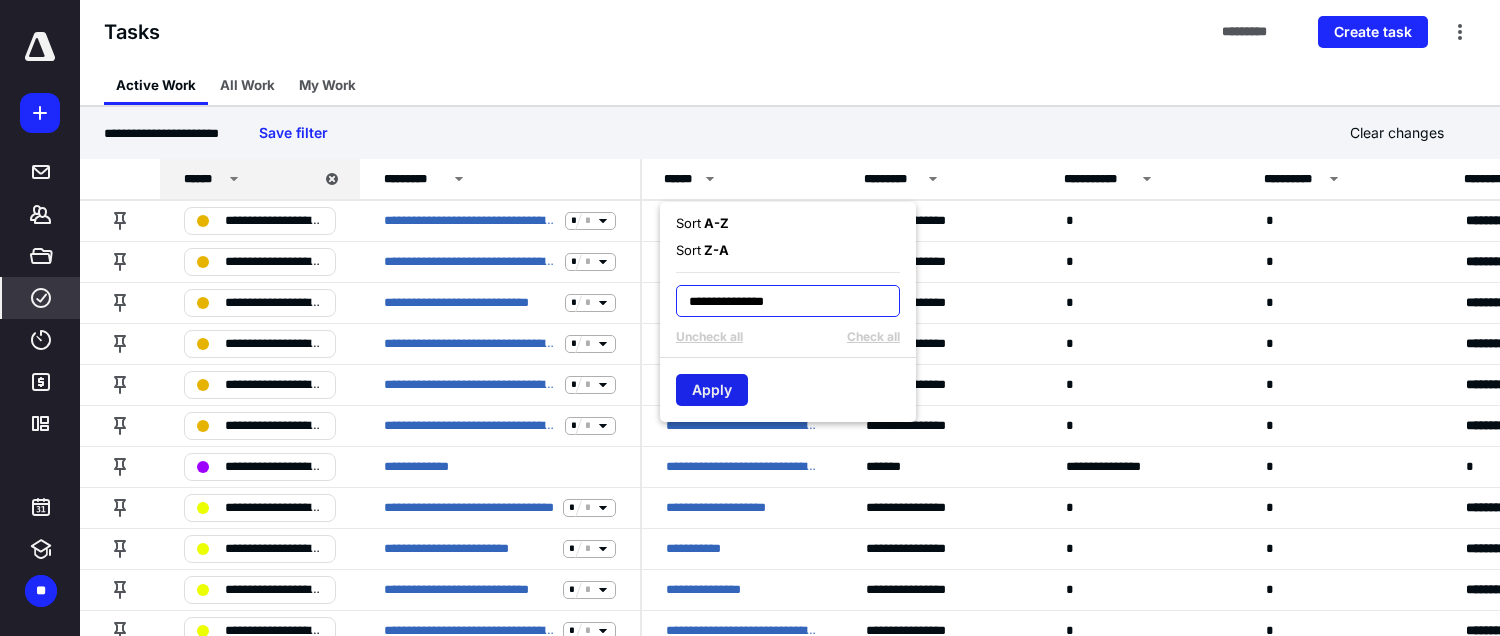 type on "**********" 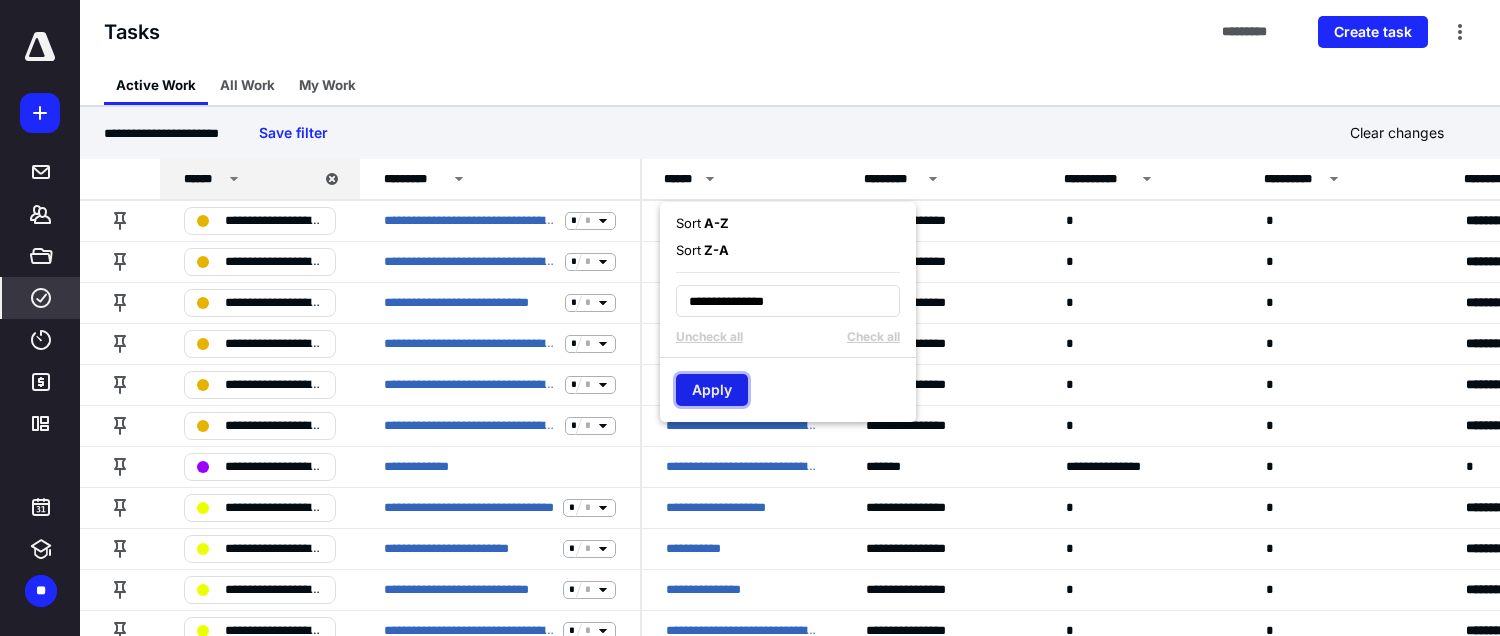 click on "Apply" at bounding box center [712, 390] 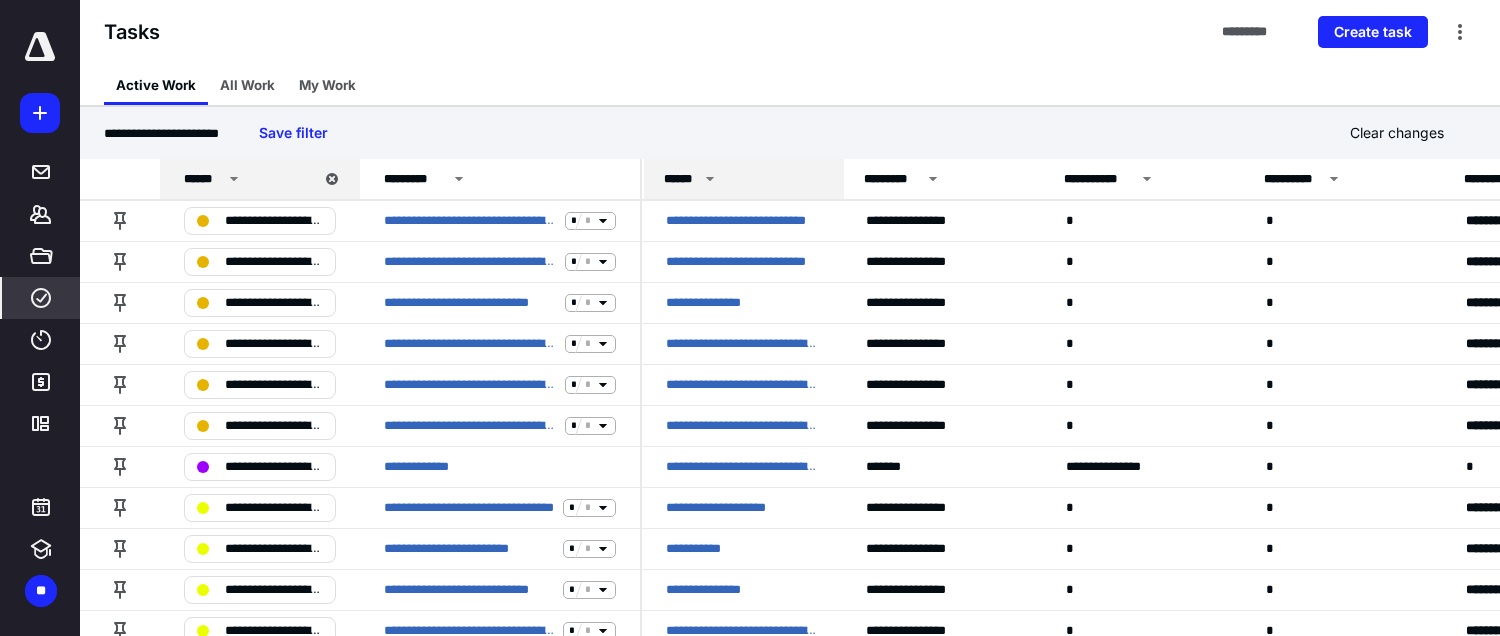 click on "******" at bounding box center (736, 179) 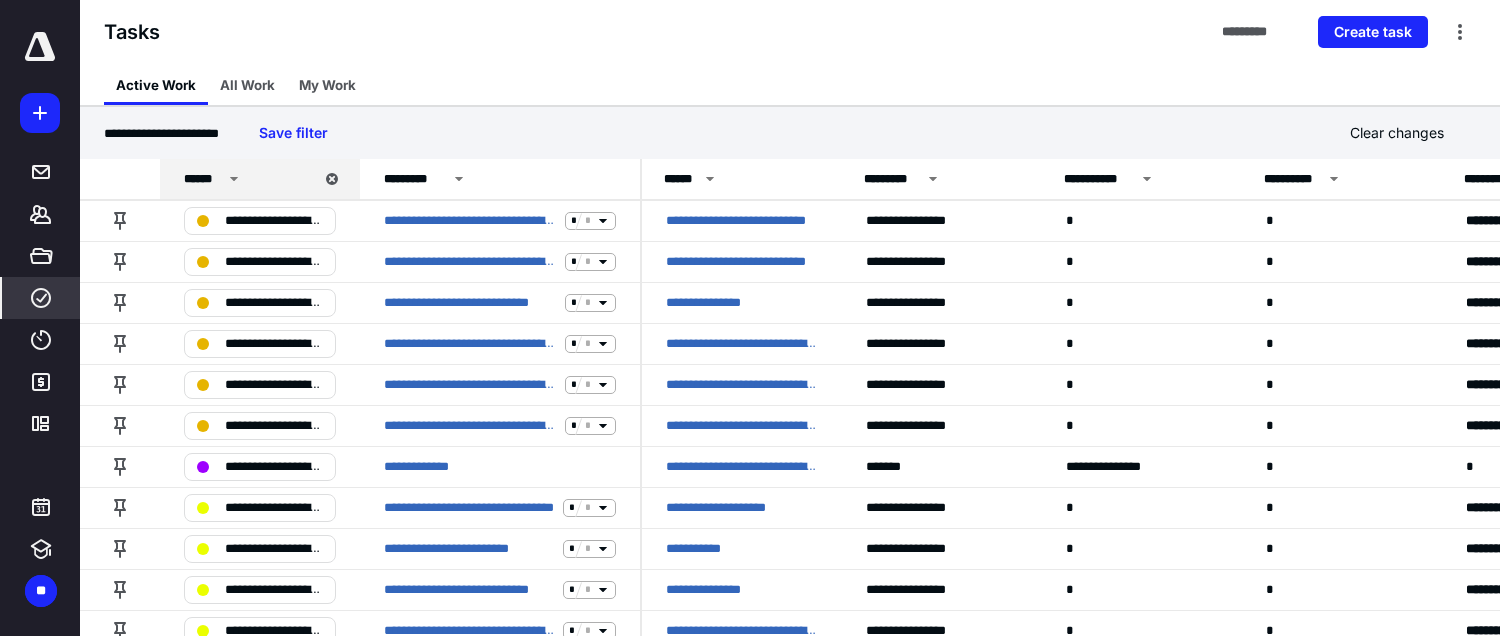 click 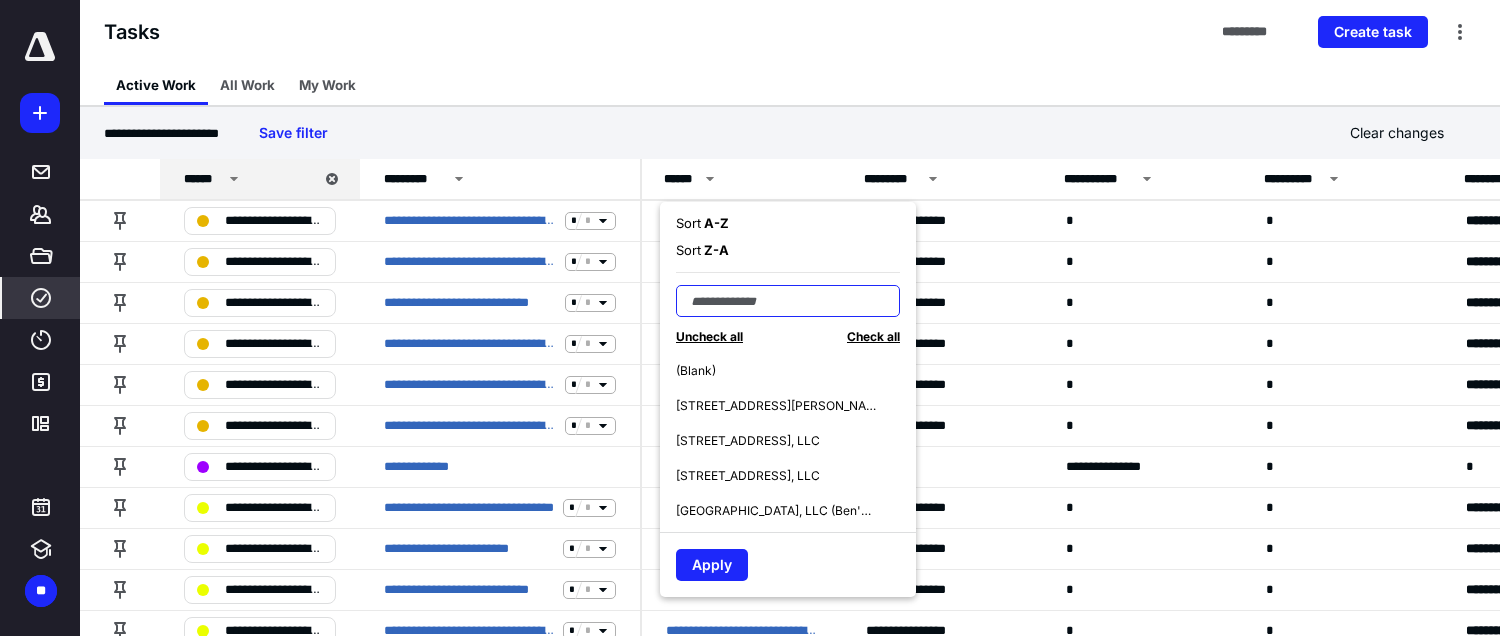 click at bounding box center (788, 301) 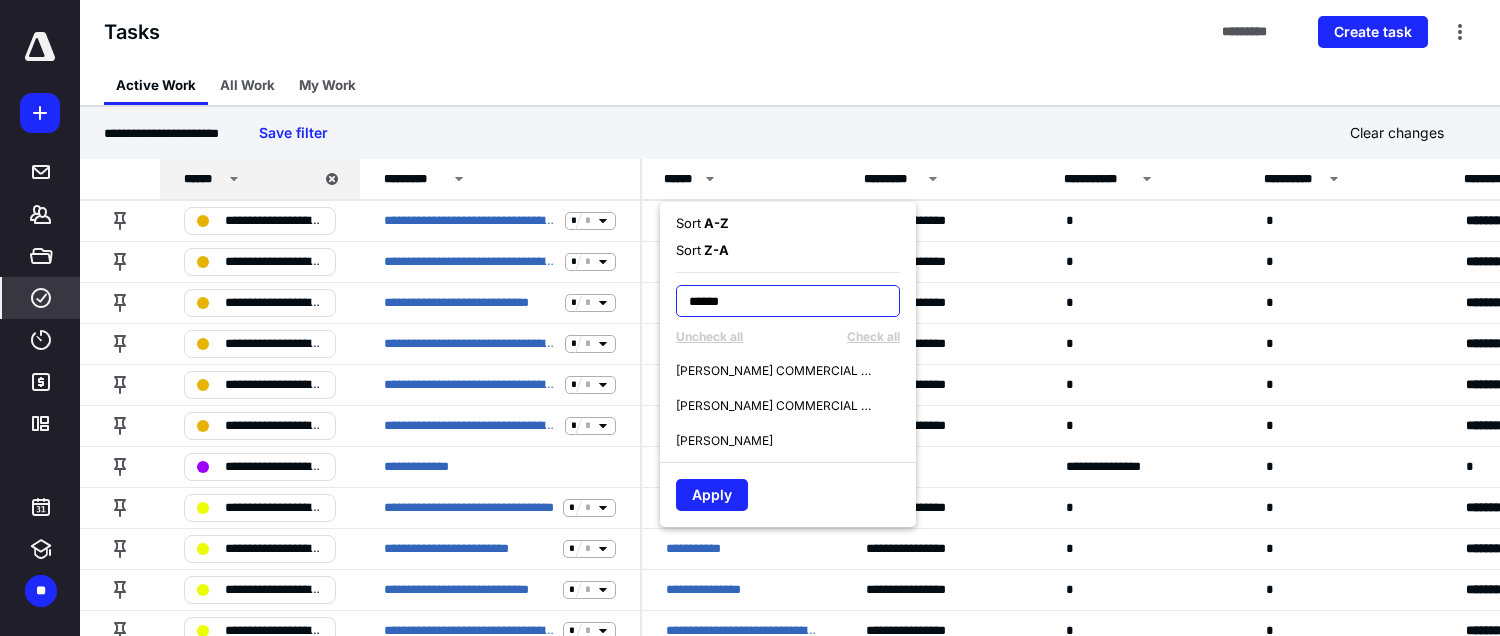 type on "******" 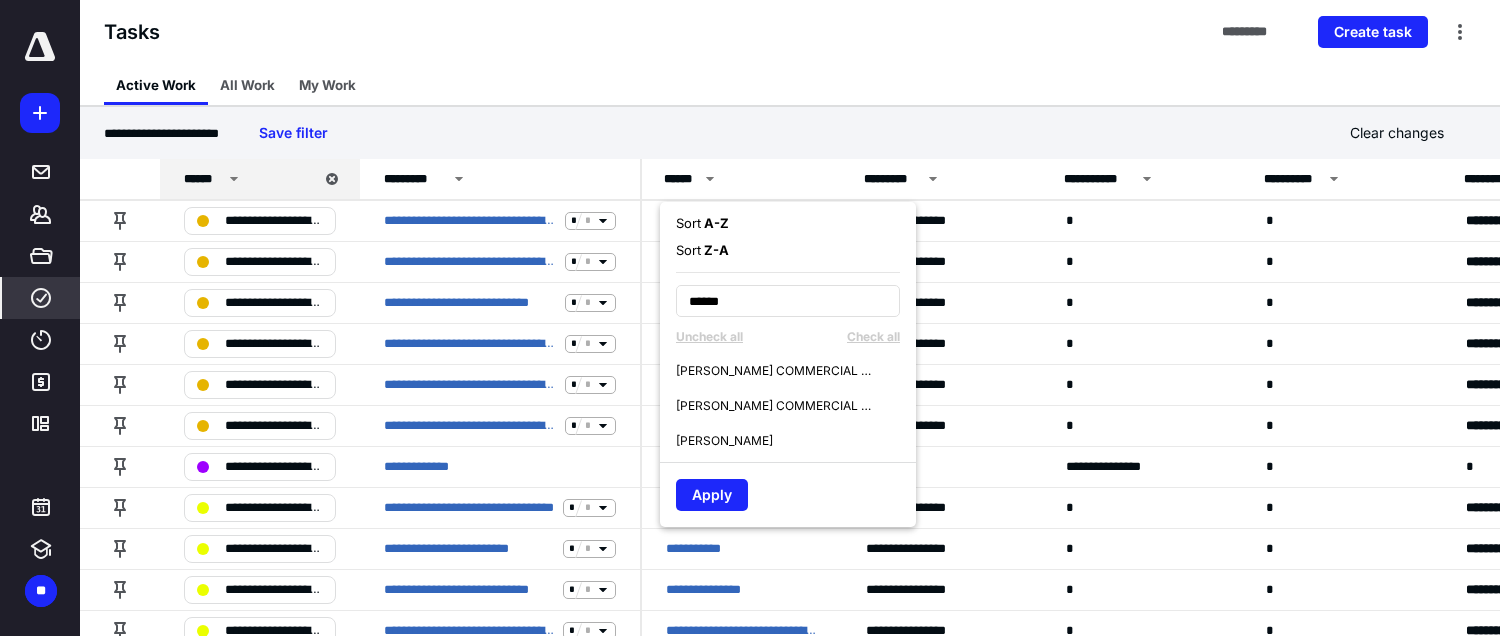 click on "WERNER COMMERCIAL HOLDINGS, LLC" at bounding box center [776, 406] 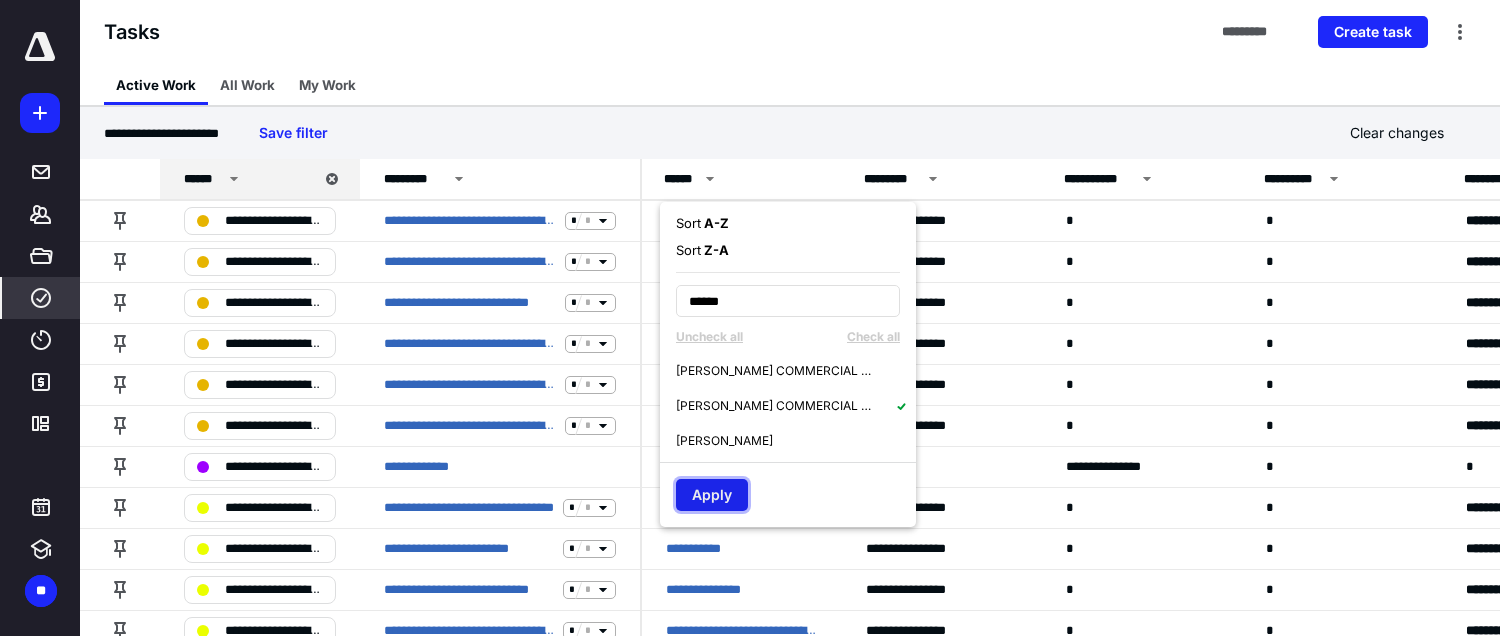 click on "Apply" at bounding box center (712, 495) 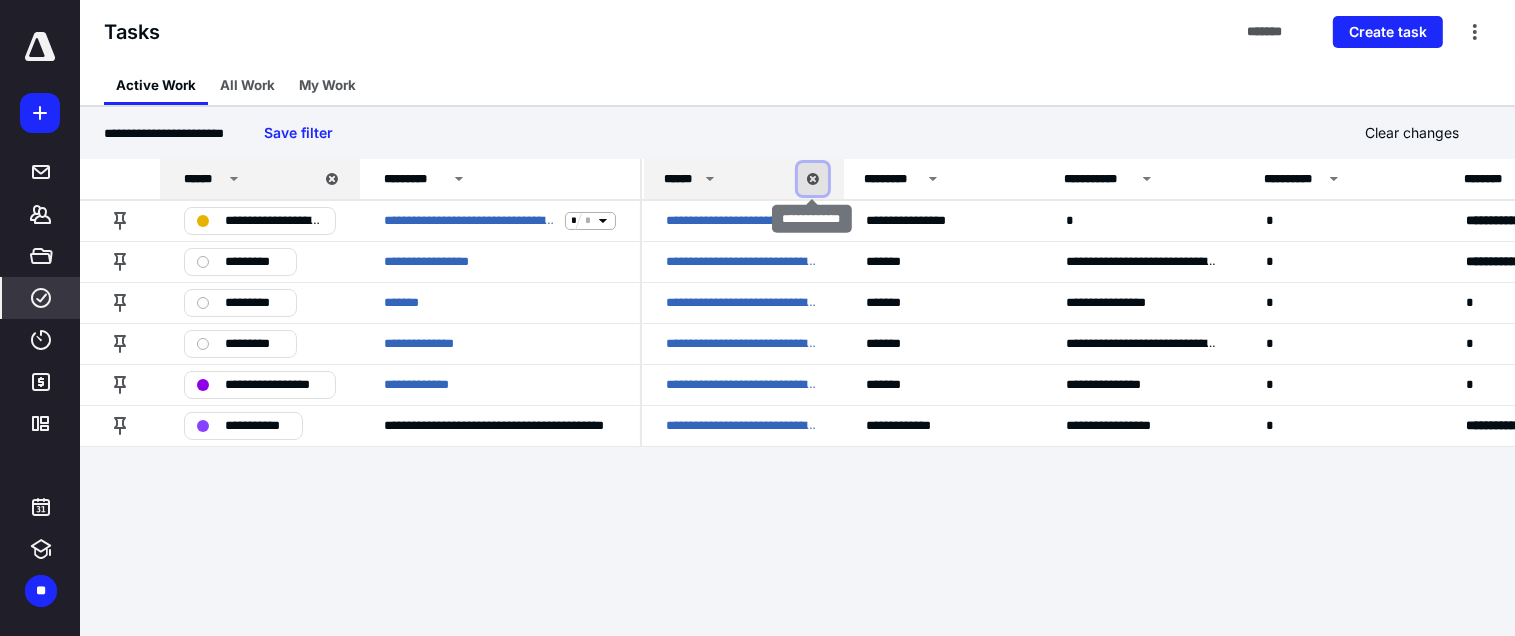 click at bounding box center [813, 179] 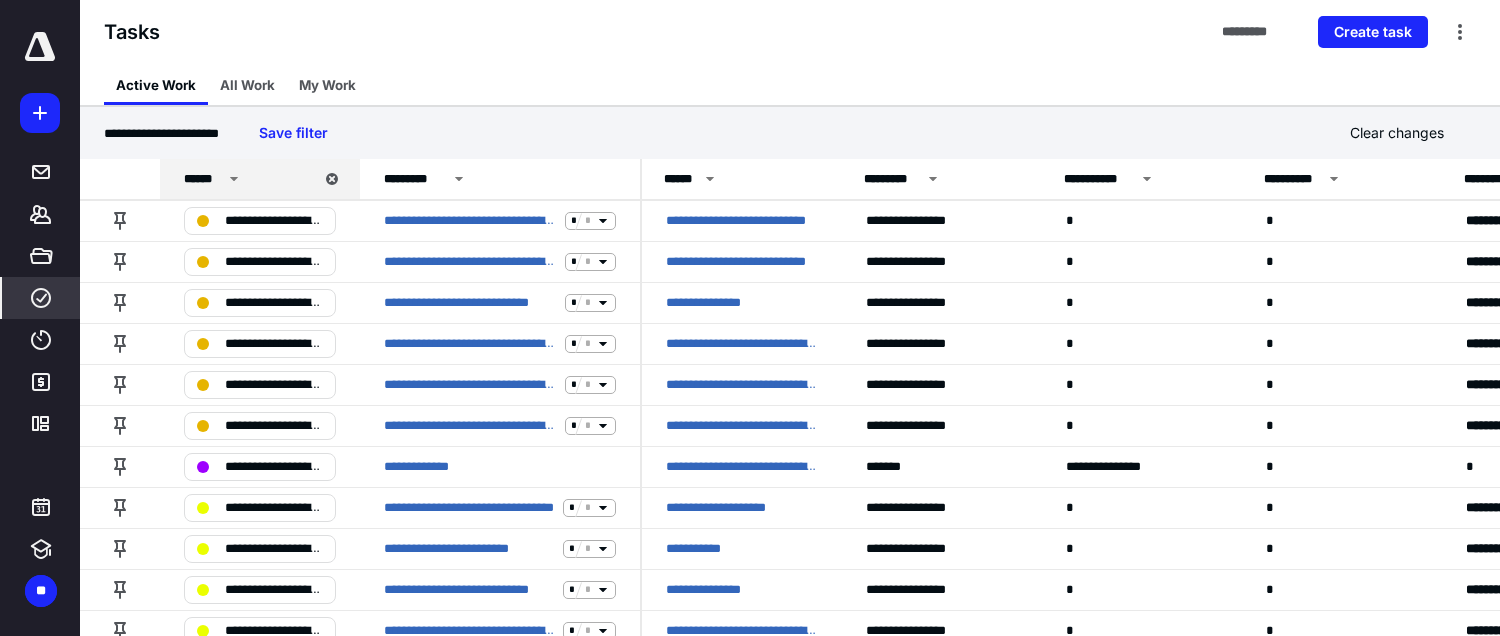 click on "******" at bounding box center [681, 179] 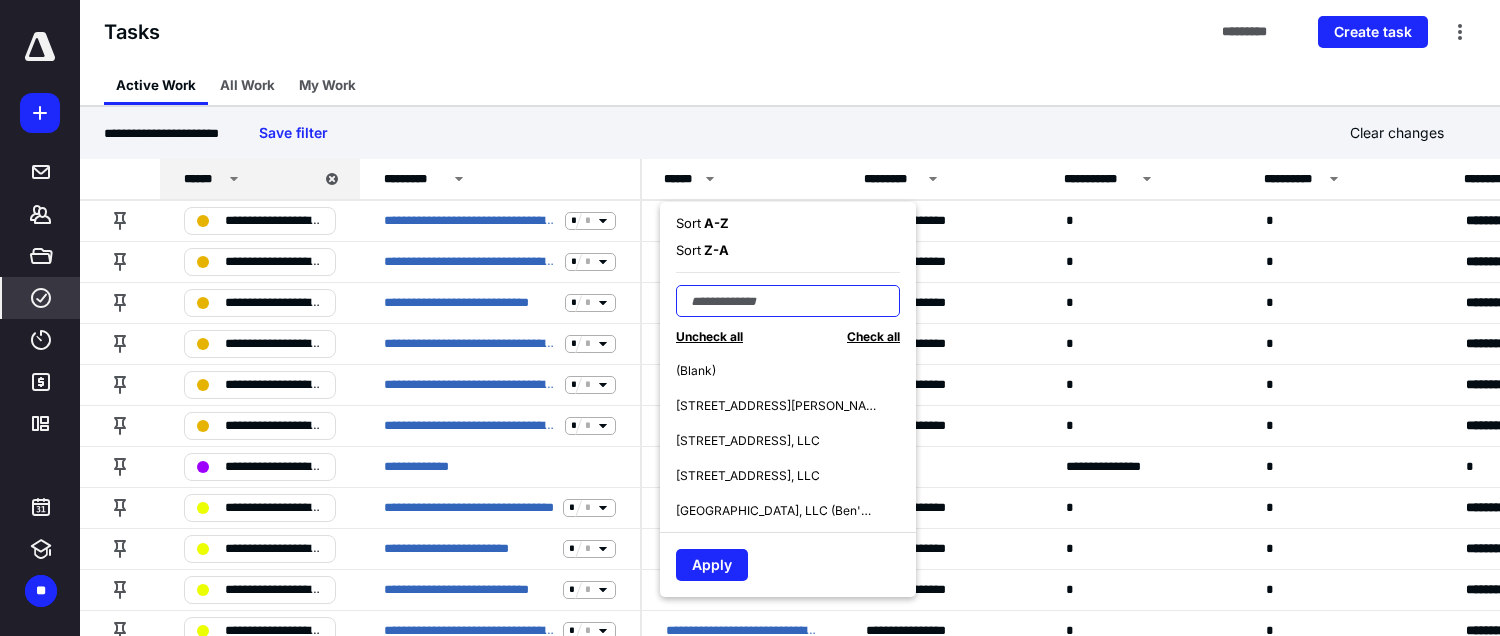 click at bounding box center [788, 301] 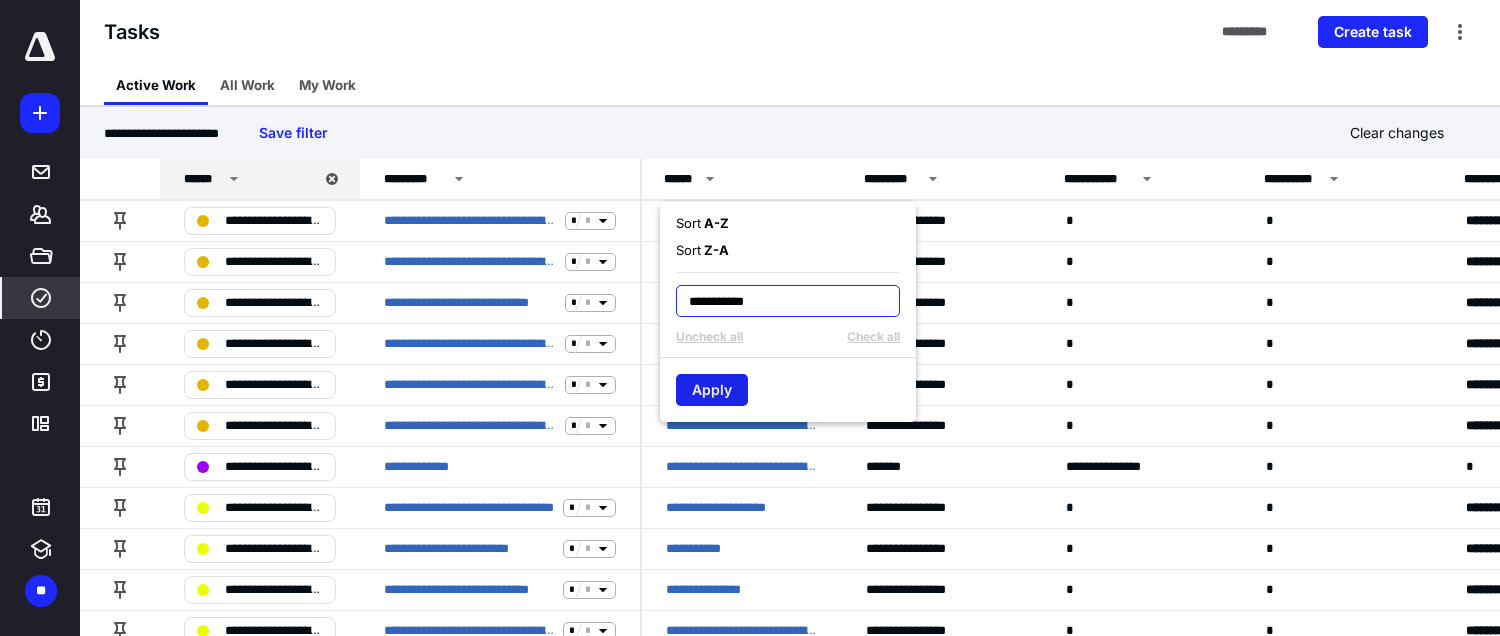 type on "**********" 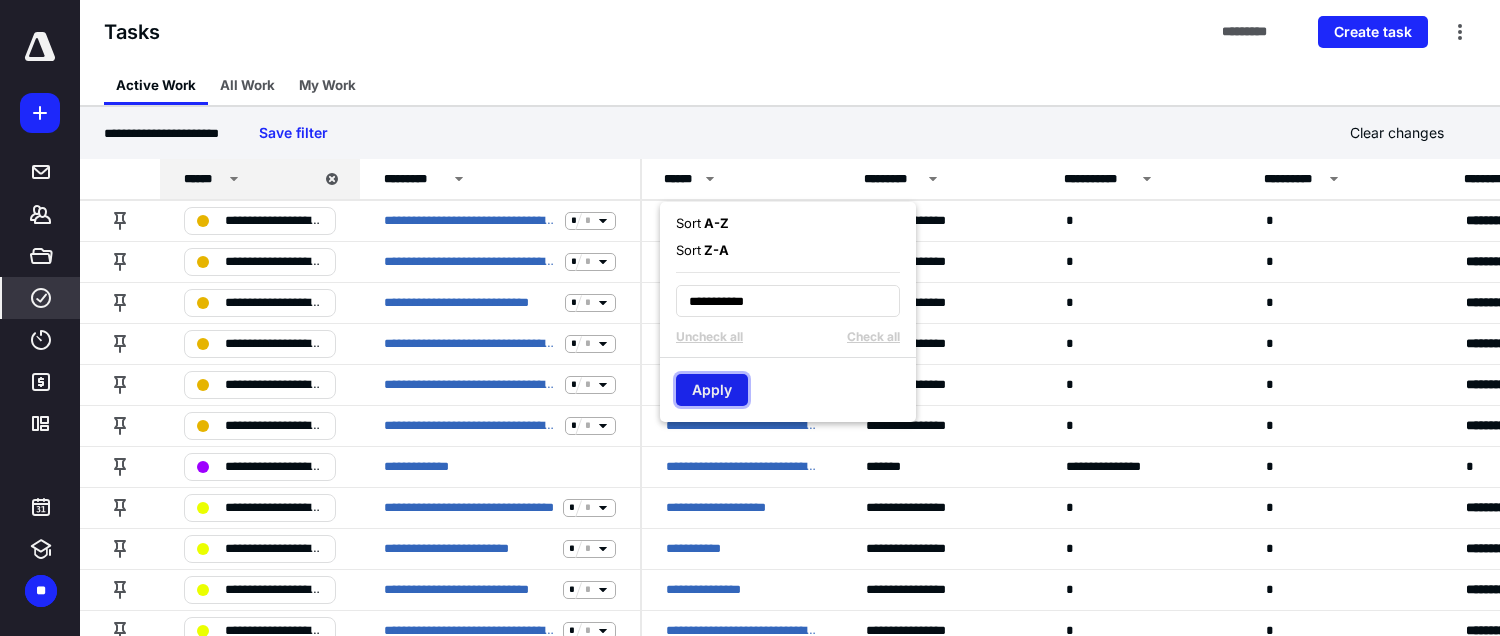 click on "Apply" at bounding box center [712, 390] 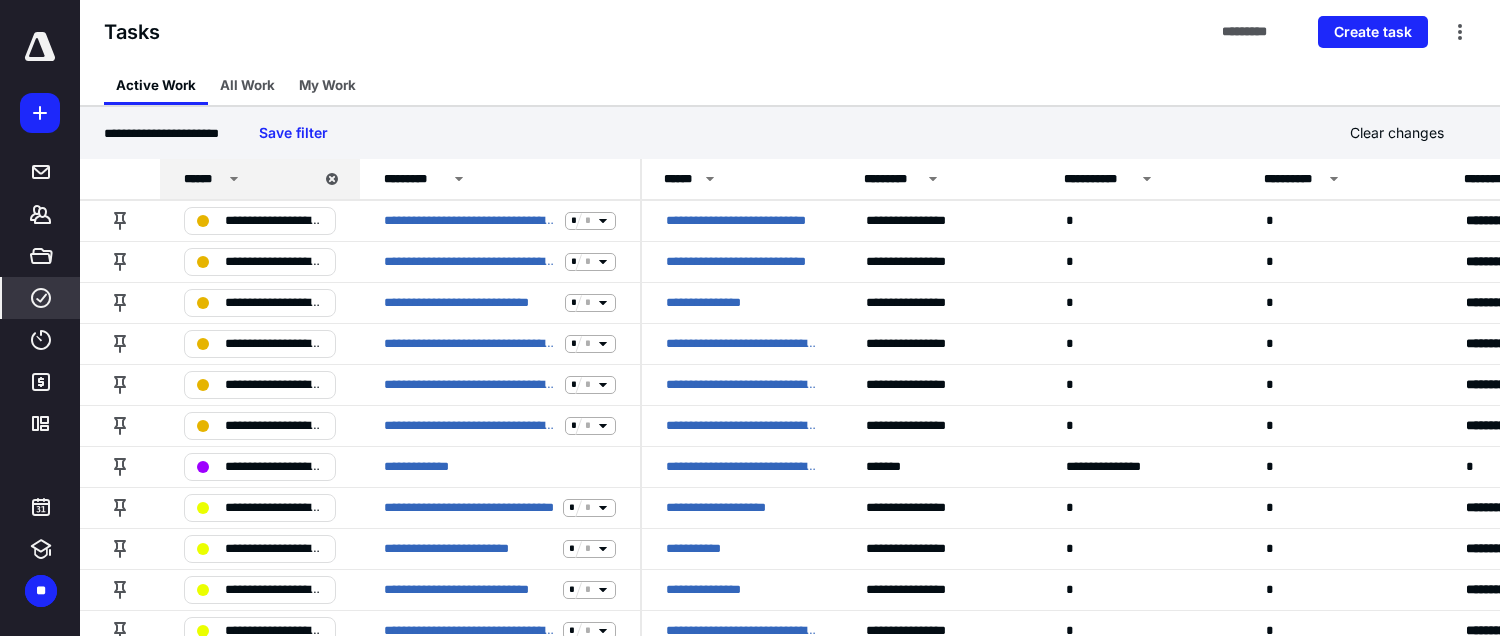 click 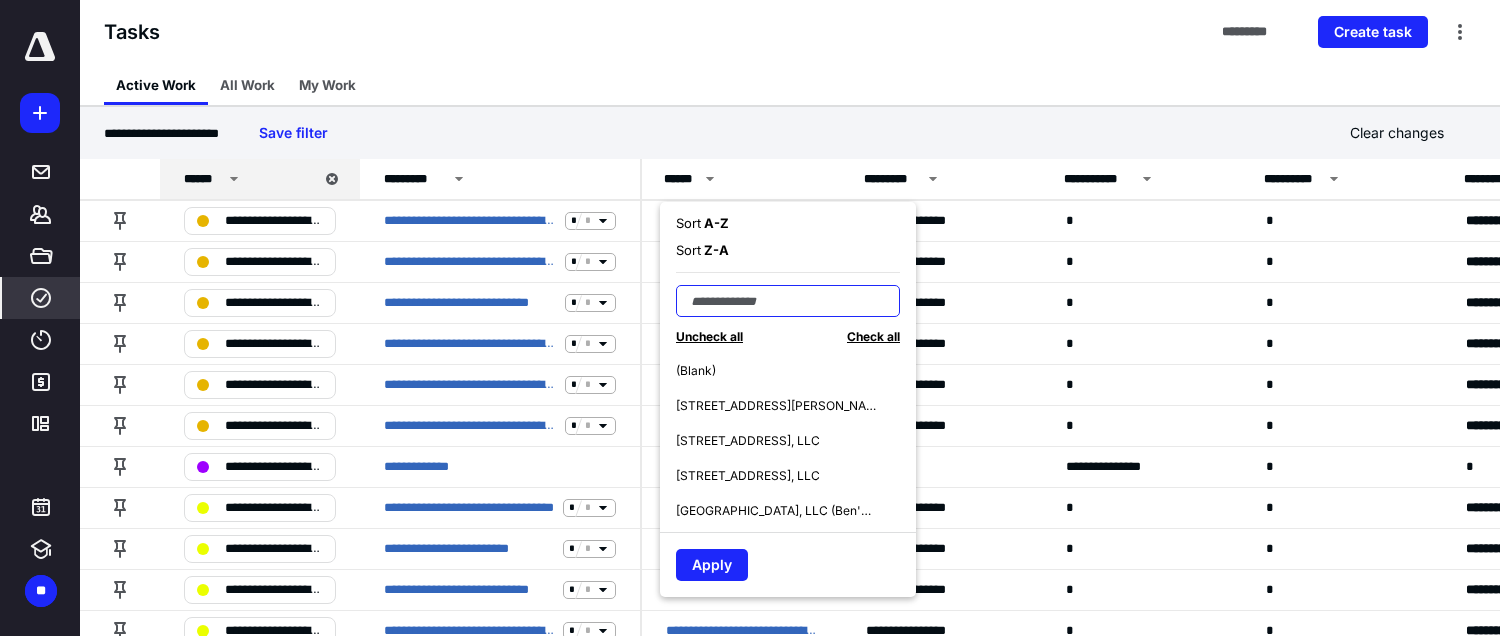 click at bounding box center (788, 301) 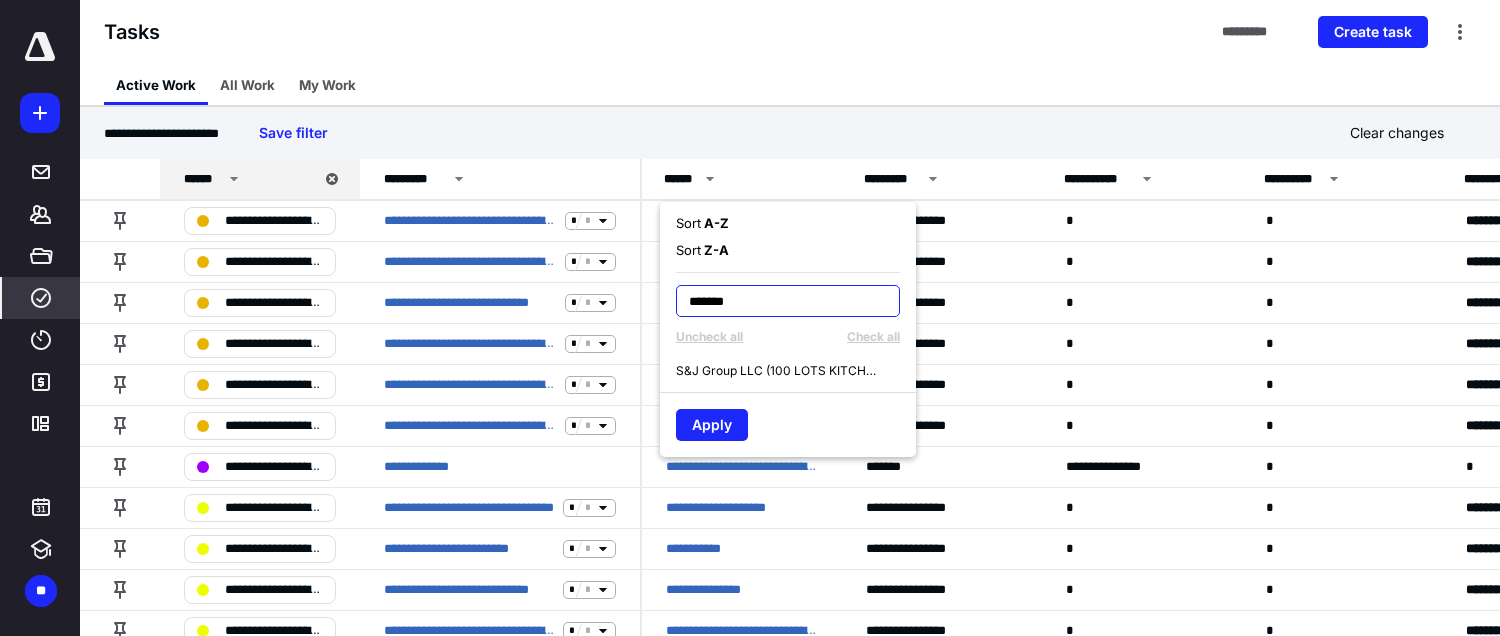 type on "*******" 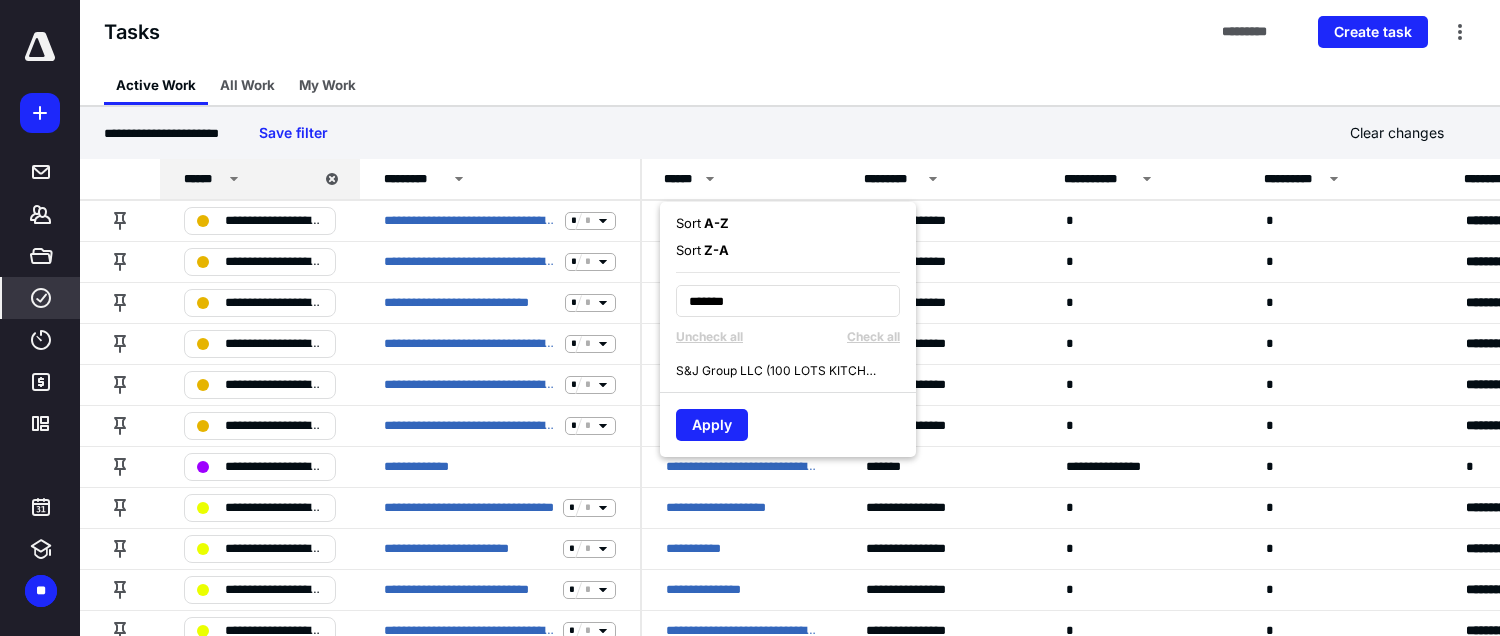 click on "S&J Group LLC (100 LOTS KITCHEN + BAR)" at bounding box center (776, 371) 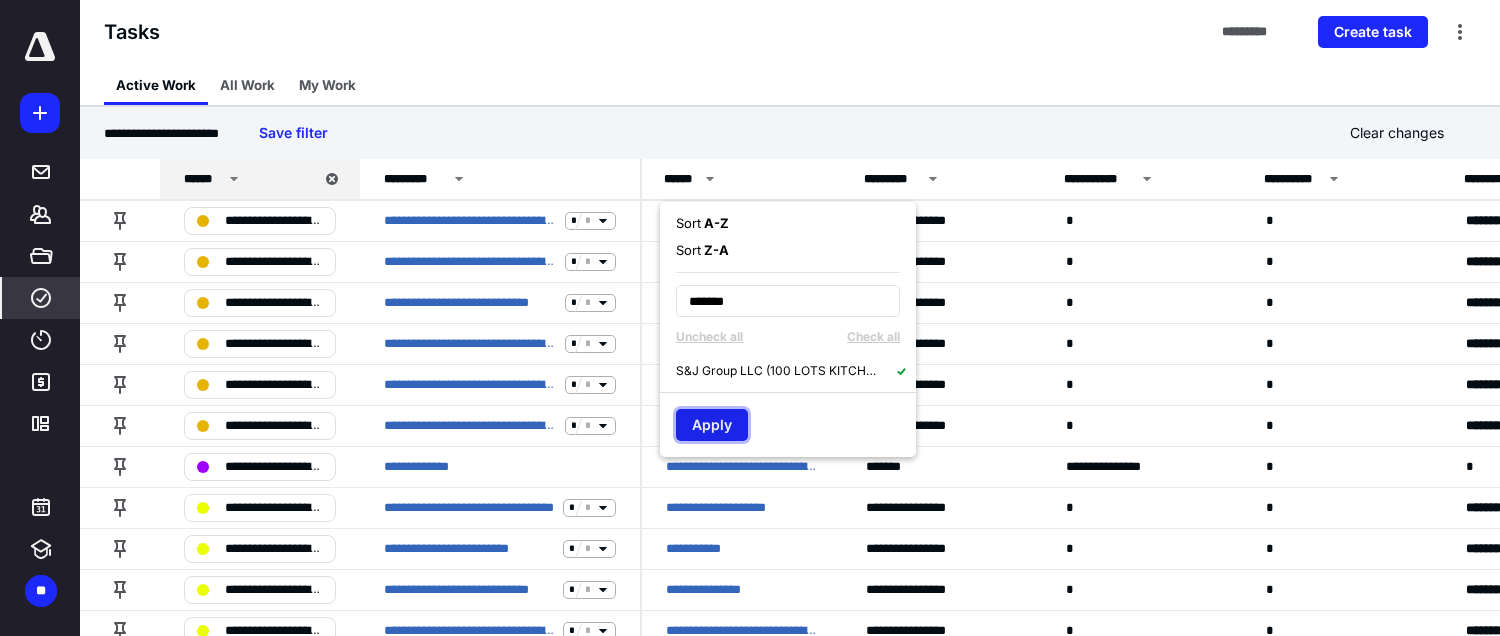 click on "Apply" at bounding box center (712, 425) 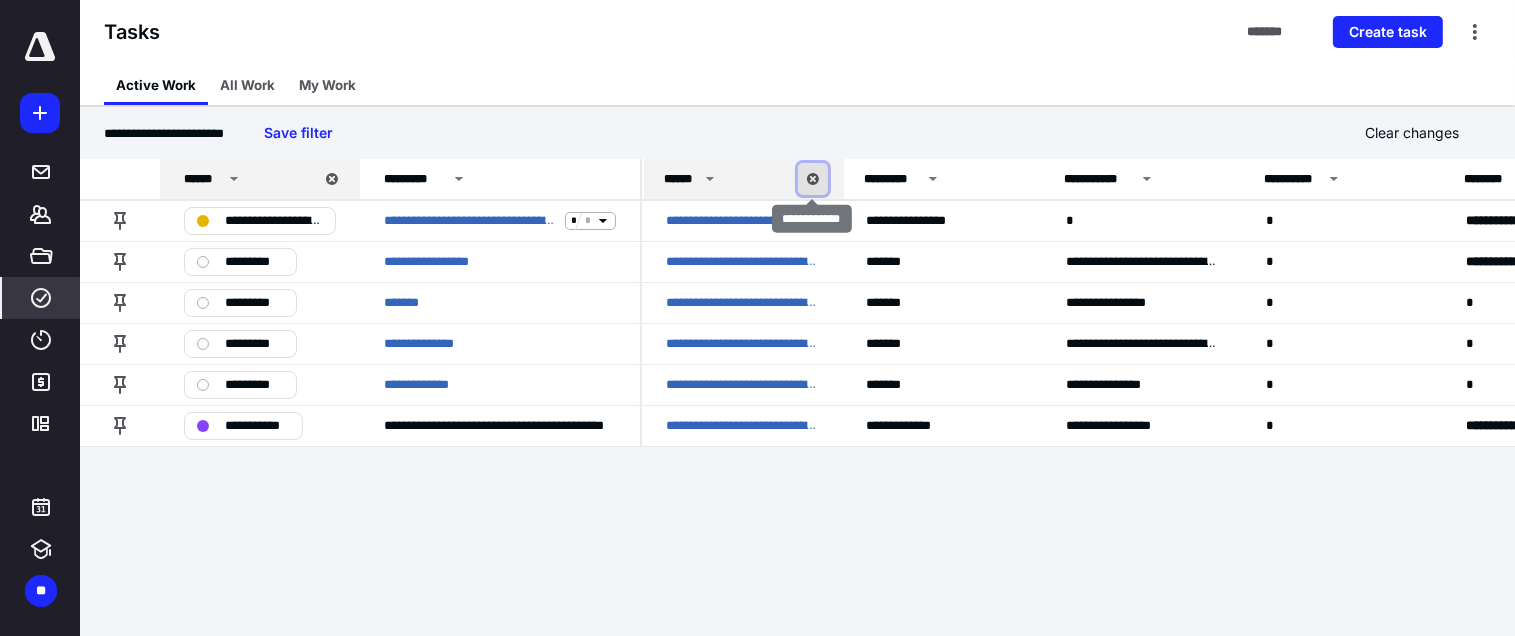click at bounding box center (813, 179) 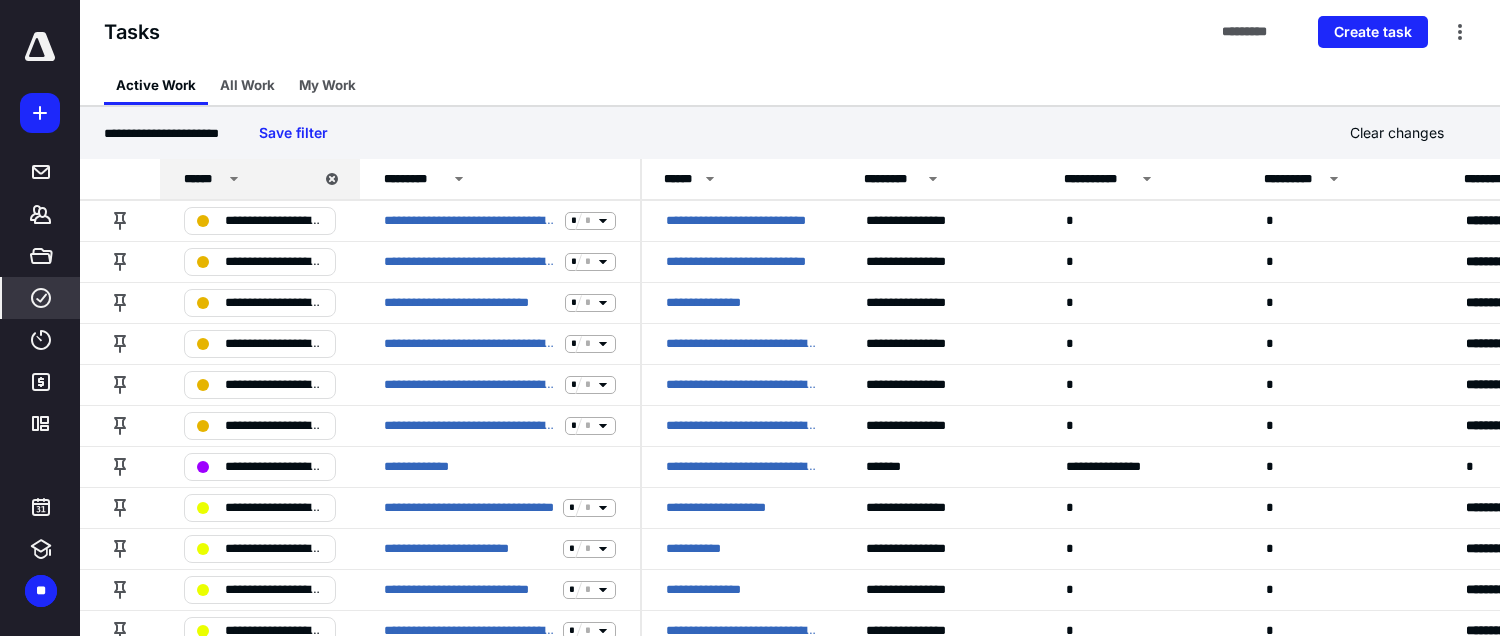 click on "******" at bounding box center (744, 179) 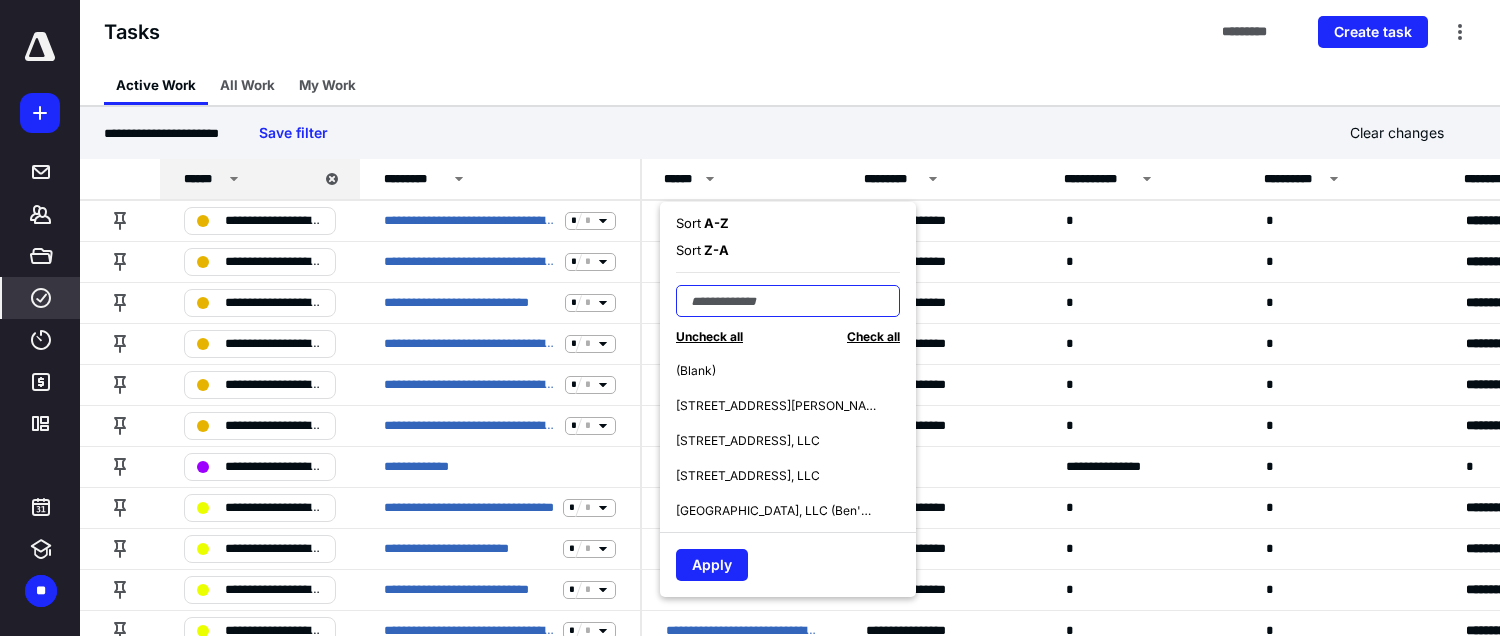click at bounding box center (788, 301) 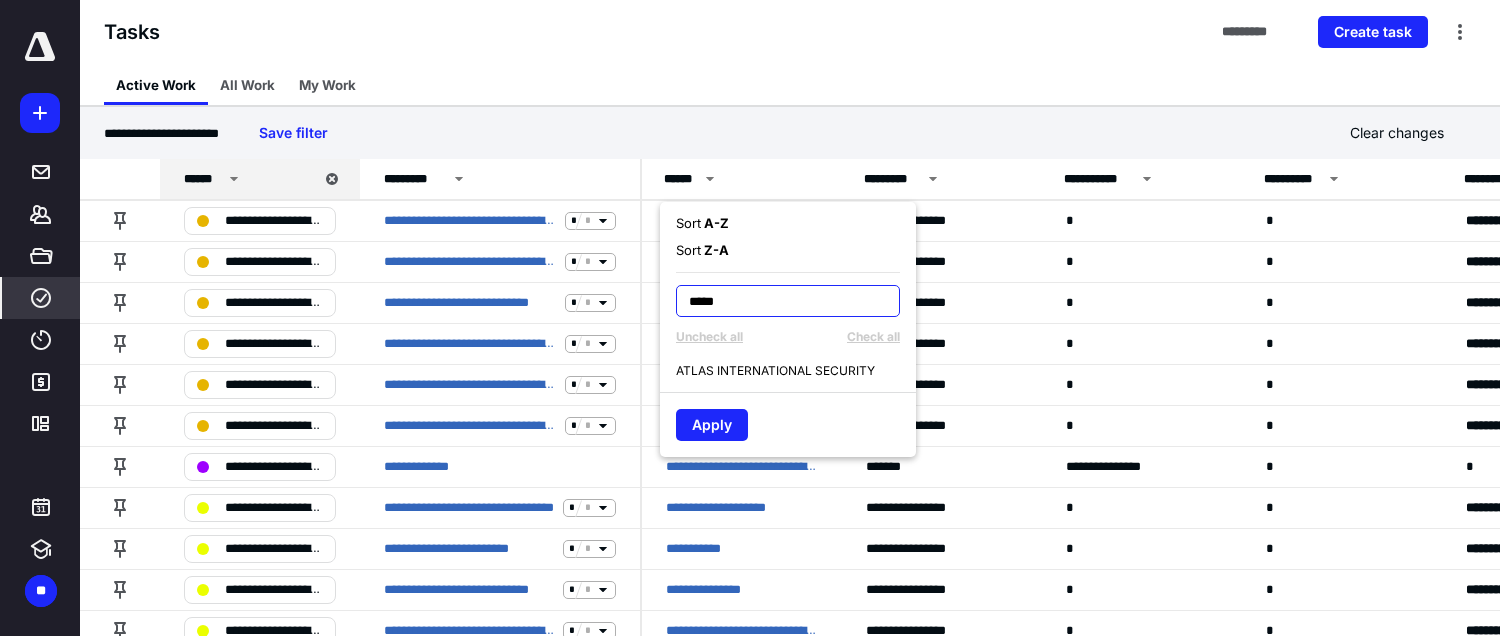 type on "*****" 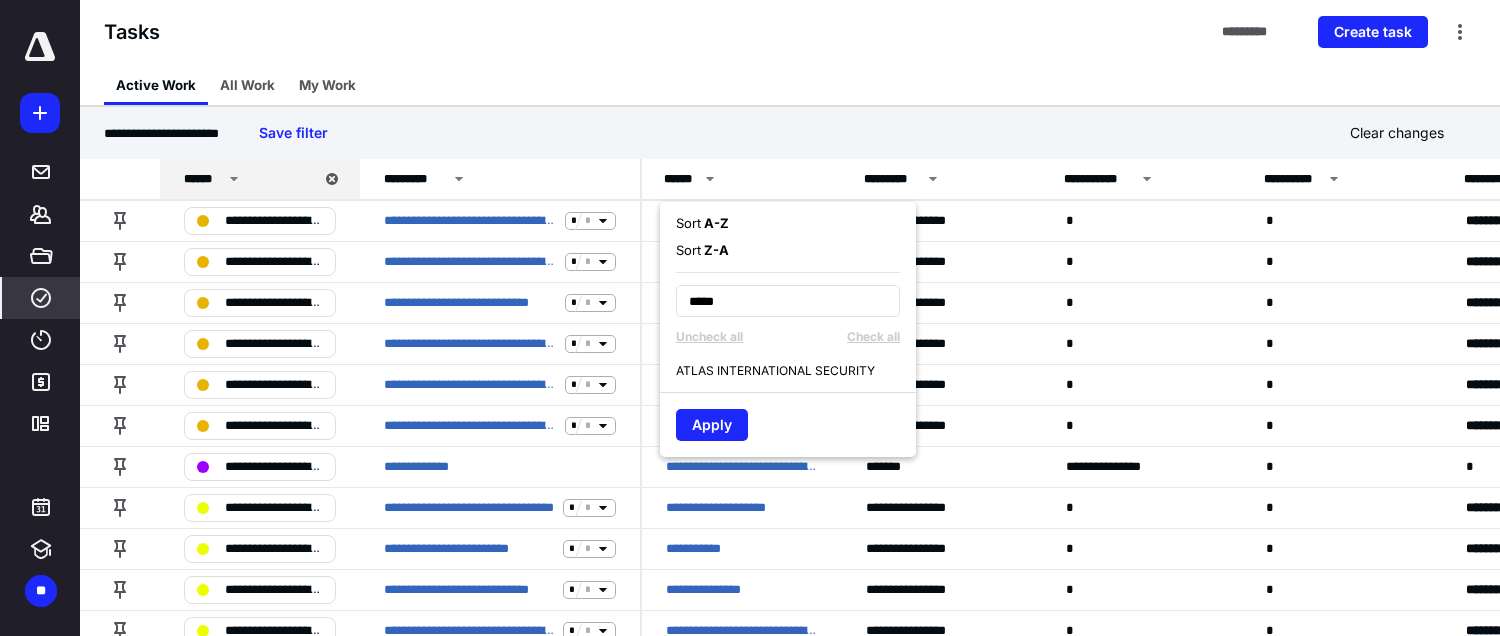 click on "ATLAS INTERNATIONAL SECURITY" at bounding box center [775, 371] 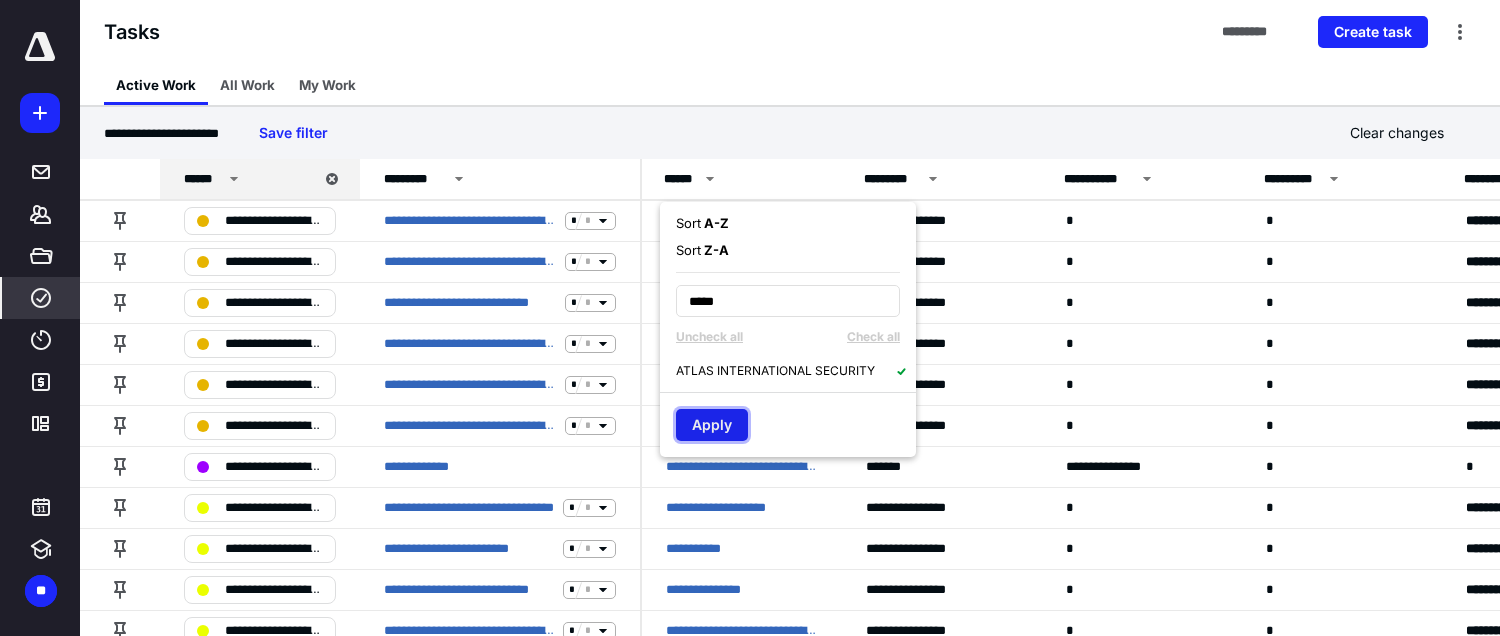 click on "Apply" at bounding box center [712, 425] 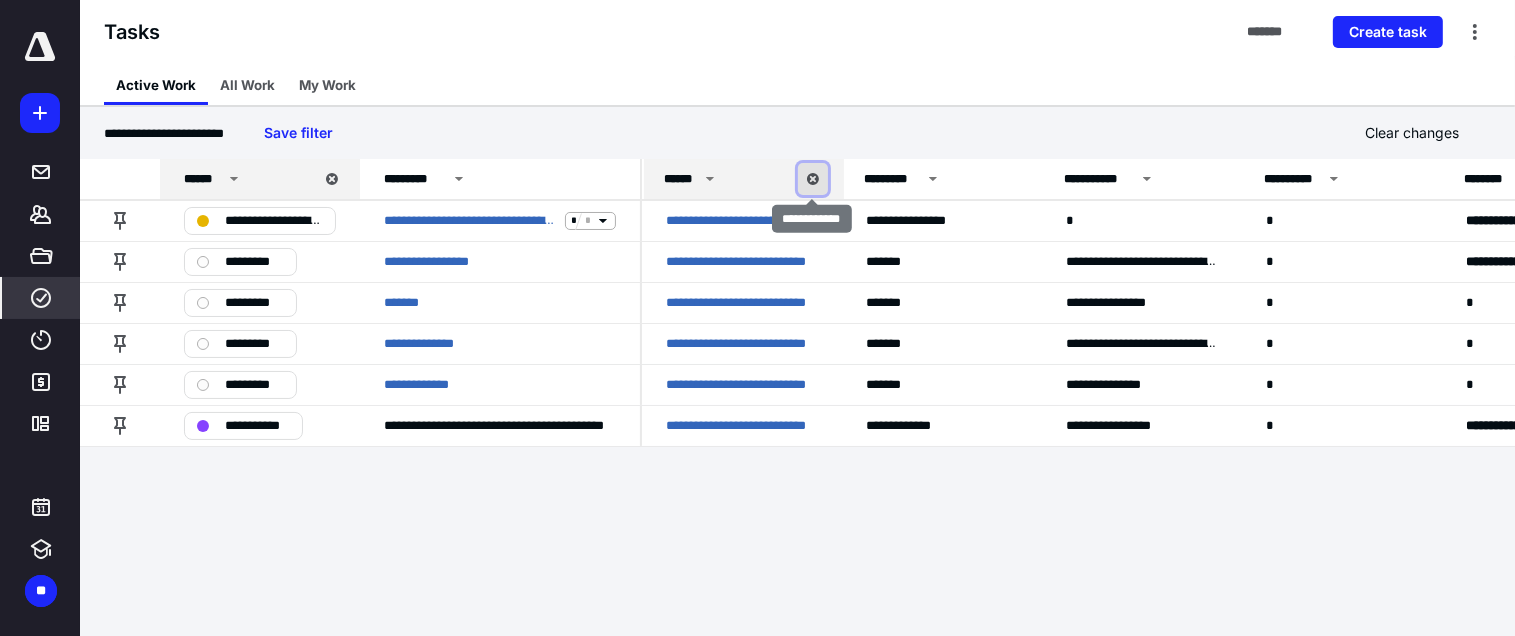 click at bounding box center [813, 179] 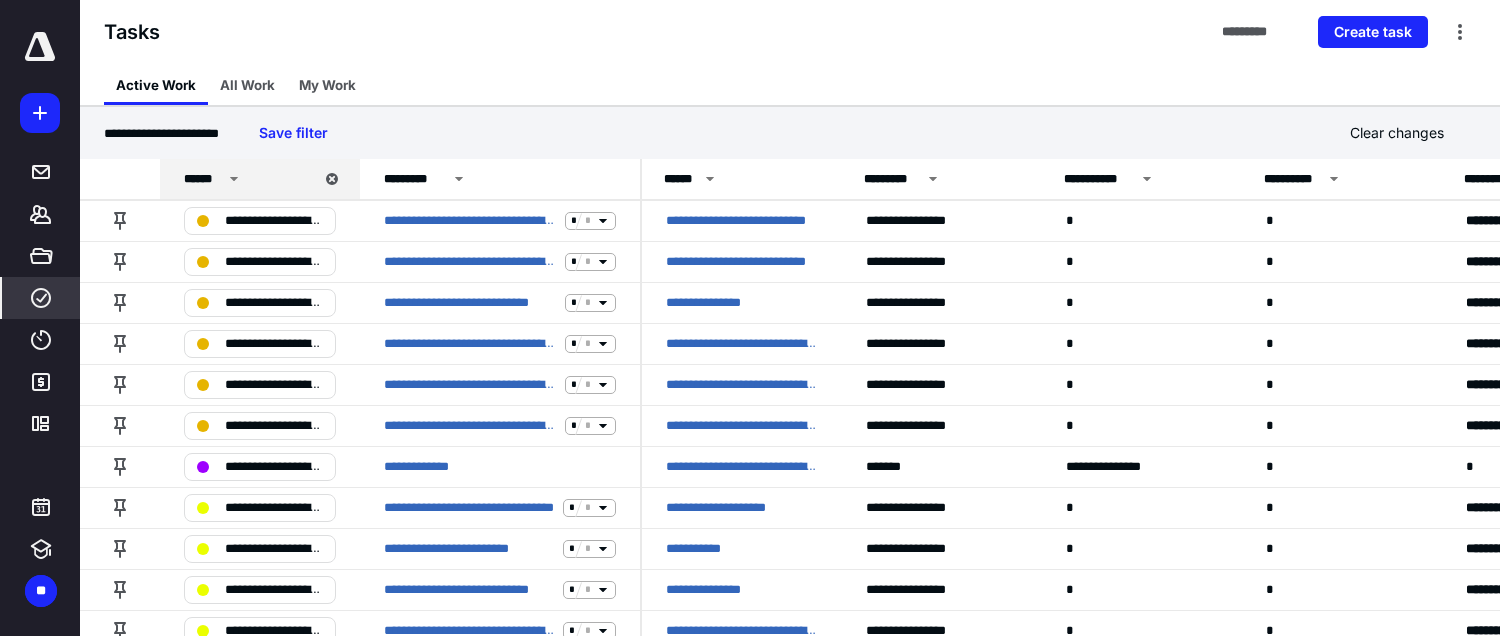 click 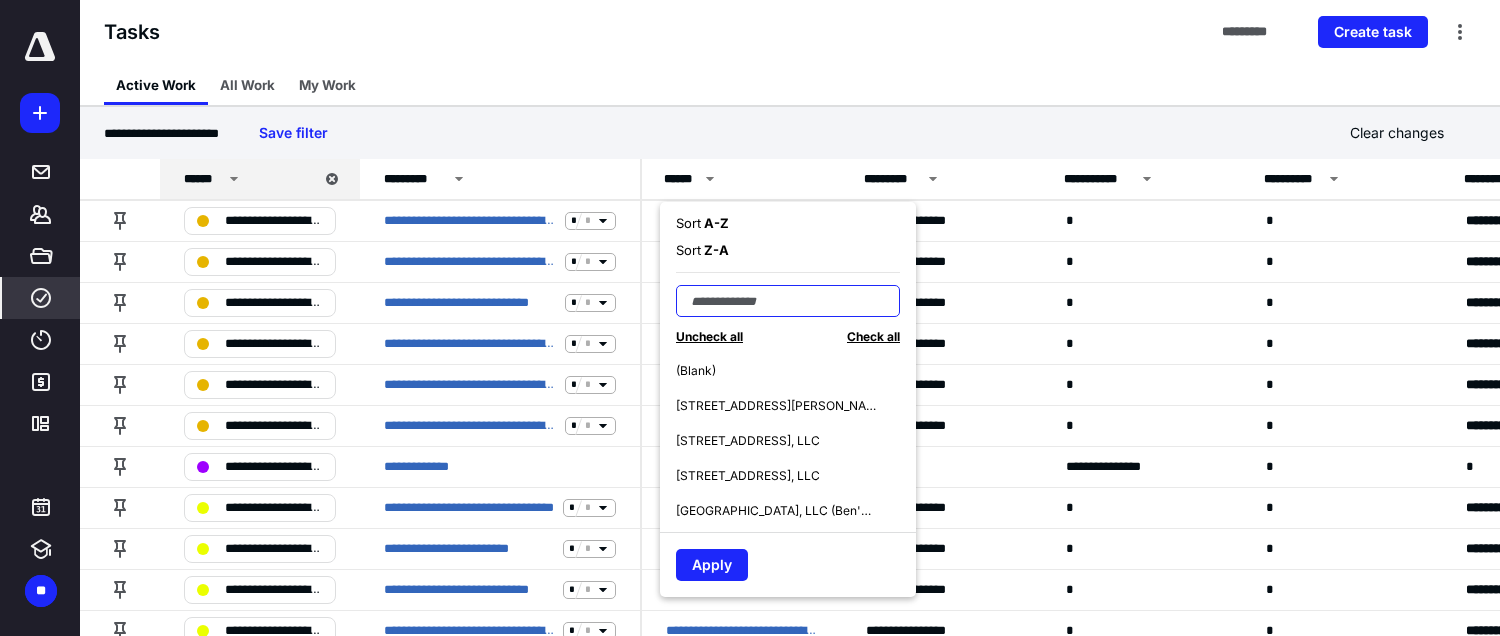 click at bounding box center (788, 301) 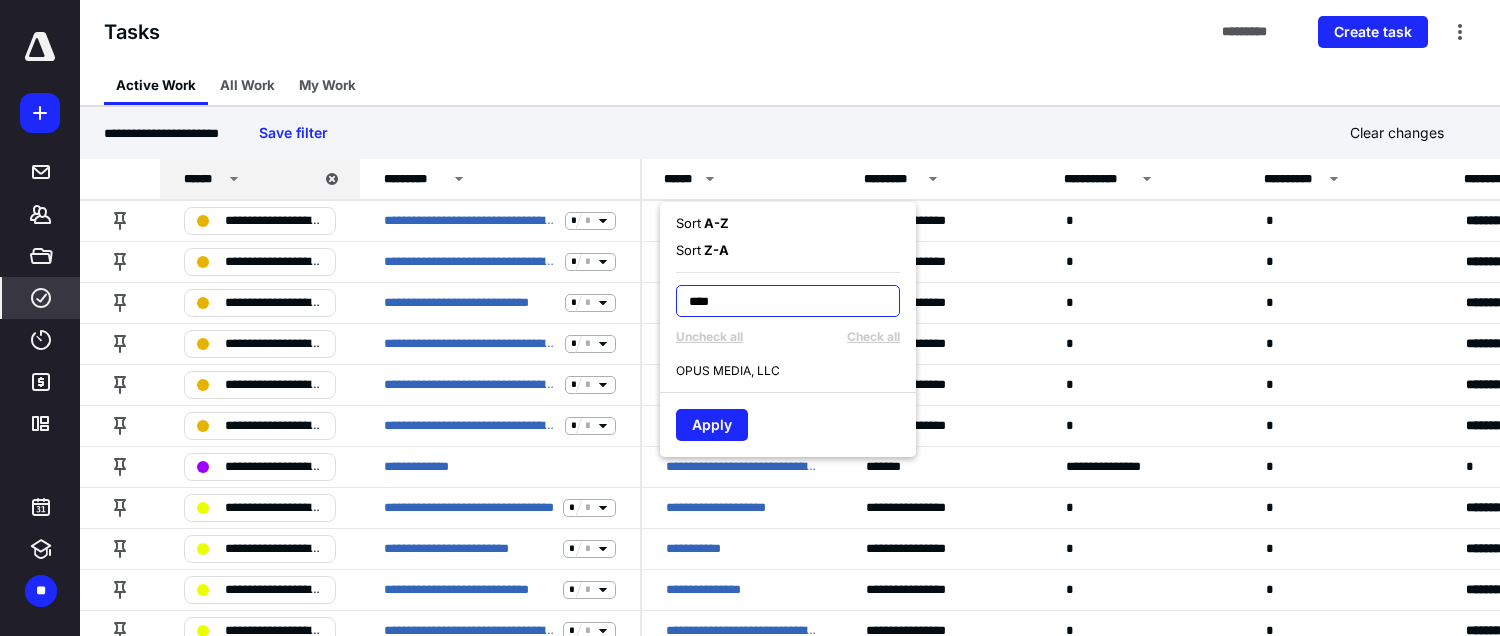 type on "****" 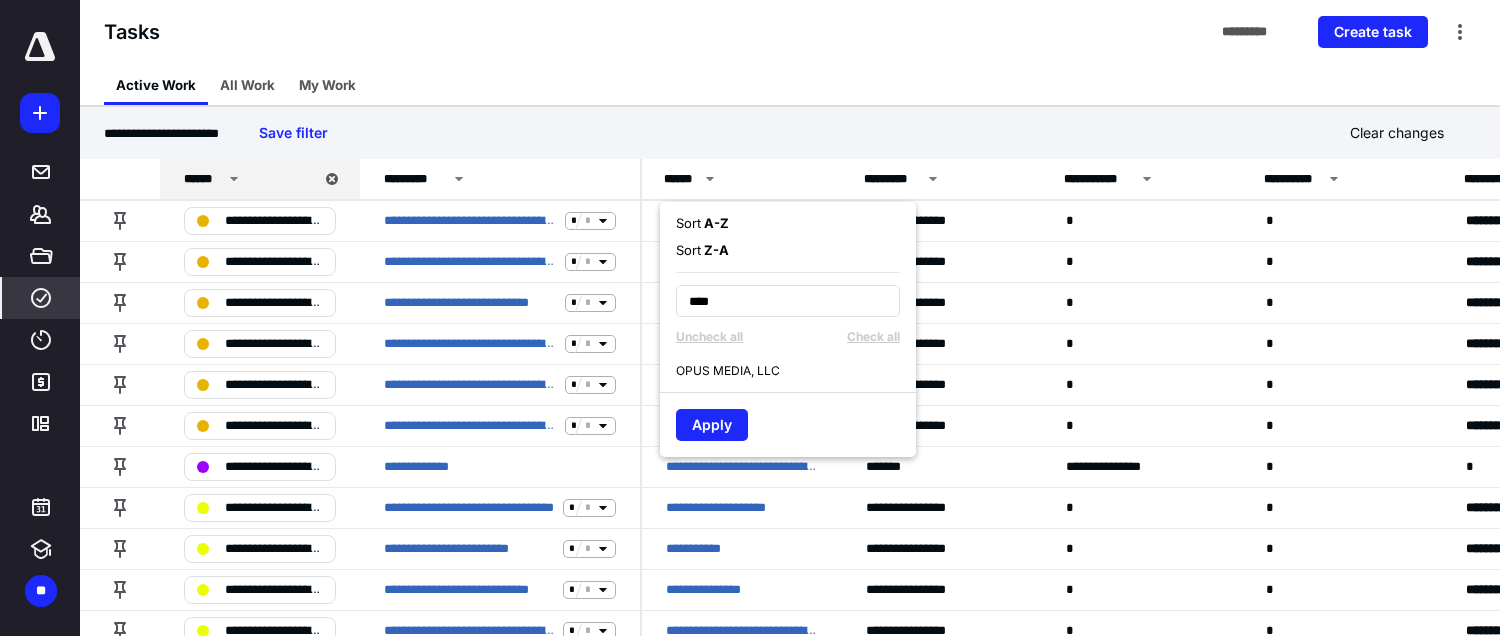 click on "OPUS MEDIA, LLC" at bounding box center (728, 371) 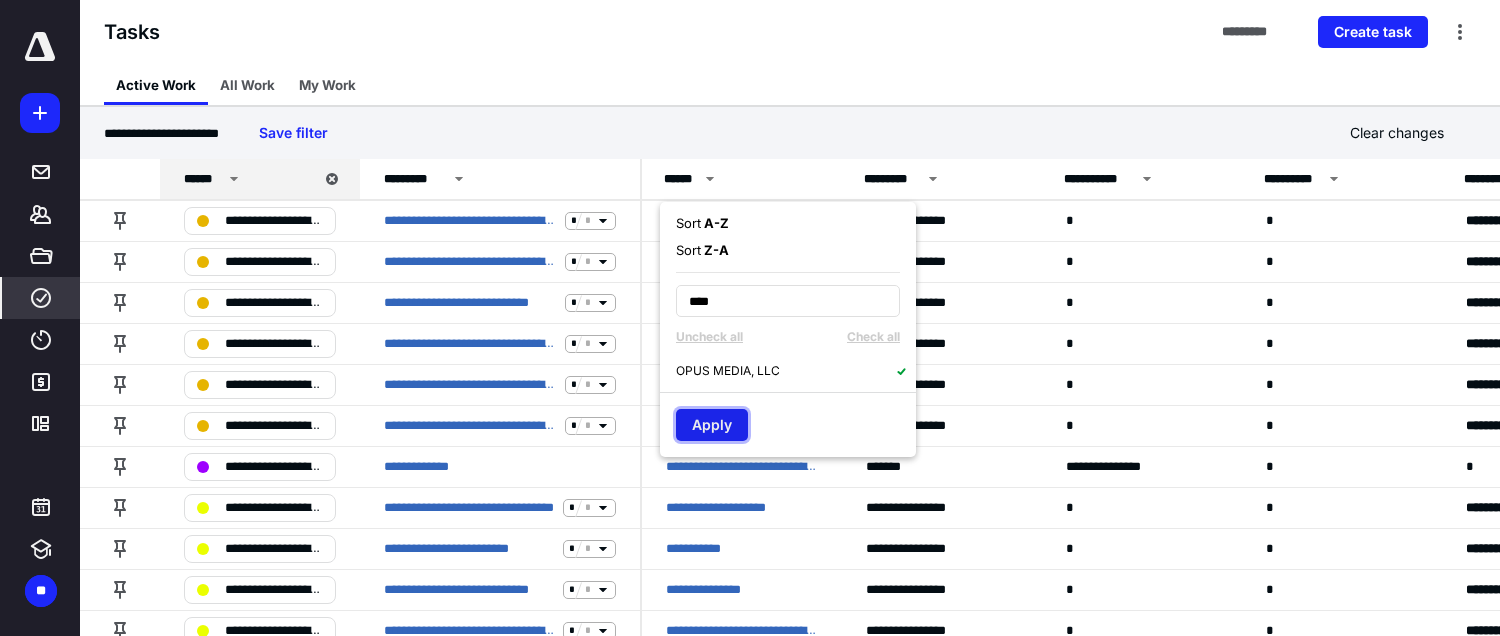 click on "Apply" at bounding box center (712, 425) 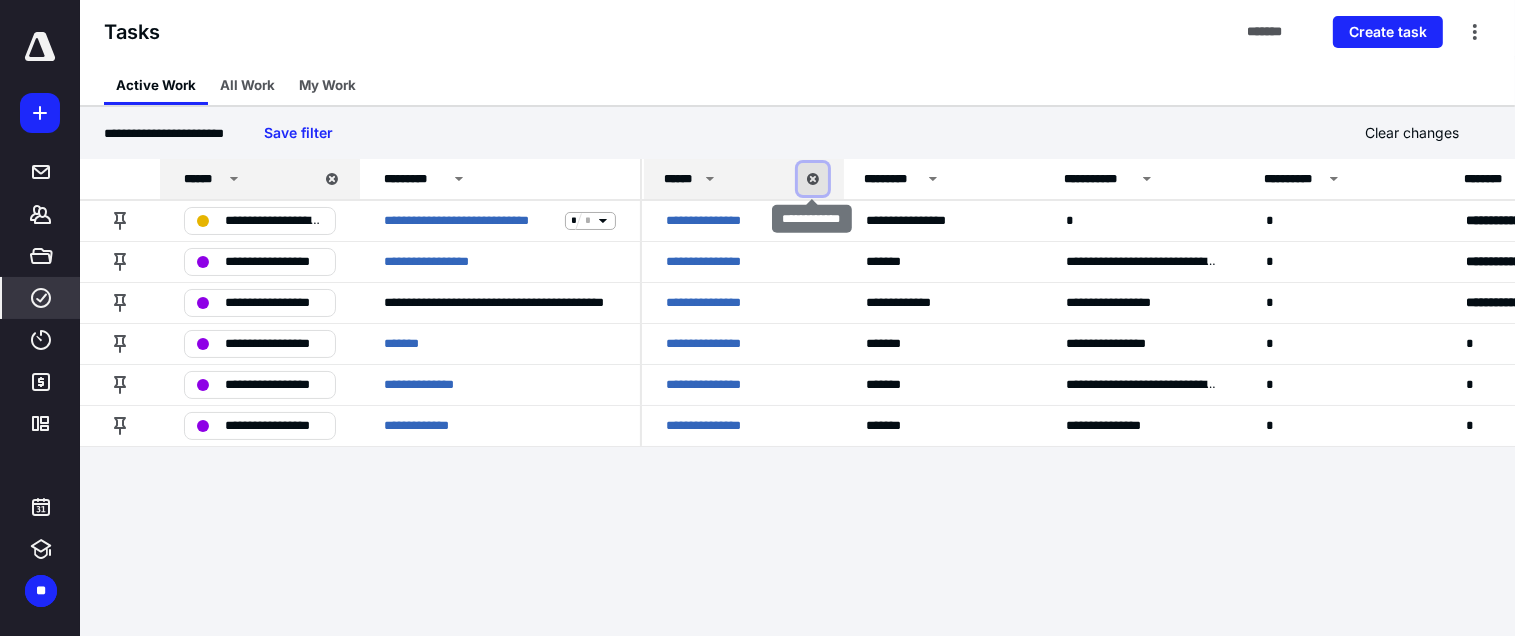 click at bounding box center [813, 179] 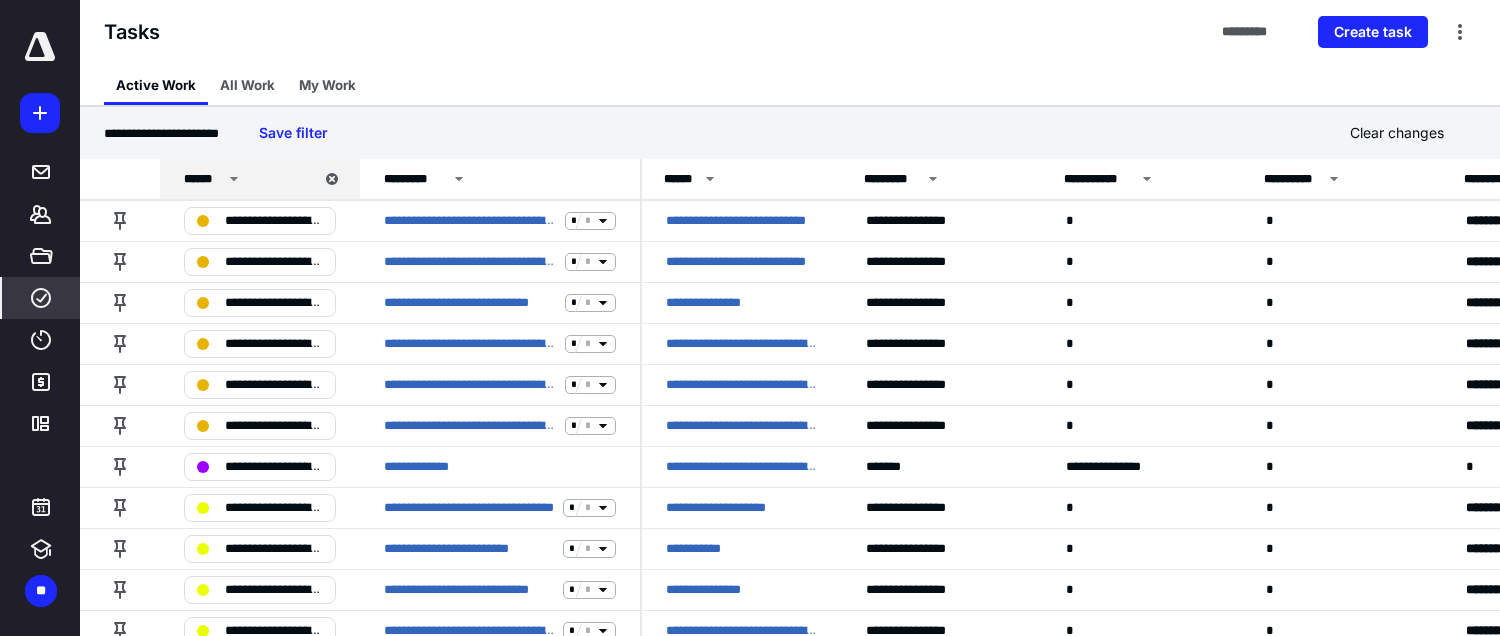 click 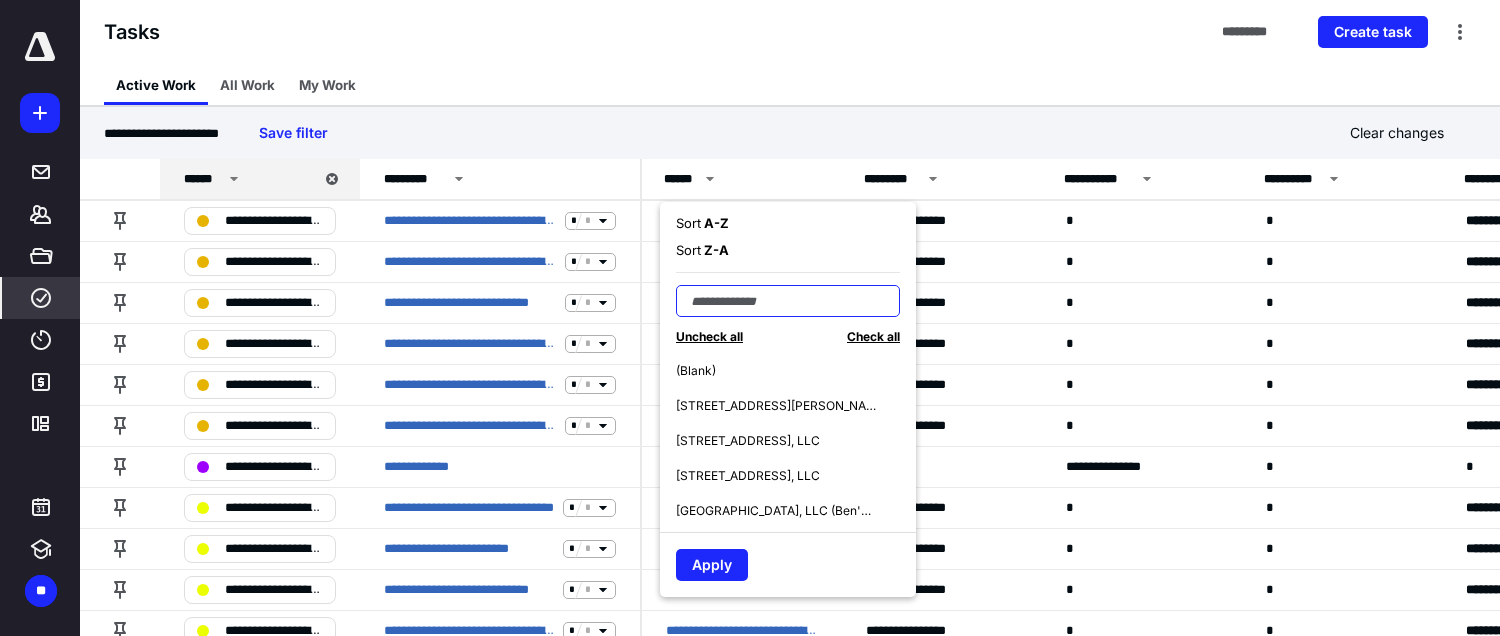 click at bounding box center [788, 301] 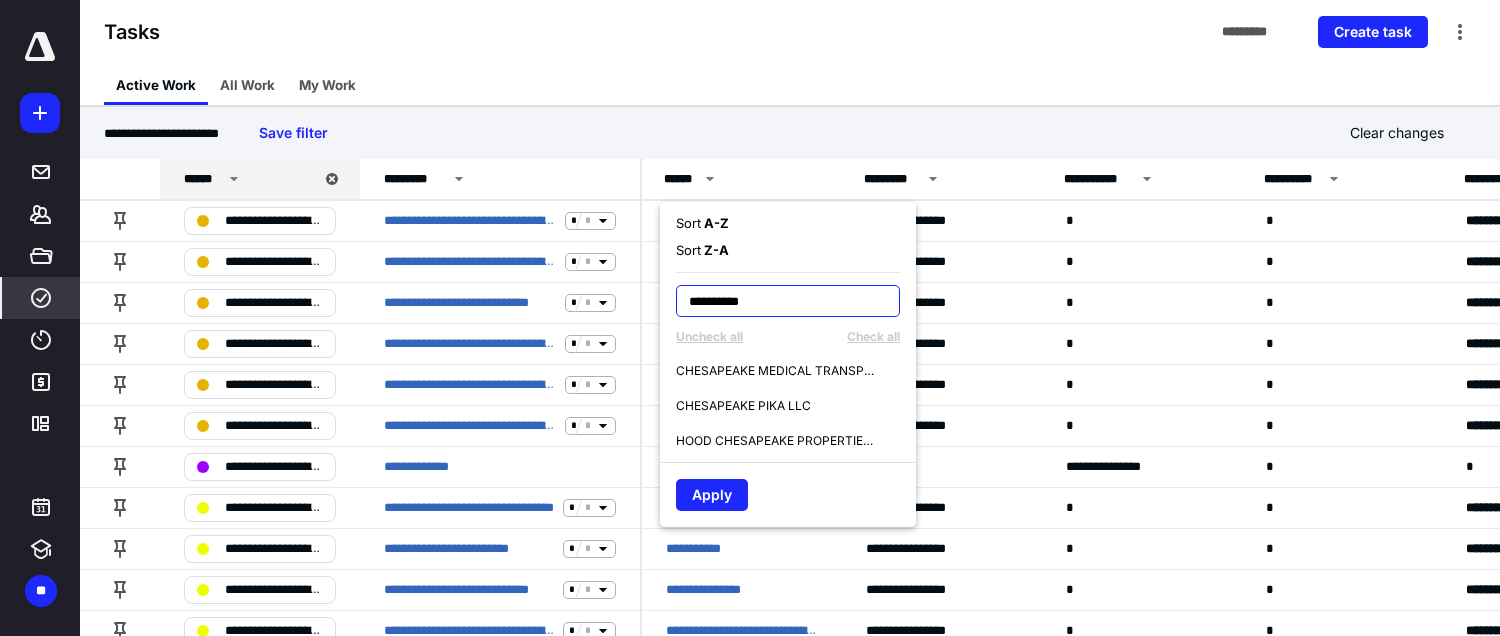 type on "**********" 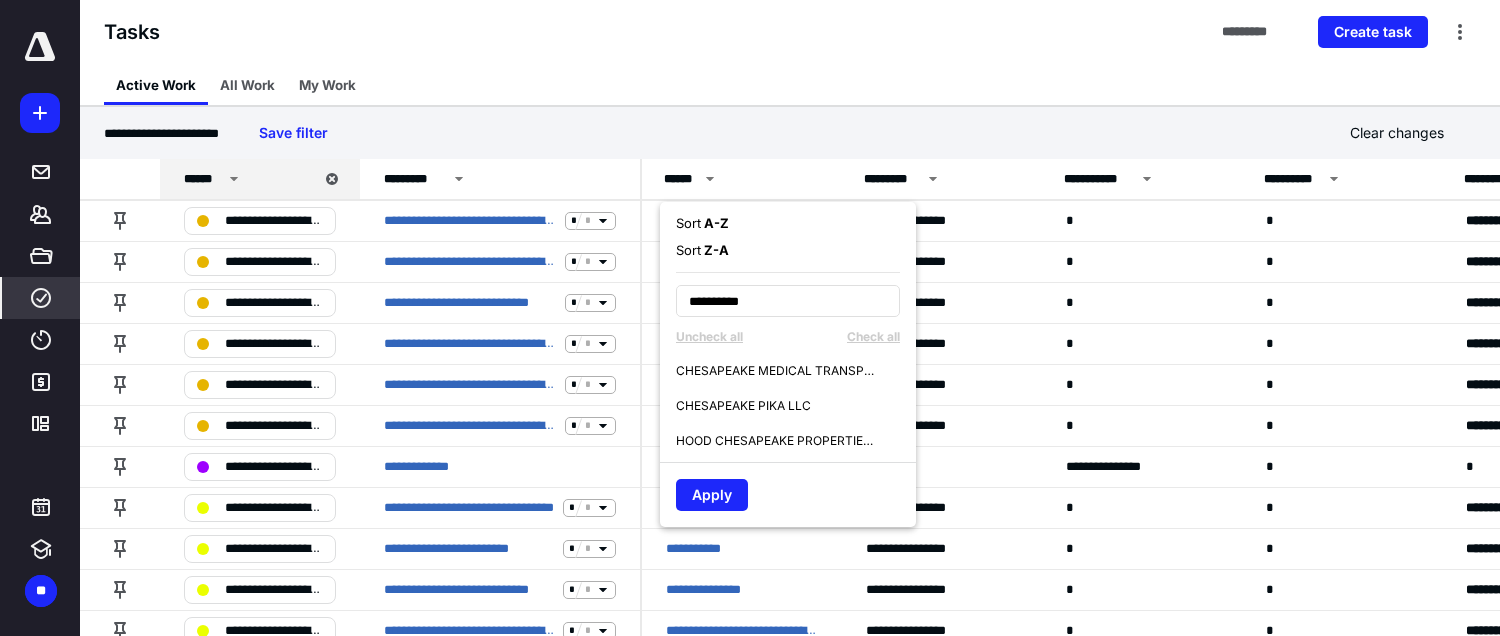 click on "CHESAPEAKE MEDICAL TRANSPORT" at bounding box center [776, 371] 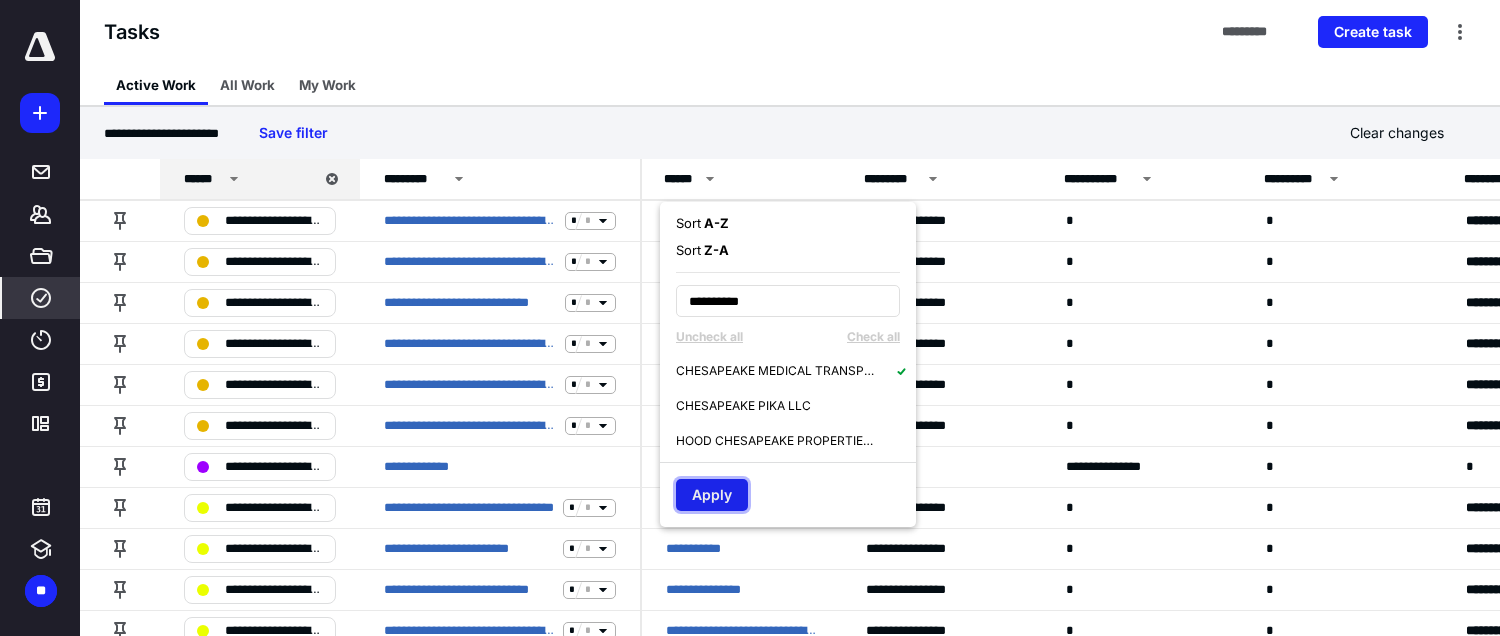 click on "Apply" at bounding box center [712, 495] 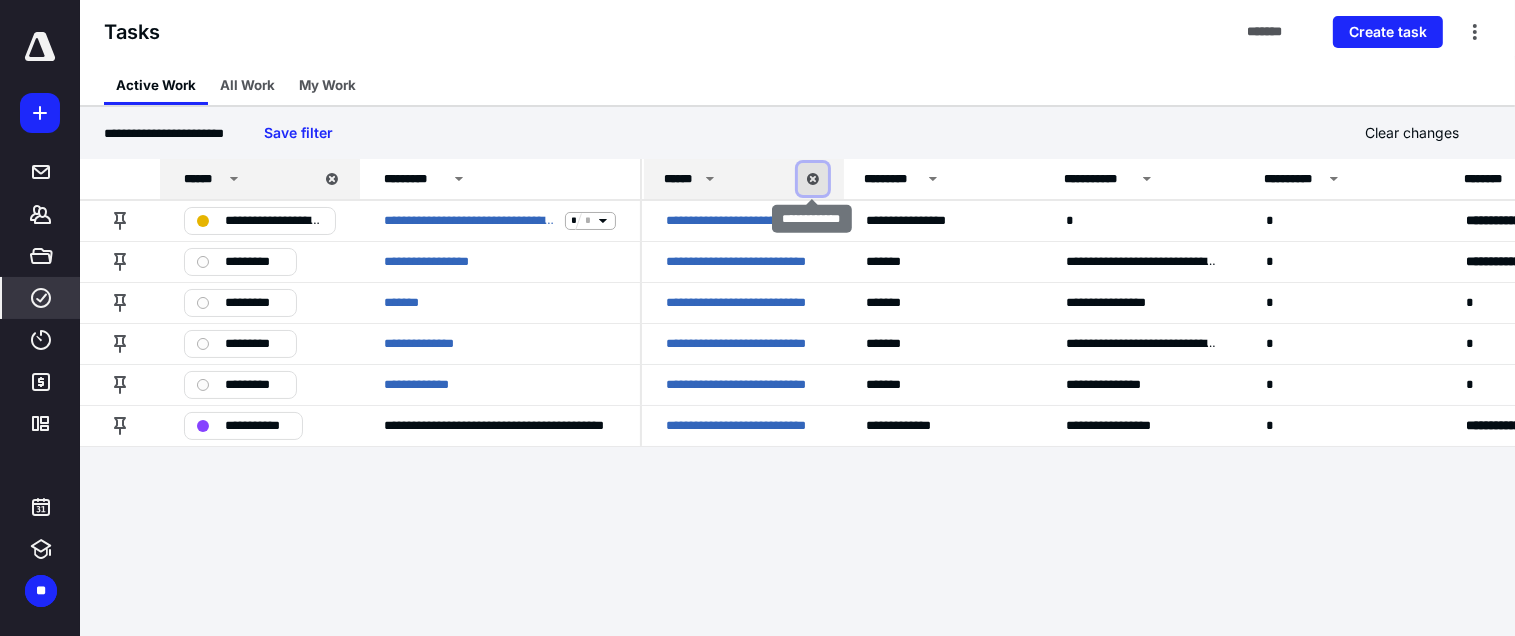click at bounding box center (813, 179) 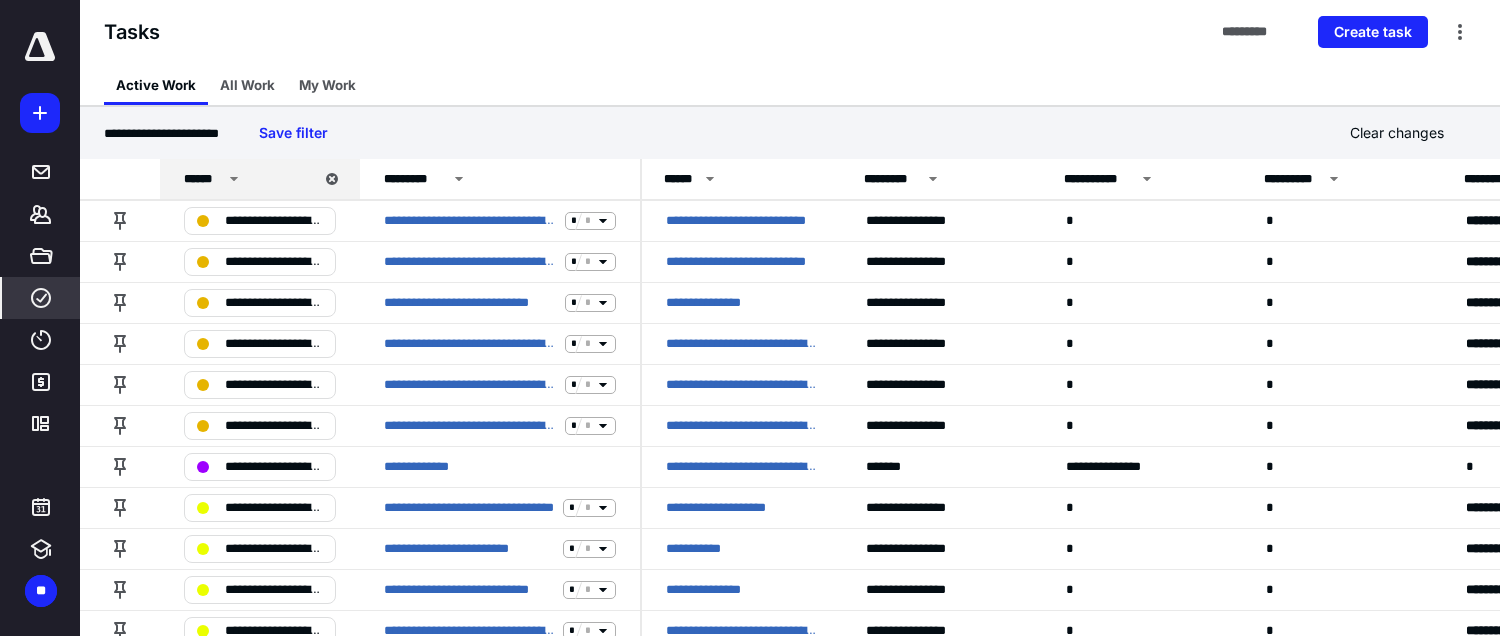click on "******" at bounding box center (744, 179) 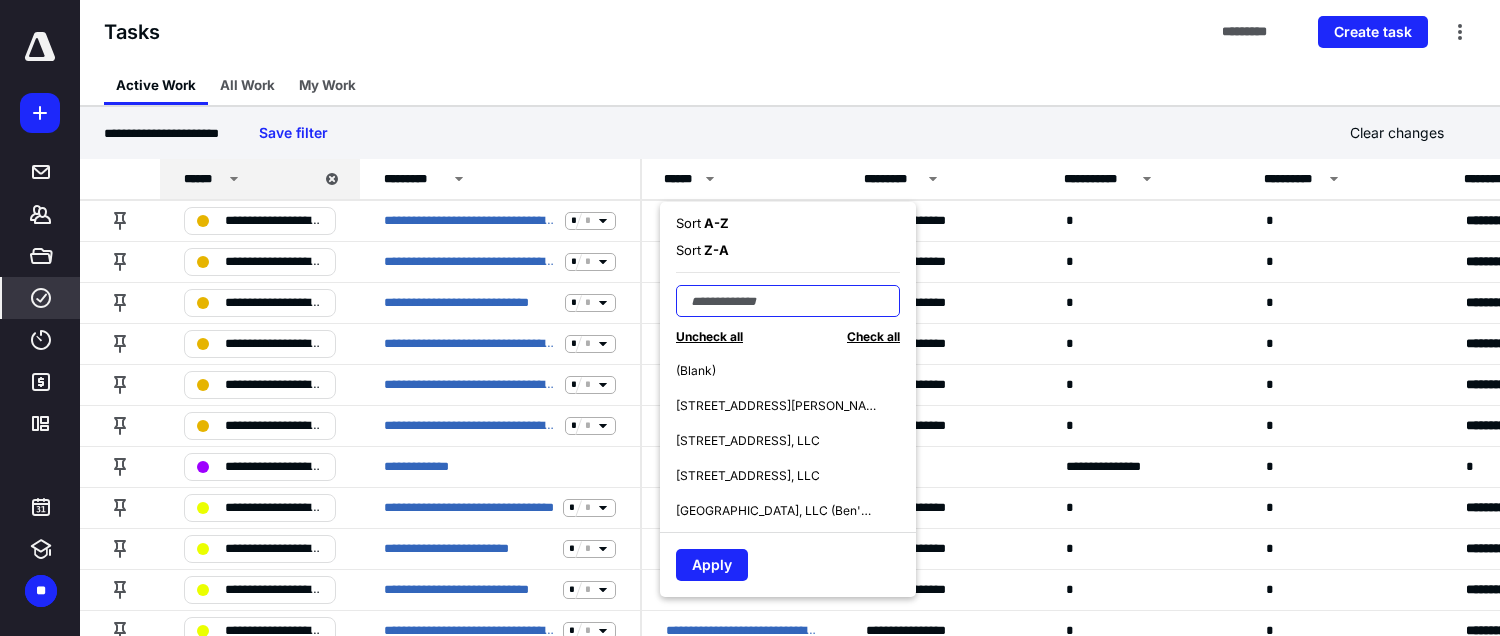 click at bounding box center (788, 301) 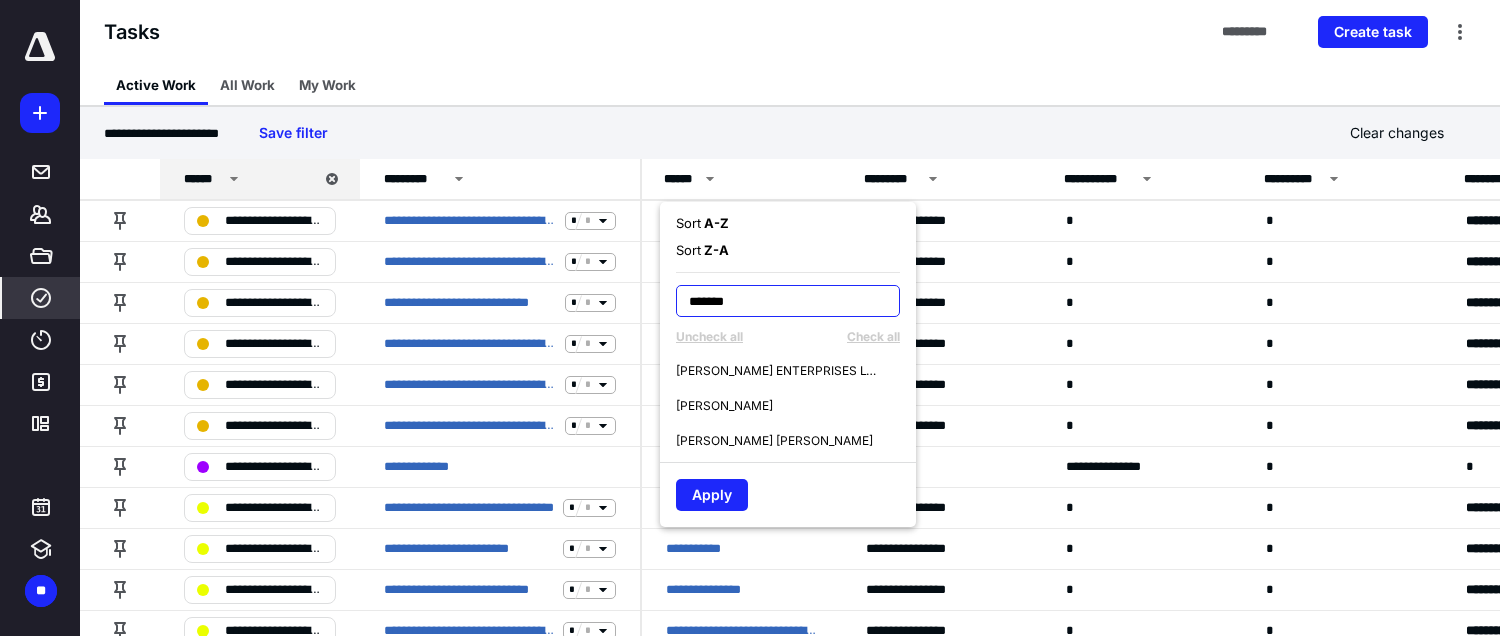 type on "*******" 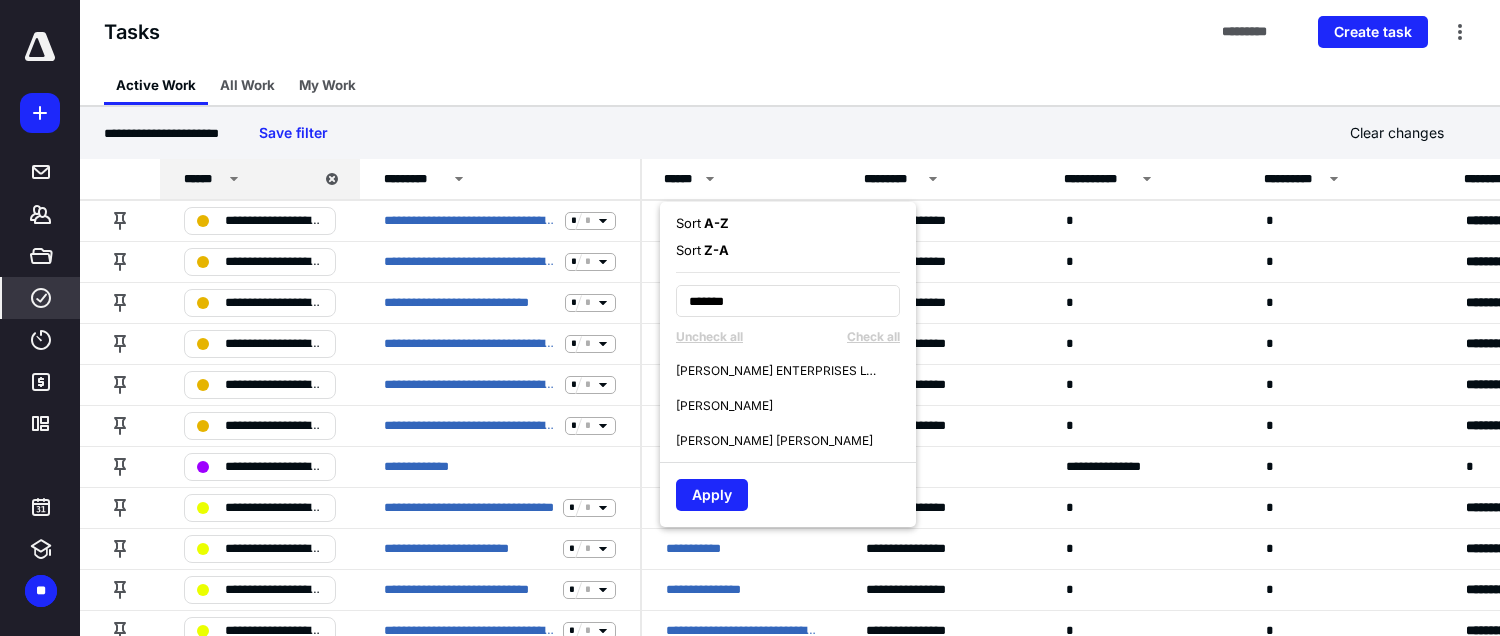 click on "SHIELDS ENTERPRISES LTD PARTNERSHIP" at bounding box center [776, 371] 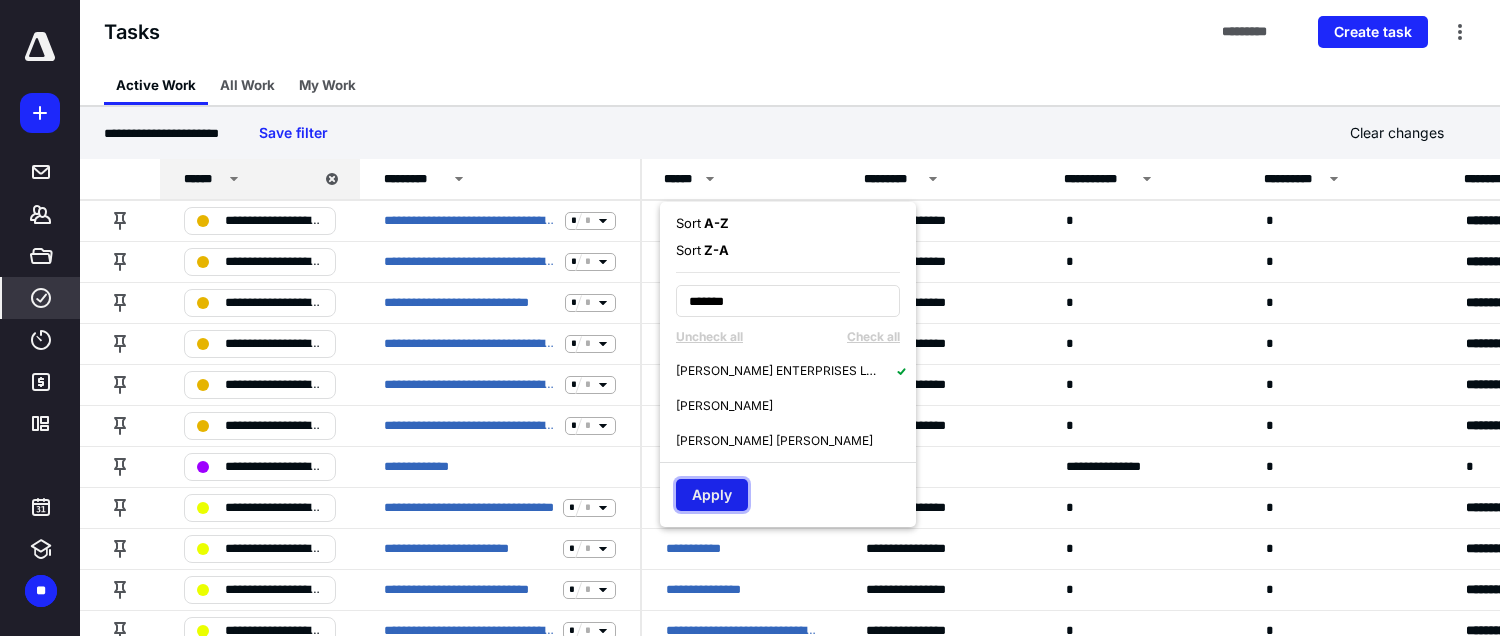 click on "Apply" at bounding box center [712, 495] 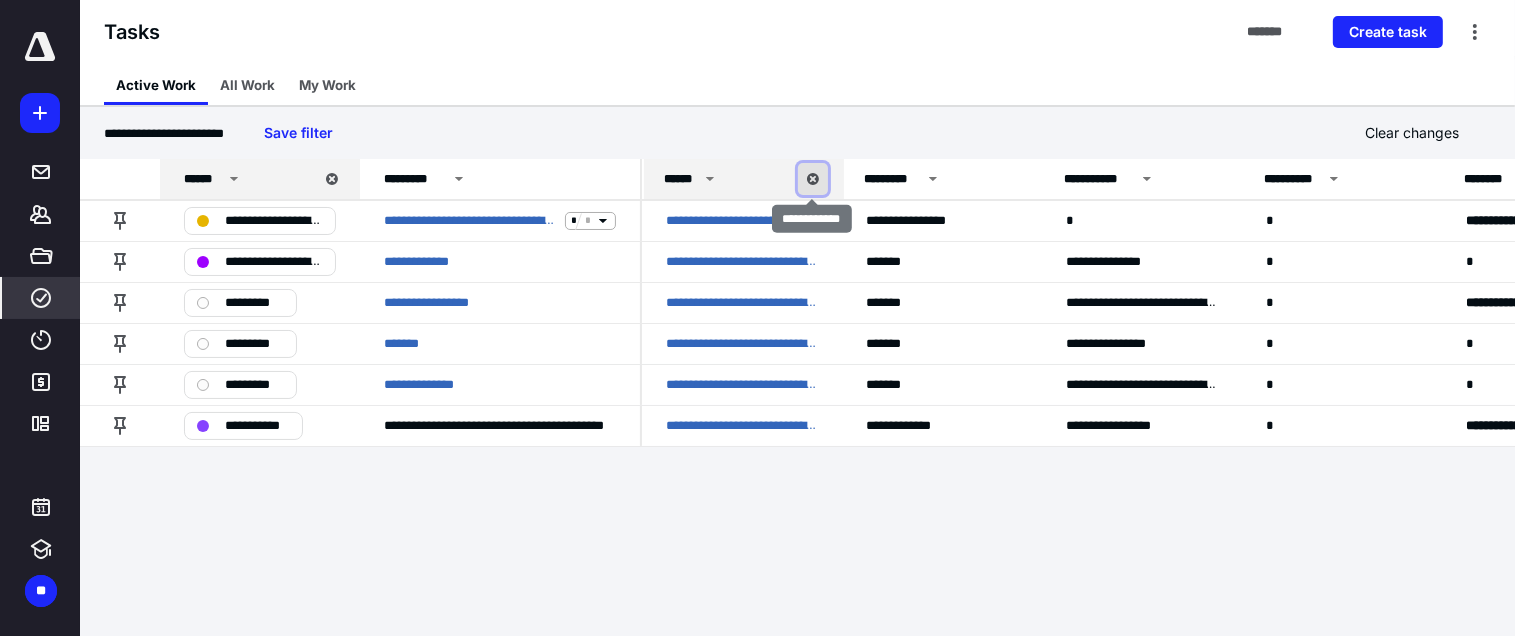 click at bounding box center [813, 179] 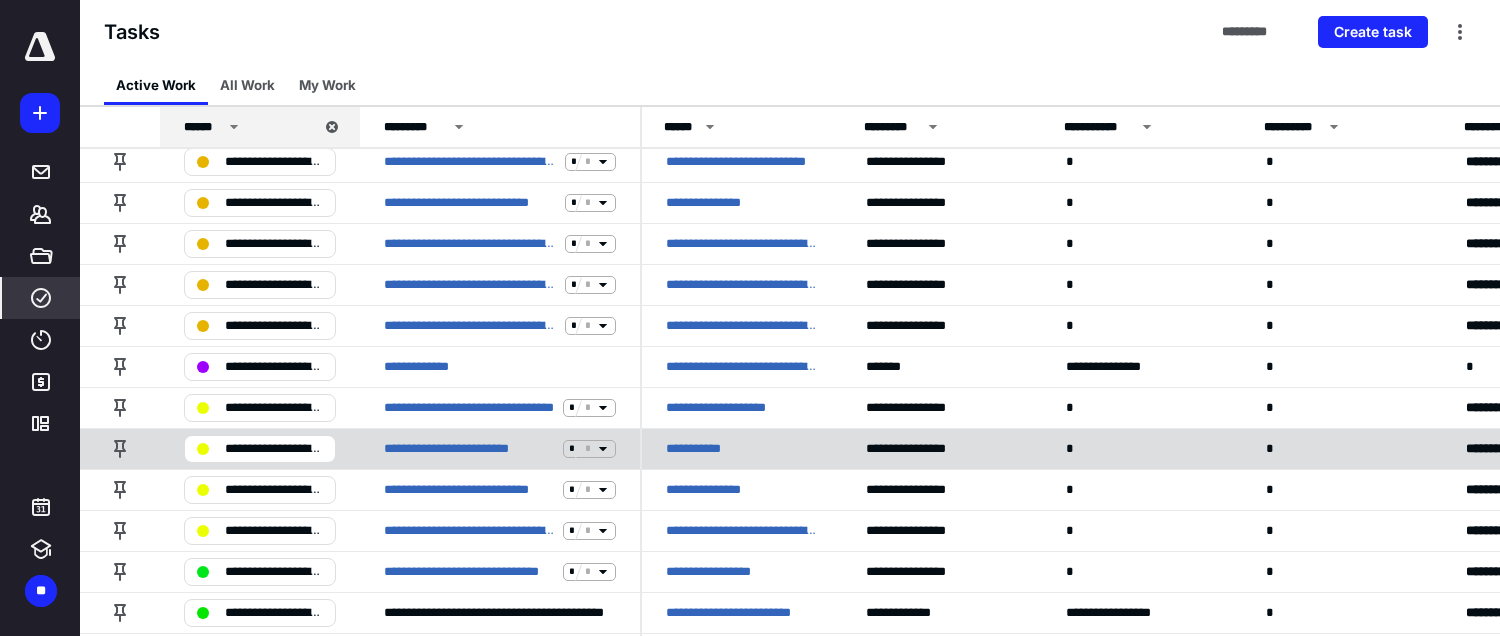 scroll, scrollTop: 0, scrollLeft: 0, axis: both 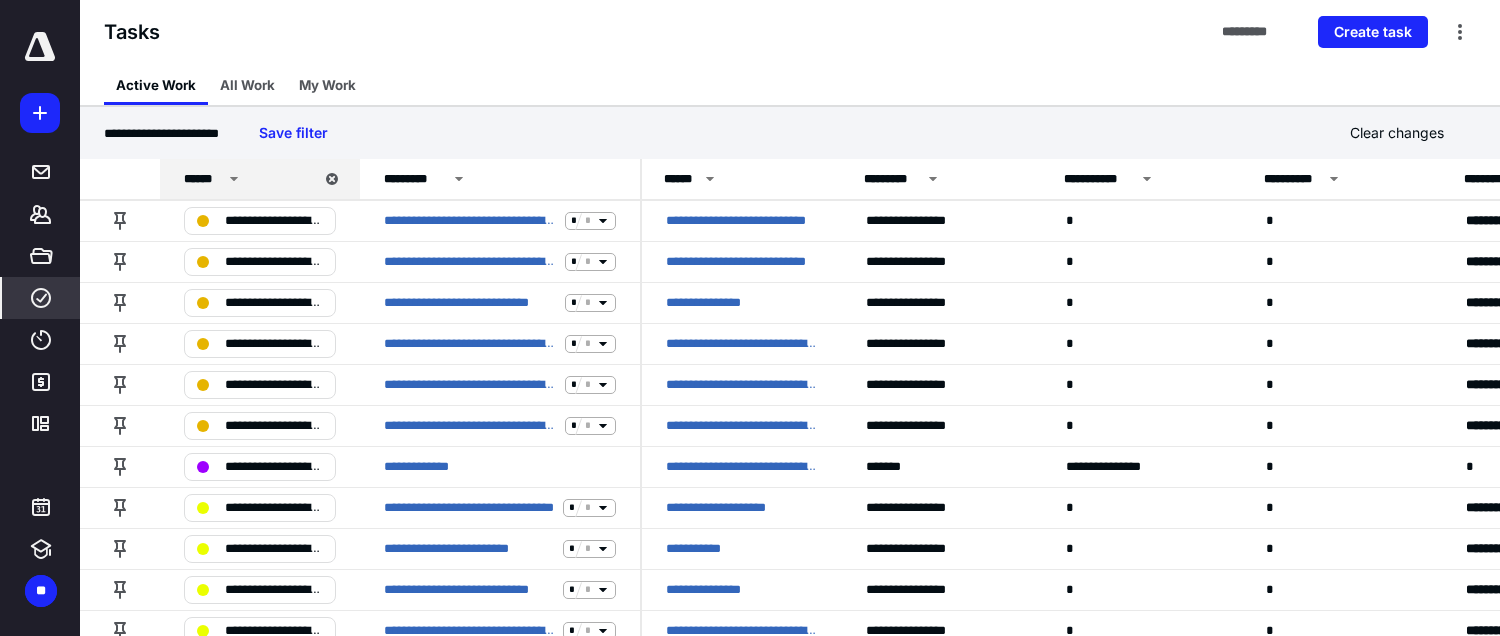 click on "******" at bounding box center (681, 179) 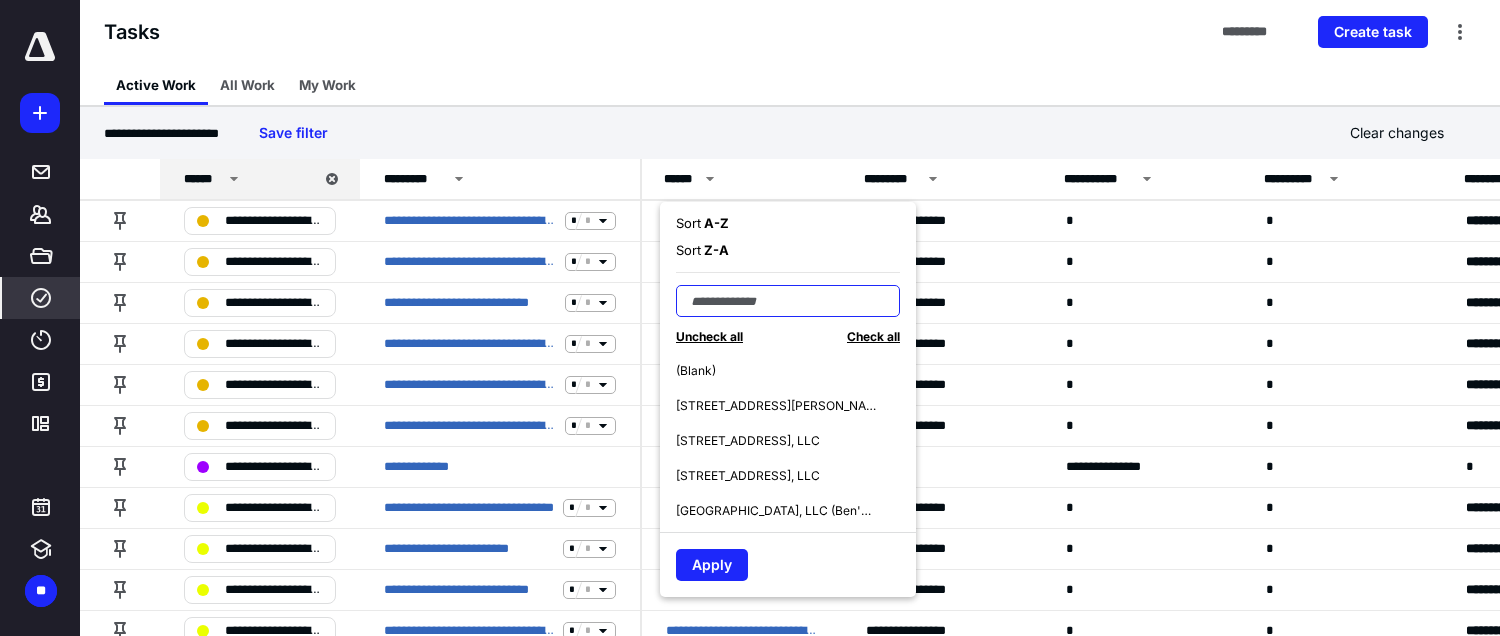 click at bounding box center [788, 301] 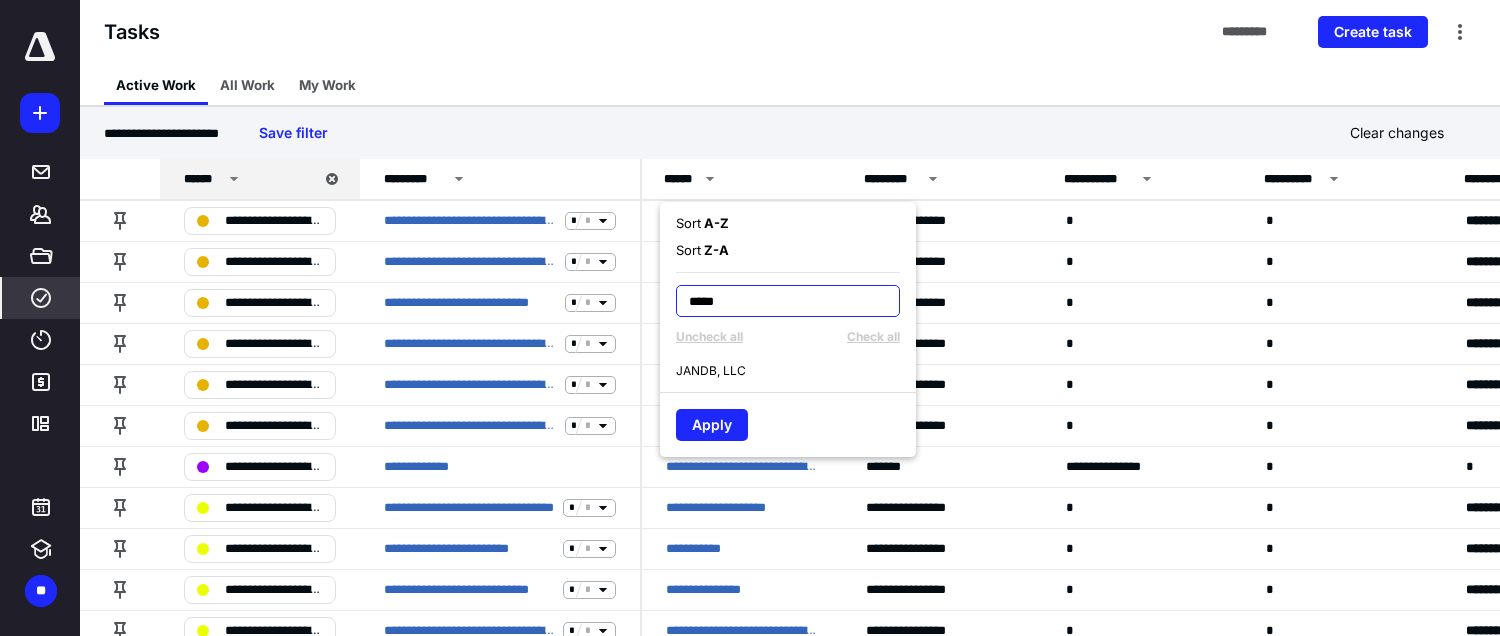 type on "*****" 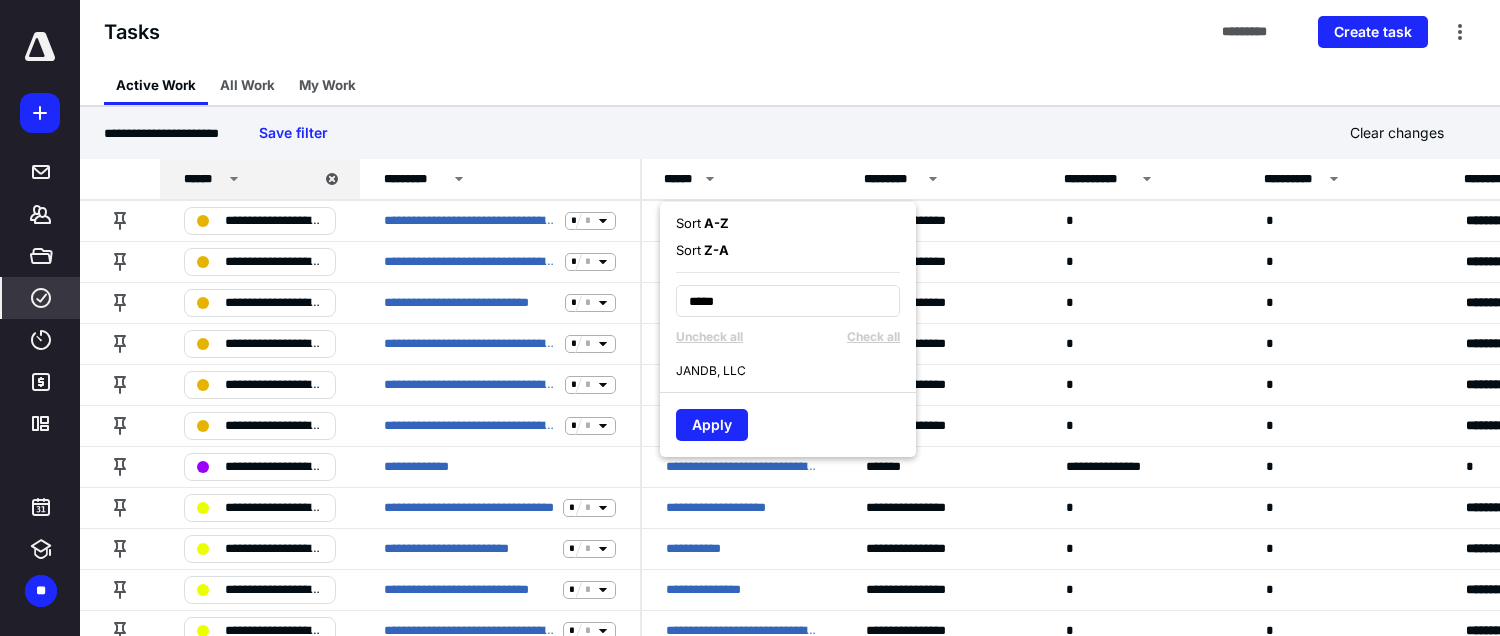 click on "JANDB, LLC" at bounding box center [796, 370] 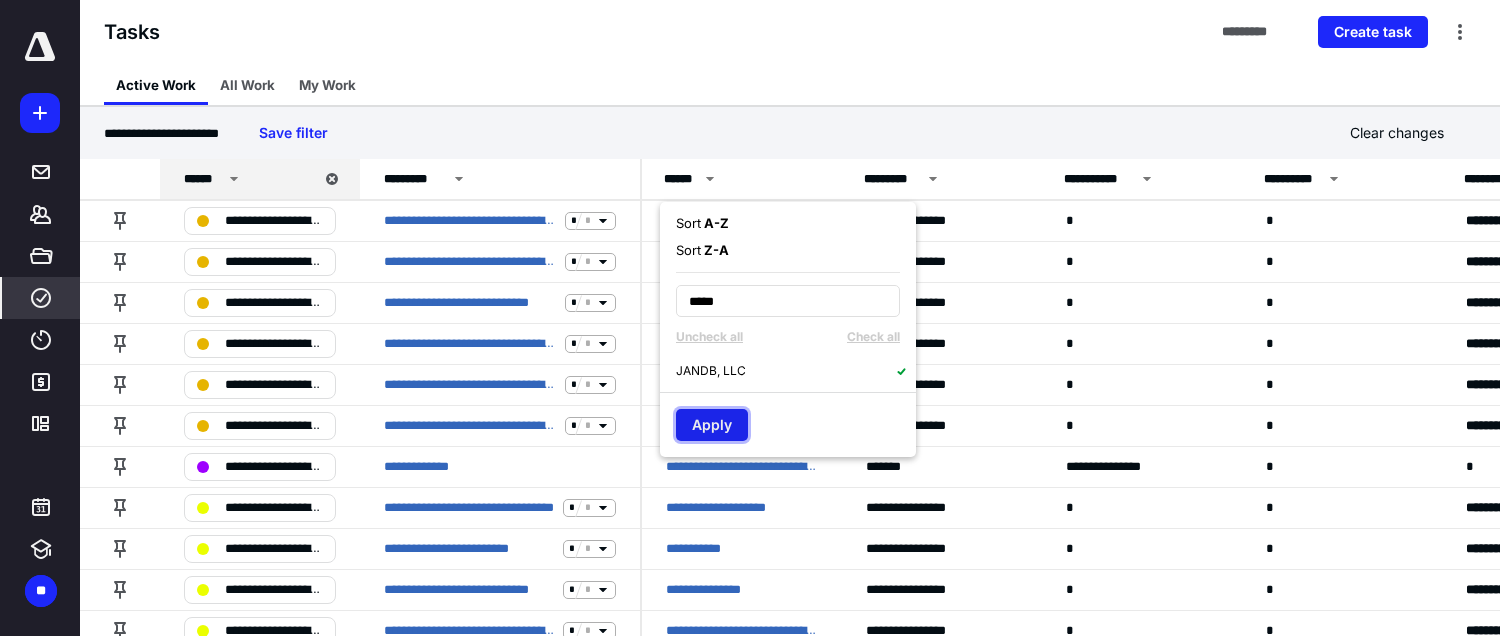 click on "Apply" at bounding box center [712, 425] 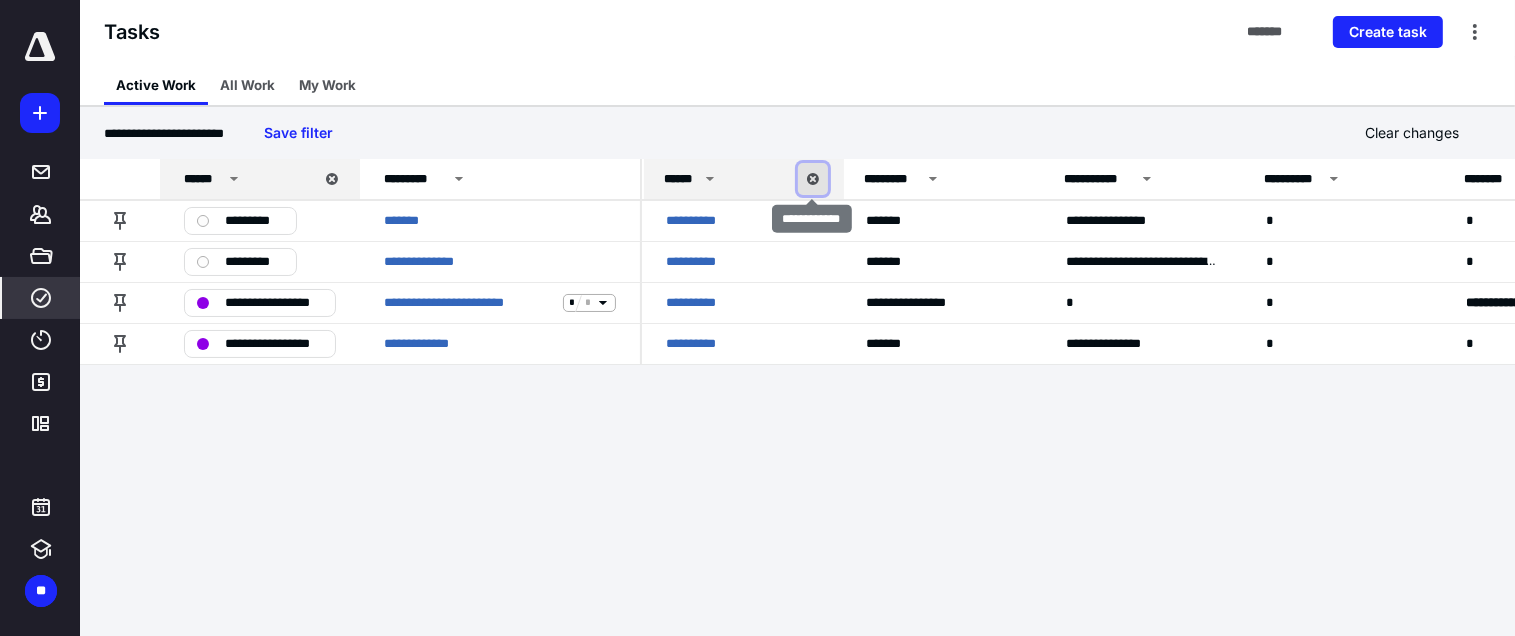 click at bounding box center [813, 179] 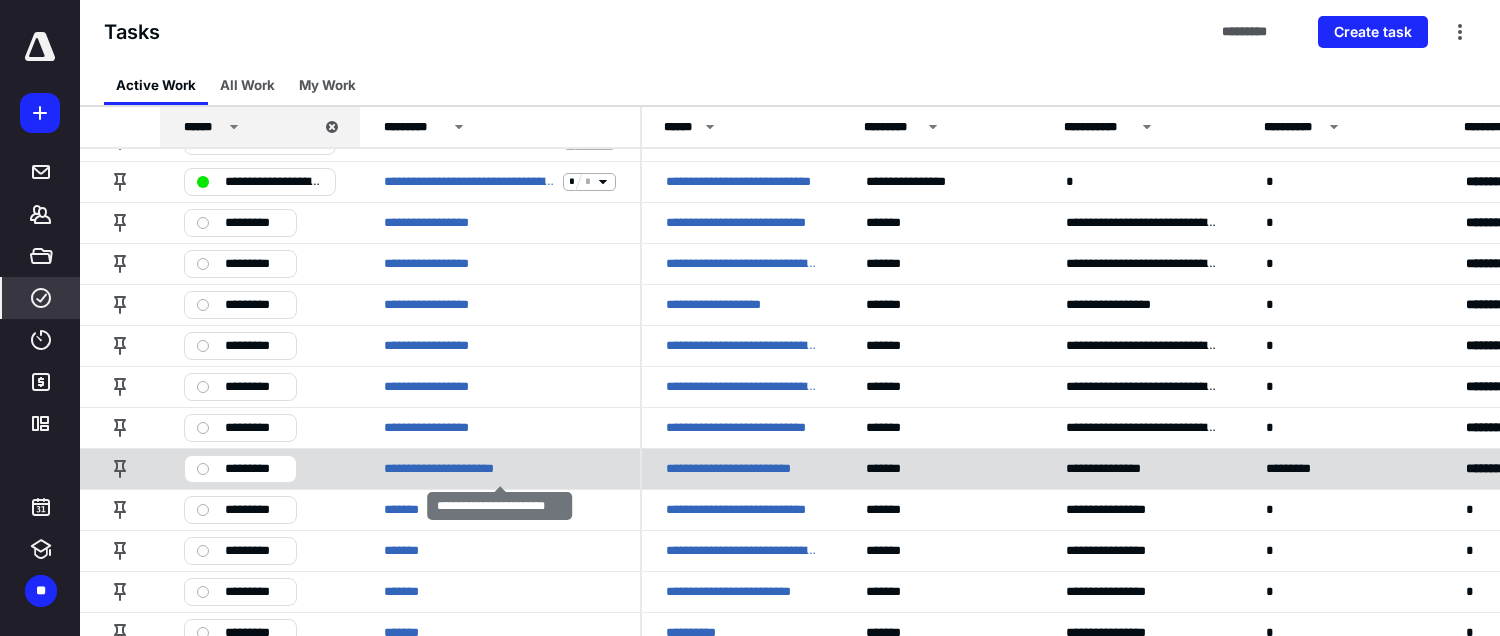 scroll, scrollTop: 1000, scrollLeft: 0, axis: vertical 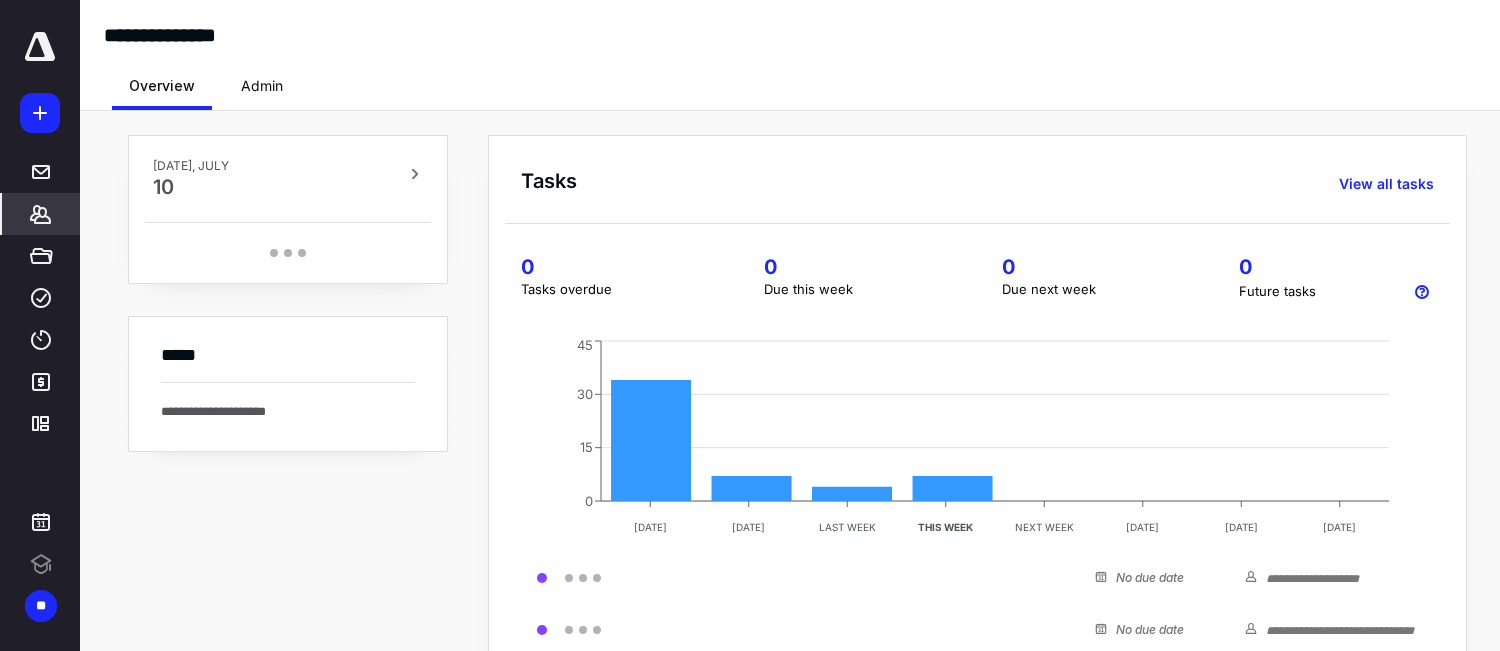 click 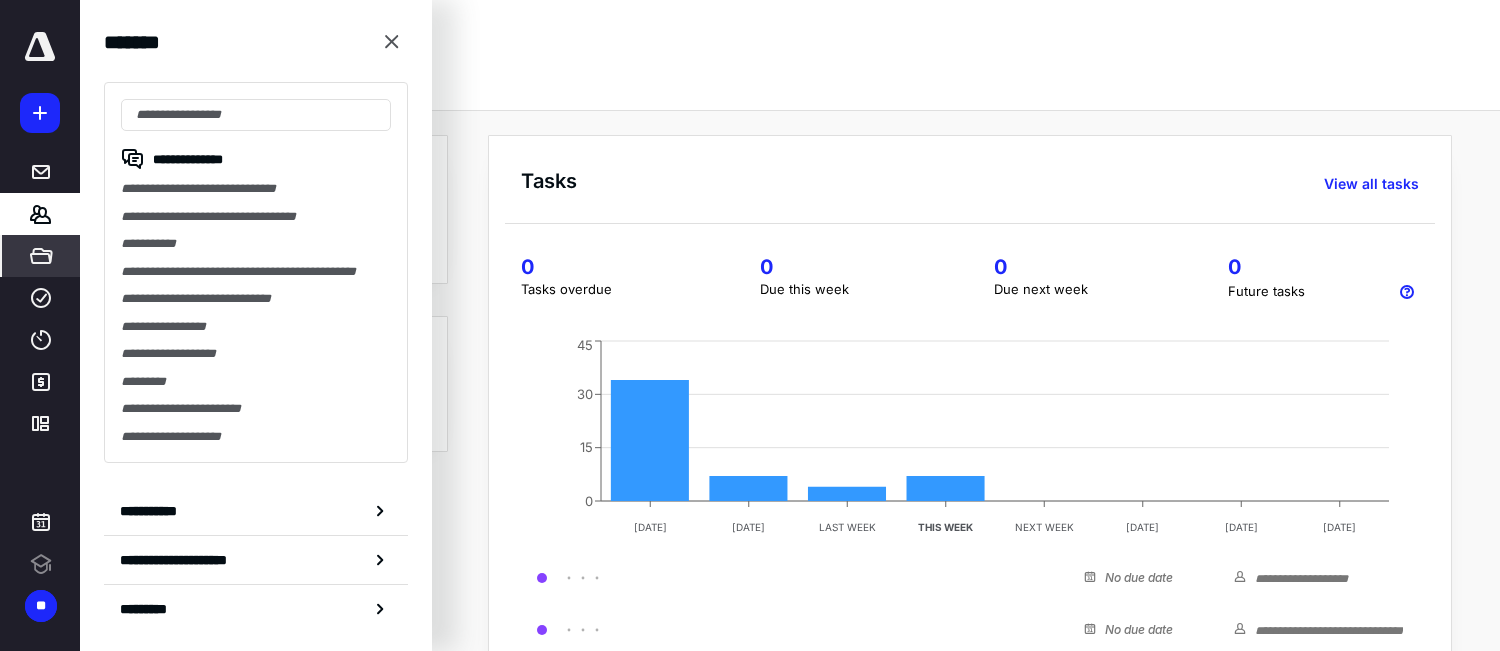 scroll, scrollTop: 0, scrollLeft: 0, axis: both 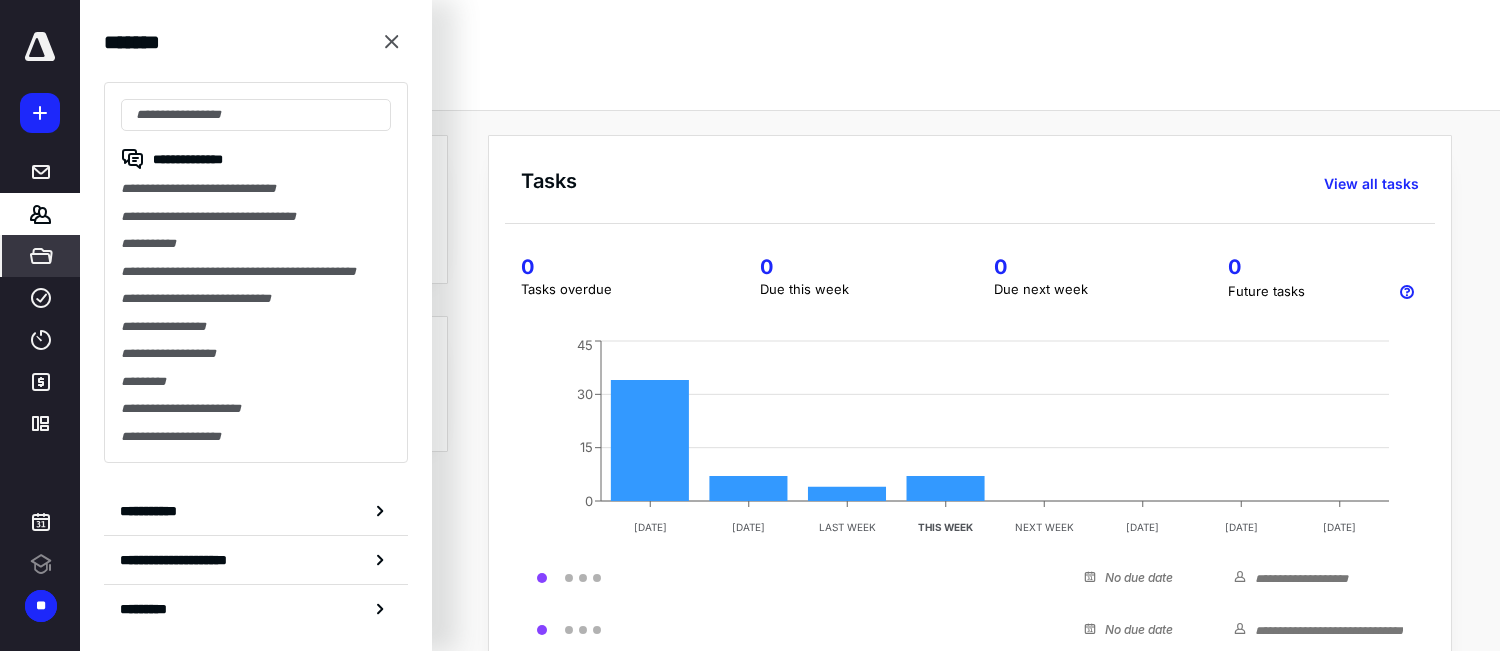 click on "*****" at bounding box center [41, 256] 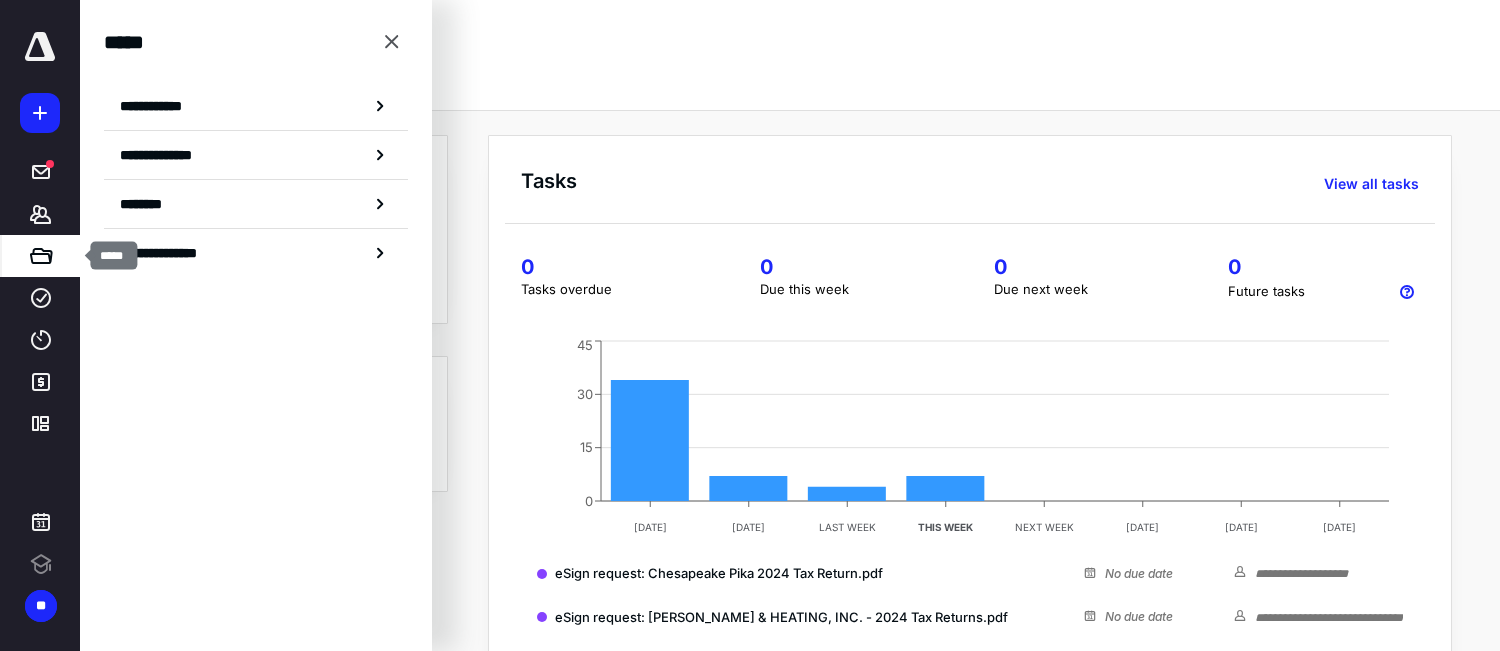 scroll, scrollTop: 0, scrollLeft: 0, axis: both 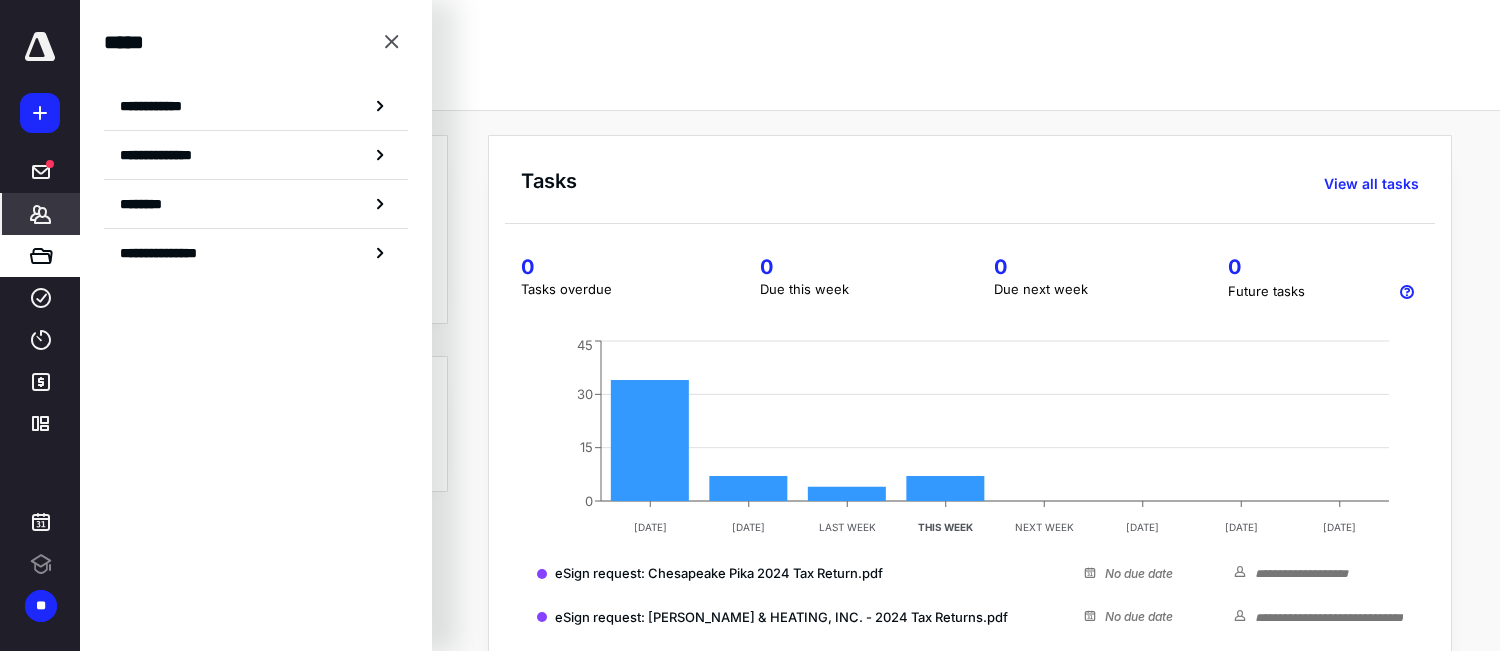 click on "*******" at bounding box center (41, 214) 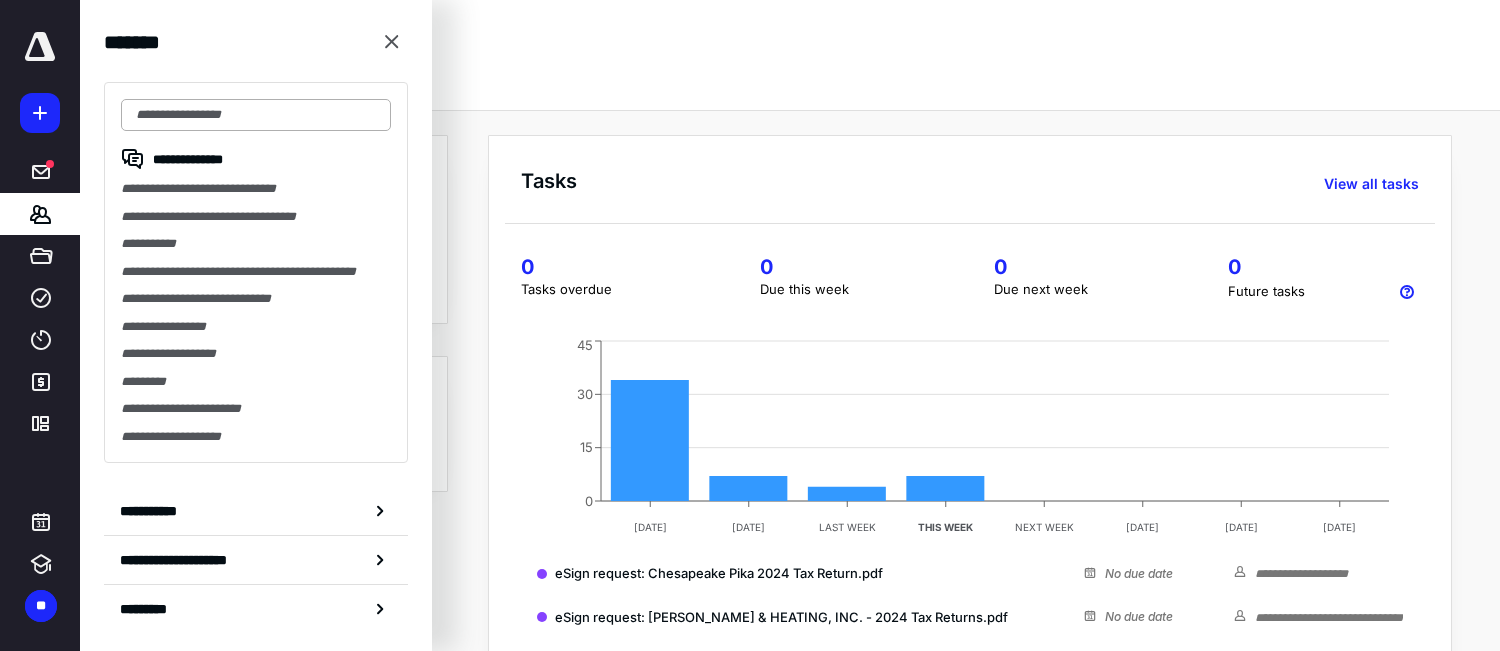 click at bounding box center (256, 115) 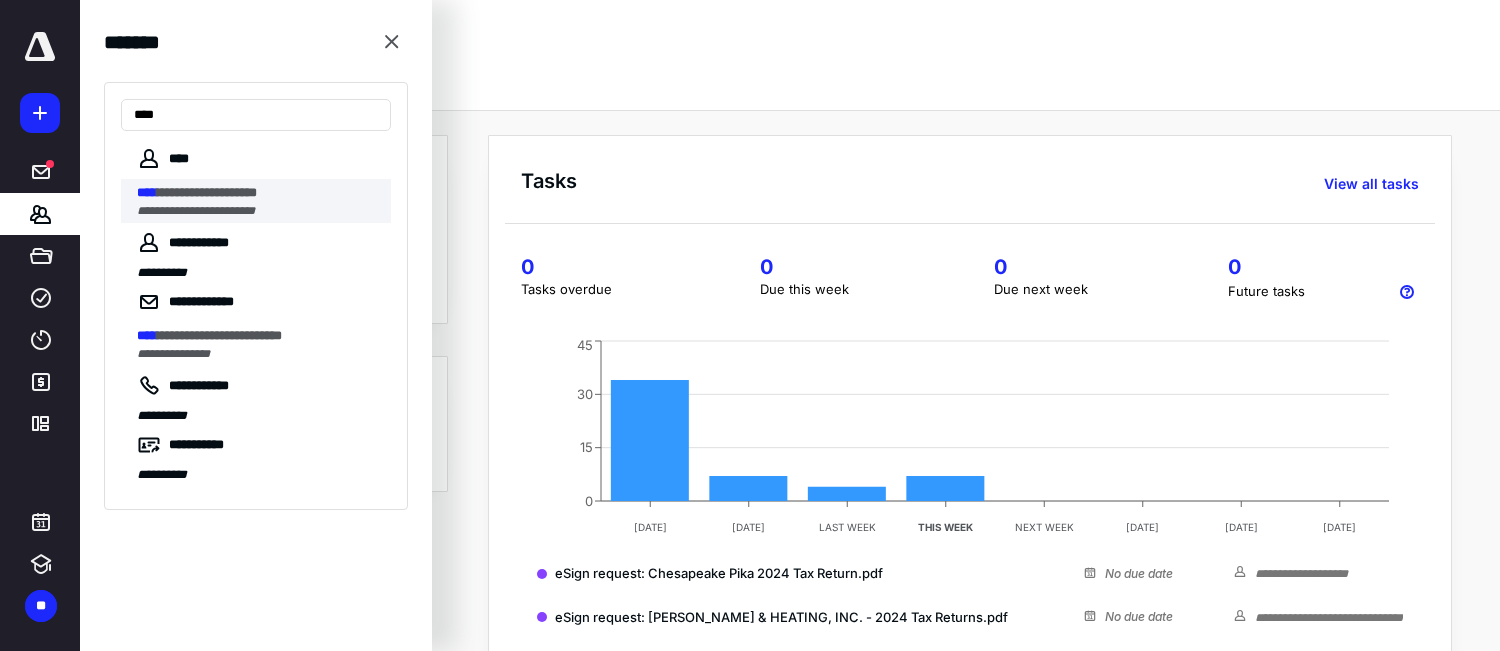 type on "****" 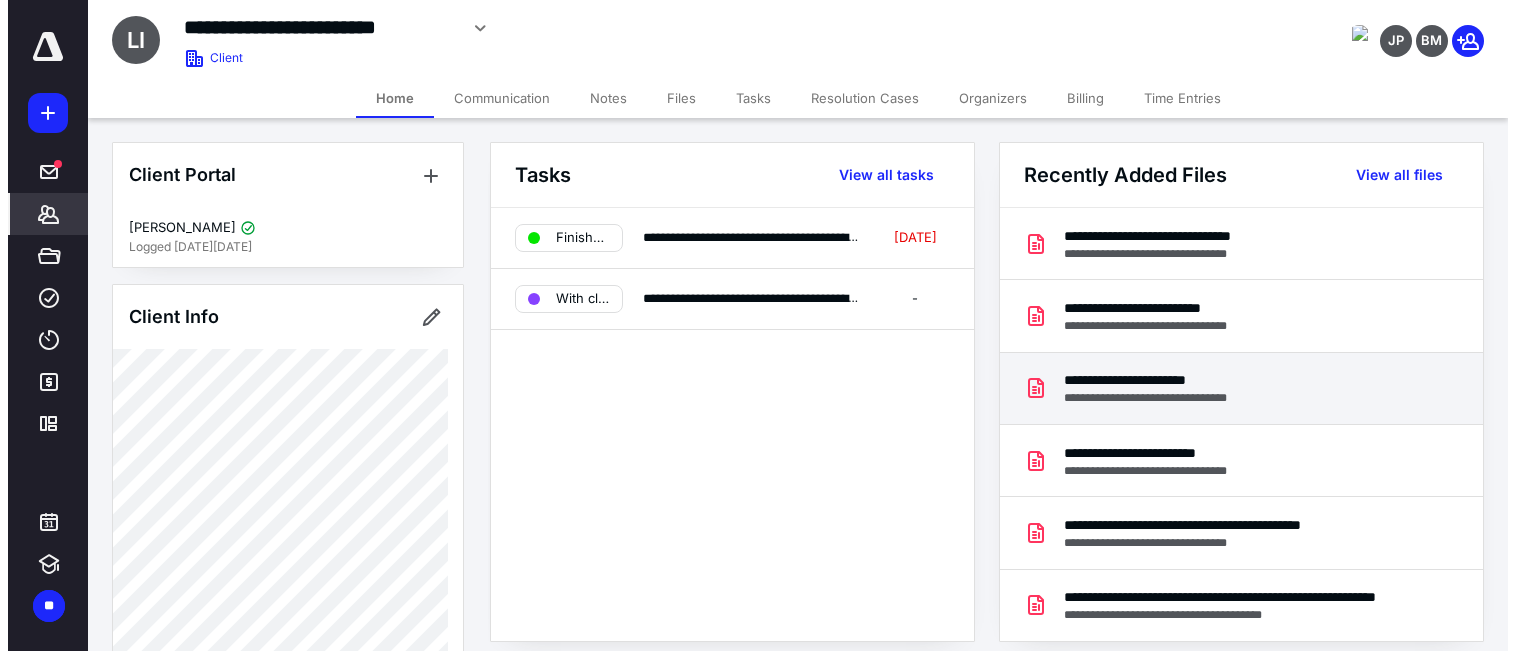 scroll, scrollTop: 0, scrollLeft: 0, axis: both 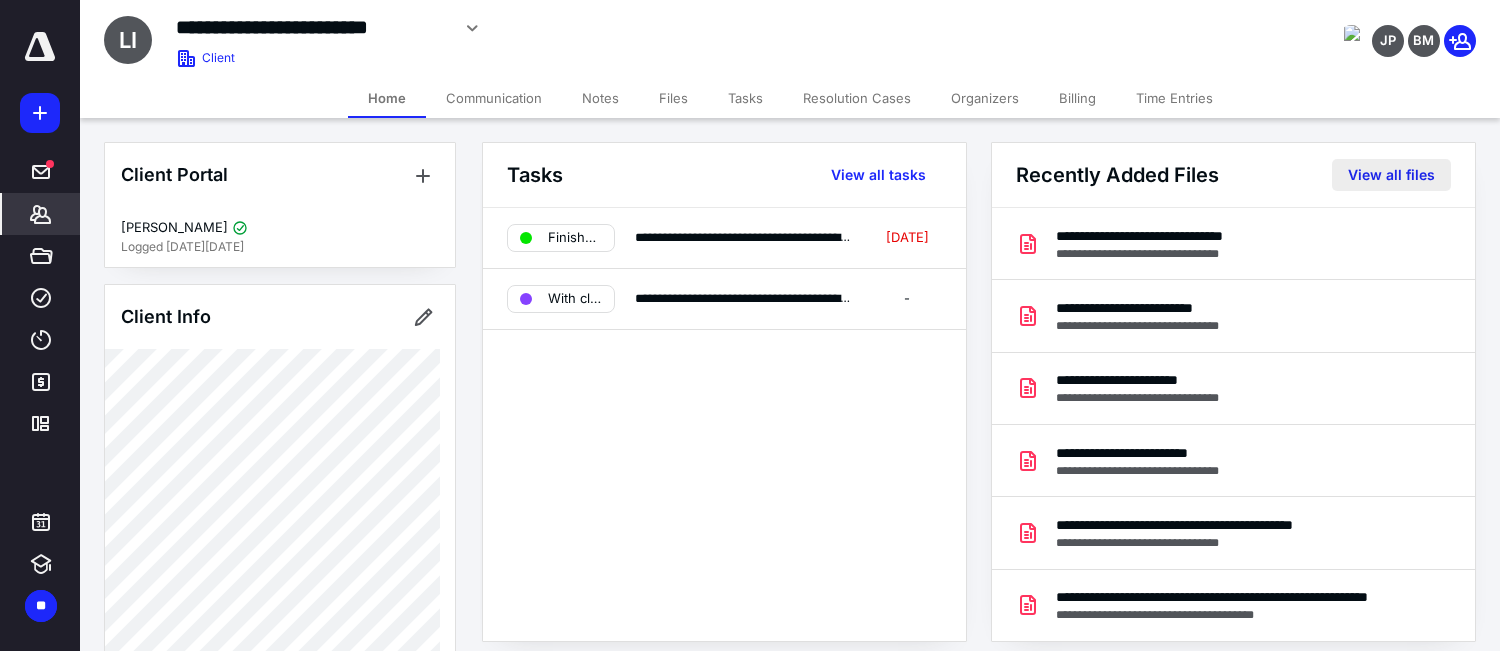 click on "View all files" at bounding box center [1391, 175] 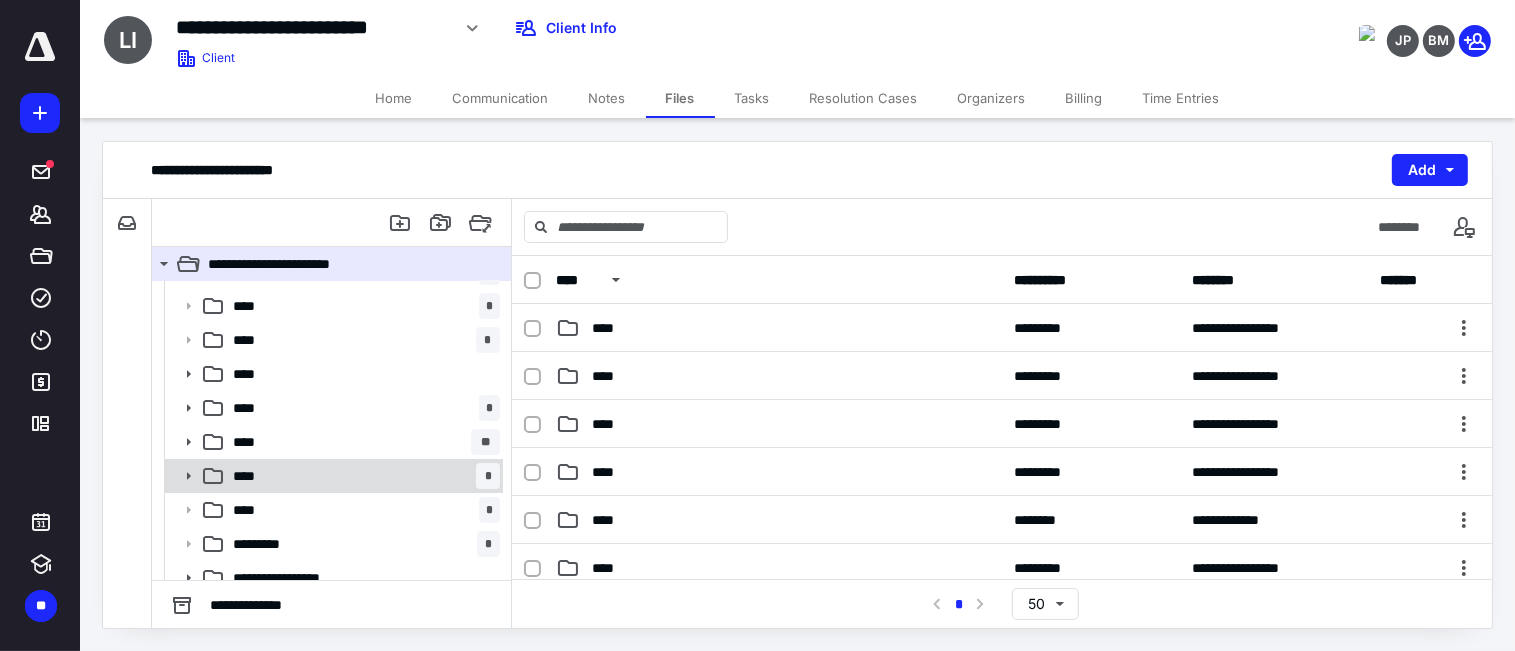 scroll, scrollTop: 40, scrollLeft: 0, axis: vertical 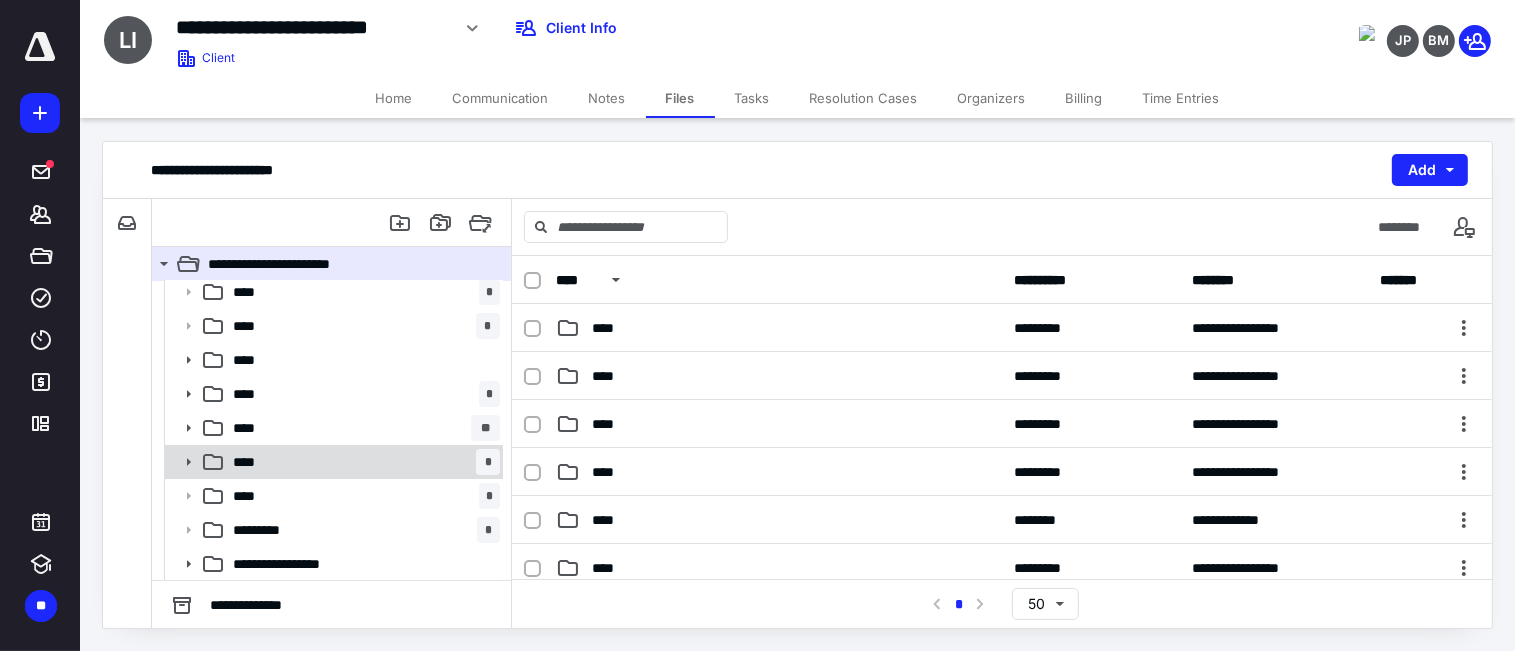 click on "**** *" at bounding box center [362, 462] 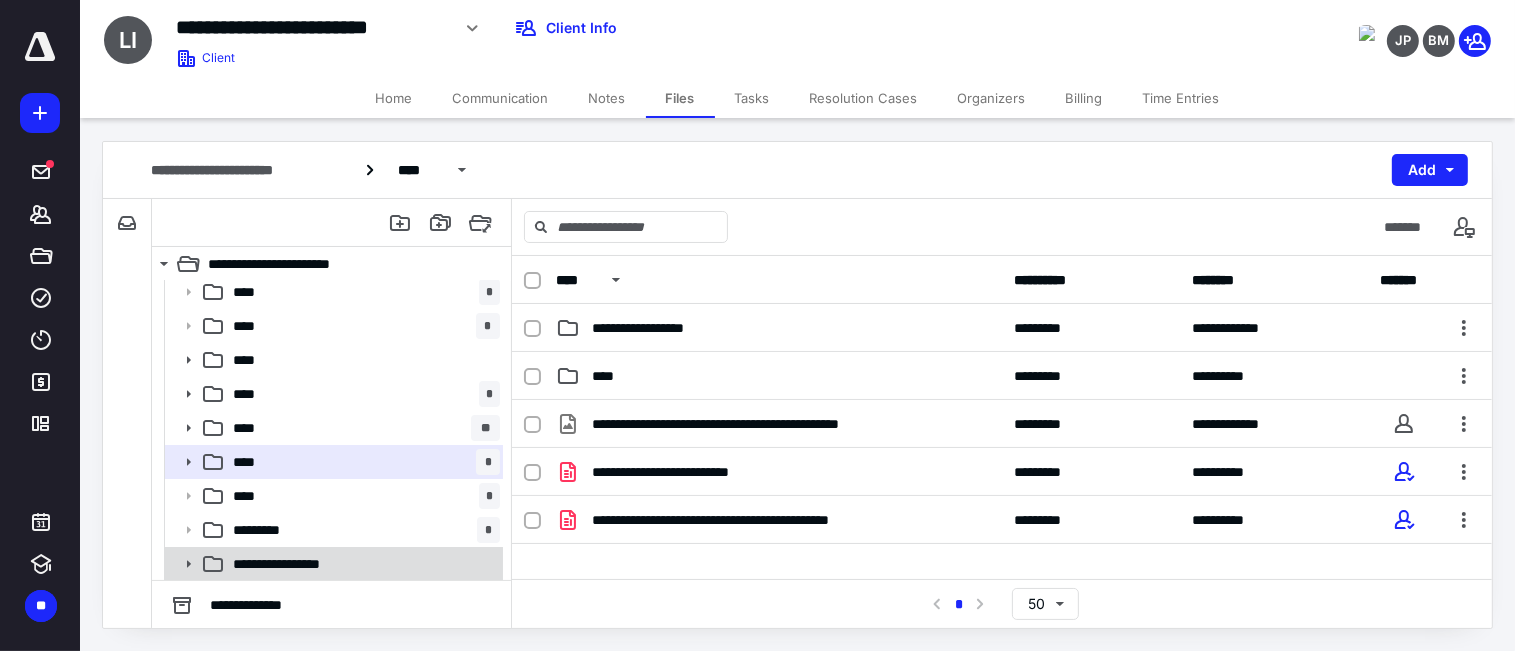 click on "**********" at bounding box center (332, 564) 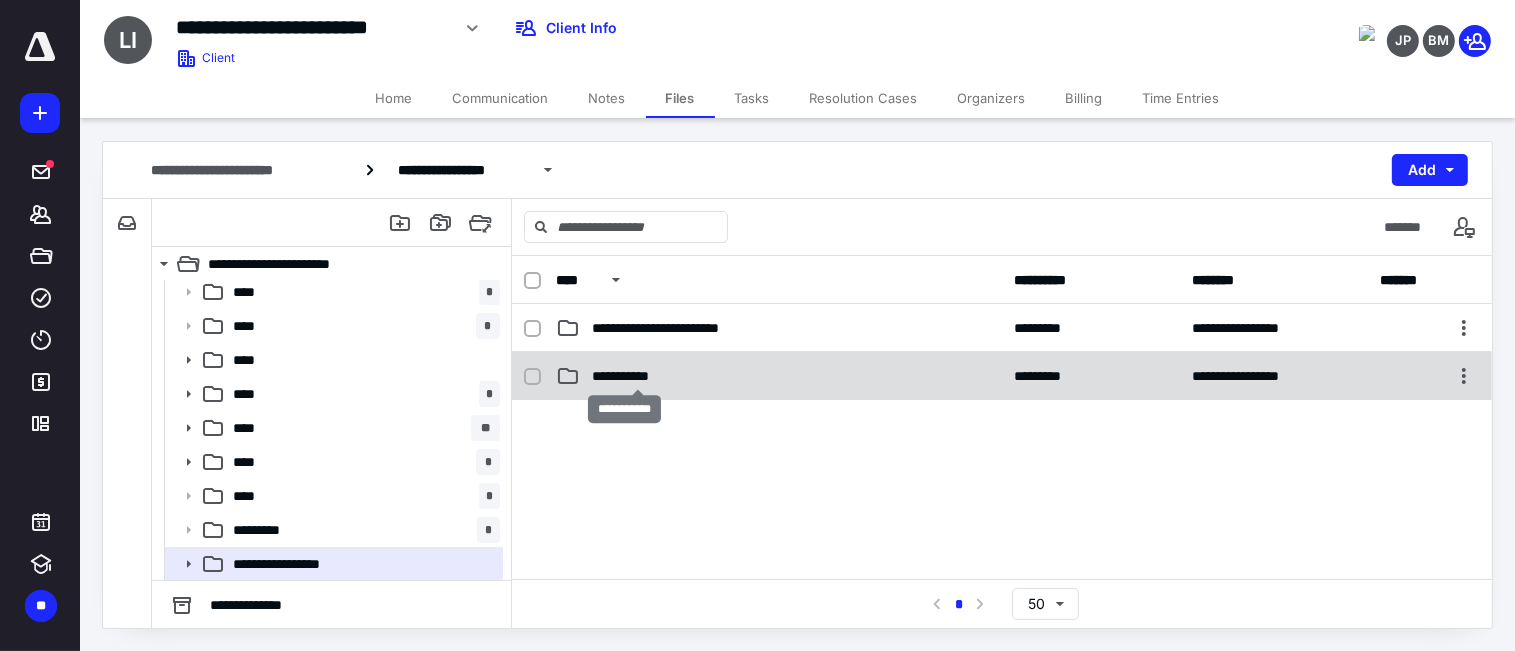 click on "**********" at bounding box center [638, 376] 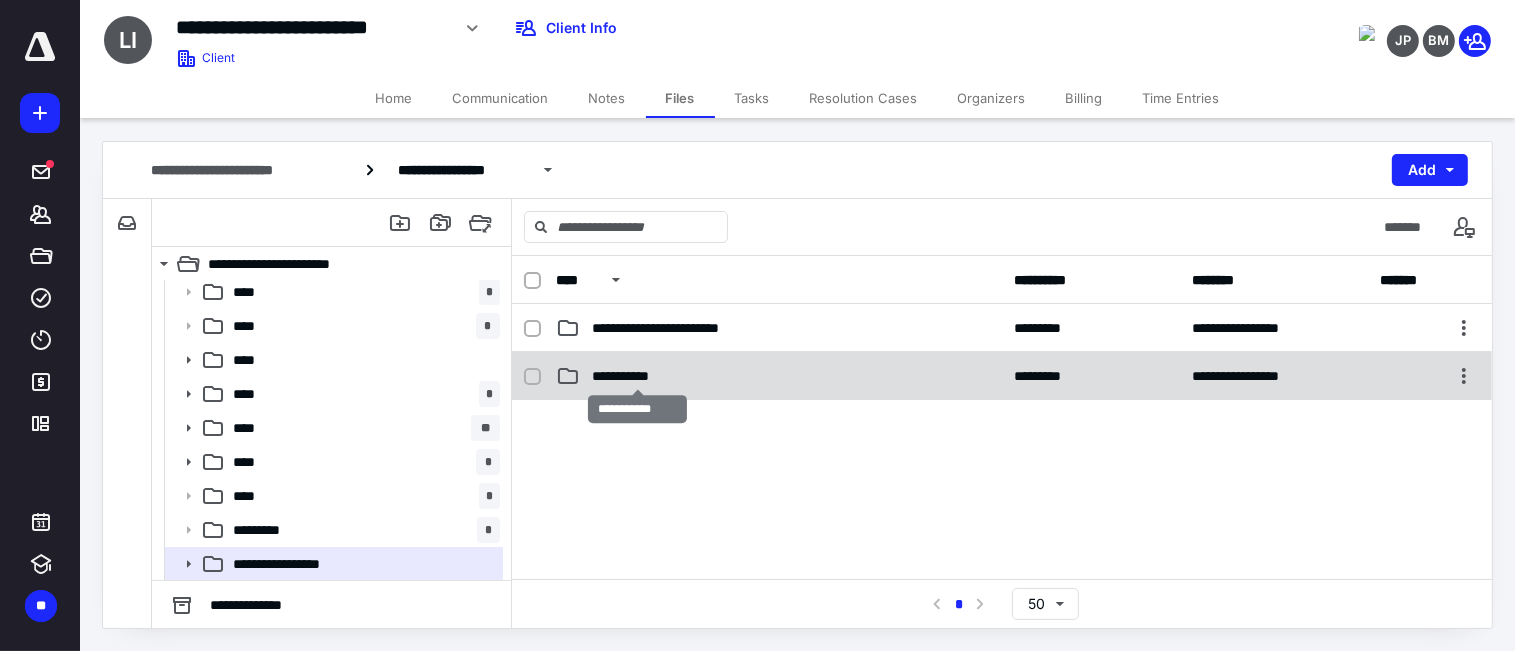 click on "**********" at bounding box center [638, 376] 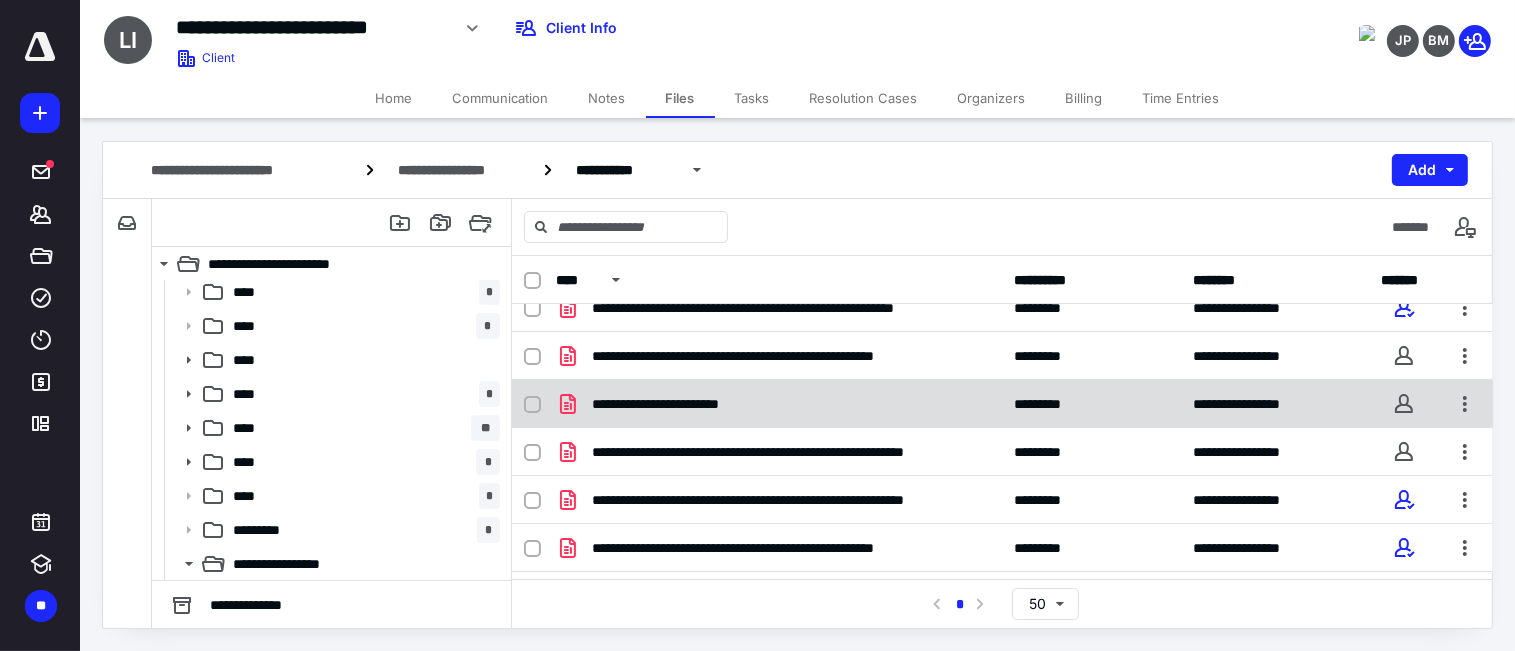 scroll, scrollTop: 24, scrollLeft: 0, axis: vertical 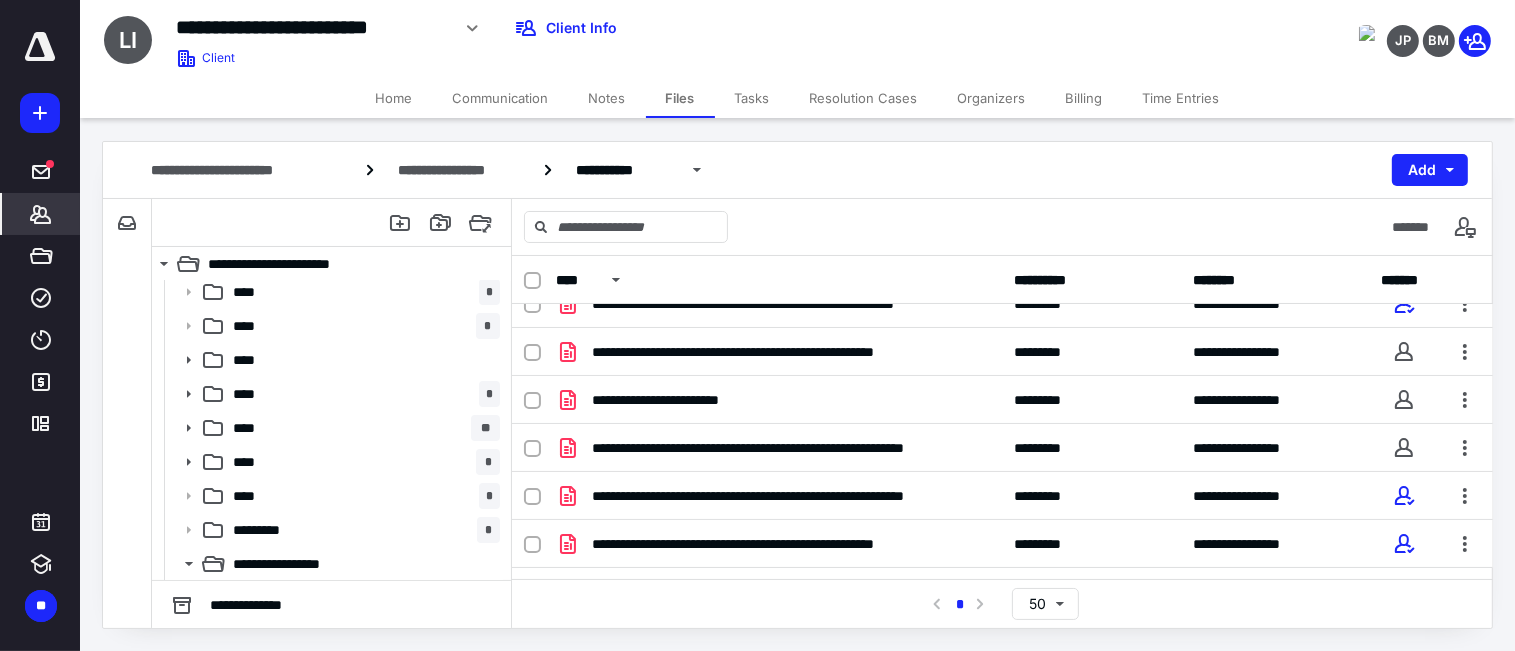 click 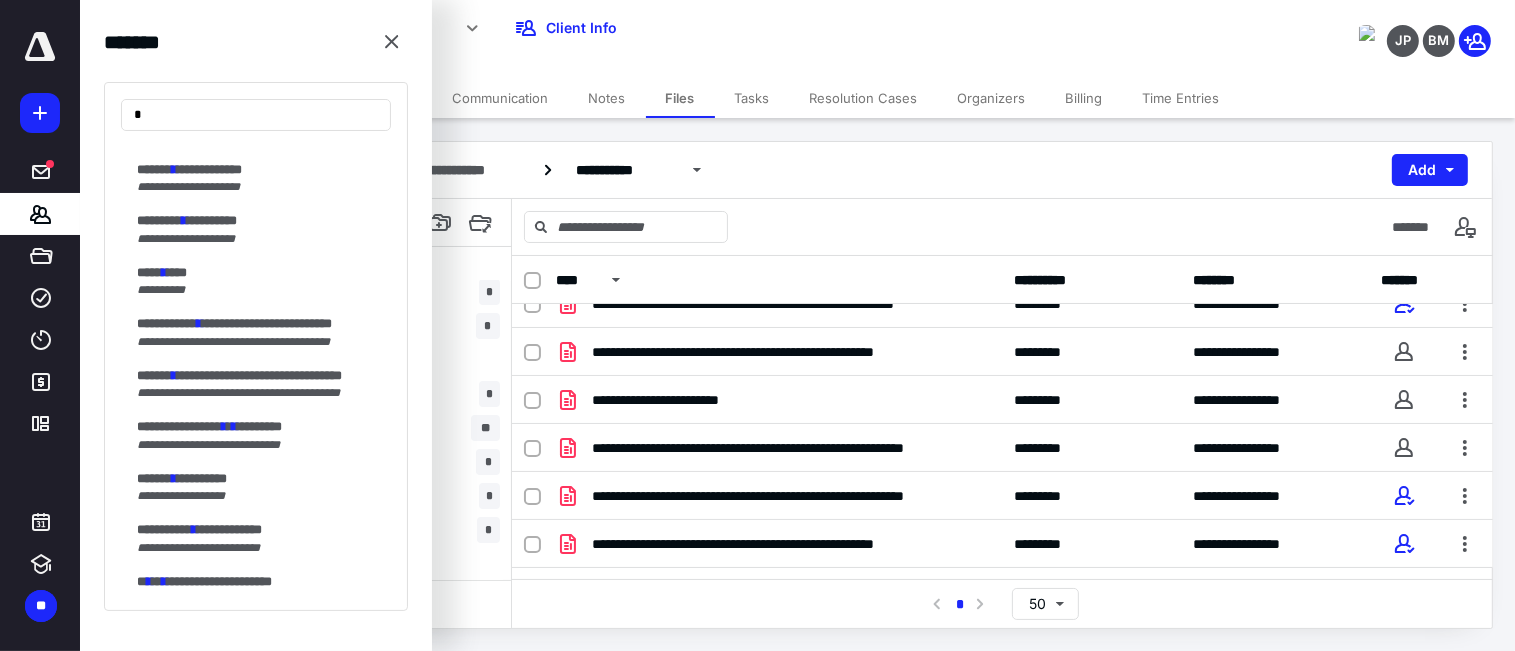 scroll, scrollTop: 900, scrollLeft: 0, axis: vertical 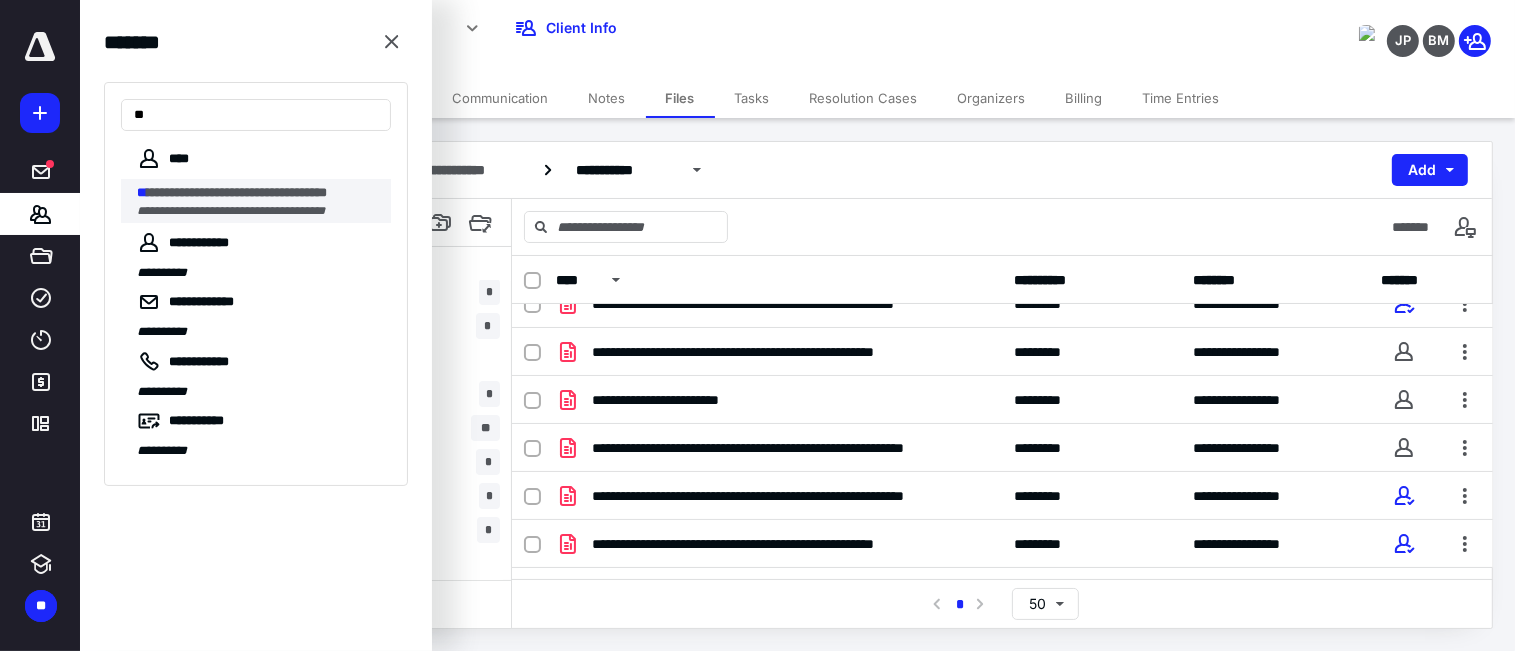 type on "**" 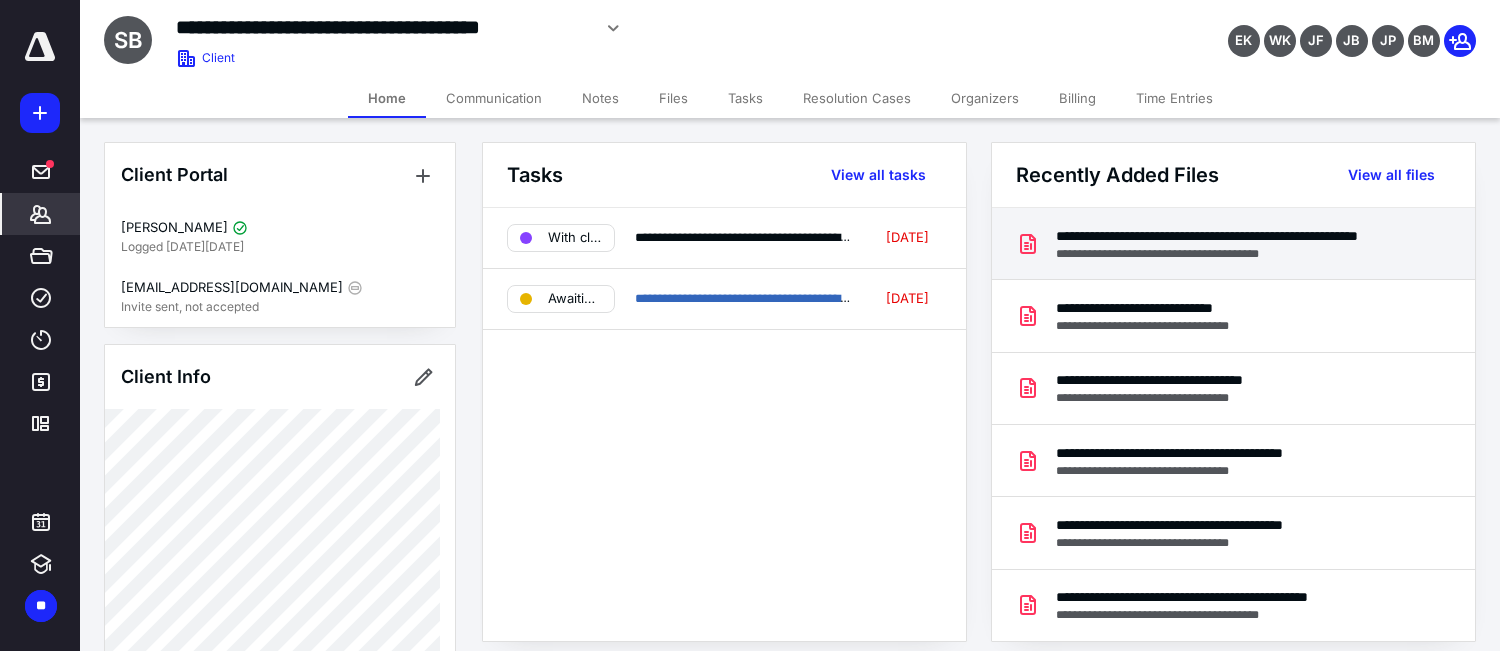 click on "**********" at bounding box center (1230, 236) 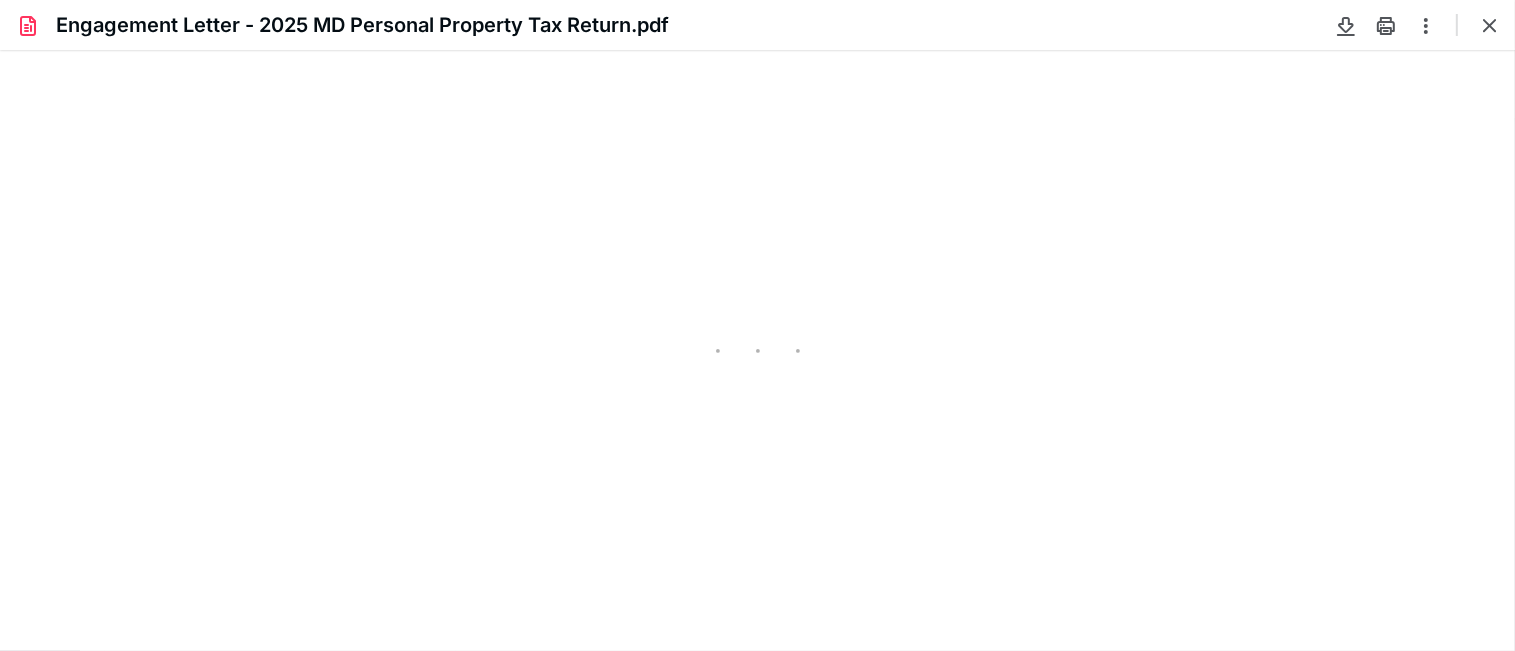 scroll, scrollTop: 0, scrollLeft: 0, axis: both 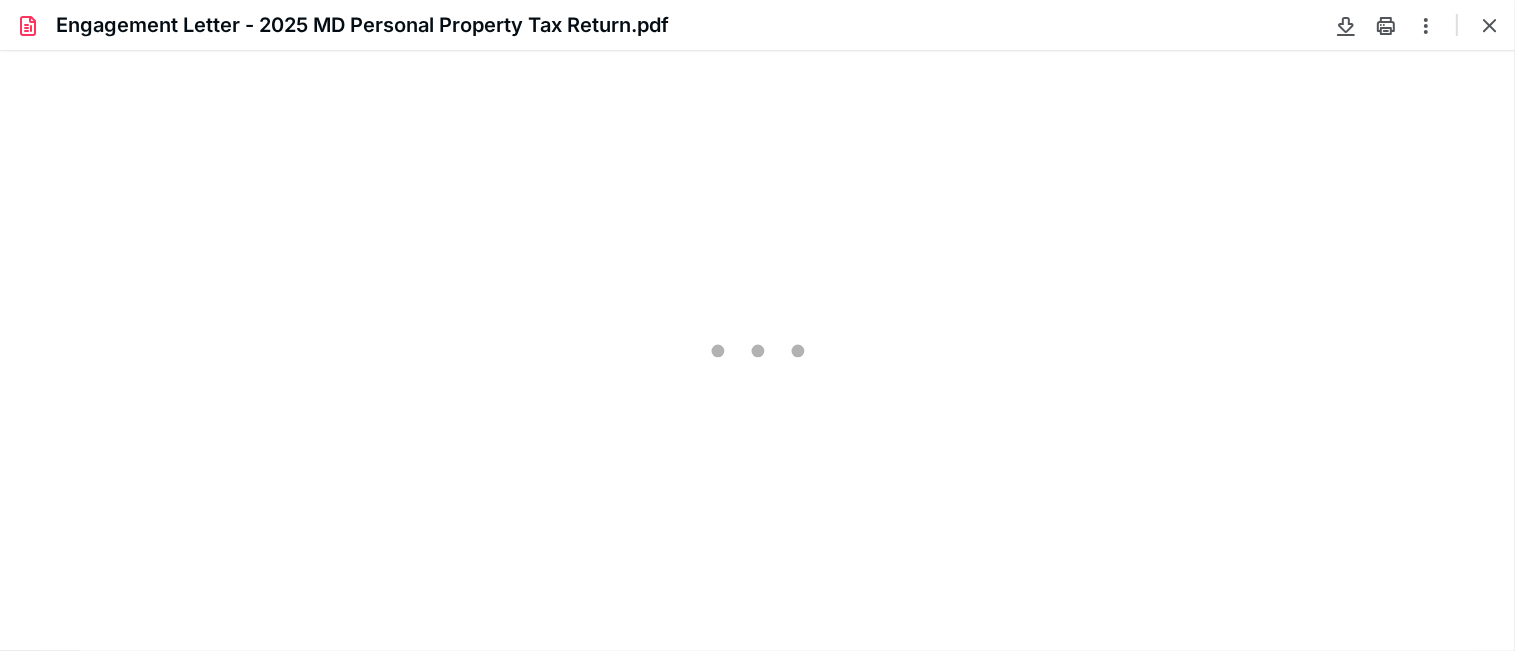 type on "71" 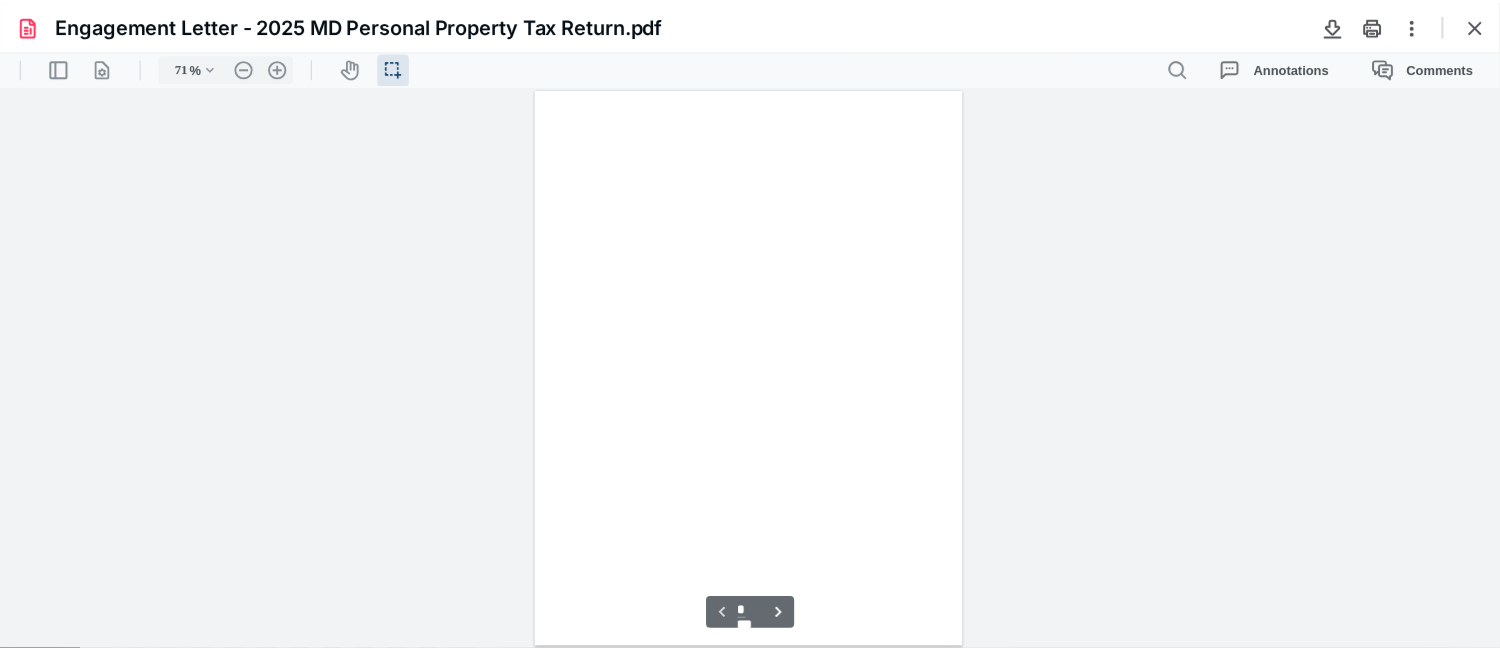 scroll, scrollTop: 39, scrollLeft: 0, axis: vertical 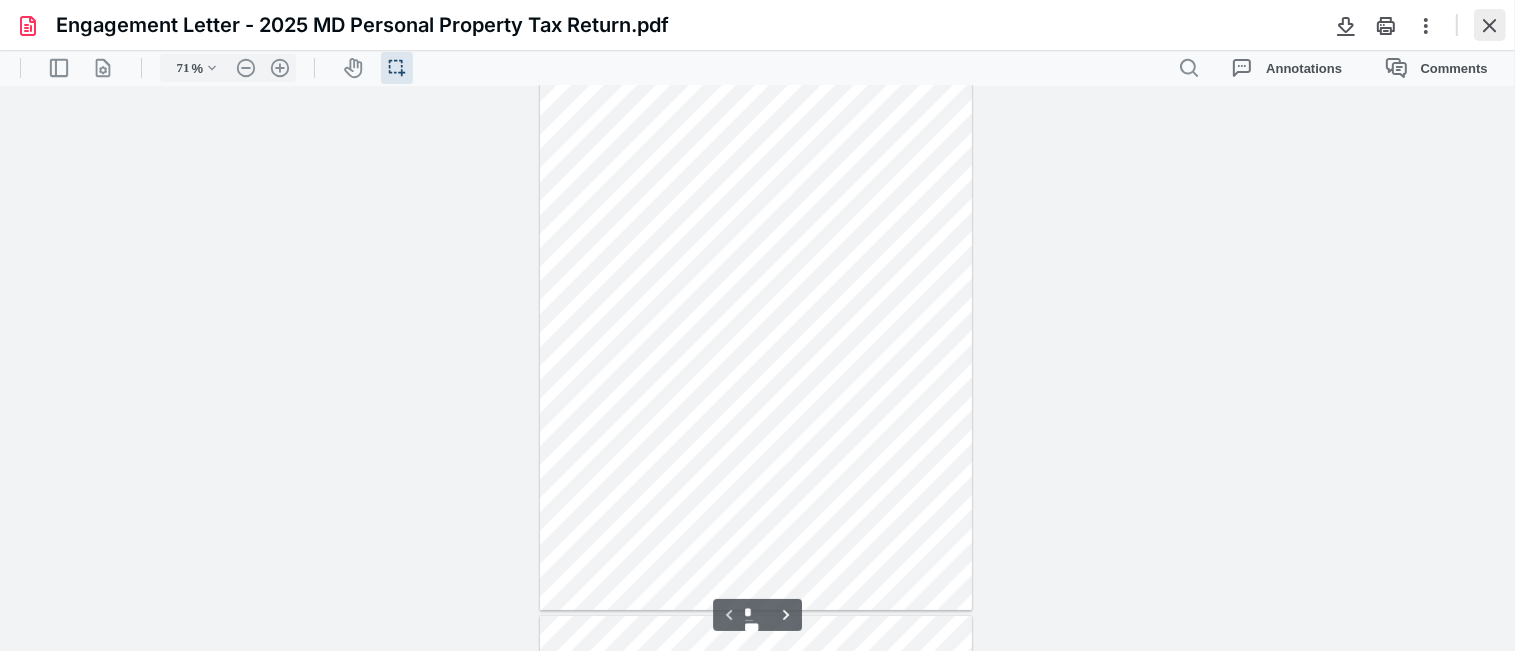 click at bounding box center (1490, 25) 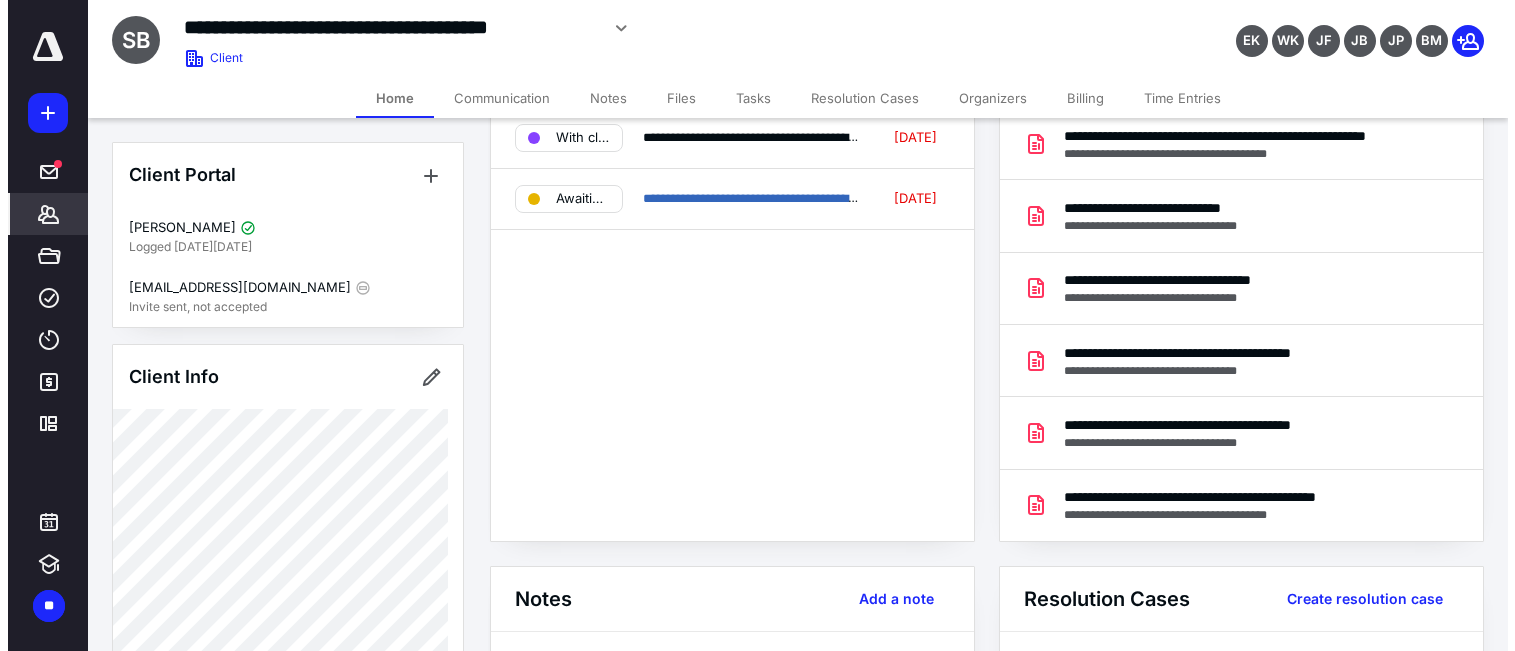 scroll, scrollTop: 0, scrollLeft: 0, axis: both 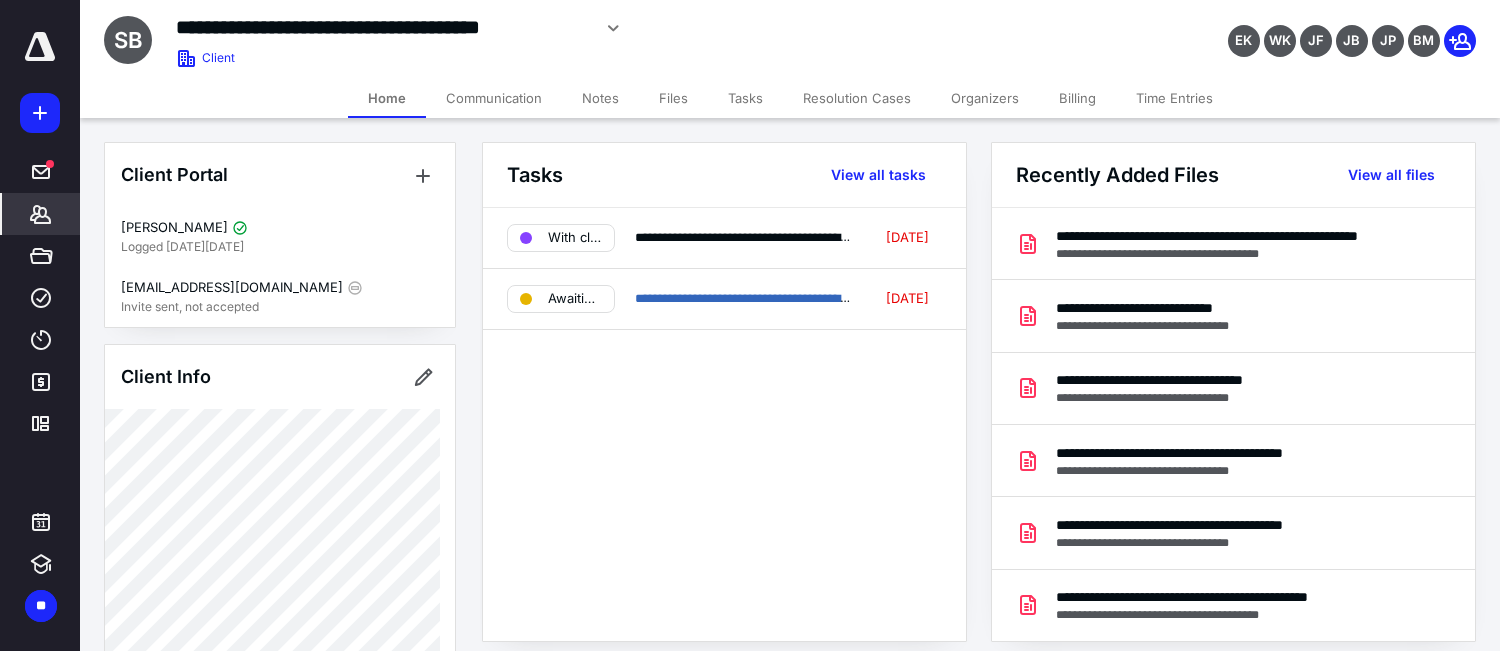 click 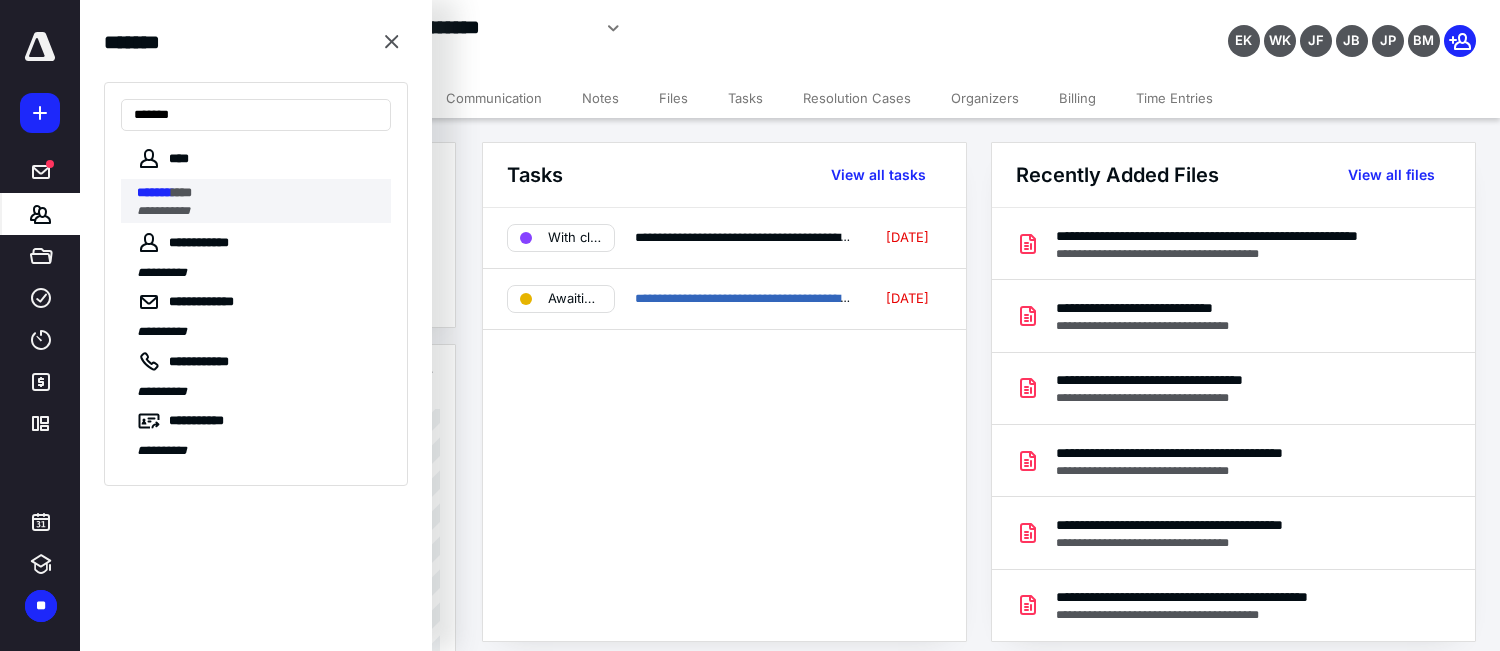 type on "*******" 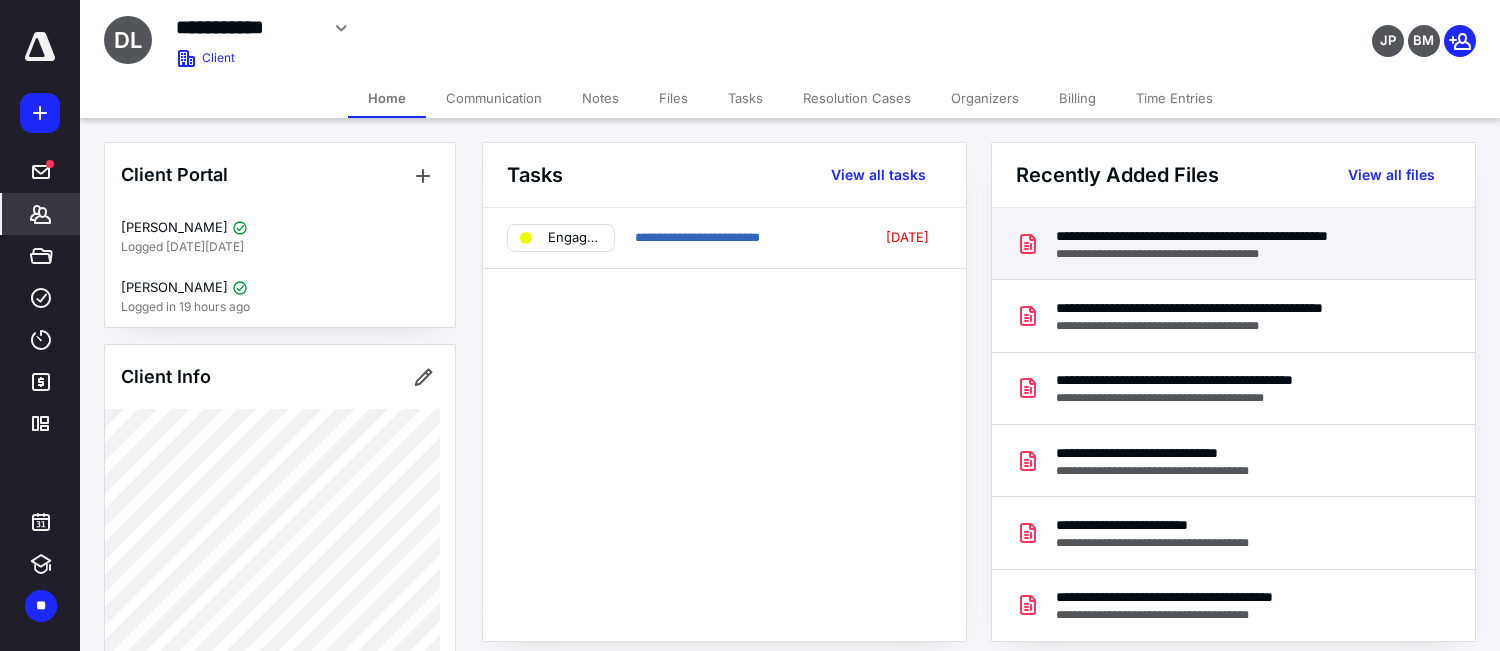 click on "**********" at bounding box center [1230, 236] 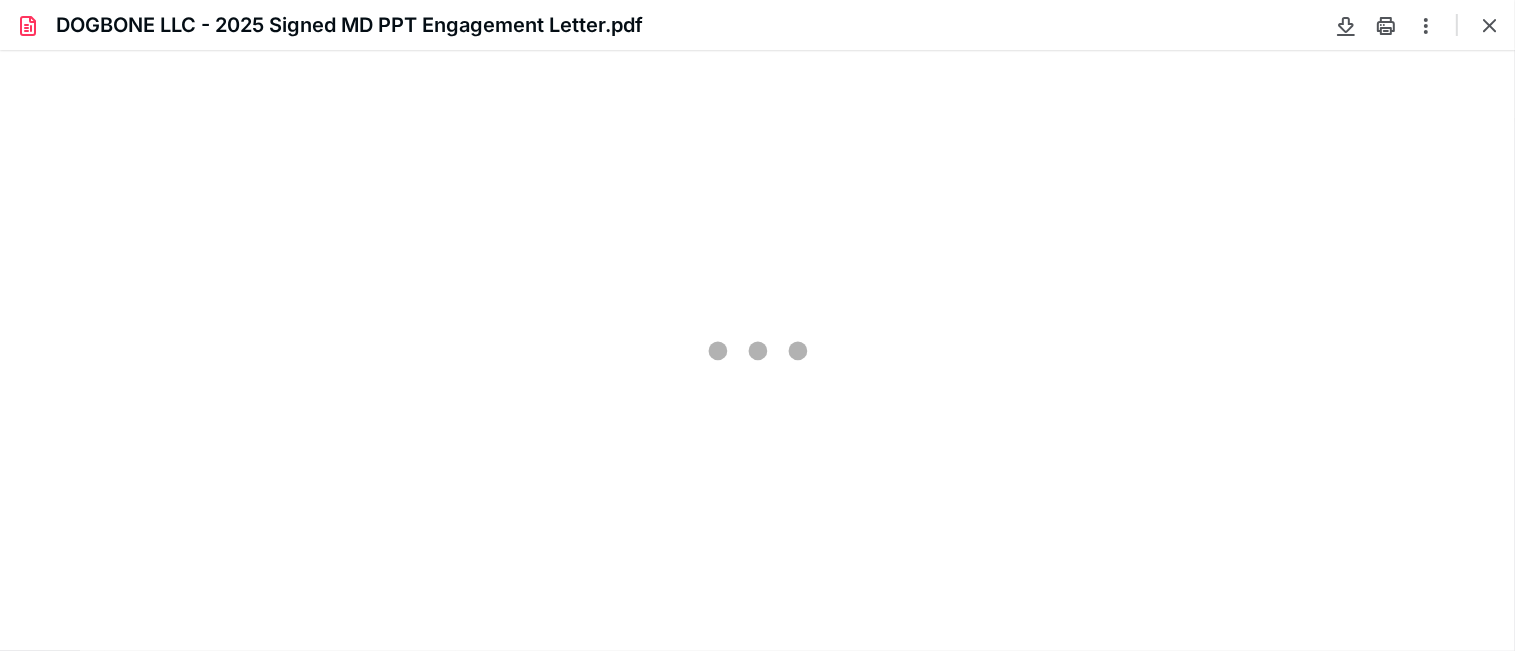 scroll, scrollTop: 0, scrollLeft: 0, axis: both 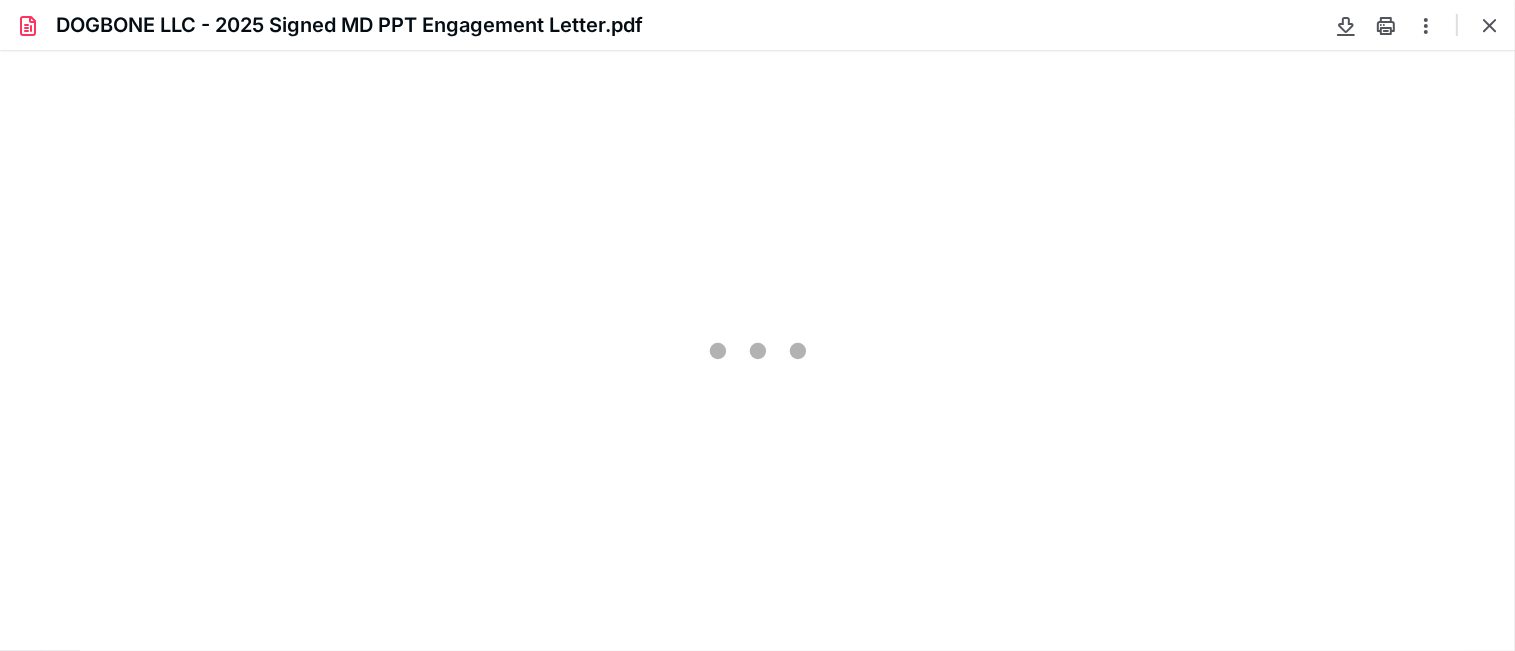 type on "71" 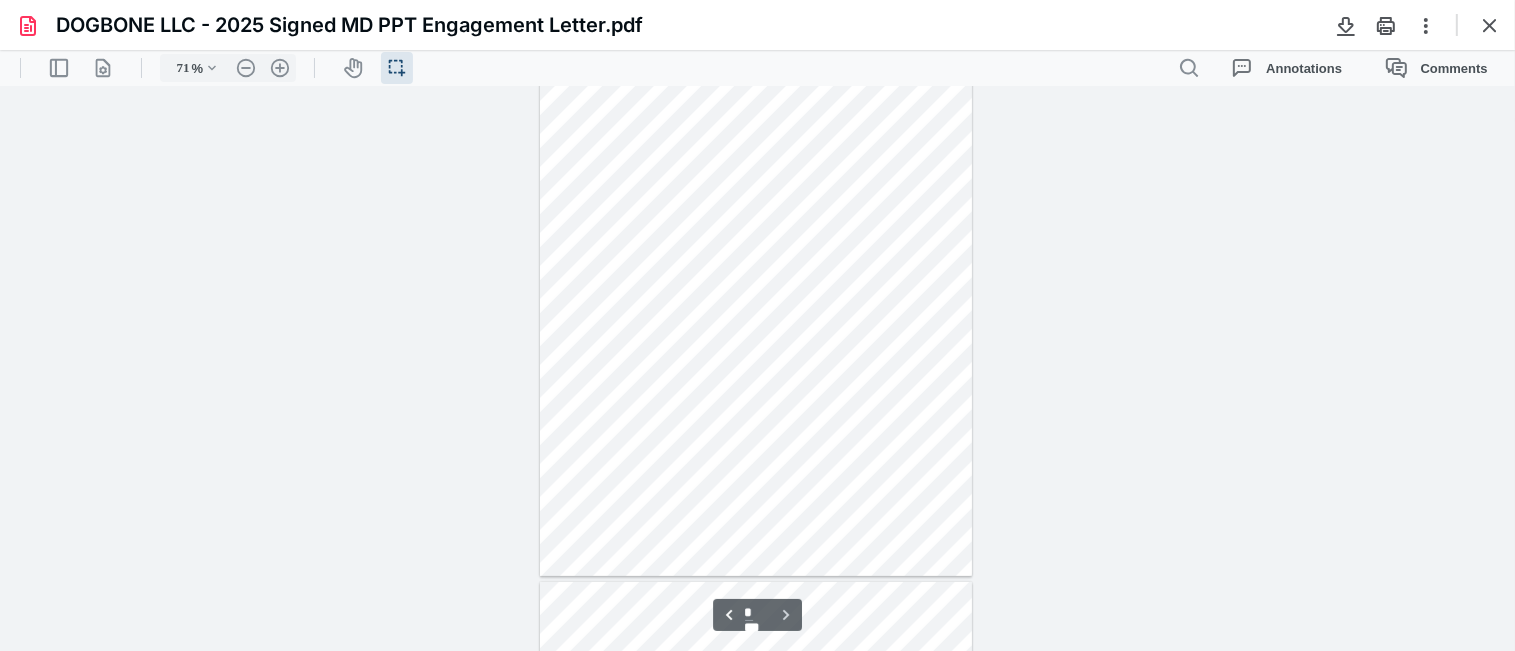 type on "*" 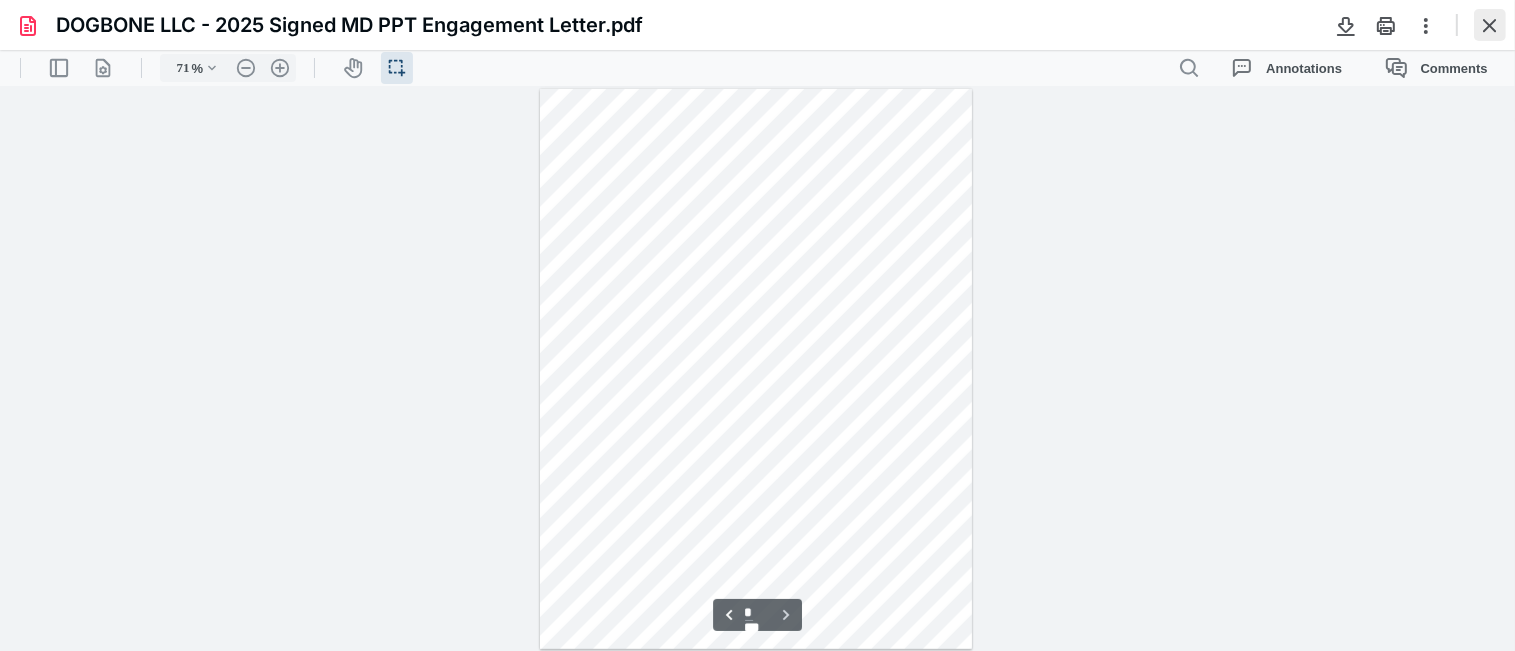 click at bounding box center (1490, 25) 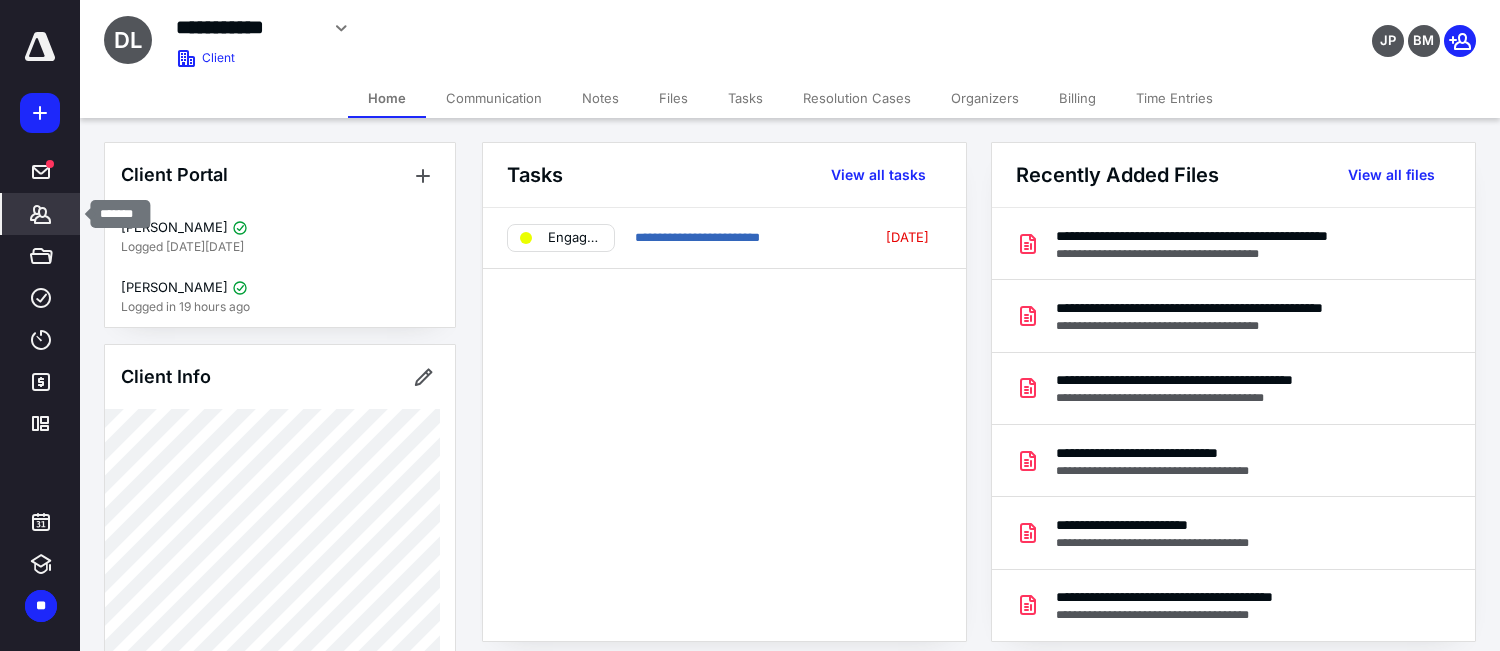 click 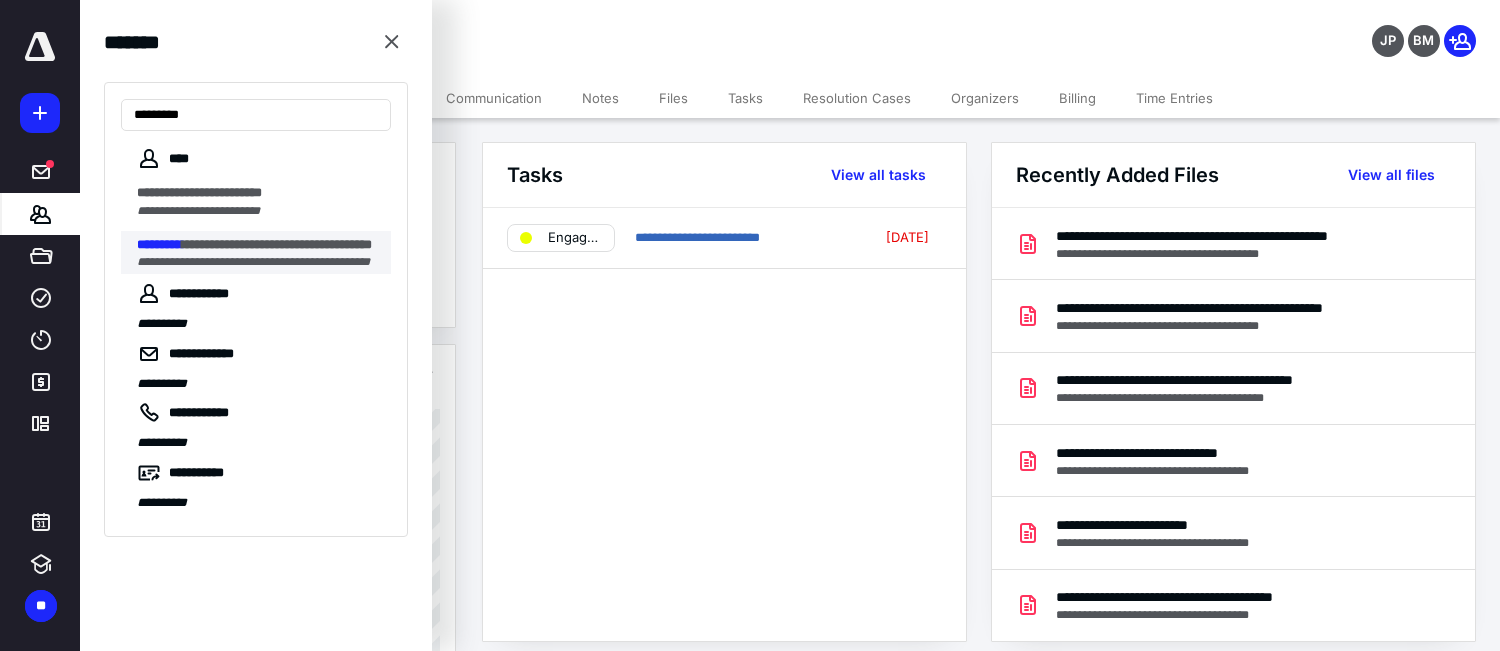 type on "*********" 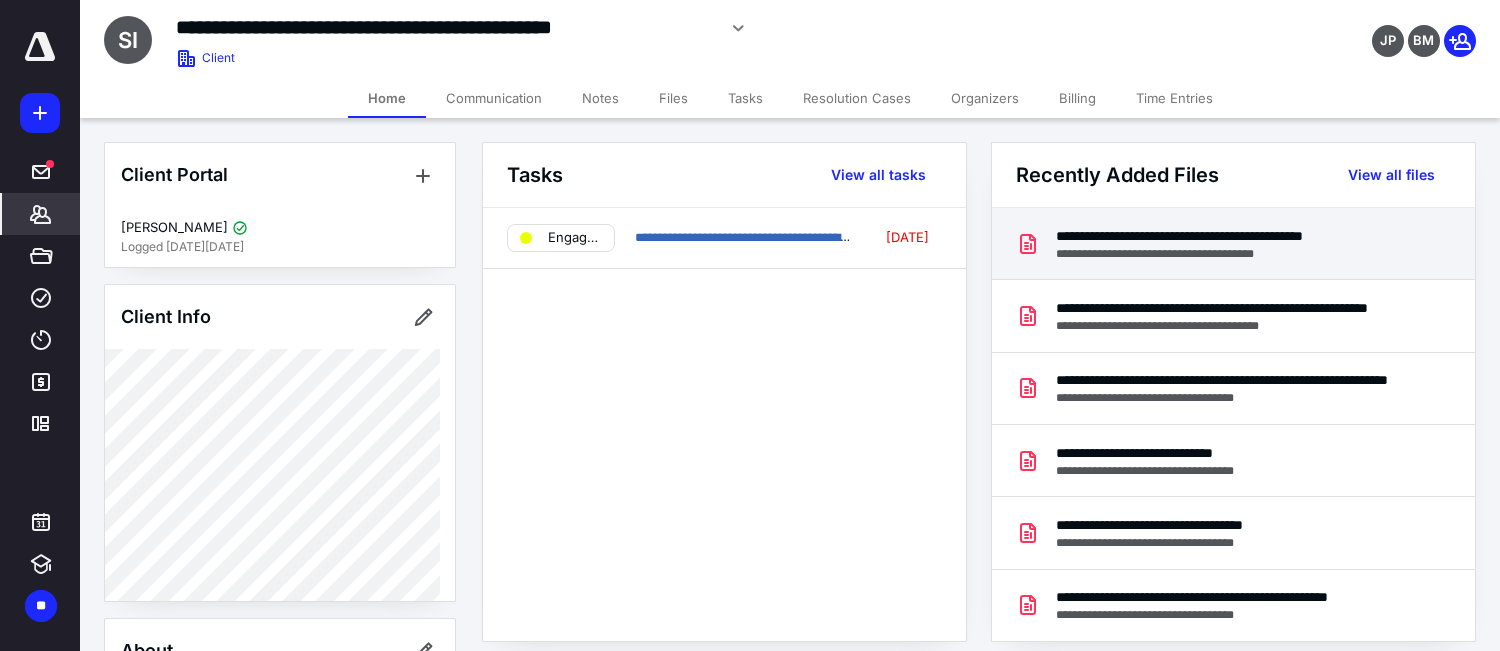 click on "**********" at bounding box center (1230, 236) 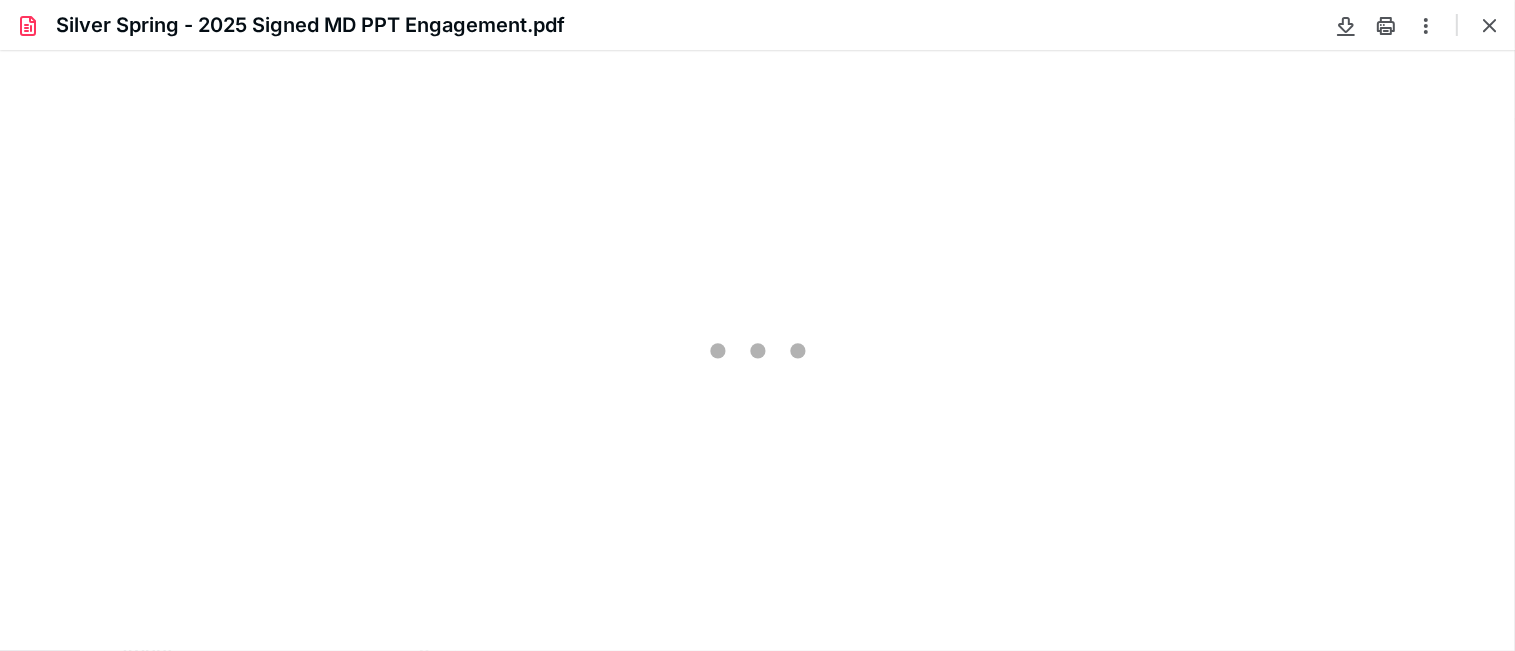 scroll, scrollTop: 0, scrollLeft: 0, axis: both 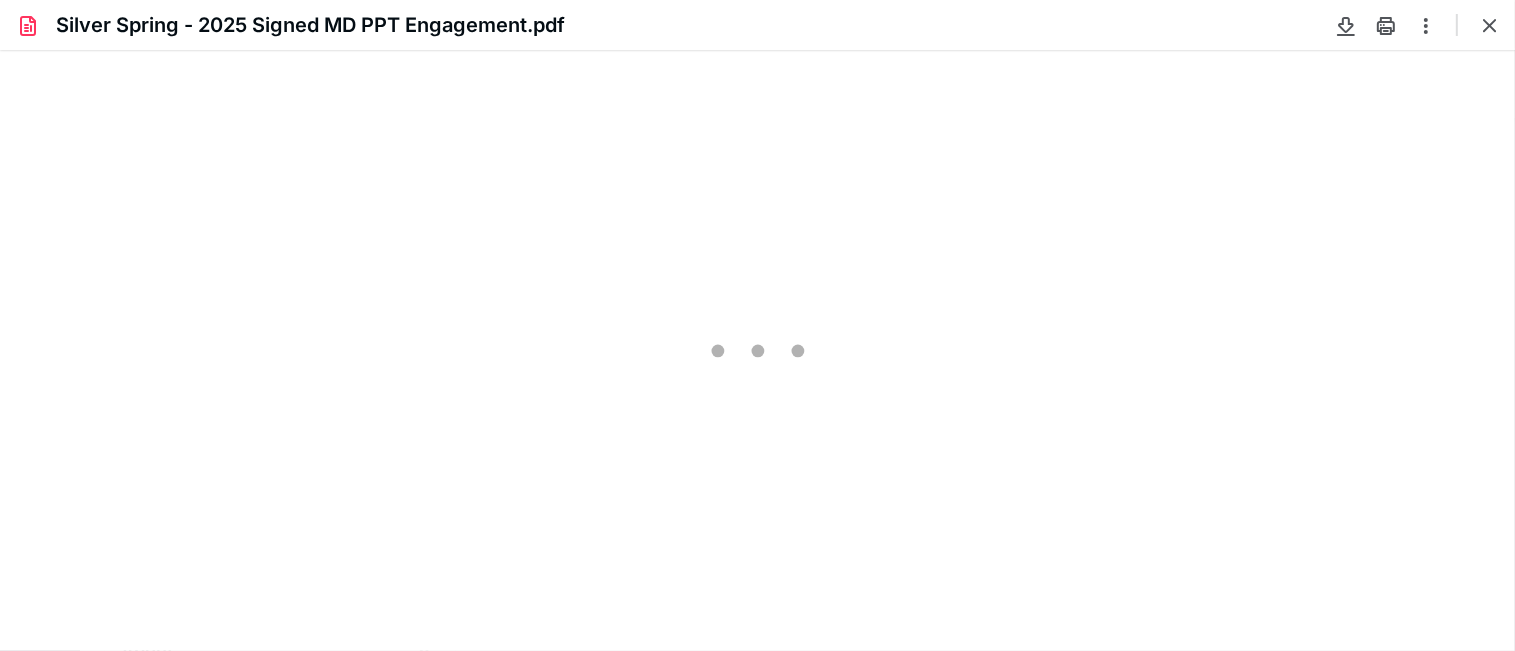 type on "71" 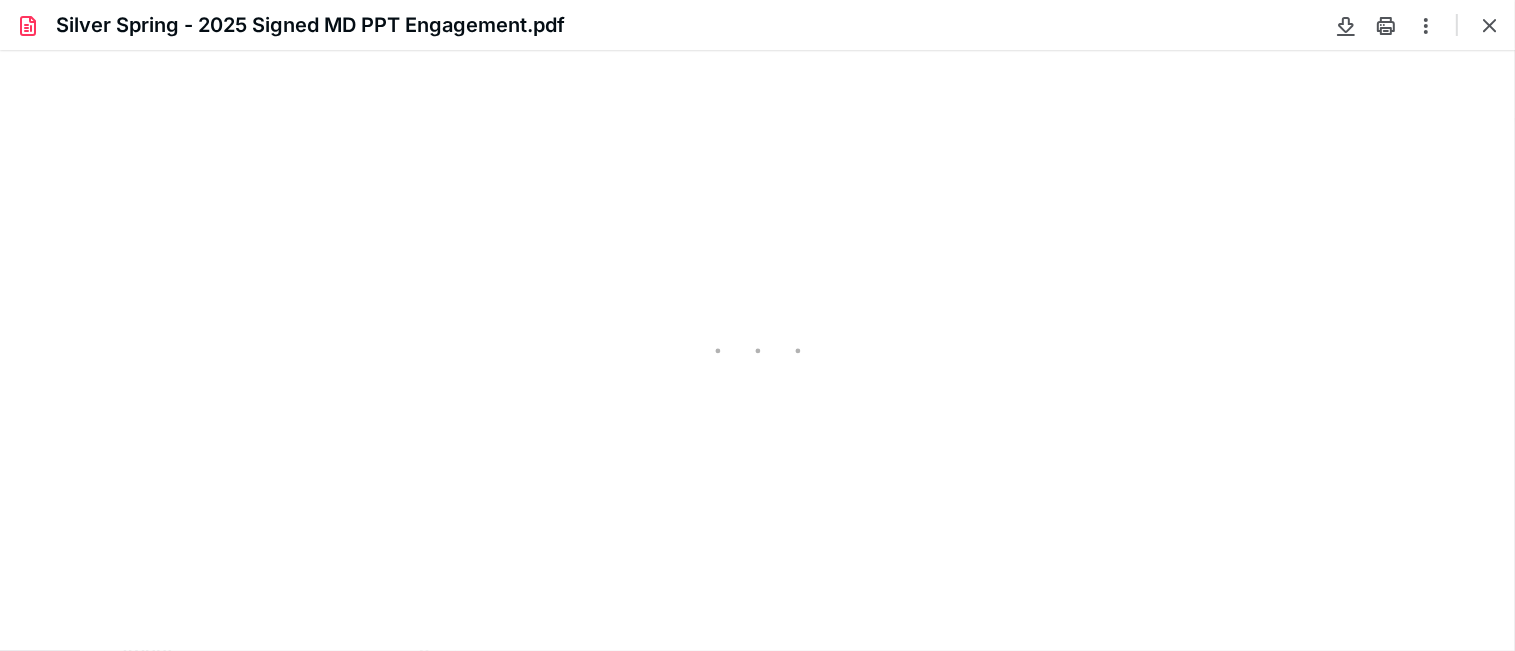 scroll, scrollTop: 39, scrollLeft: 0, axis: vertical 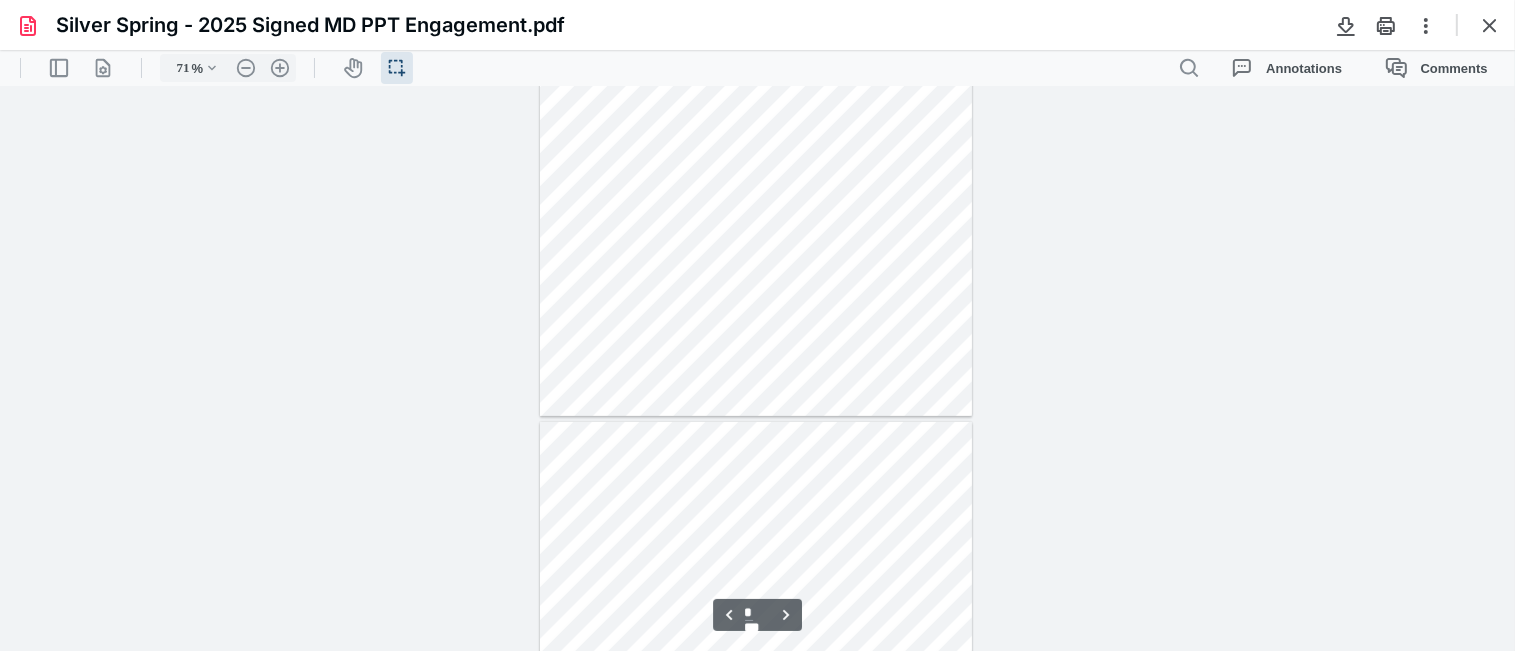 type on "*" 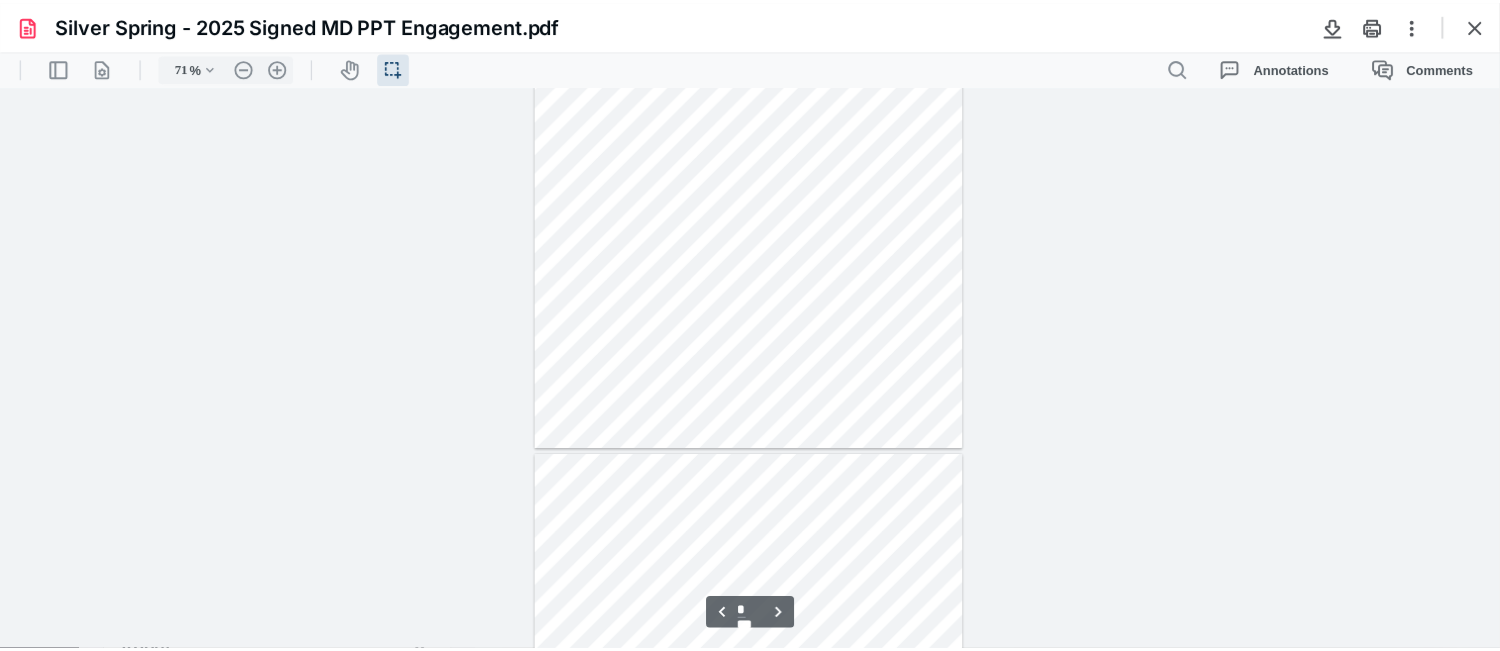 scroll, scrollTop: 1339, scrollLeft: 0, axis: vertical 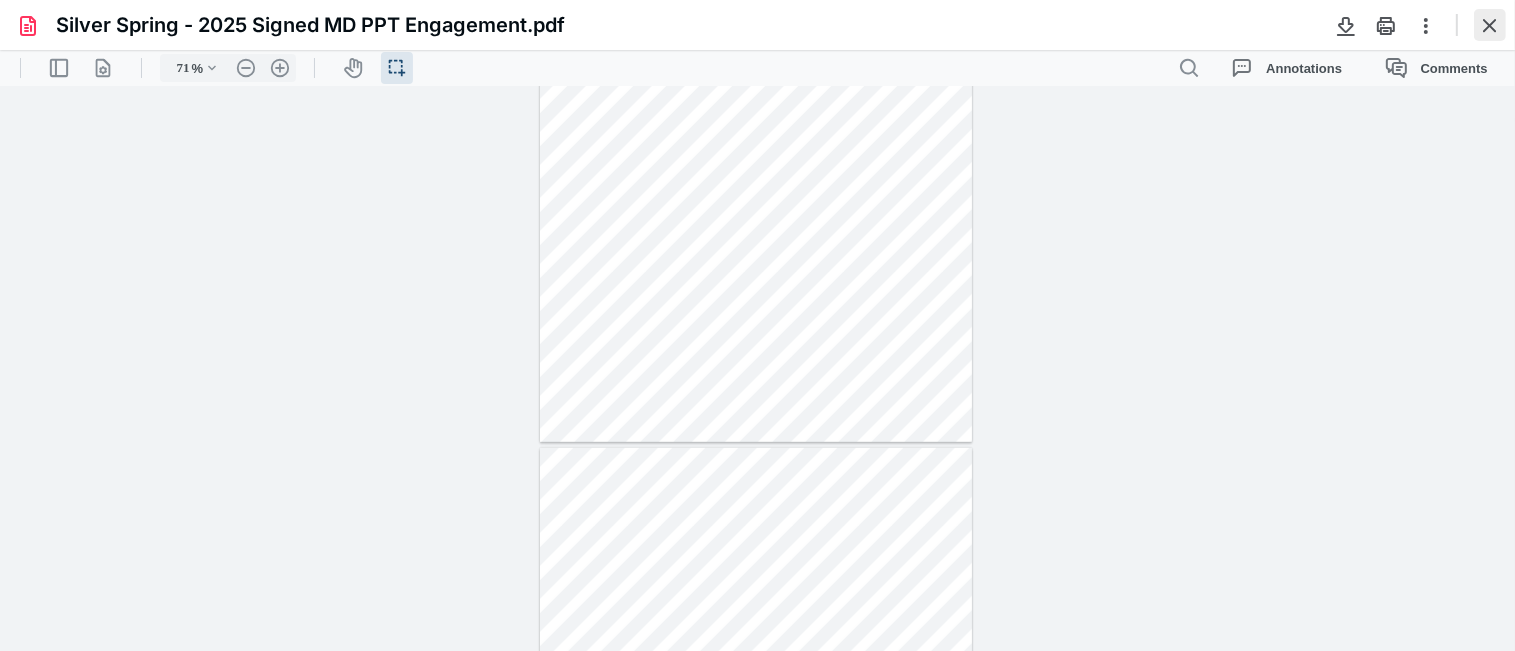 click at bounding box center (1490, 25) 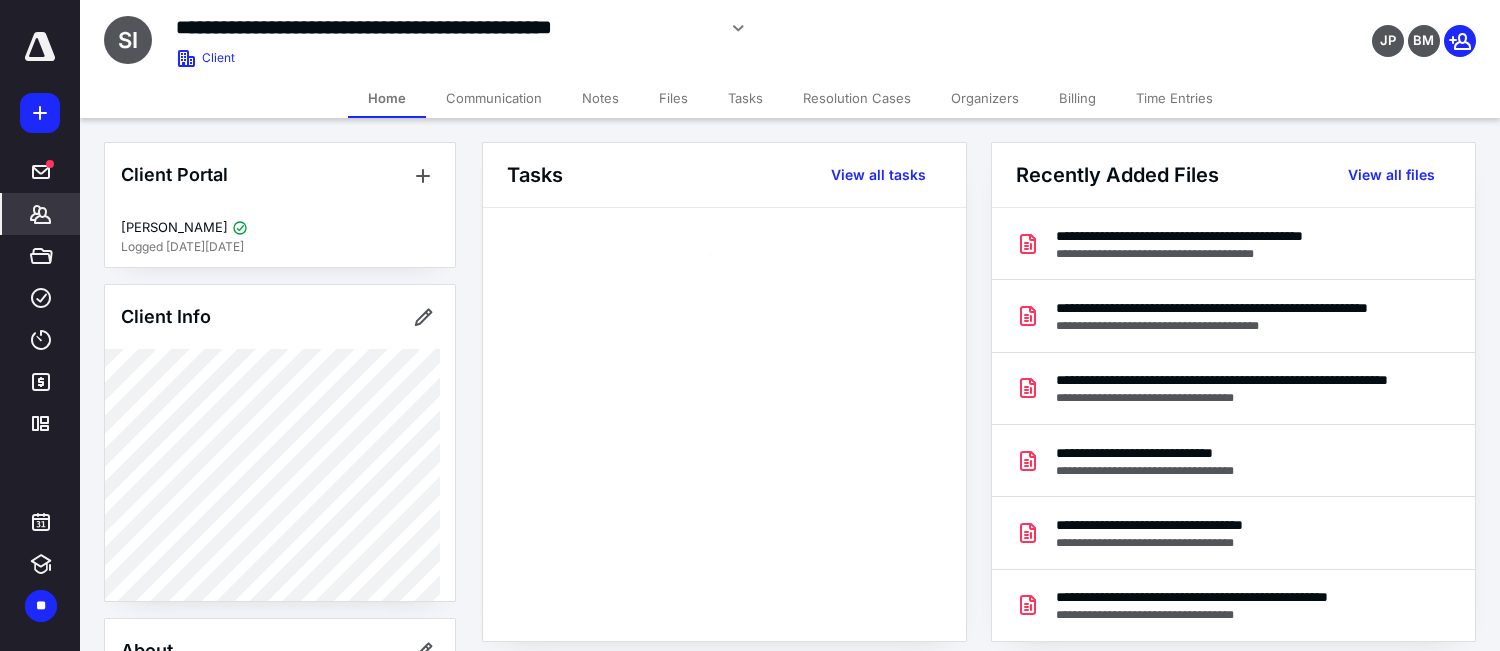 scroll, scrollTop: 0, scrollLeft: 0, axis: both 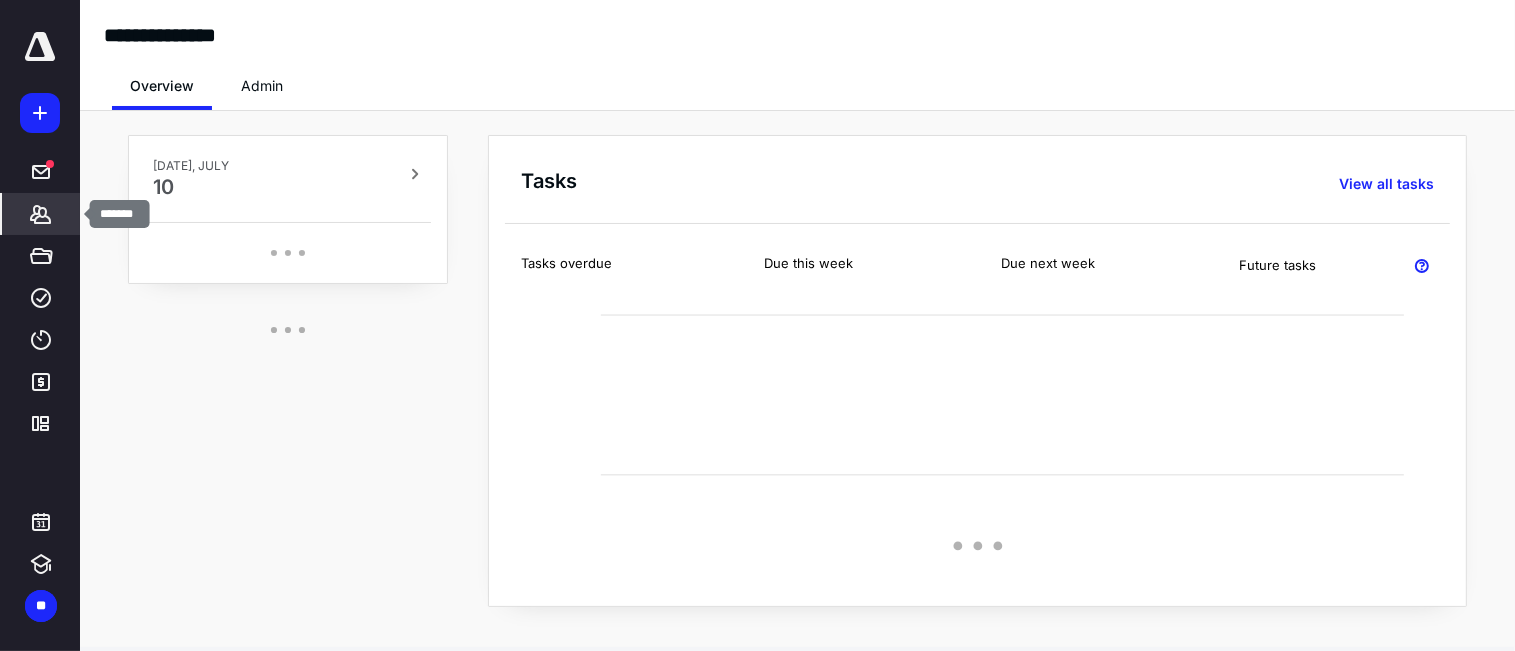 click on "*******" at bounding box center (41, 214) 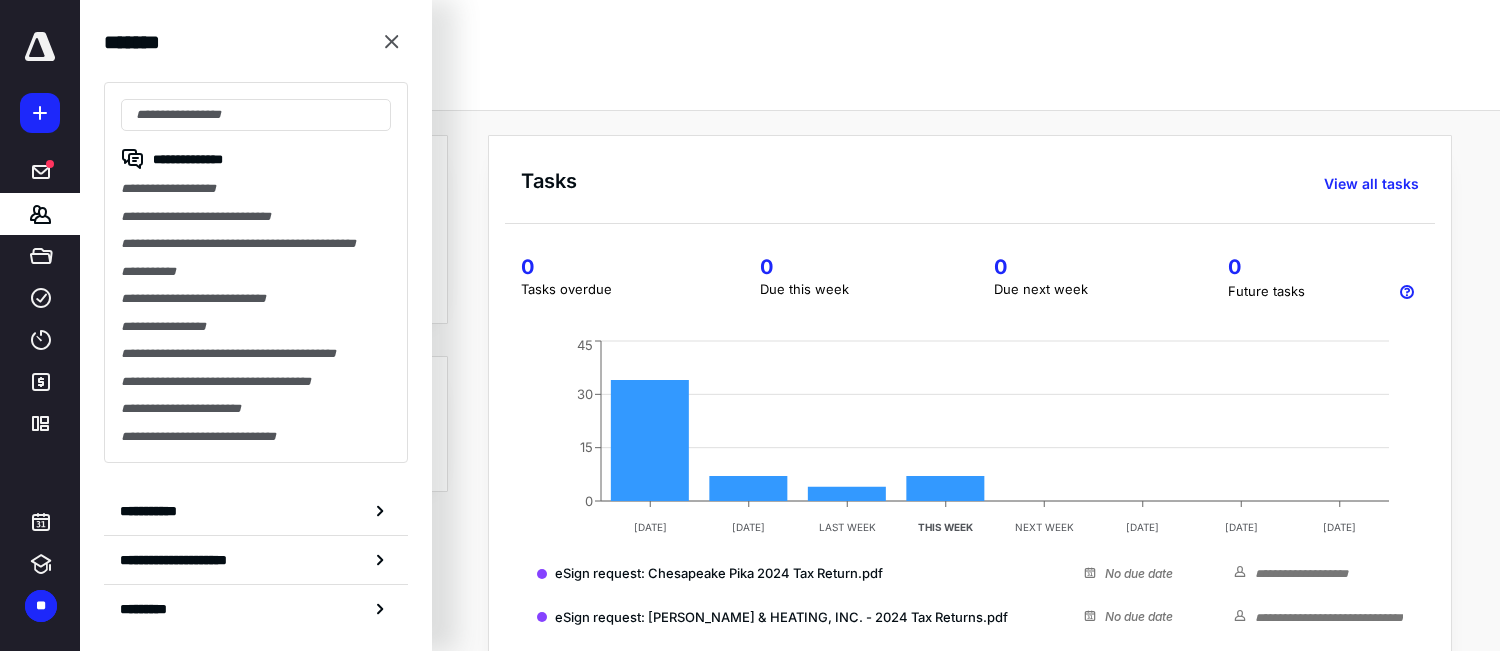 click on "Overview Admin" at bounding box center (790, 80) 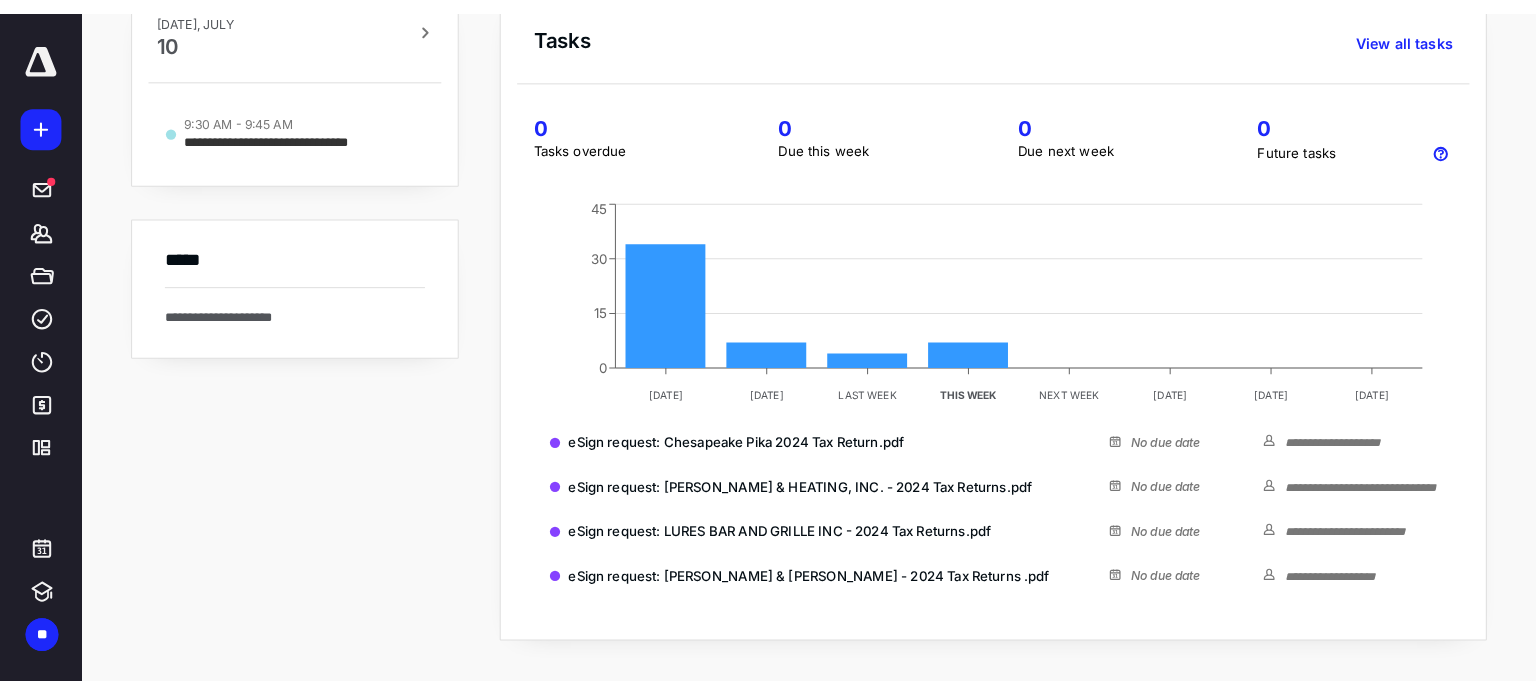 scroll, scrollTop: 0, scrollLeft: 0, axis: both 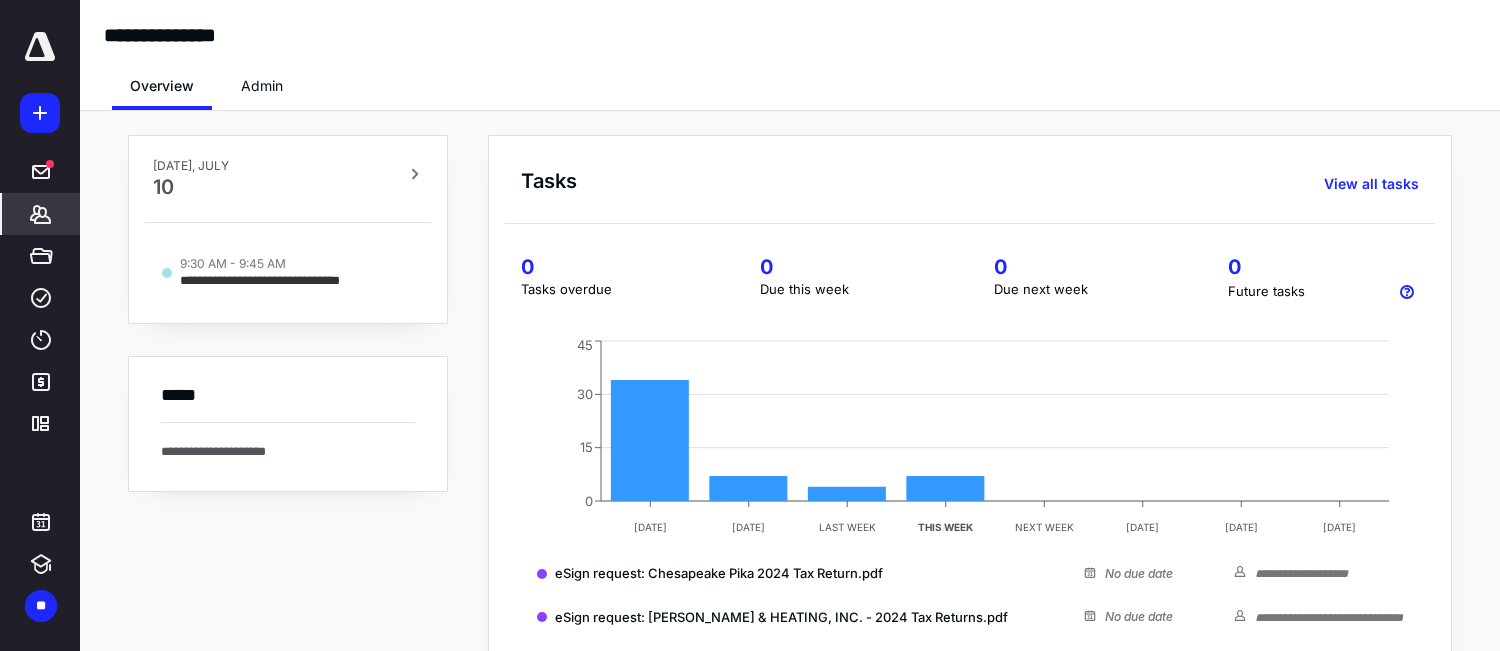 click on "*******" at bounding box center (41, 214) 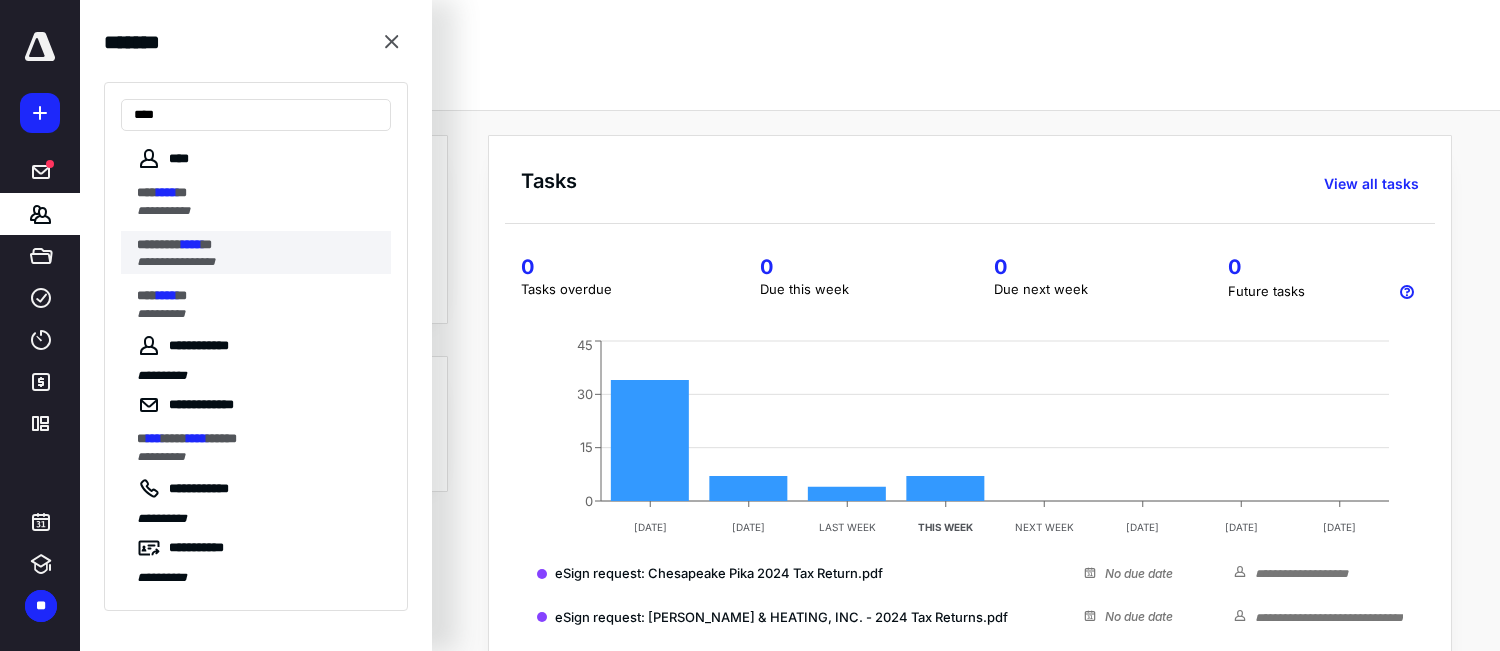 type on "****" 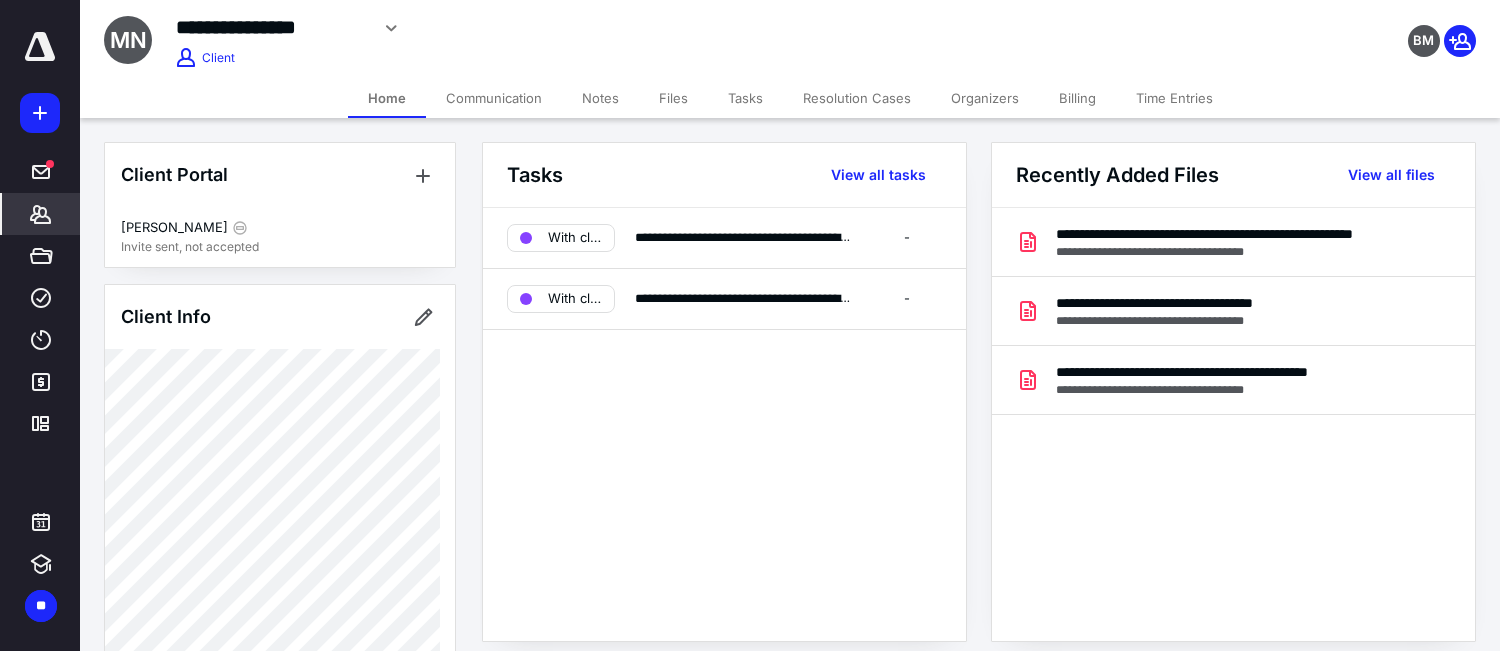 click 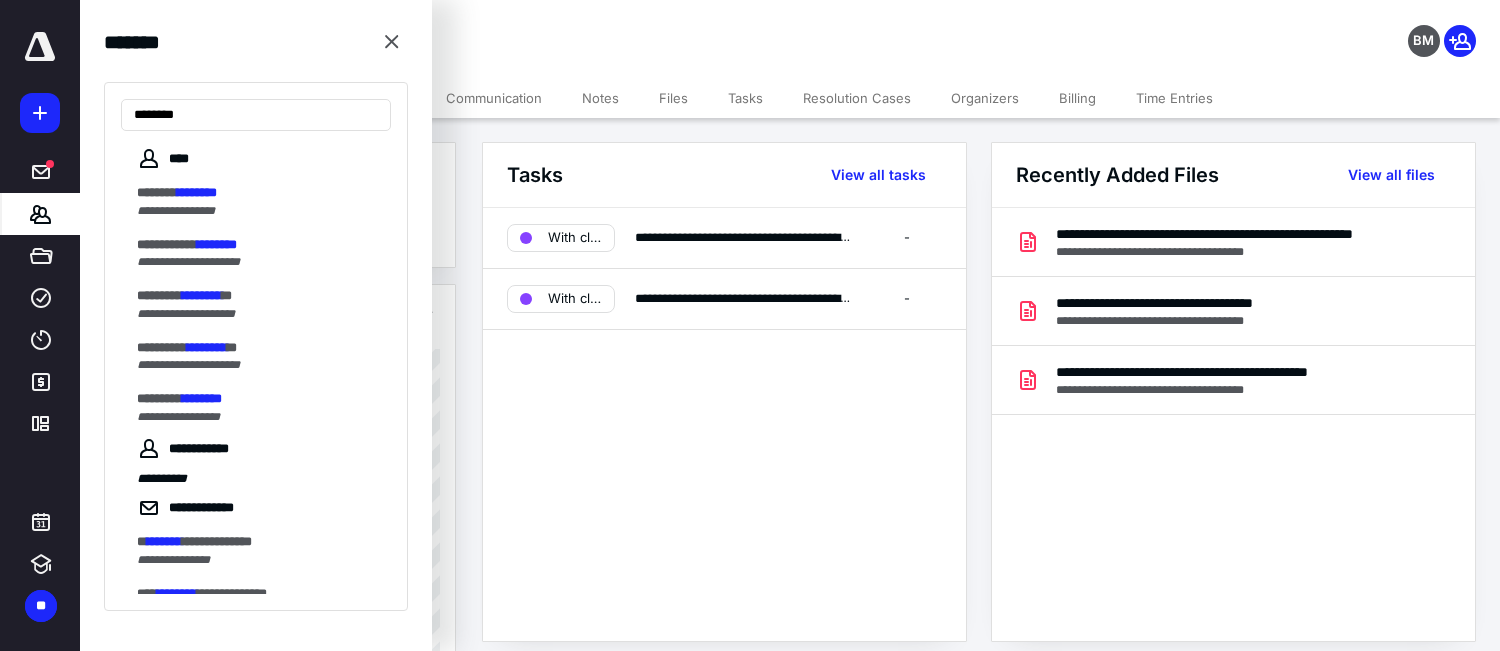 type on "********" 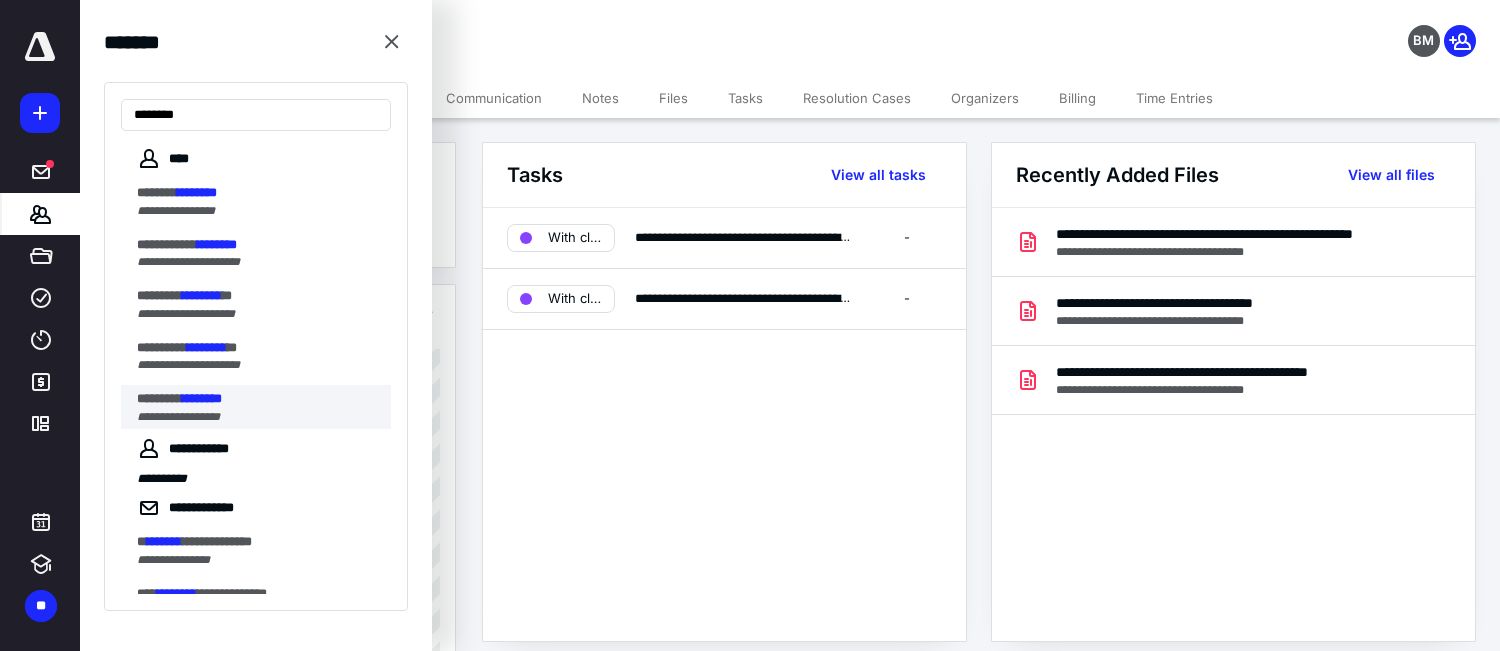 click on "**********" at bounding box center (178, 417) 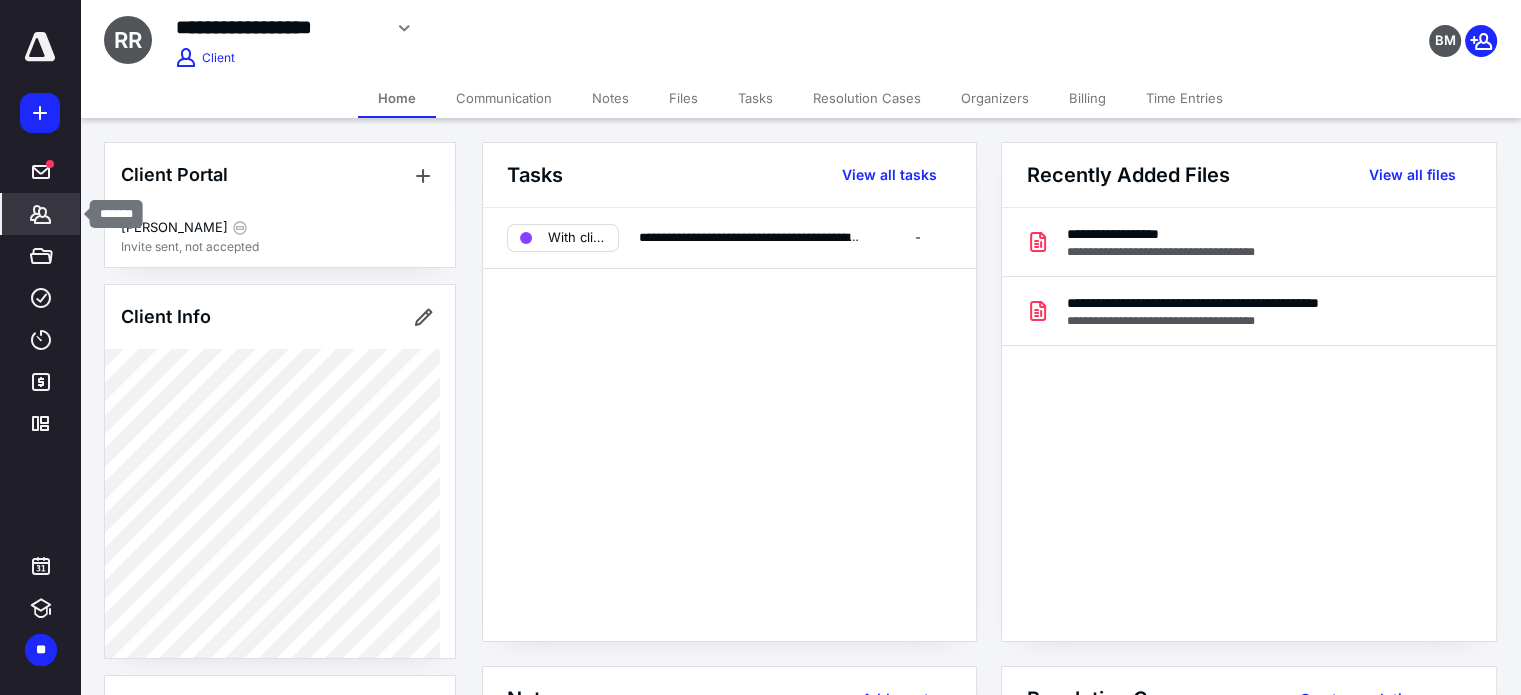 click on "*******" at bounding box center (41, 214) 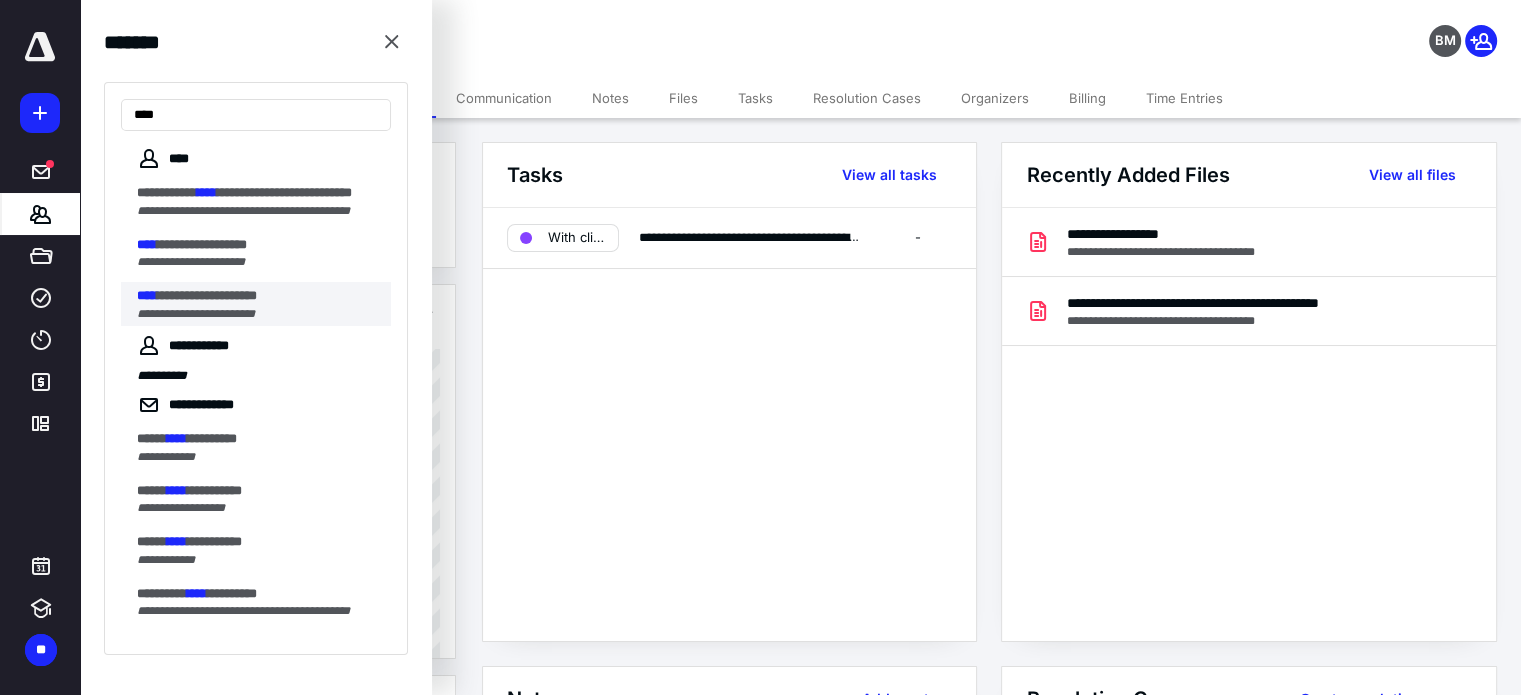 type on "****" 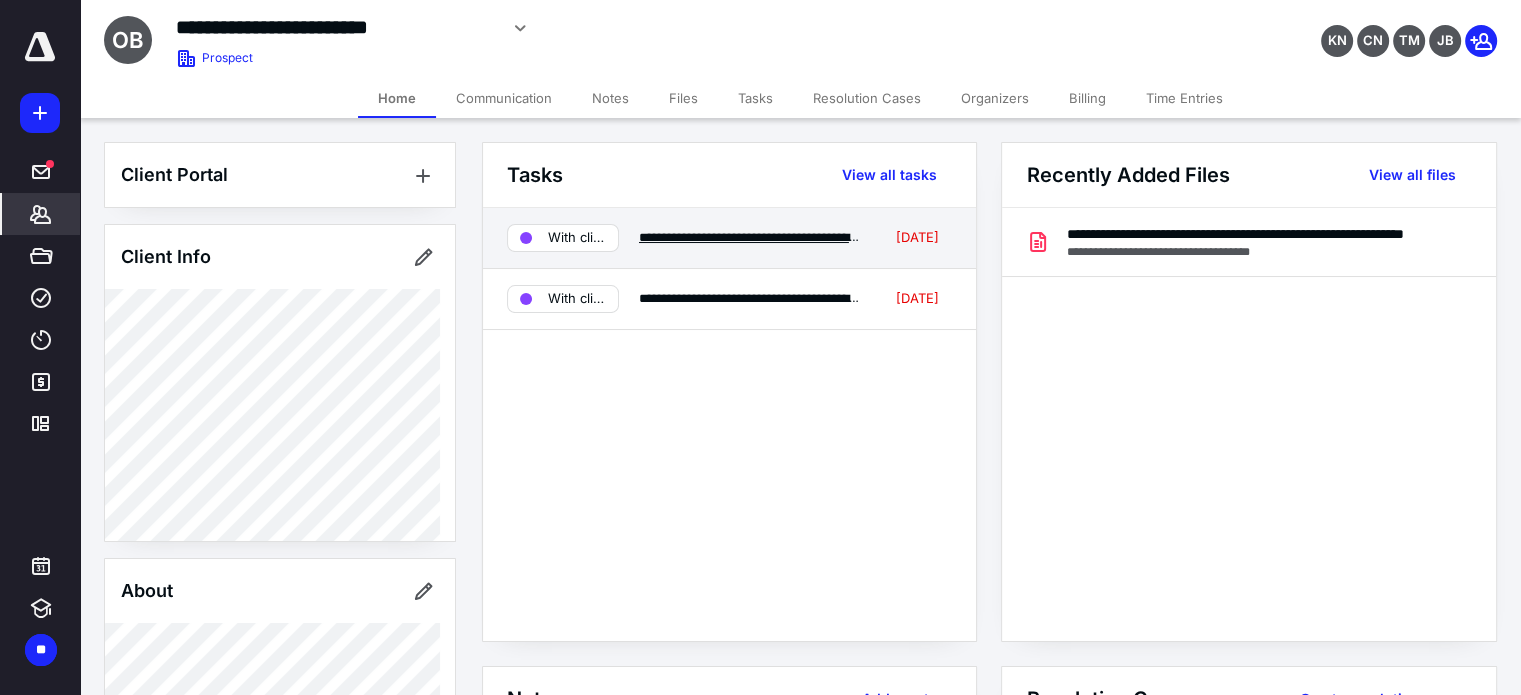 click on "**********" at bounding box center [786, 237] 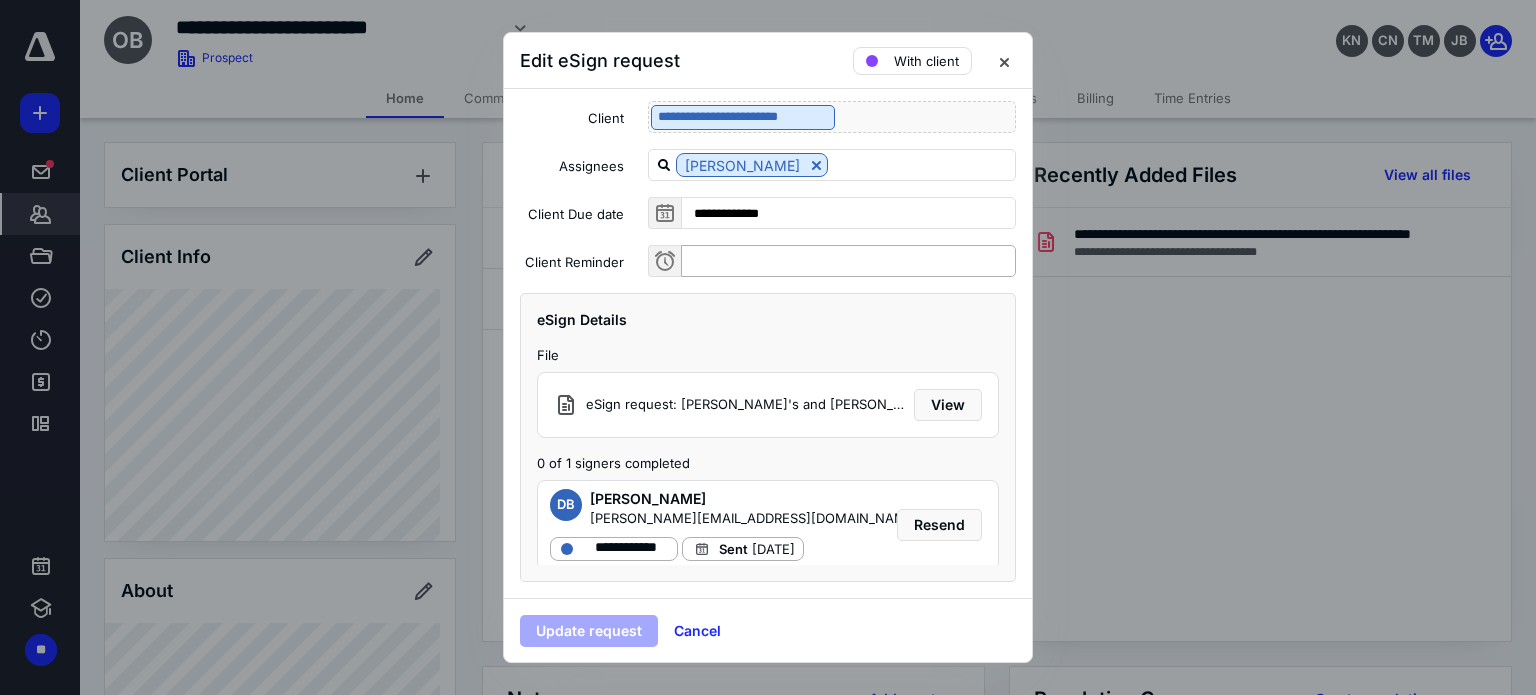 scroll, scrollTop: 151, scrollLeft: 0, axis: vertical 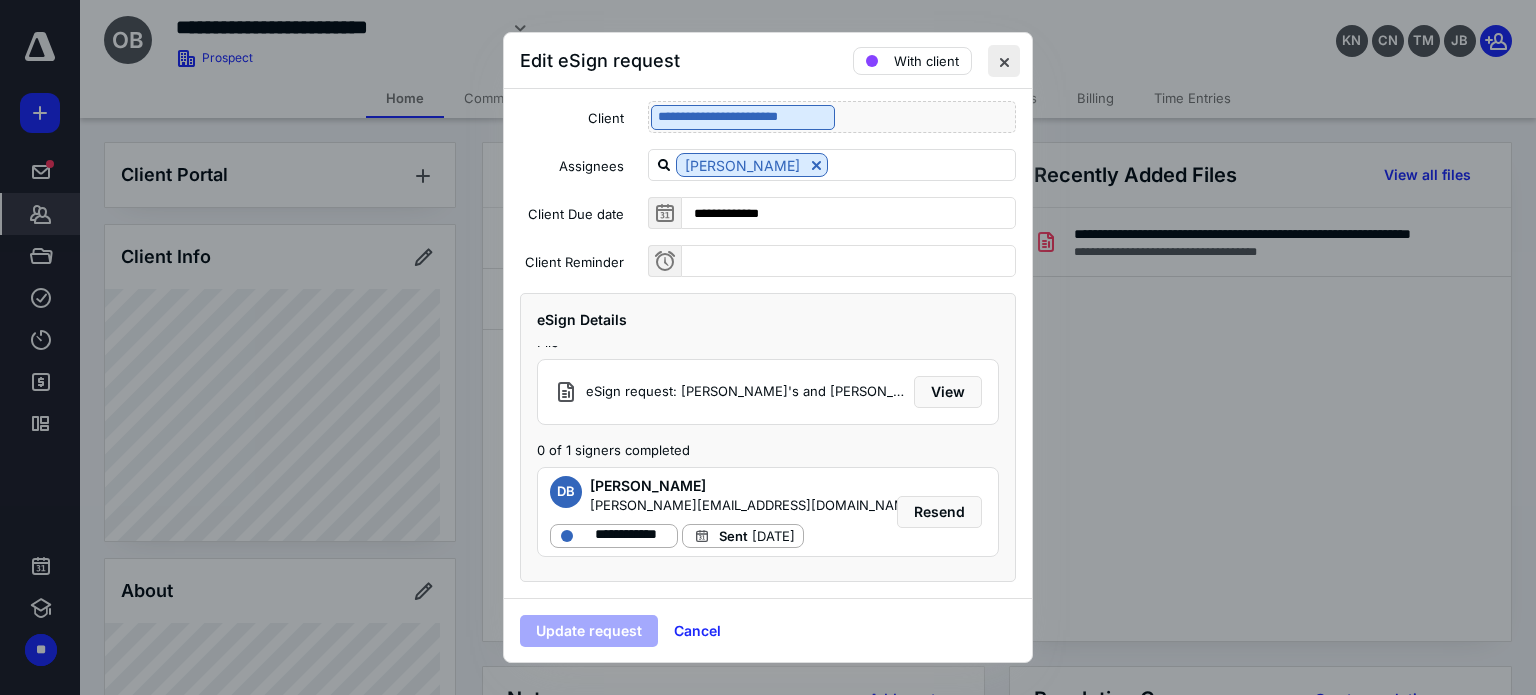 click at bounding box center [1004, 61] 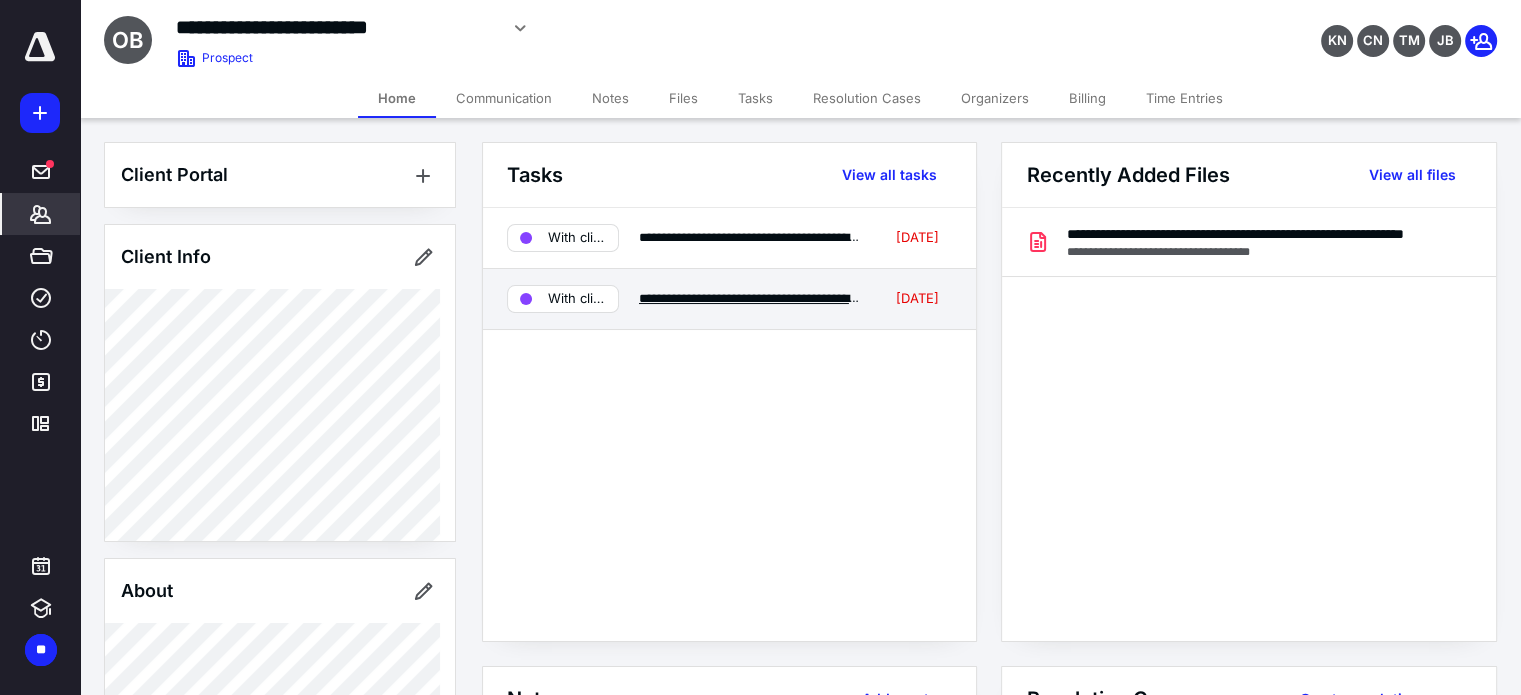 click on "**********" at bounding box center [796, 298] 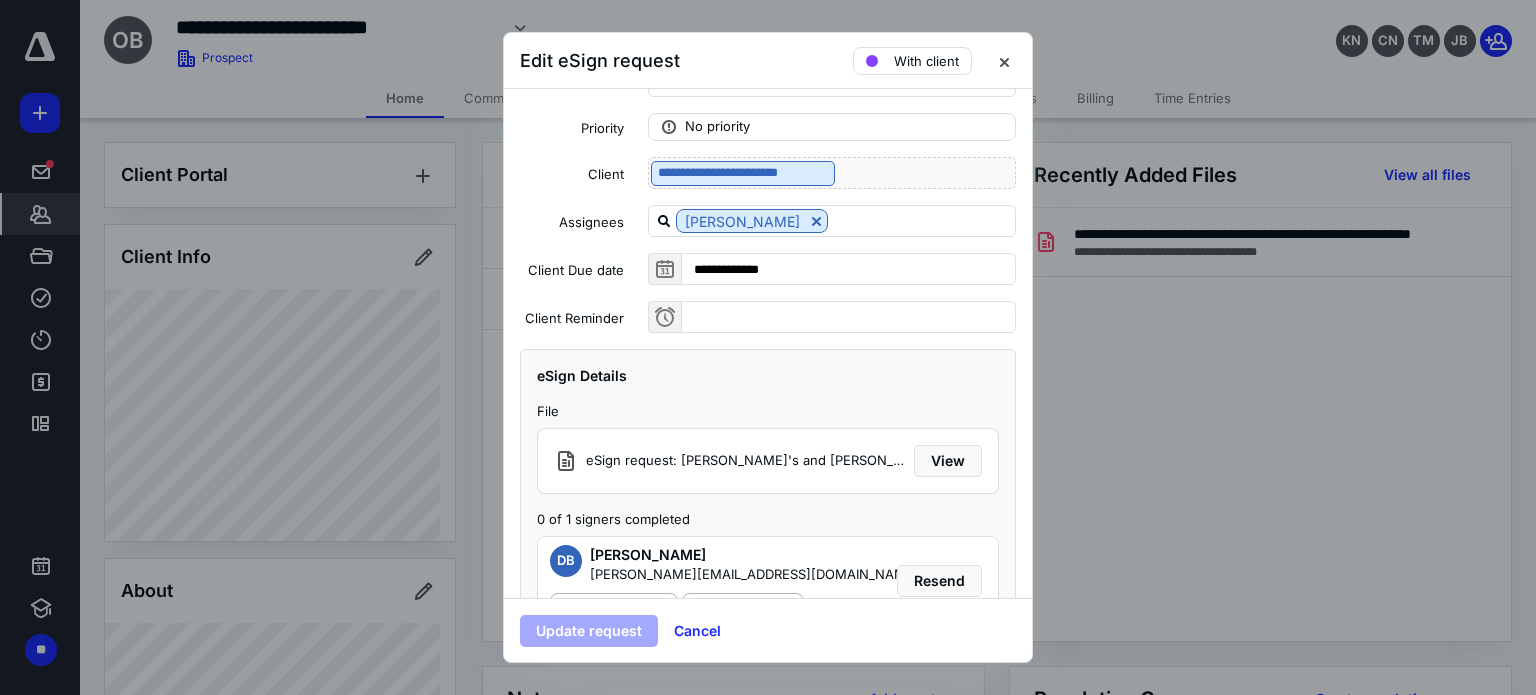 scroll, scrollTop: 151, scrollLeft: 0, axis: vertical 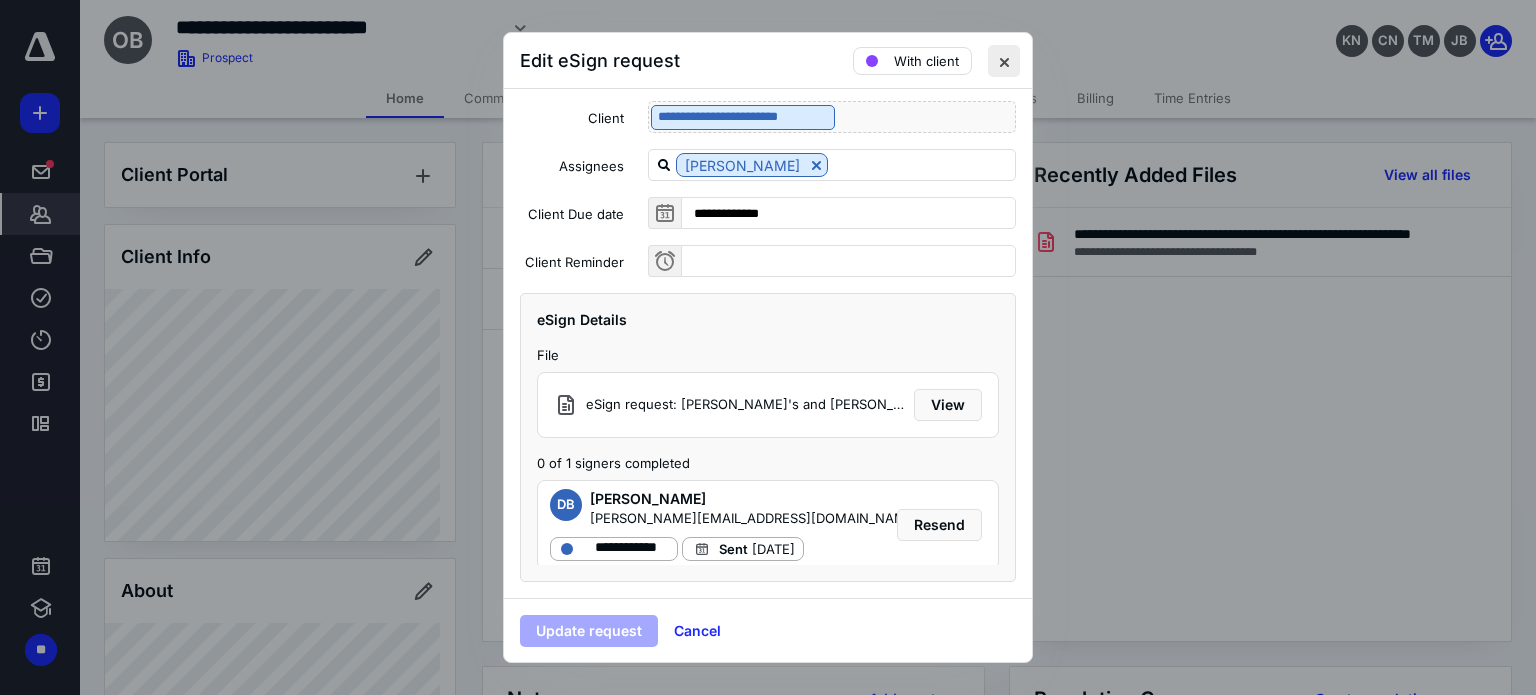 click at bounding box center [1004, 61] 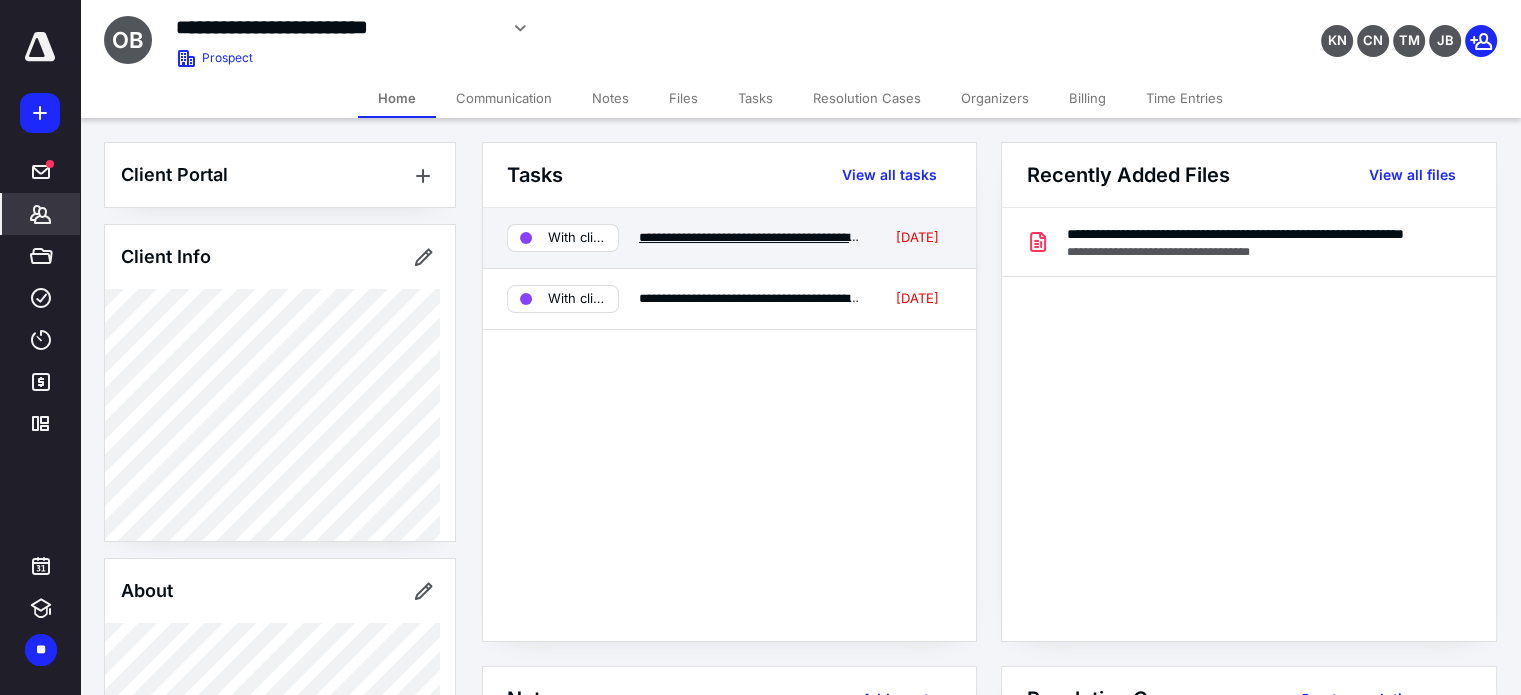 click on "**********" at bounding box center [786, 237] 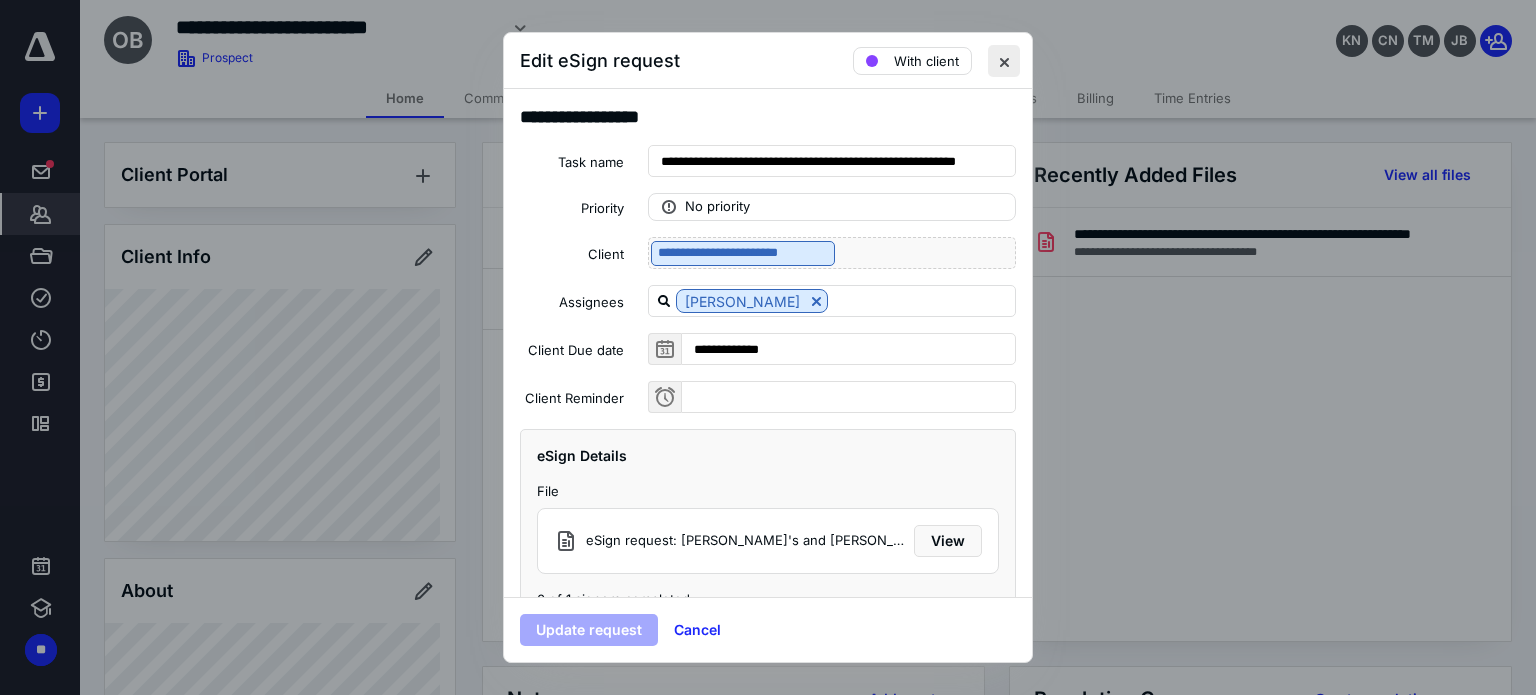 click at bounding box center (1004, 61) 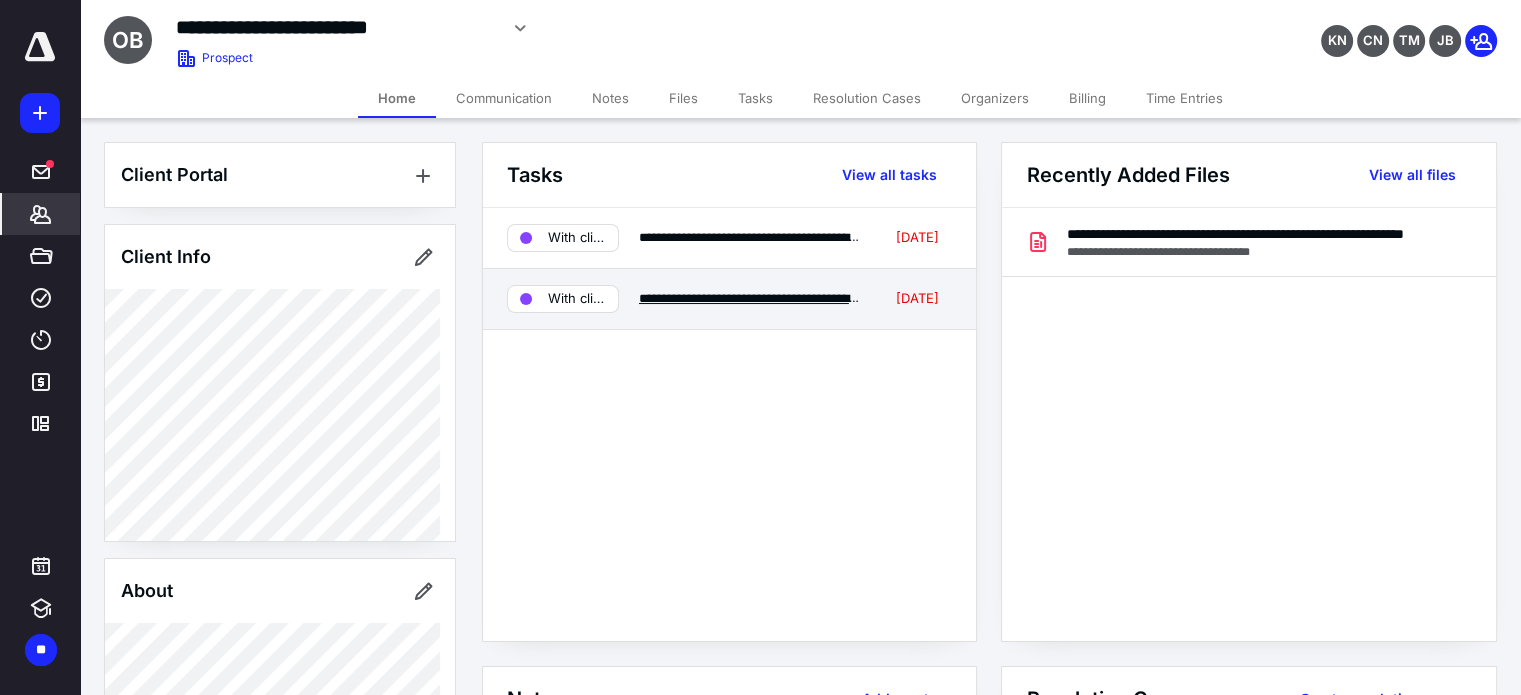 click on "**********" at bounding box center [796, 298] 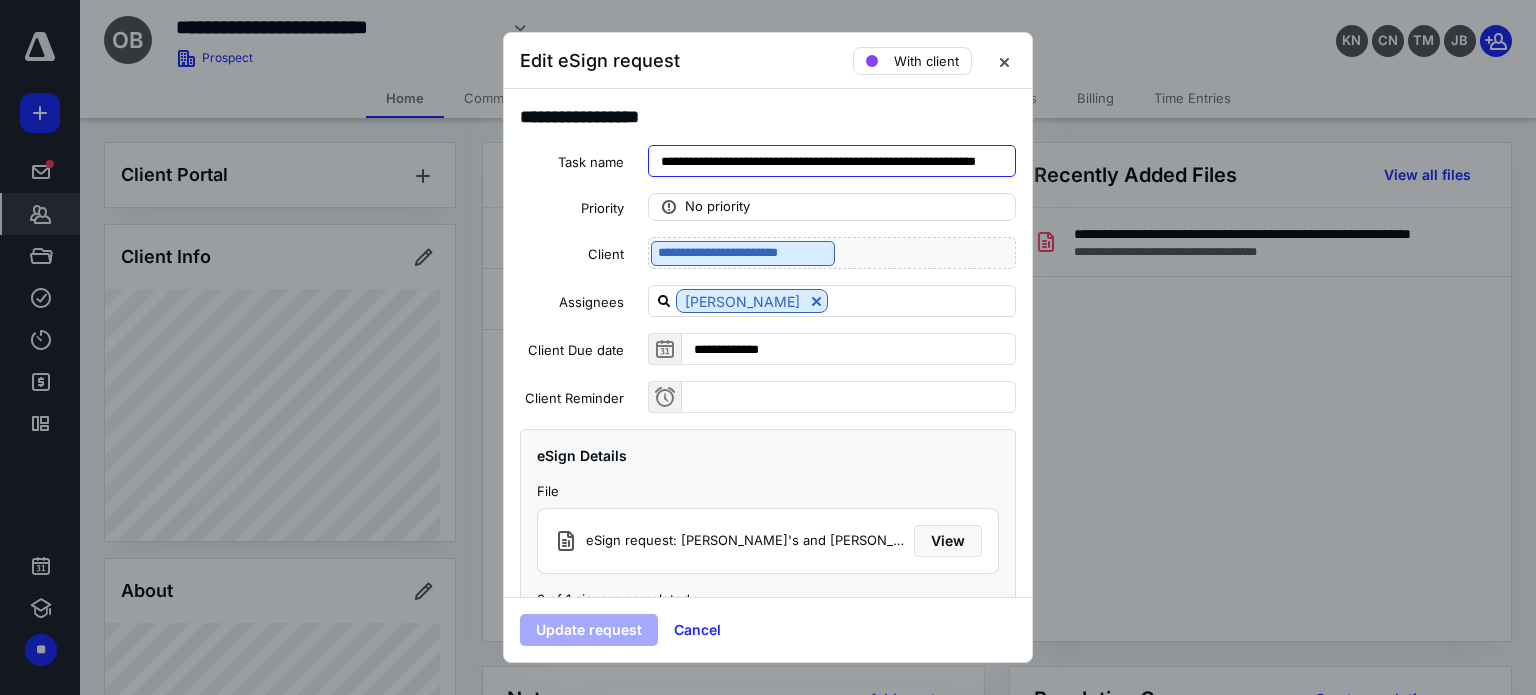 scroll, scrollTop: 0, scrollLeft: 74, axis: horizontal 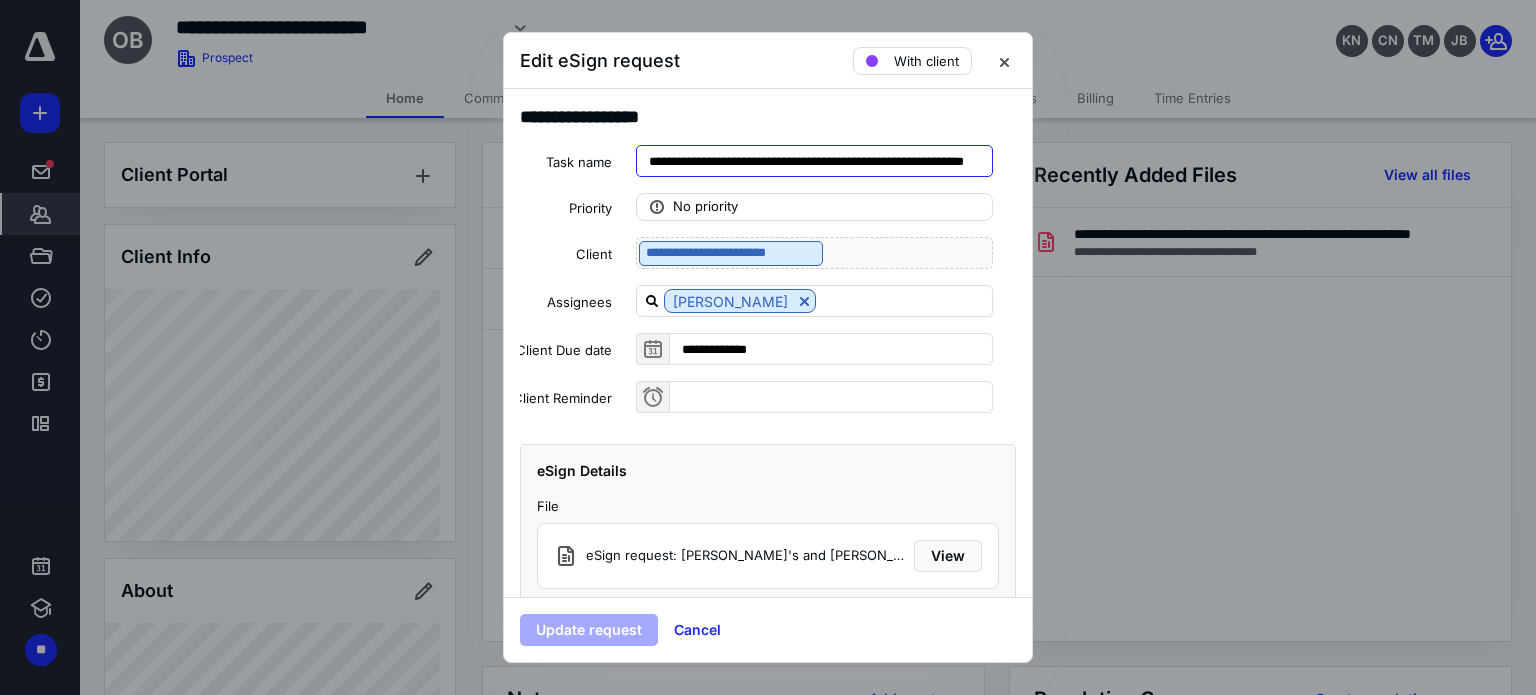 drag, startPoint x: 880, startPoint y: 163, endPoint x: 1077, endPoint y: 147, distance: 197.64868 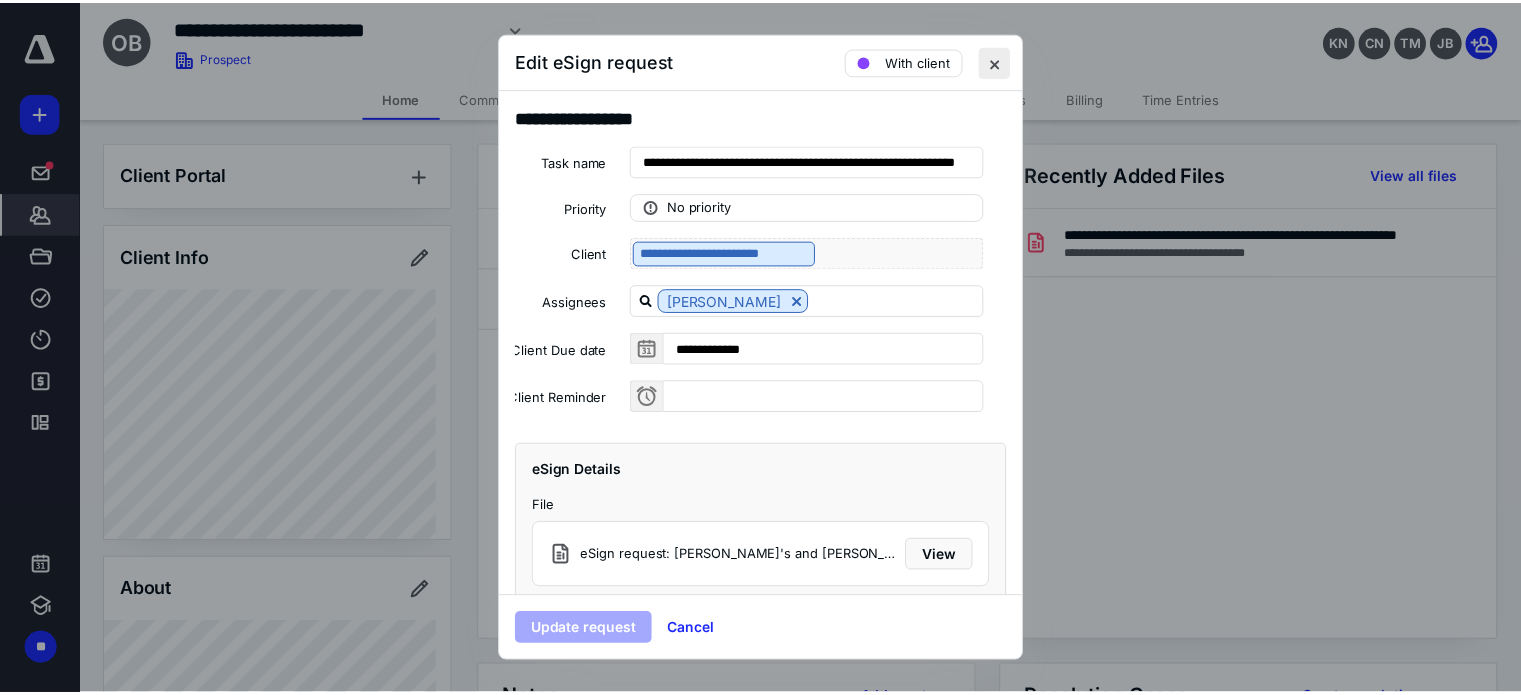 scroll, scrollTop: 0, scrollLeft: 0, axis: both 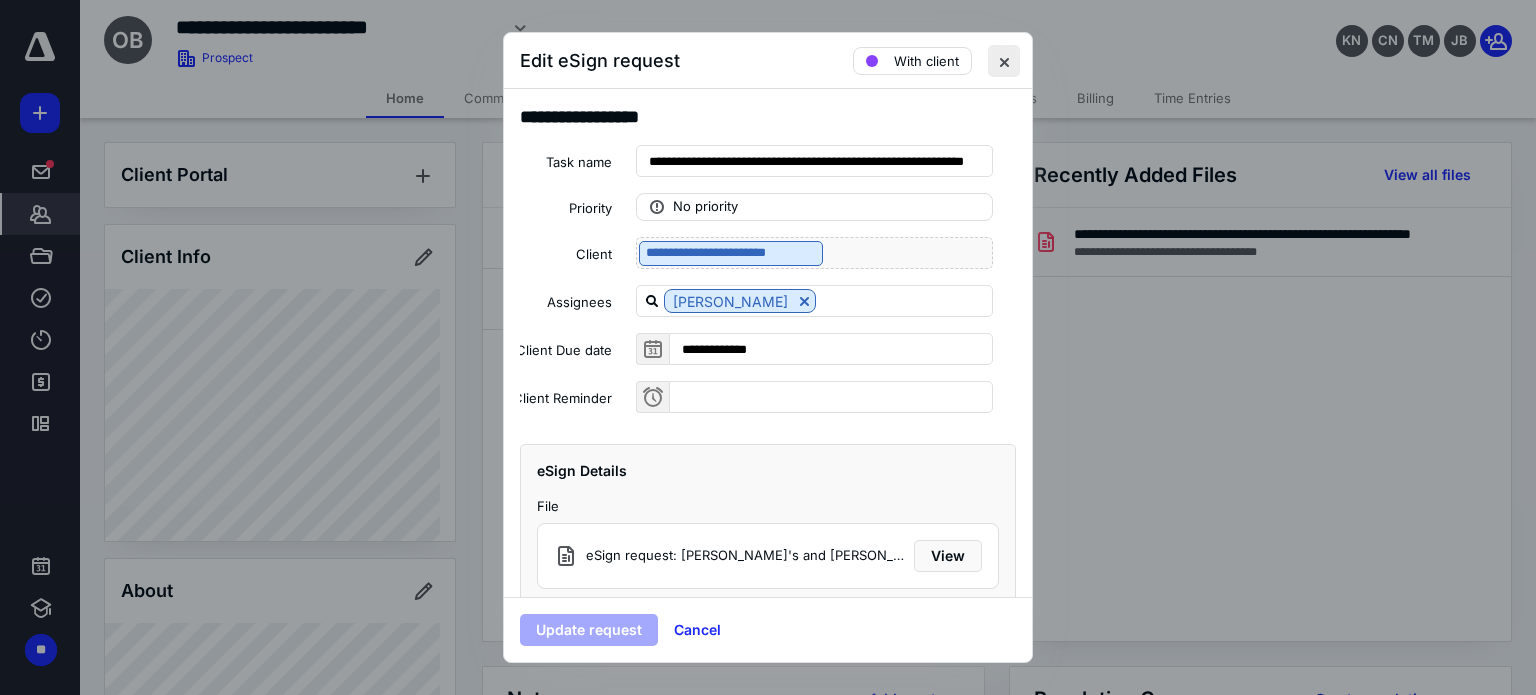 click at bounding box center [1004, 61] 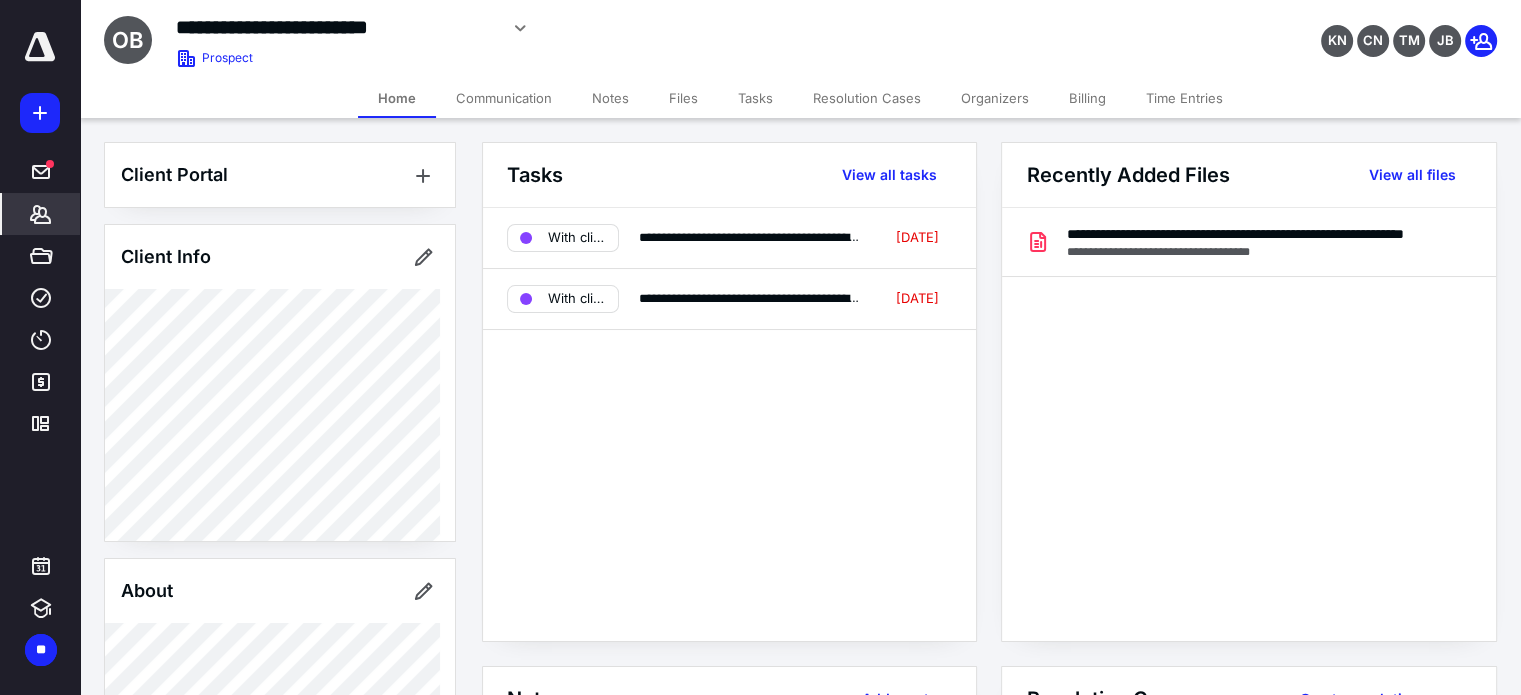 click 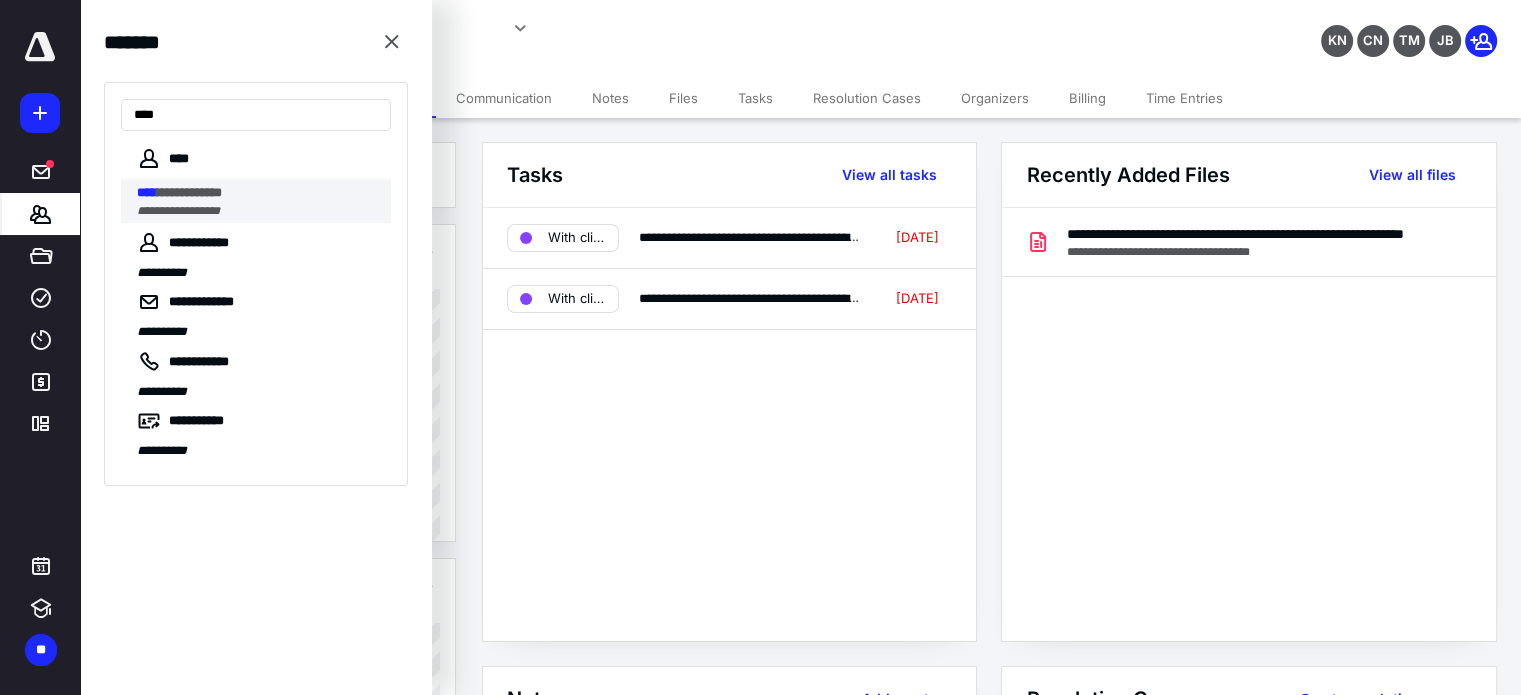 type on "****" 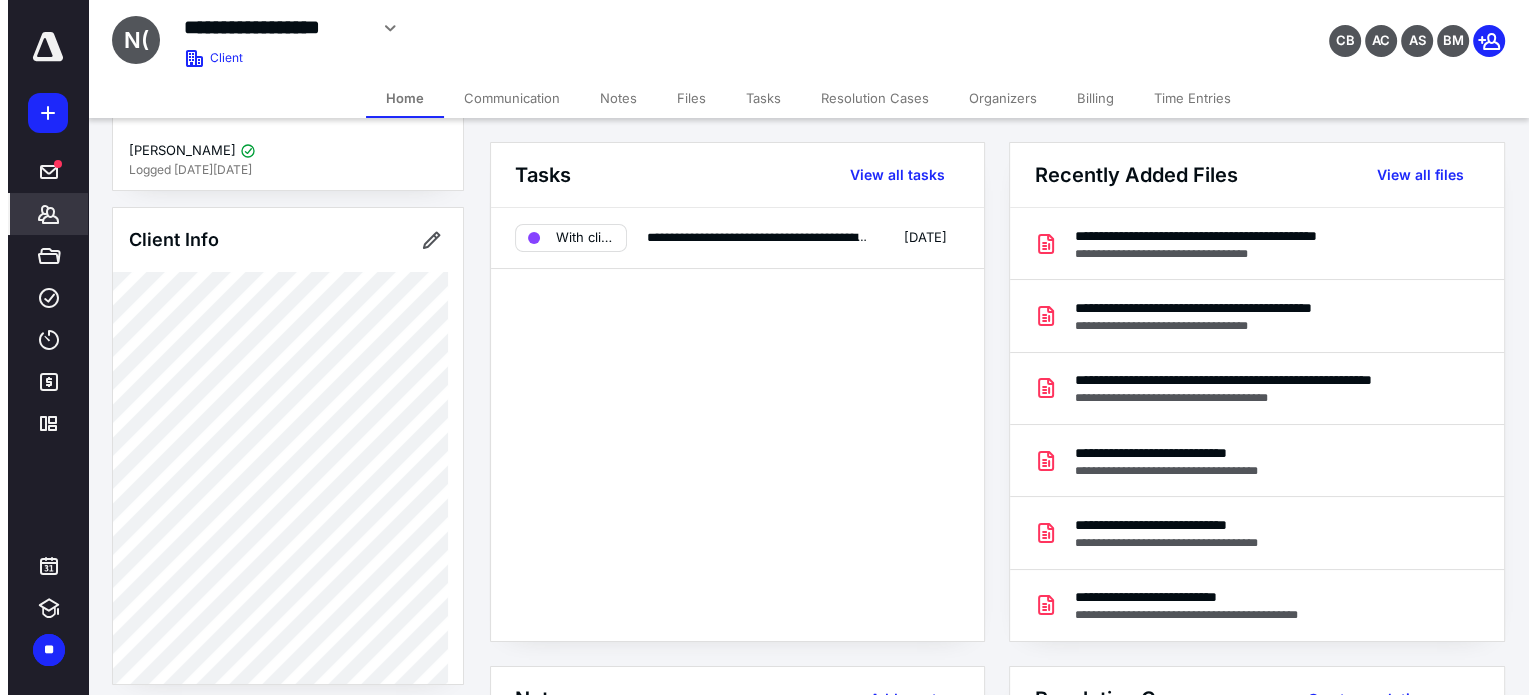 scroll, scrollTop: 0, scrollLeft: 0, axis: both 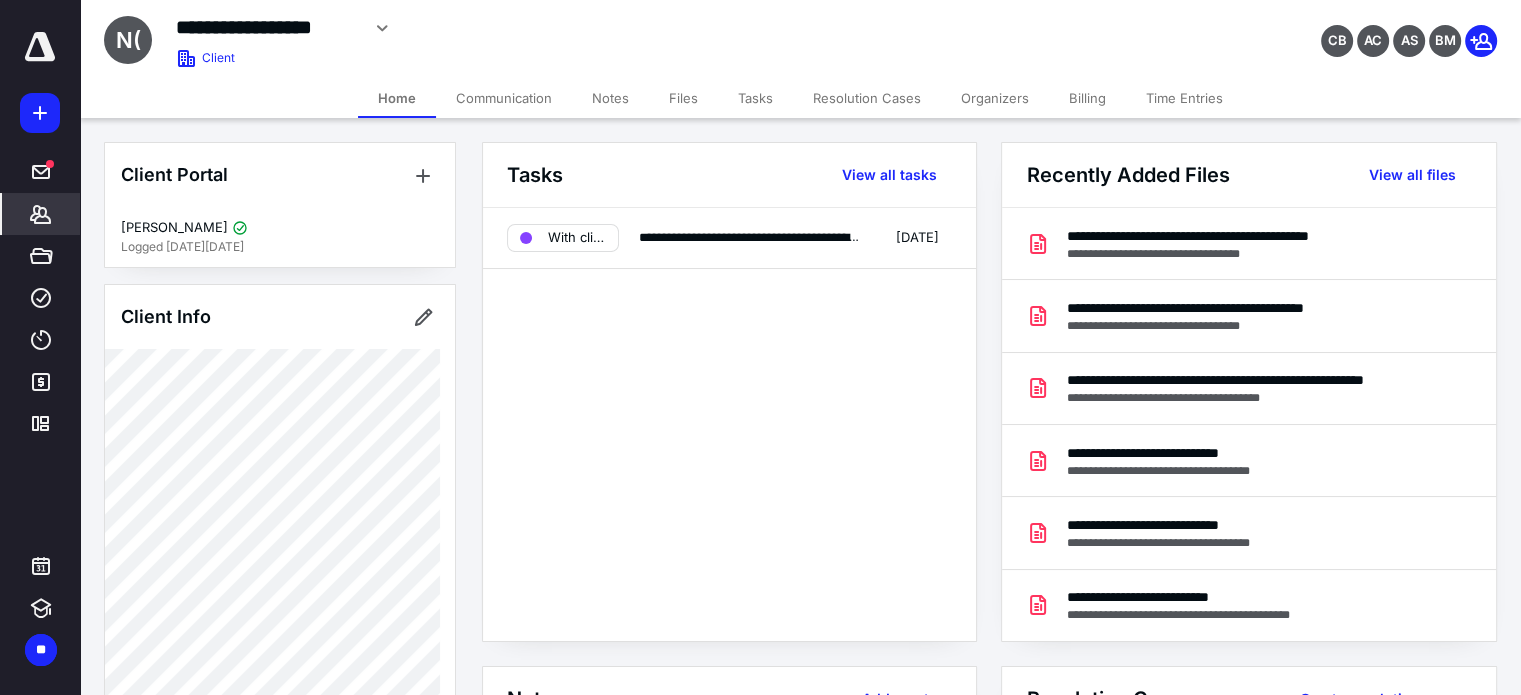 click on "Communication" at bounding box center [504, 98] 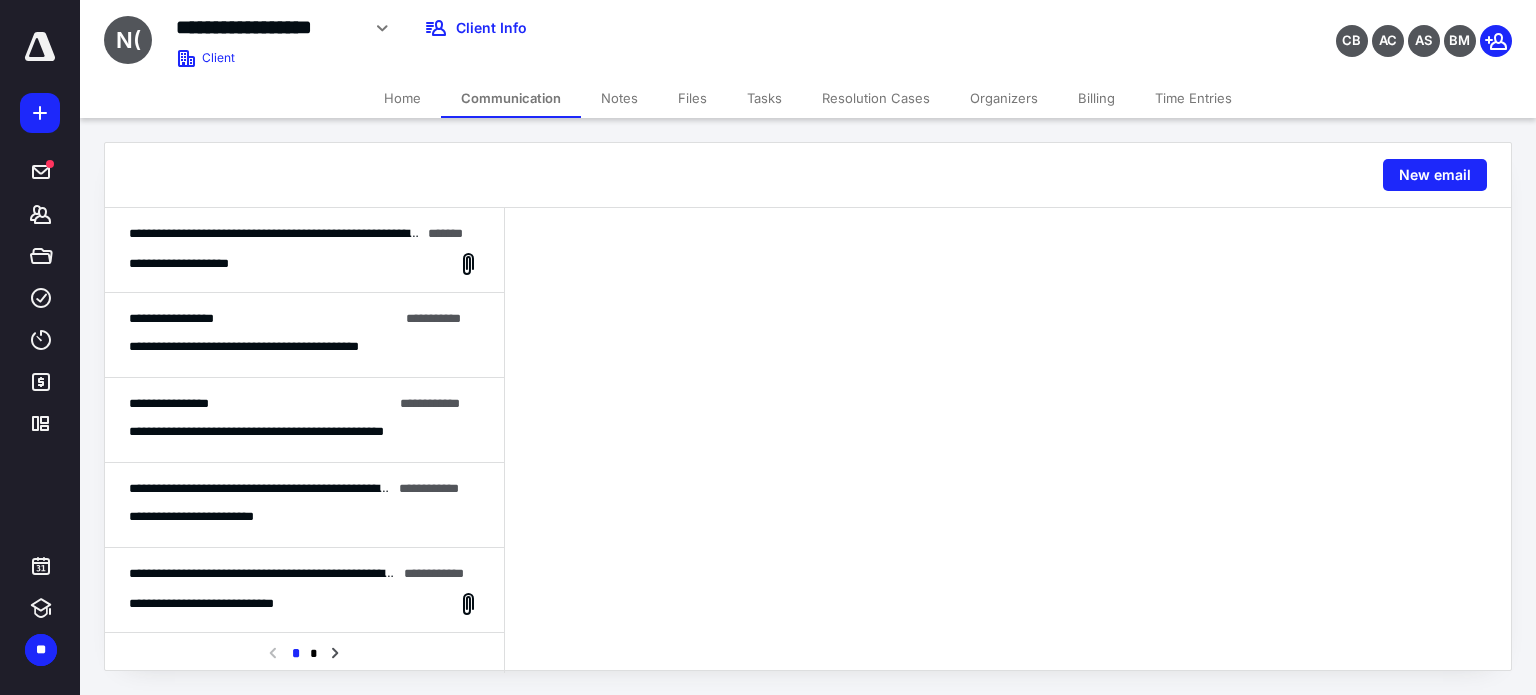 click on "**********" at bounding box center (304, 264) 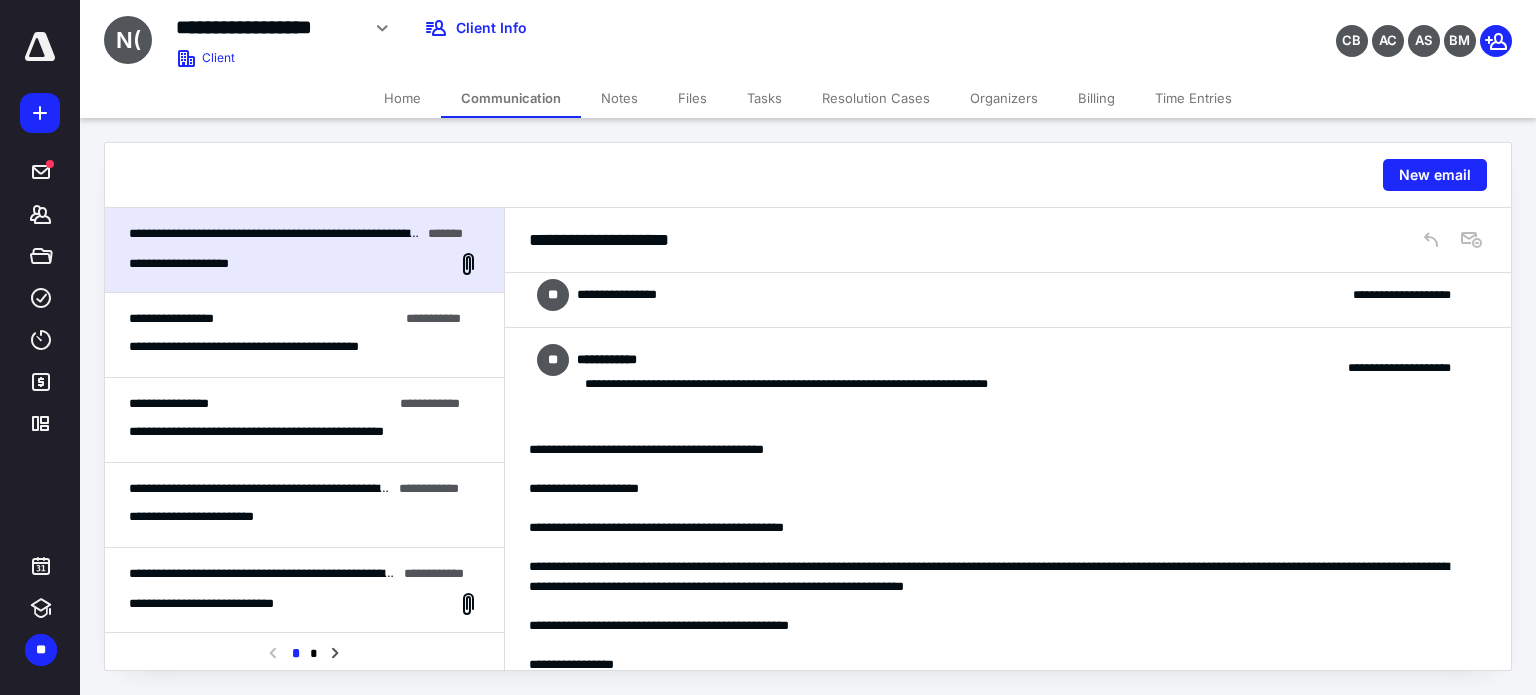 scroll, scrollTop: 300, scrollLeft: 0, axis: vertical 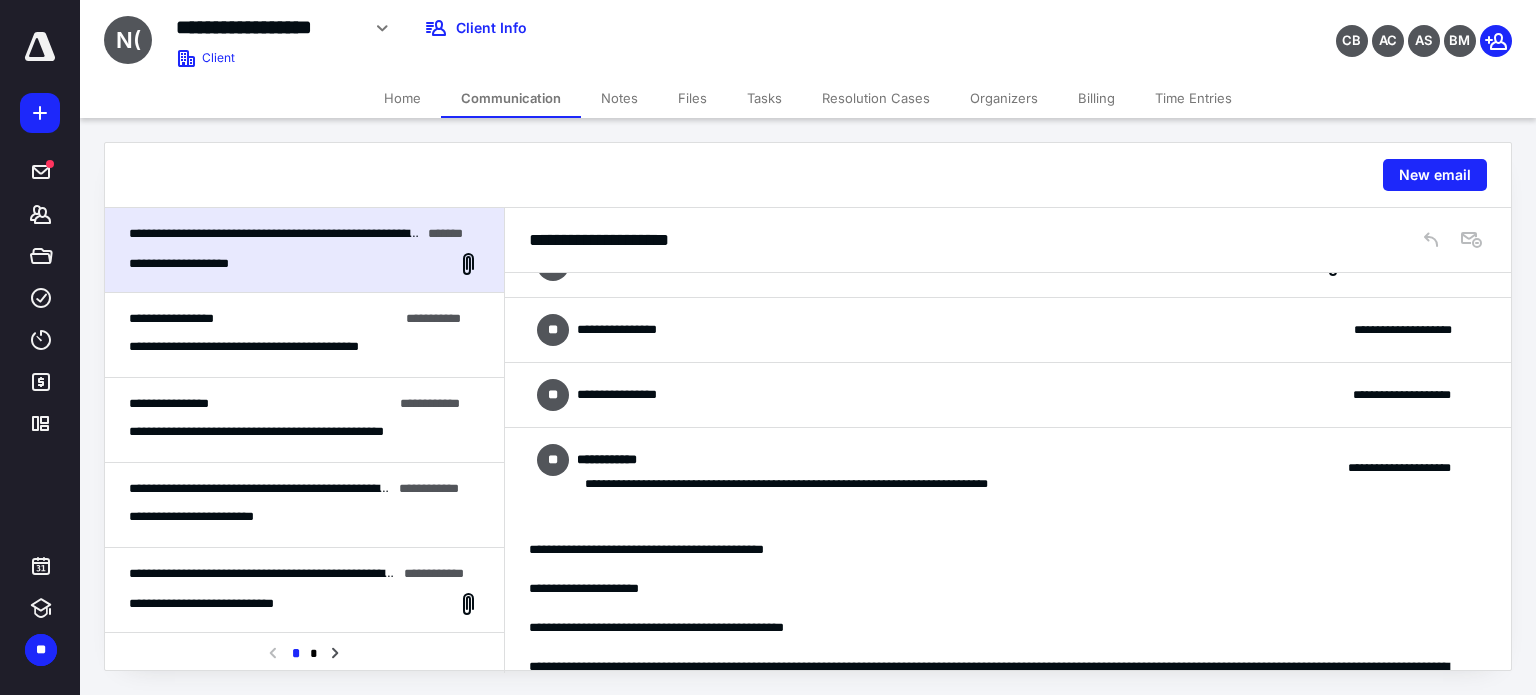 click on "**********" at bounding box center [641, 395] 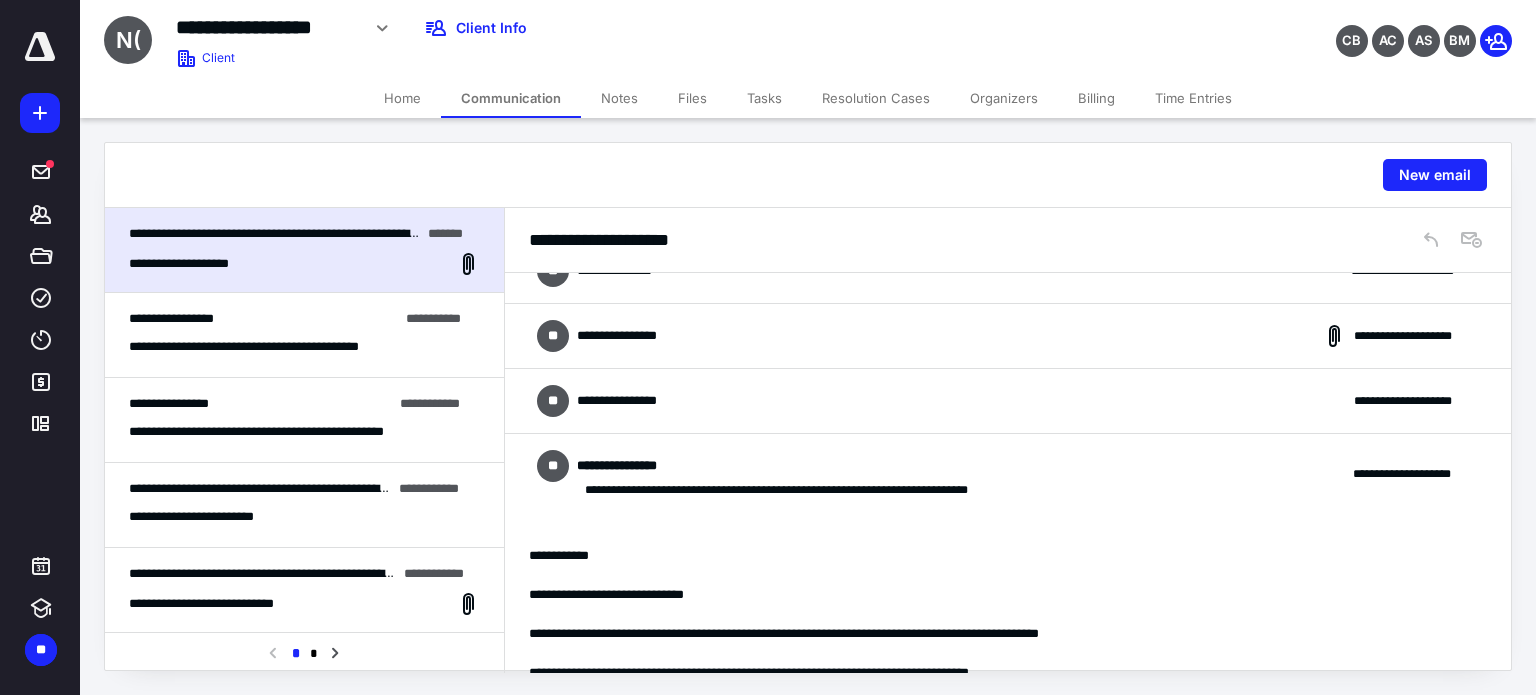 scroll, scrollTop: 200, scrollLeft: 0, axis: vertical 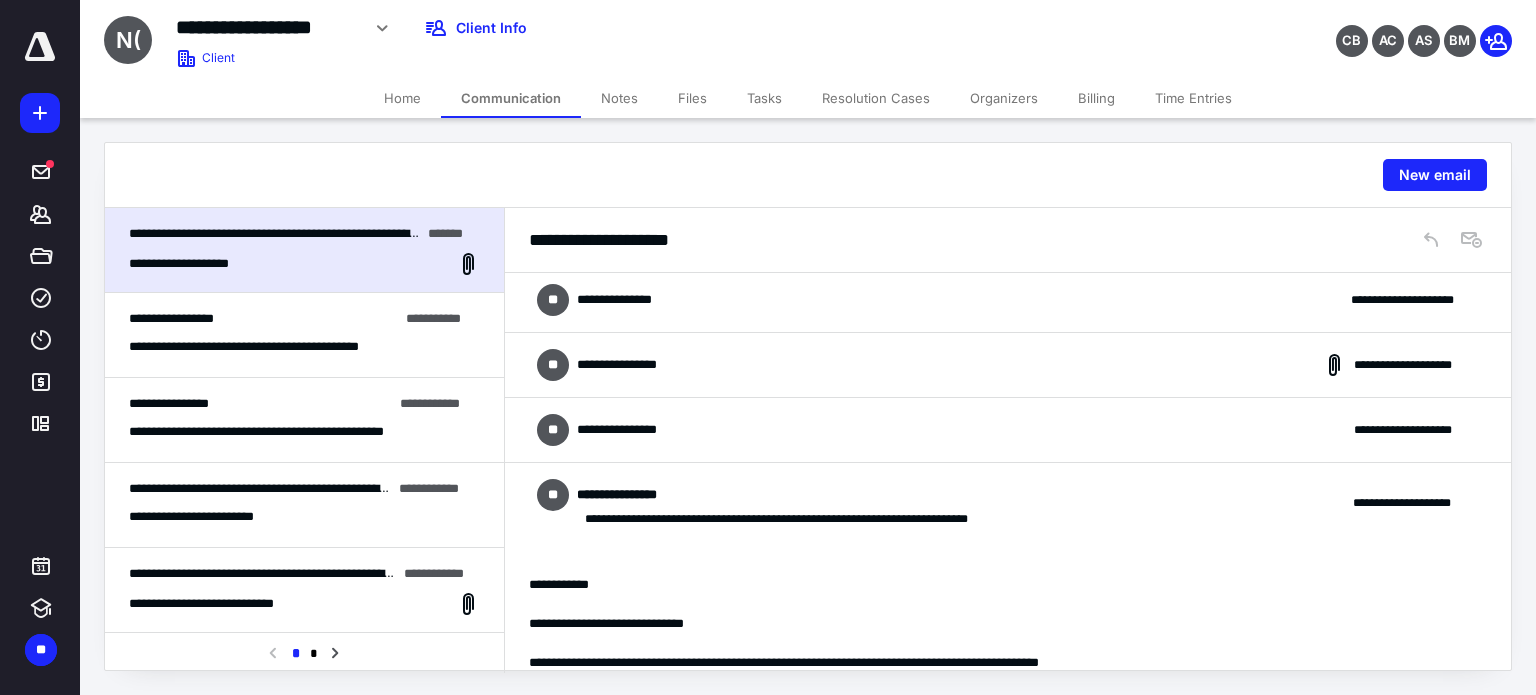 click on "**********" at bounding box center (1008, 430) 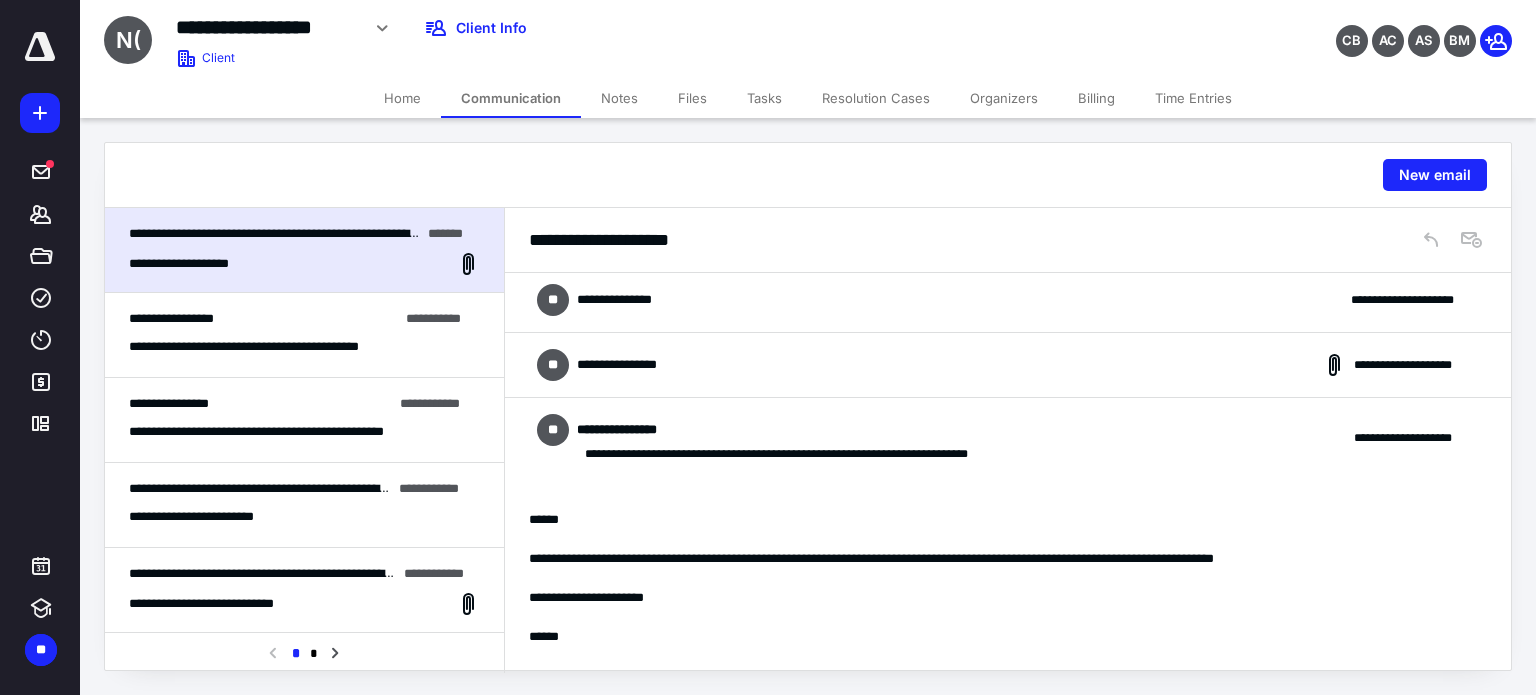 click on "**********" at bounding box center [1008, 365] 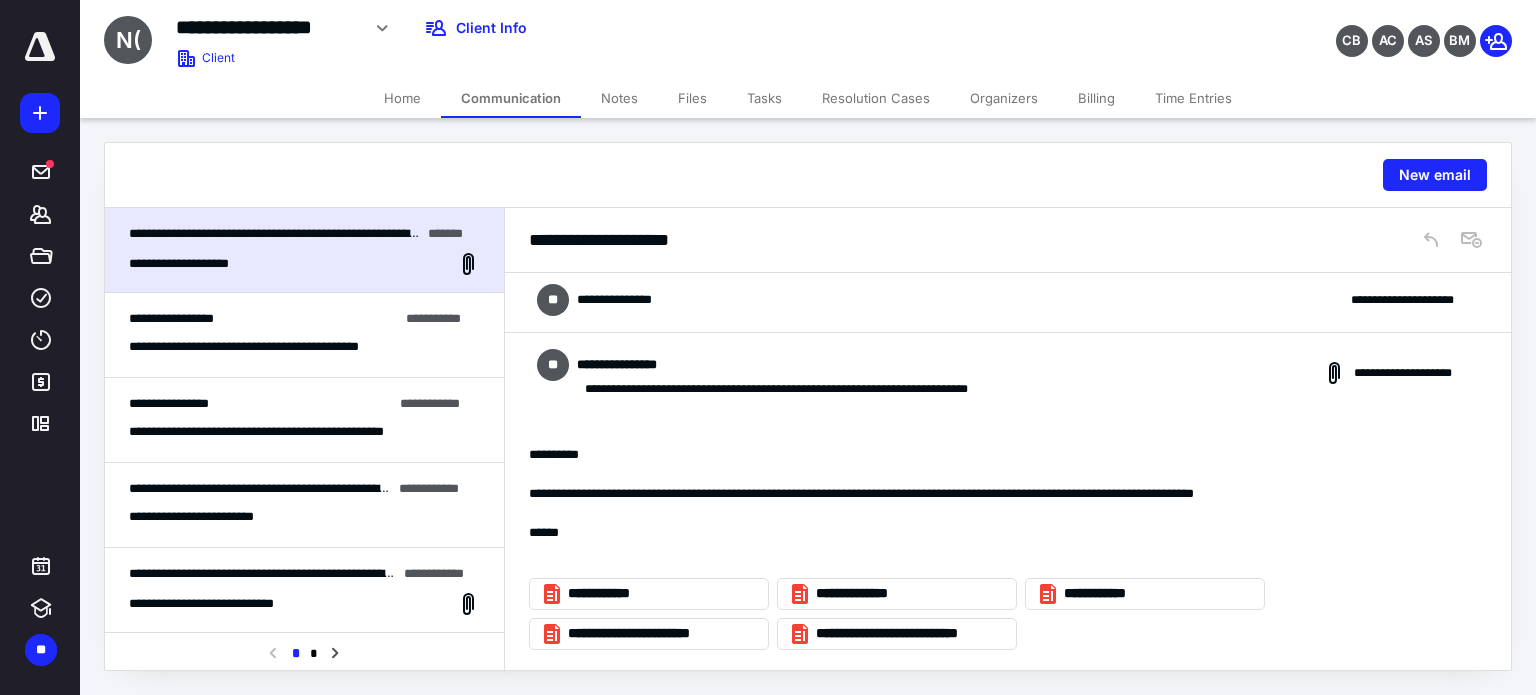 click on "**********" at bounding box center [1008, 300] 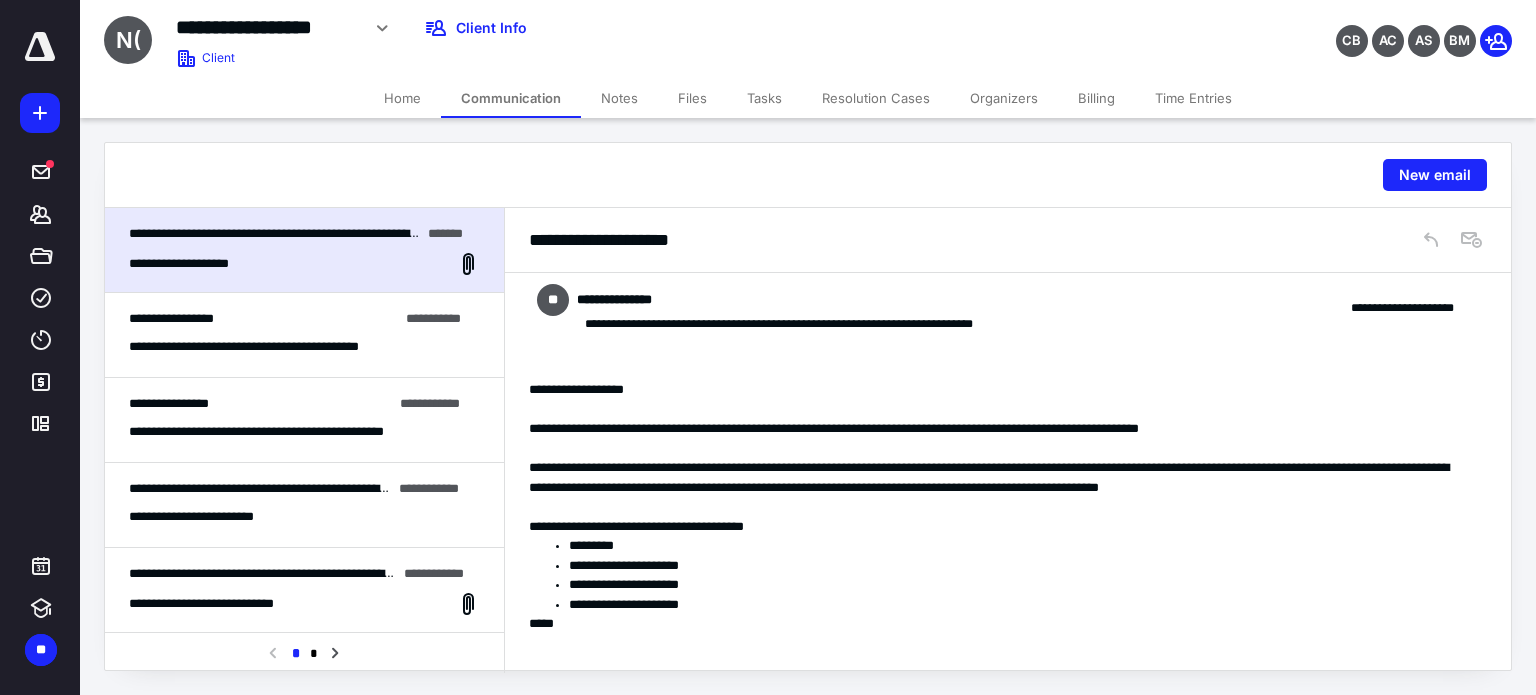 scroll, scrollTop: 100, scrollLeft: 0, axis: vertical 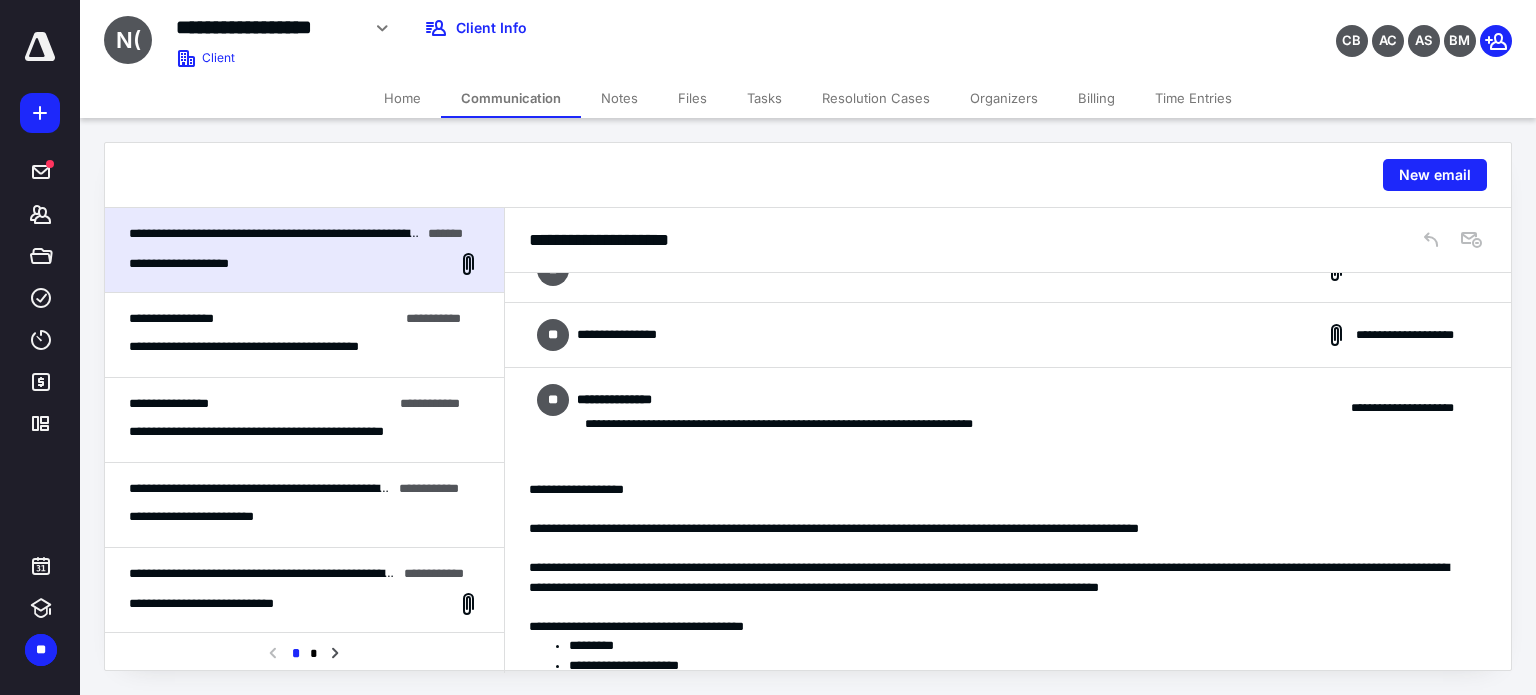 click on "**********" at bounding box center [617, 335] 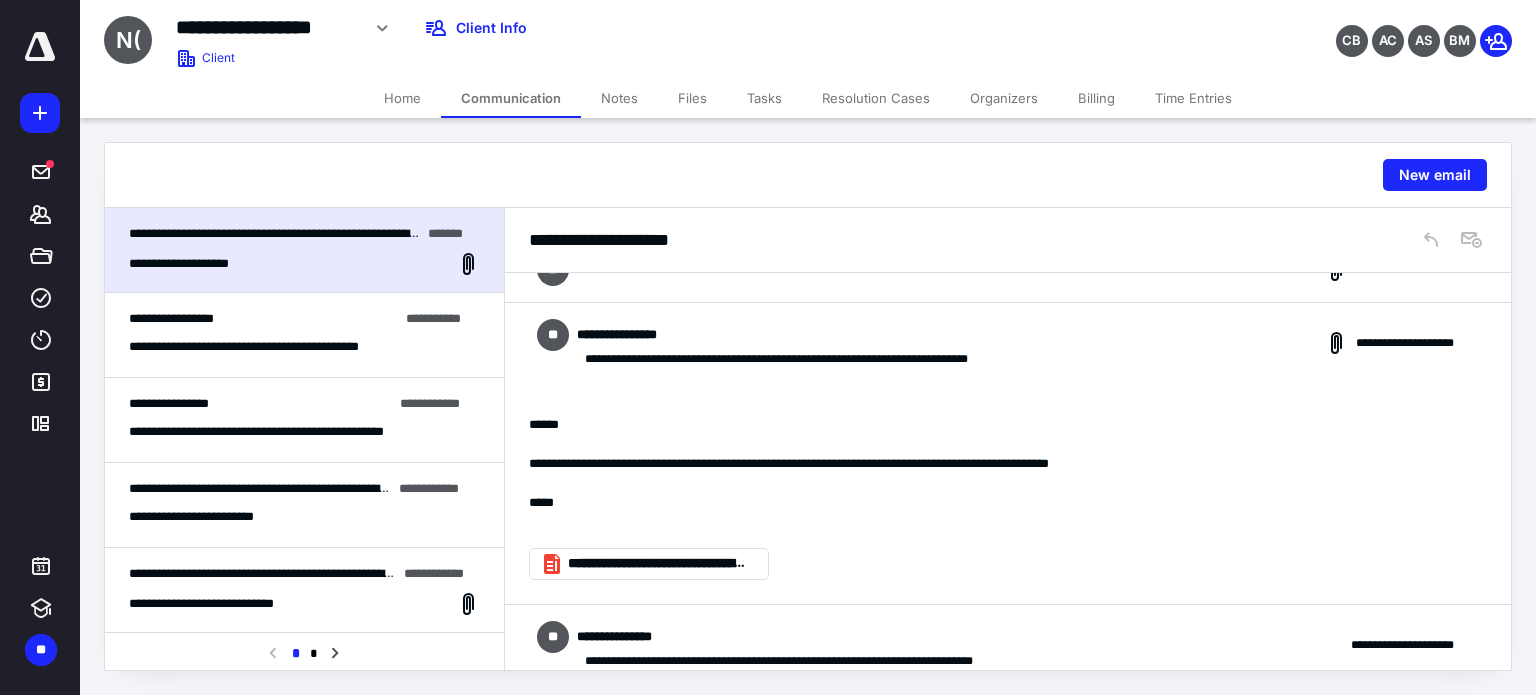 scroll, scrollTop: 0, scrollLeft: 0, axis: both 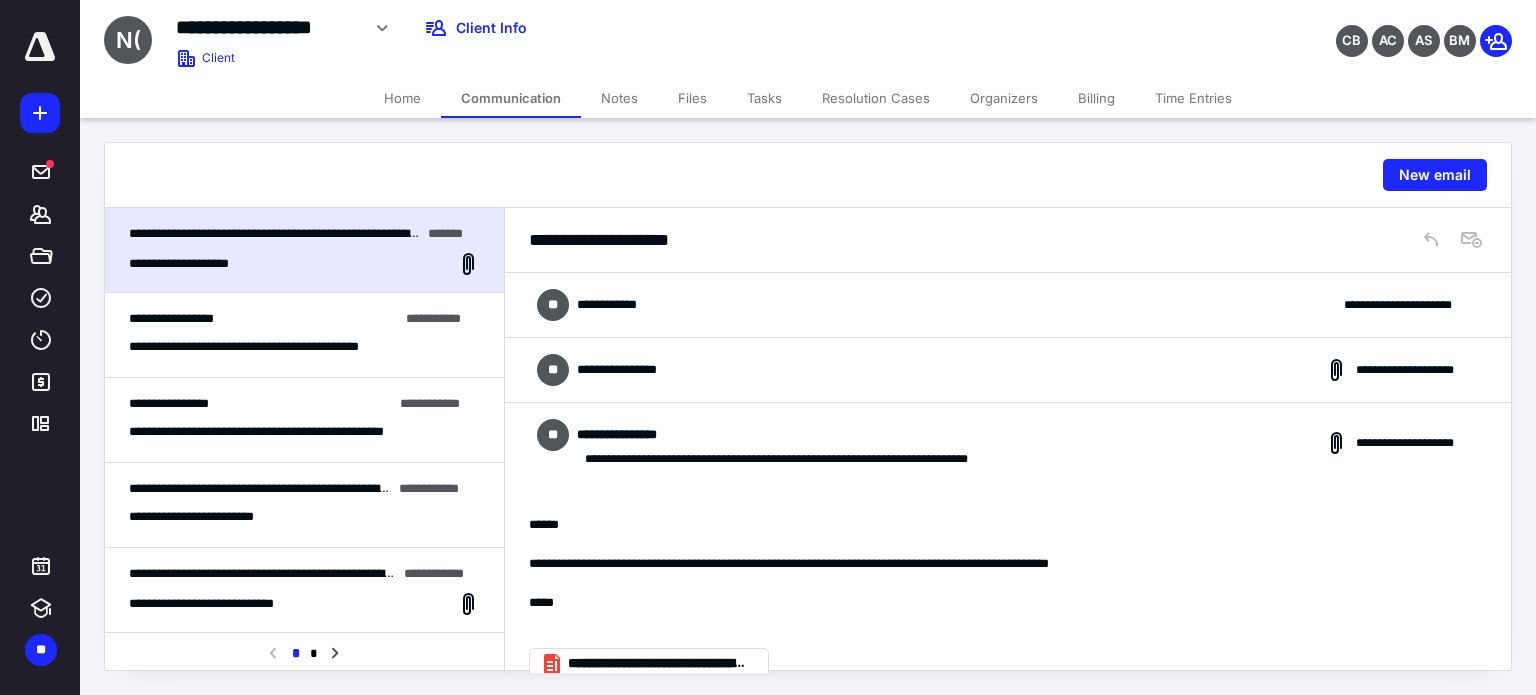 click on "**********" at bounding box center (304, 517) 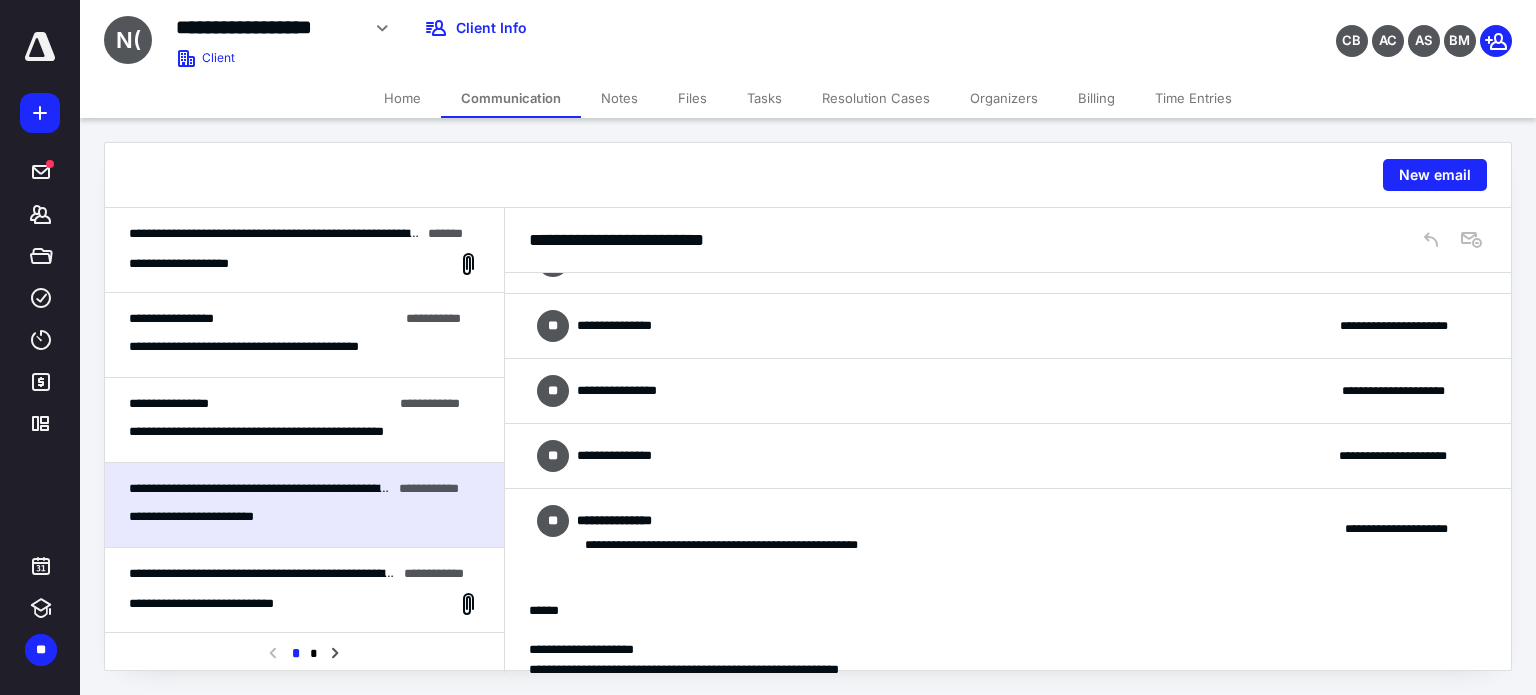 scroll, scrollTop: 0, scrollLeft: 0, axis: both 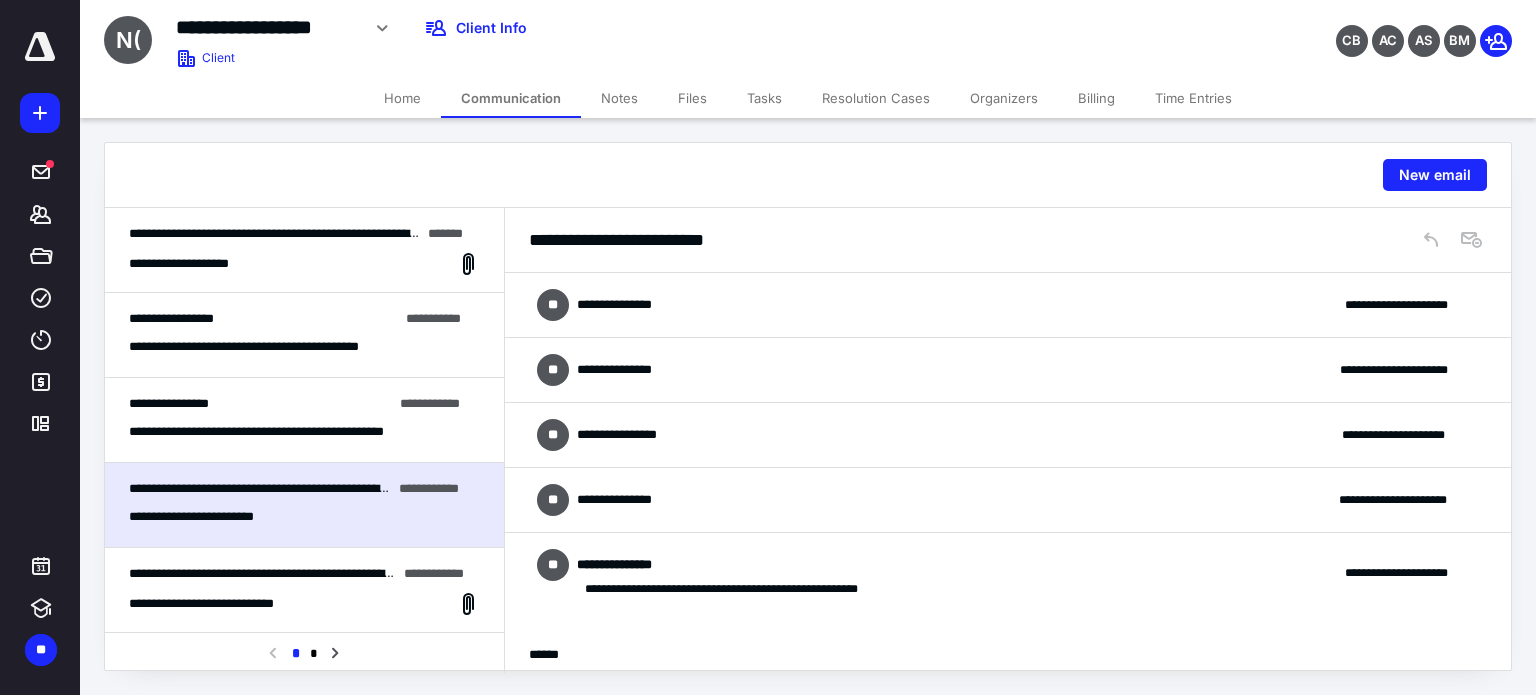 click on "**********" at bounding box center (1008, 500) 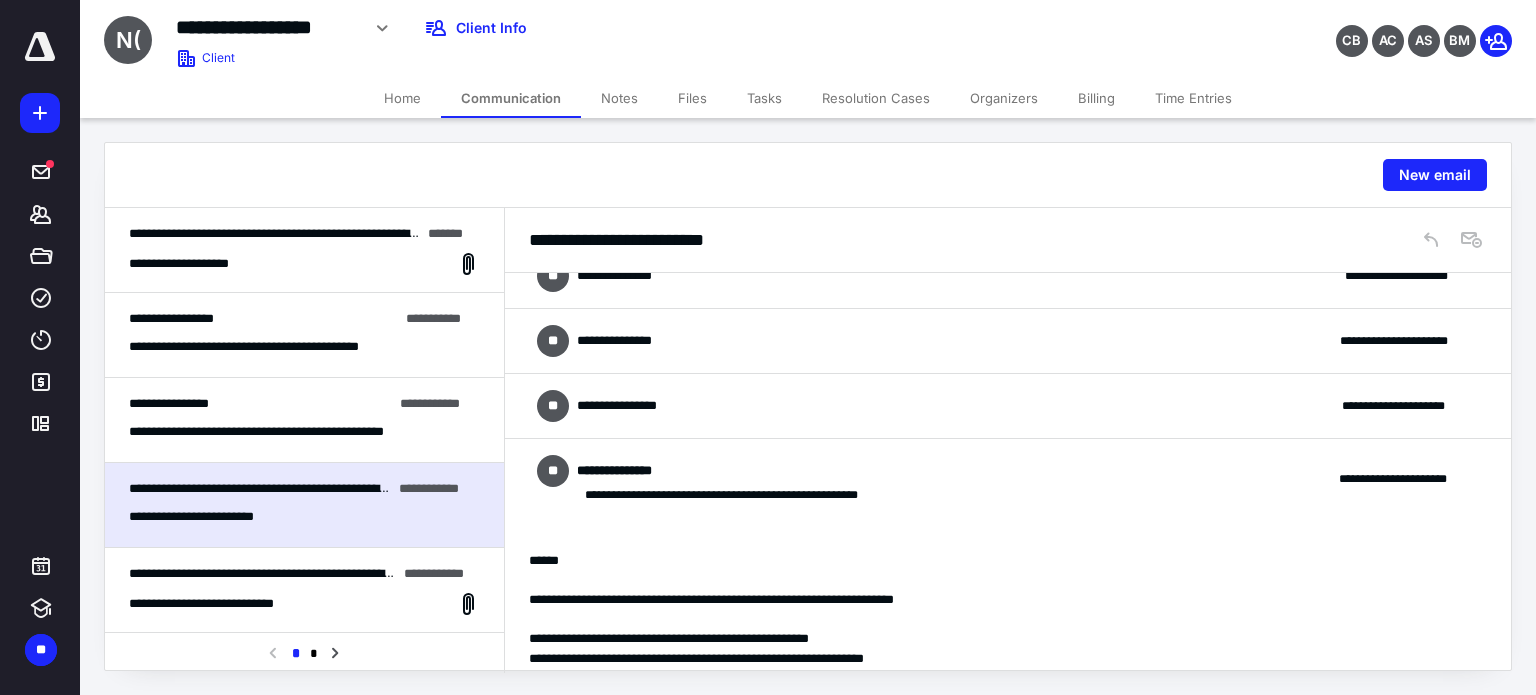 scroll, scrollTop: 0, scrollLeft: 0, axis: both 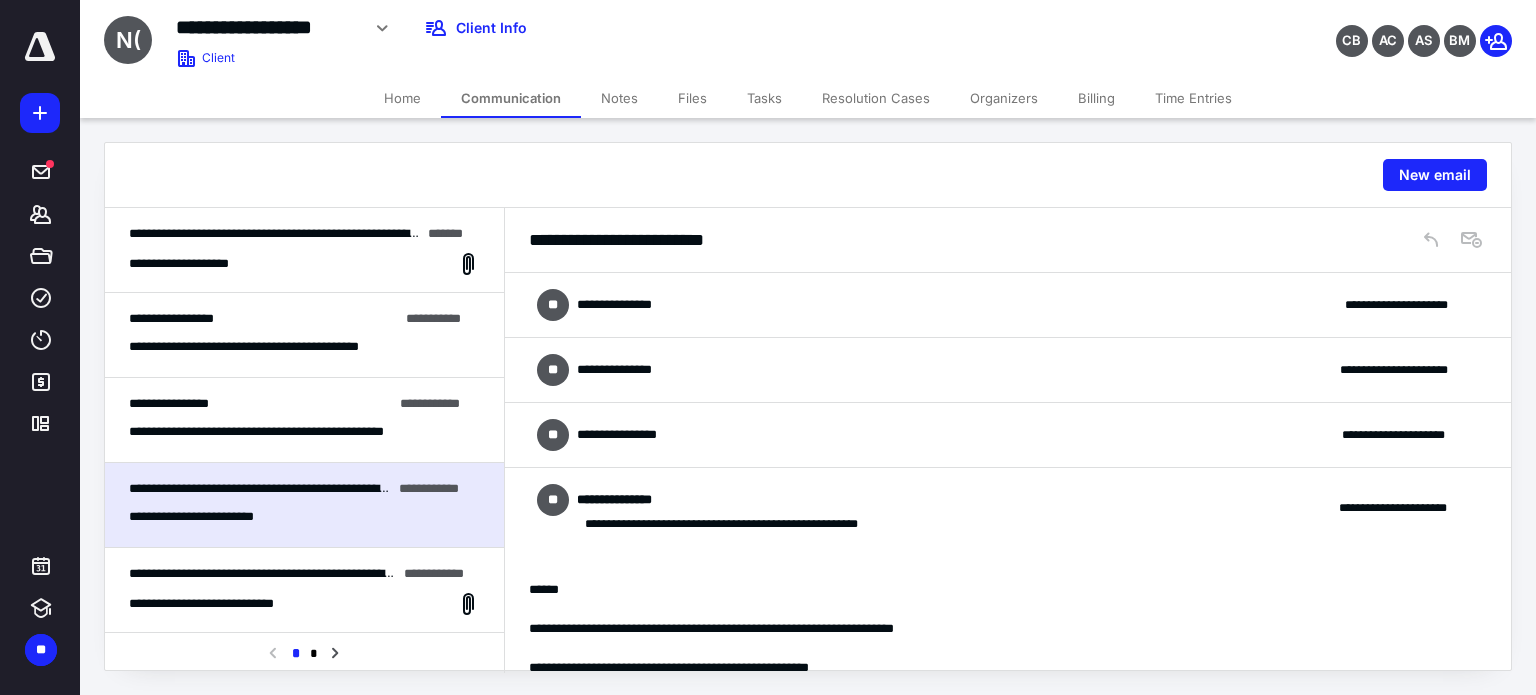click on "**********" at bounding box center [1008, 435] 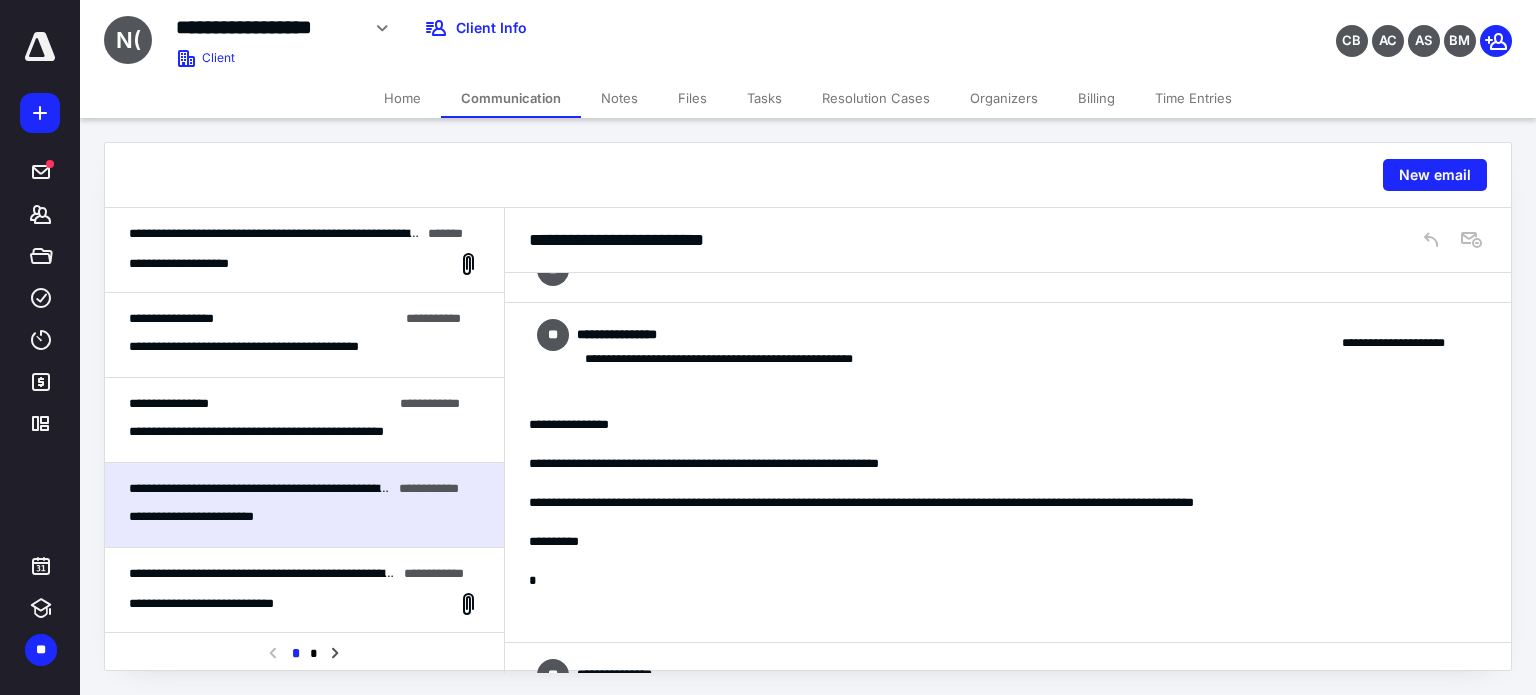 scroll, scrollTop: 0, scrollLeft: 0, axis: both 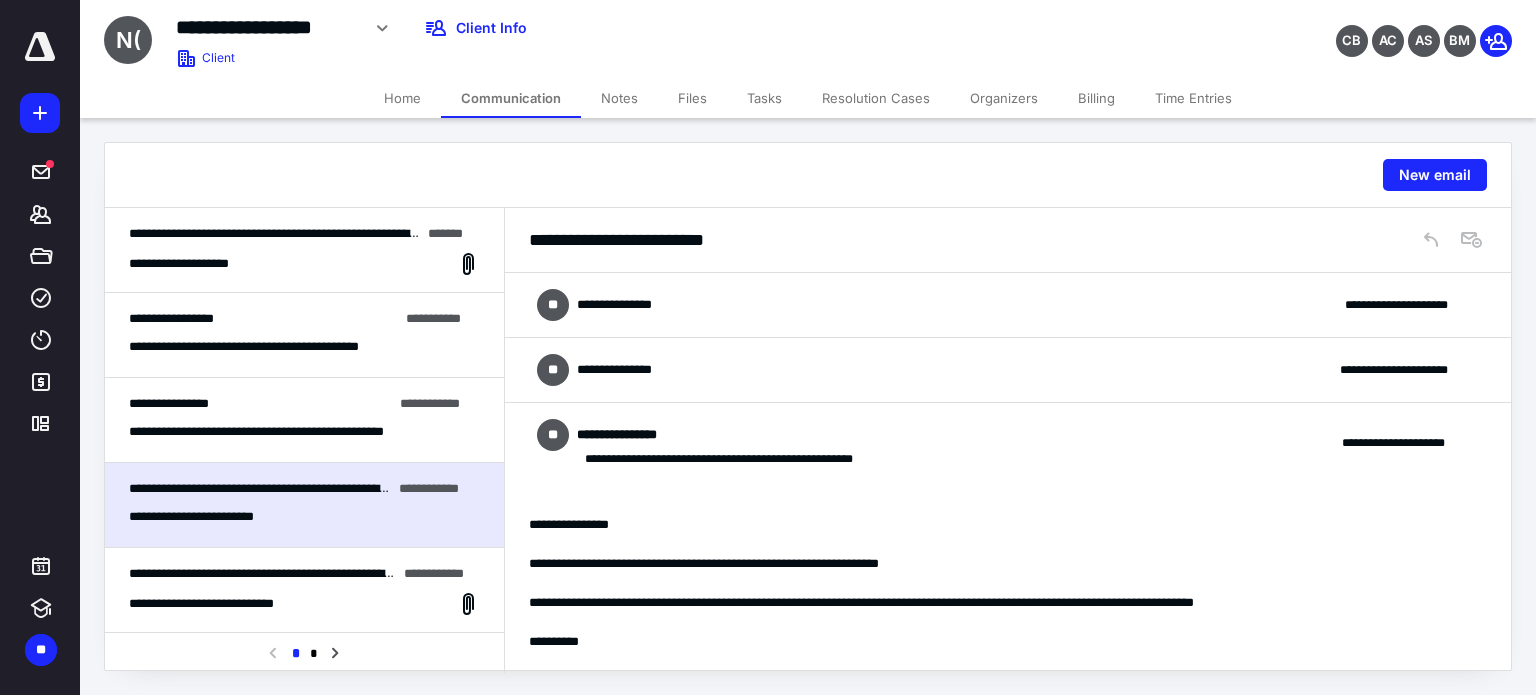 click on "**********" at bounding box center [1008, 370] 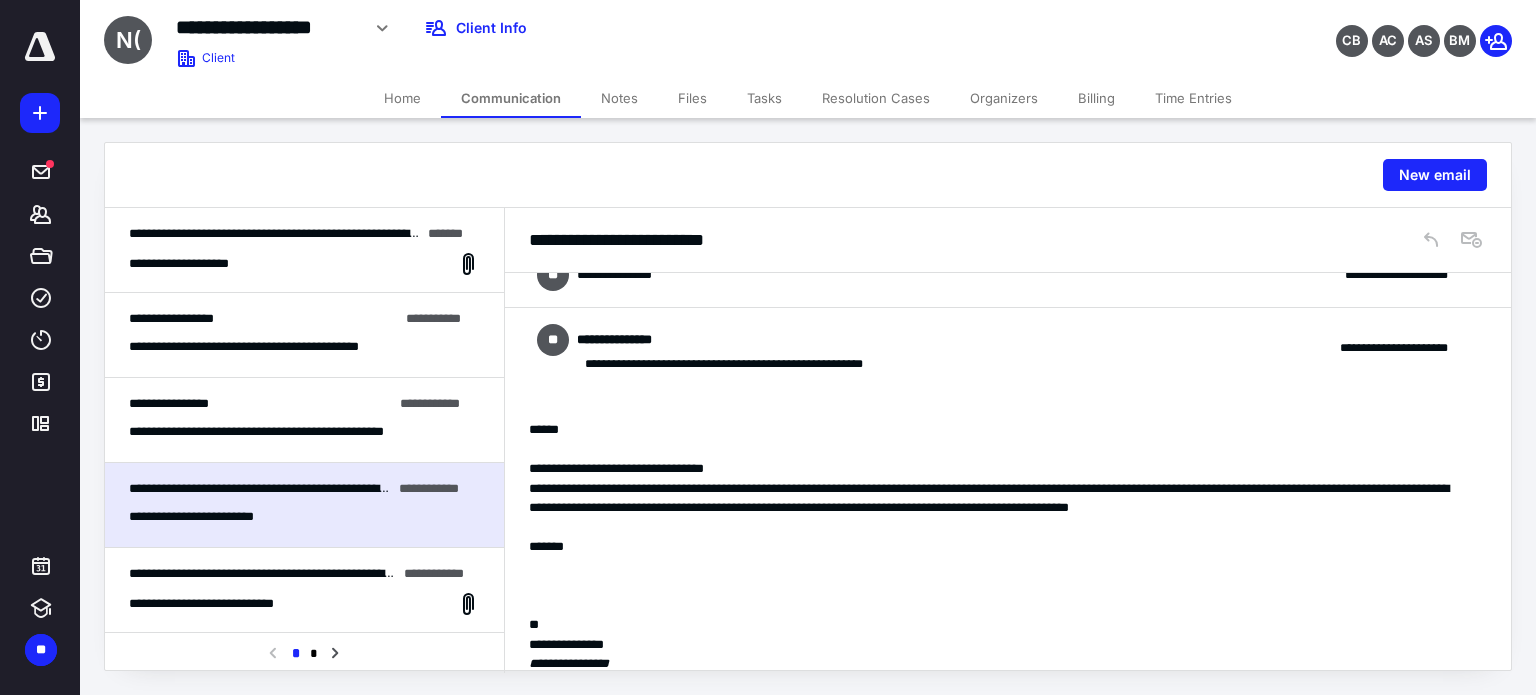 scroll, scrollTop: 0, scrollLeft: 0, axis: both 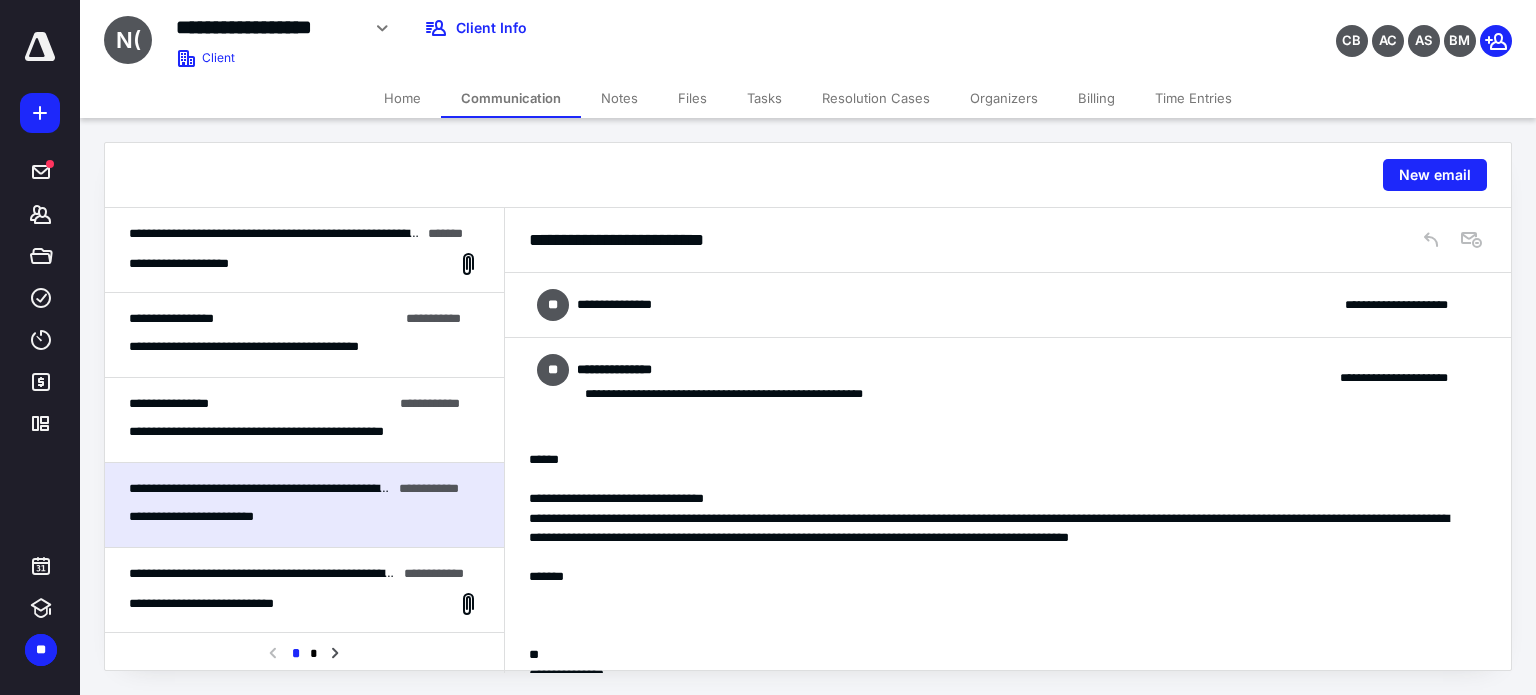 click on "**********" at bounding box center [623, 305] 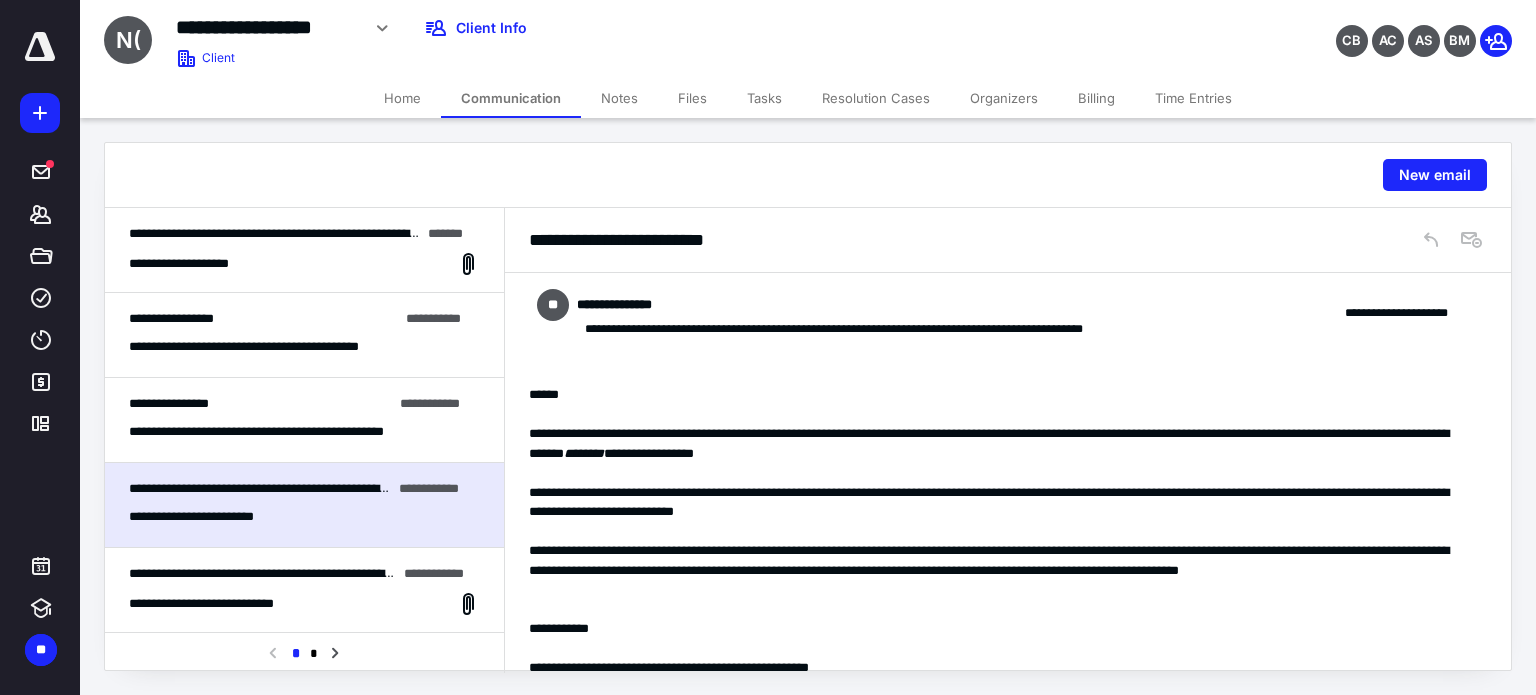 scroll, scrollTop: 100, scrollLeft: 0, axis: vertical 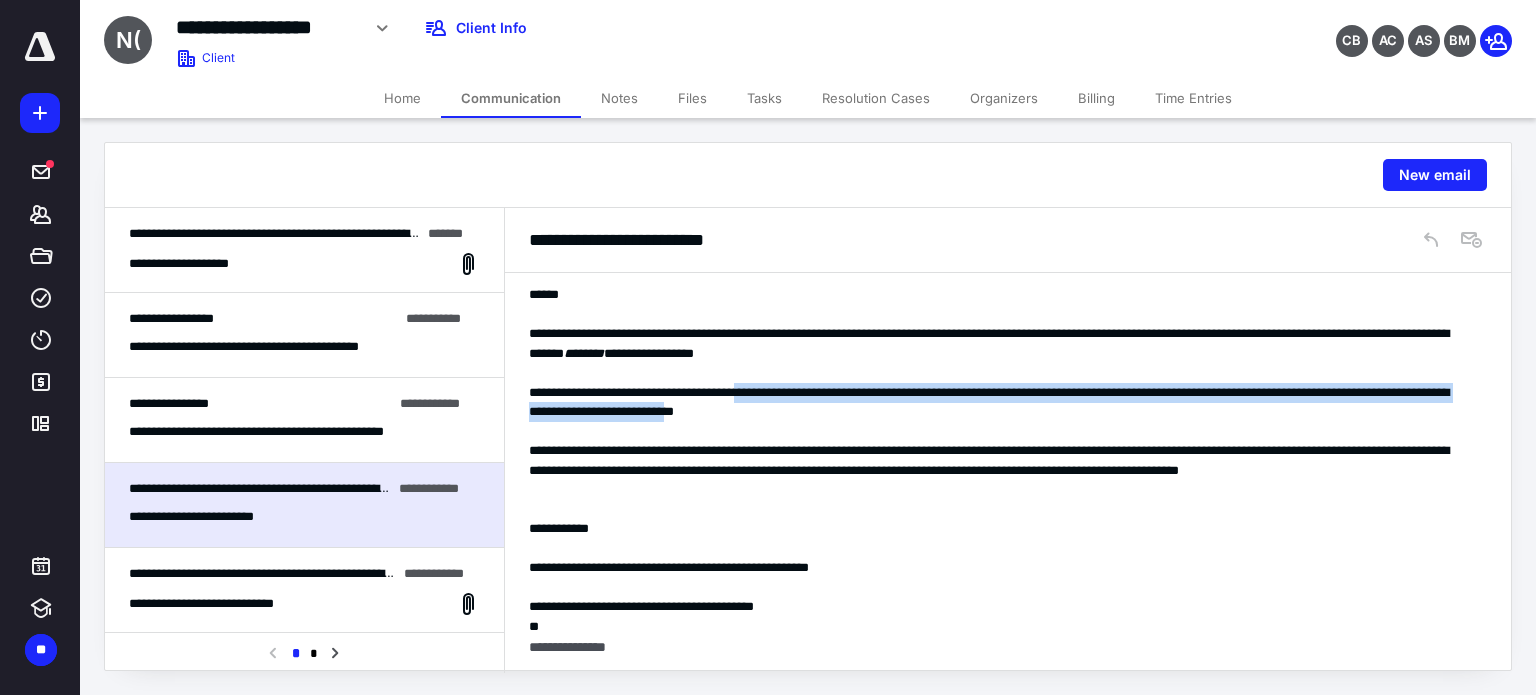 drag, startPoint x: 787, startPoint y: 387, endPoint x: 928, endPoint y: 407, distance: 142.41138 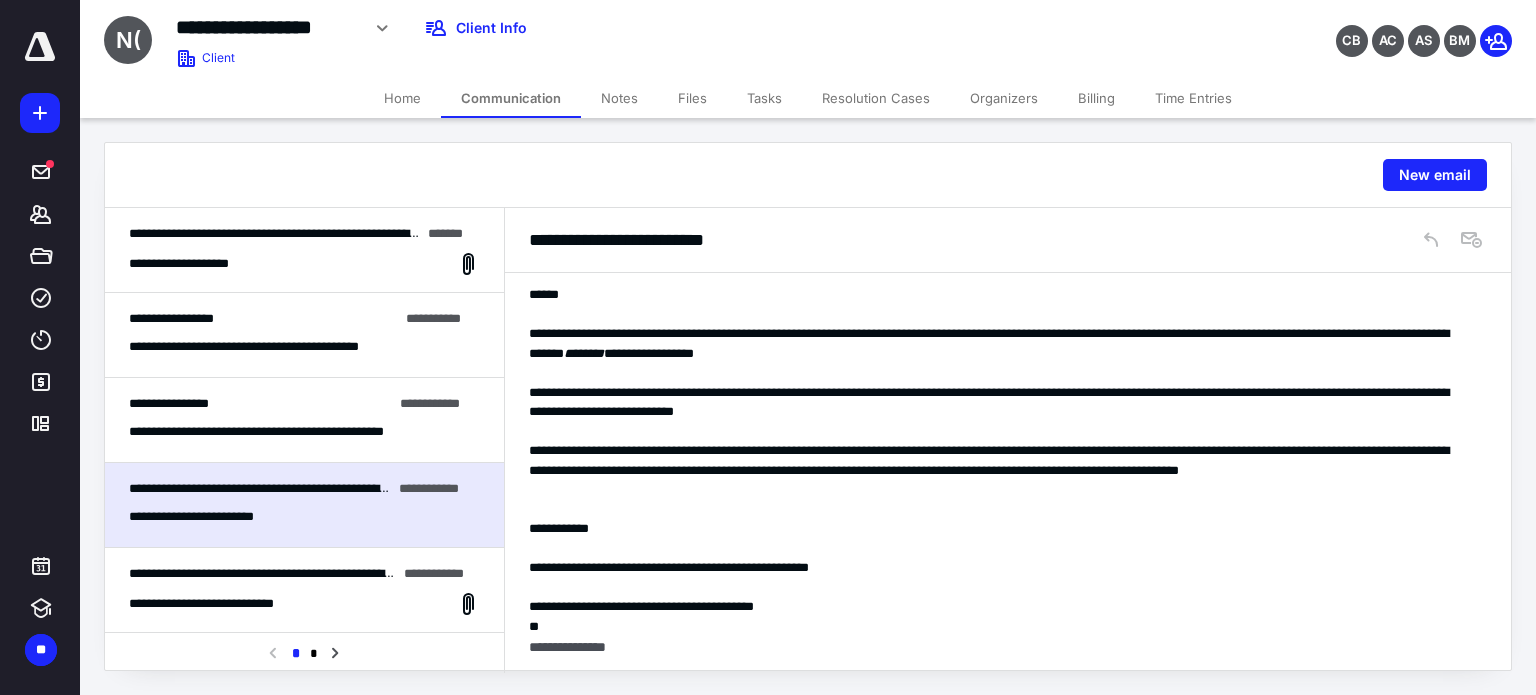 click on "**********" at bounding box center [1000, 431] 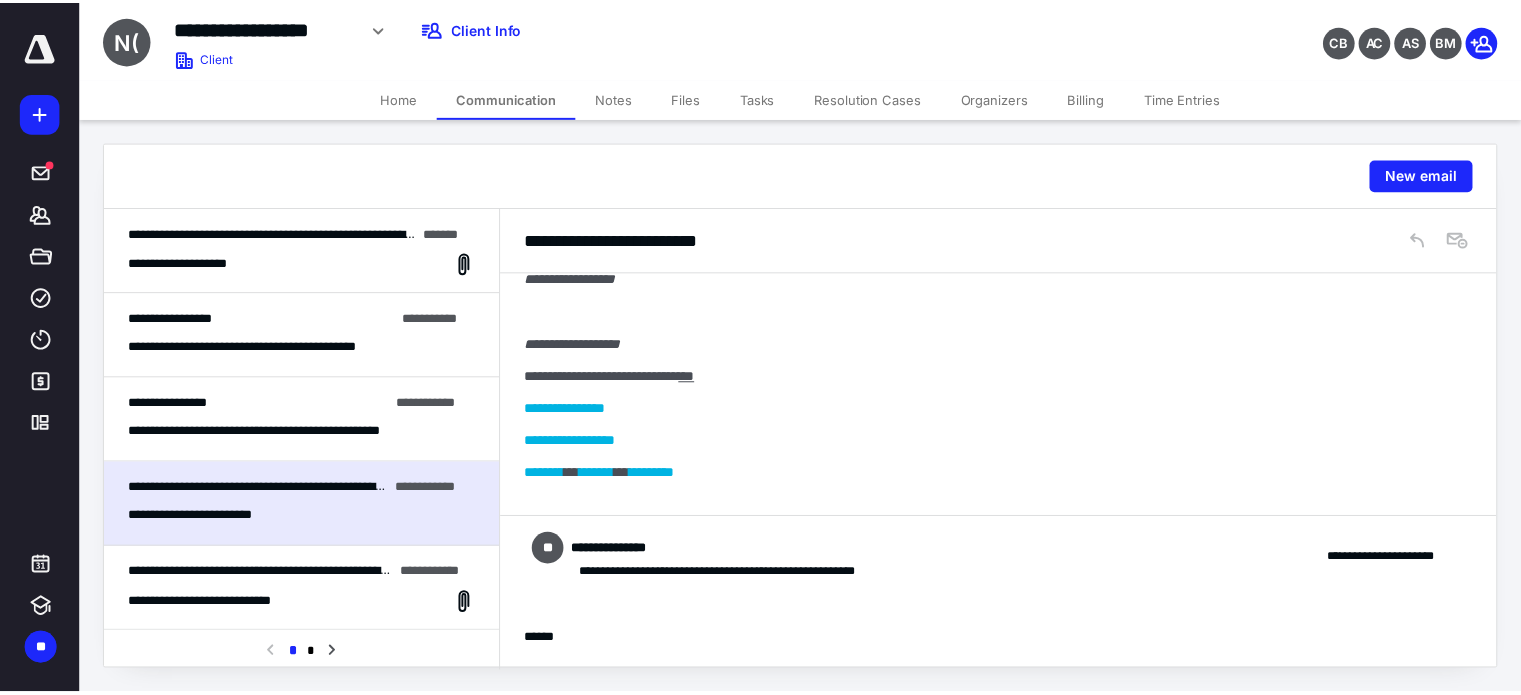 scroll, scrollTop: 700, scrollLeft: 0, axis: vertical 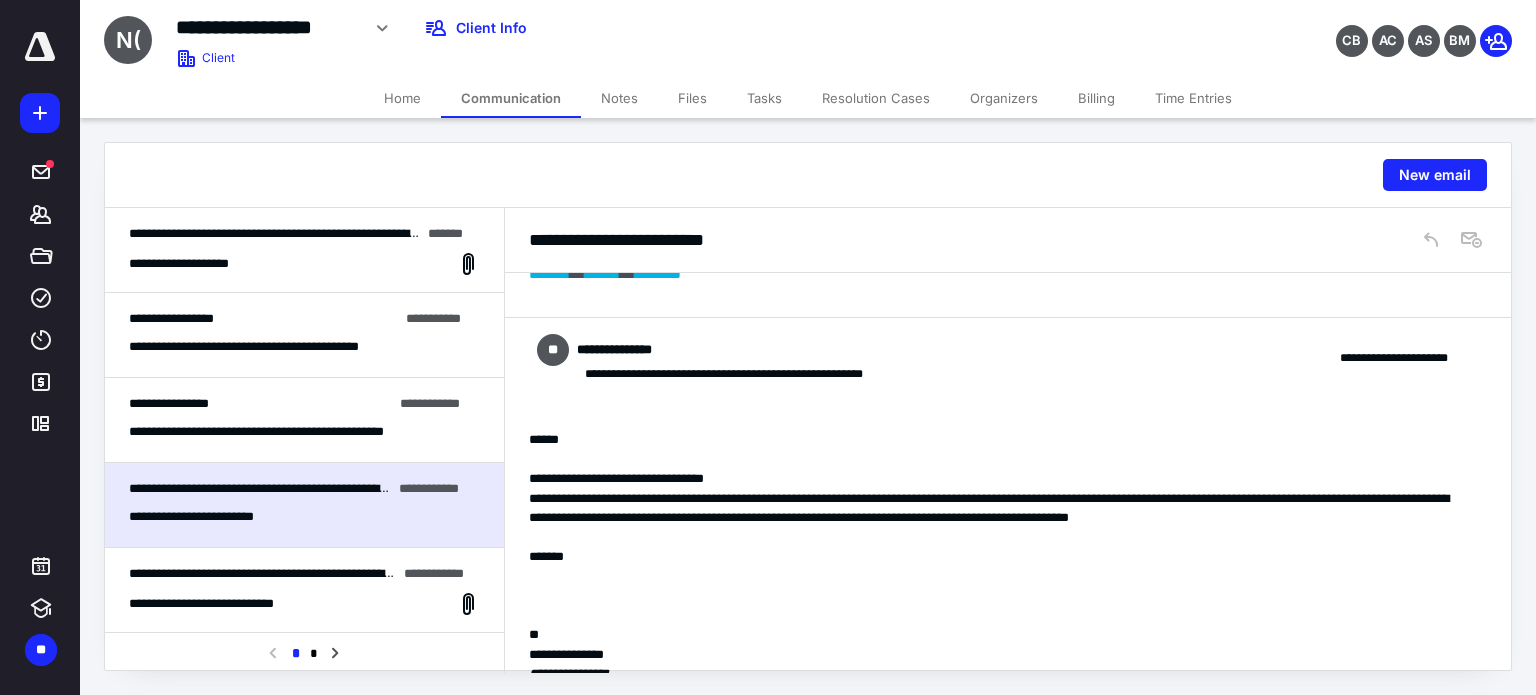 click on "Home" at bounding box center (402, 98) 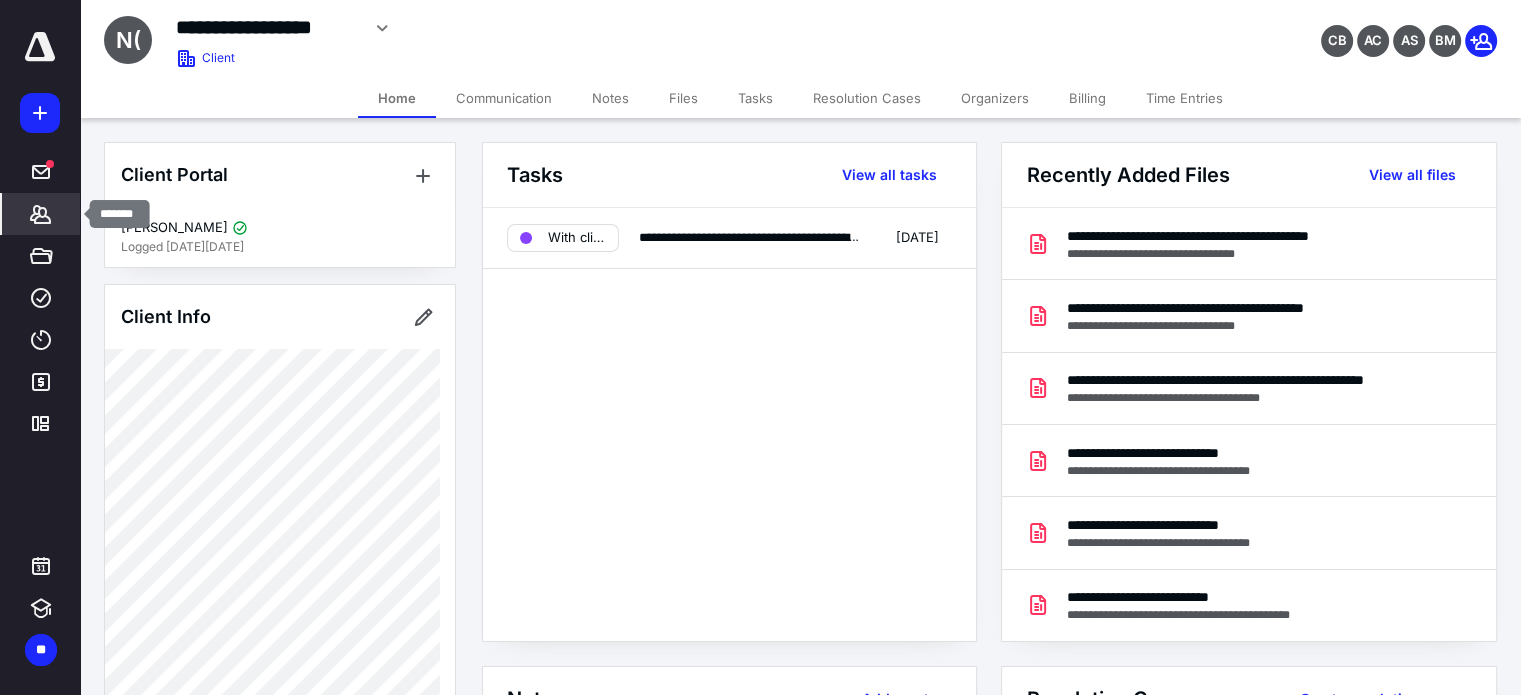 click on "*******" at bounding box center (41, 214) 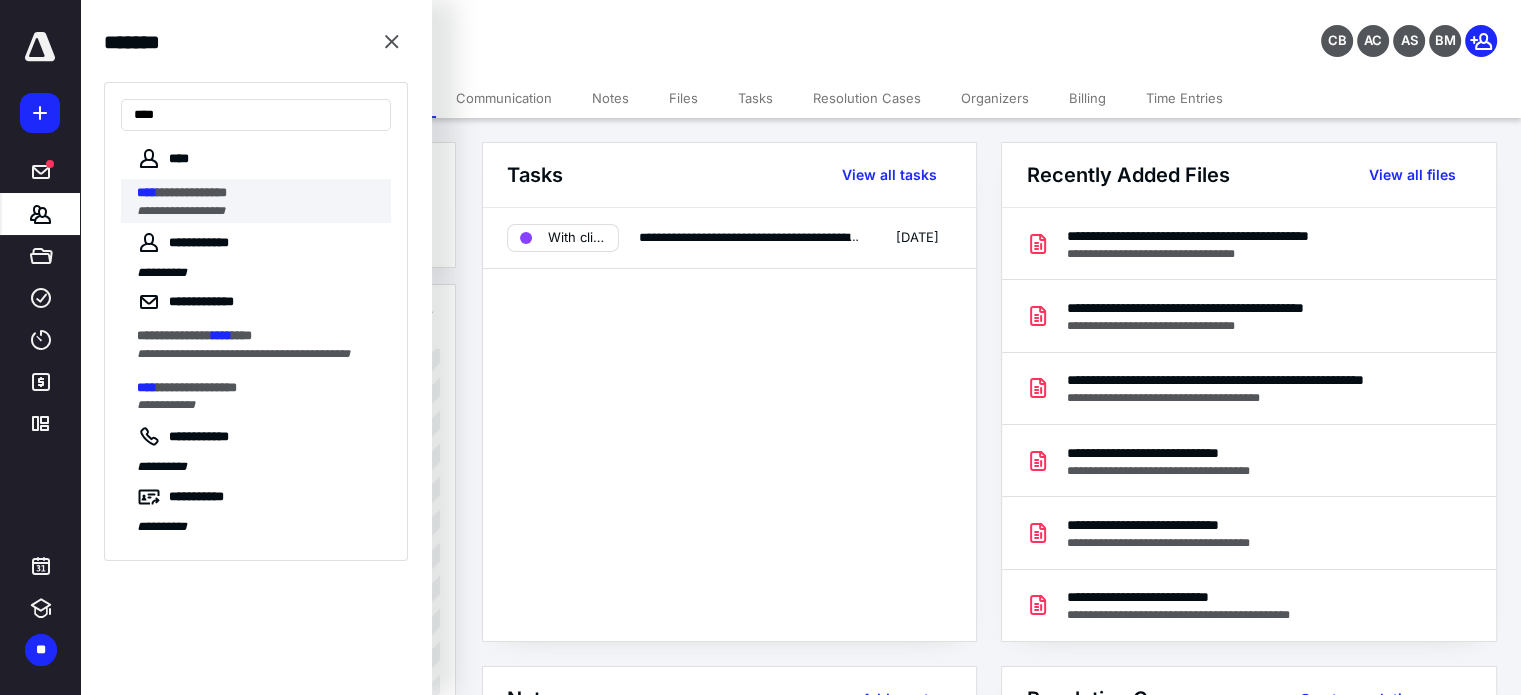 type on "****" 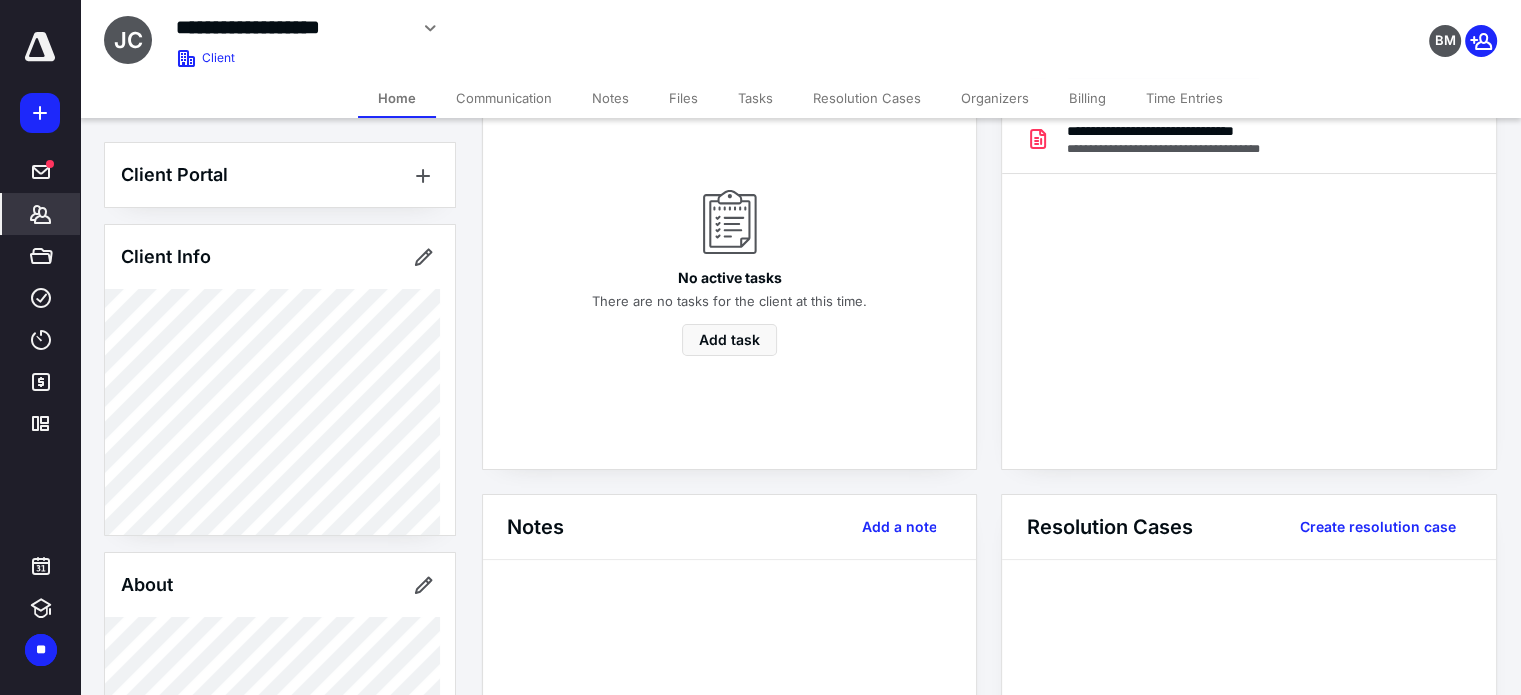 scroll, scrollTop: 500, scrollLeft: 0, axis: vertical 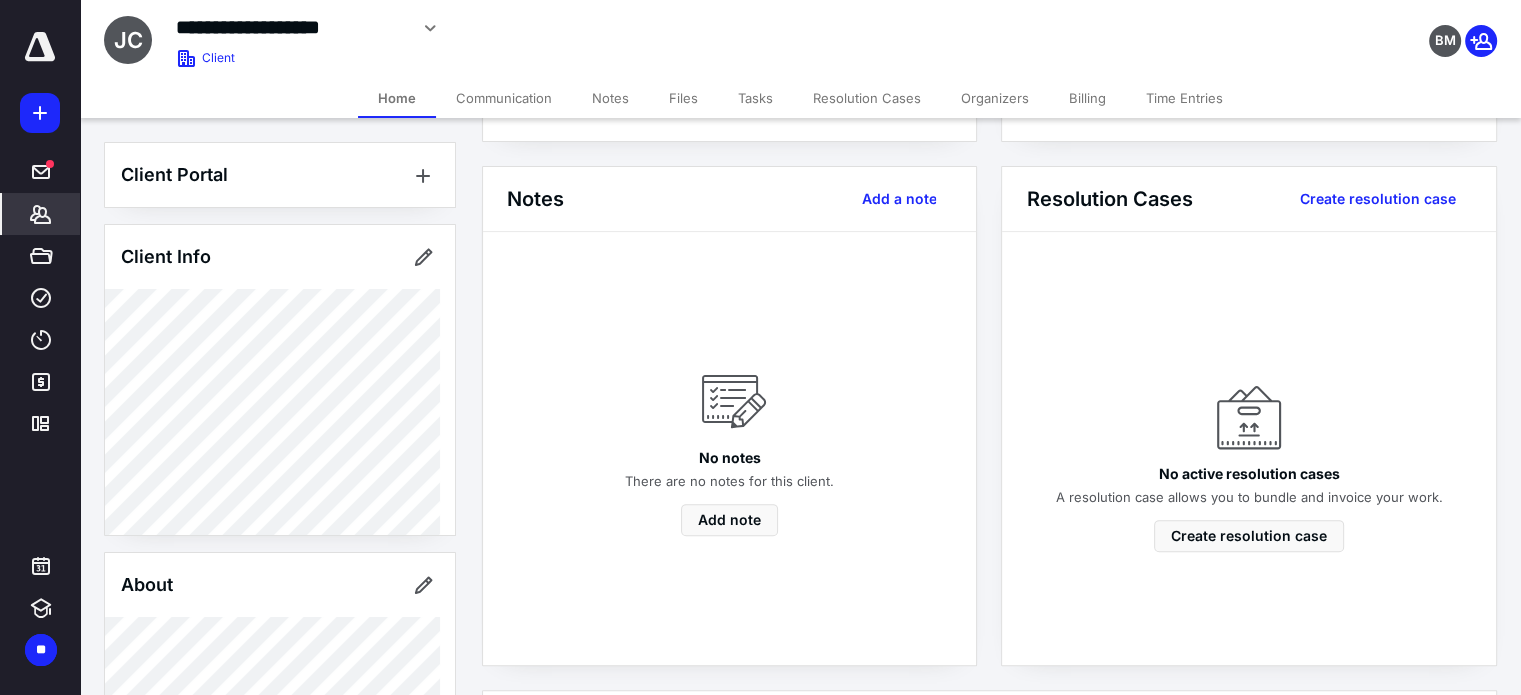 click on "Communication" at bounding box center (504, 98) 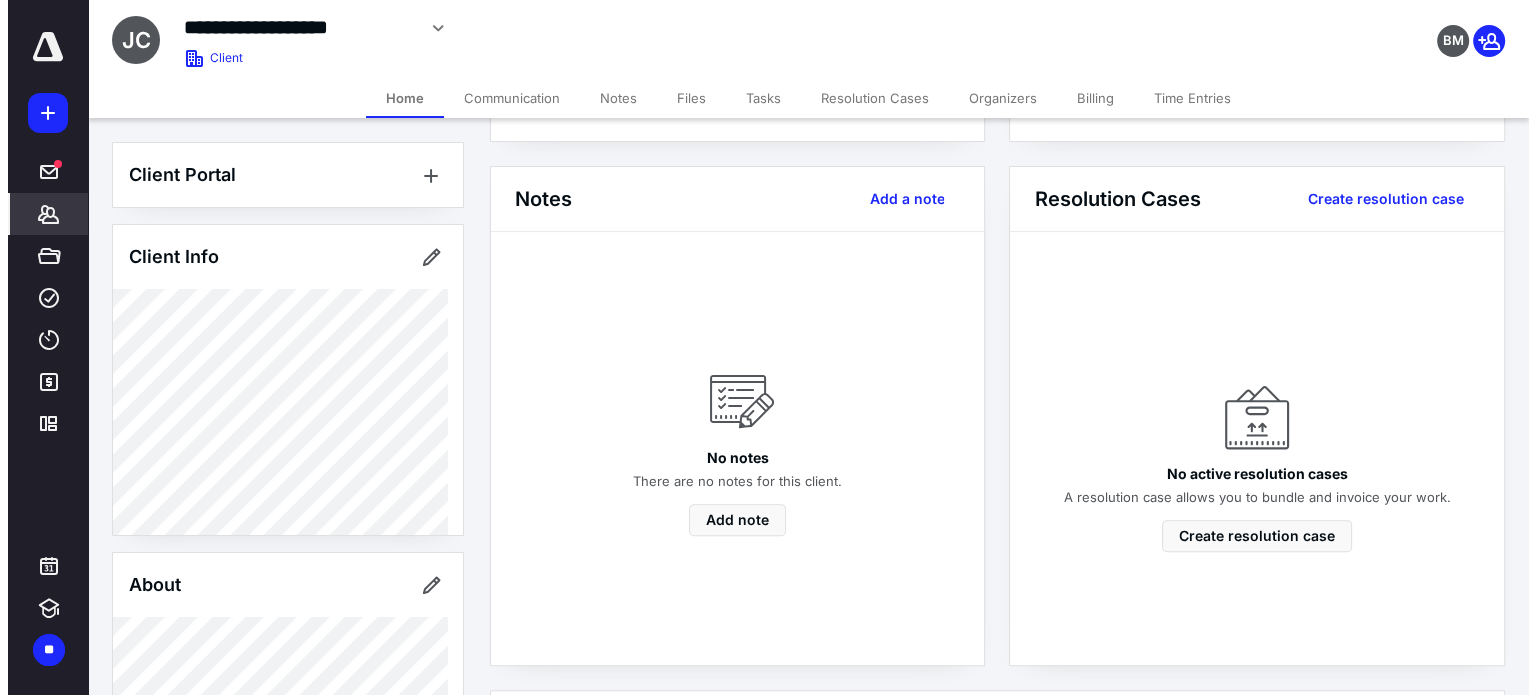 scroll, scrollTop: 0, scrollLeft: 0, axis: both 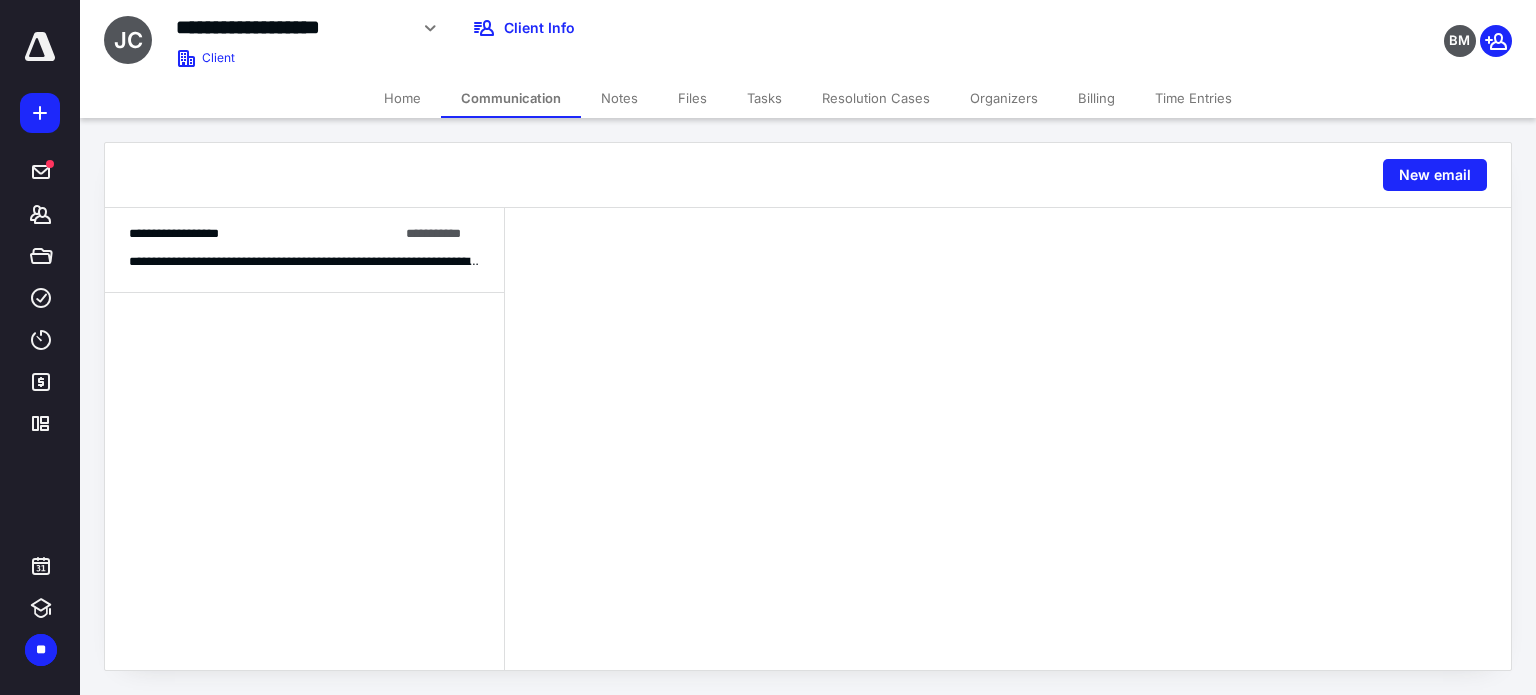 click on "**********" at bounding box center [40, 347] 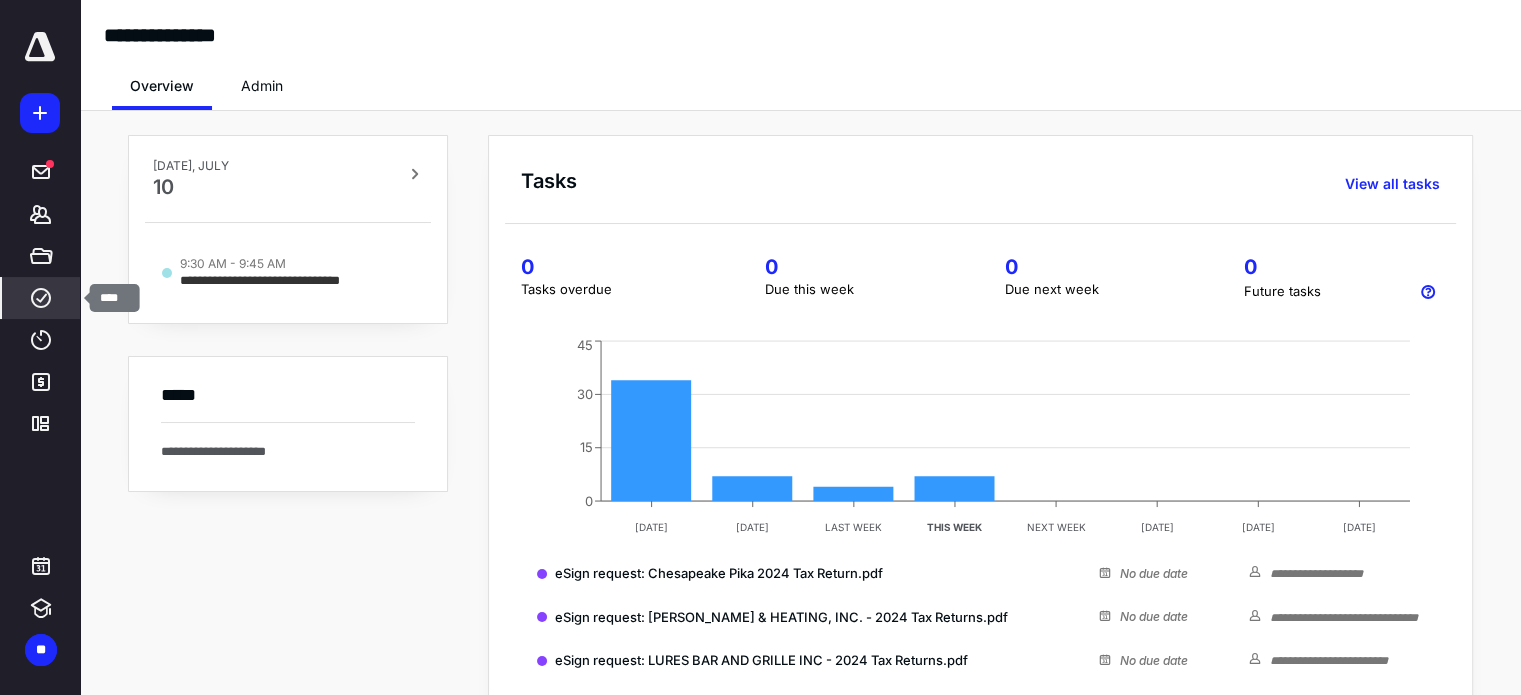 click 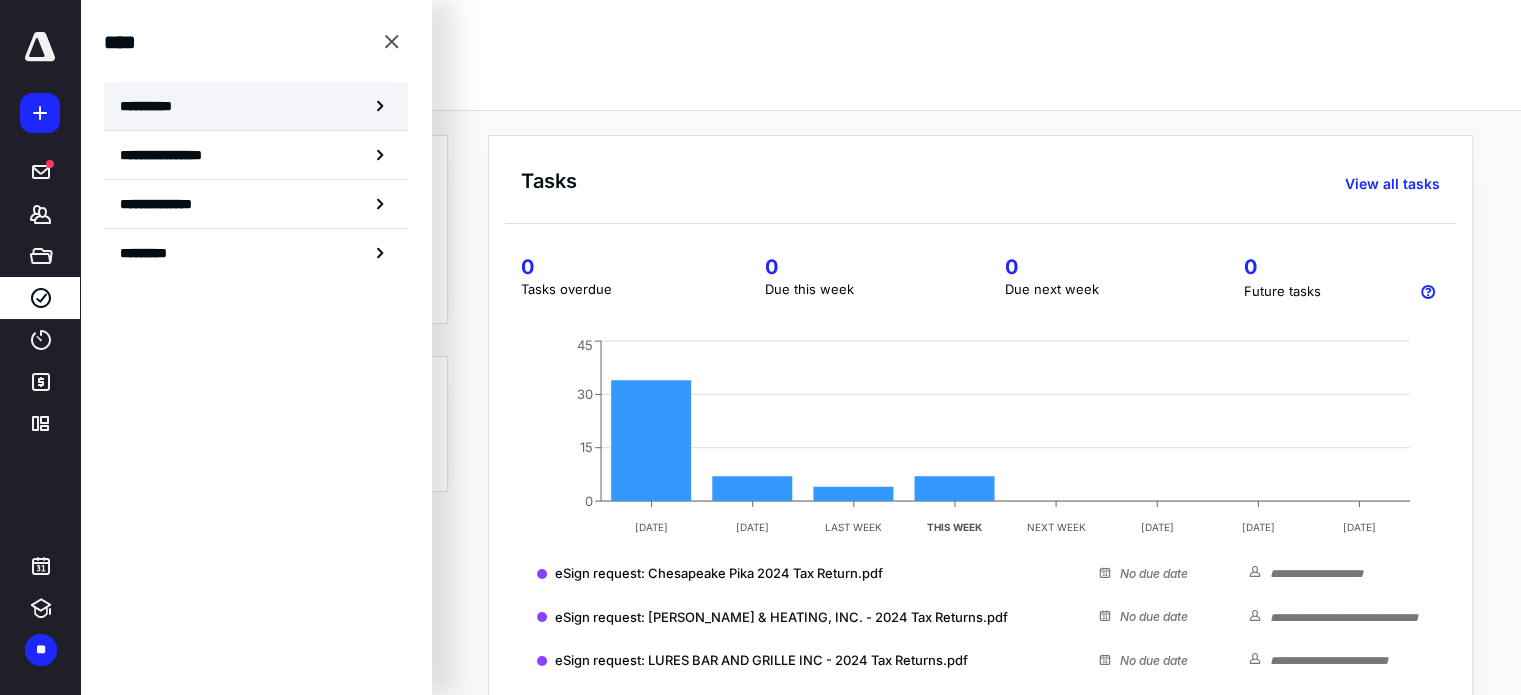 click on "**********" at bounding box center (256, 106) 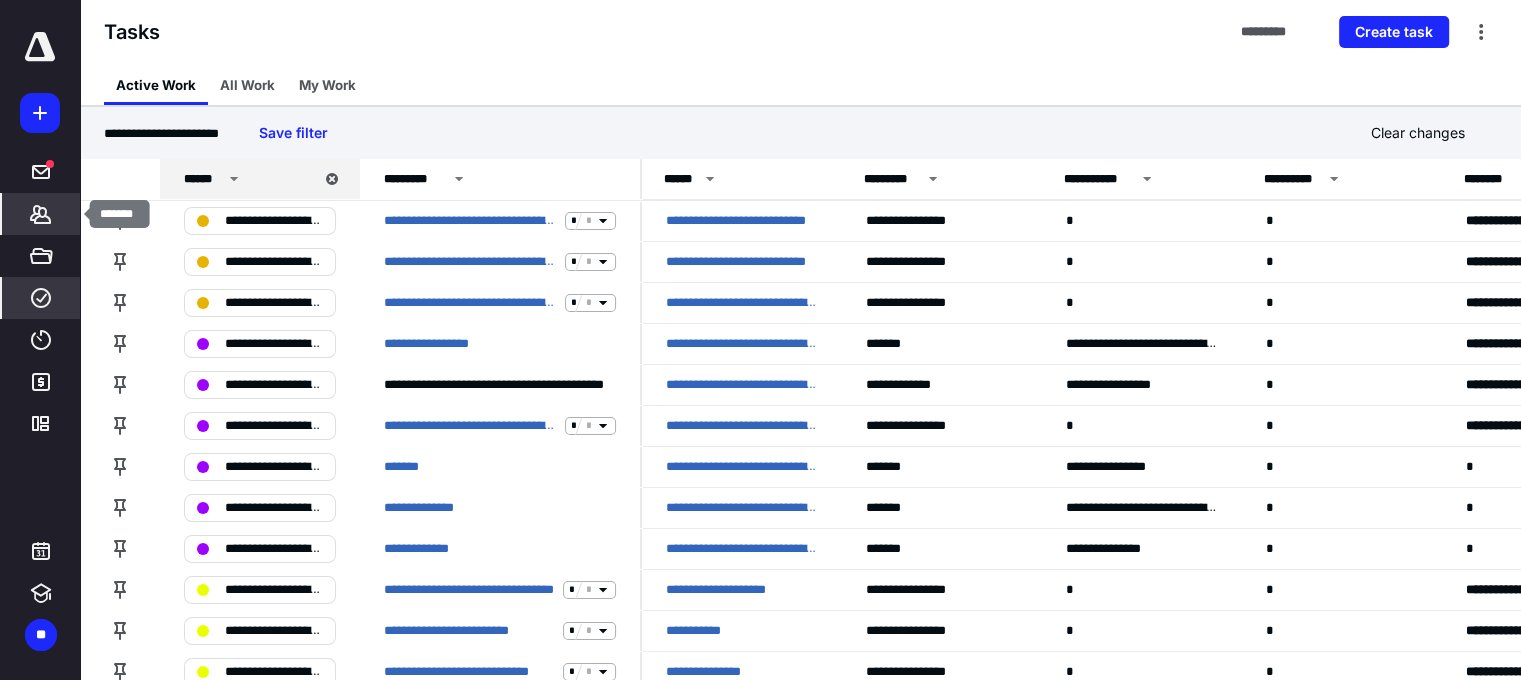 click on "*******" at bounding box center [41, 214] 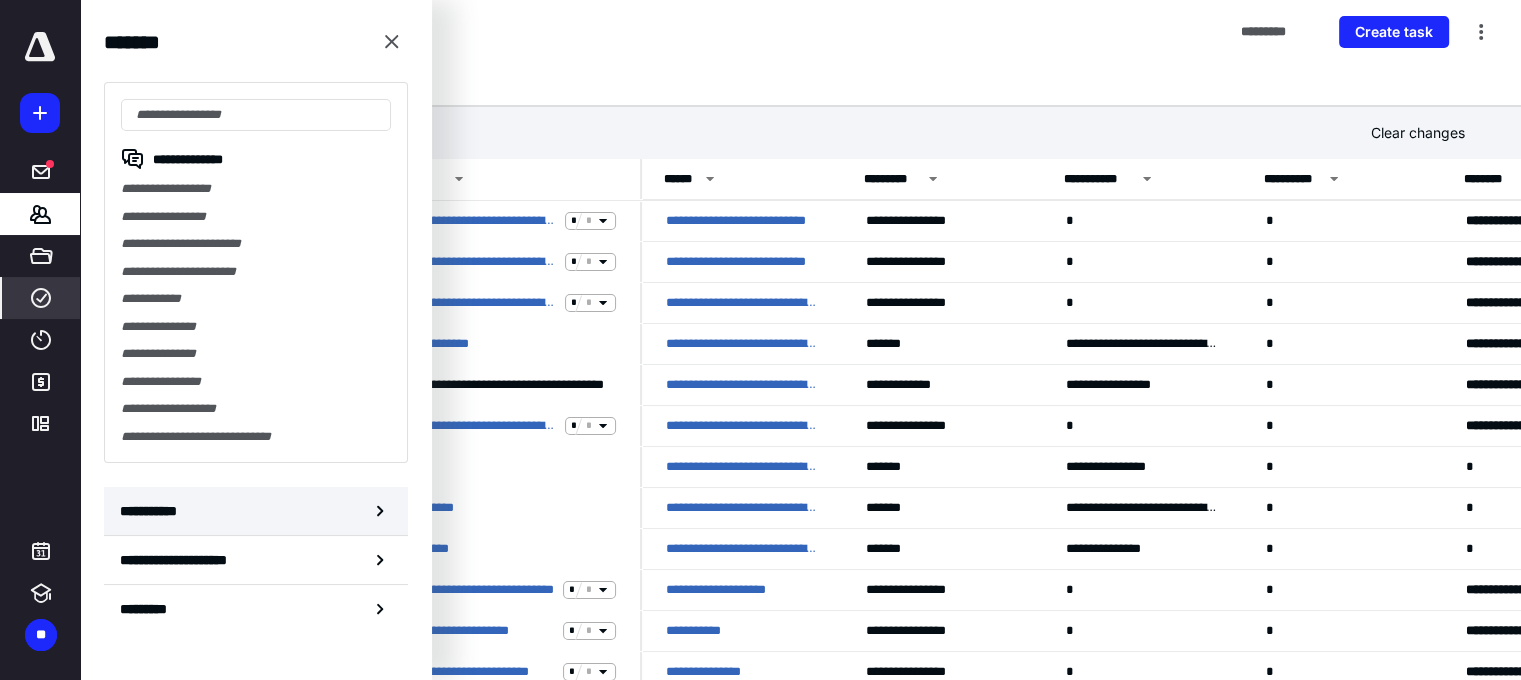 click on "**********" at bounding box center [256, 511] 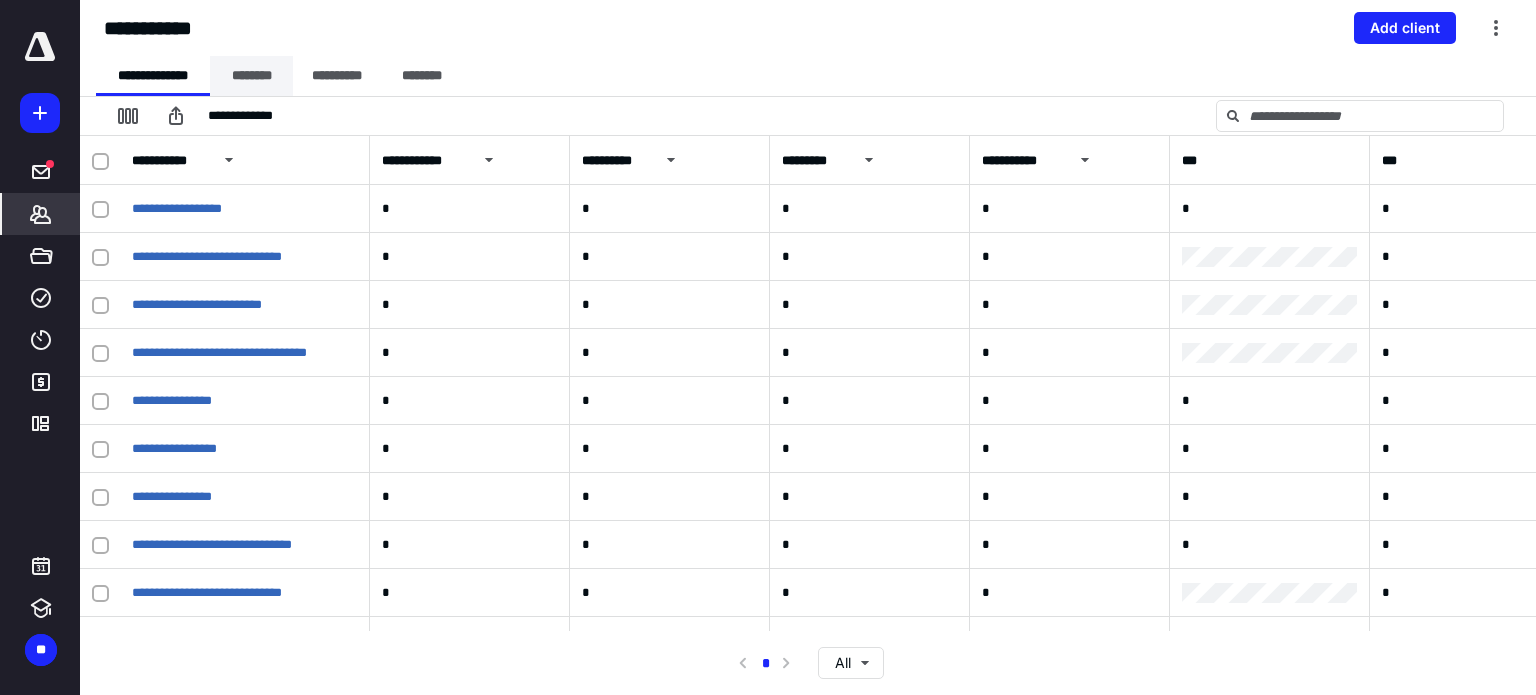 click on "********" at bounding box center (251, 76) 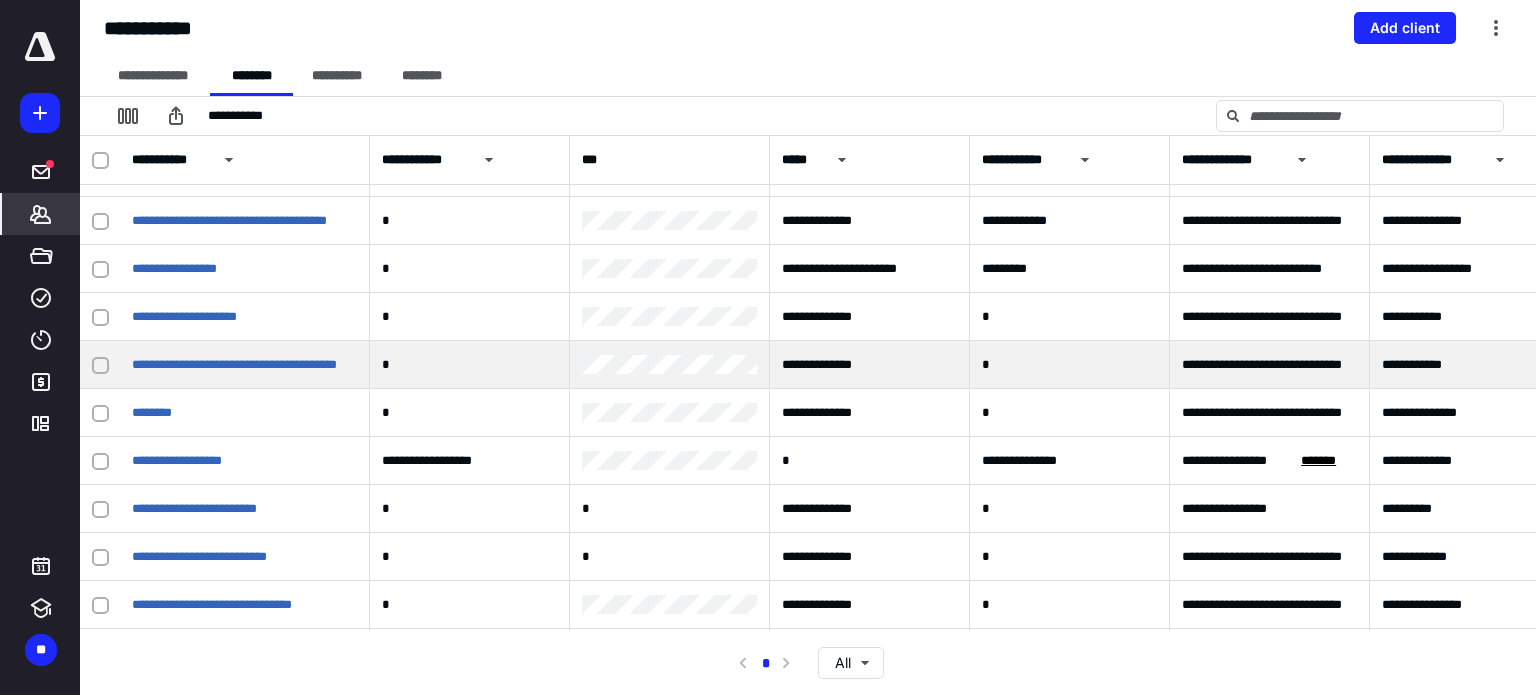 scroll, scrollTop: 1000, scrollLeft: 0, axis: vertical 